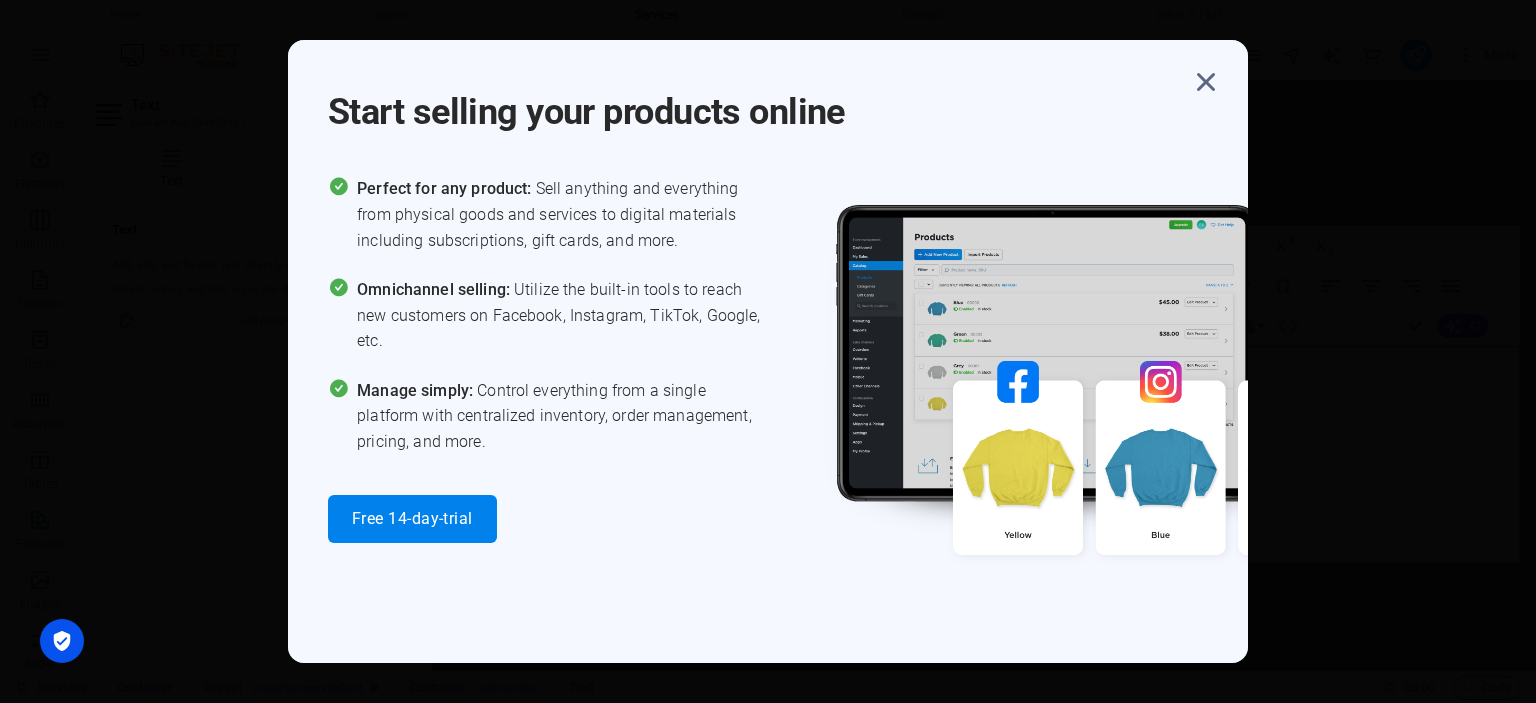 scroll, scrollTop: 0, scrollLeft: 0, axis: both 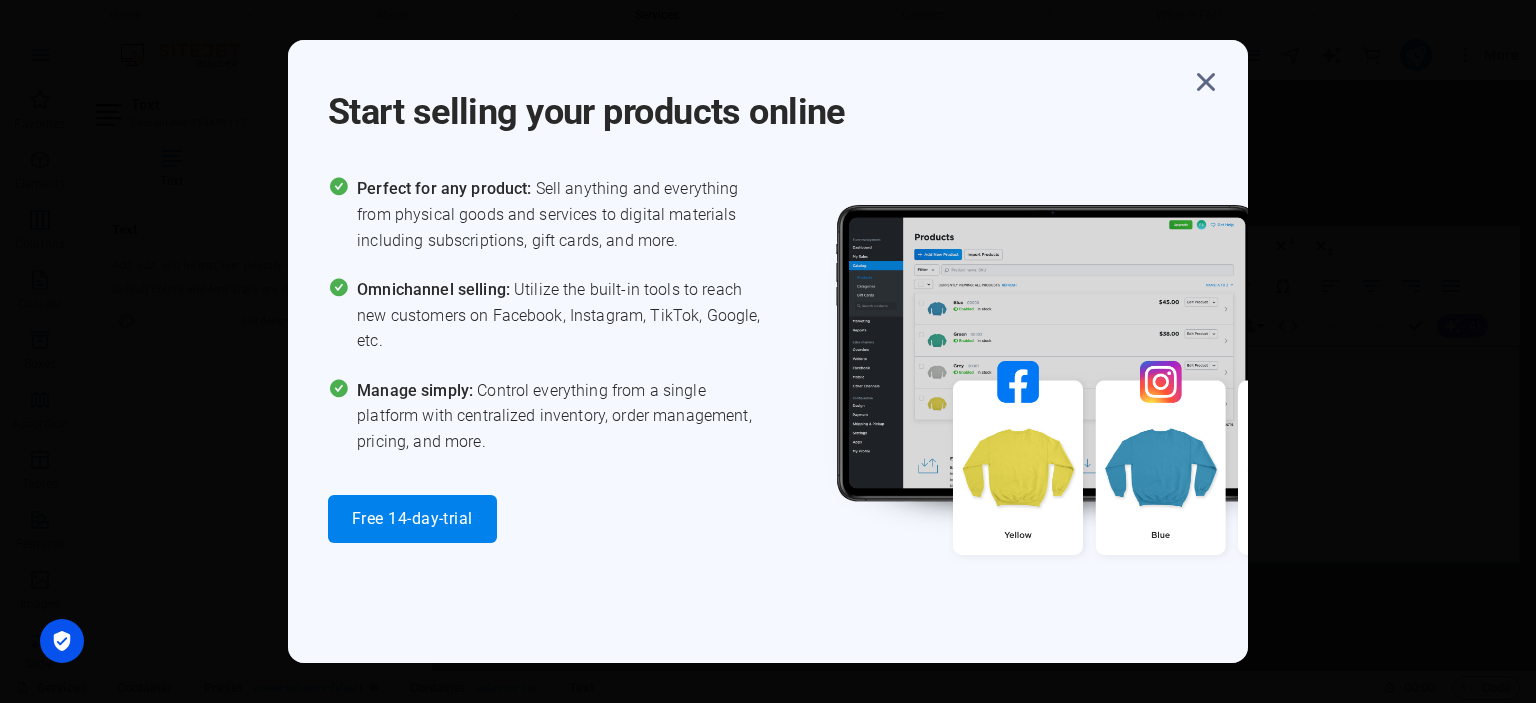 click at bounding box center [1206, 82] 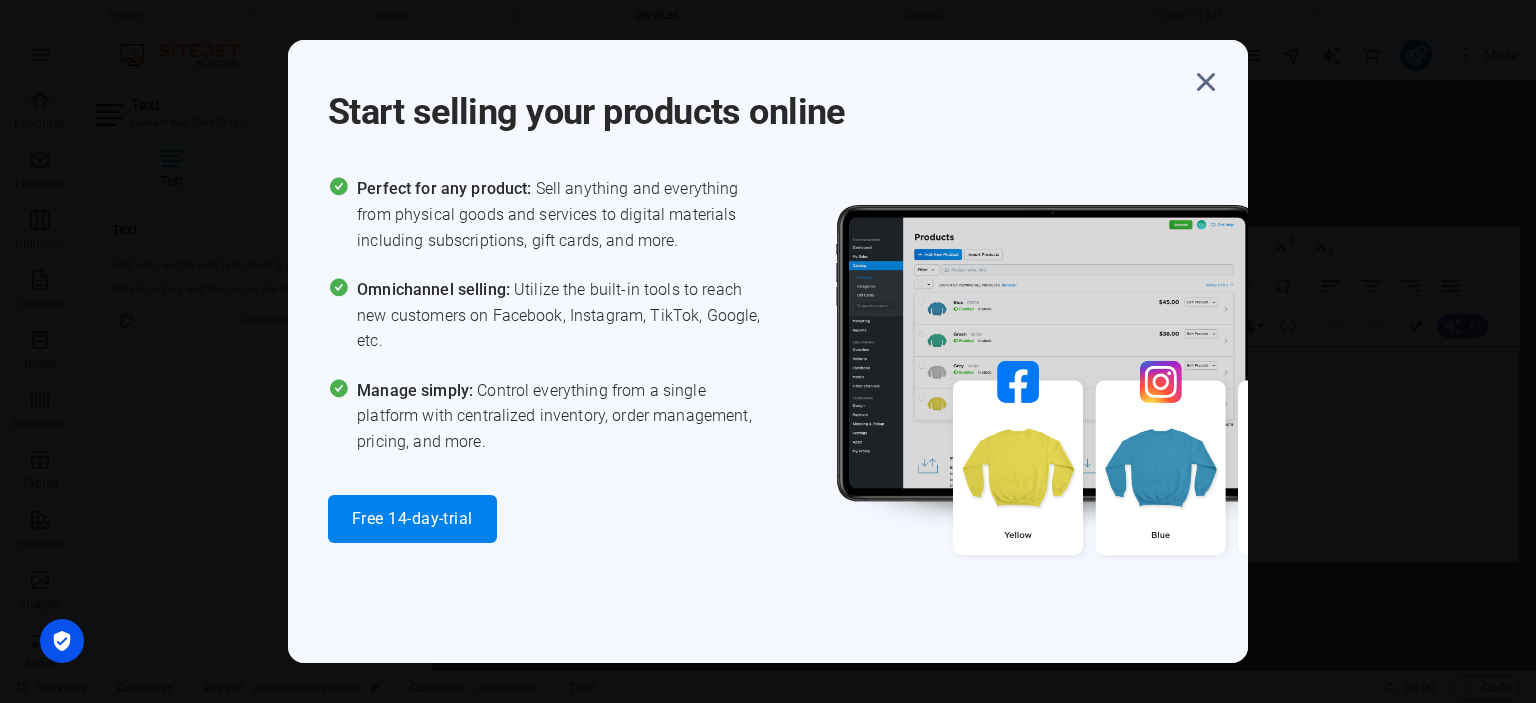 scroll, scrollTop: 1085, scrollLeft: 0, axis: vertical 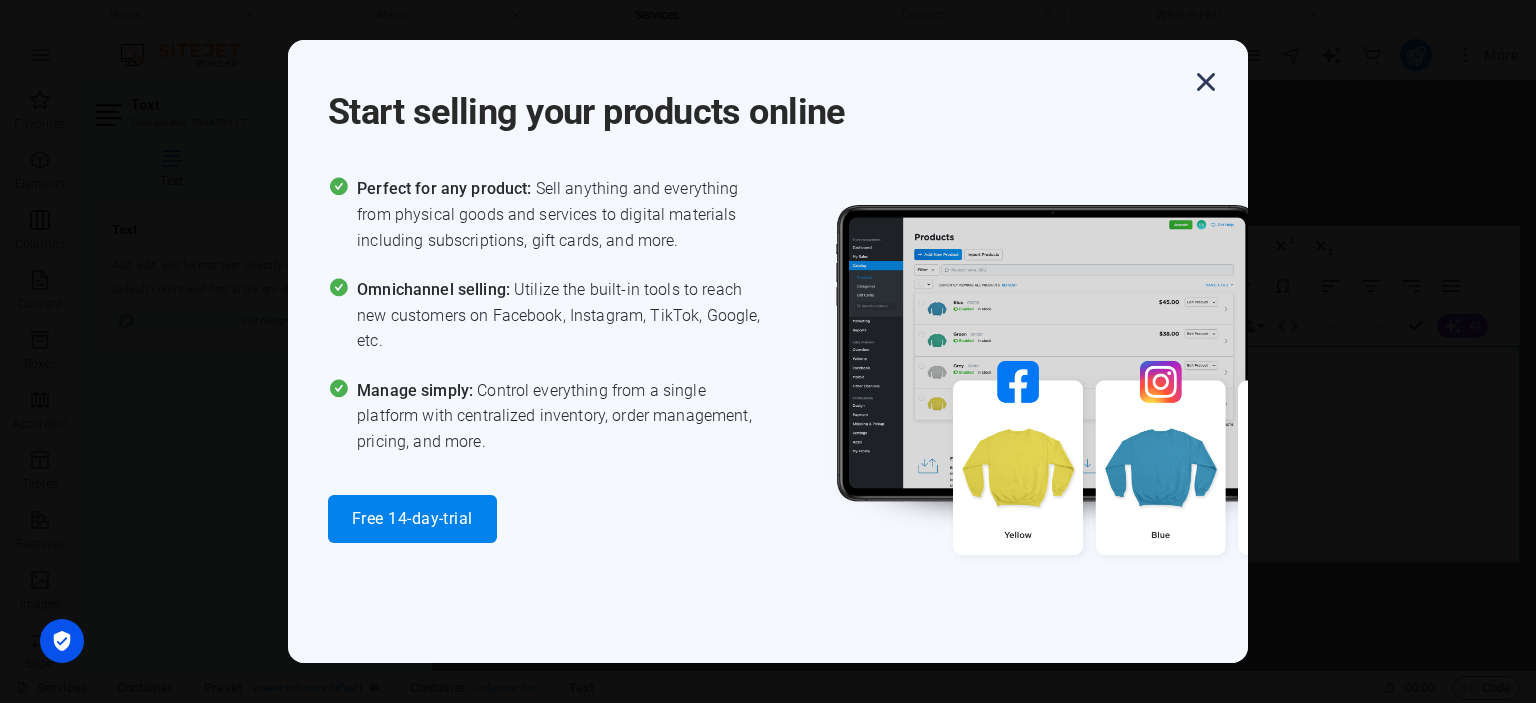 click at bounding box center (1206, 82) 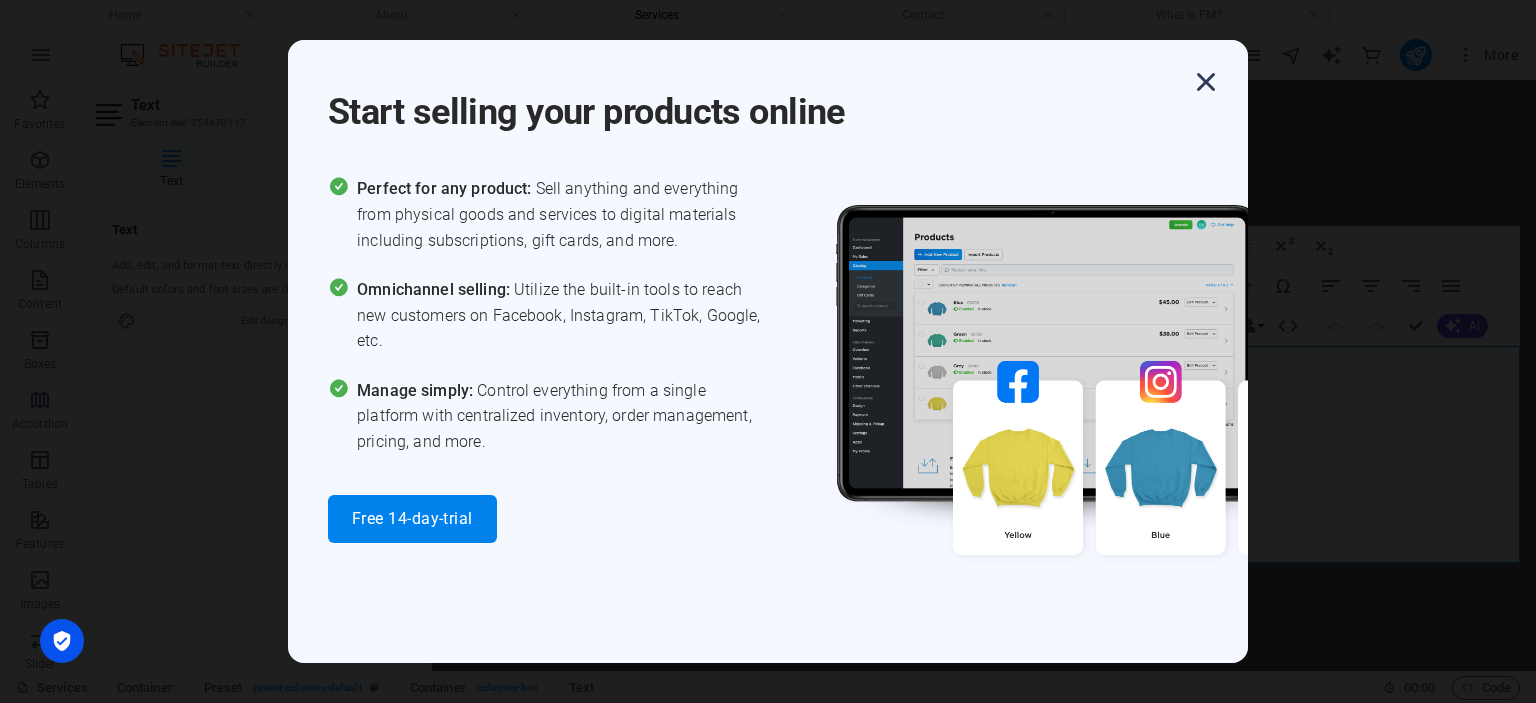 click at bounding box center (1206, 82) 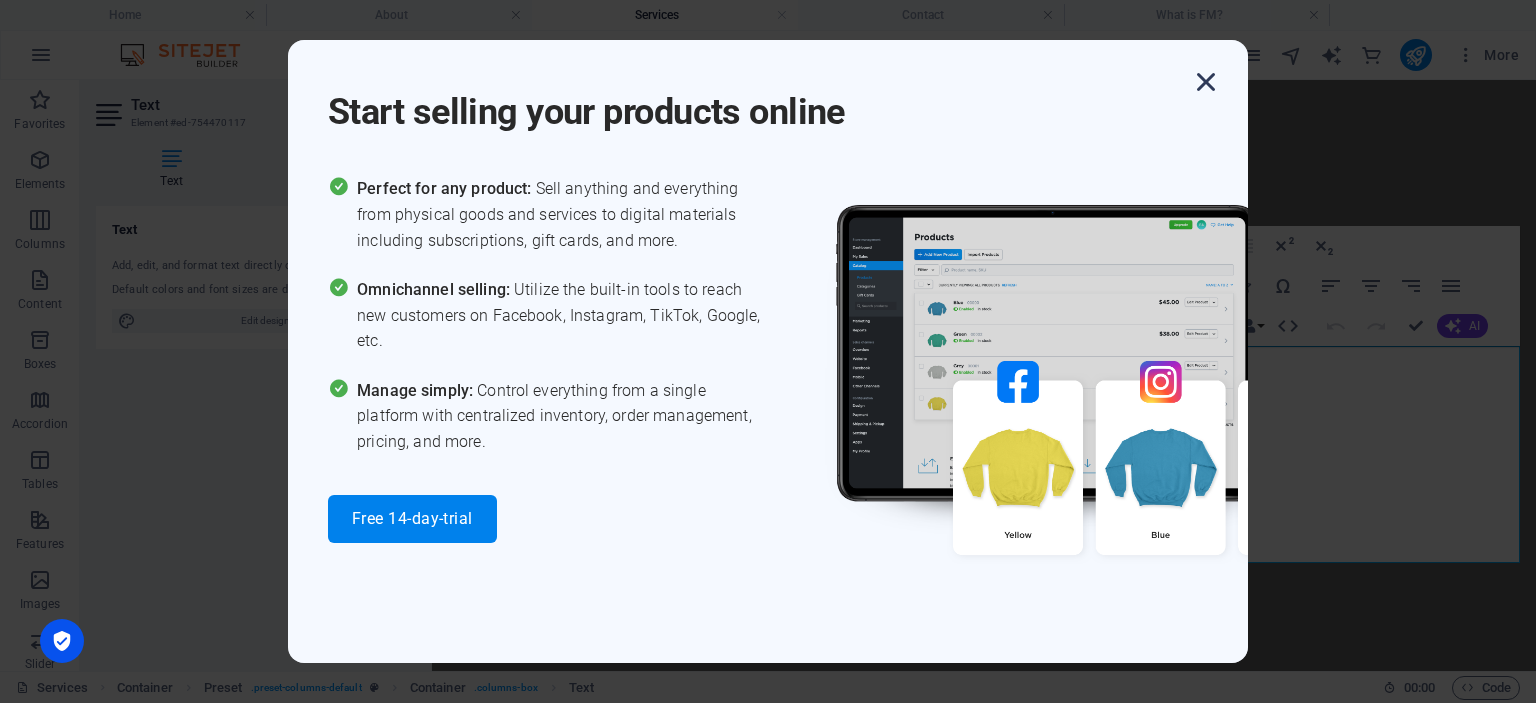 click at bounding box center (1206, 82) 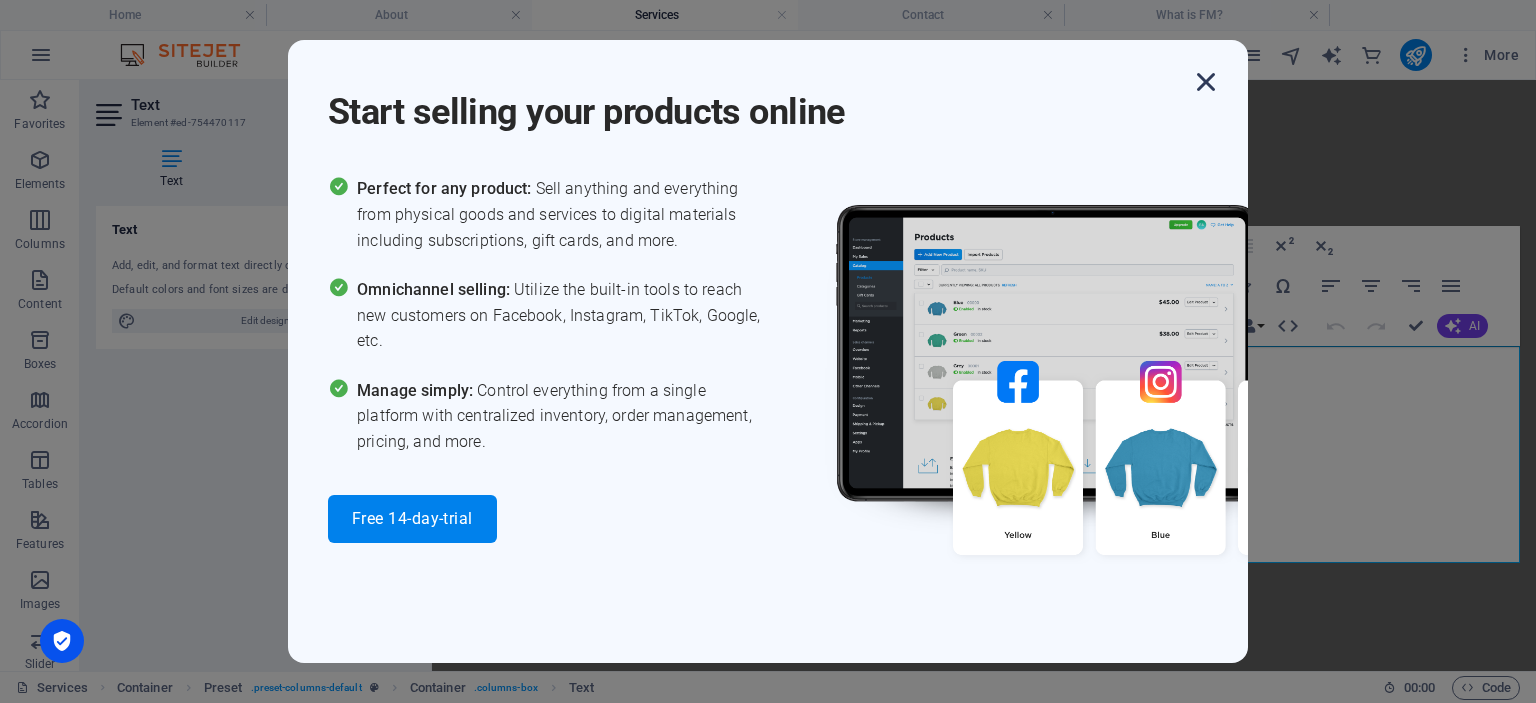 click at bounding box center [1206, 82] 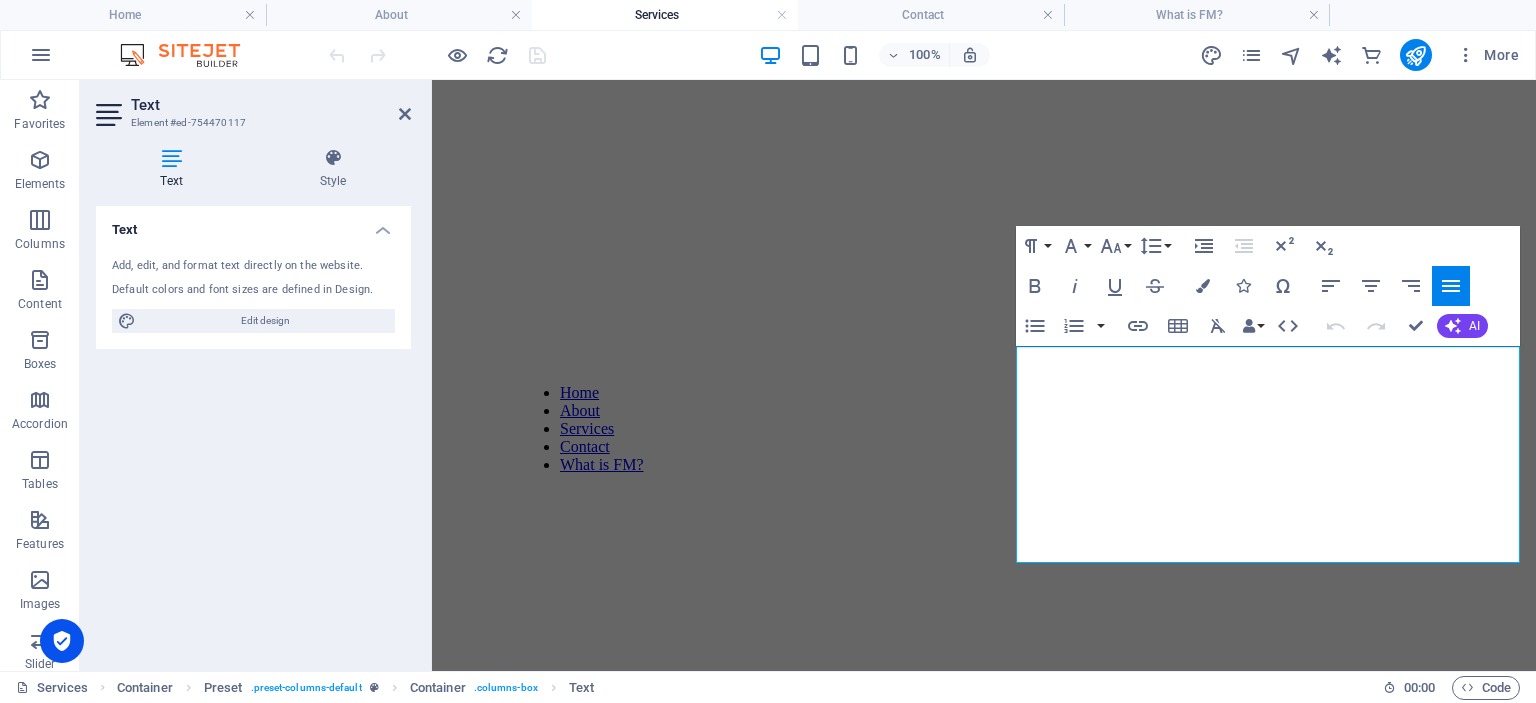 type 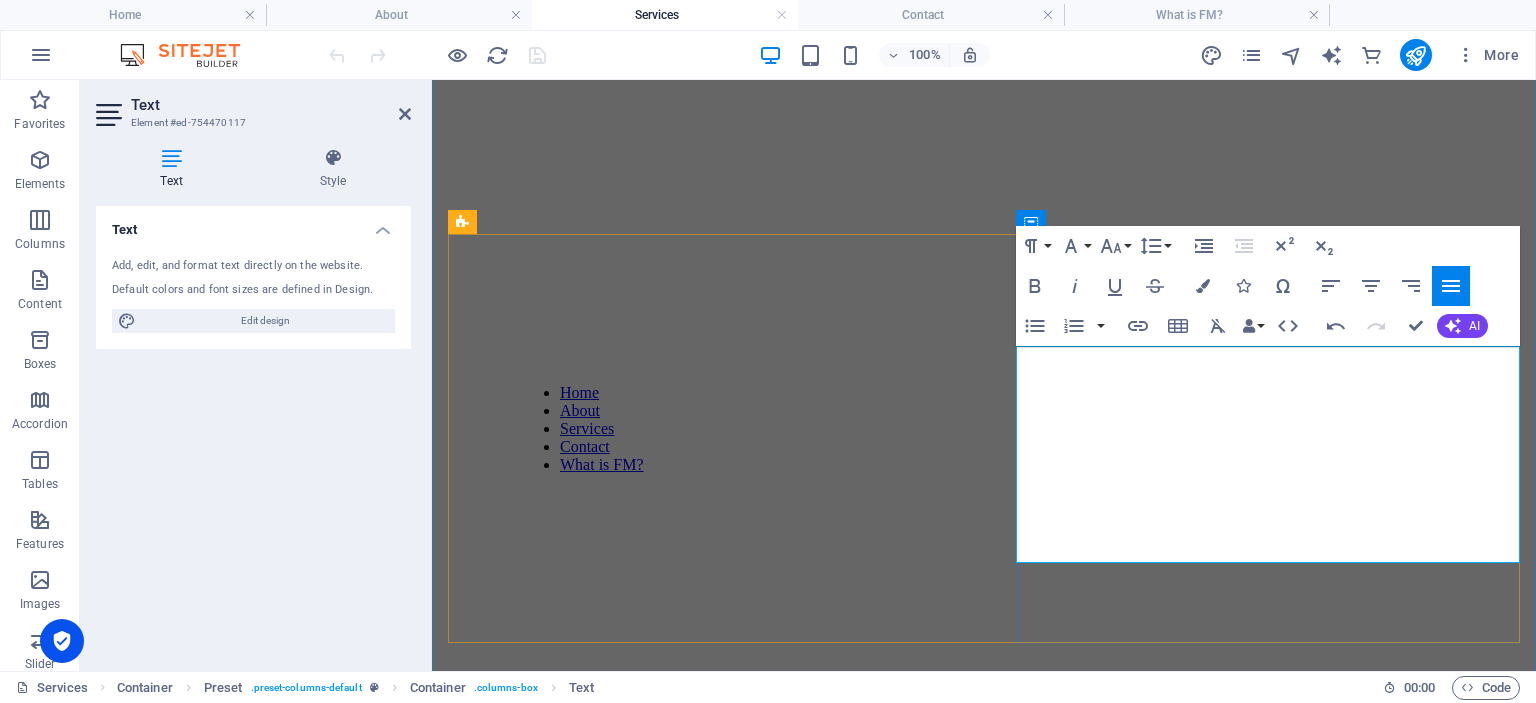 drag, startPoint x: 1162, startPoint y: 460, endPoint x: 1191, endPoint y: 459, distance: 29.017237 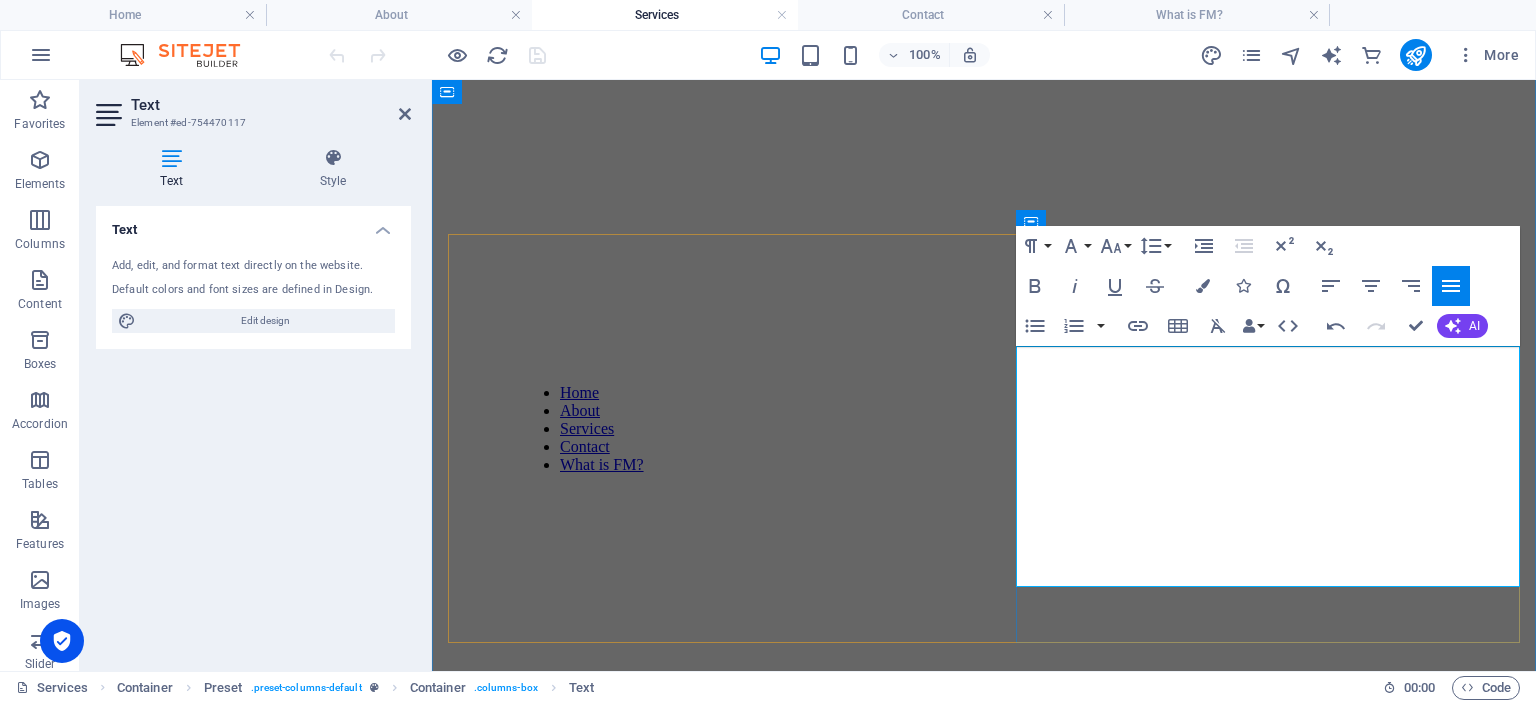 click on "We provide expert contract management for facility services, ensuring clear, fair, and efficient agreements that support operational and strategic facility goals. Our services cover contract design, tendering, implementation, performance monitoring, and renewal. In cases of repairs, refurbishments, and modernizations, we also manage work progress,  oversee functional testing, formal acceptance procedures, and the monitoring of technical warranties for the facility owner ." at bounding box center [984, 10212] 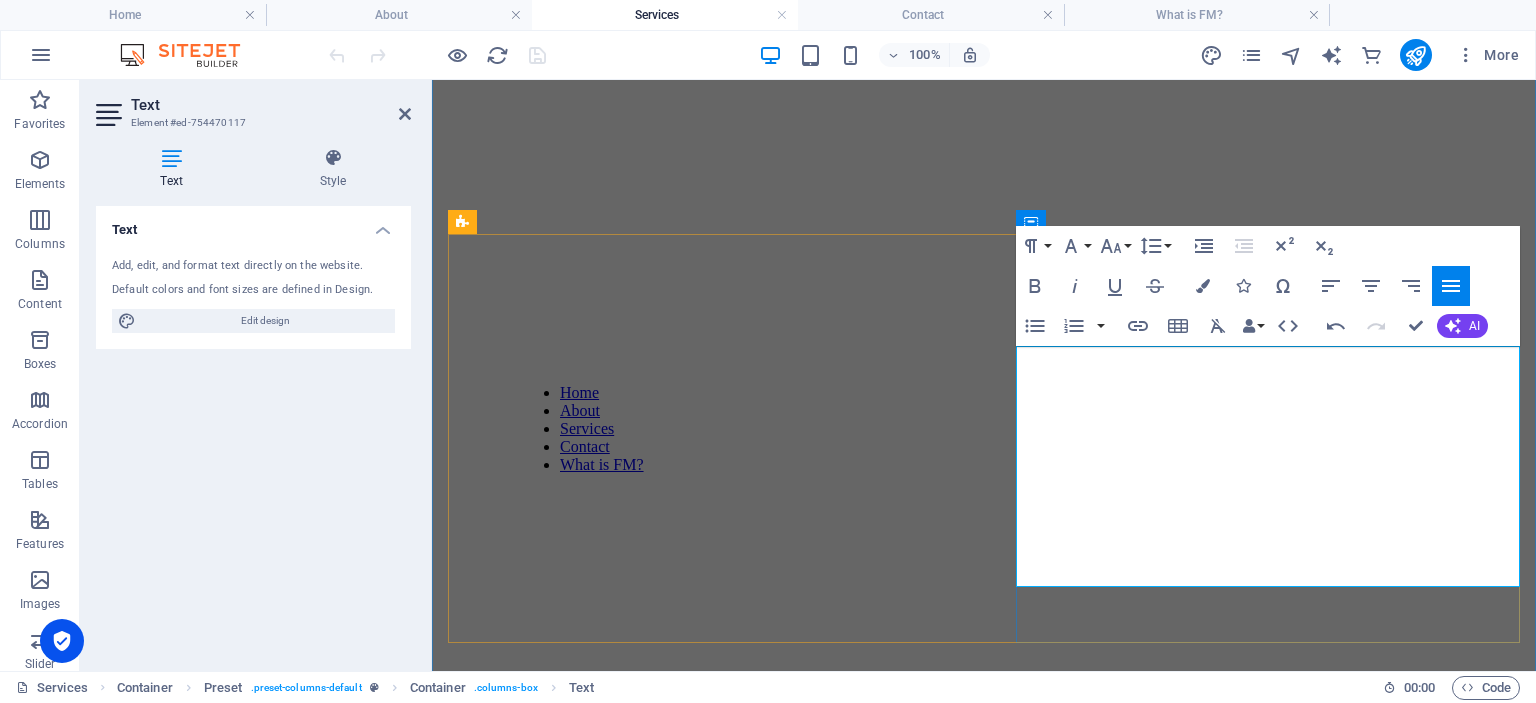 click on "We provide expert contract management for facility services, ensuring clear, fair, and efficient agreements that support operational and strategic facility goals. Our services cover contract design, tendering, implementation, performance monitoring, and renewal. In cases of repairs, refurbishments, and modernizations, we also manage work progress, oversee functional testing, formal acceptance procedures, and the monitoring of technical warranties for the facilities owner." at bounding box center (984, 10212) 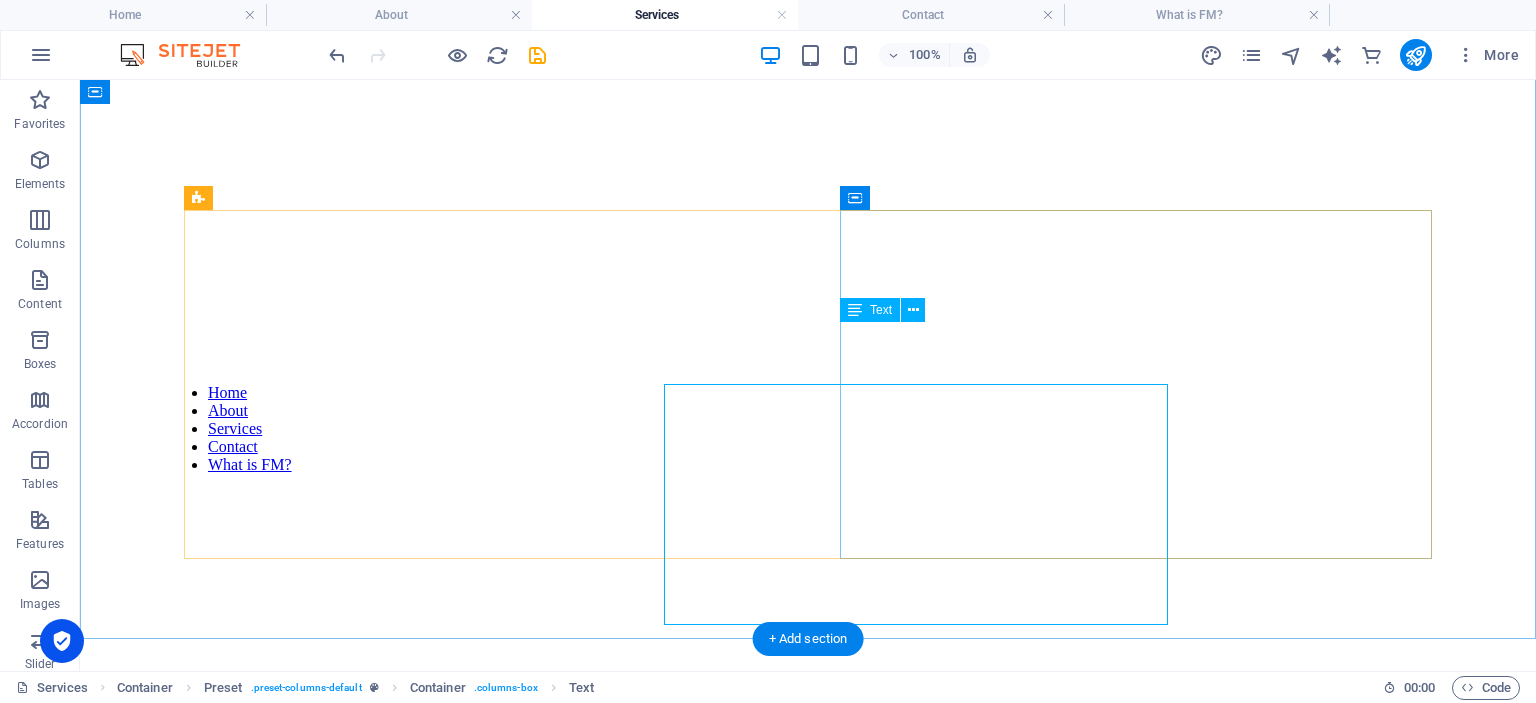 scroll, scrollTop: 1047, scrollLeft: 0, axis: vertical 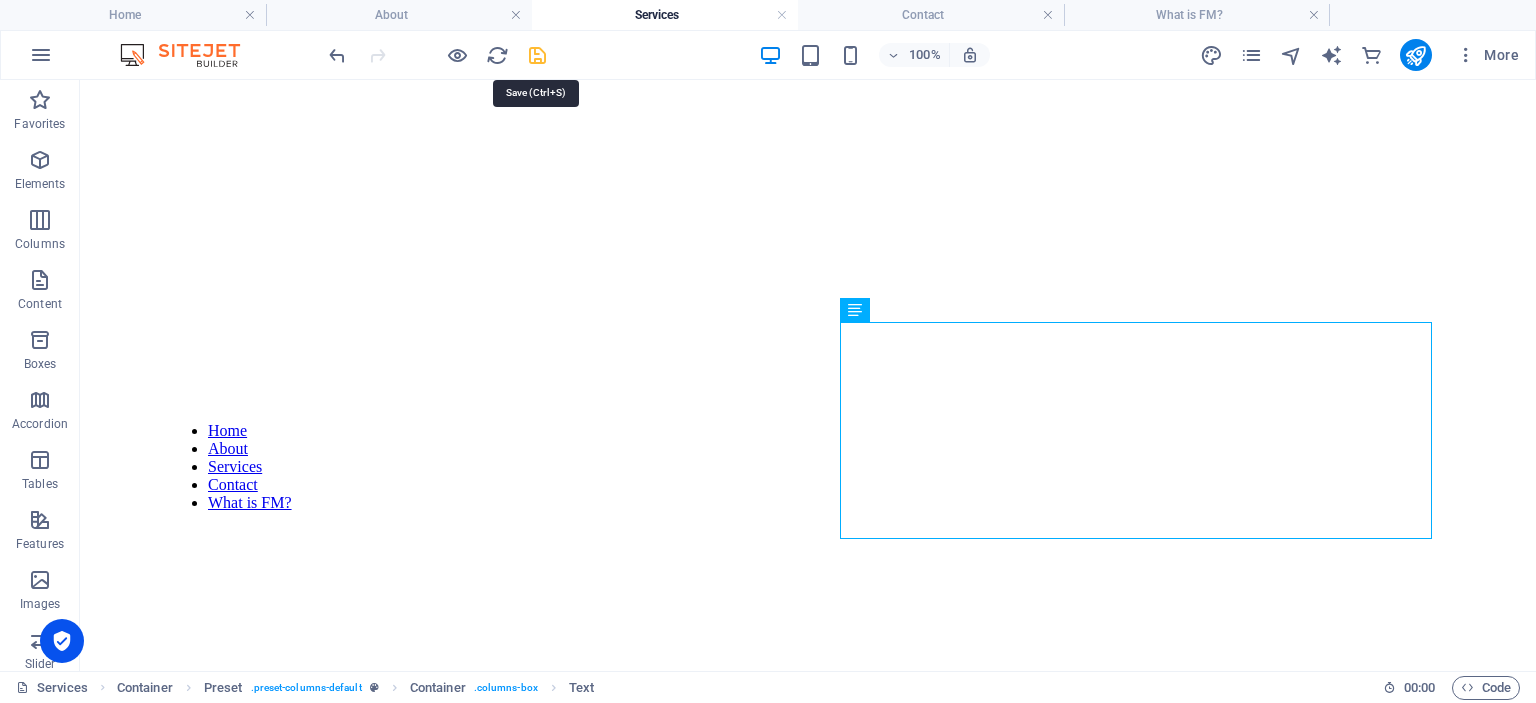 click at bounding box center (537, 55) 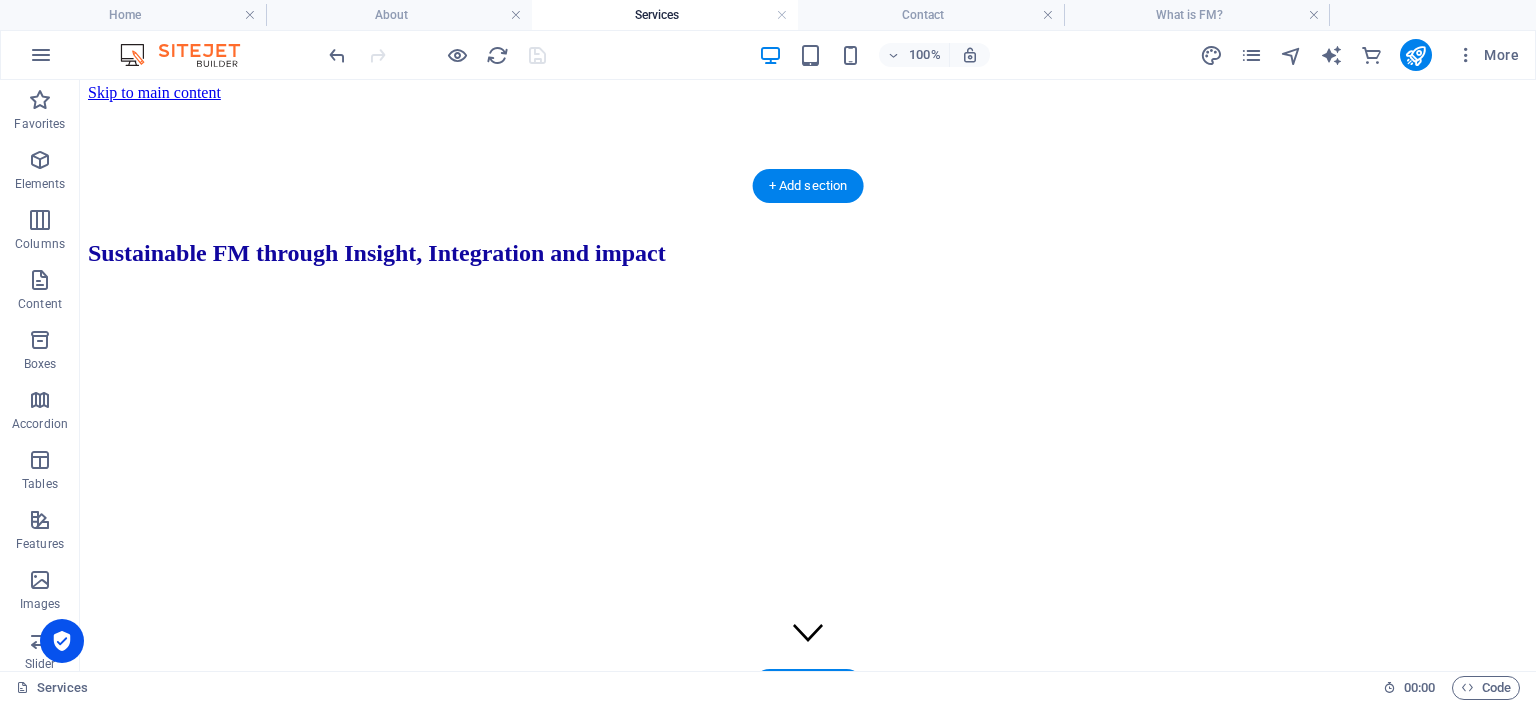 scroll, scrollTop: 0, scrollLeft: 0, axis: both 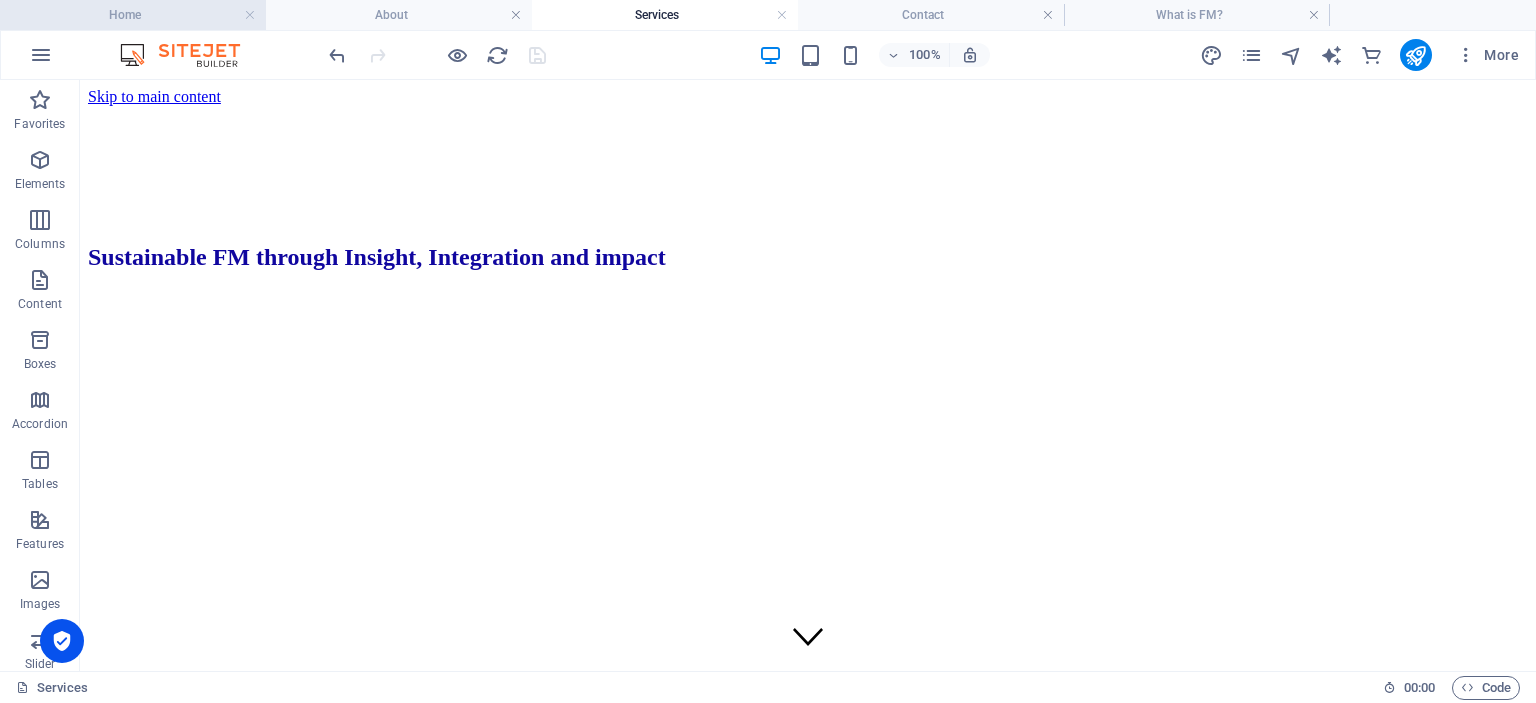 click on "Home" at bounding box center [133, 15] 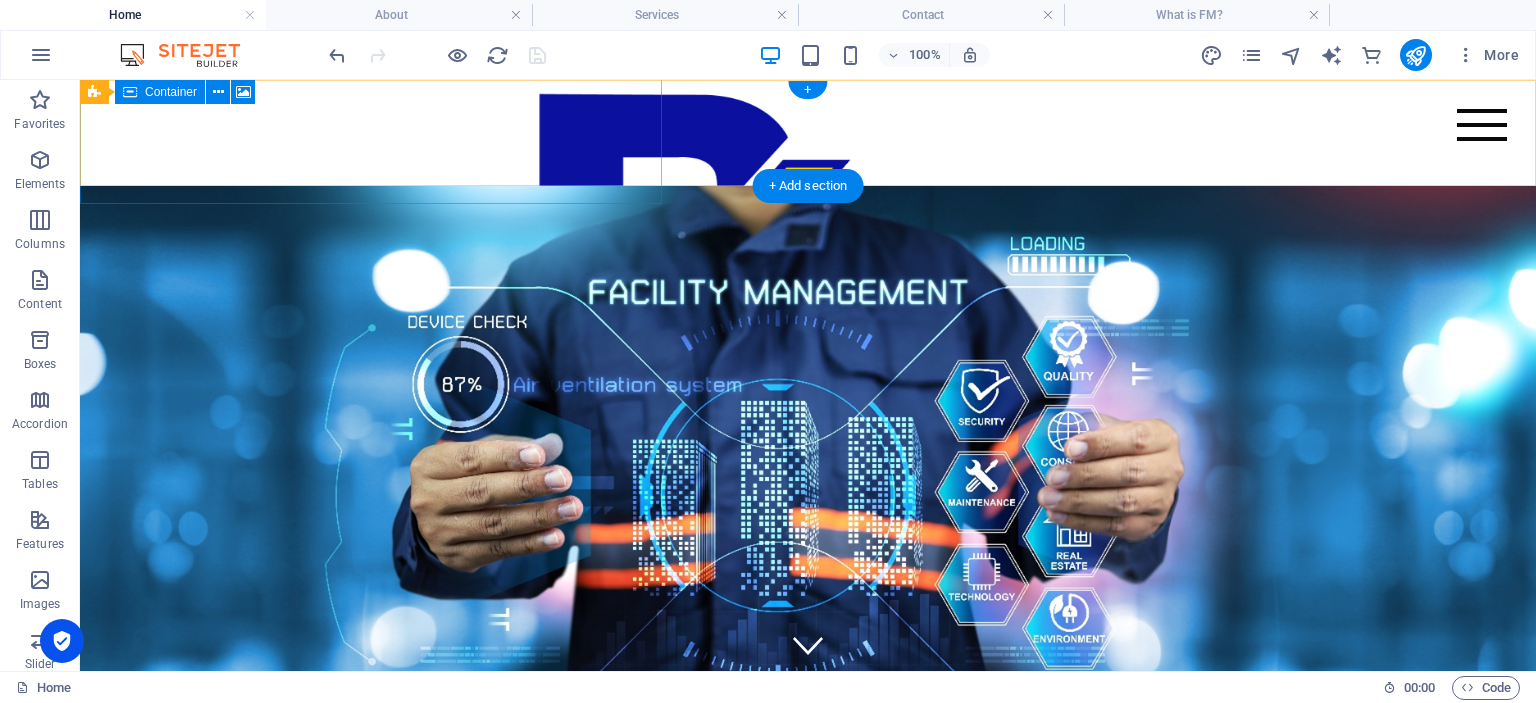 click on "Drop content here or  Add elements  Paste clipboard" at bounding box center (371, 292) 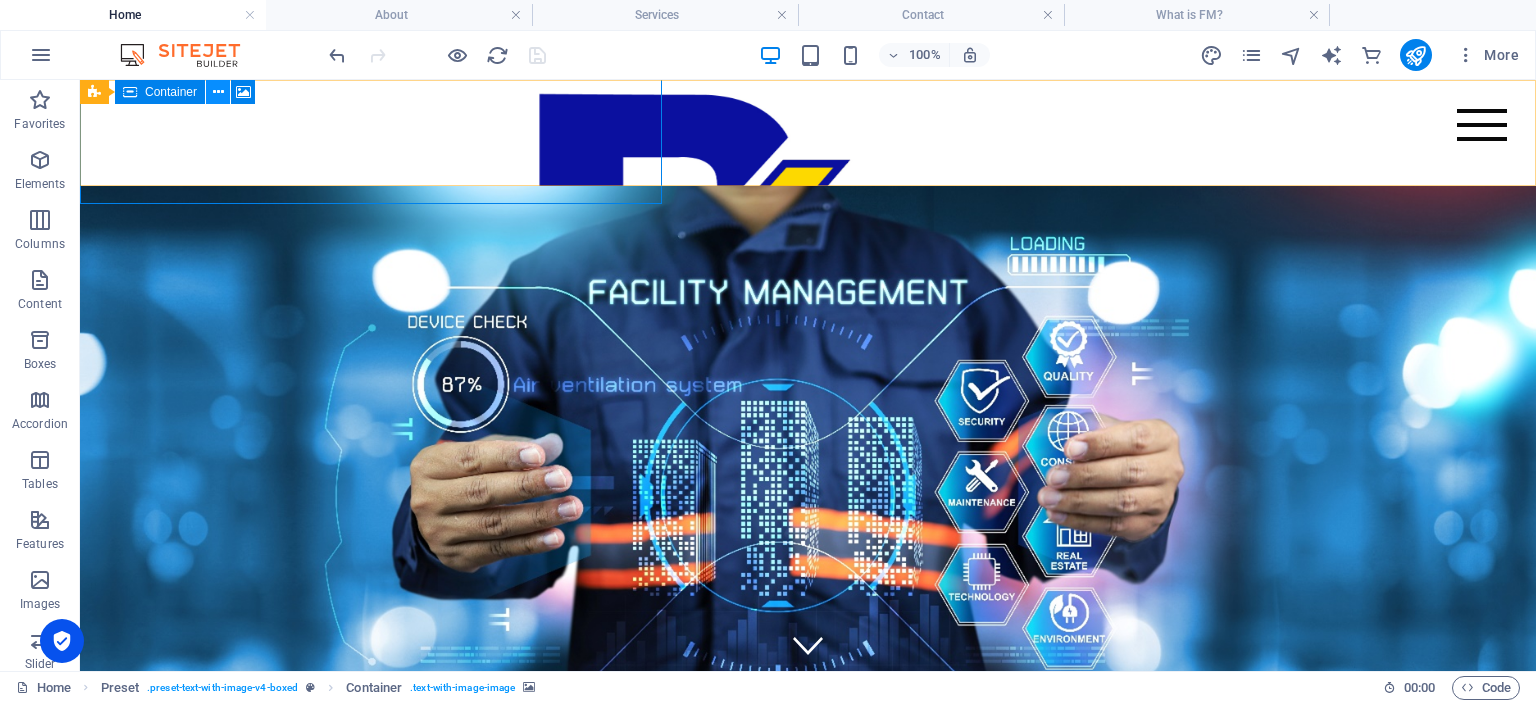 click at bounding box center (218, 92) 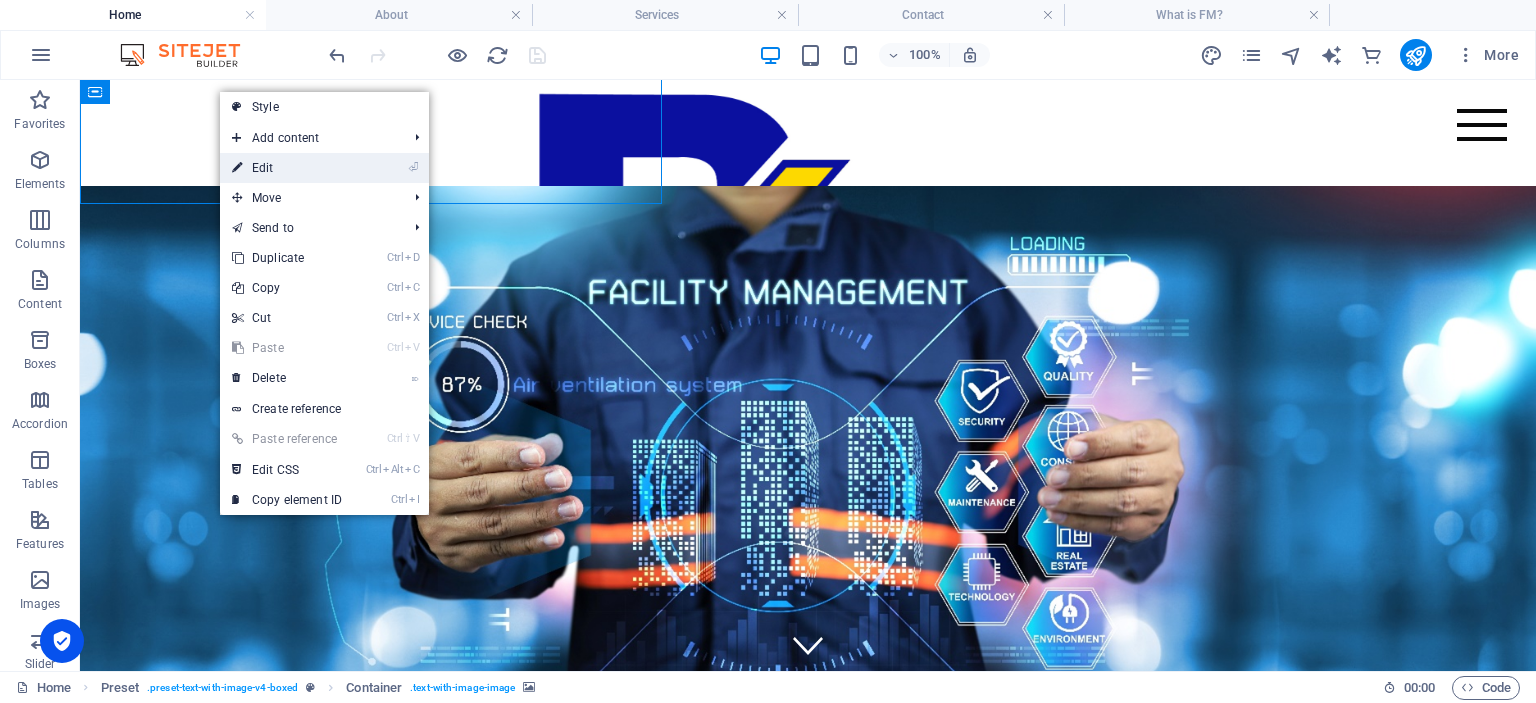 click on "⏎  Edit" at bounding box center [287, 168] 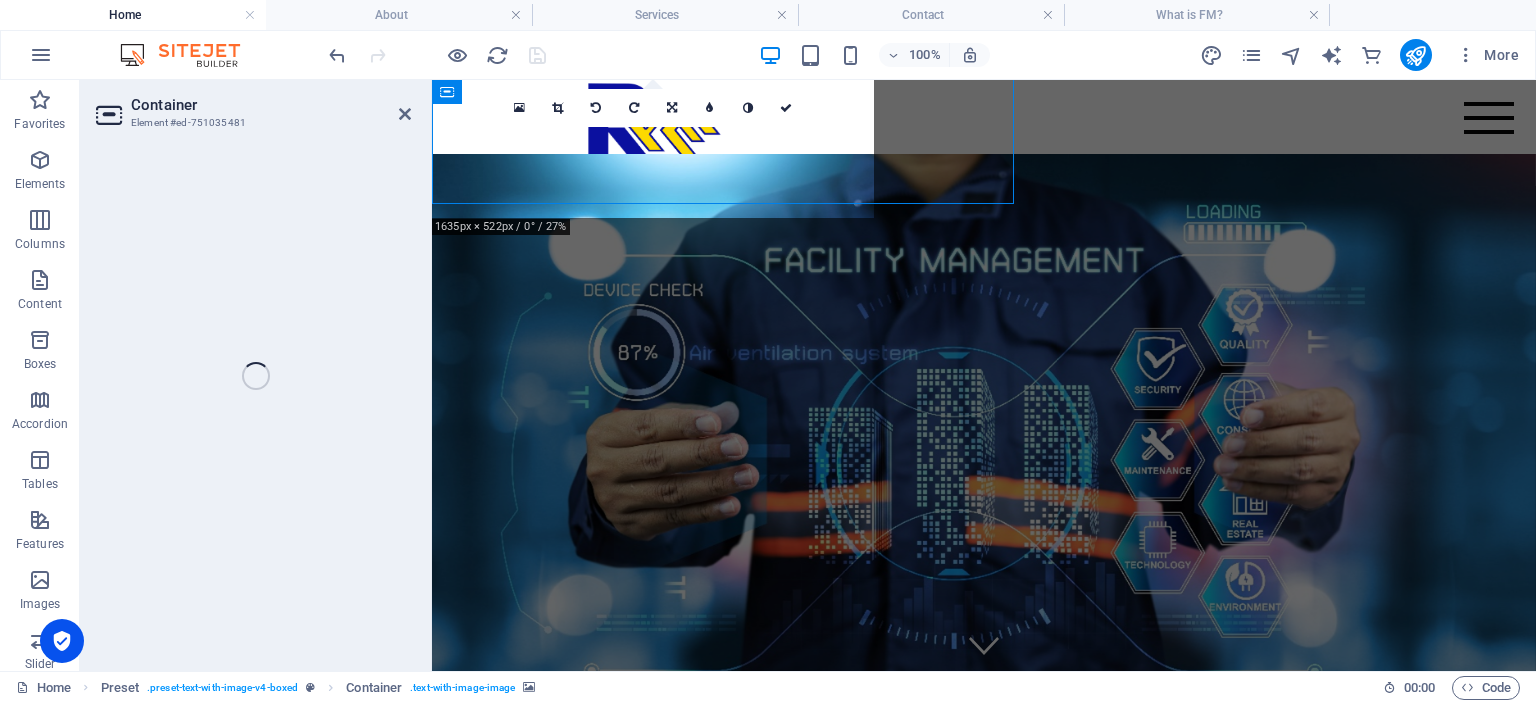 select on "vw" 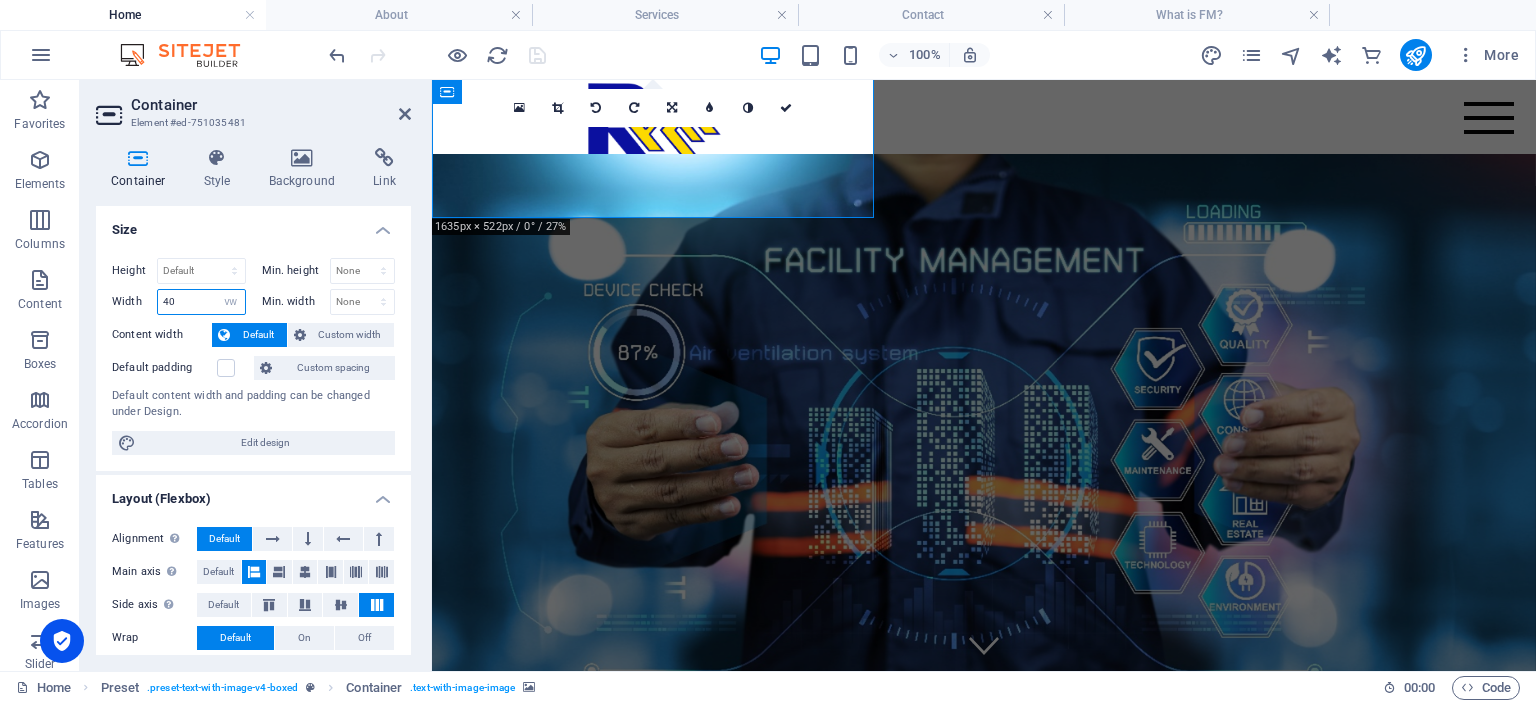 drag, startPoint x: 177, startPoint y: 302, endPoint x: 161, endPoint y: 302, distance: 16 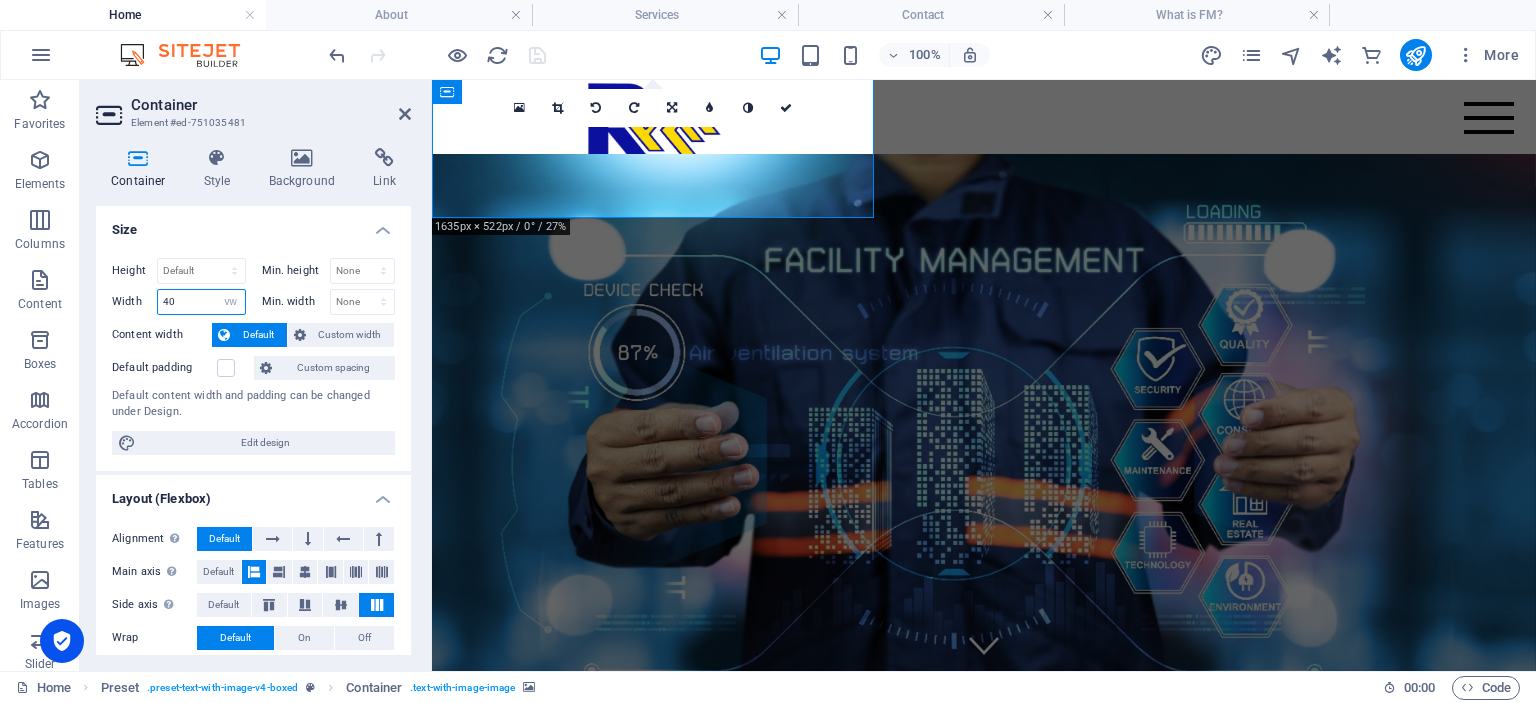 click on "40" at bounding box center [201, 302] 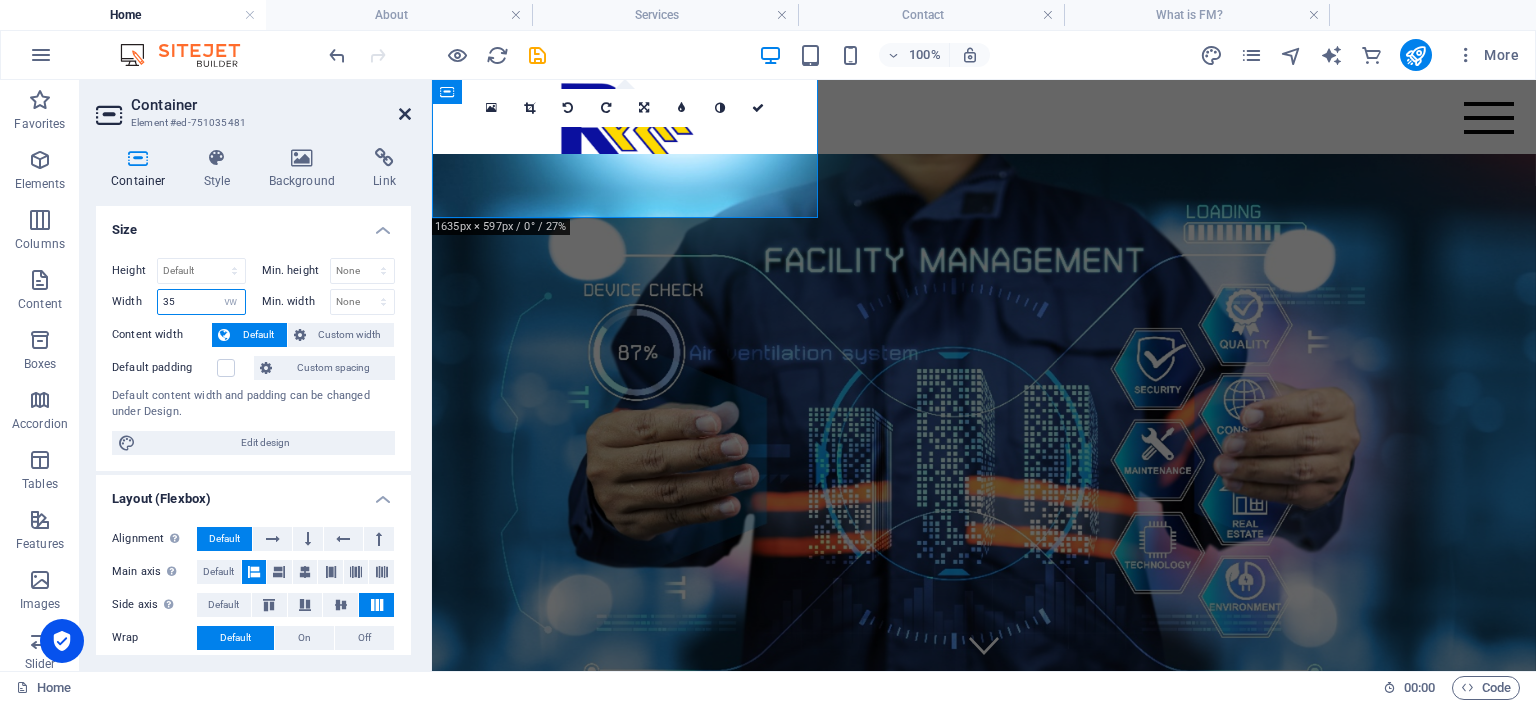 type on "35" 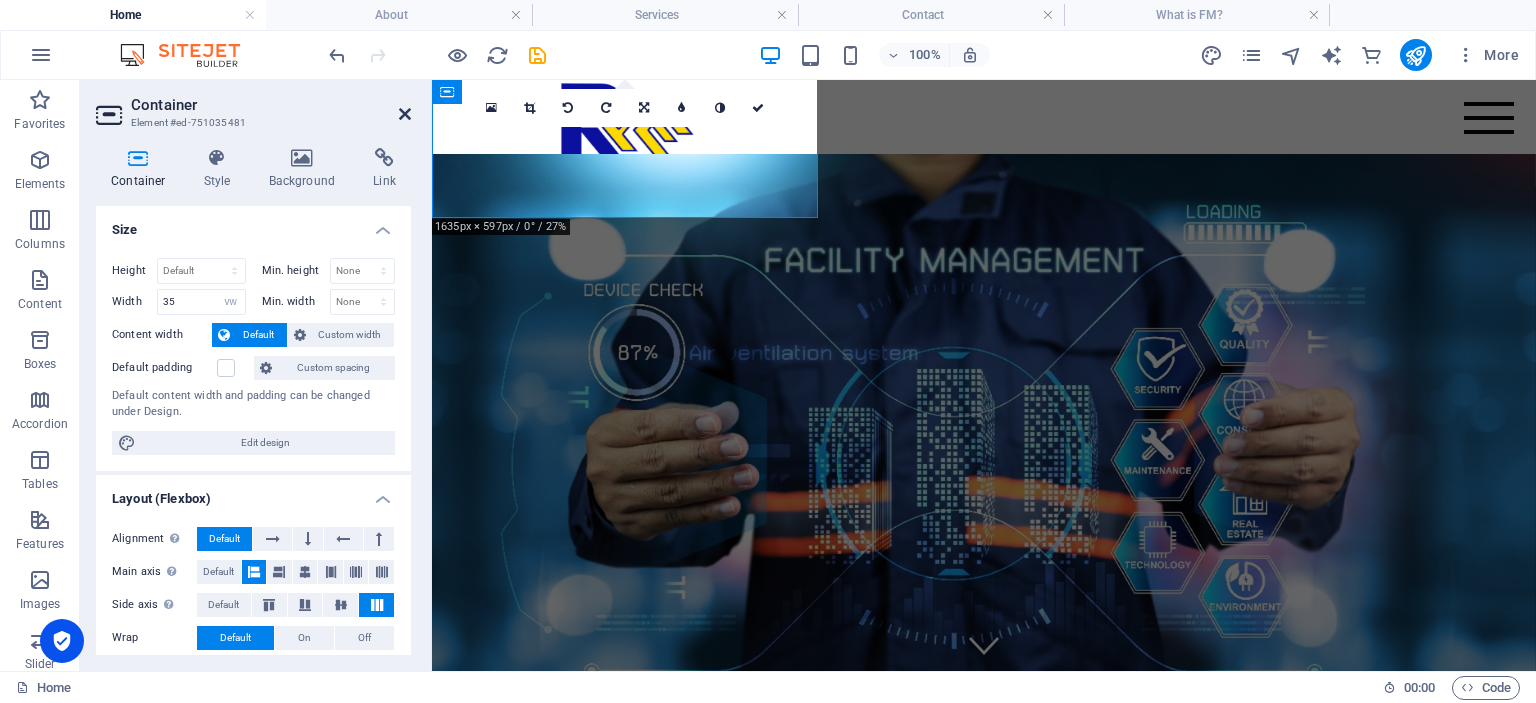 click at bounding box center (405, 114) 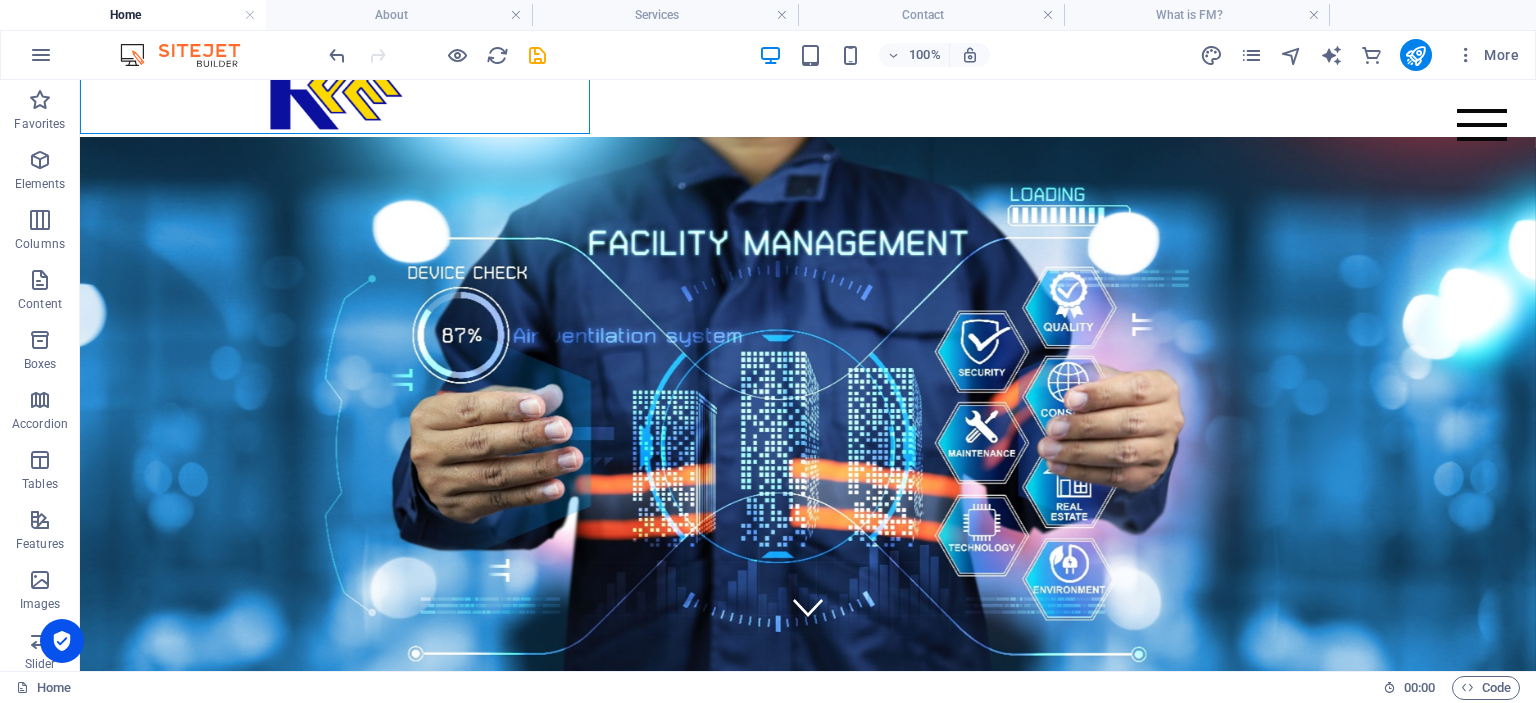scroll, scrollTop: 0, scrollLeft: 0, axis: both 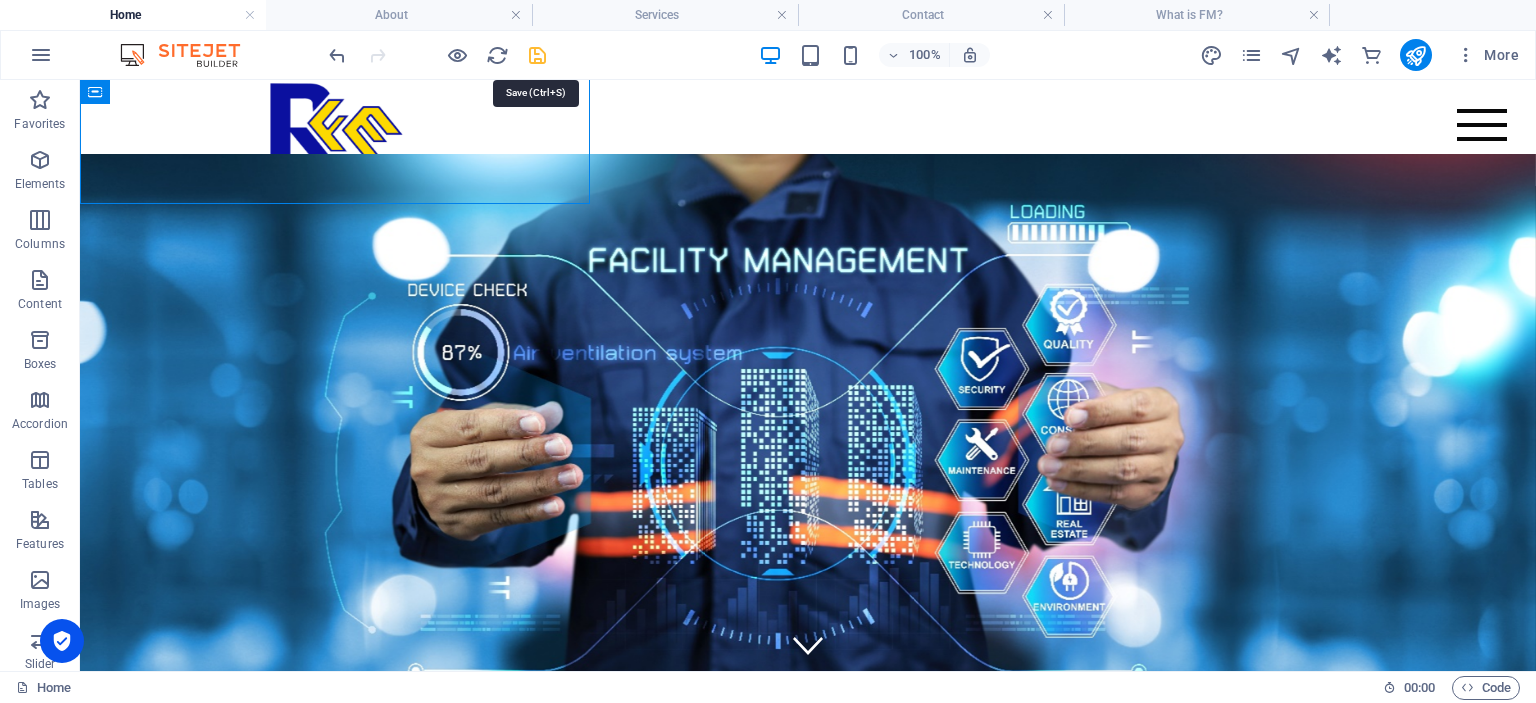 click at bounding box center (537, 55) 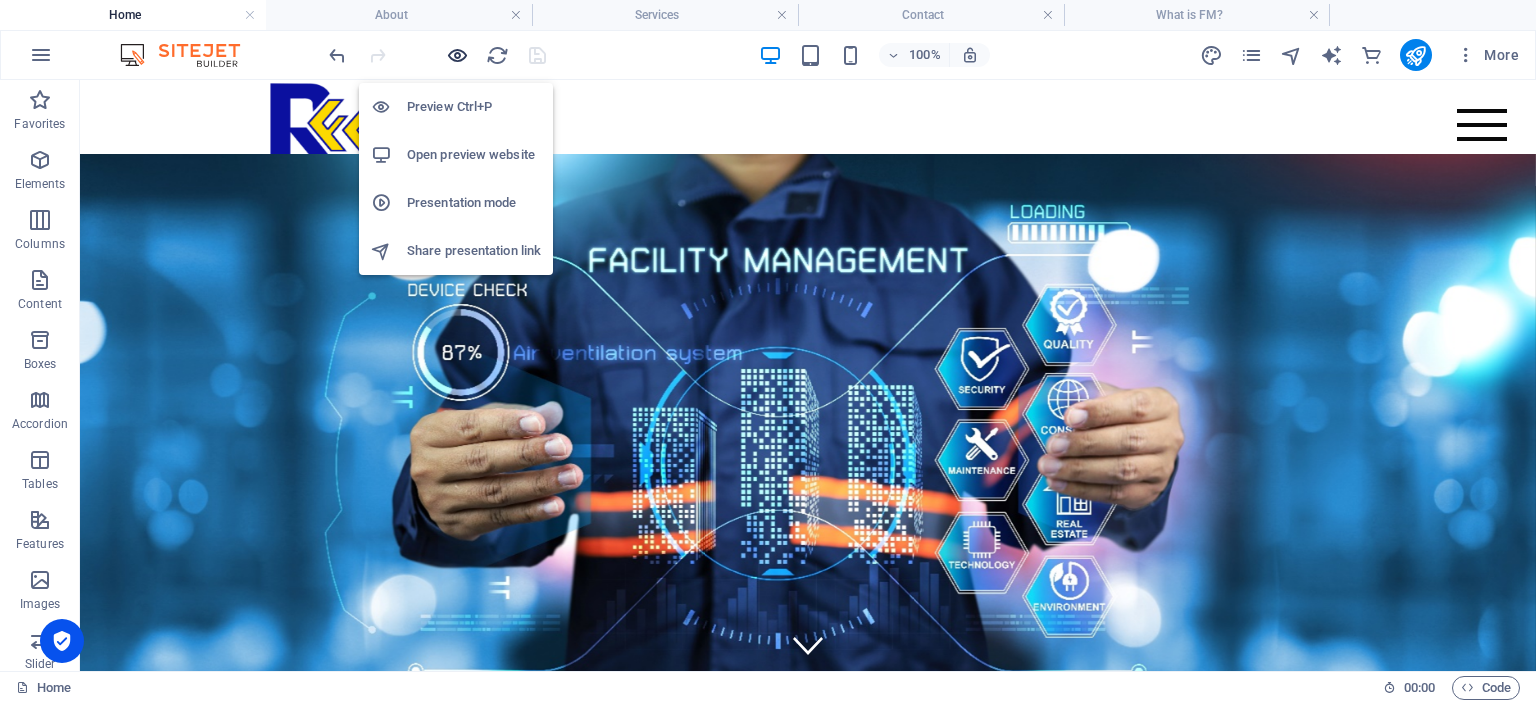 click at bounding box center (457, 55) 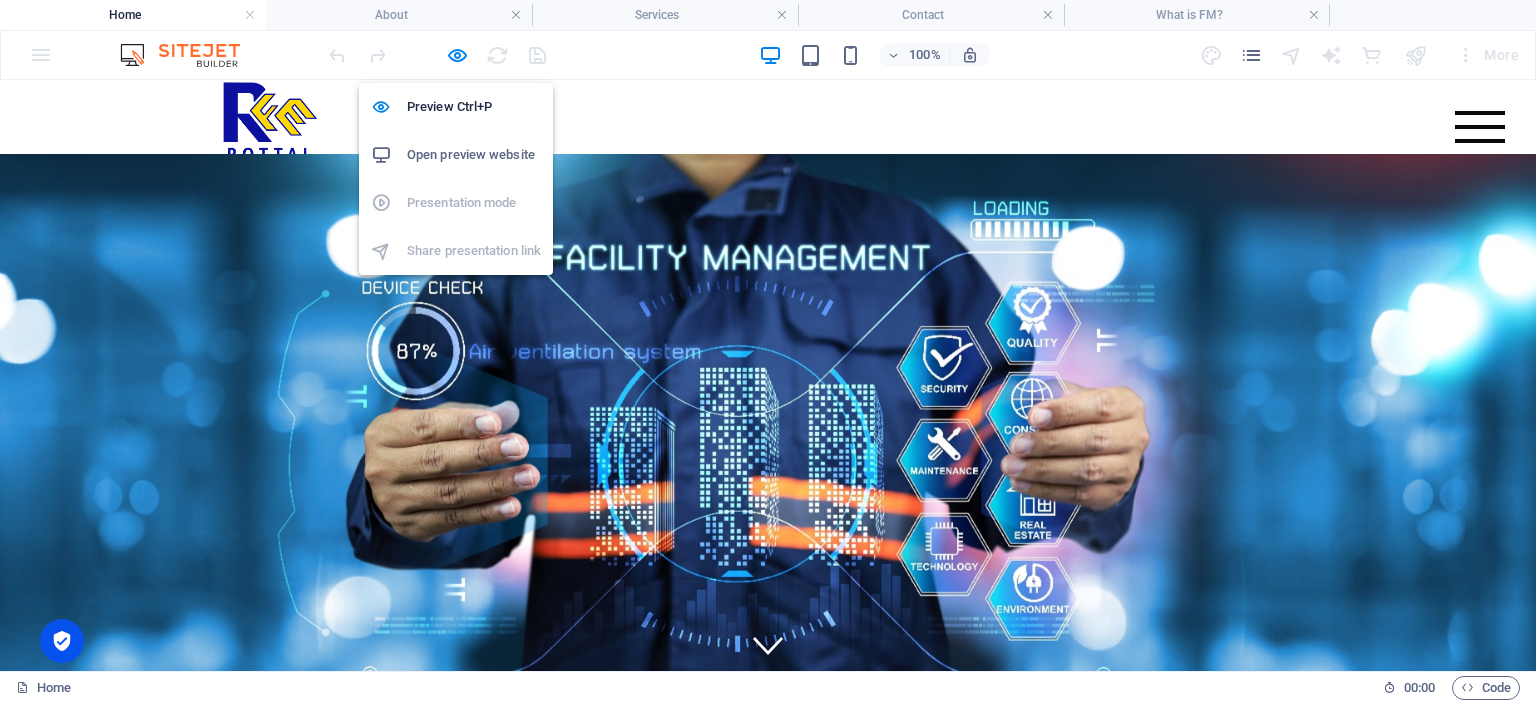 click on "Open preview website" at bounding box center [474, 155] 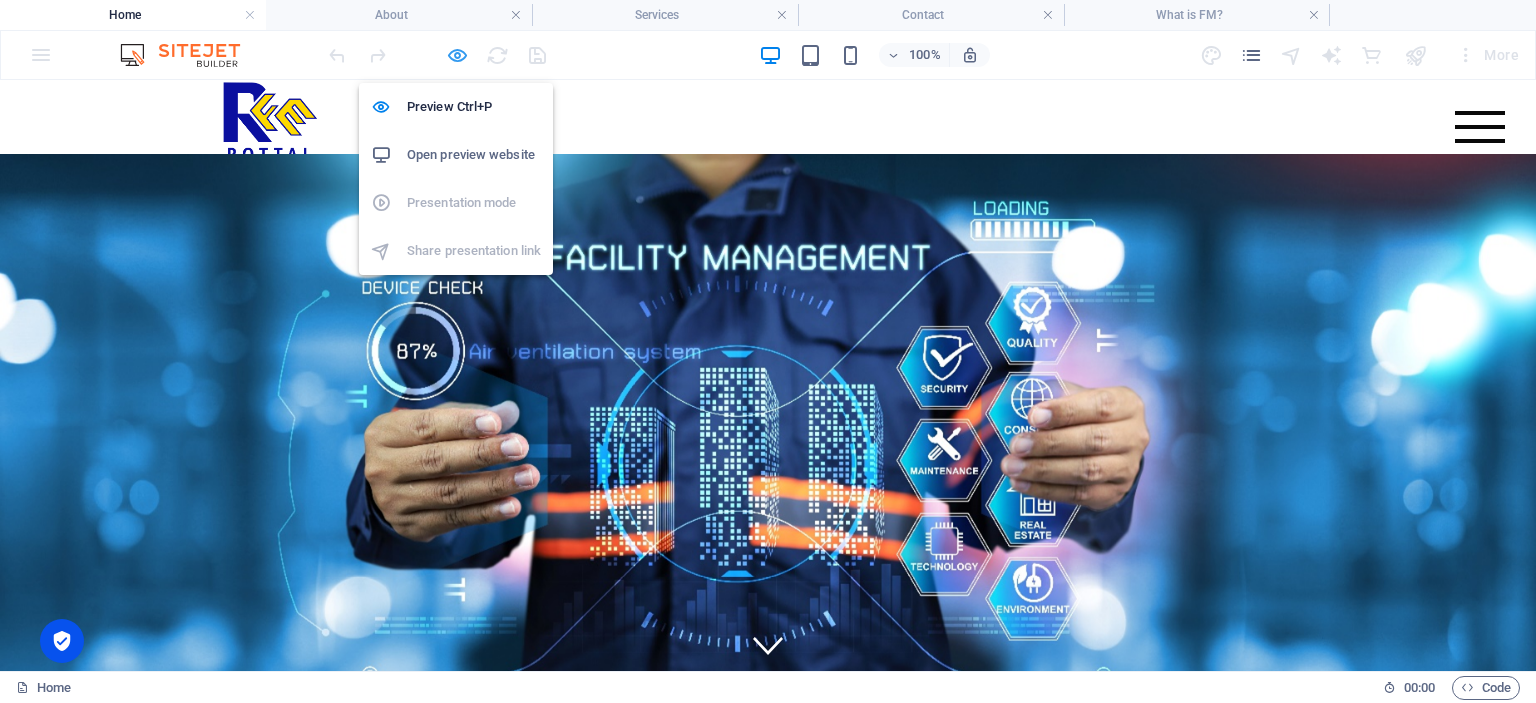 click at bounding box center (457, 55) 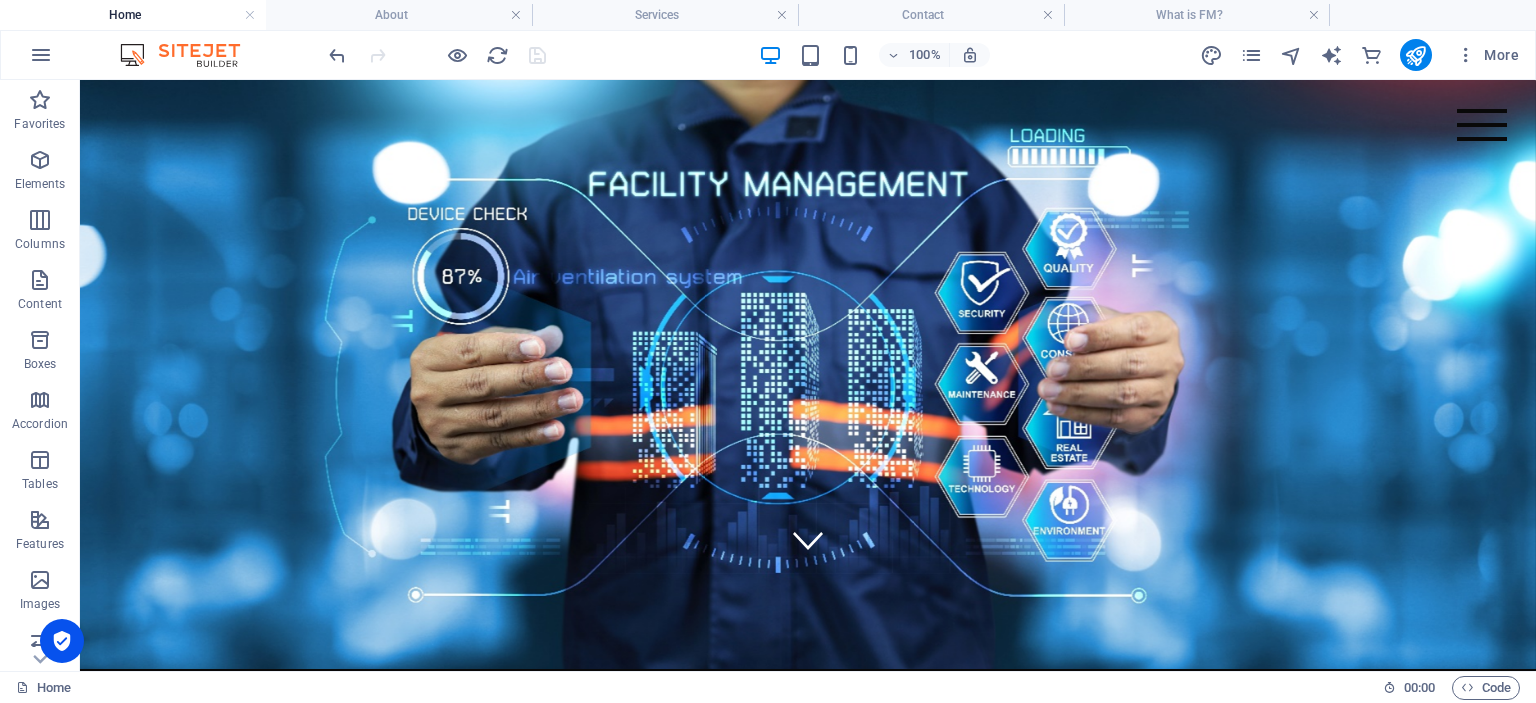 scroll, scrollTop: 0, scrollLeft: 0, axis: both 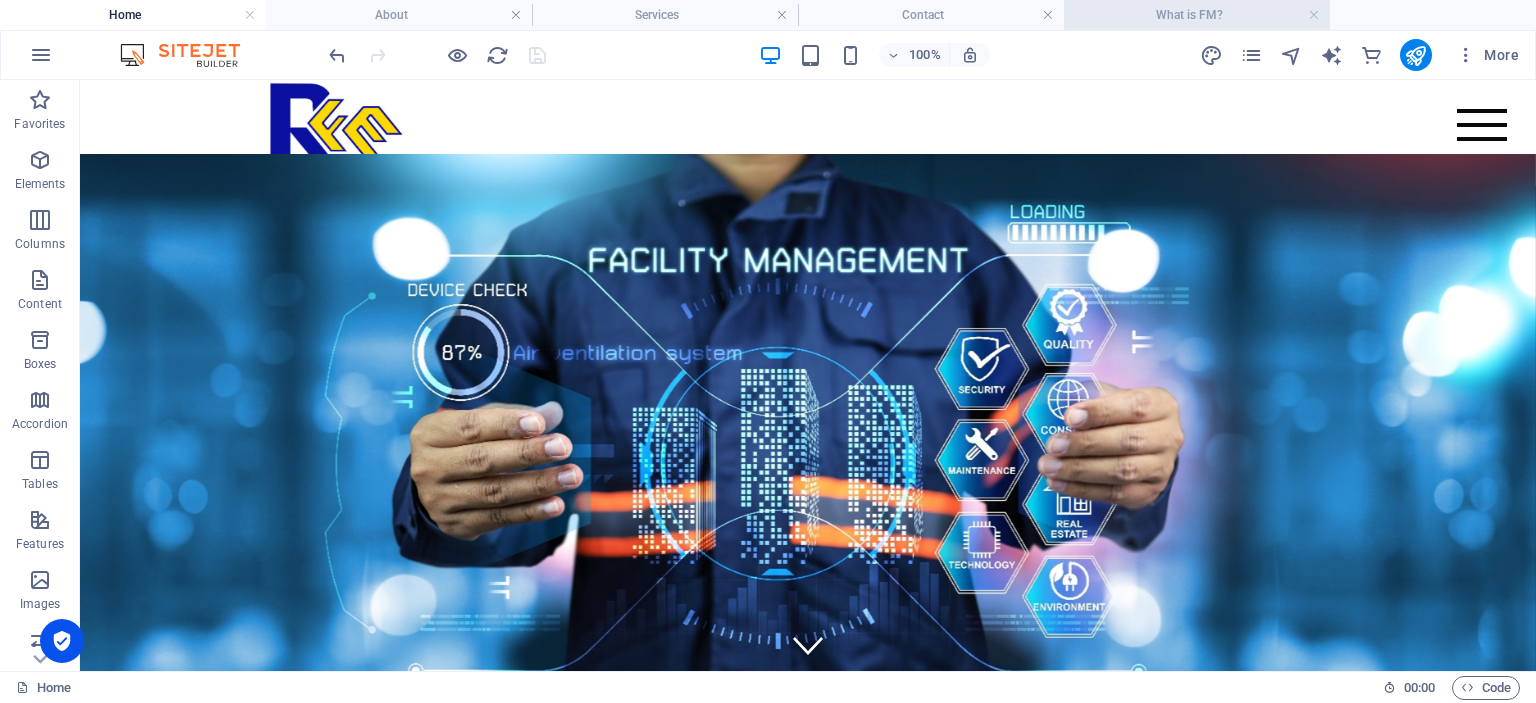 click on "What is FM?" at bounding box center [1197, 15] 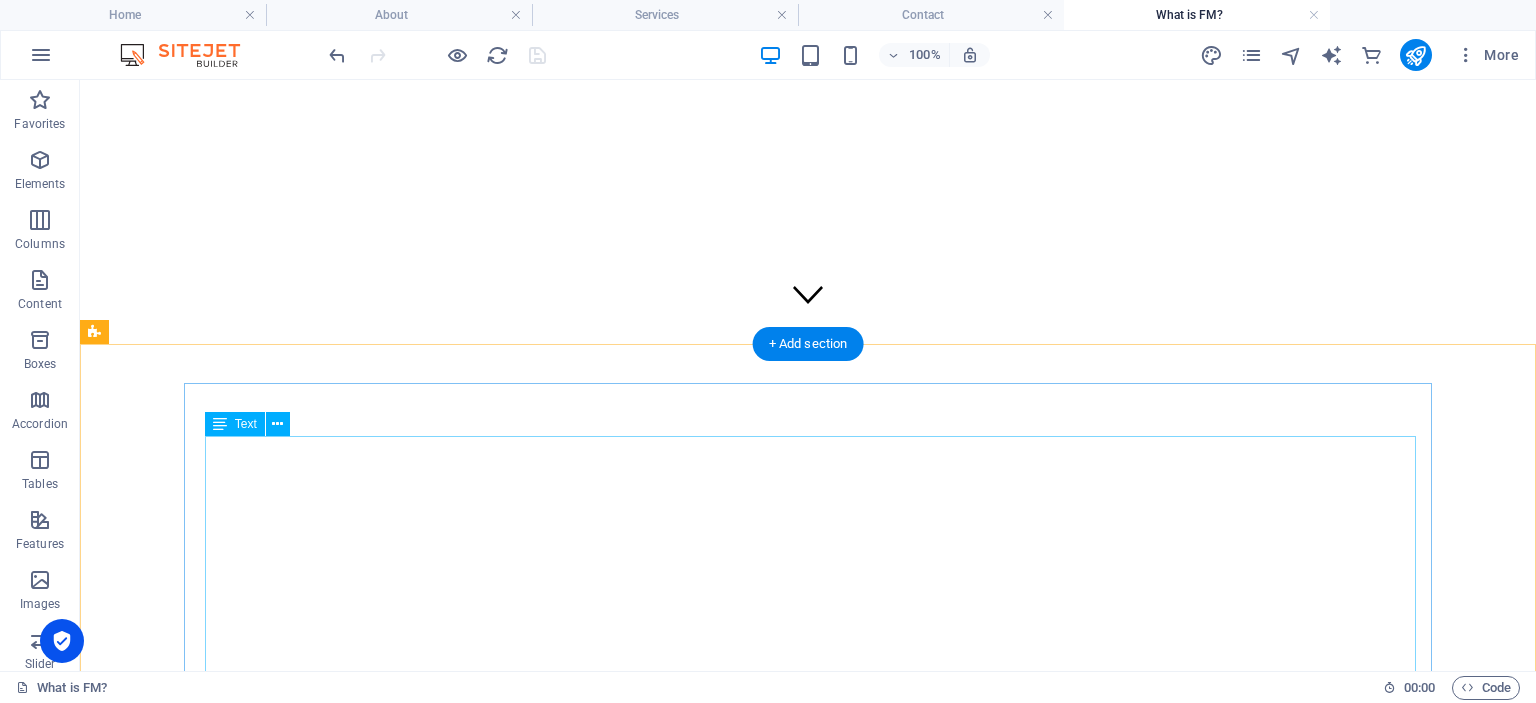 click on "Facility Management (FM) itself is a management discipline that encompasses strategic, tactical, and operational levels, with a distinction being made at the operational level between facility services for service provision and facility management. ISO 41001:2024 focuses primarily on the tactical and operational levels. Nevertheless, the strategic component of FM is important within the organization, as it is in constant dialogue with the core business strategy in order to be able to respond to changes in that strategy.  To support the FM strategy, facility management processes—aligned with core operations—are continuously improved through a continuous improvement process (CIP). At the operational level, FM involves planning, executing, and controlling all technical, commercial, and infrastructural services required for building operation, along with defining KPIs used by tactical and strategic FM to assess performance and guide decisions. IFMA ,  EuroFM ,  GEFMA  or  RealFM" at bounding box center (808, 11171) 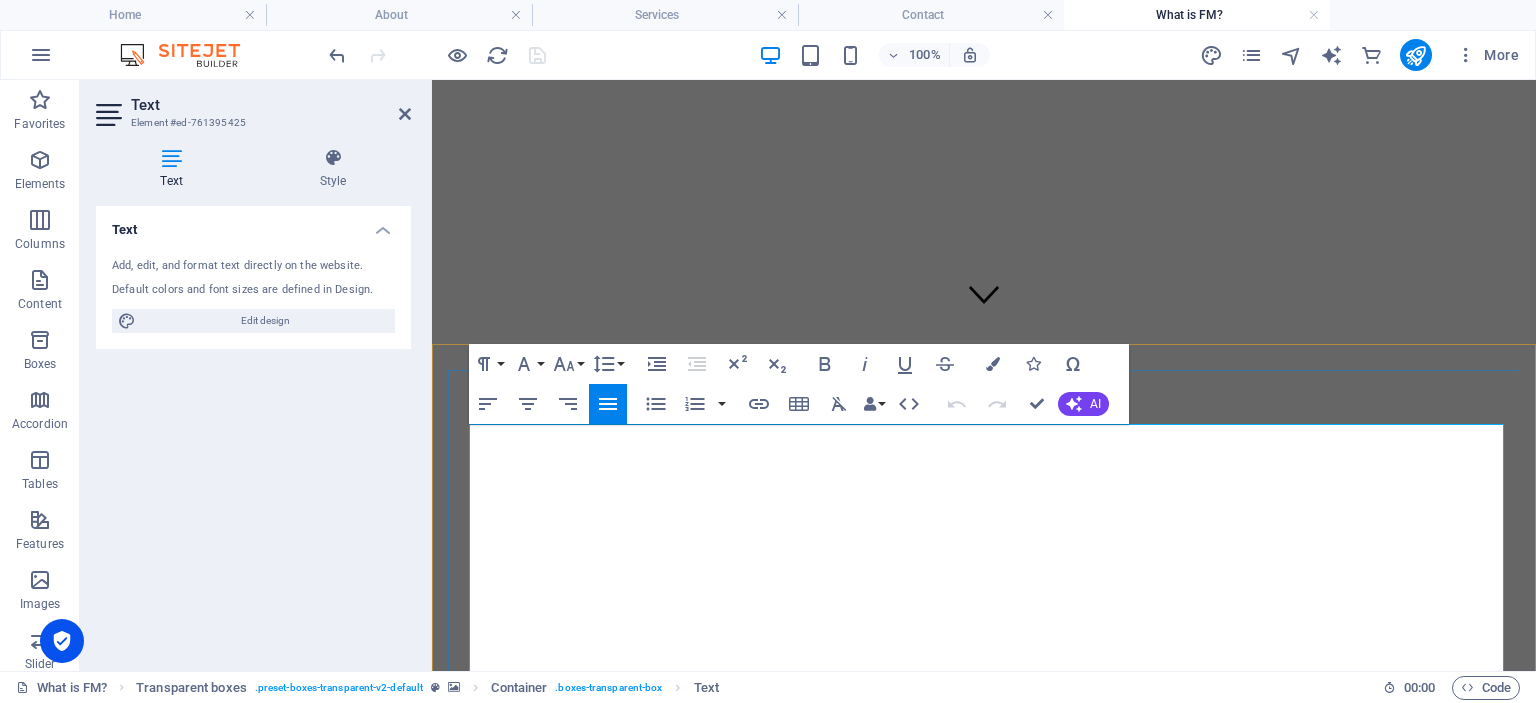 drag, startPoint x: 1323, startPoint y: 458, endPoint x: 1307, endPoint y: 460, distance: 16.124516 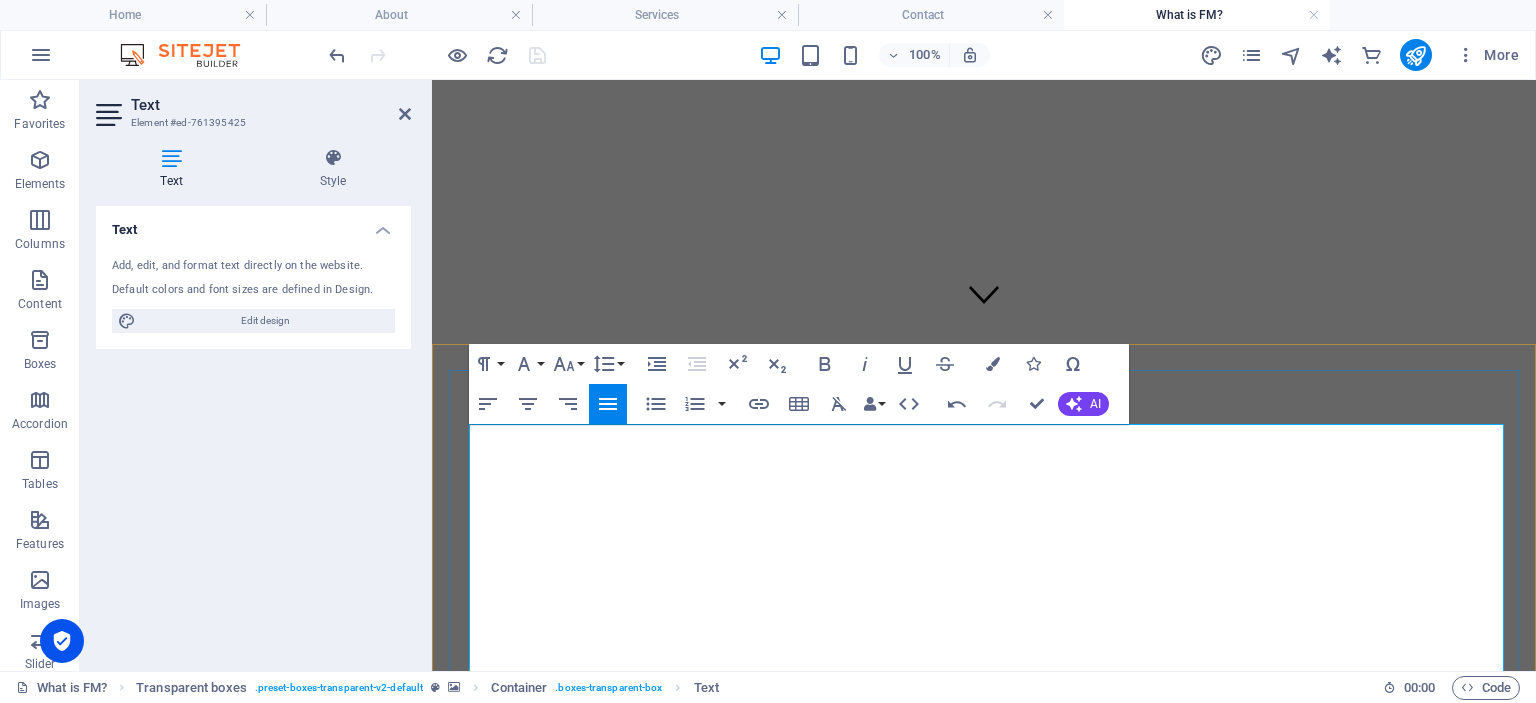 drag, startPoint x: 1322, startPoint y: 460, endPoint x: 1212, endPoint y: 462, distance: 110.01818 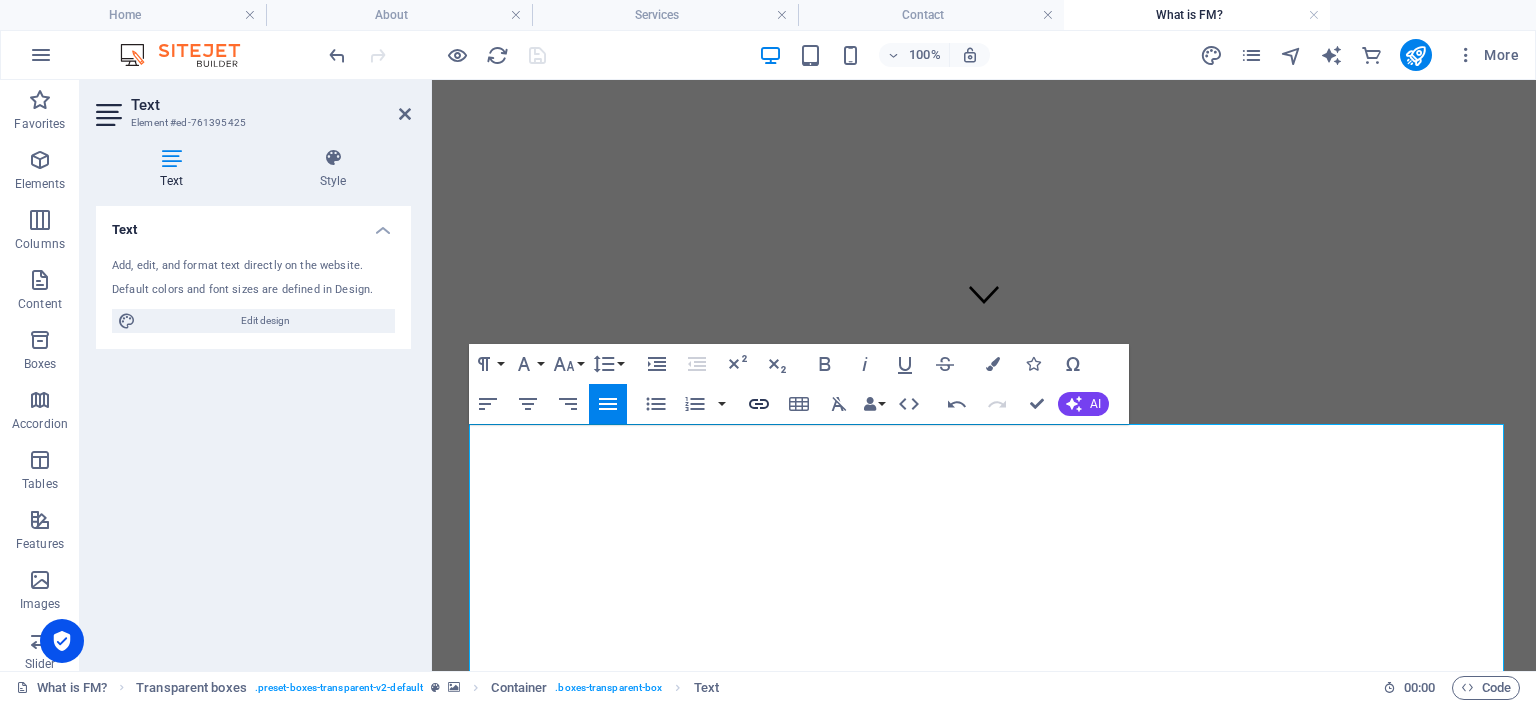 click 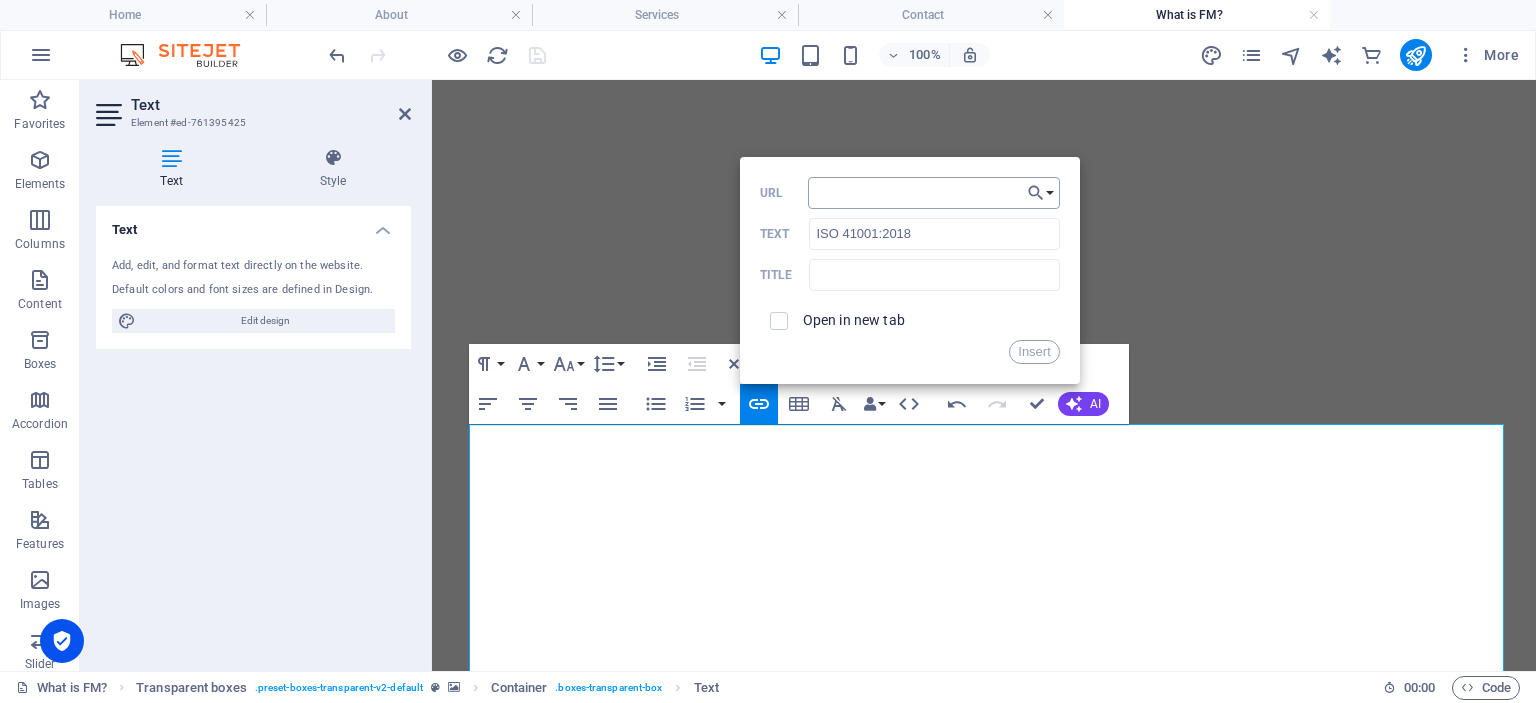 click on "URL" at bounding box center (934, 193) 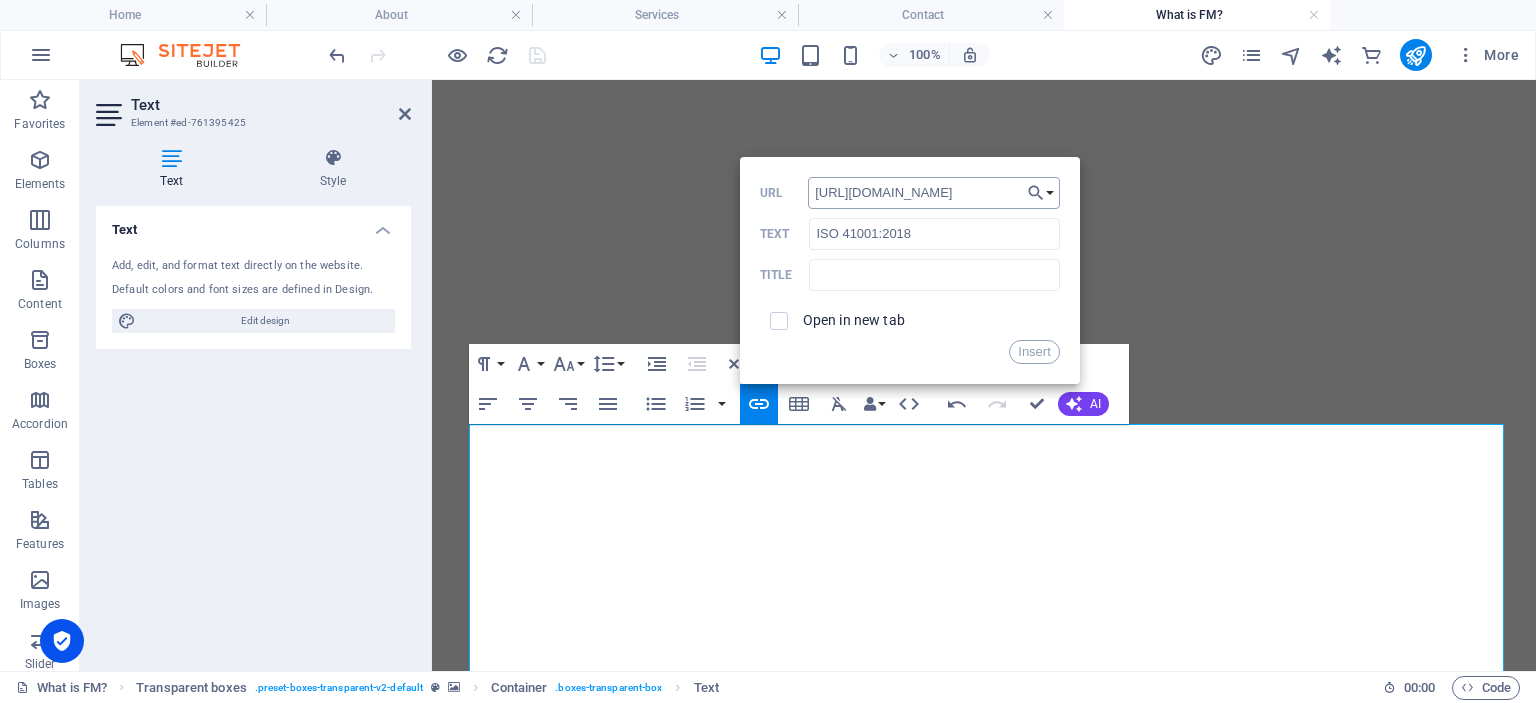 scroll, scrollTop: 0, scrollLeft: 153, axis: horizontal 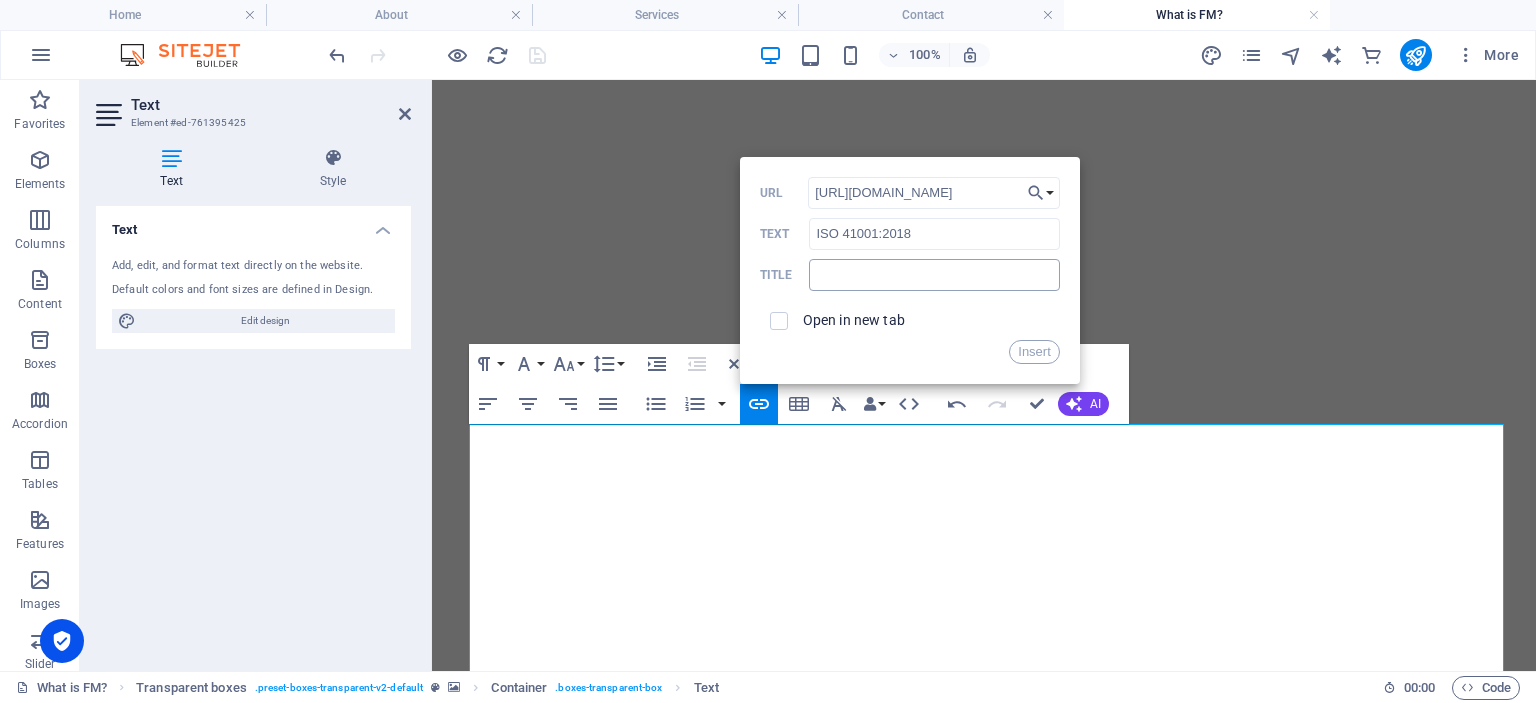 type on "[URL][DOMAIN_NAME]" 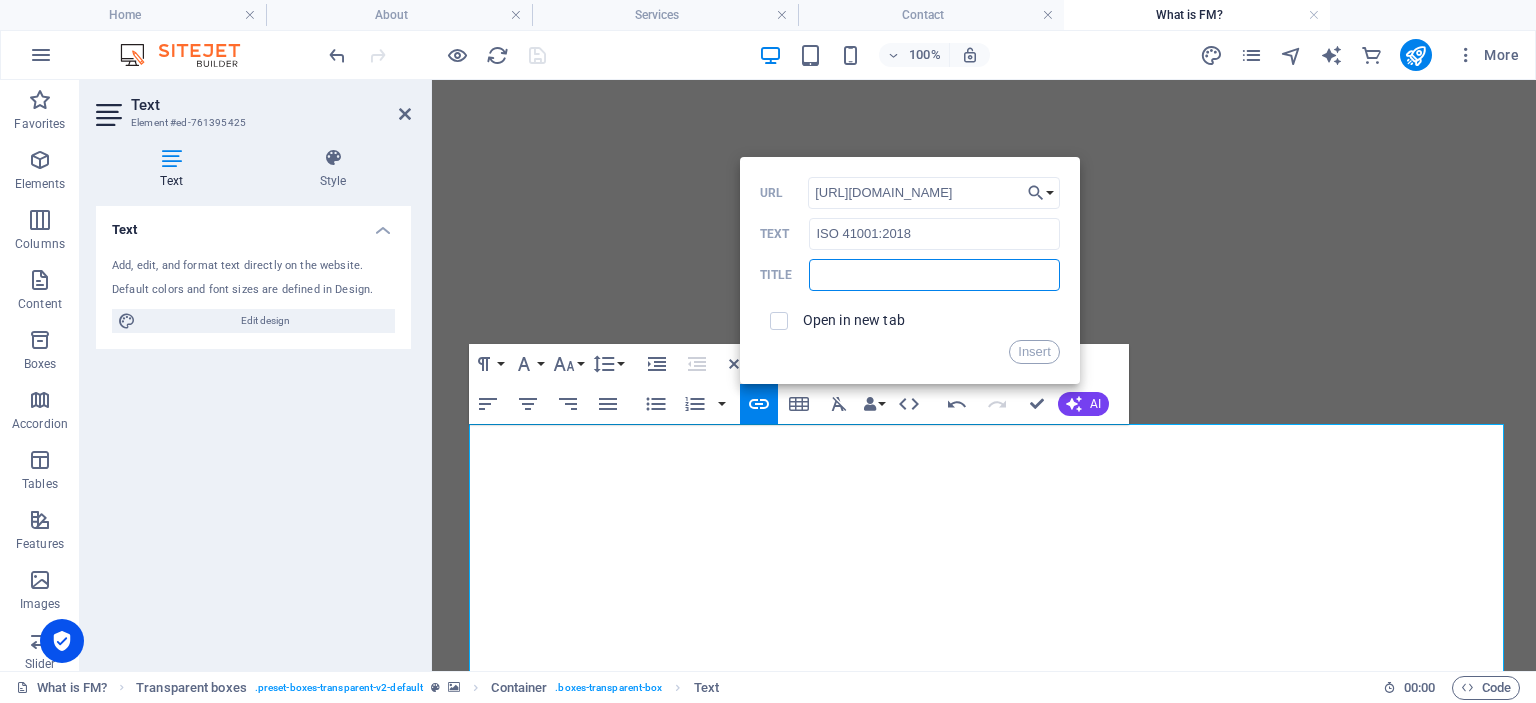 click at bounding box center (934, 275) 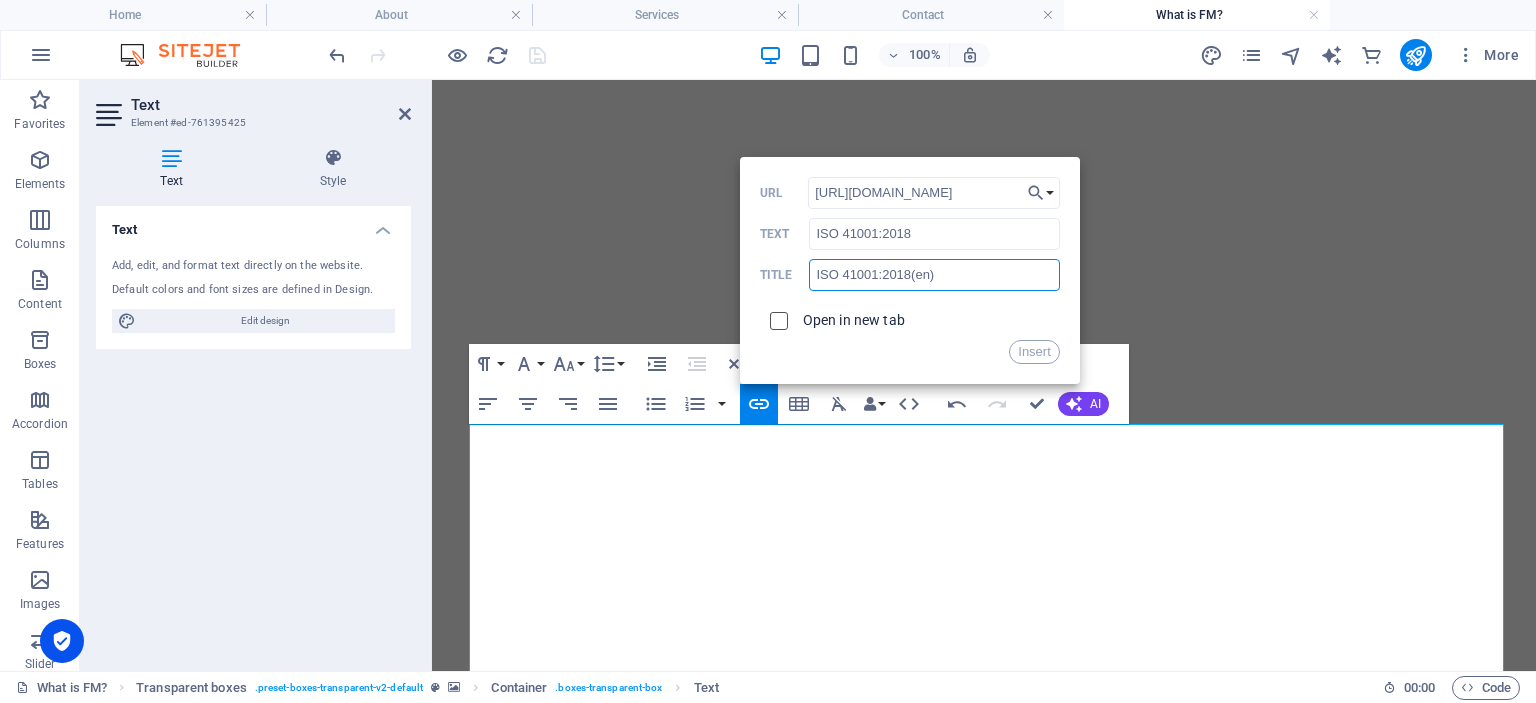 type on "ISO 41001:2018(en)" 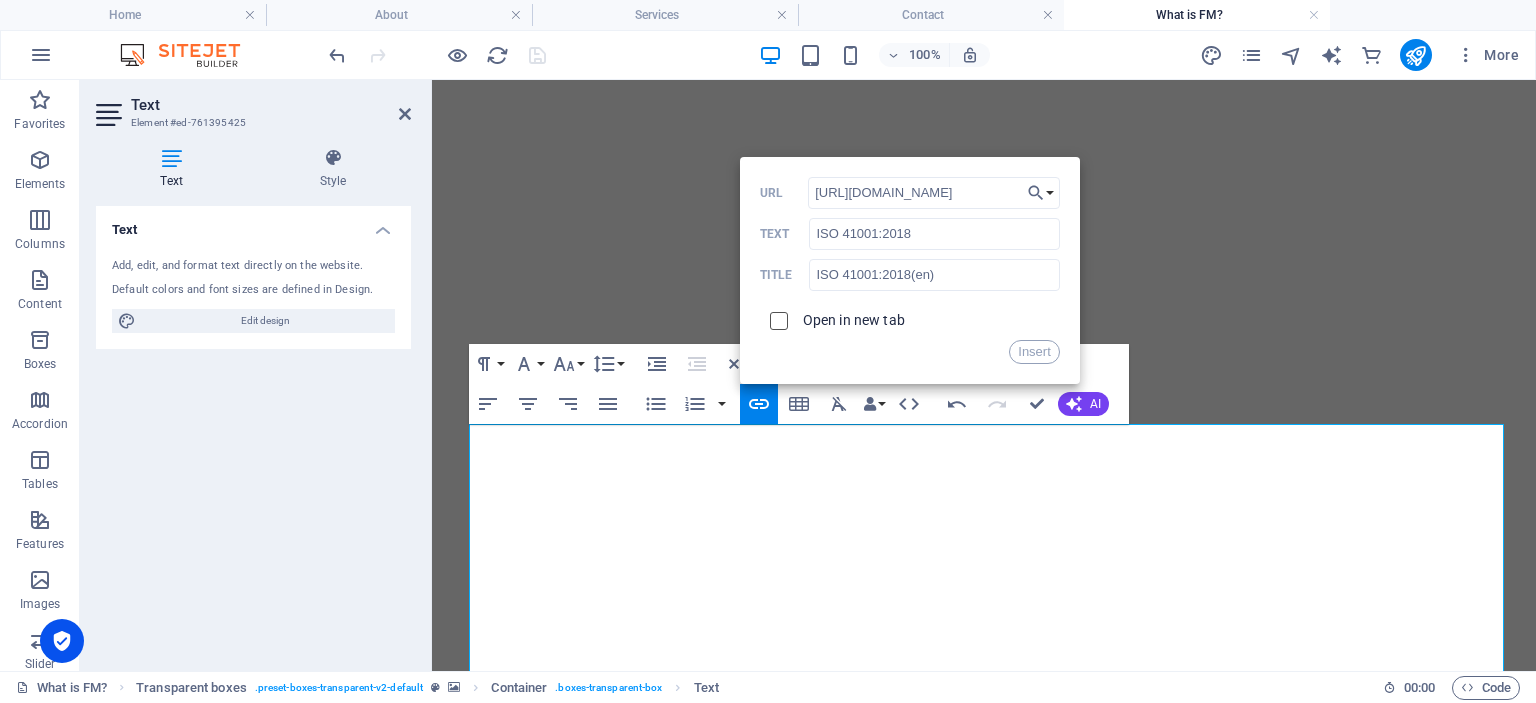 click at bounding box center (776, 318) 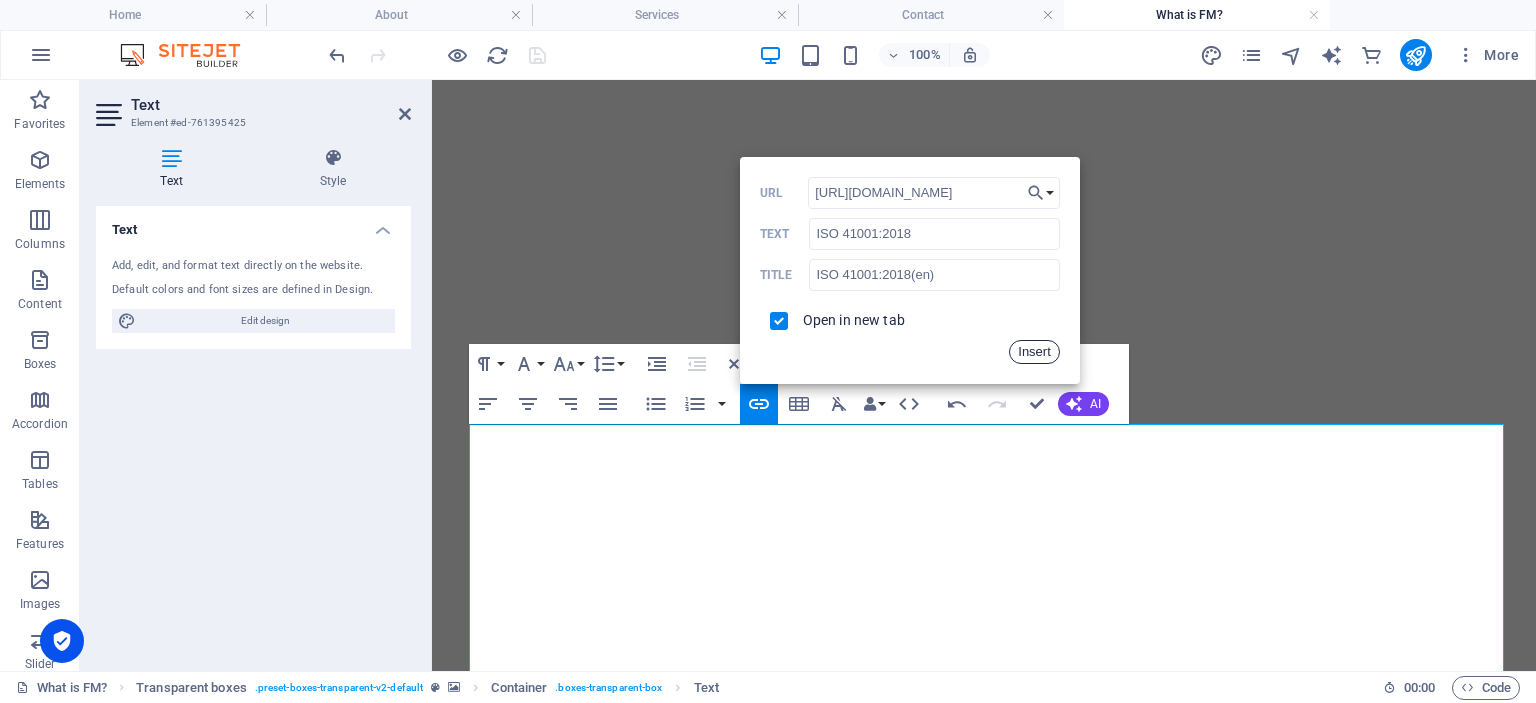 click on "Insert" at bounding box center [1034, 352] 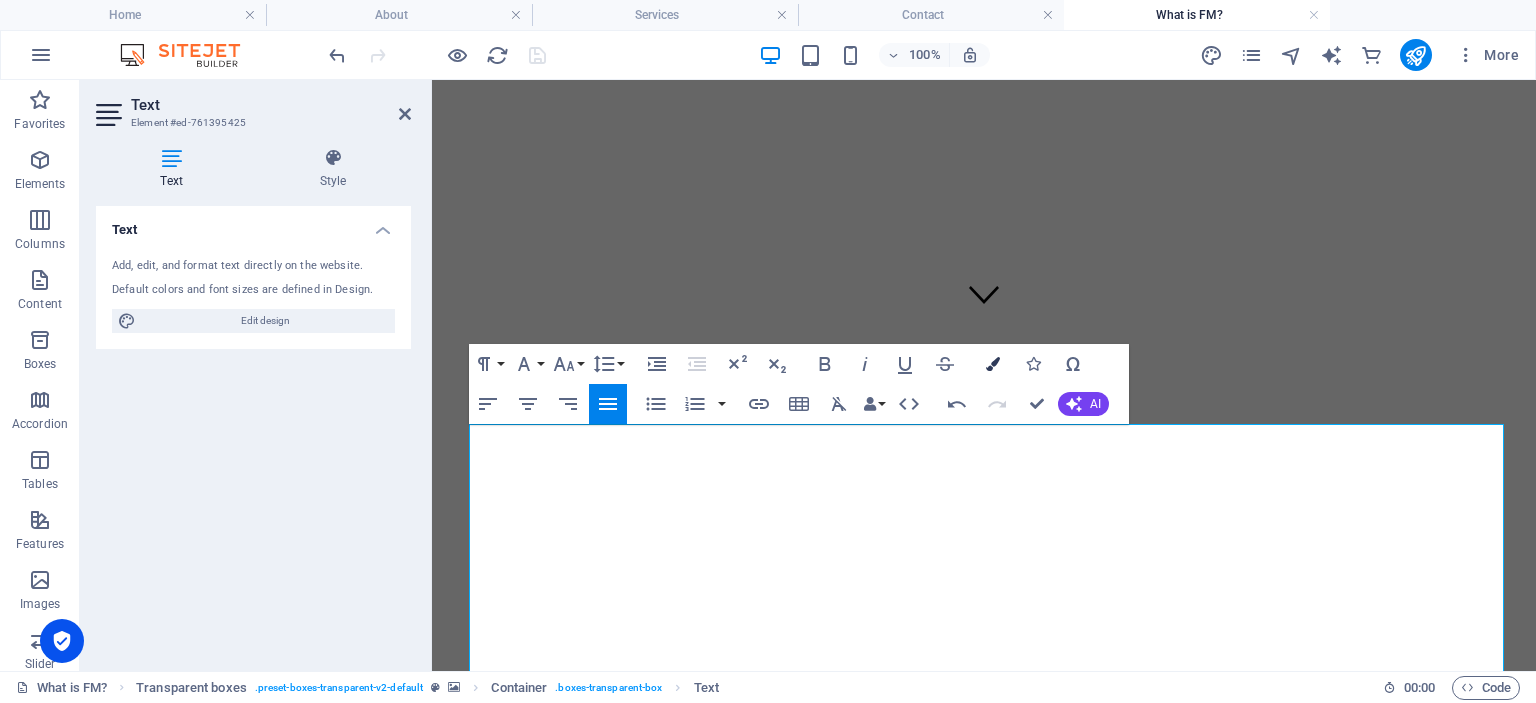 click at bounding box center [993, 364] 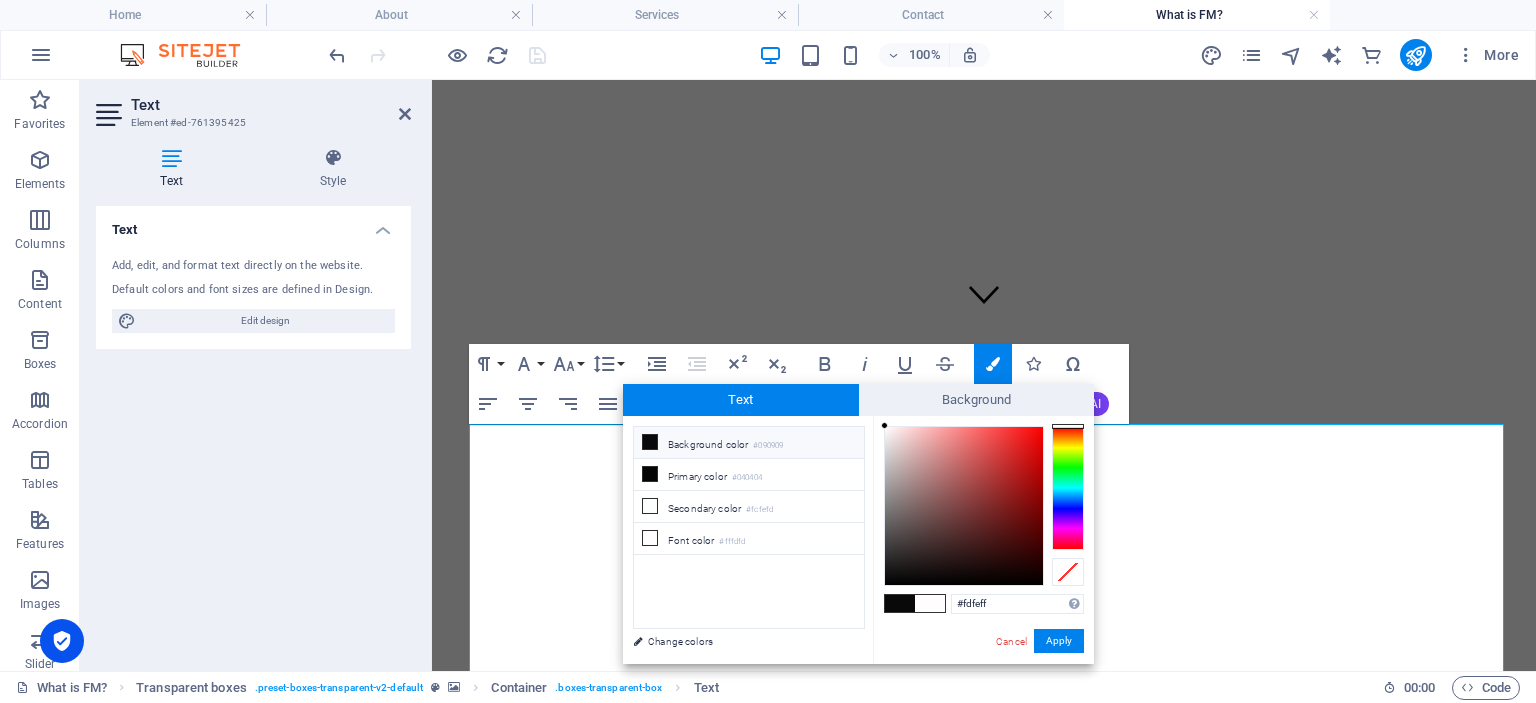 click at bounding box center (1068, 488) 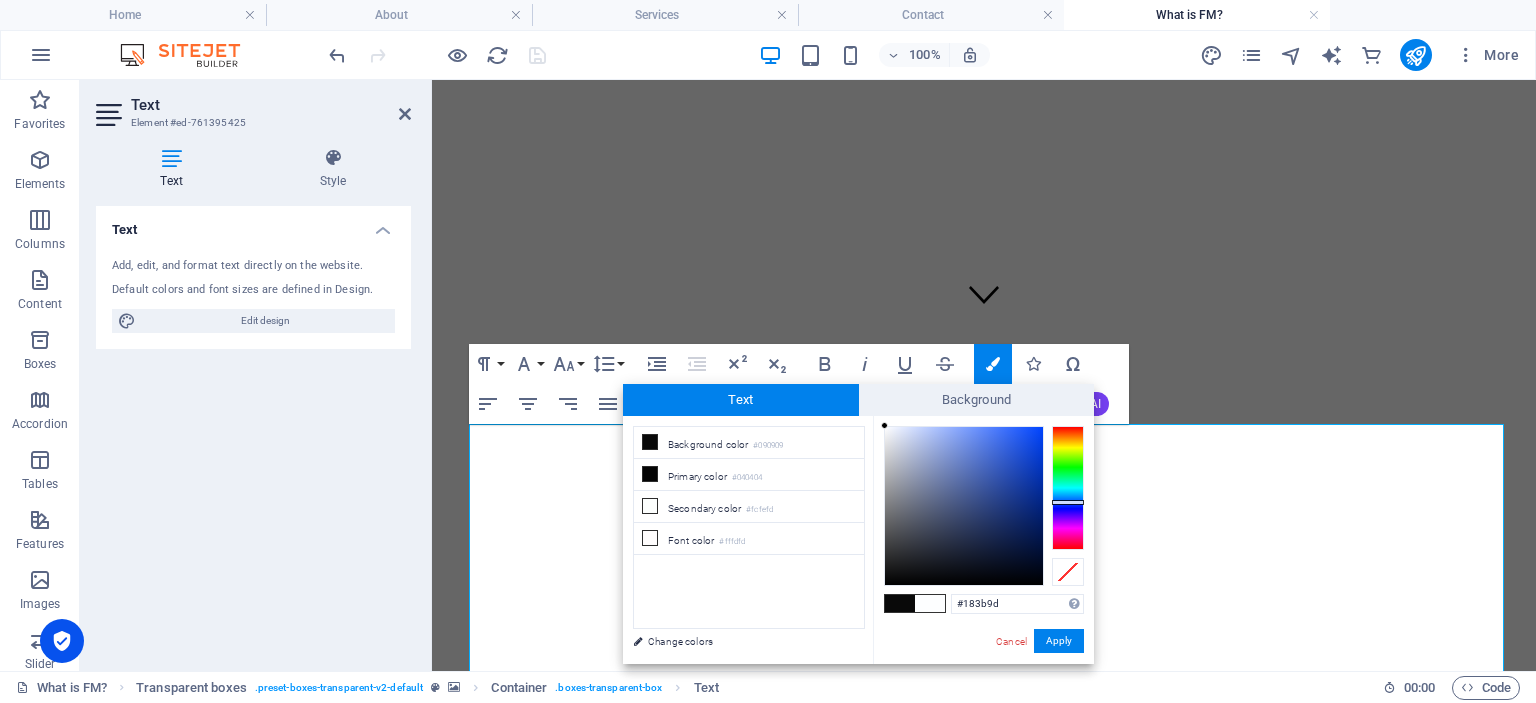 click at bounding box center [964, 506] 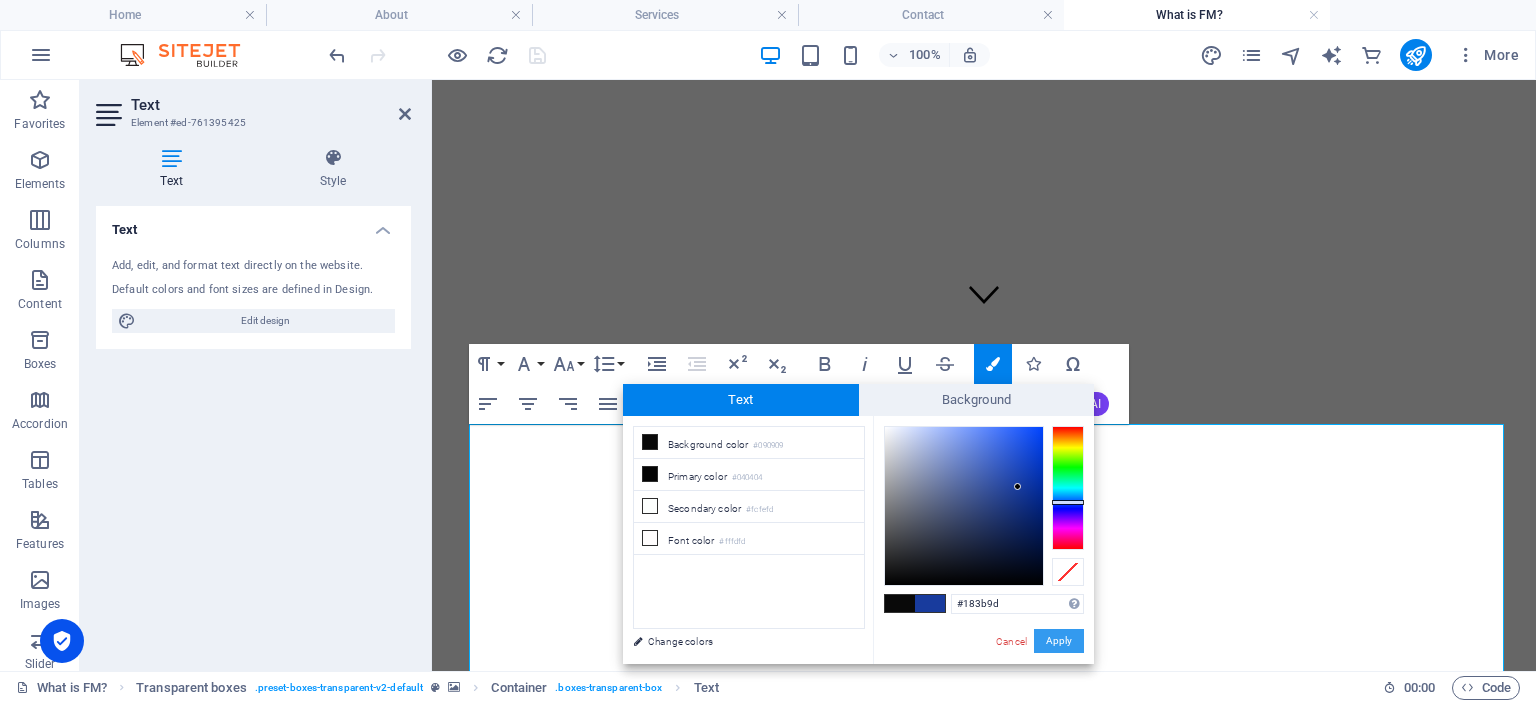 click on "Apply" at bounding box center (1059, 641) 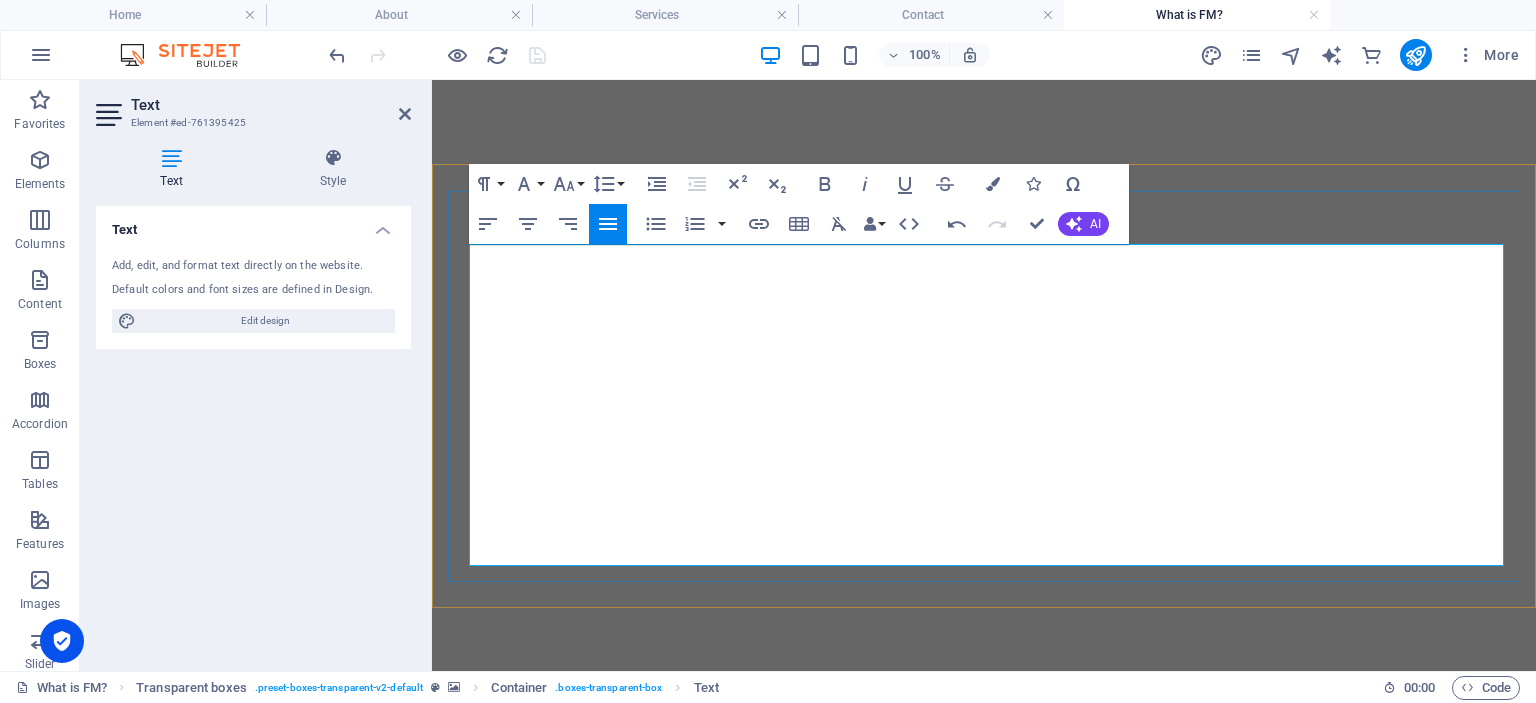 scroll, scrollTop: 553, scrollLeft: 0, axis: vertical 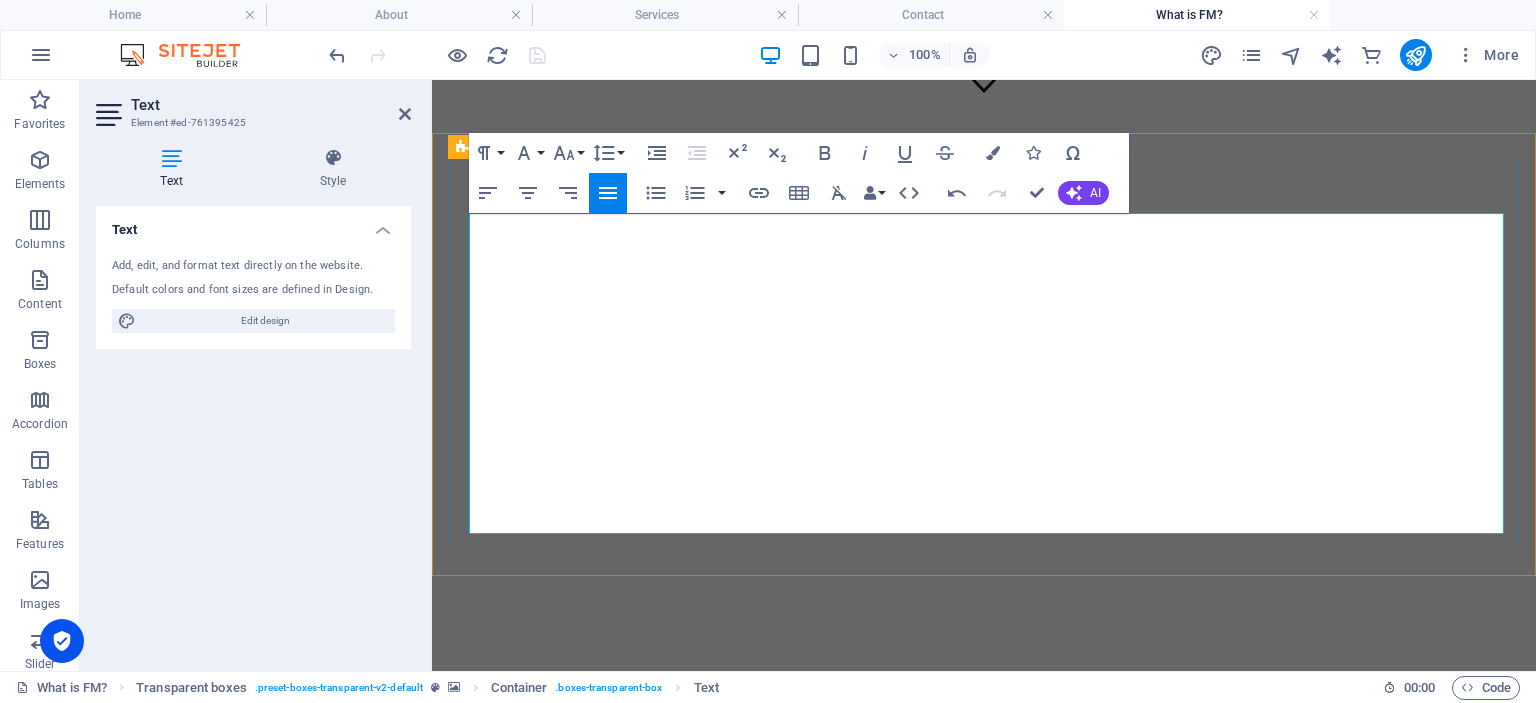 drag, startPoint x: 1180, startPoint y: 496, endPoint x: 1130, endPoint y: 498, distance: 50.039986 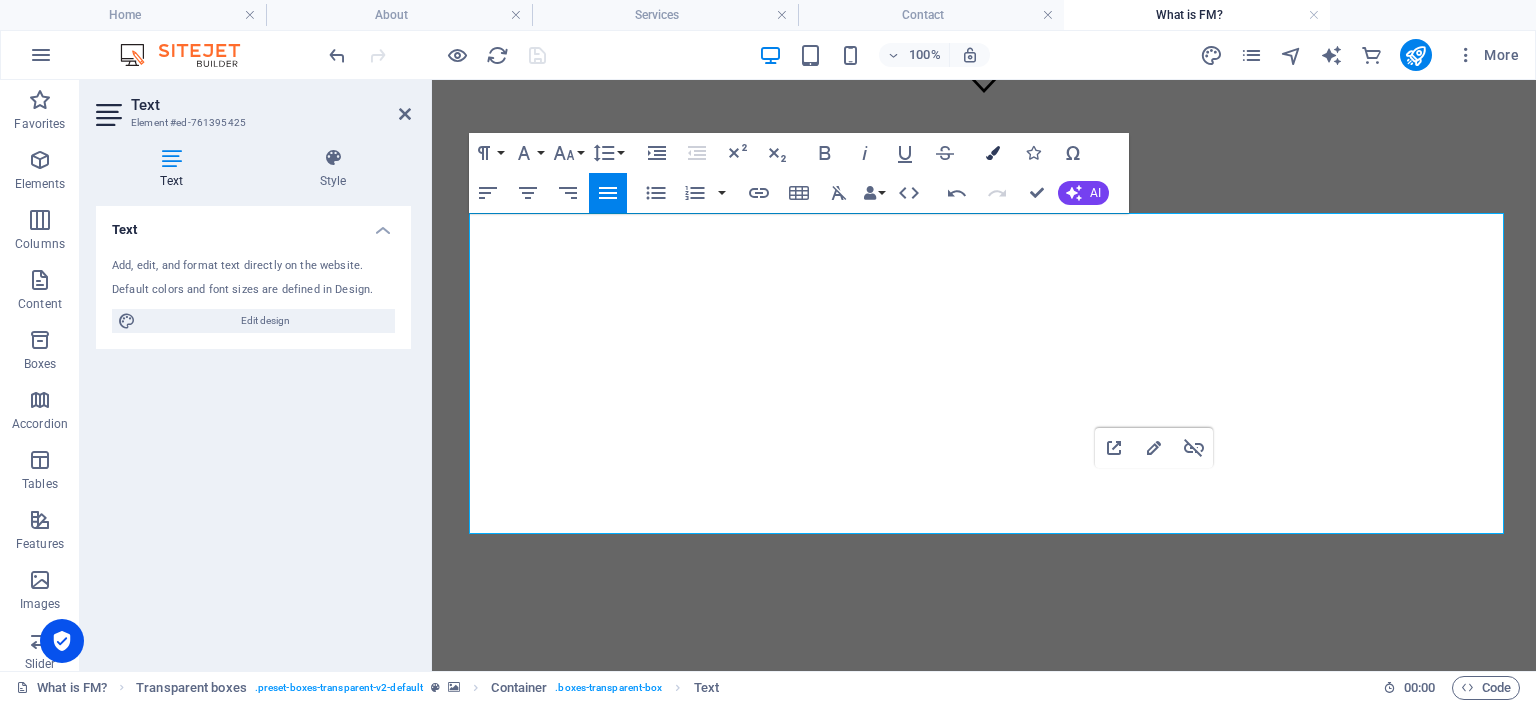 click at bounding box center (993, 153) 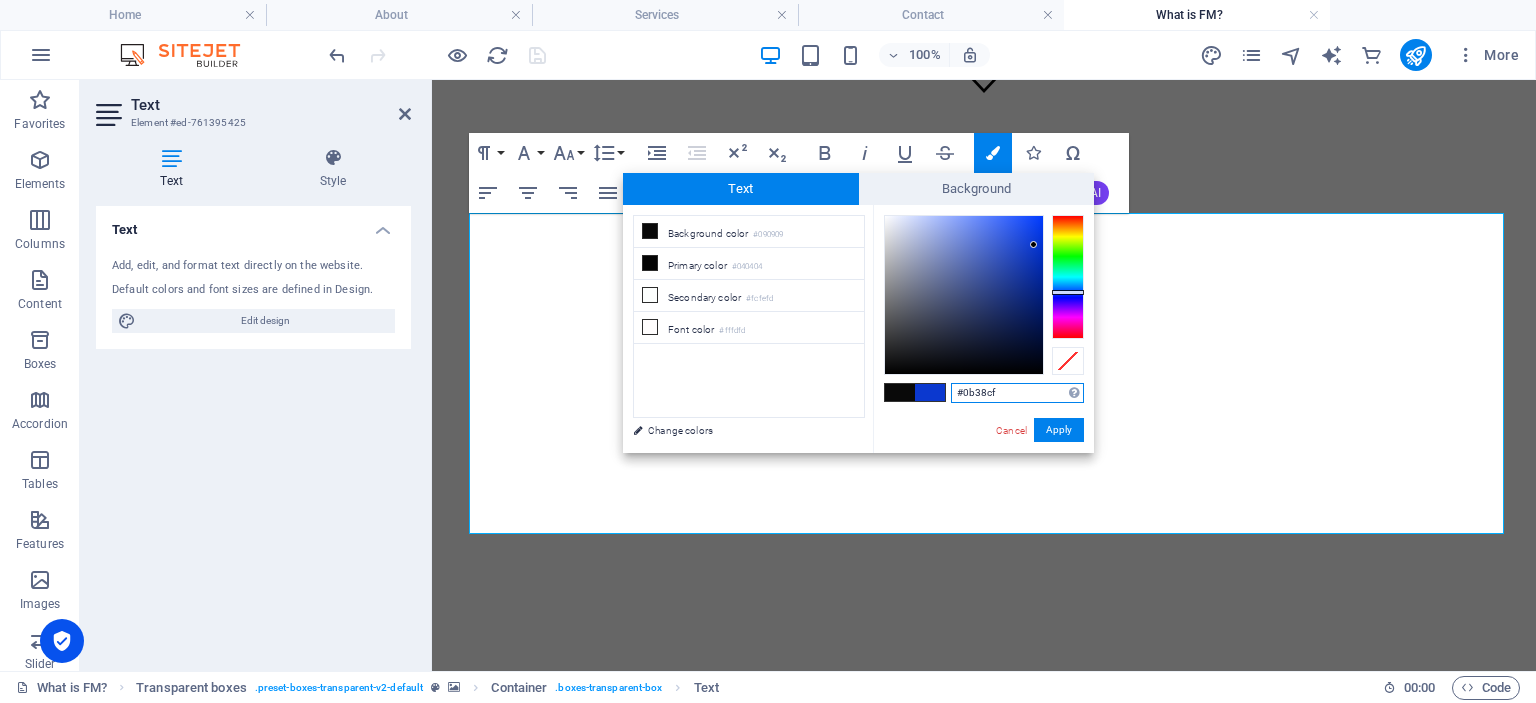 drag, startPoint x: 996, startPoint y: 390, endPoint x: 949, endPoint y: 390, distance: 47 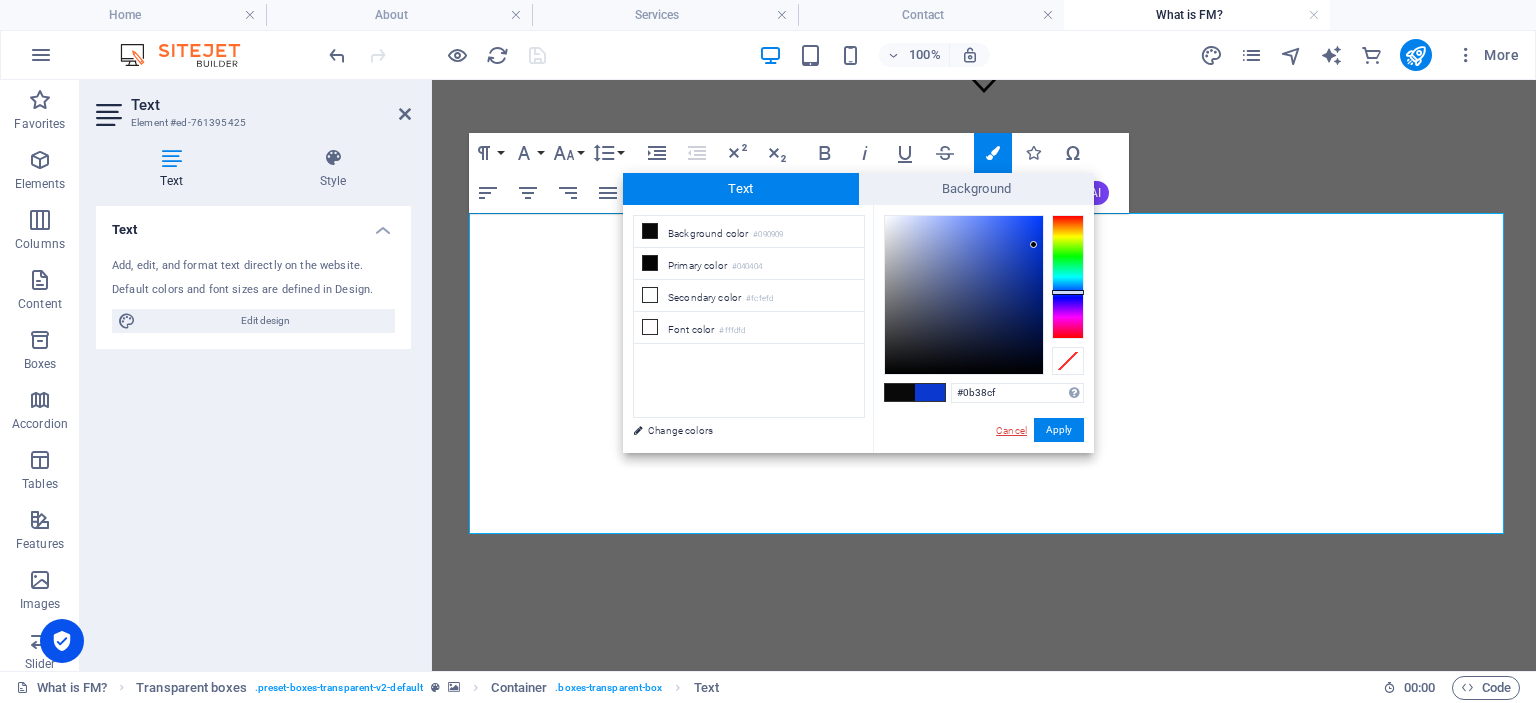 click on "Cancel" at bounding box center (1011, 430) 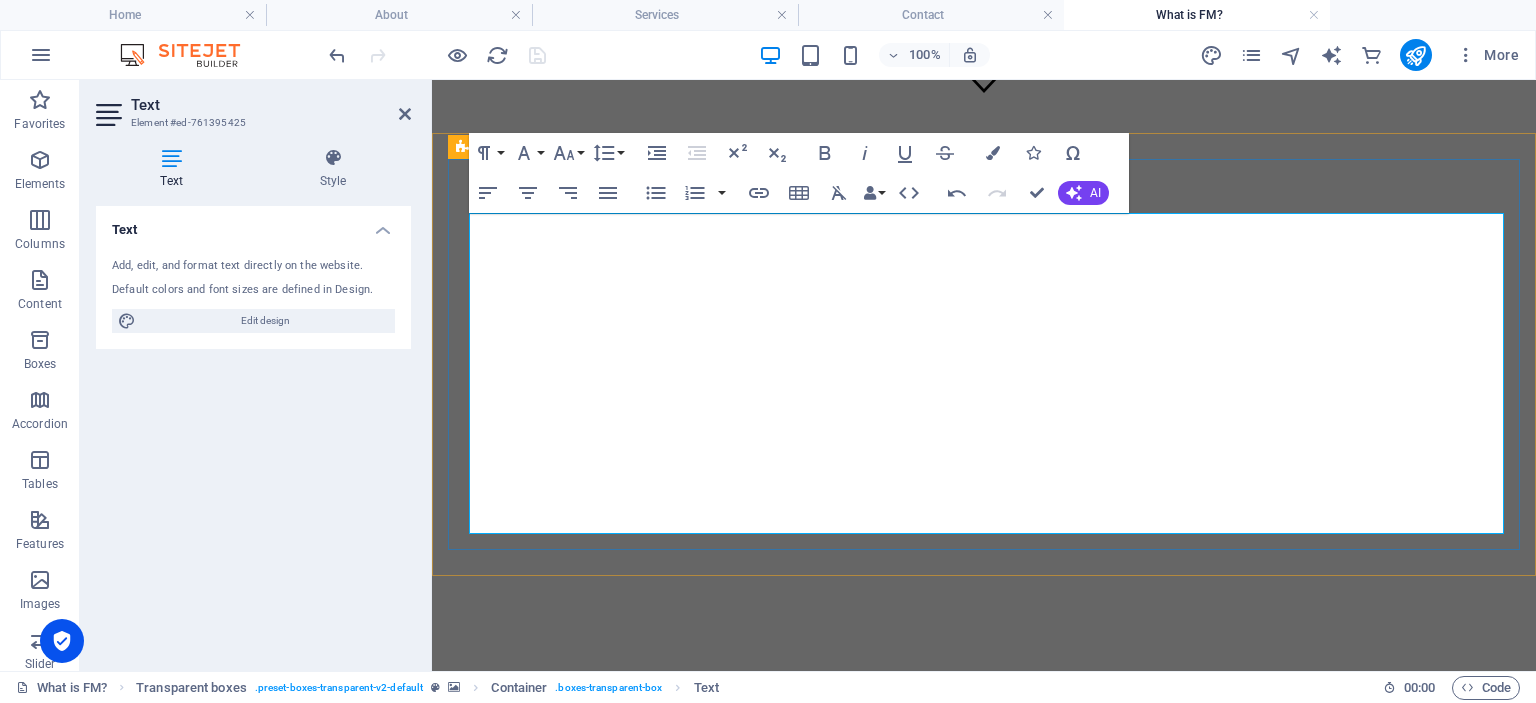 drag, startPoint x: 1320, startPoint y: 248, endPoint x: 1204, endPoint y: 250, distance: 116.01724 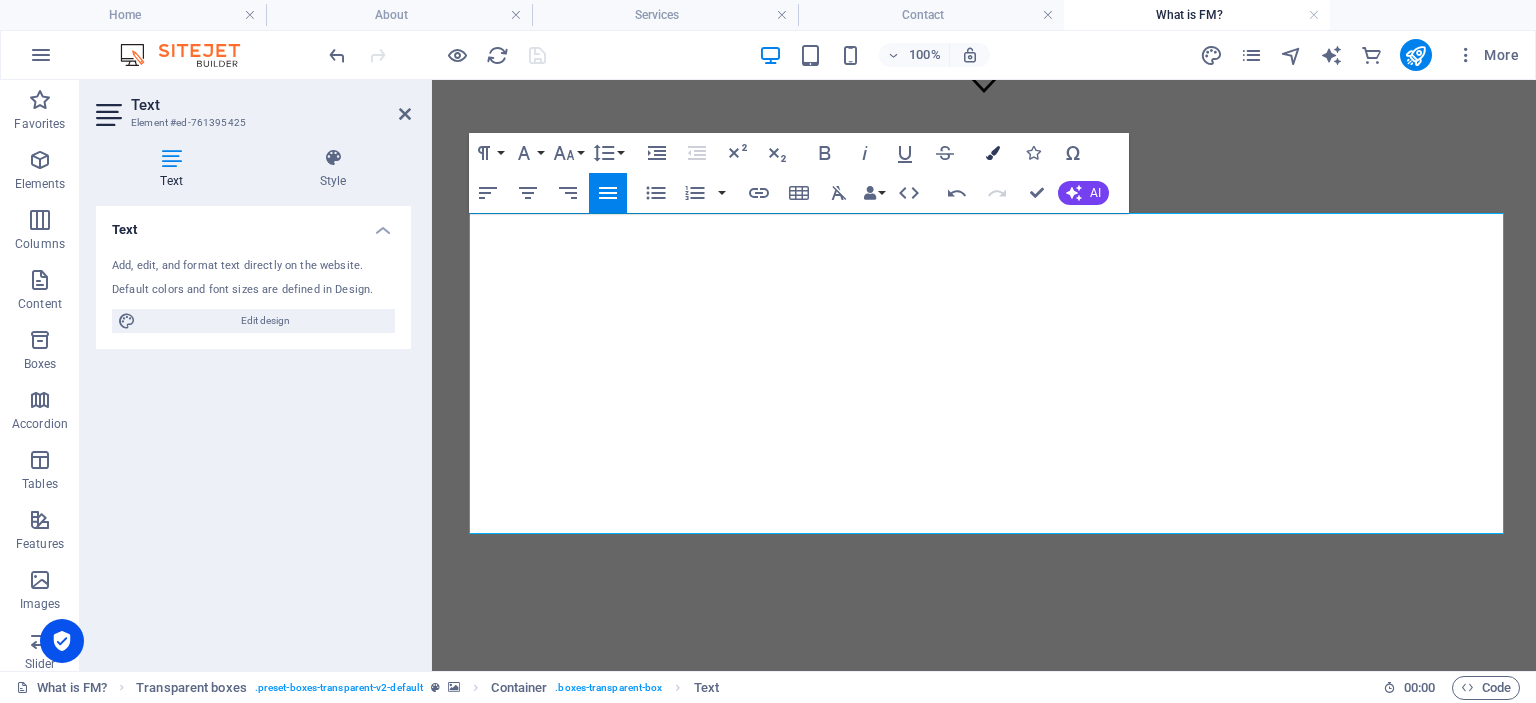 click at bounding box center [993, 153] 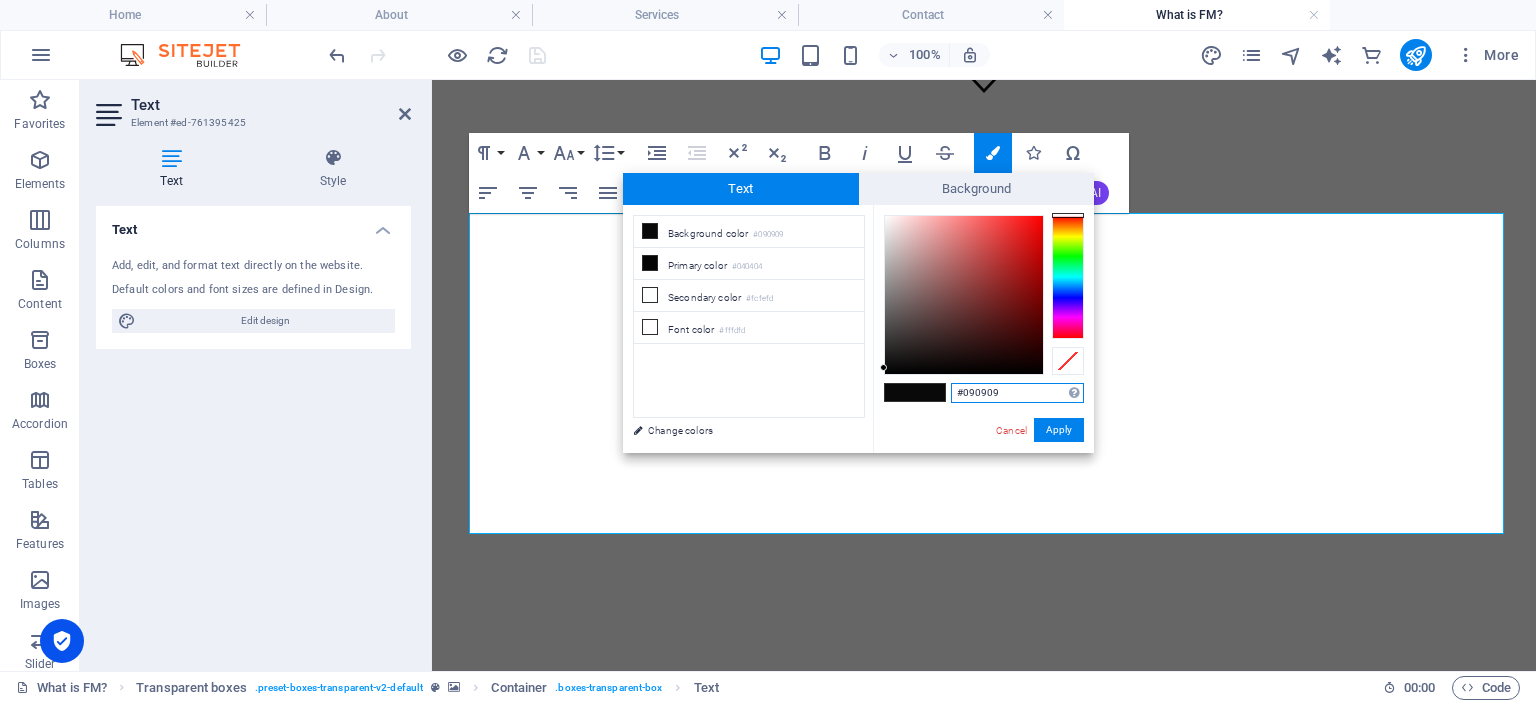 click on "#090909" at bounding box center (1017, 393) 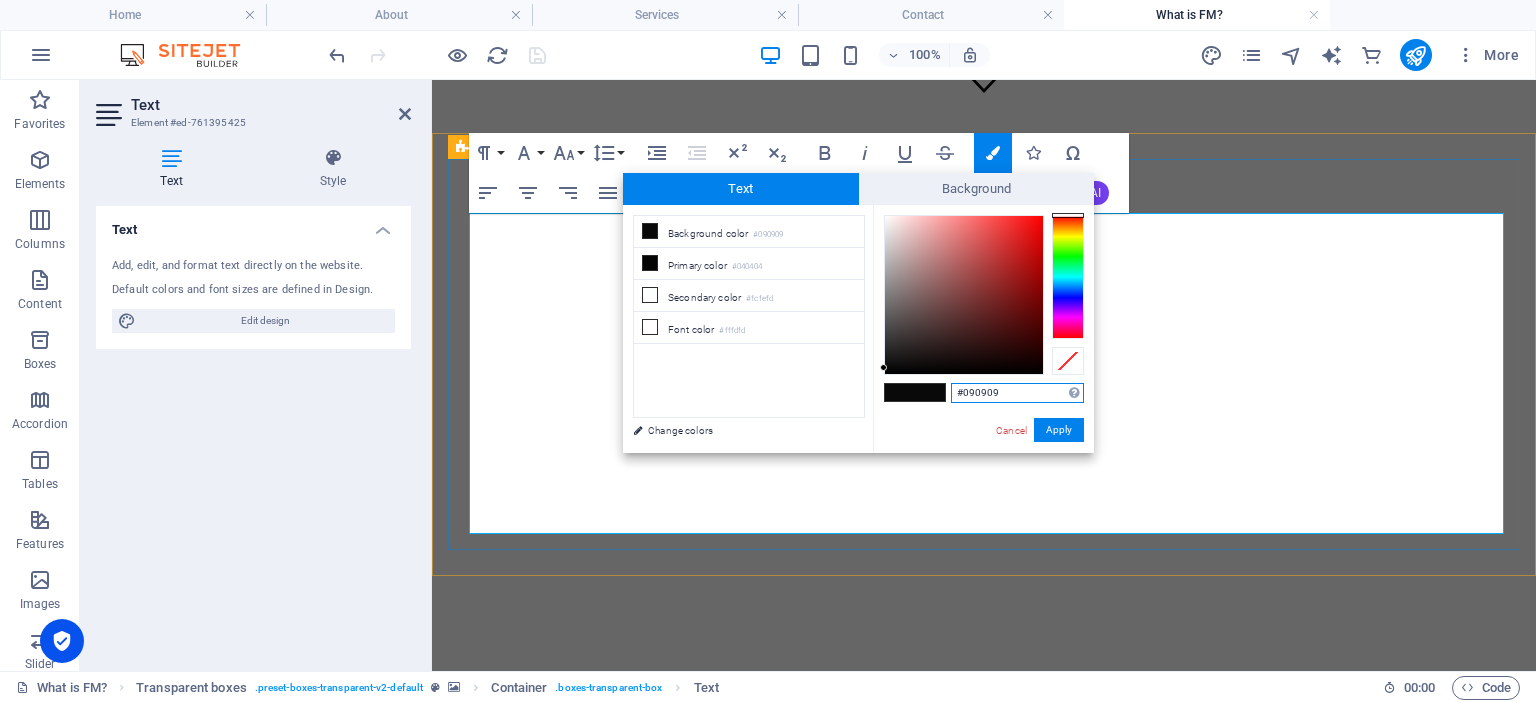 paste on "b38cf" 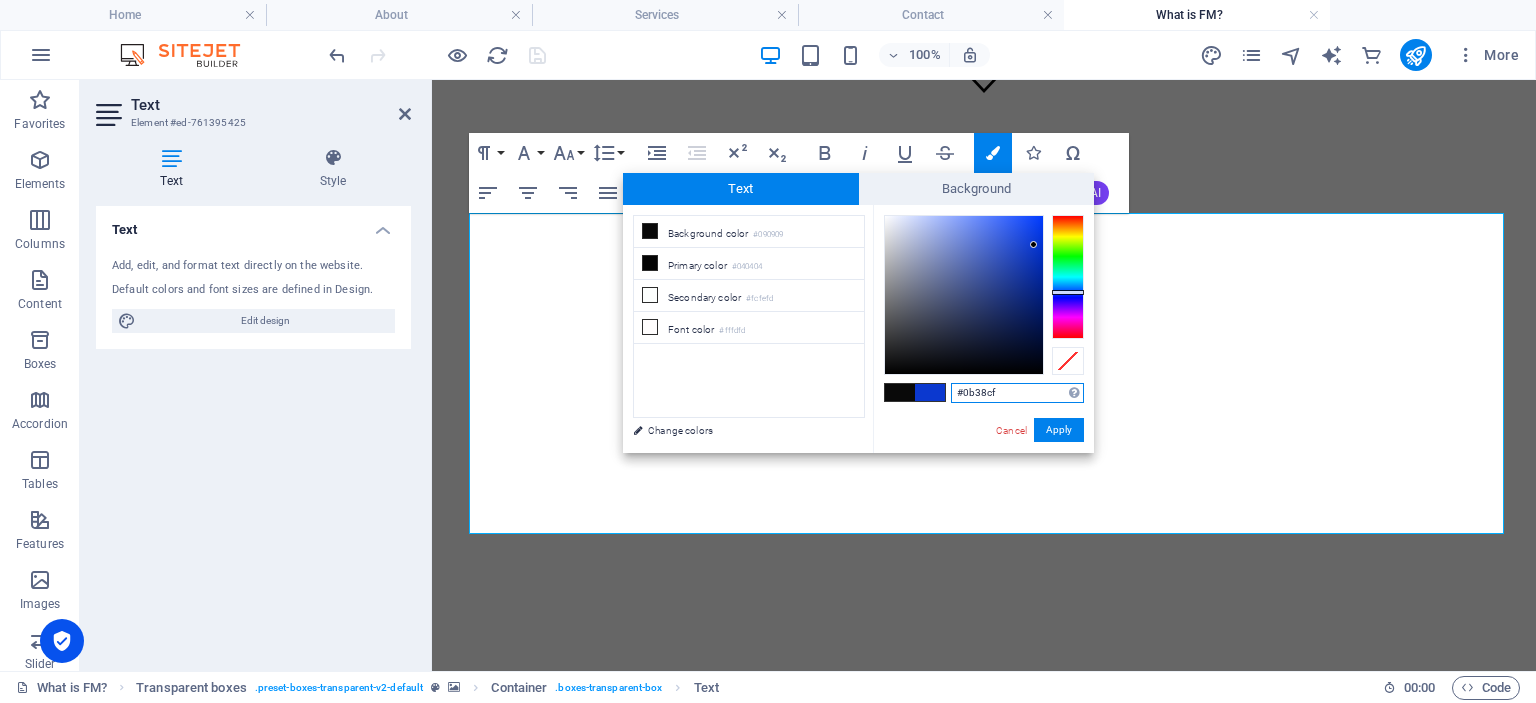 type on "#0b38cf" 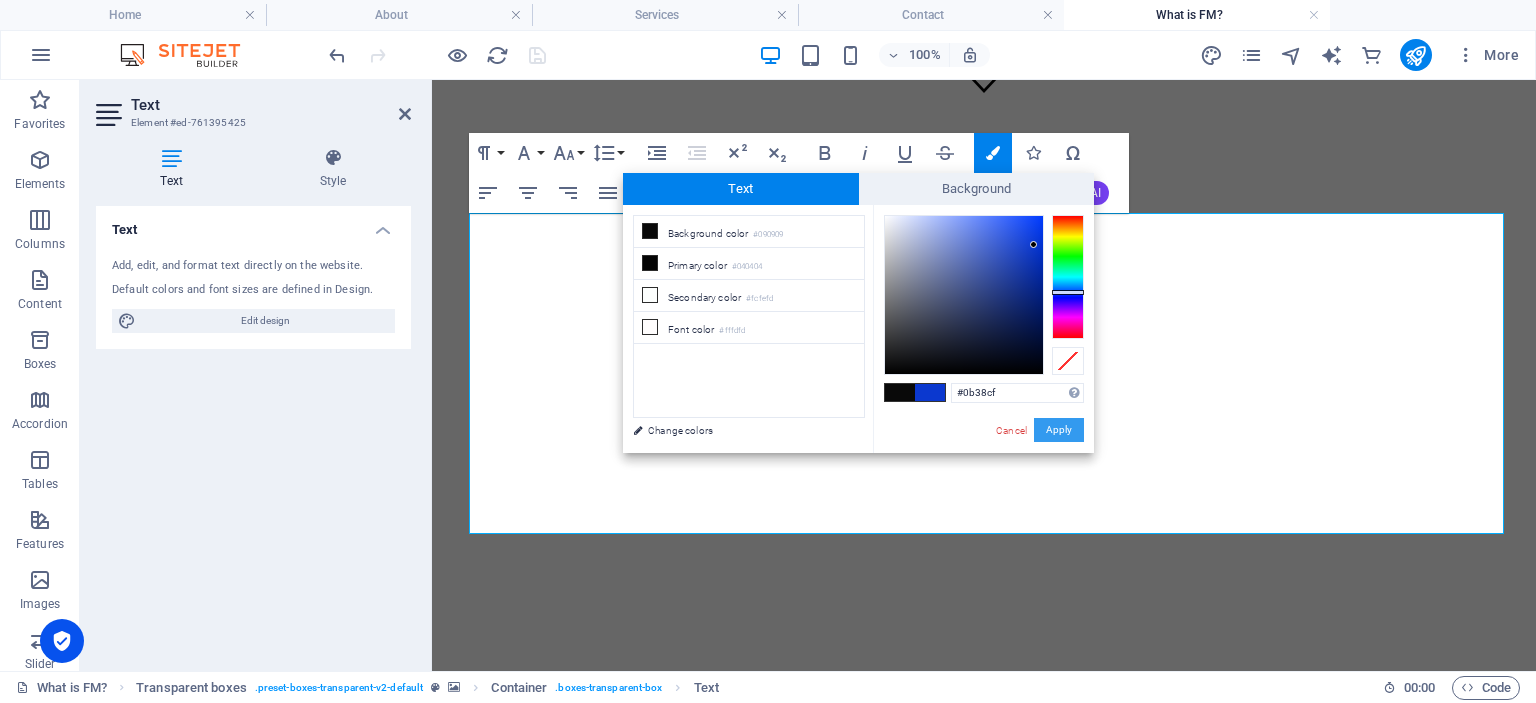 click on "Apply" at bounding box center [1059, 430] 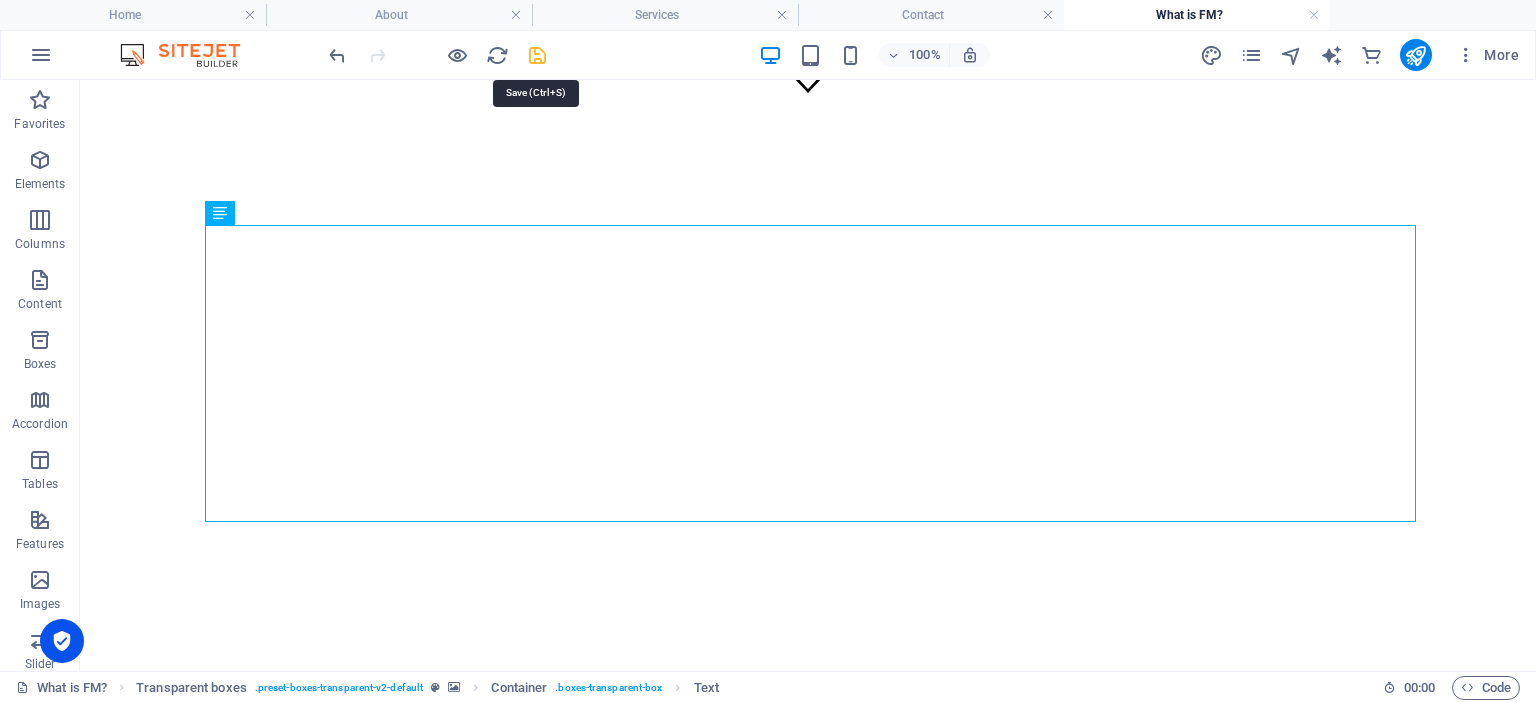 click at bounding box center (537, 55) 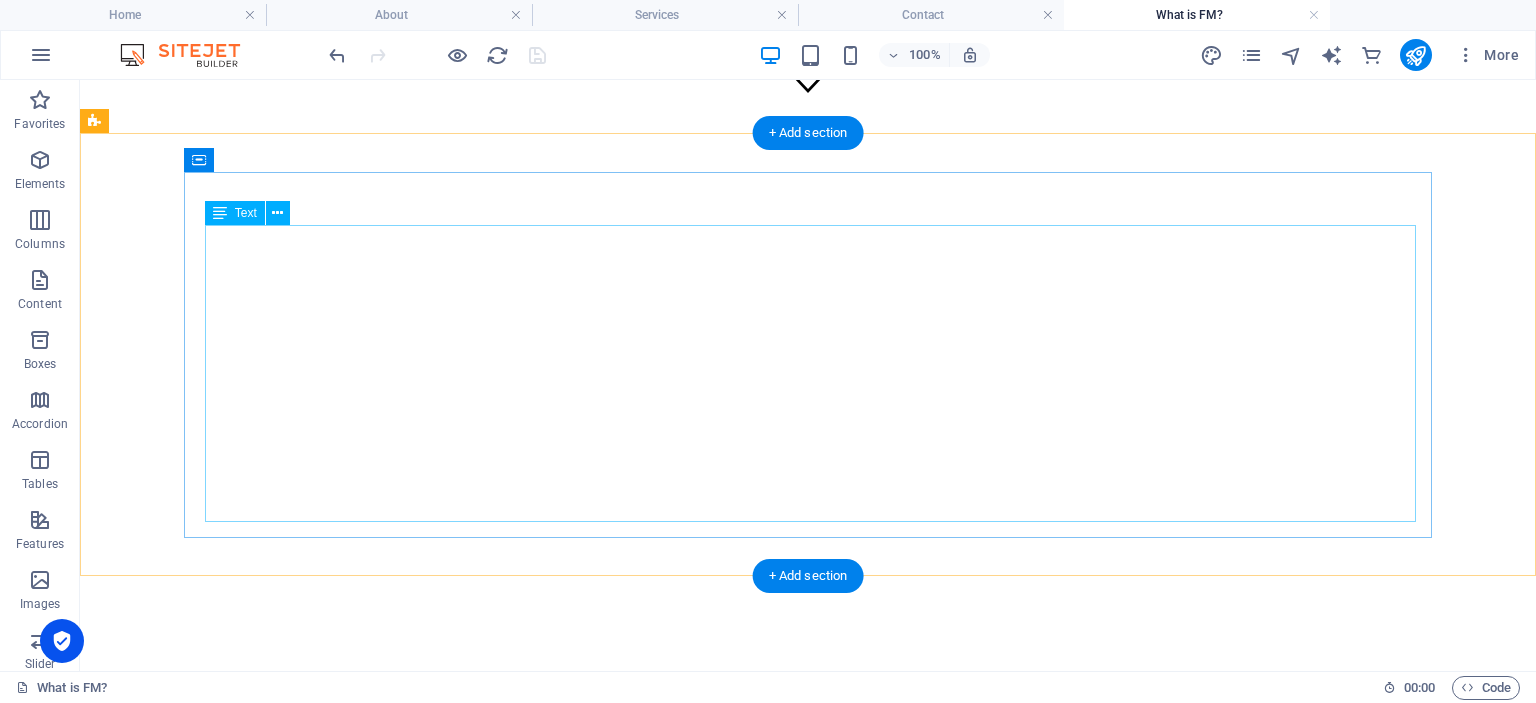 click on "Facility Management (FM) itself is a management discipline that encompasses strategic, tactical, and operational levels, with a distinction being made at the operational level between facility services for service provision and facility management.  ISO 41001:2018  focuses primarily on the tactical and operational levels. Nevertheless, the strategic component of FM is important within the organization, as it is in constant dialogue with the core business strategy in order to be able to respond to changes in that strategy.  To support the FM strategy, facility management processes—aligned with core operations—are continuously improved through a continuous improvement process (CIP). At the operational level, FM involves planning, executing, and controlling all technical, commercial, and infrastructural services required for building operation, along with defining KPIs used by tactical and strategic FM to assess performance and guide decisions. IFMA ,  EuroFM ,  GEFMA  or  RealFM" at bounding box center (808, 10960) 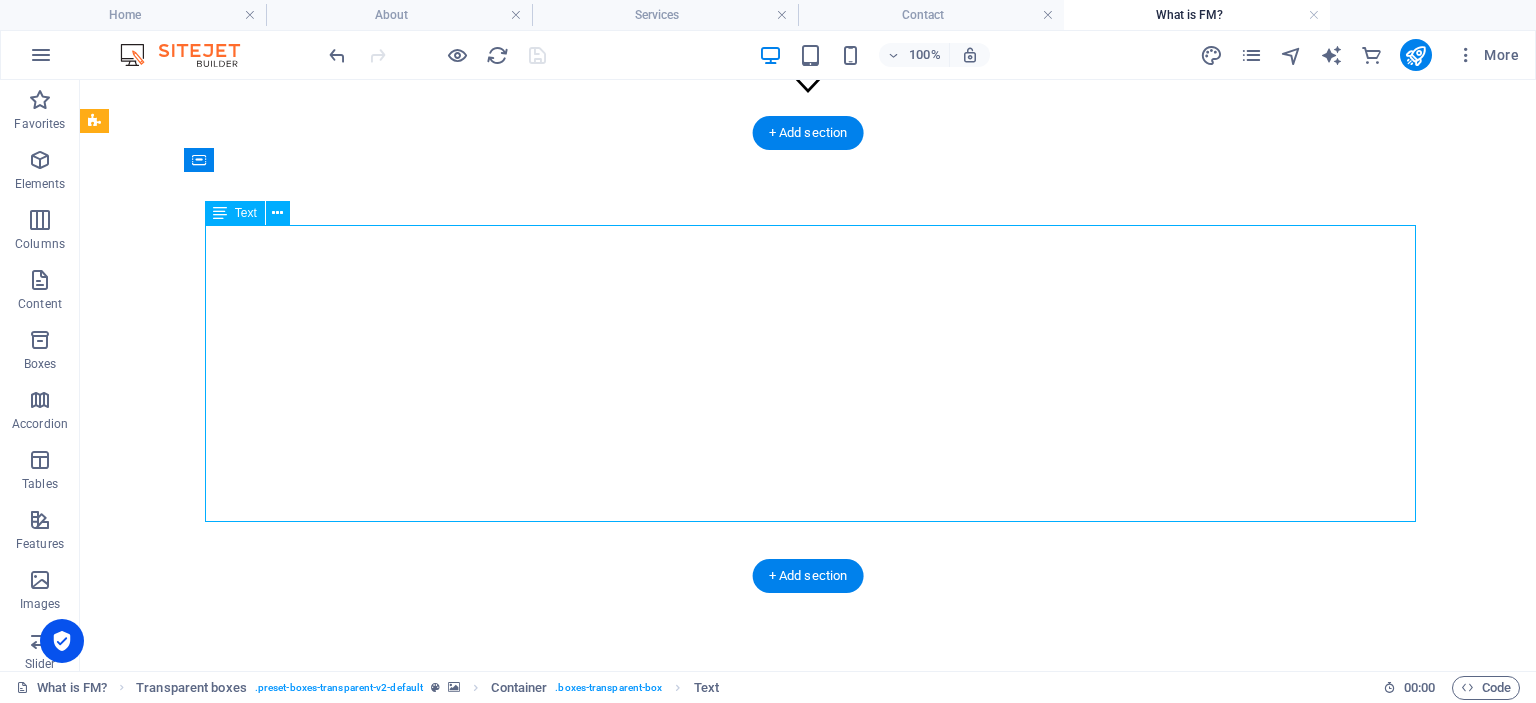 click on "Facility Management (FM) itself is a management discipline that encompasses strategic, tactical, and operational levels, with a distinction being made at the operational level between facility services for service provision and facility management.  ISO 41001:2018  focuses primarily on the tactical and operational levels. Nevertheless, the strategic component of FM is important within the organization, as it is in constant dialogue with the core business strategy in order to be able to respond to changes in that strategy.  To support the FM strategy, facility management processes—aligned with core operations—are continuously improved through a continuous improvement process (CIP). At the operational level, FM involves planning, executing, and controlling all technical, commercial, and infrastructural services required for building operation, along with defining KPIs used by tactical and strategic FM to assess performance and guide decisions. IFMA ,  EuroFM ,  GEFMA  or  RealFM" at bounding box center (808, 10960) 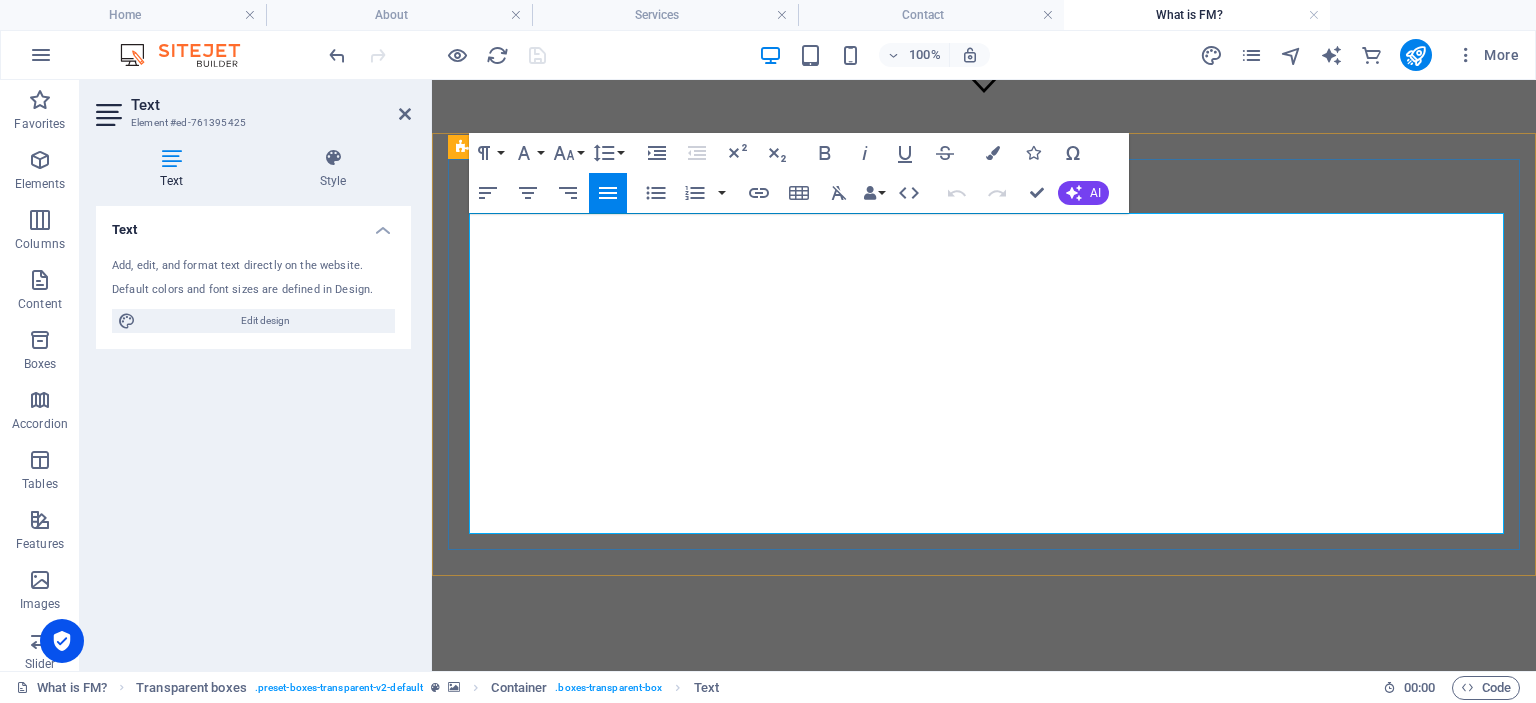 click on "To support the FM strategy, facility management processes—aligned with core operations—are continuously improved through a continuous improvement process (CIP). At the operational level, FM involves planning, executing, and controlling all technical, commercial, and infrastructural services required for building operation, along with defining KPIs used by tactical and strategic FM to assess performance and guide decisions." at bounding box center [984, 8615] 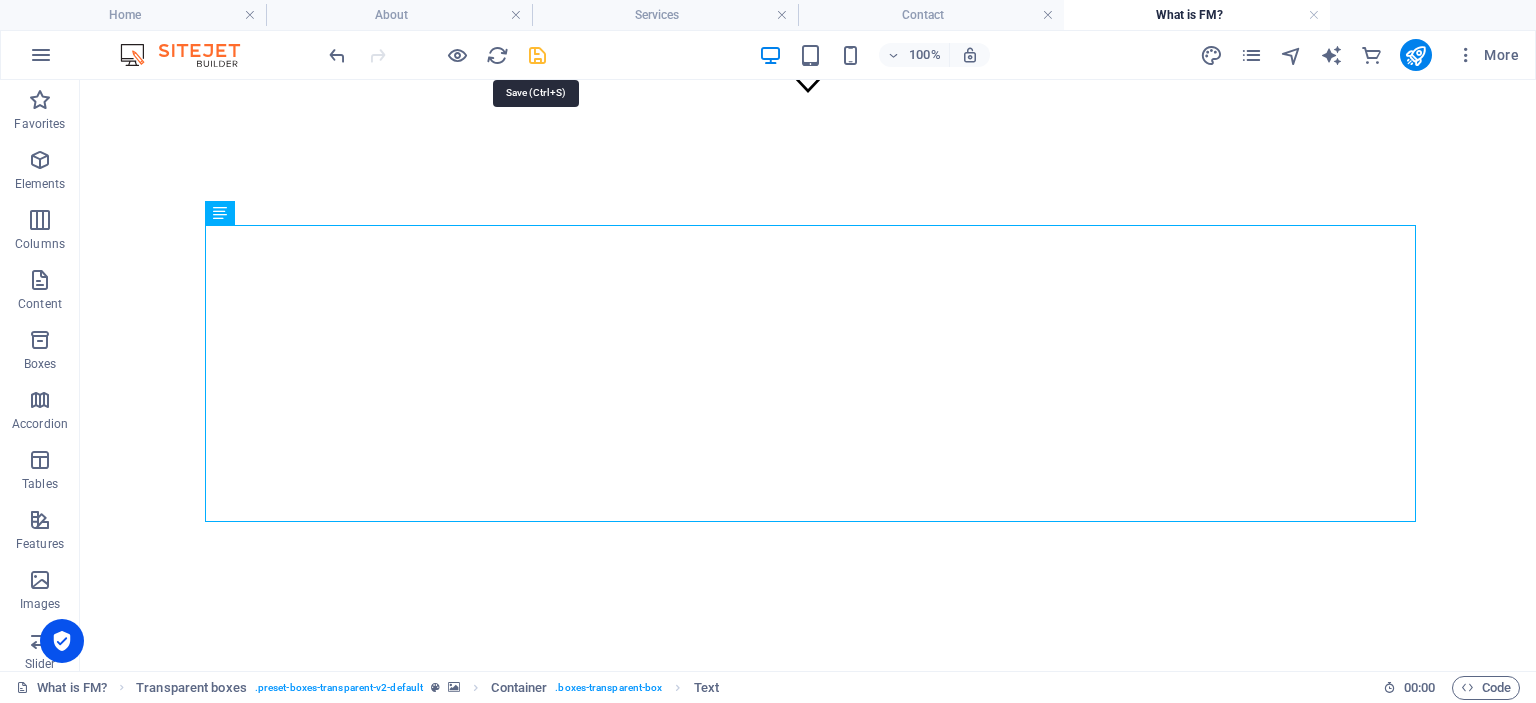 click at bounding box center (537, 55) 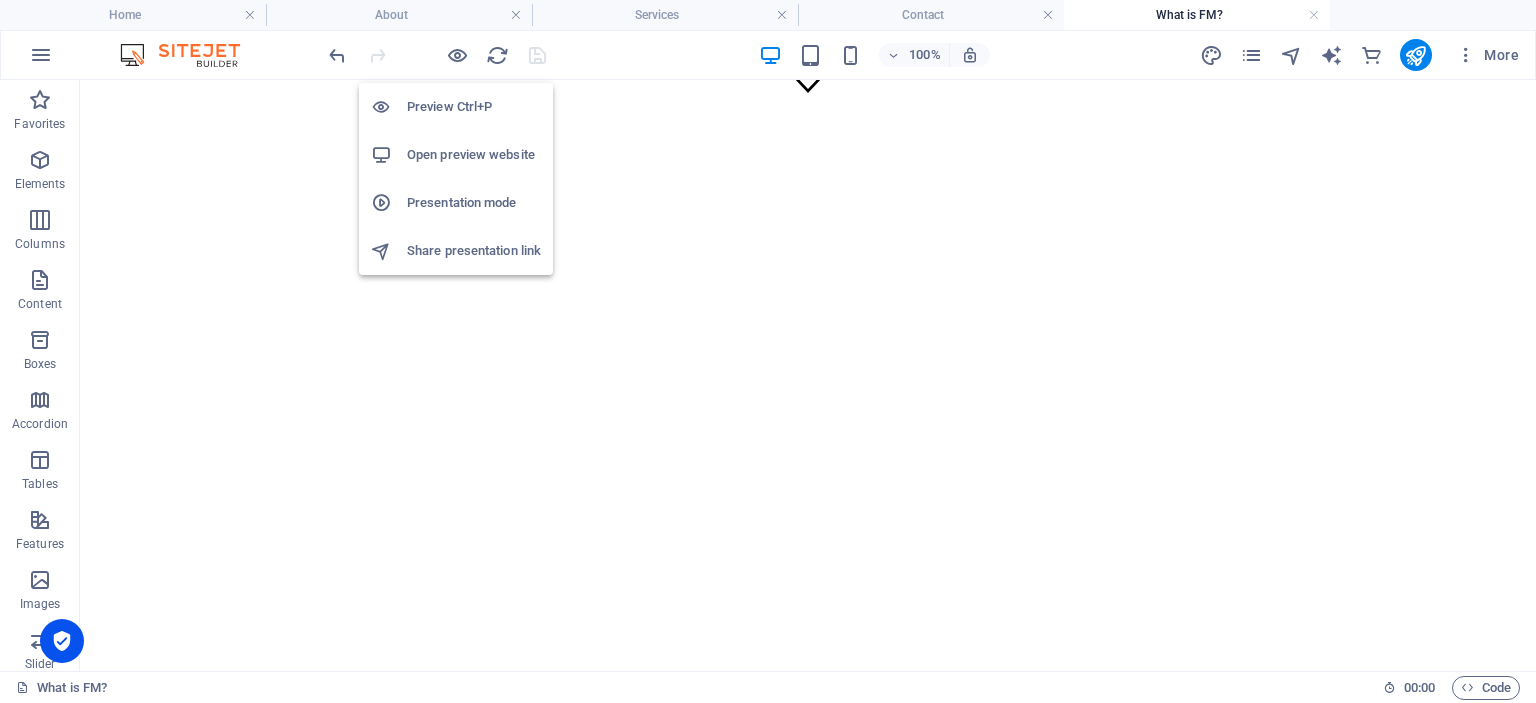 click on "Preview Ctrl+P" at bounding box center [474, 107] 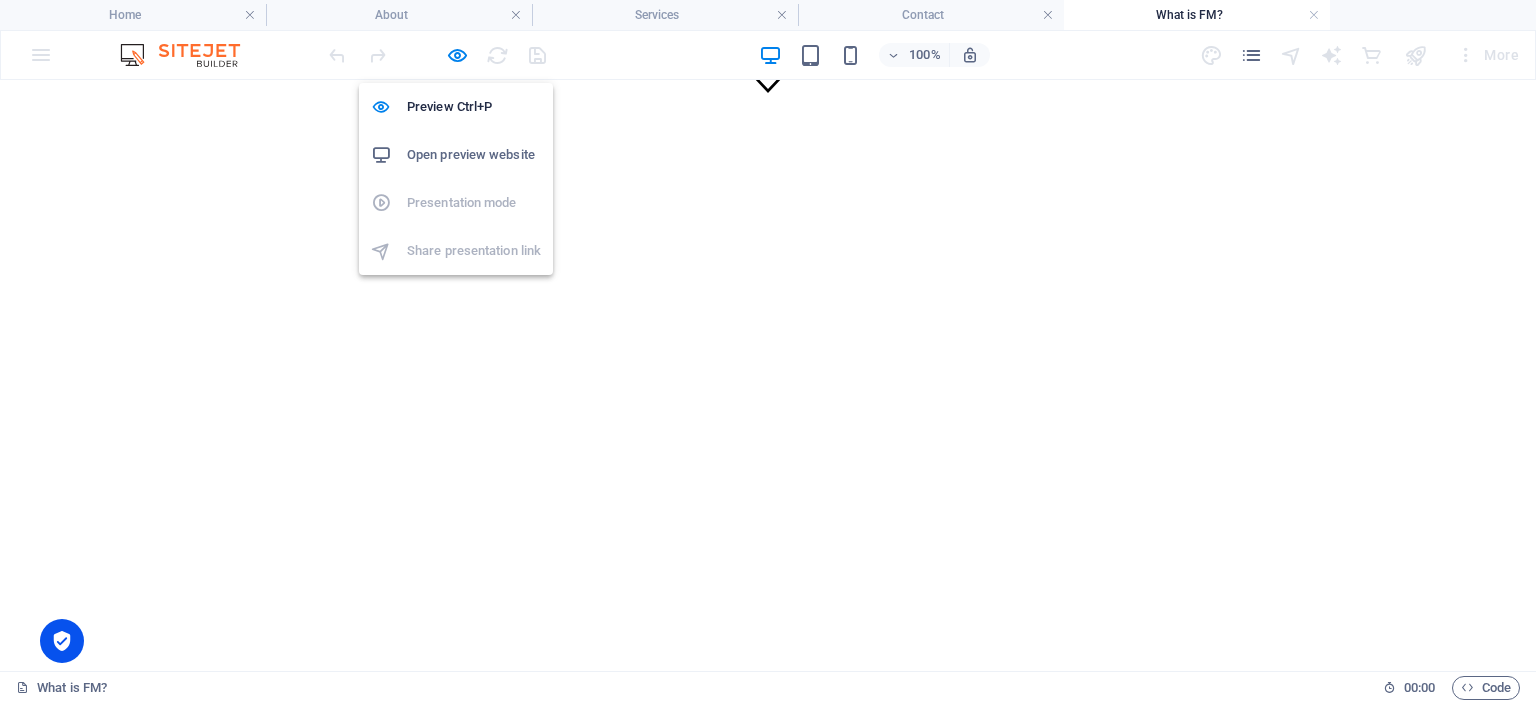 click on "Open preview website" at bounding box center [474, 155] 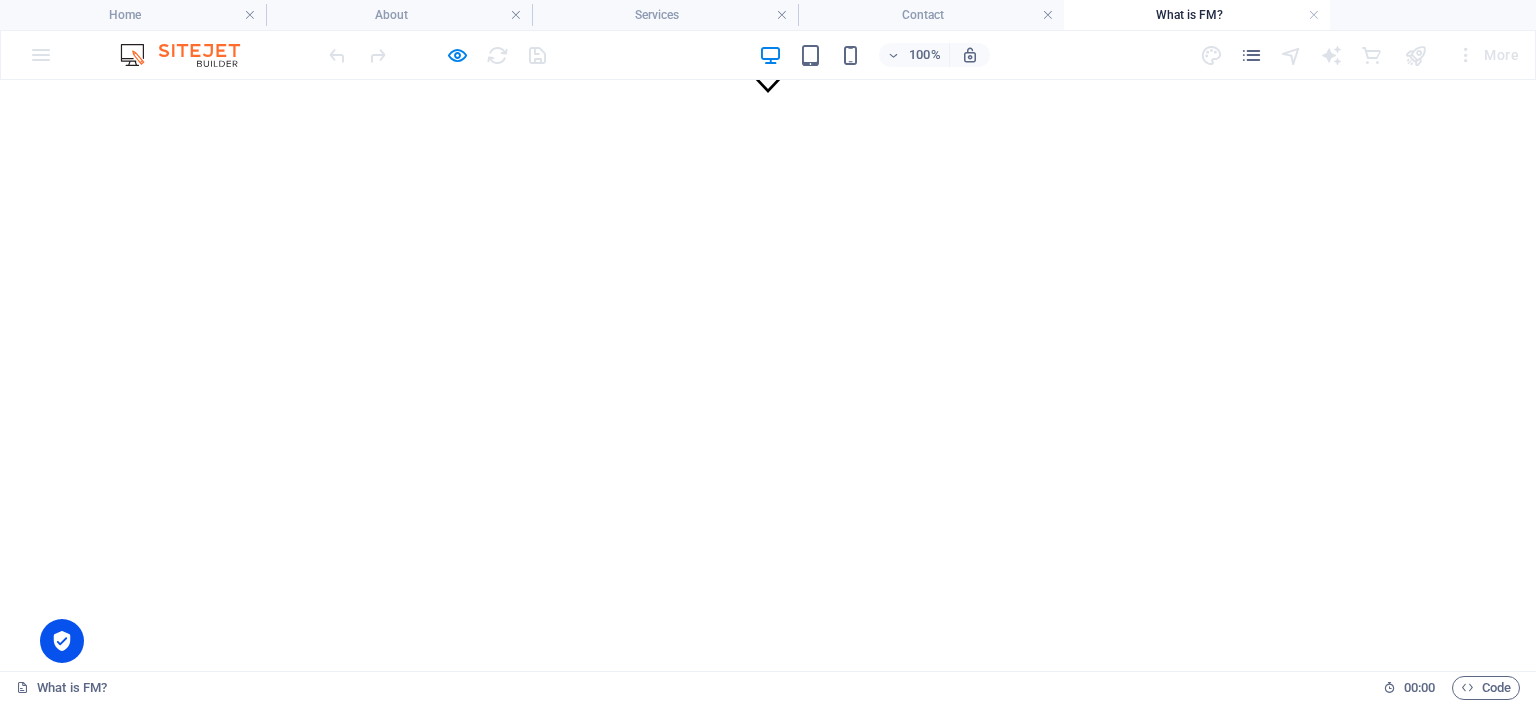 drag, startPoint x: 260, startPoint y: 478, endPoint x: 223, endPoint y: 483, distance: 37.336308 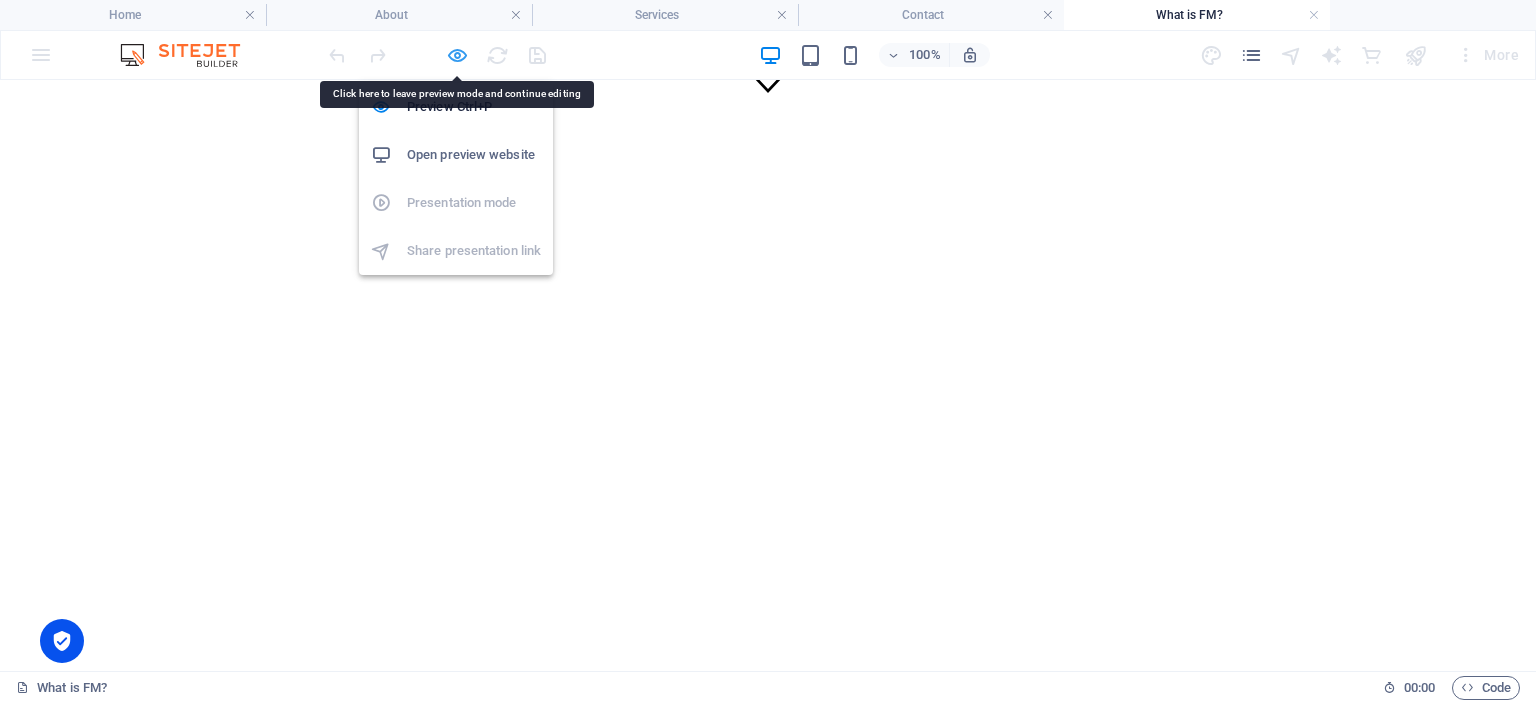 click at bounding box center [457, 55] 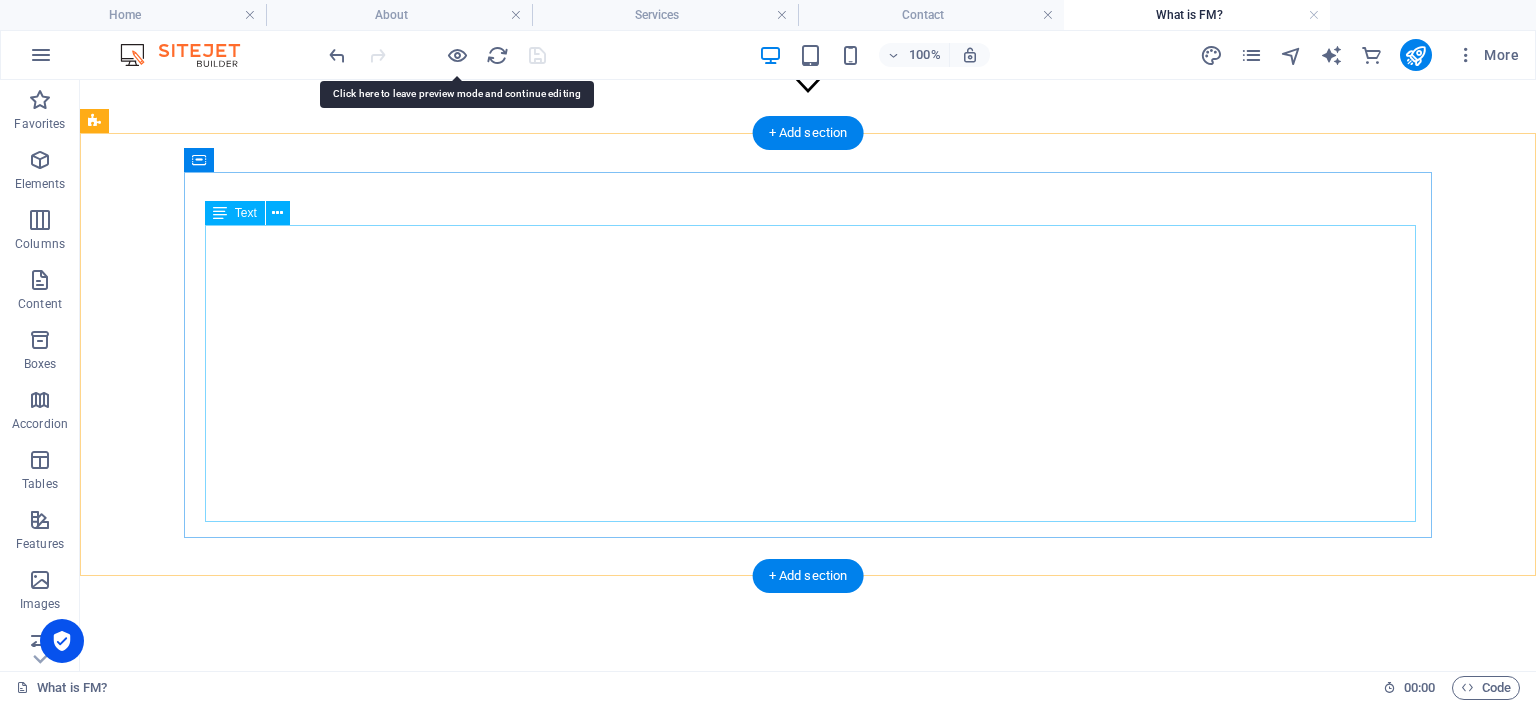 click on "Facility Management (FM) itself is a management discipline that encompasses strategic, tactical, and operational levels, with a distinction being made at the operational level between facility services for service provision and facility management.  ISO 41001:2018  focuses primarily on the tactical and operational levels. Nevertheless, the strategic component of FM is important within the organization, as it is in constant dialogue with the core business strategy in order to be able to respond to changes in that strategy.  To support the FM strategy, facility management processes—aligned with core operations—are continuously improved through a continuous improvement process (CIP). At the operational level, FM involves planning, executing, and controlling of all technical, commercial, and infrastructural services required for building operation, along with defining KPIs used by tactical and strategic FM to assess performance and guide decisions. IFMA ,  EuroFM ,  GEFMA  or  RealFM" at bounding box center (808, 10960) 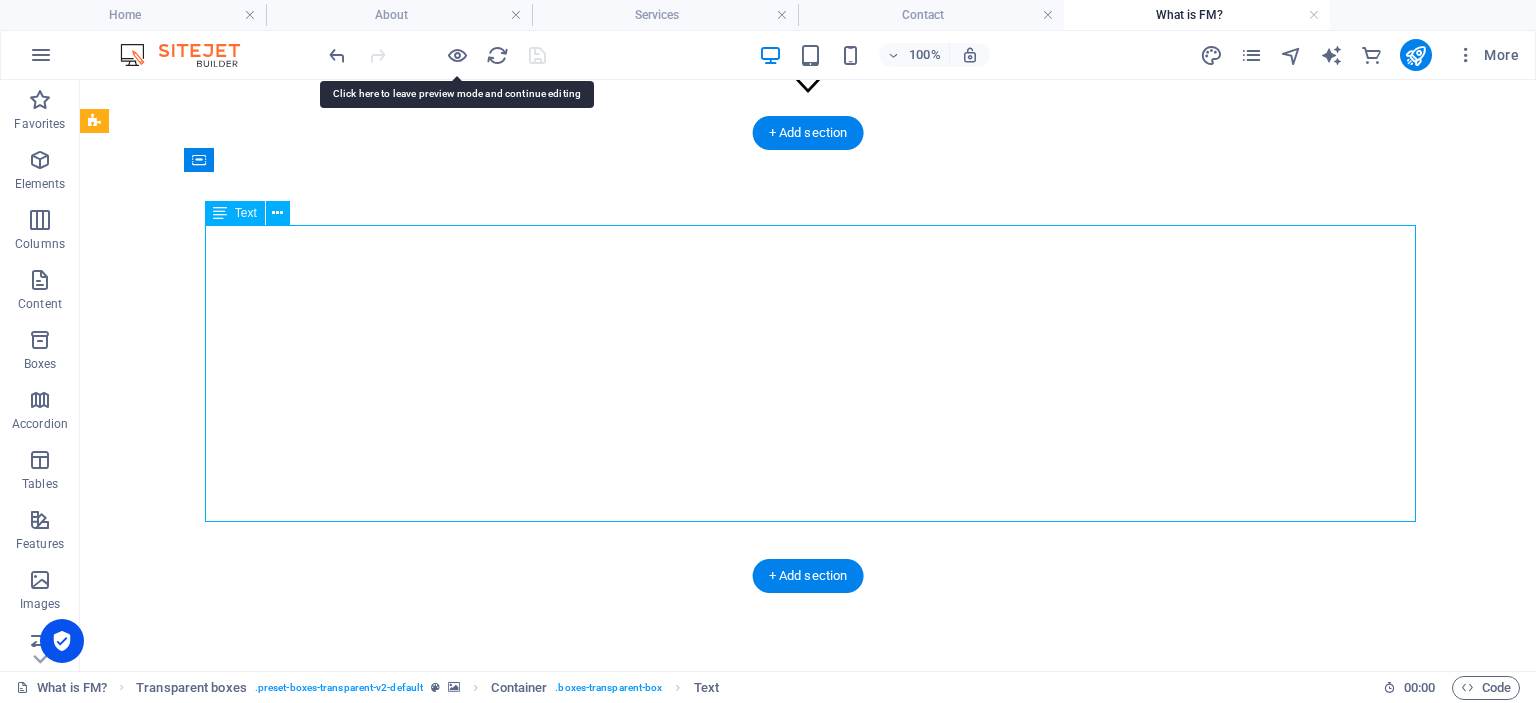 click on "Facility Management (FM) itself is a management discipline that encompasses strategic, tactical, and operational levels, with a distinction being made at the operational level between facility services for service provision and facility management.  ISO 41001:2018  focuses primarily on the tactical and operational levels. Nevertheless, the strategic component of FM is important within the organization, as it is in constant dialogue with the core business strategy in order to be able to respond to changes in that strategy.  To support the FM strategy, facility management processes—aligned with core operations—are continuously improved through a continuous improvement process (CIP). At the operational level, FM involves planning, executing, and controlling of all technical, commercial, and infrastructural services required for building operation, along with defining KPIs used by tactical and strategic FM to assess performance and guide decisions. IFMA ,  EuroFM ,  GEFMA  or  RealFM" at bounding box center (808, 10960) 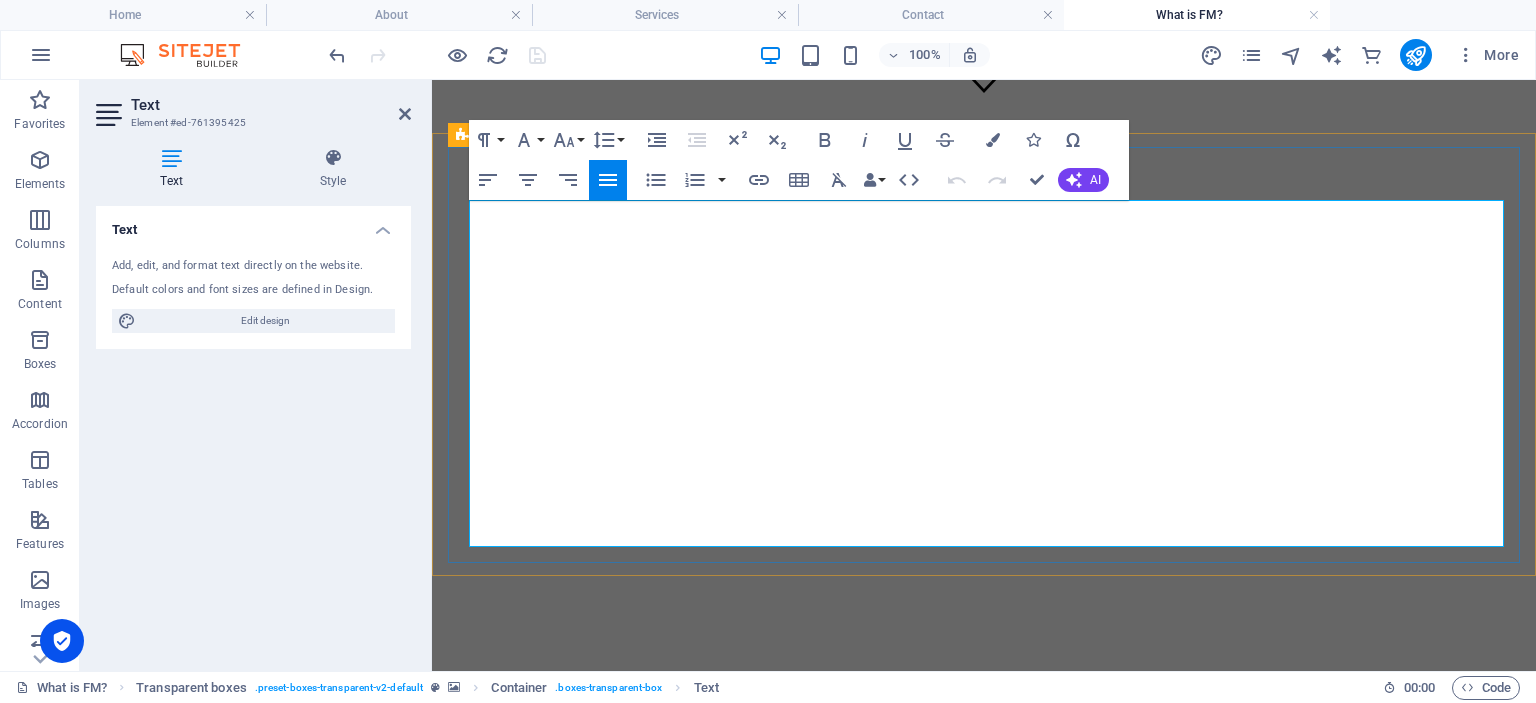 drag, startPoint x: 561, startPoint y: 510, endPoint x: 510, endPoint y: 509, distance: 51.009804 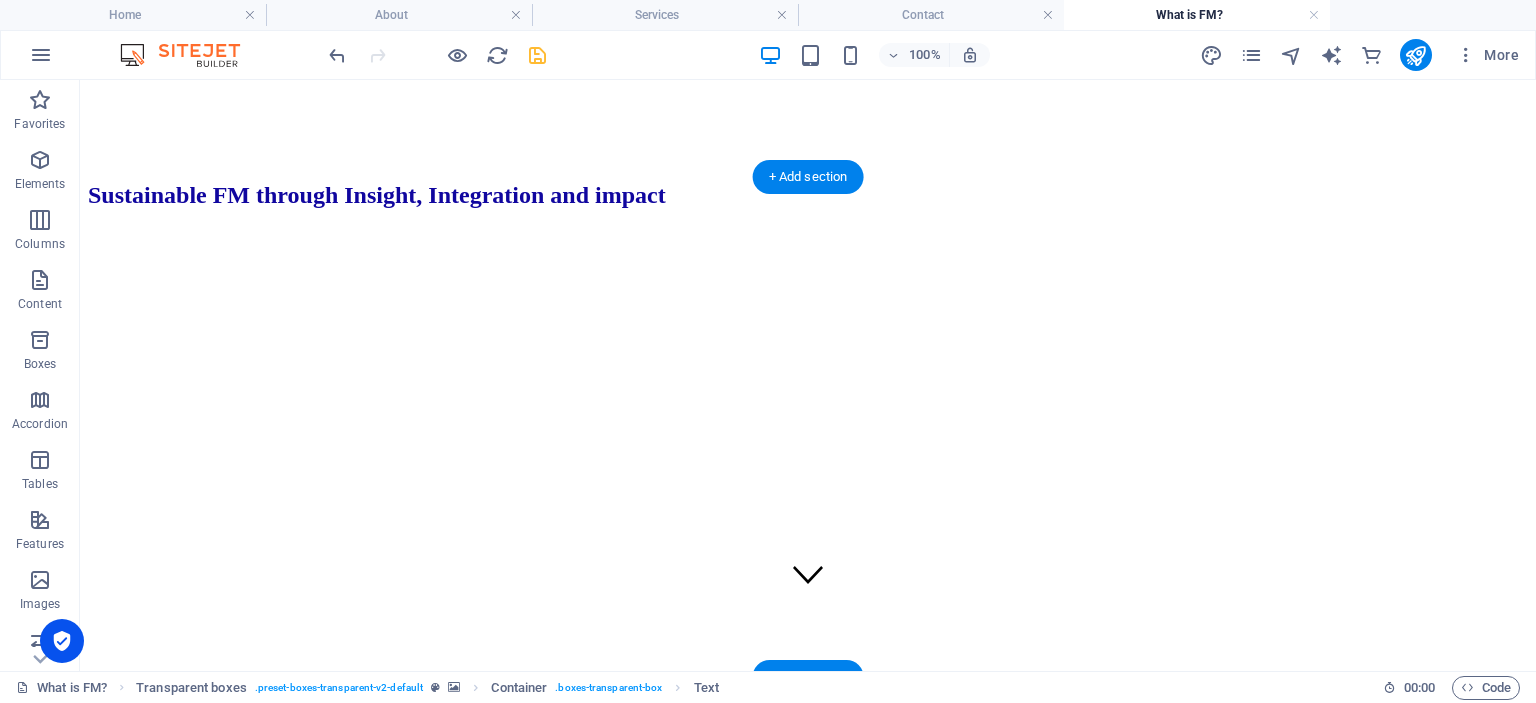 scroll, scrollTop: 0, scrollLeft: 0, axis: both 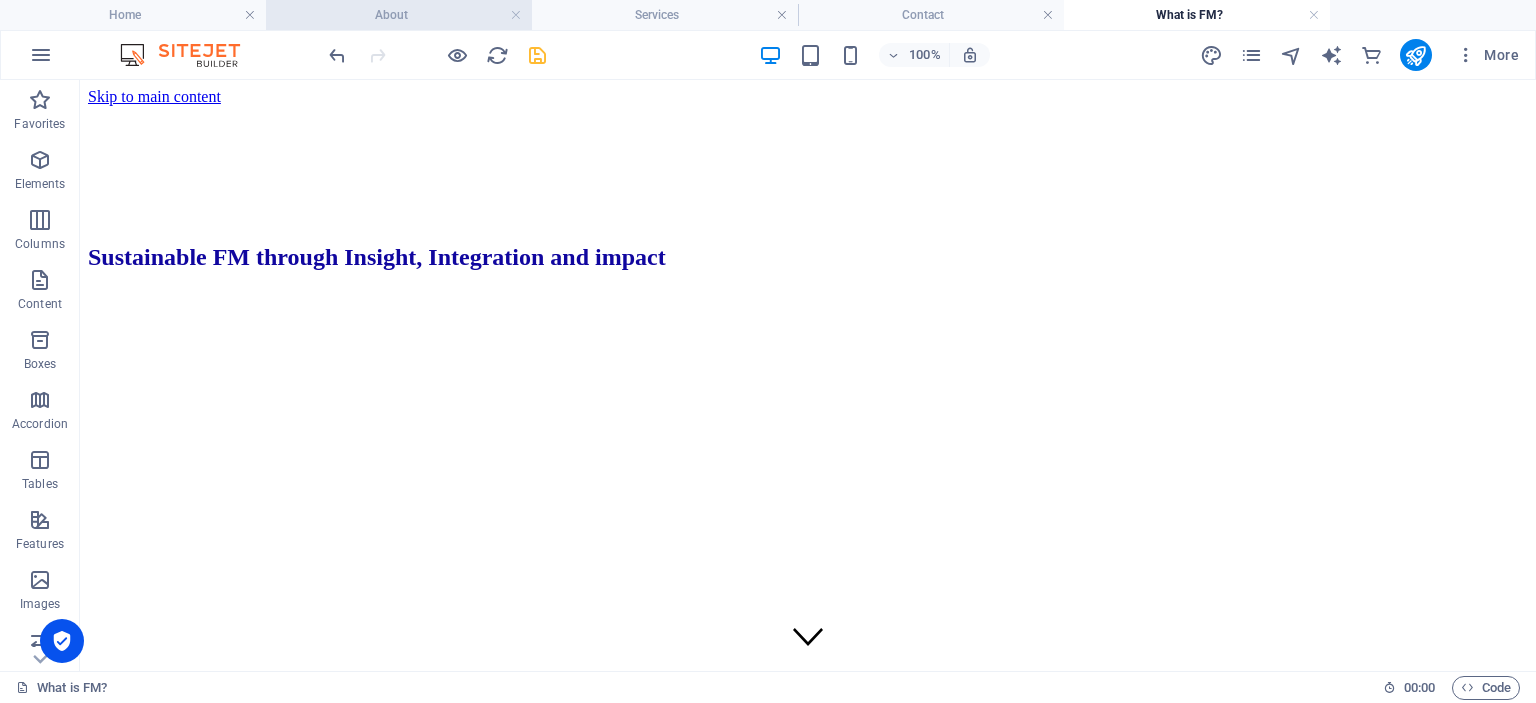 click on "About" at bounding box center [399, 15] 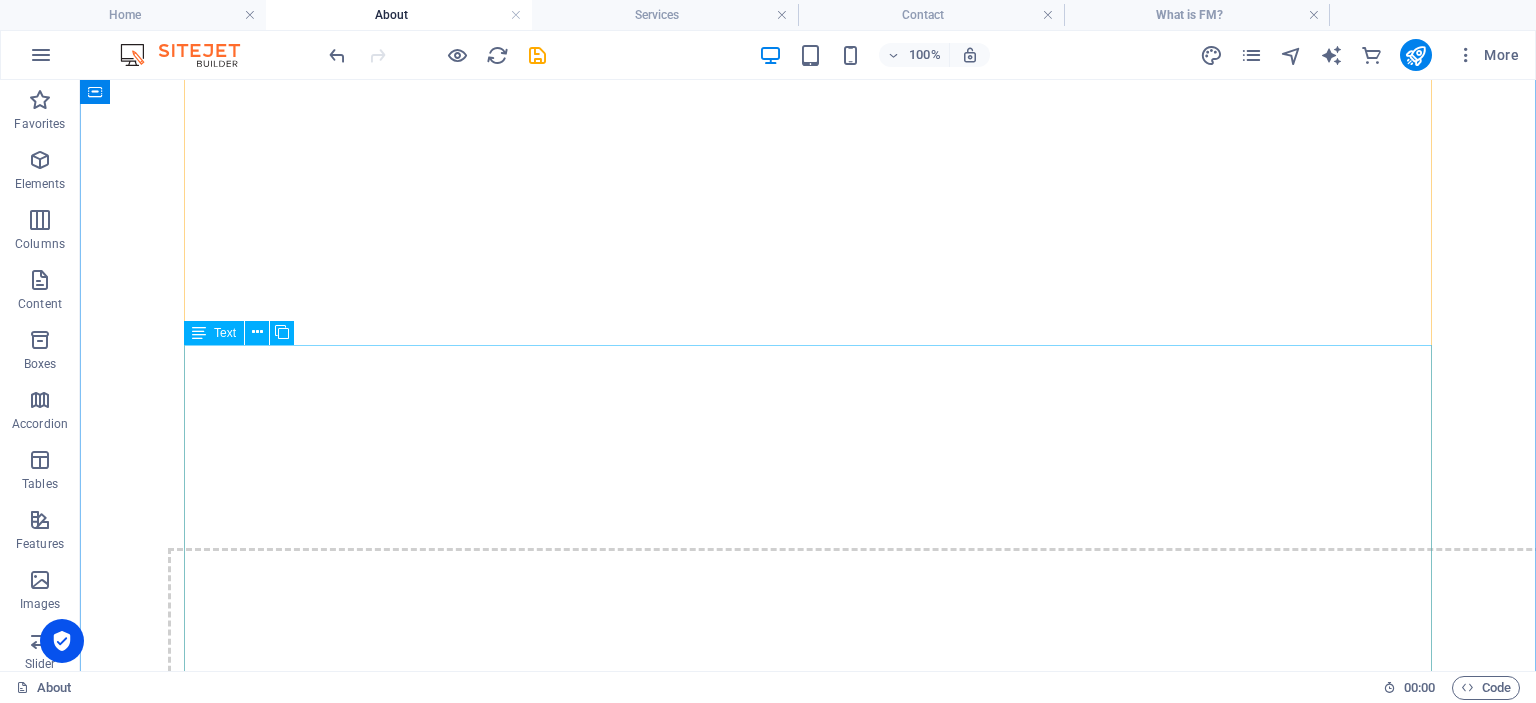 scroll, scrollTop: 950, scrollLeft: 0, axis: vertical 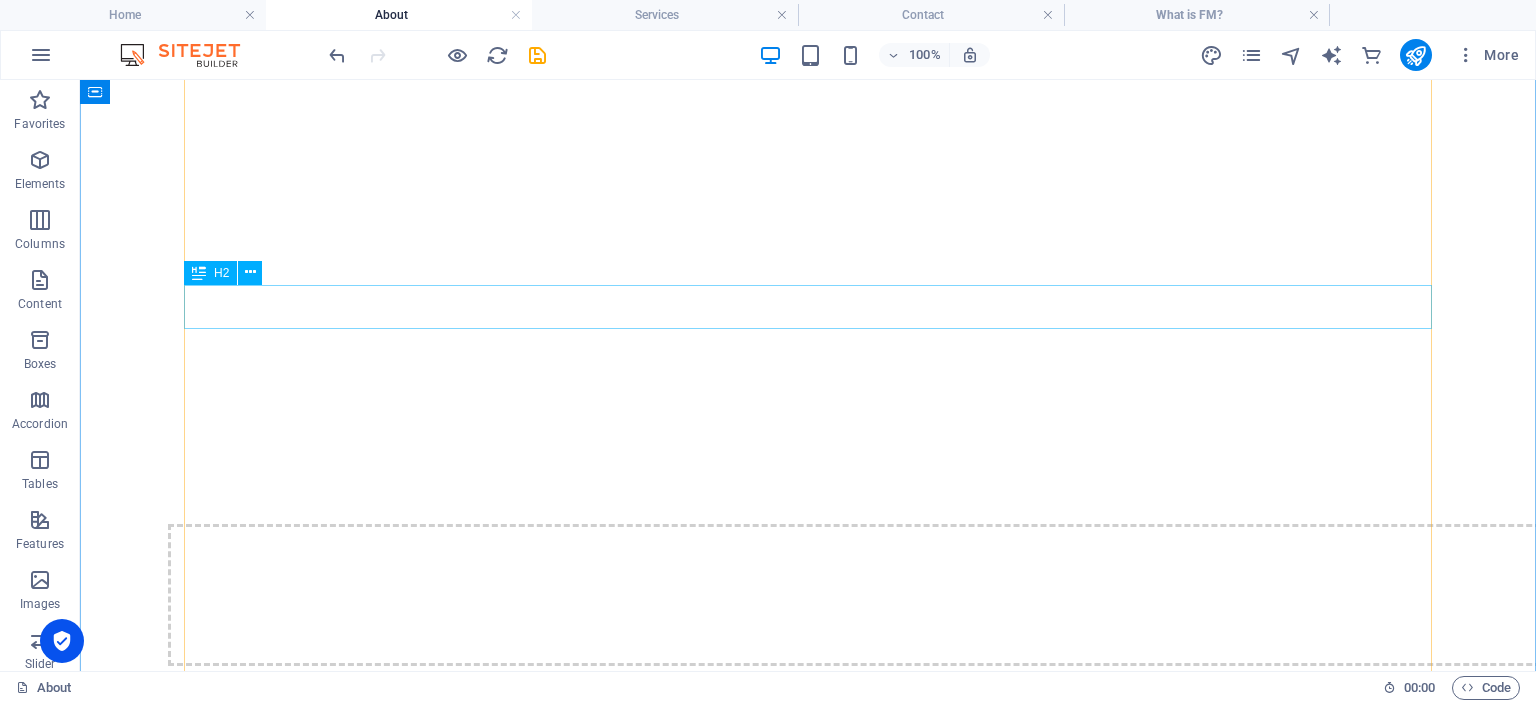 click on "OUR CORE VALUES" at bounding box center [808, 3031] 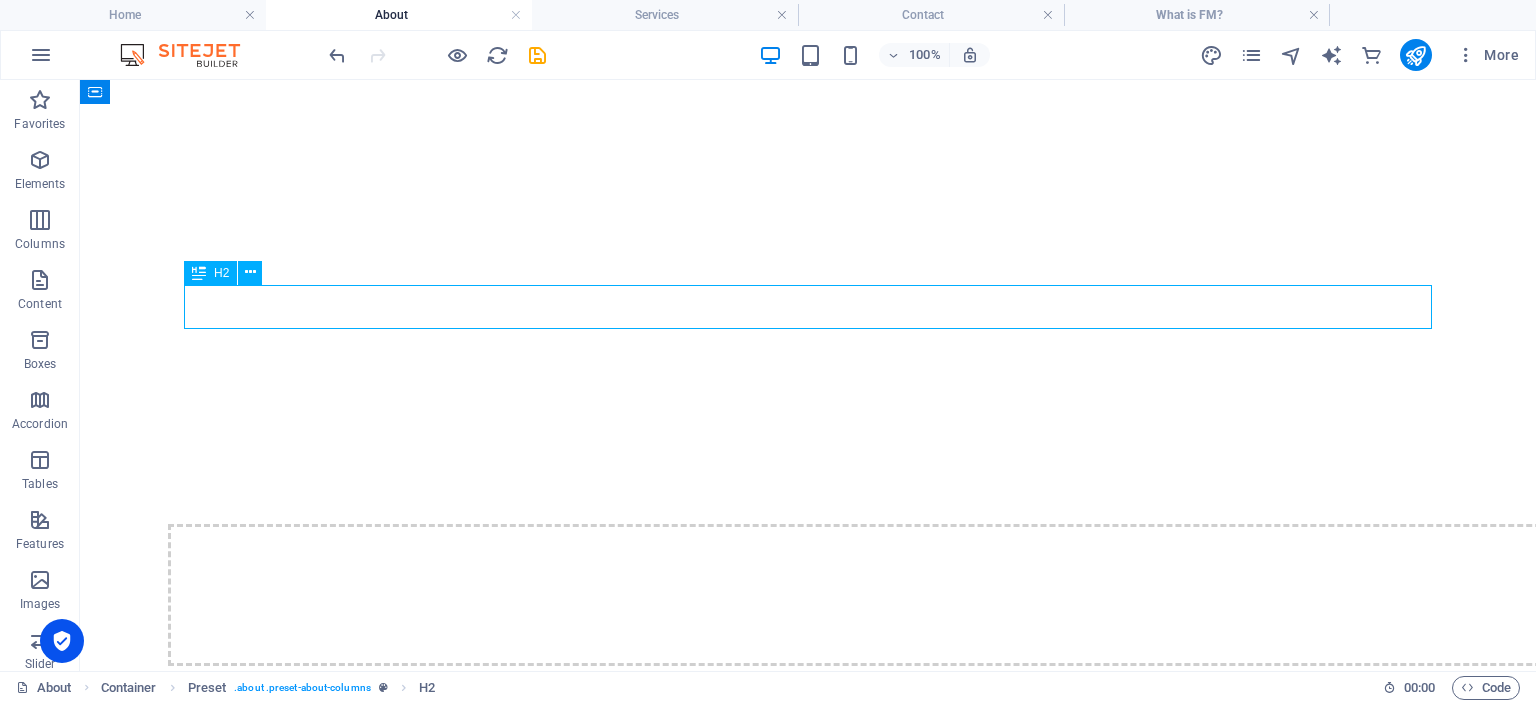 click on "OUR CORE VALUES" at bounding box center [808, 3031] 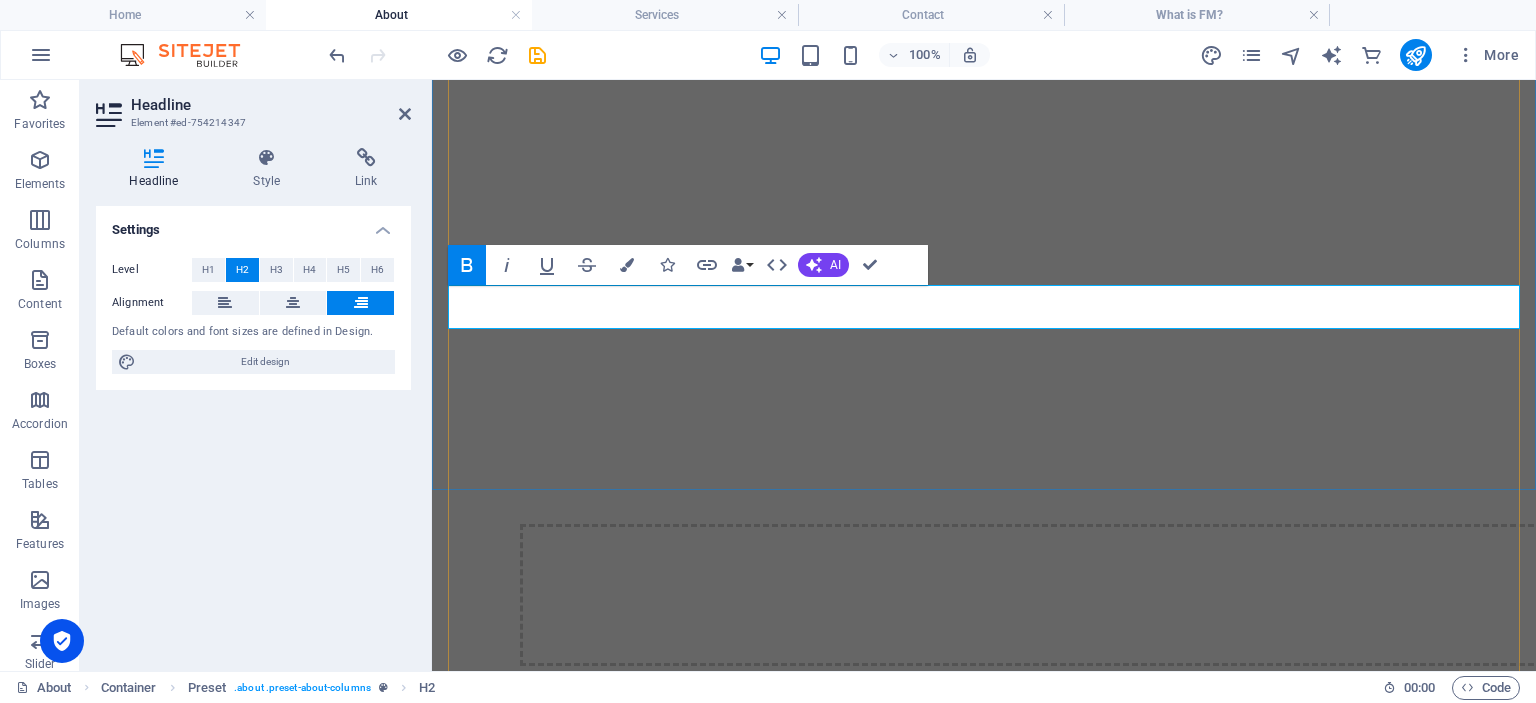 click on "OUR CORE VALUES" at bounding box center [984, 2582] 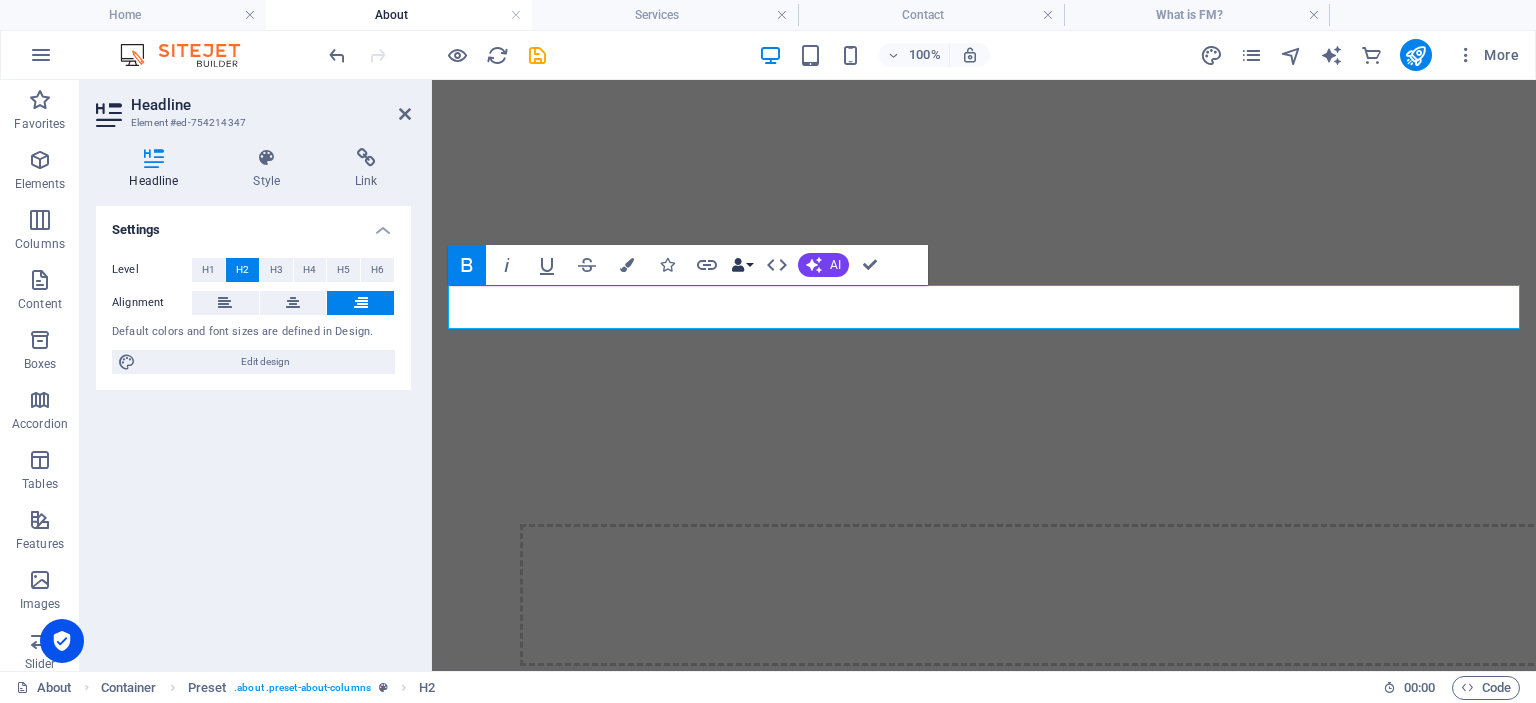 click on "Data Bindings" at bounding box center (742, 265) 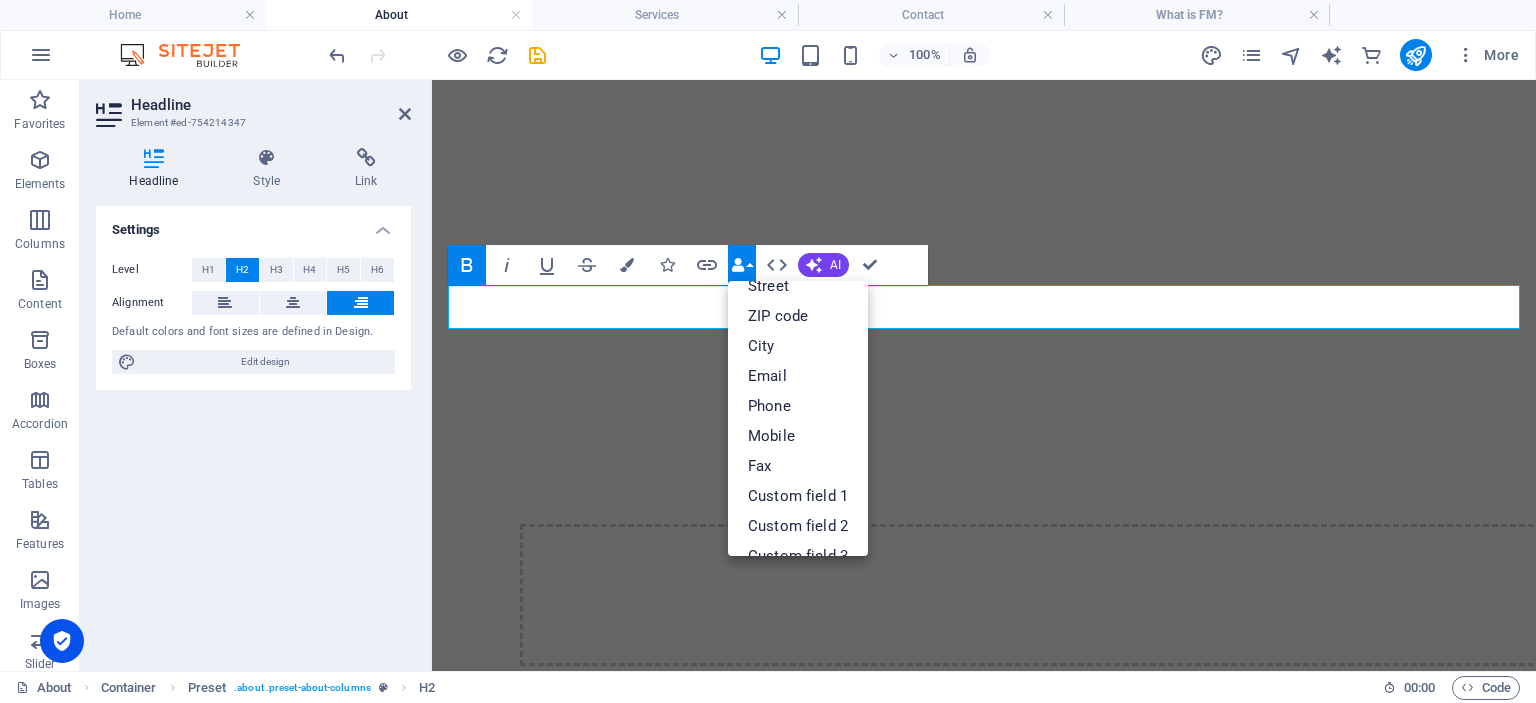 scroll, scrollTop: 221, scrollLeft: 0, axis: vertical 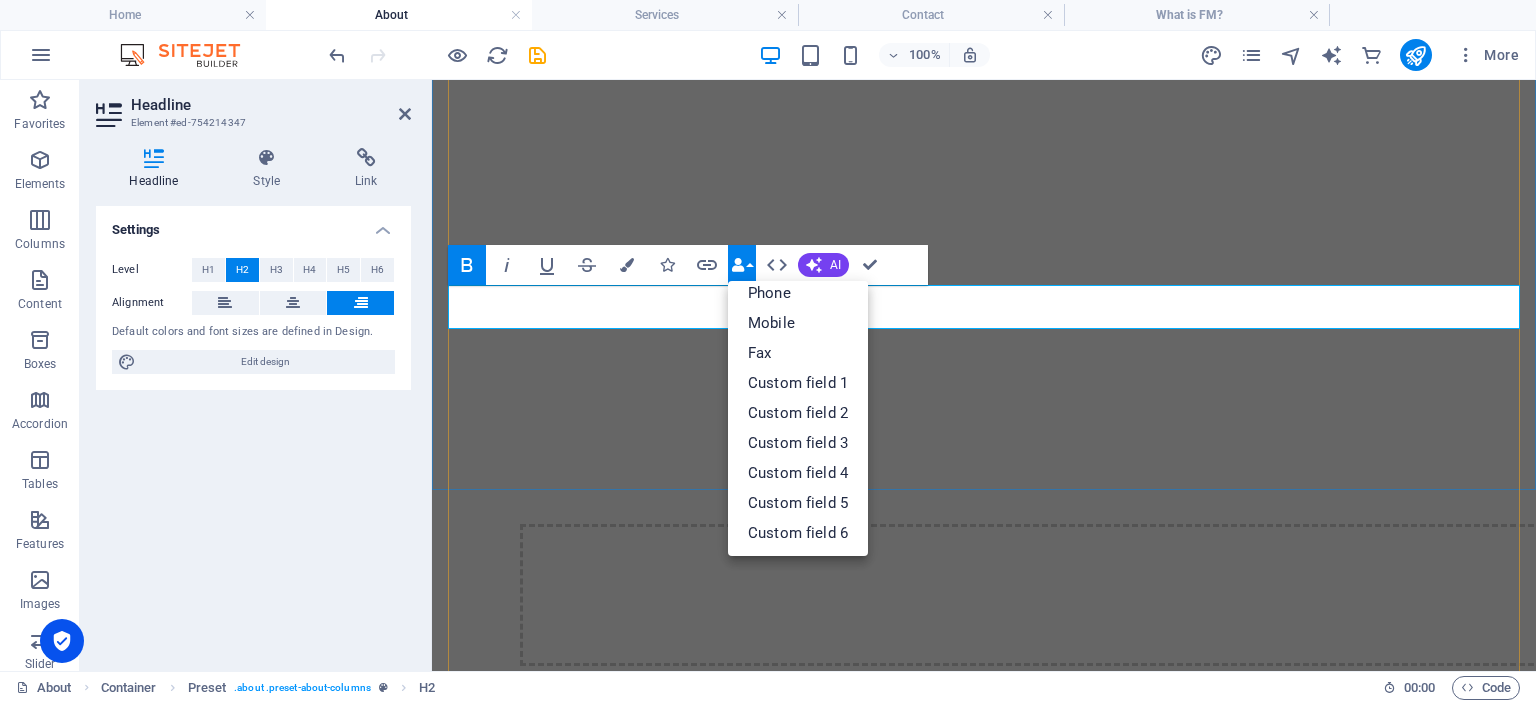 click on "OUR CORE VALUES" at bounding box center (984, 2582) 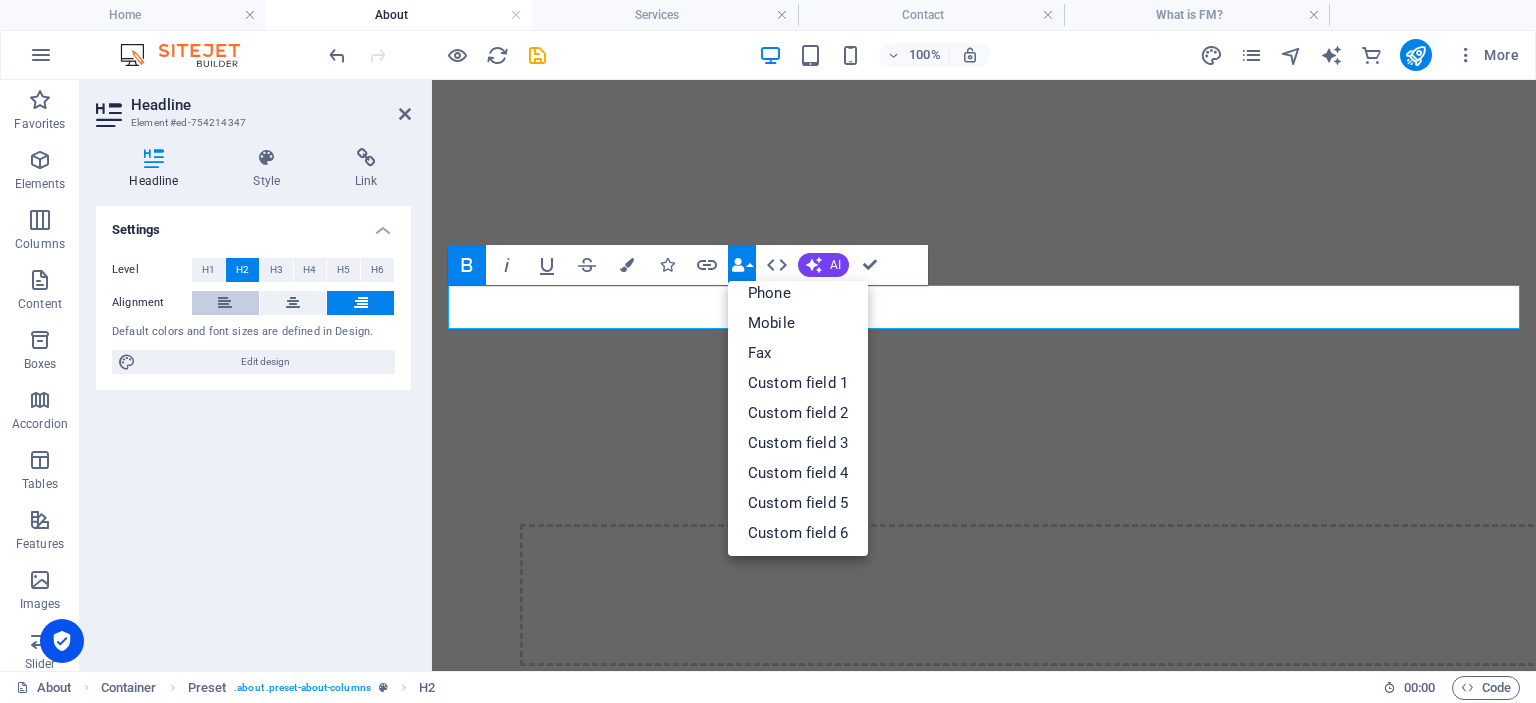 click at bounding box center [225, 303] 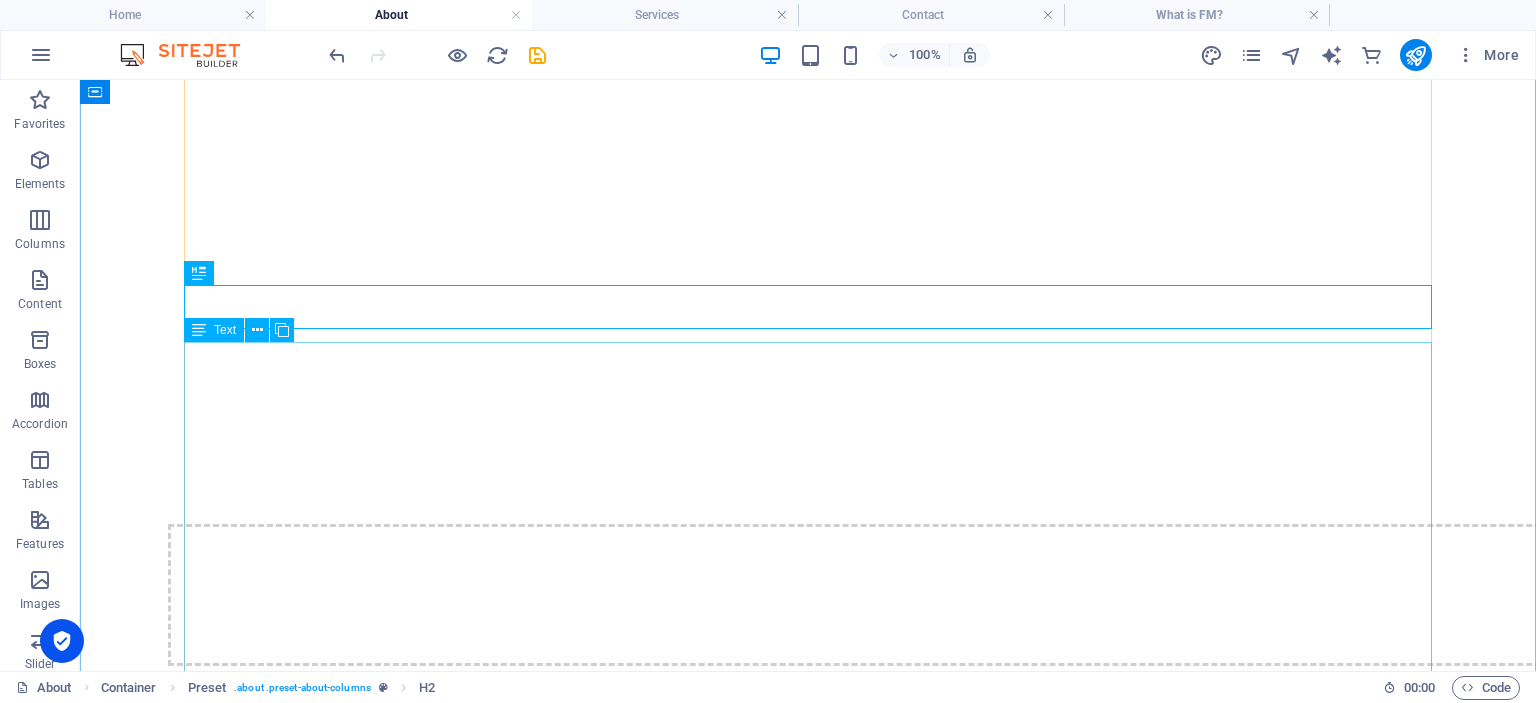 click on "Integrity in dealing with our customers, suppliers and fellow colleagues Customer Focus we emphasize understanding and meeting the needs and expectations of customers. Expertise Through innovative and leading-edge approach to create and deliver the right solution. Employee Involvement we empower all our employees to participate in quality initiatives and contribute to continuous  improvement. Continuous Improvement As an ongoing process we are seeking of ways to improve products, services, and processes Process Approach we view Organizations as a system of  interconnected processes that need to be managed and improved Fact-Based Decision Making we make decisions based on data and analysis rather than intuition or assumptions. Strategic and Systematic Approach our quality management is integrated into the overall business strategy and is approached systematically." at bounding box center [808, 3472] 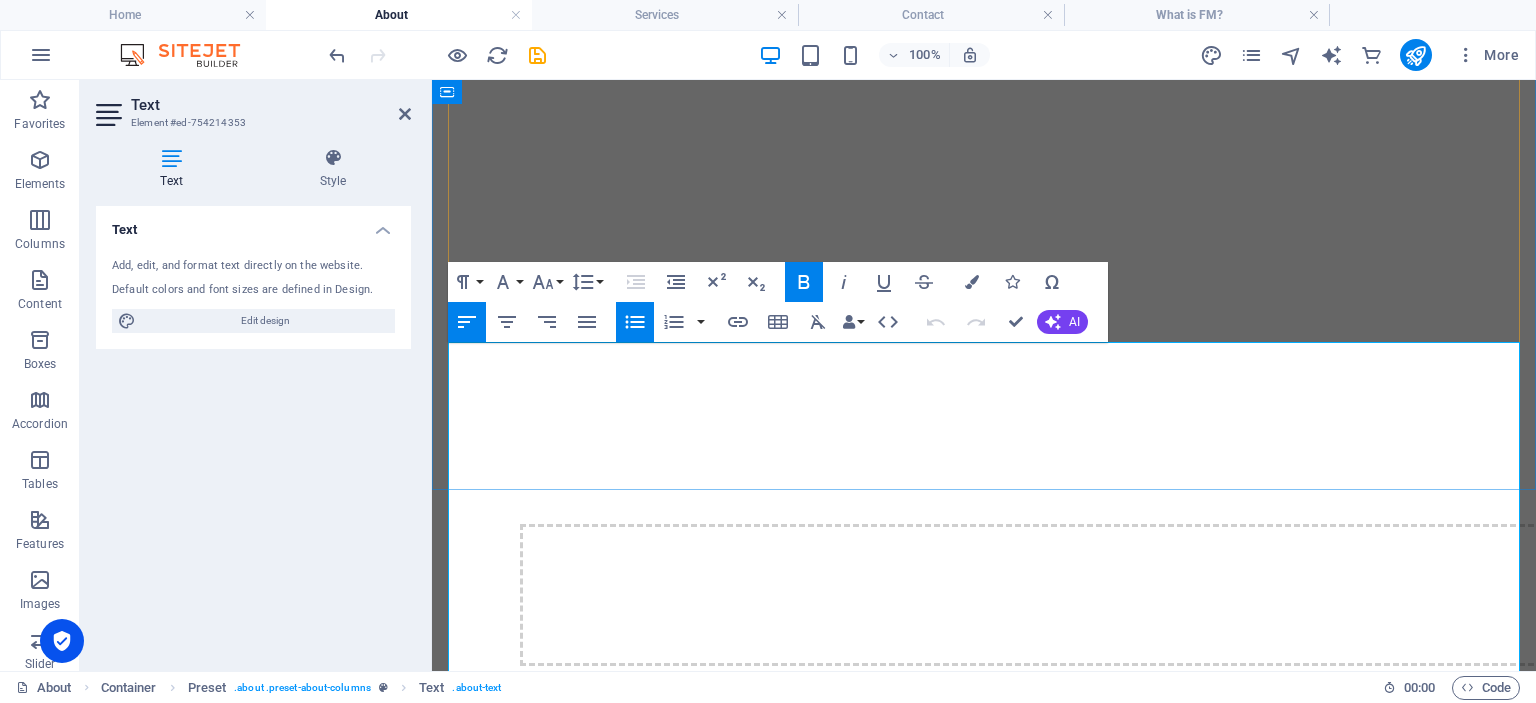 drag, startPoint x: 466, startPoint y: 357, endPoint x: 884, endPoint y: 488, distance: 438.0468 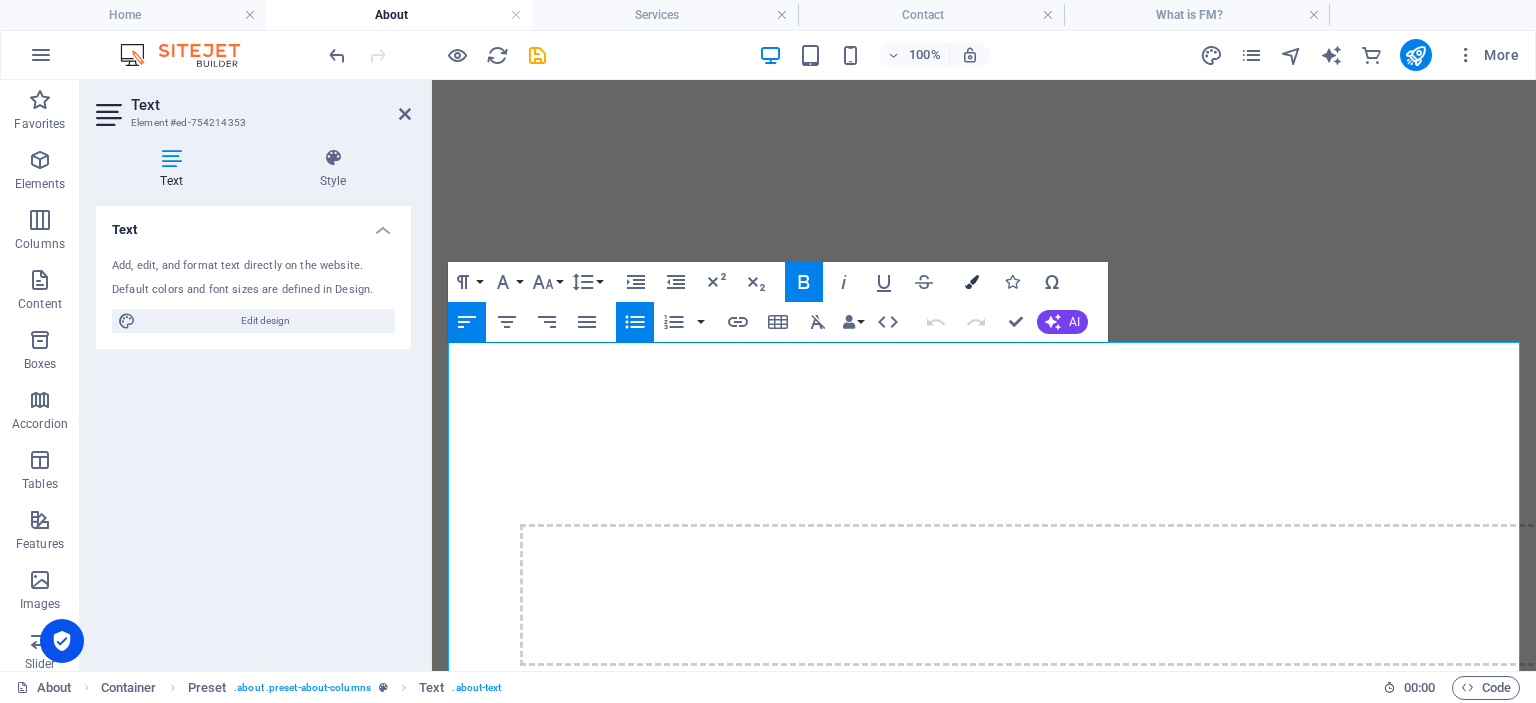 click at bounding box center [972, 282] 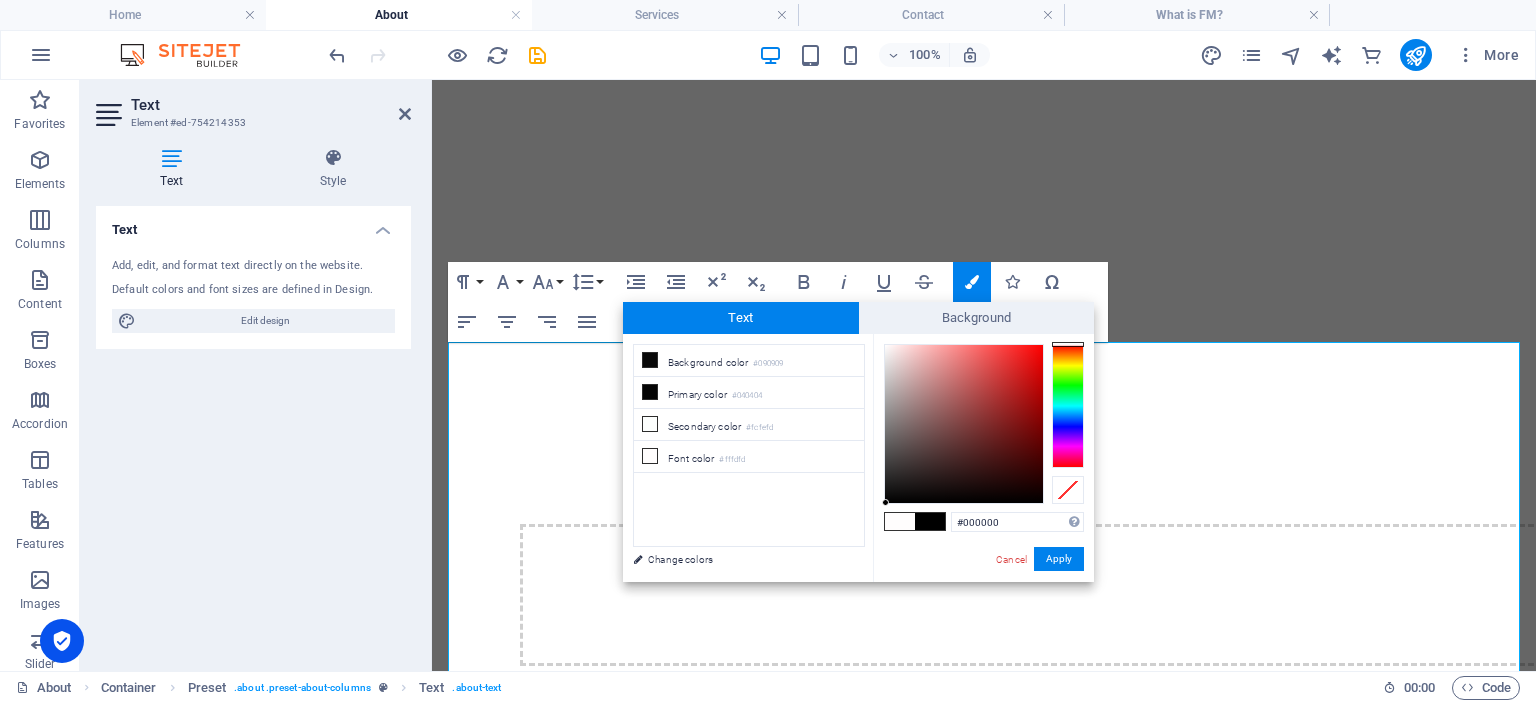 click on "#000000 Supported formats #0852ed rgb(8, 82, 237) rgba(8, 82, 237, 90%) hsv(221,97,93) hsl(221, 93%, 48%) Cancel Apply" at bounding box center [983, 603] 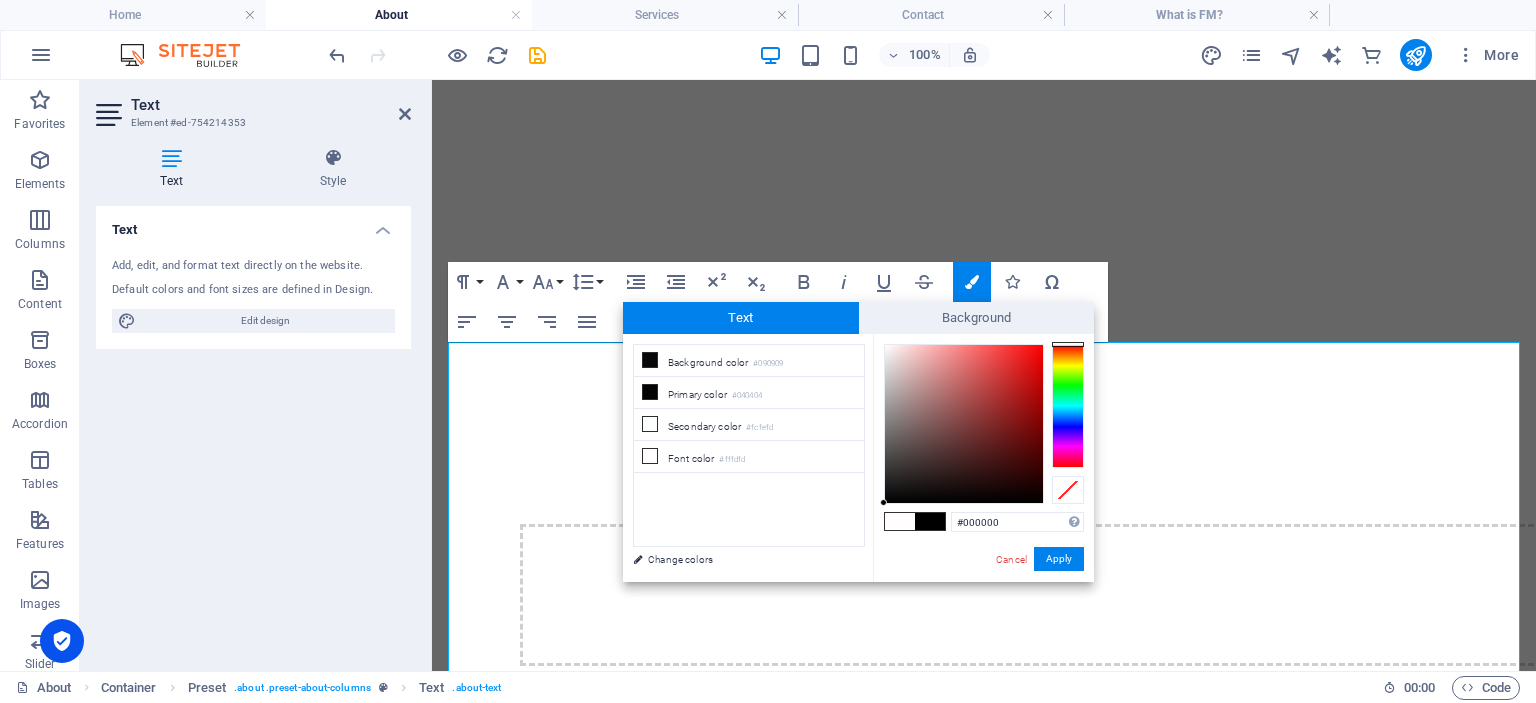 click on "#000000 Supported formats #0852ed rgb(8, 82, 237) rgba(8, 82, 237, 90%) hsv(221,97,93) hsl(221, 93%, 48%) Cancel Apply" at bounding box center (983, 603) 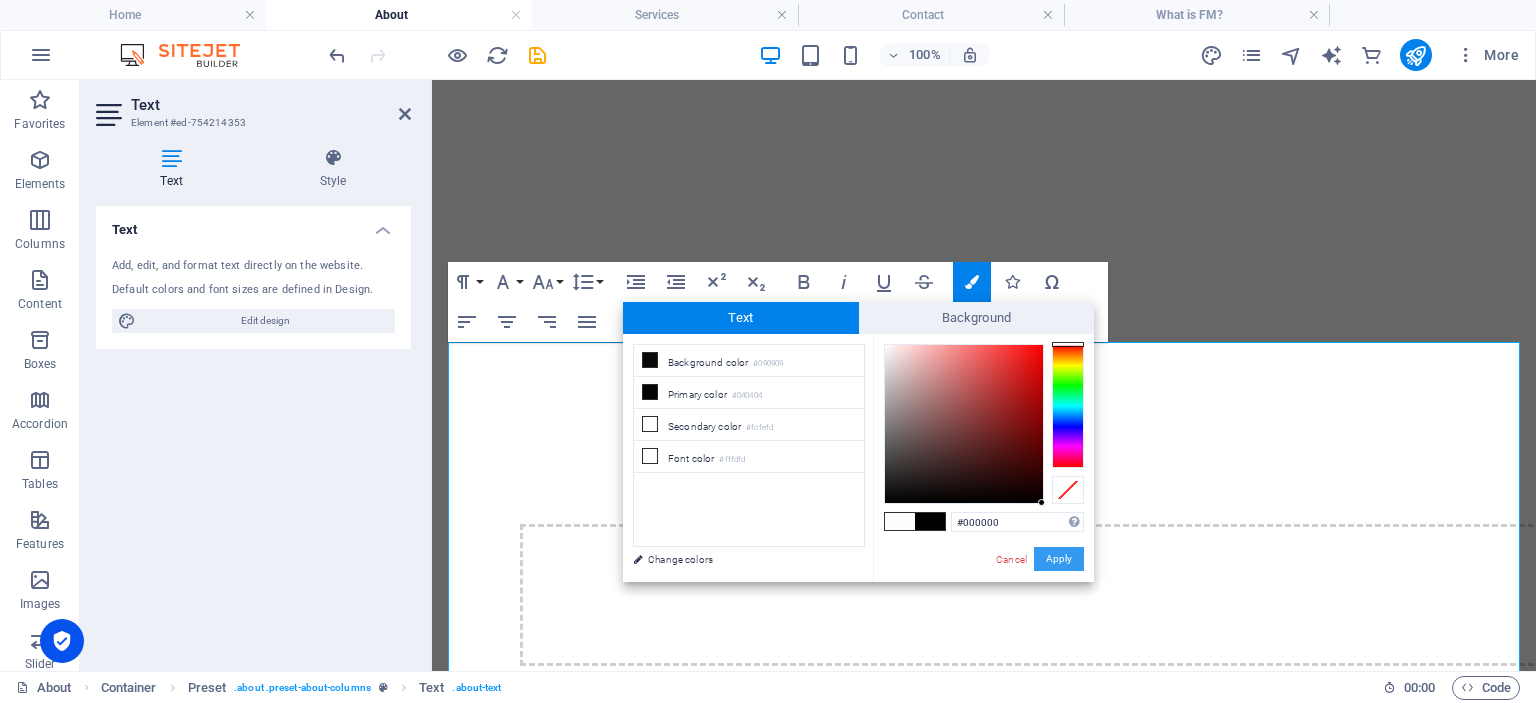 click on "Apply" at bounding box center (1059, 559) 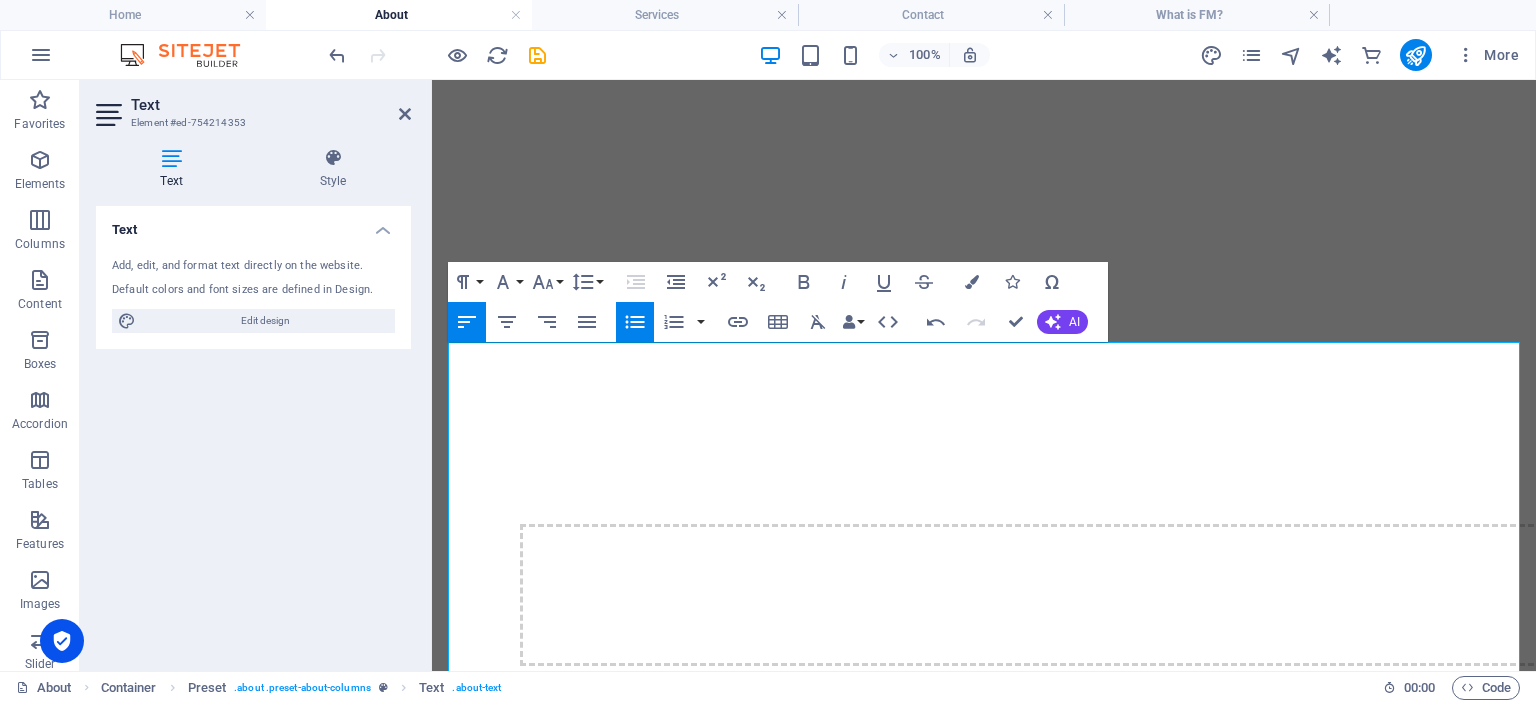 click on "Drag here to replace the existing content. Press “Ctrl” if you want to create a new element.
Preset   H1   Container   Preset   Reference   Spacer   H2   Text   Spacer   H2   Spacer   Text Paragraph Format Normal Heading 1 Heading 2 Heading 3 Heading 4 Heading 5 Heading 6 Code Font Family Arial [US_STATE] Impact Tahoma Times New Roman Verdana [PERSON_NAME] [PERSON_NAME] Condensed Lato Font Size 8 9 10 11 12 14 18 24 30 36 48 60 72 96 Line Height Default Single 1.15 1.5 Double Increase Indent Decrease Indent Superscript Subscript Bold Italic Underline Strikethrough Colors Icons Special Characters Align Left Align Center Align Right Align Justify Unordered List   Default Circle Disc Square    Ordered List   Default Lower Alpha Lower Greek Lower Roman Upper Alpha Upper Roman    Insert Link Insert Table Clear Formatting Data Bindings Company First name Last name Street ZIP code City Email Phone Mobile Fax Custom field 1 Custom field 2 Custom field 3 Custom field 4 Custom field 5 Custom field 6 HTML Undo AI" at bounding box center [984, 375] 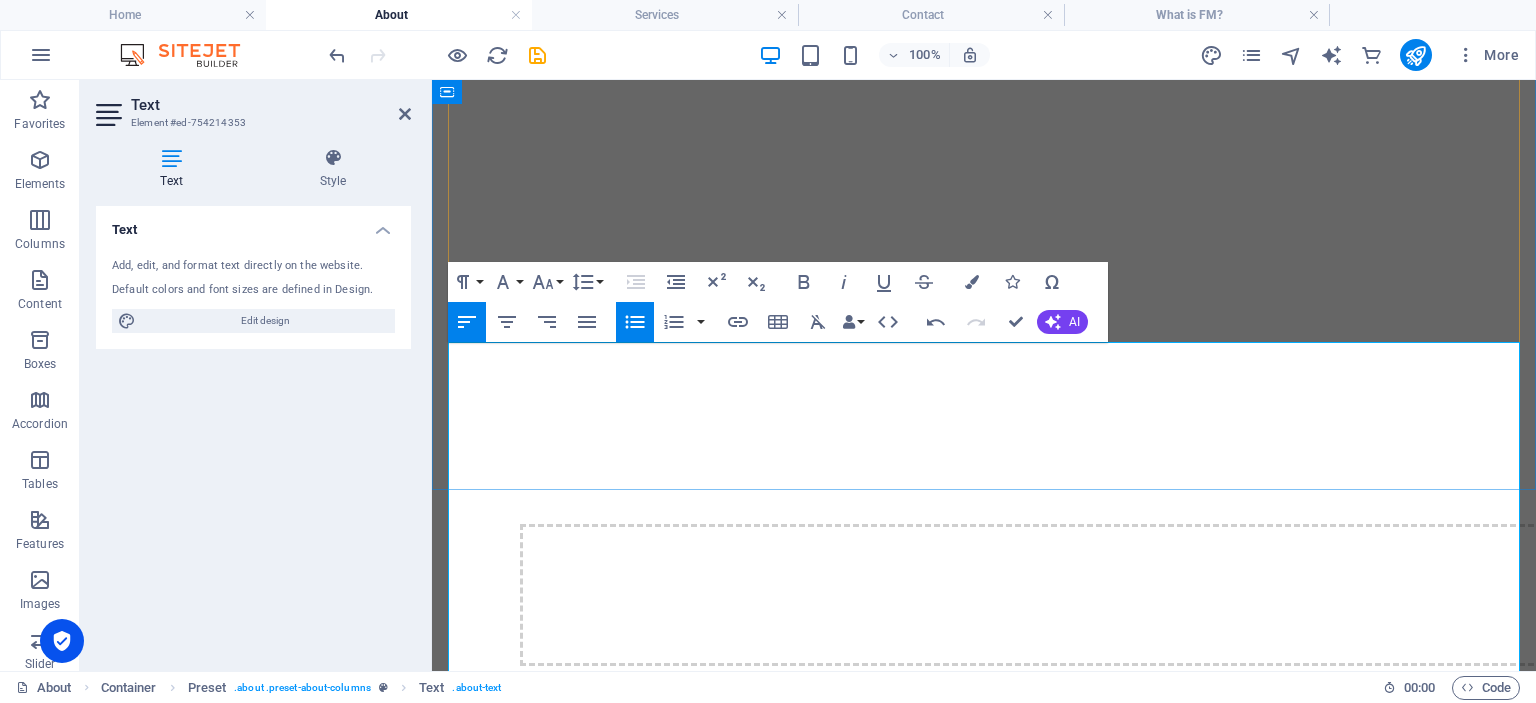 click on "in dealing with our customers, suppliers and fellow colleagues" at bounding box center (650, 2689) 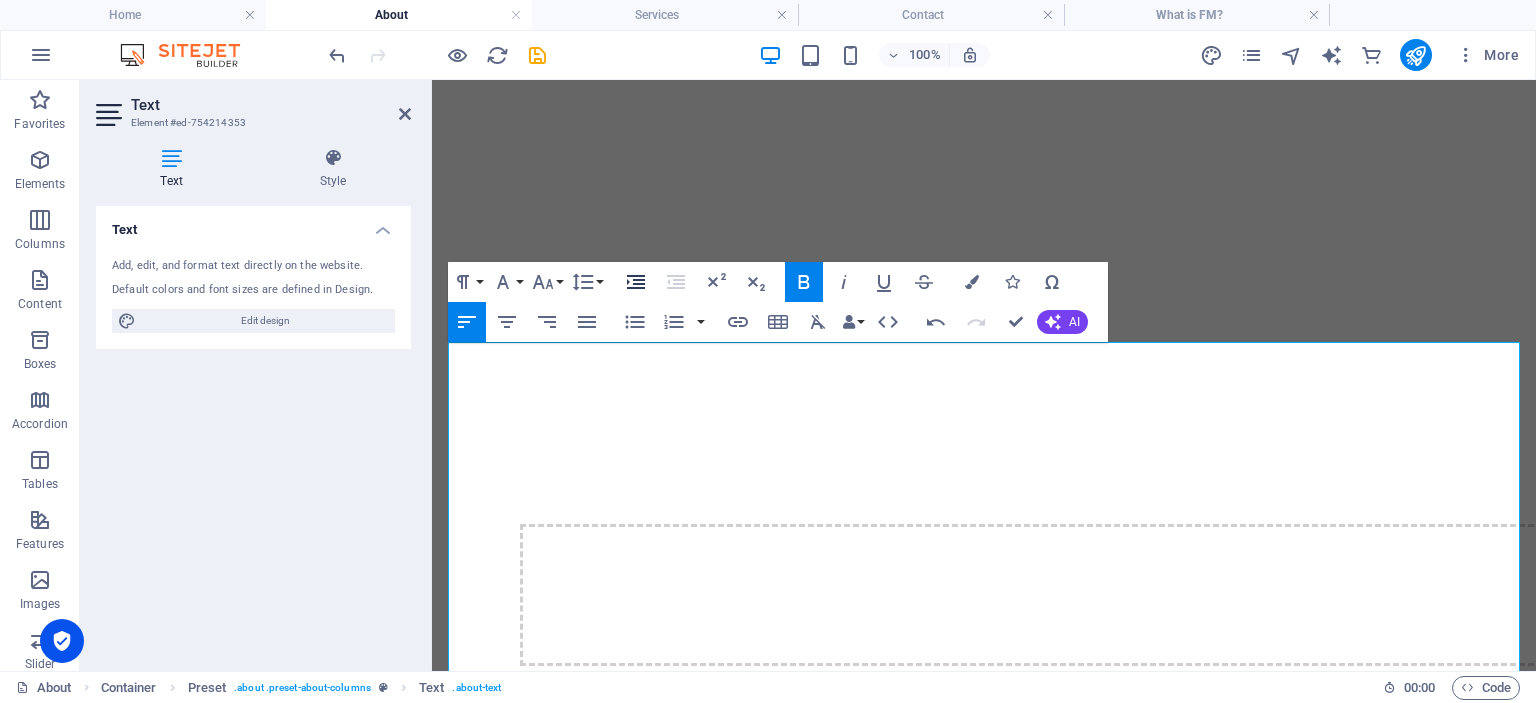click 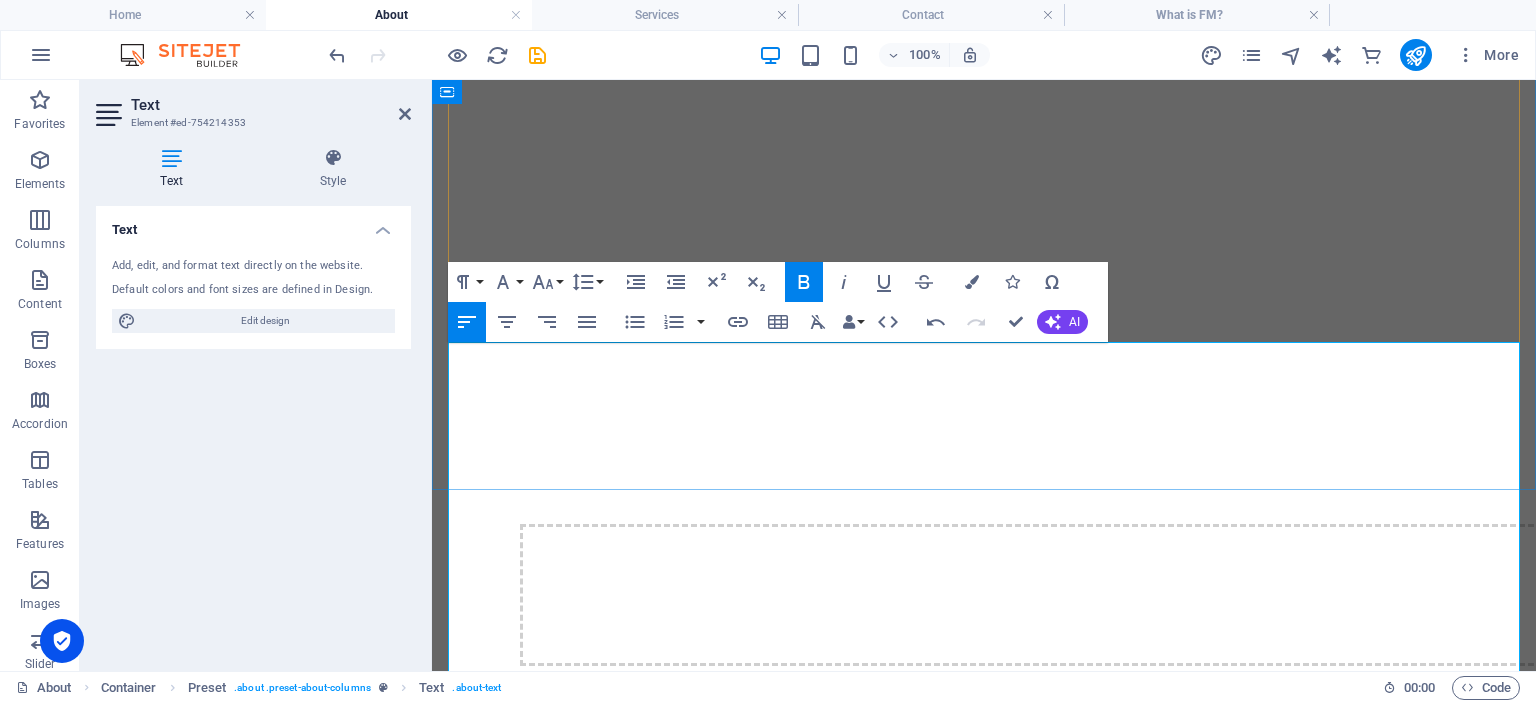 drag, startPoint x: 466, startPoint y: 380, endPoint x: 892, endPoint y: 388, distance: 426.0751 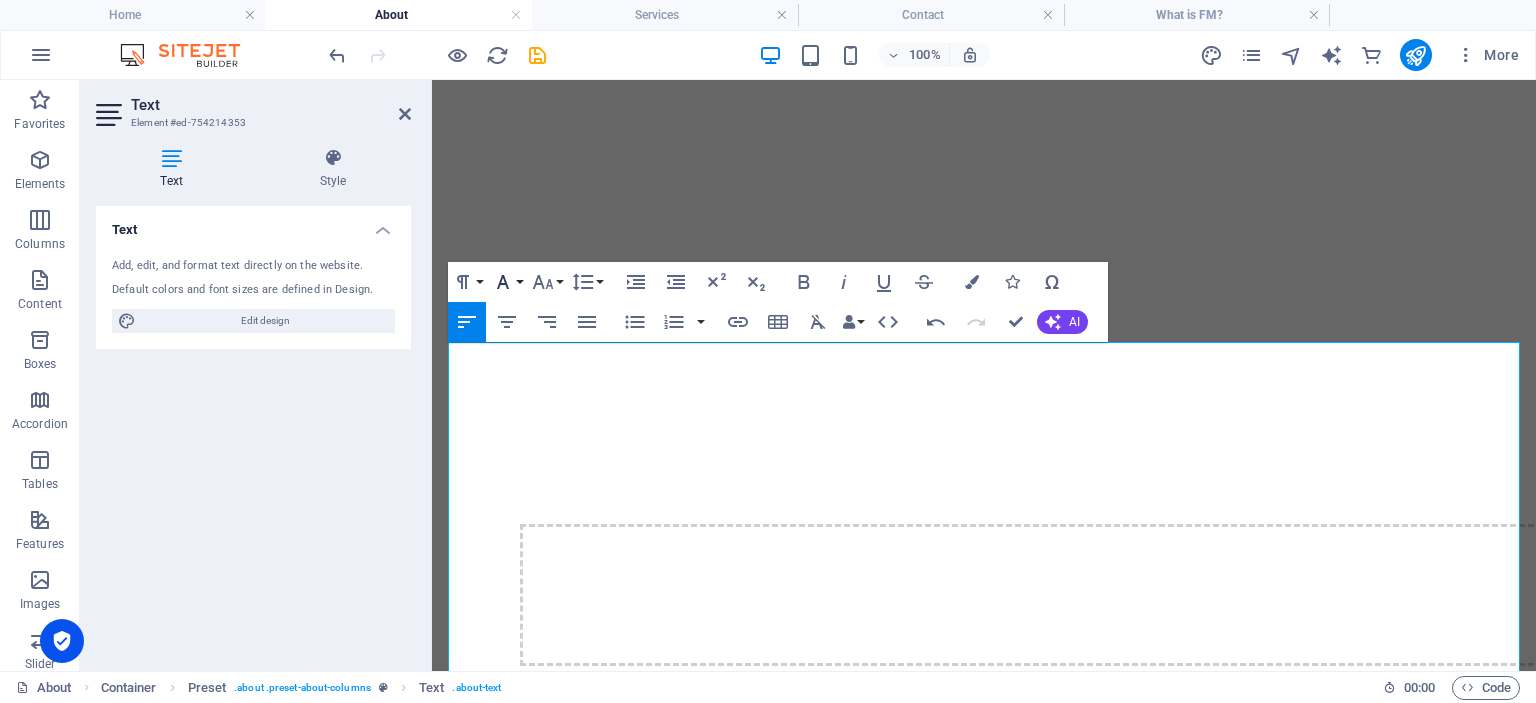 click 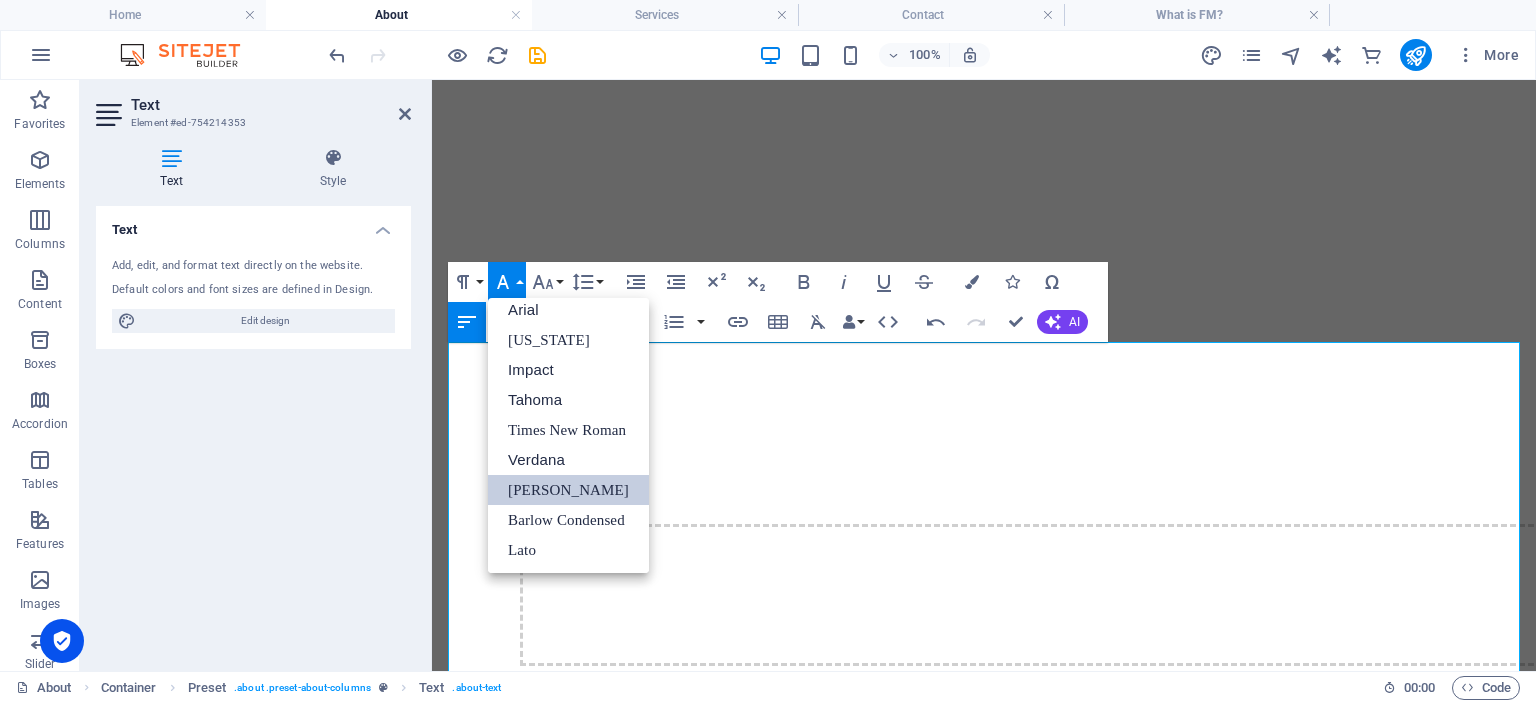scroll, scrollTop: 11, scrollLeft: 0, axis: vertical 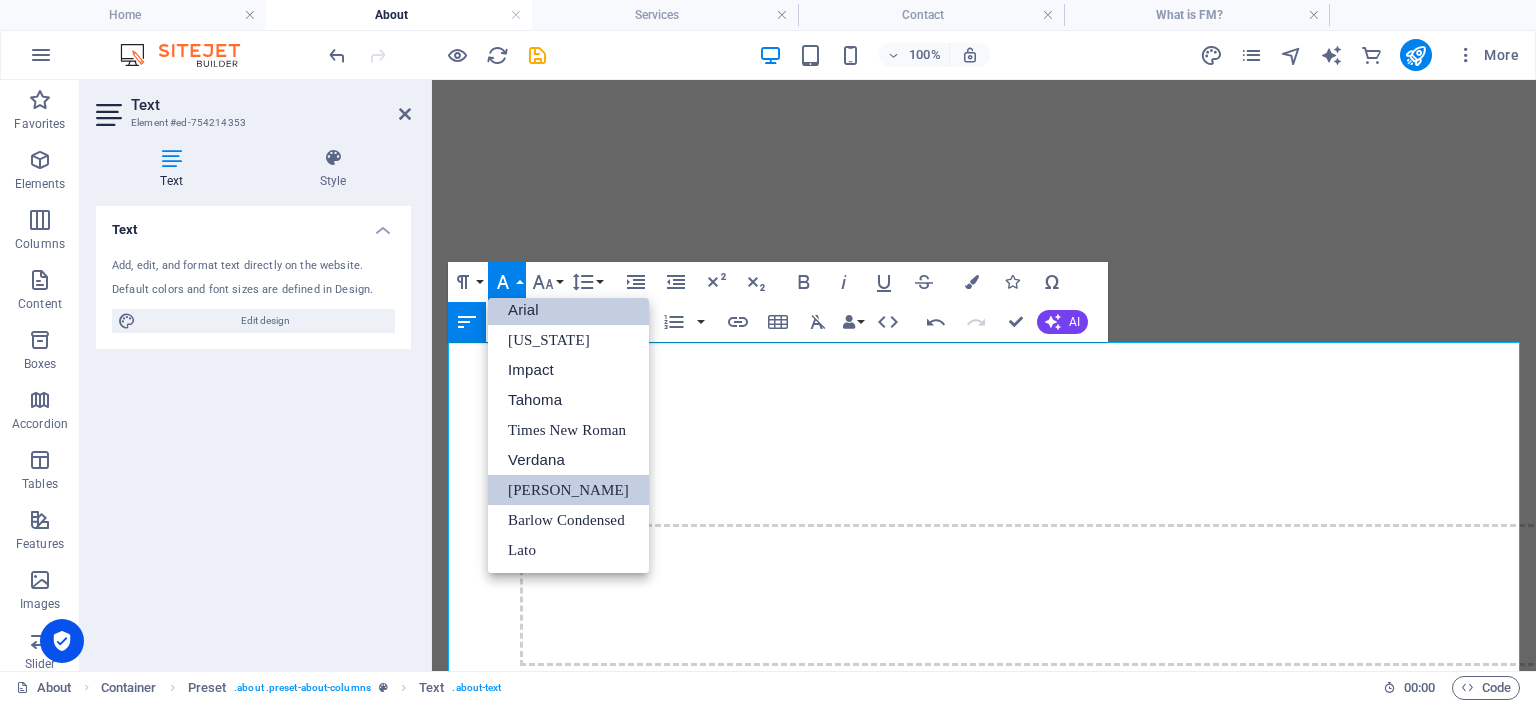 click on "Arial" at bounding box center [568, 310] 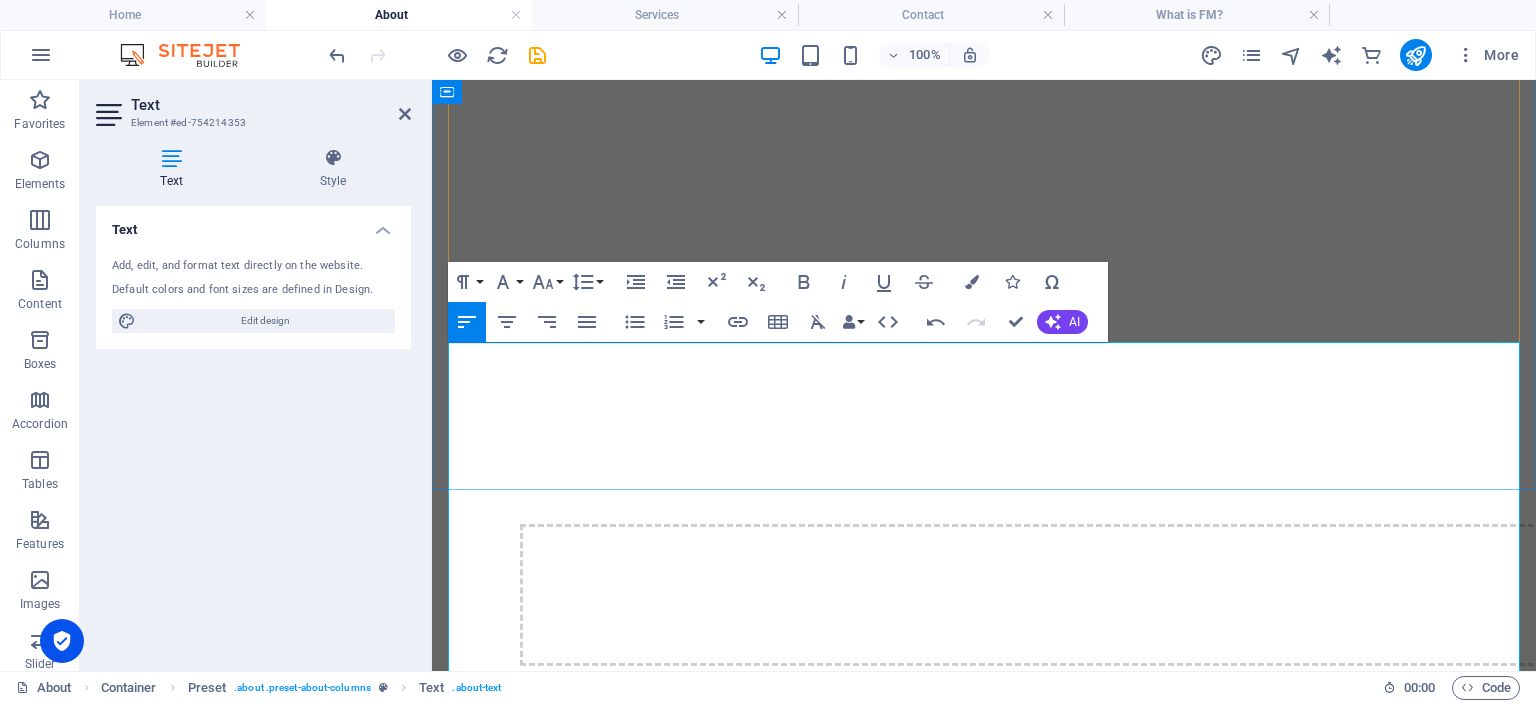click on "we emphasize understanding an ​ d meeting the needs and expectations of customers." at bounding box center [726, 2794] 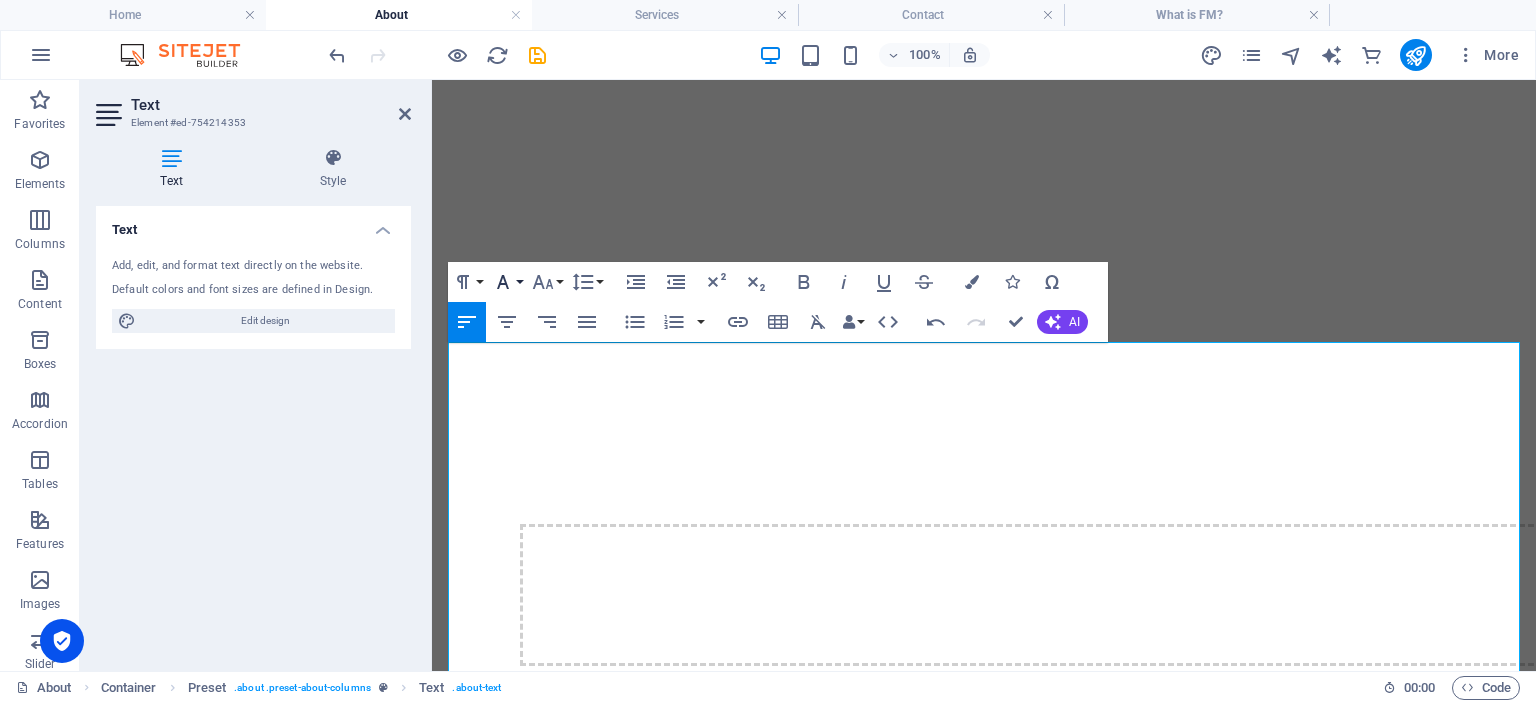 click on "Font Family" at bounding box center [507, 282] 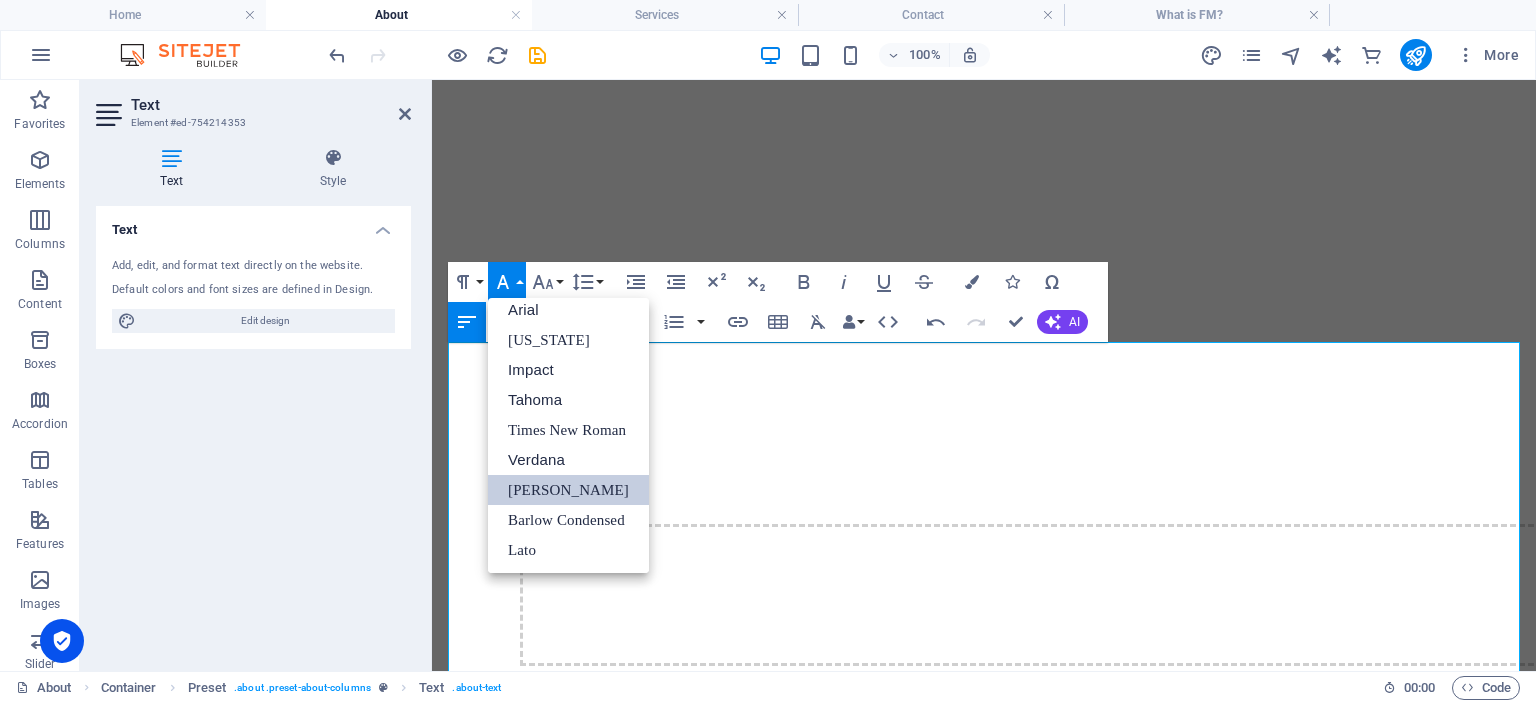 scroll, scrollTop: 11, scrollLeft: 0, axis: vertical 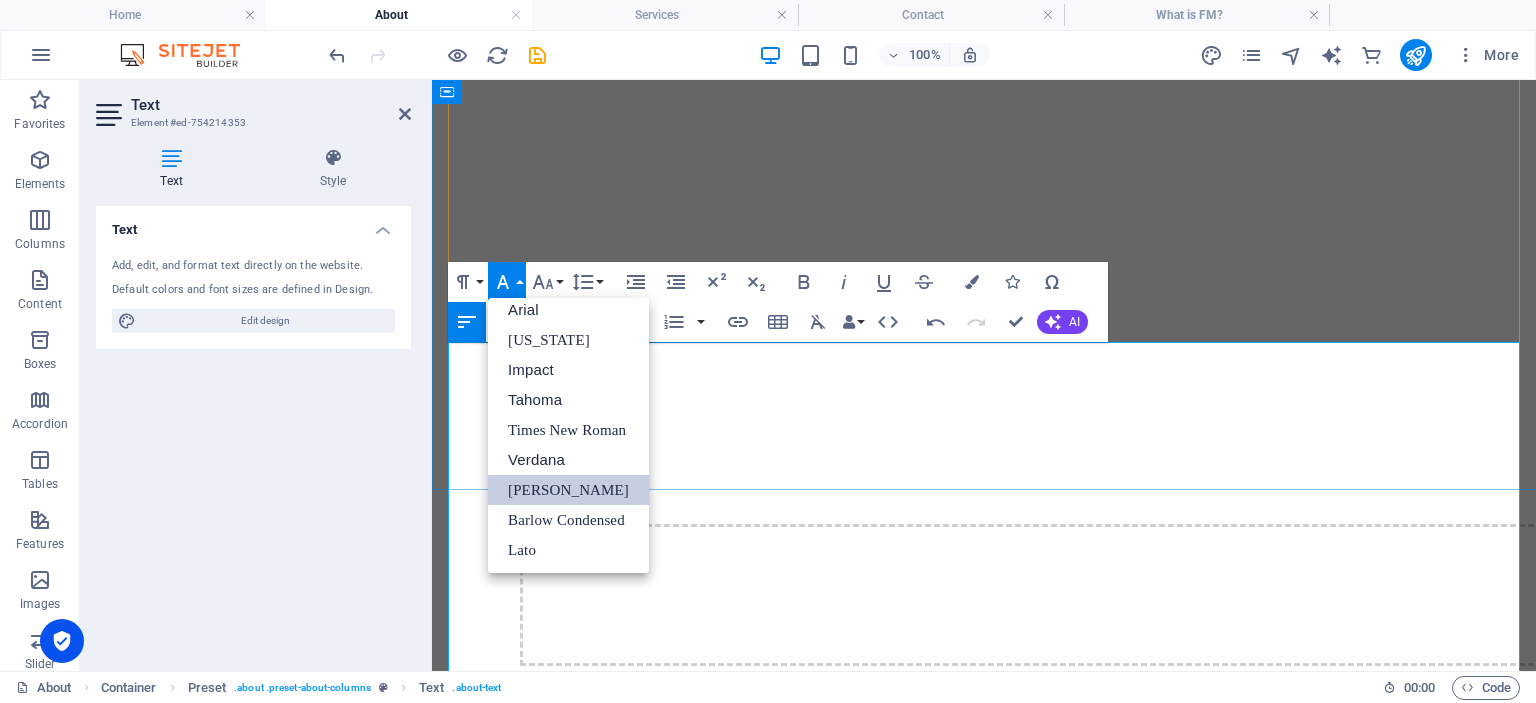 click on "As an ongoing process we are seeking of ways to improve products, services, and processes" at bounding box center (753, 3075) 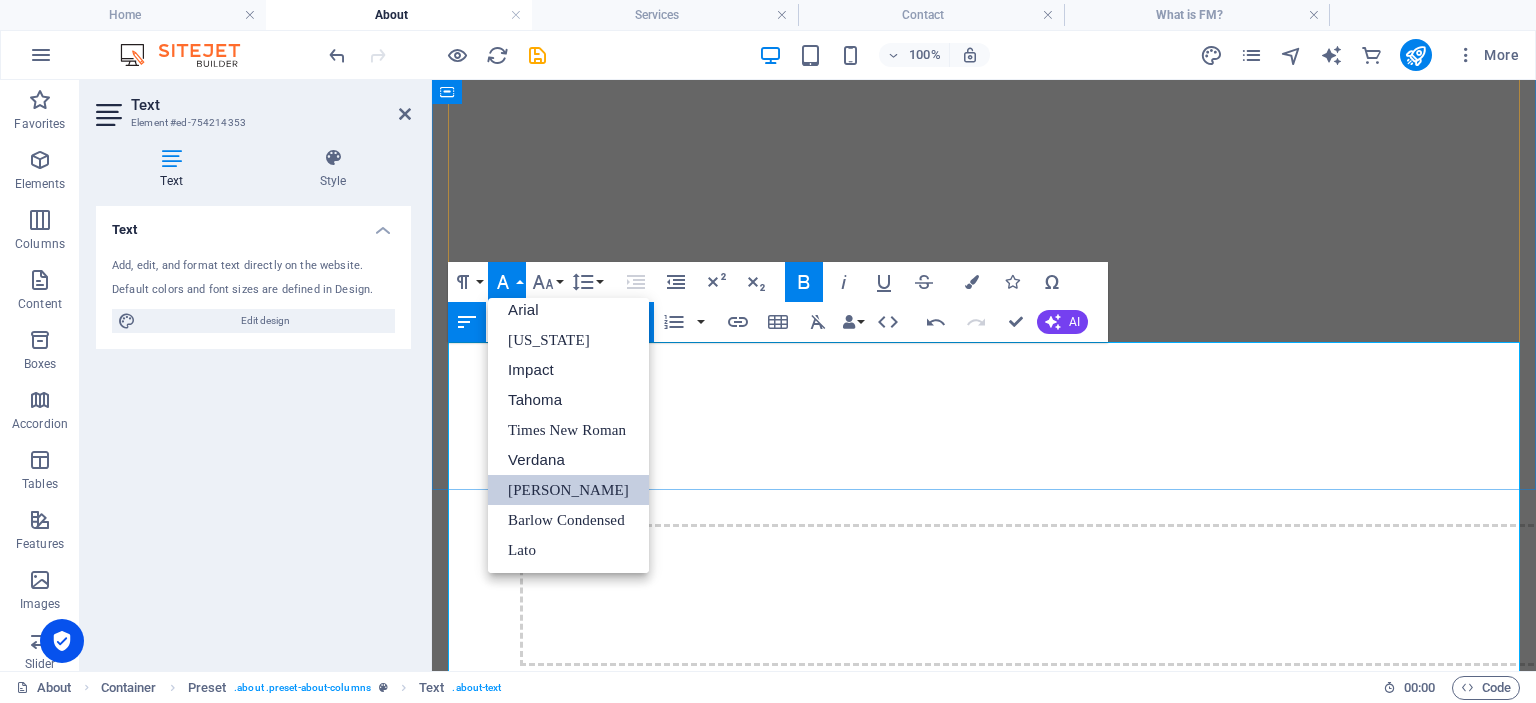click on "in dealing with our customers, suppliers and fellow colleagues" at bounding box center [670, 2689] 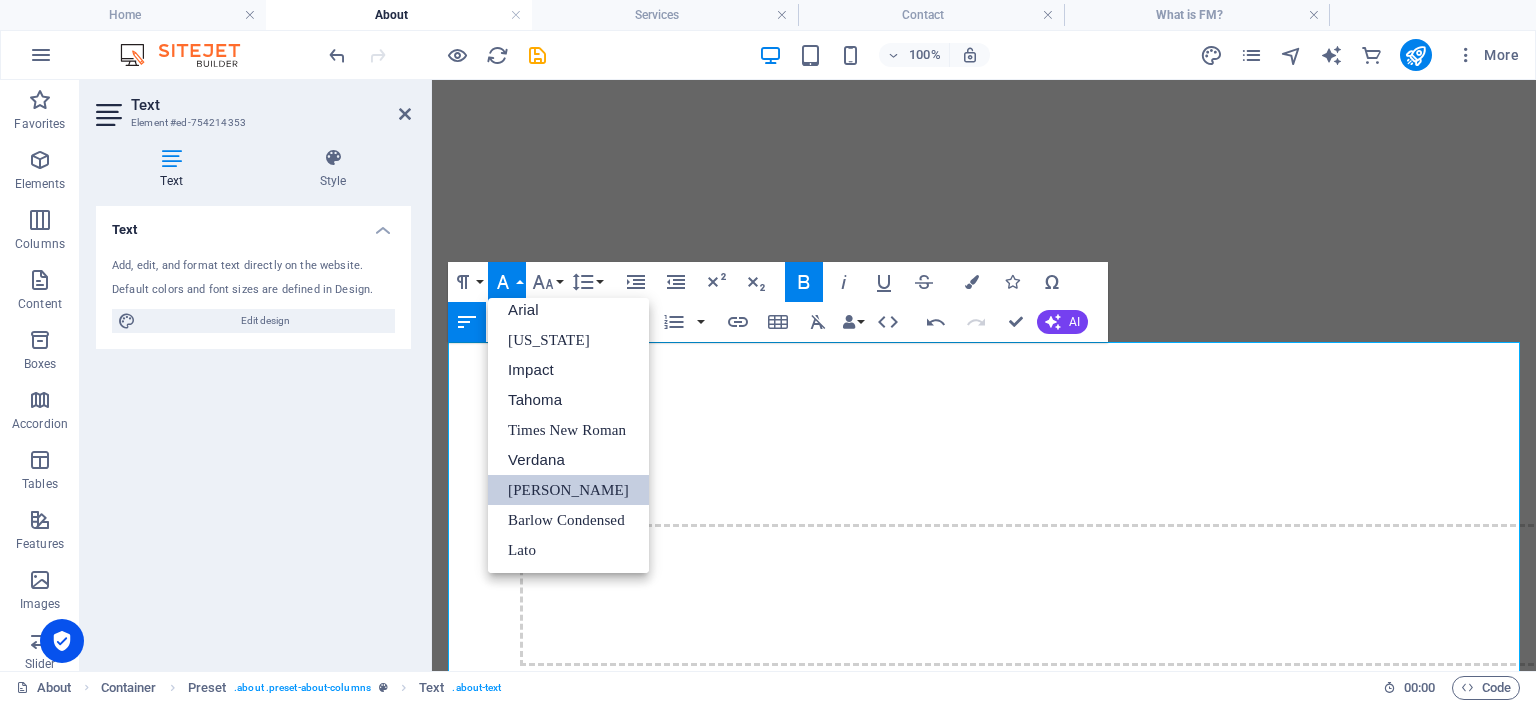 click on "Font Family" at bounding box center (507, 282) 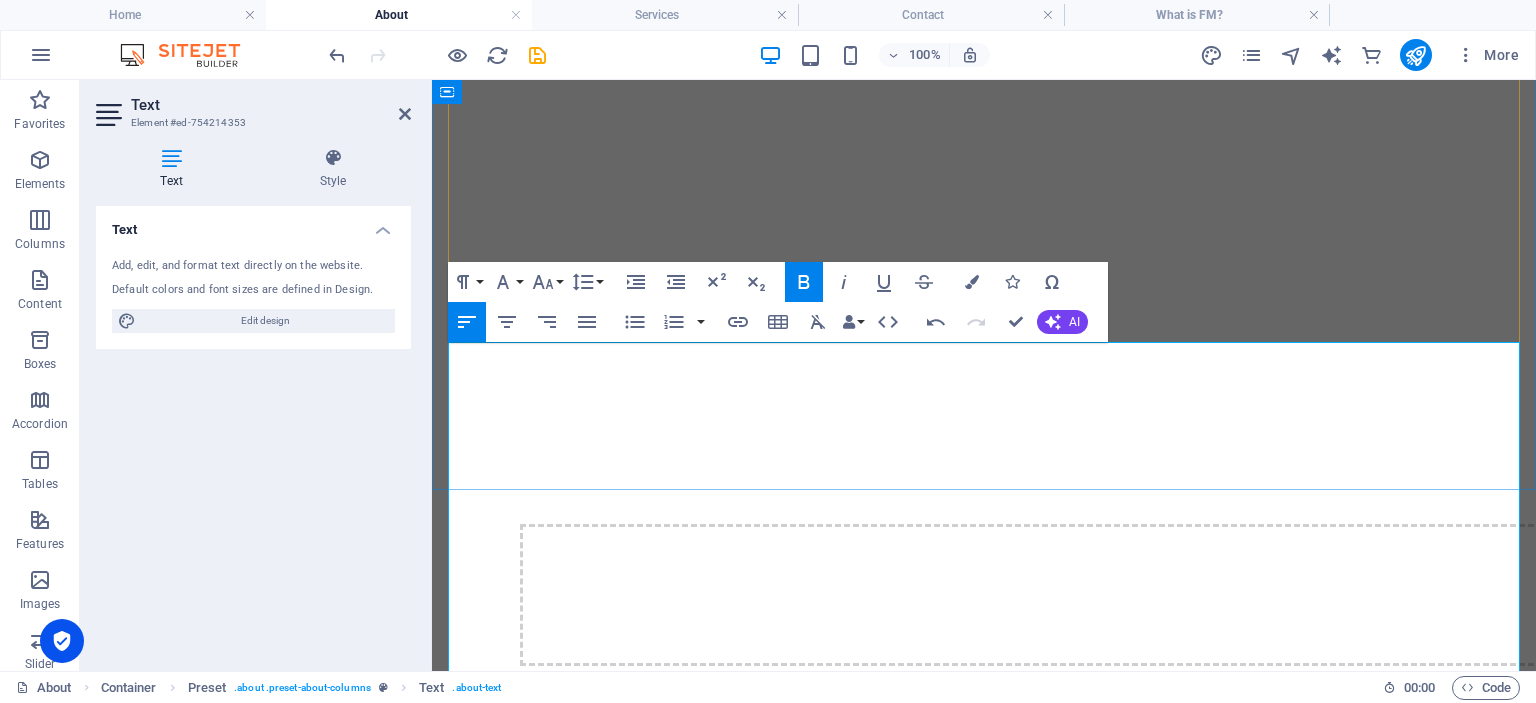 drag, startPoint x: 470, startPoint y: 356, endPoint x: 480, endPoint y: 381, distance: 26.925823 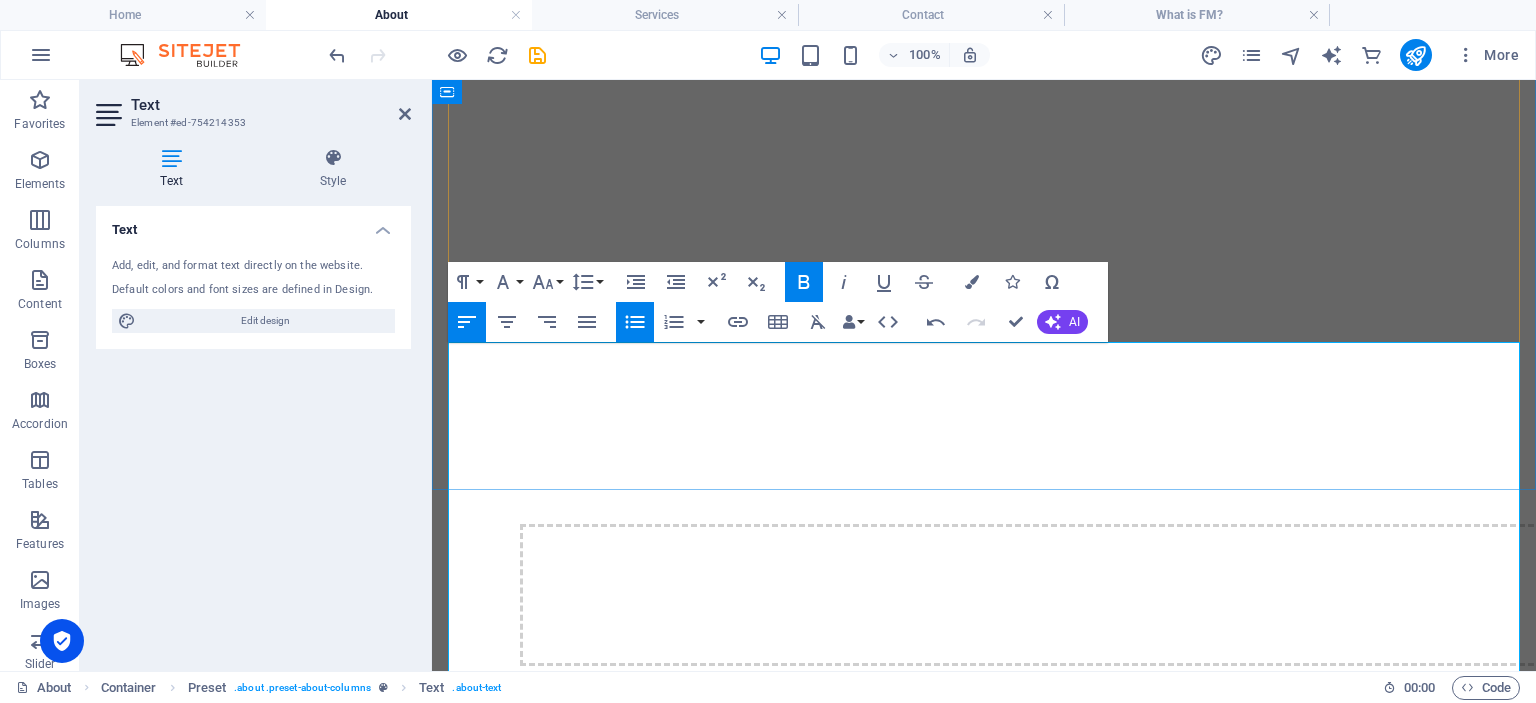 drag, startPoint x: 464, startPoint y: 353, endPoint x: 1270, endPoint y: 515, distance: 822.1192 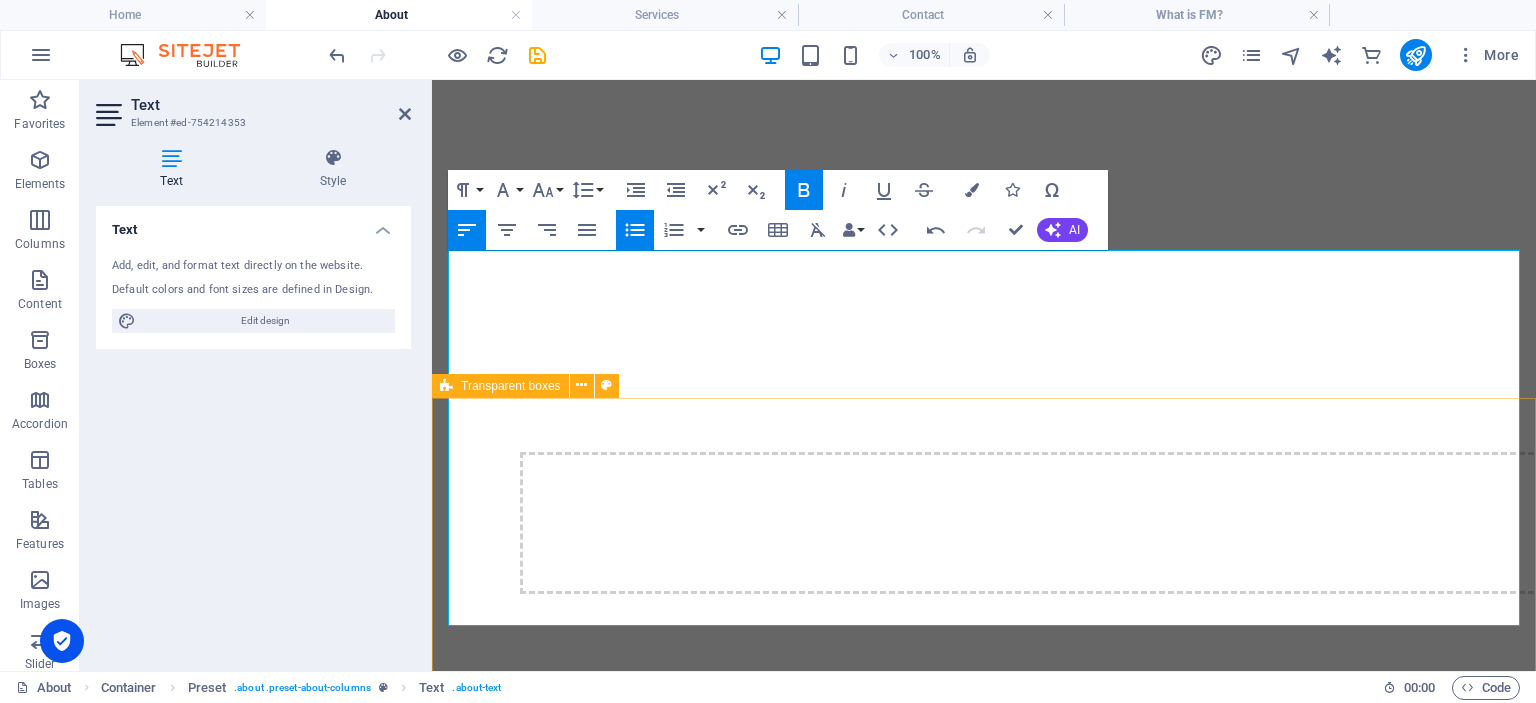 scroll, scrollTop: 1056, scrollLeft: 0, axis: vertical 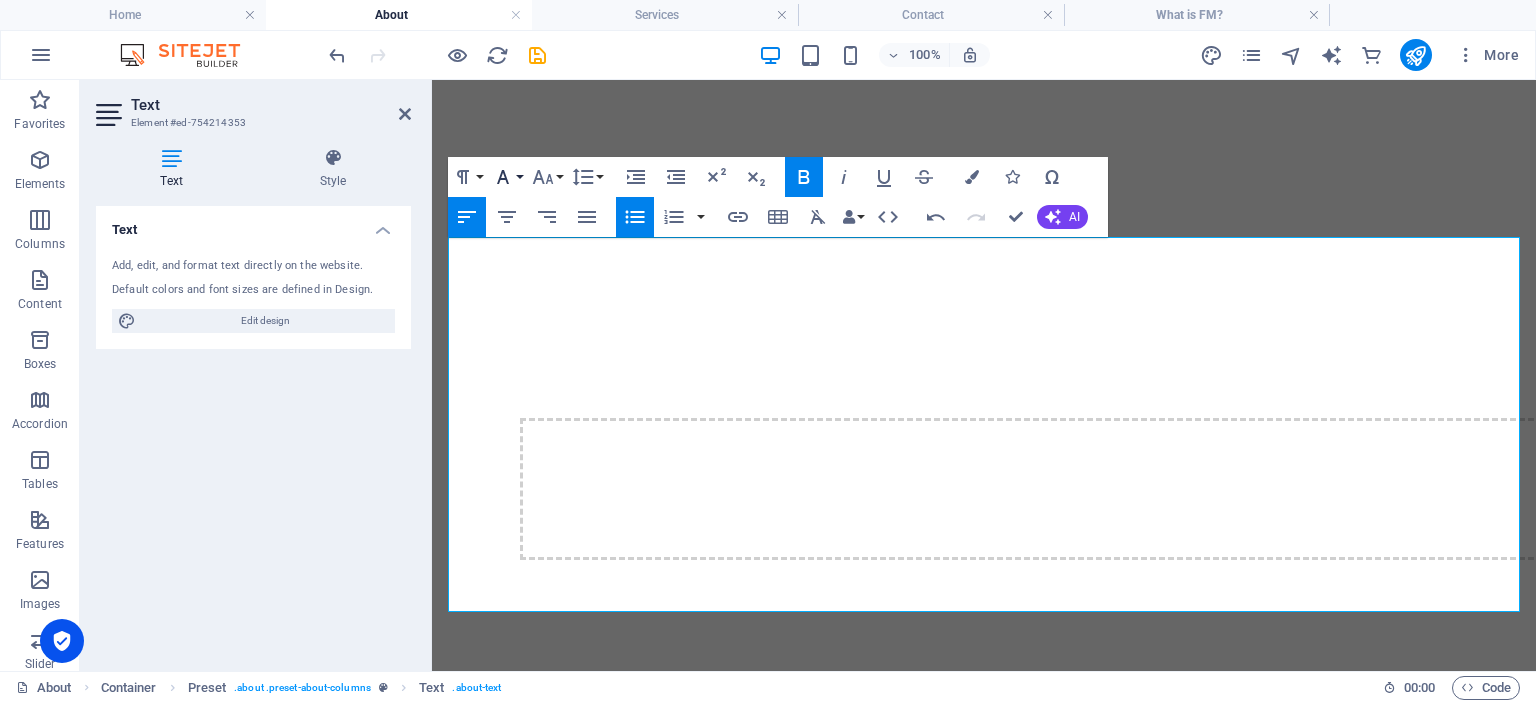click on "Font Family" at bounding box center [507, 177] 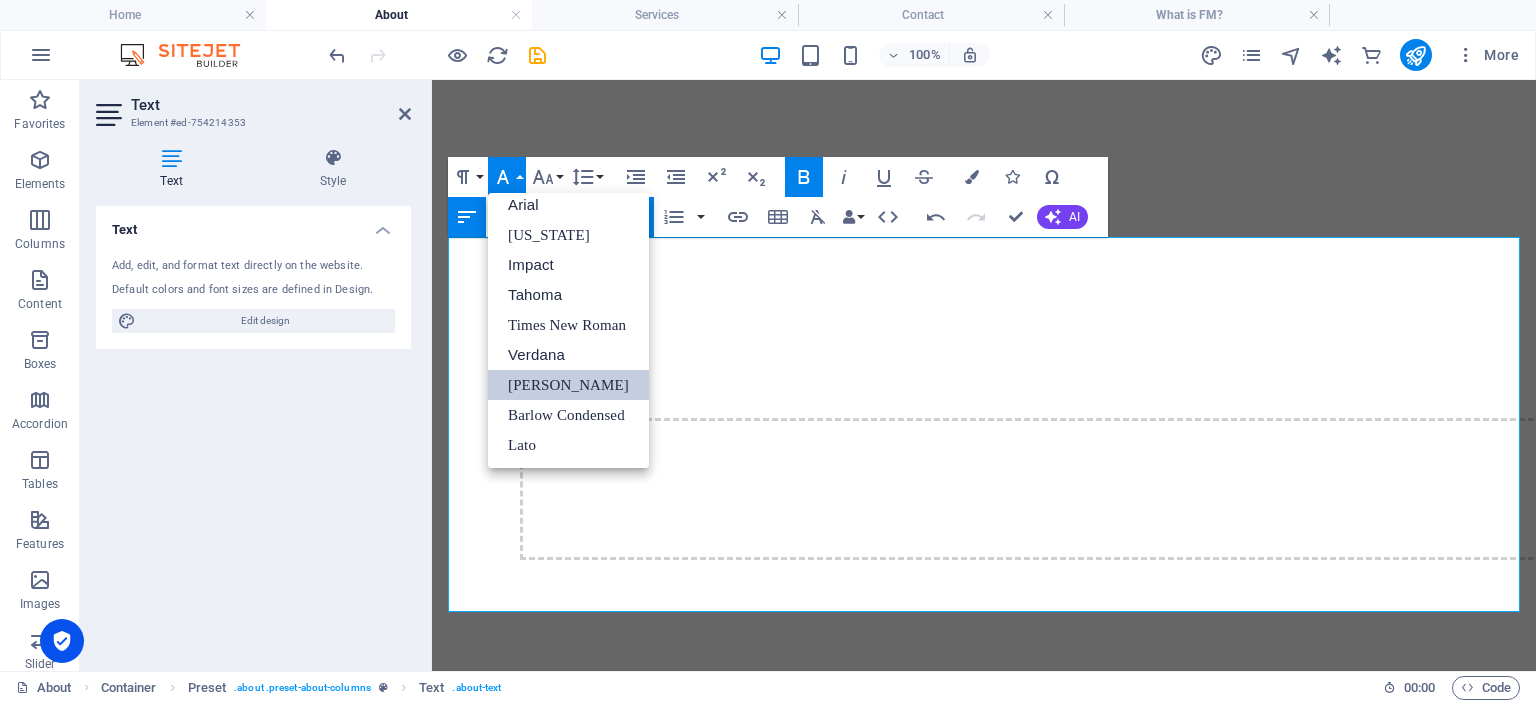 scroll, scrollTop: 11, scrollLeft: 0, axis: vertical 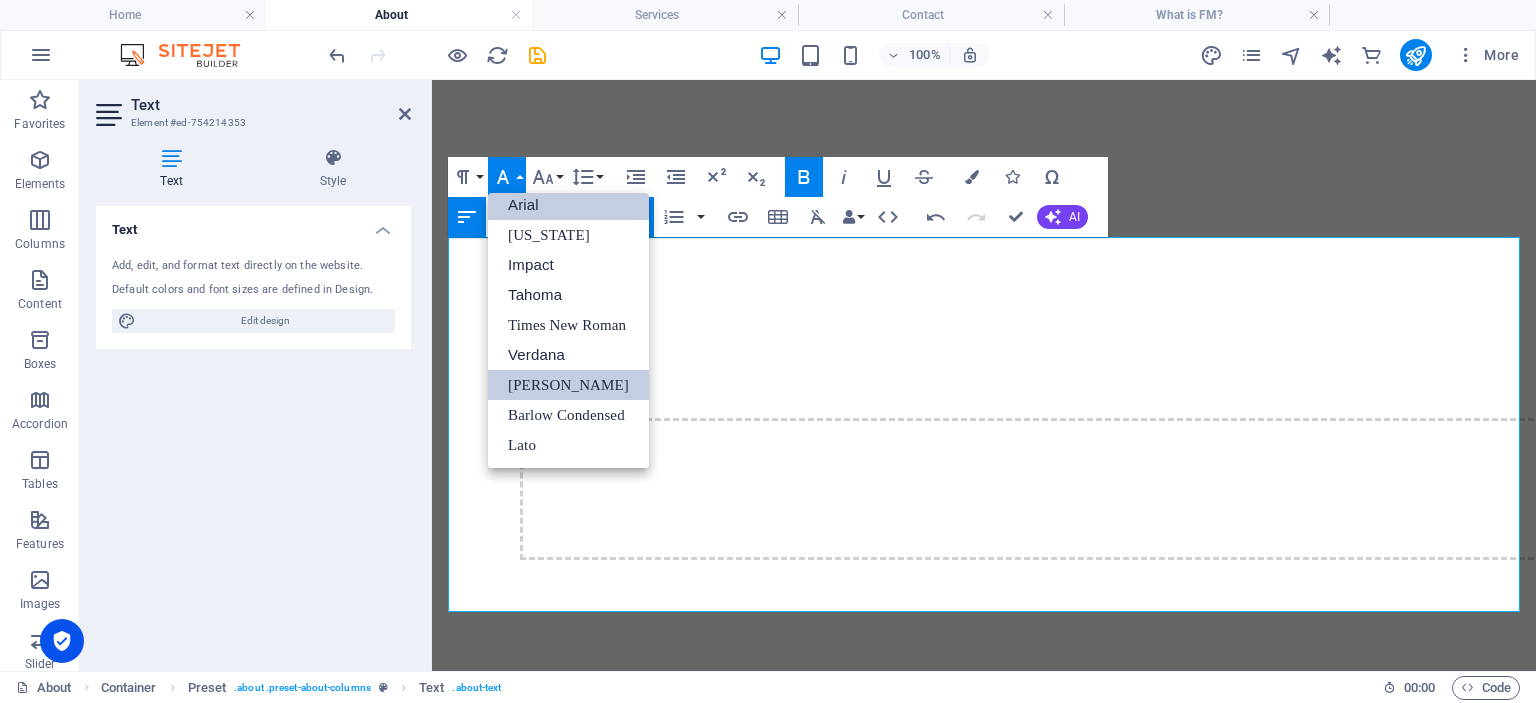 click on "Arial" at bounding box center (568, 205) 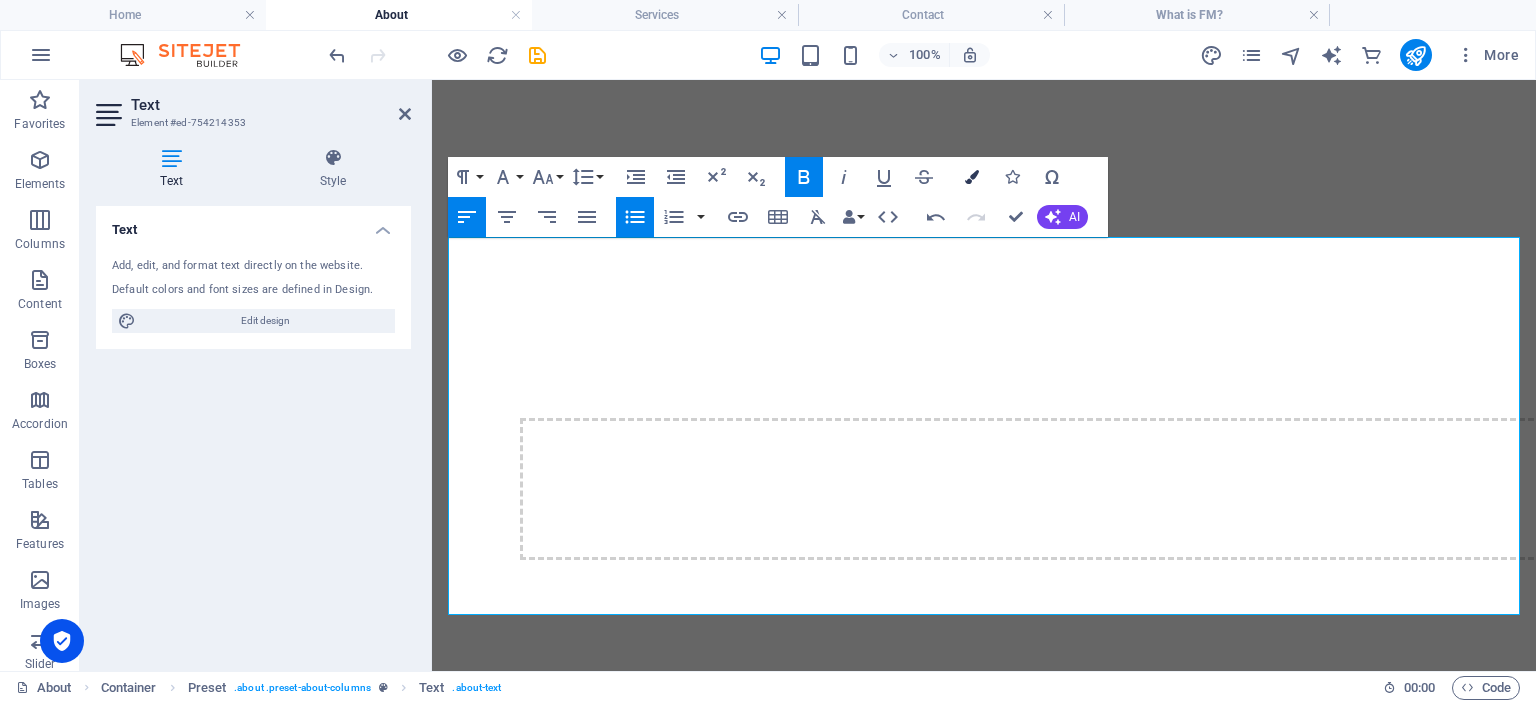 click at bounding box center (972, 177) 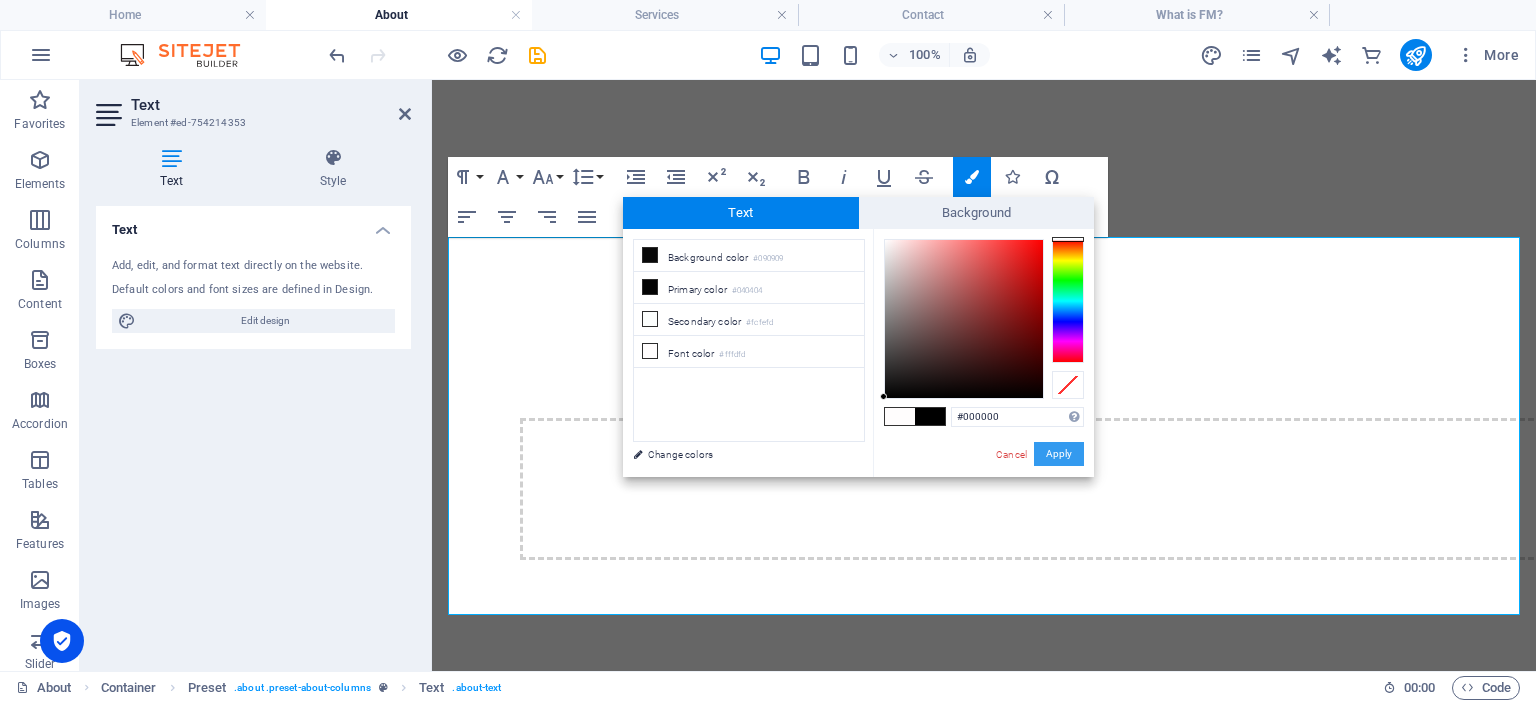 click on "Apply" at bounding box center [1059, 454] 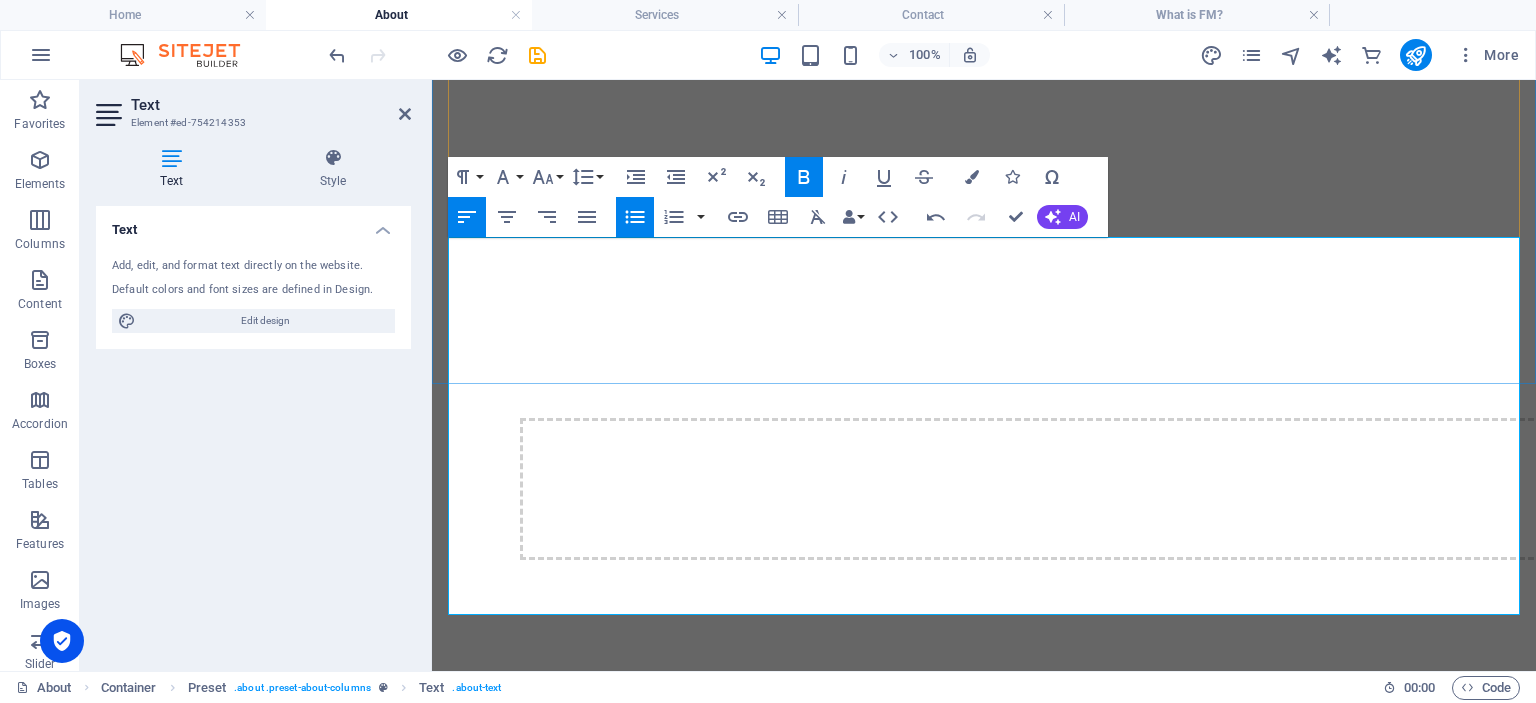 click on "in dealing with our customers, suppliers and fellow colleagues" at bounding box center [698, 2583] 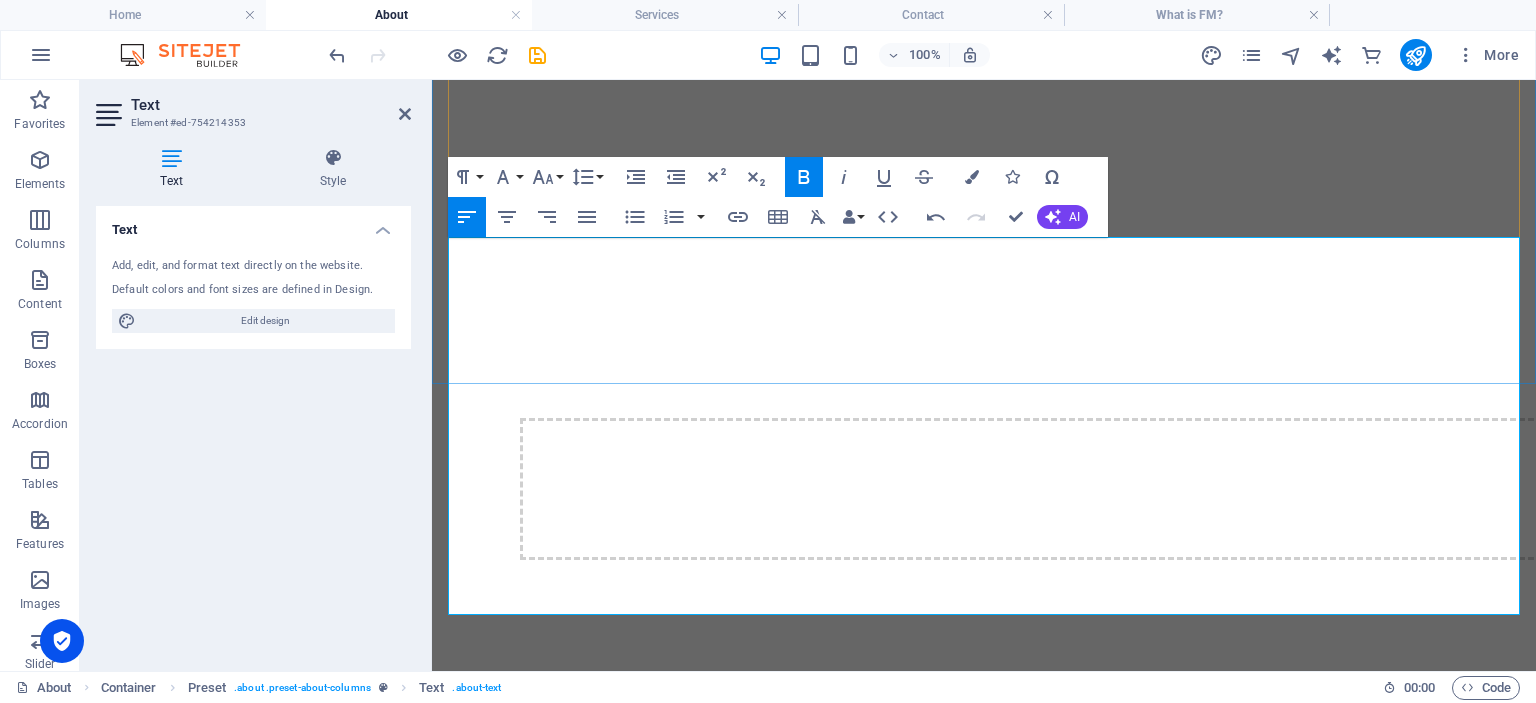 click on "in dealing with our customers, suppliers and fellow colleagues" at bounding box center (698, 2583) 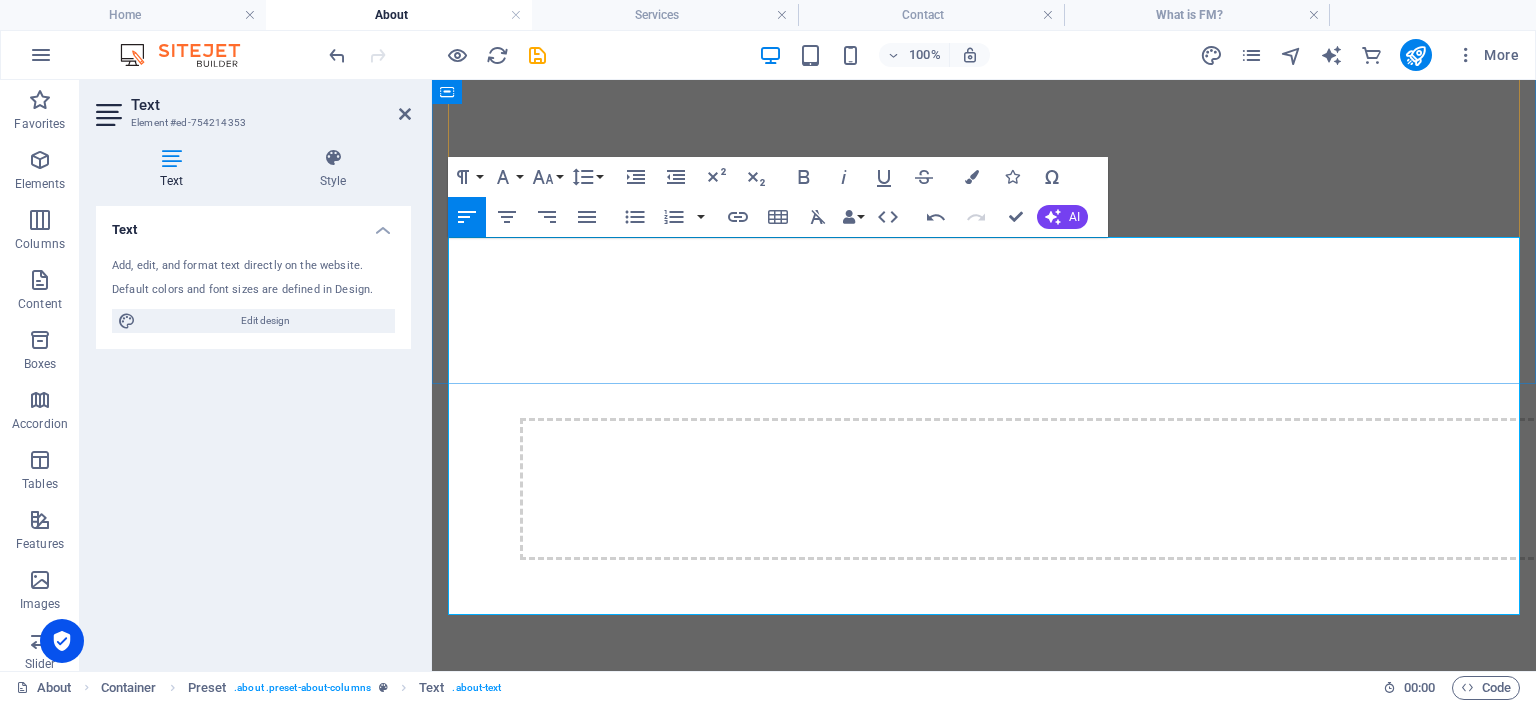 drag, startPoint x: 930, startPoint y: 278, endPoint x: 458, endPoint y: 273, distance: 472.0265 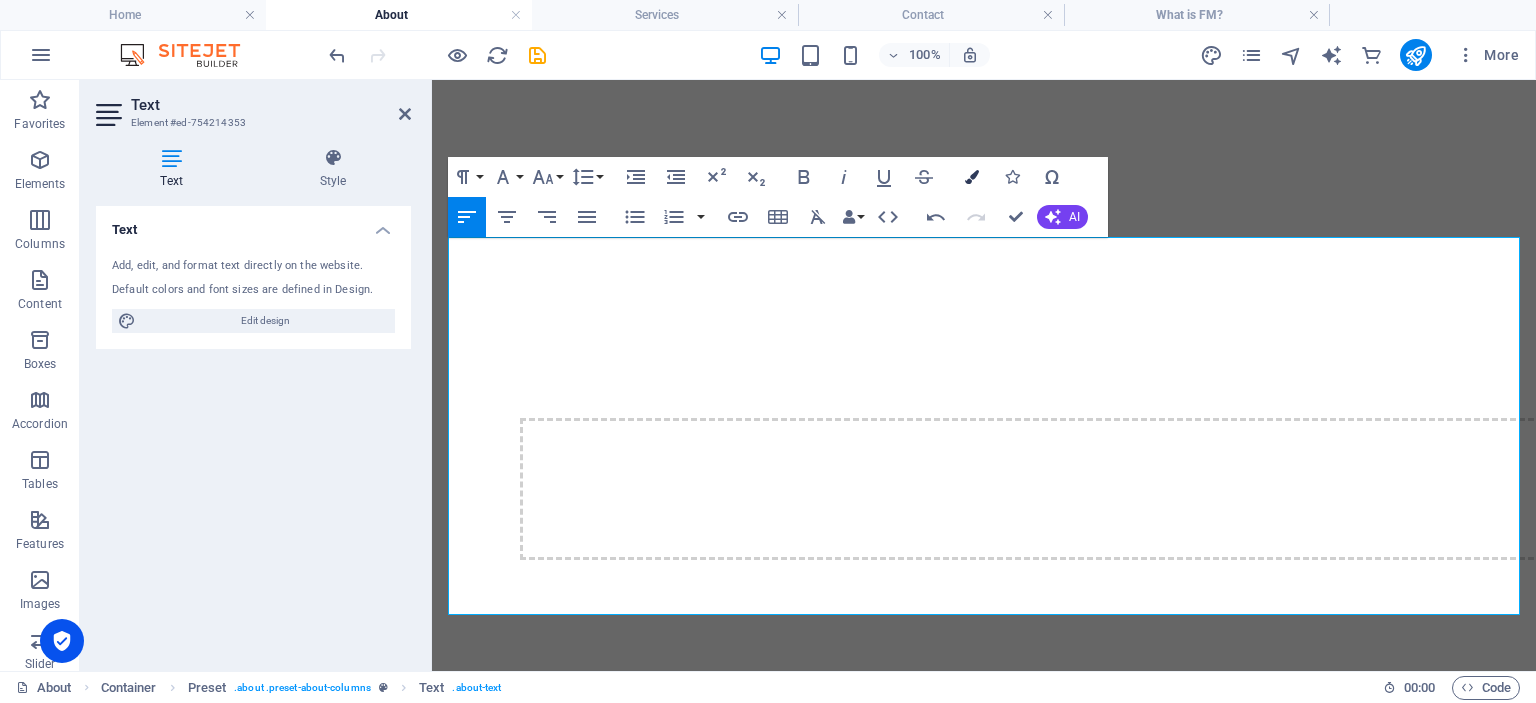 click at bounding box center (972, 177) 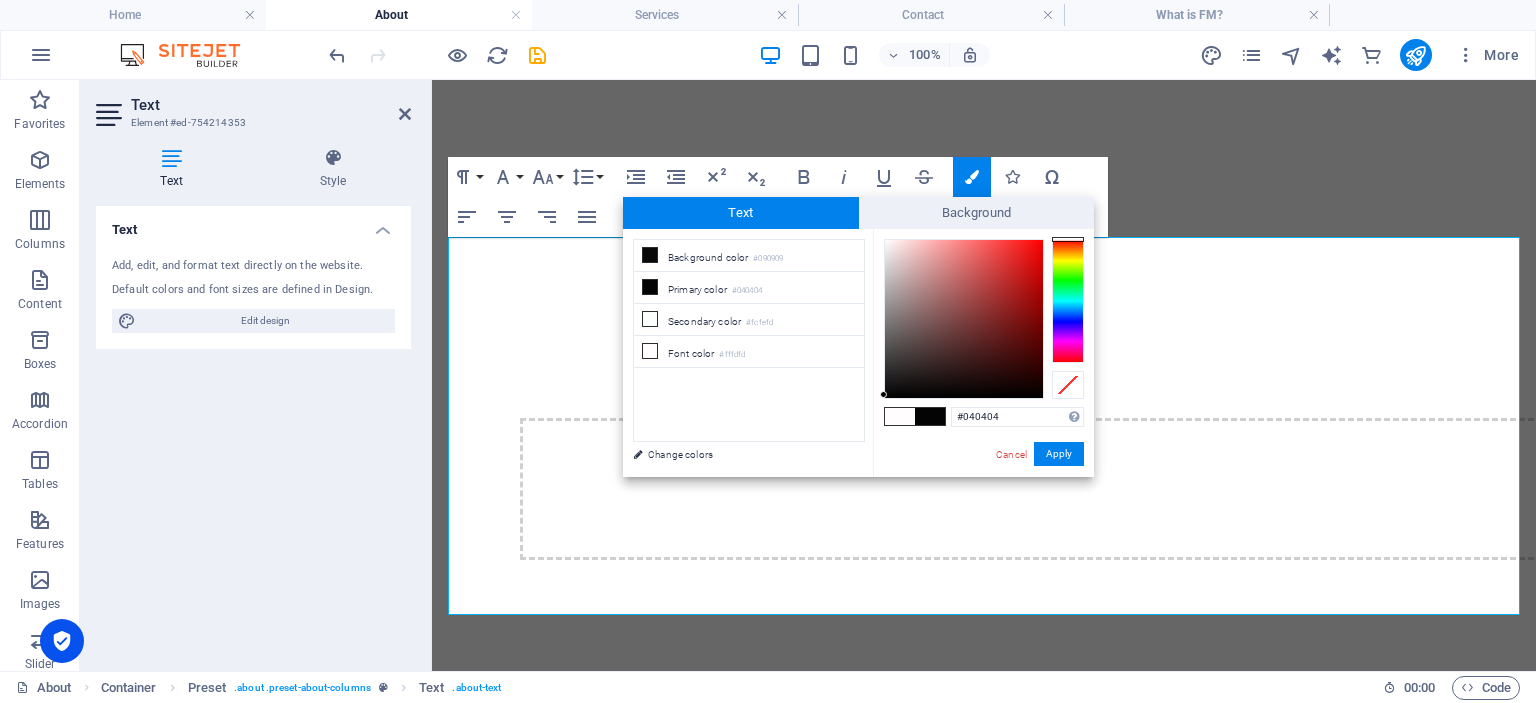 click at bounding box center [930, 416] 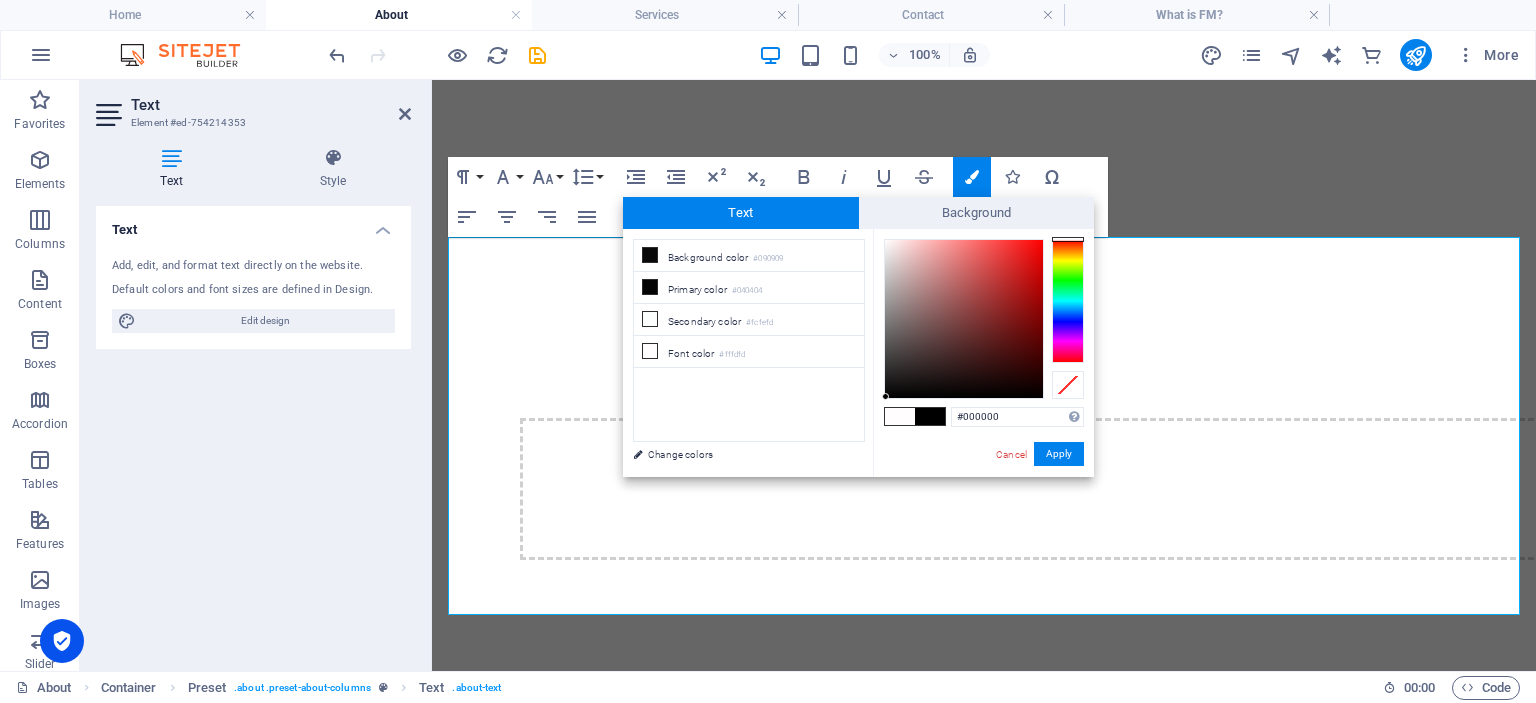 click at bounding box center (885, 396) 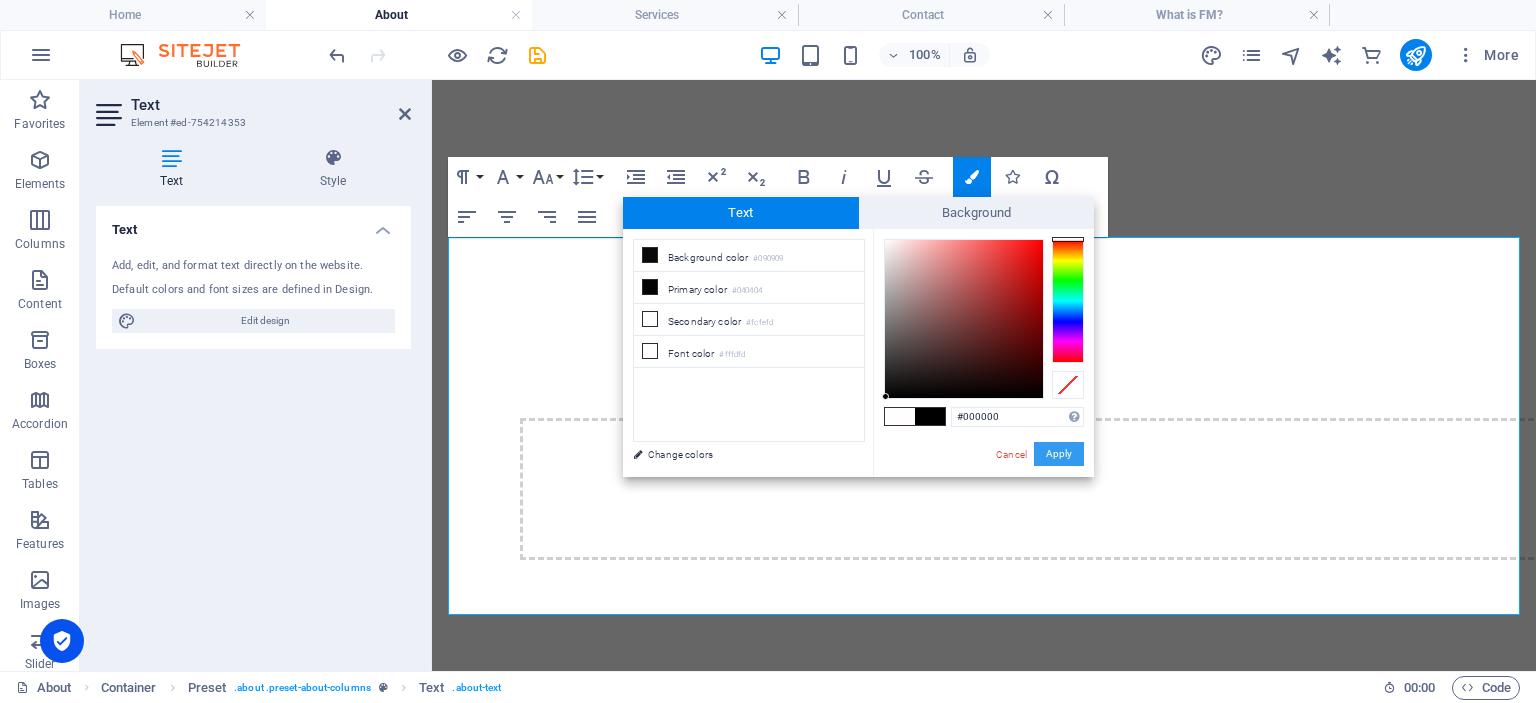 click on "Apply" at bounding box center [1059, 454] 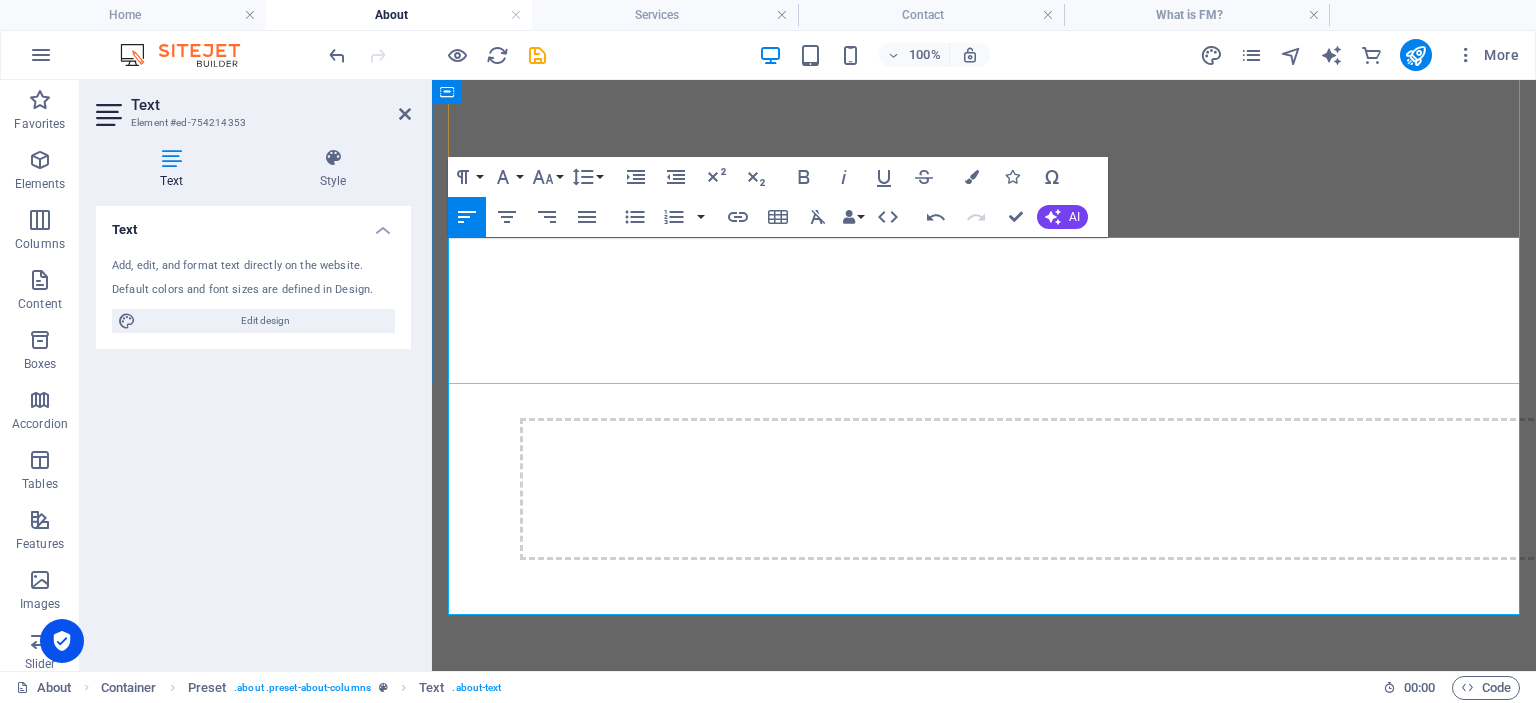 click on "we emphasize understanding an​d meeting the needs and expectations of customers. ​" at bounding box center [994, 2689] 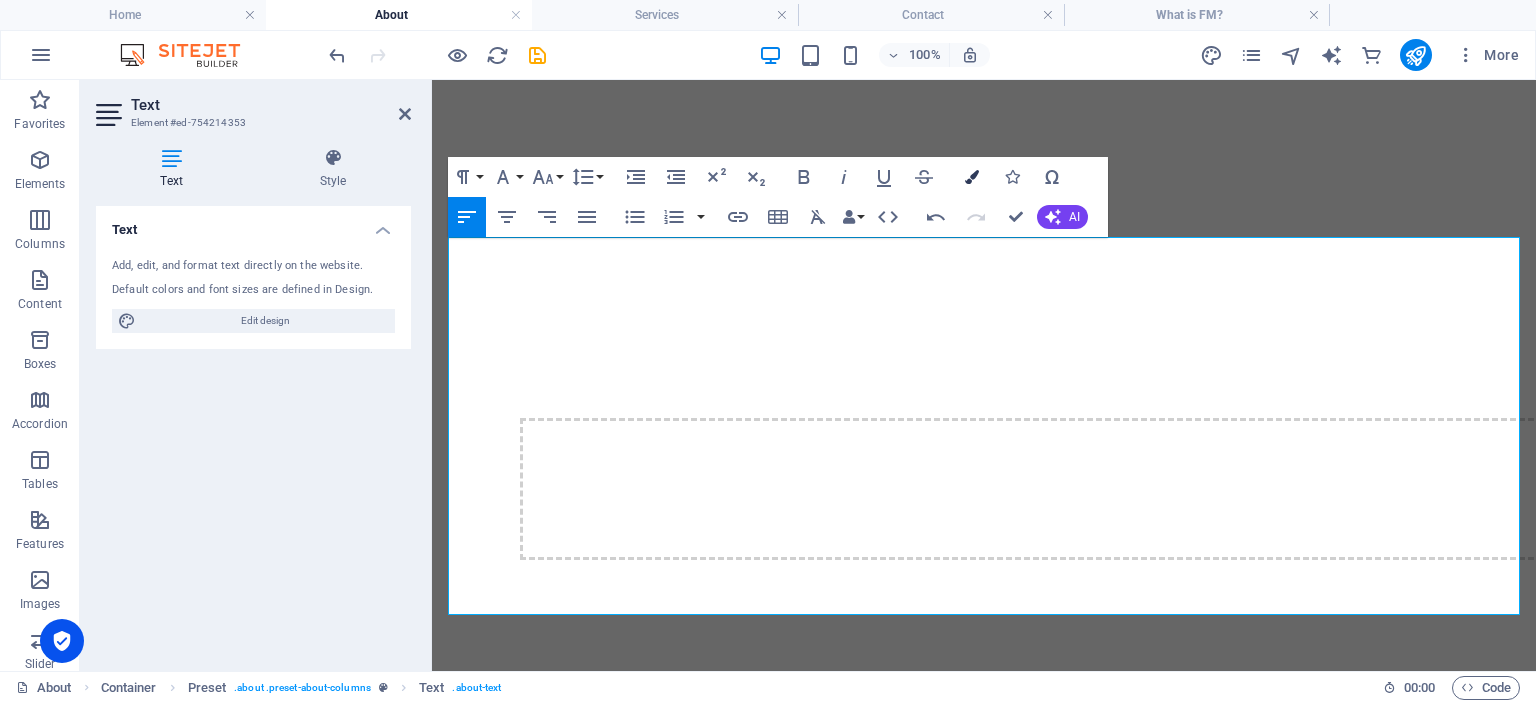 click at bounding box center [972, 177] 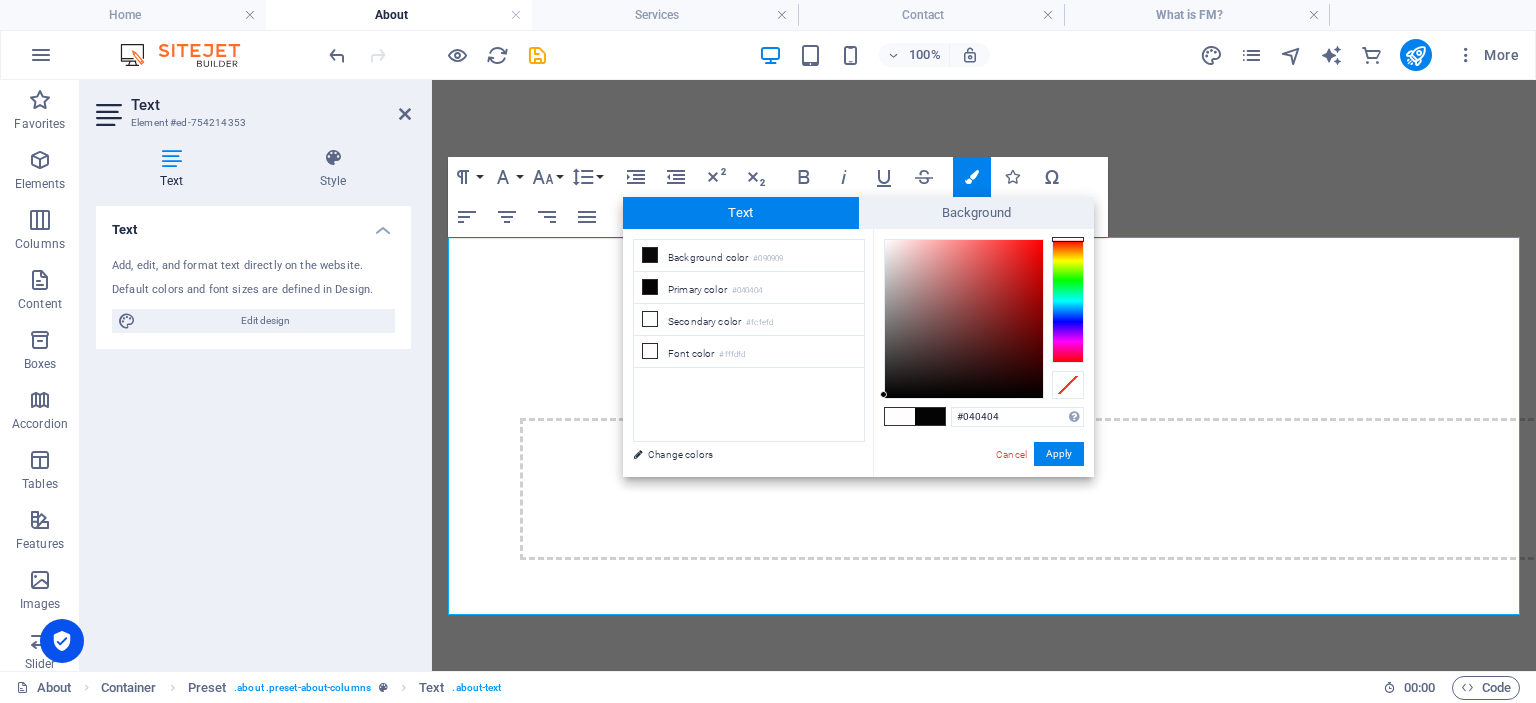 click at bounding box center [930, 416] 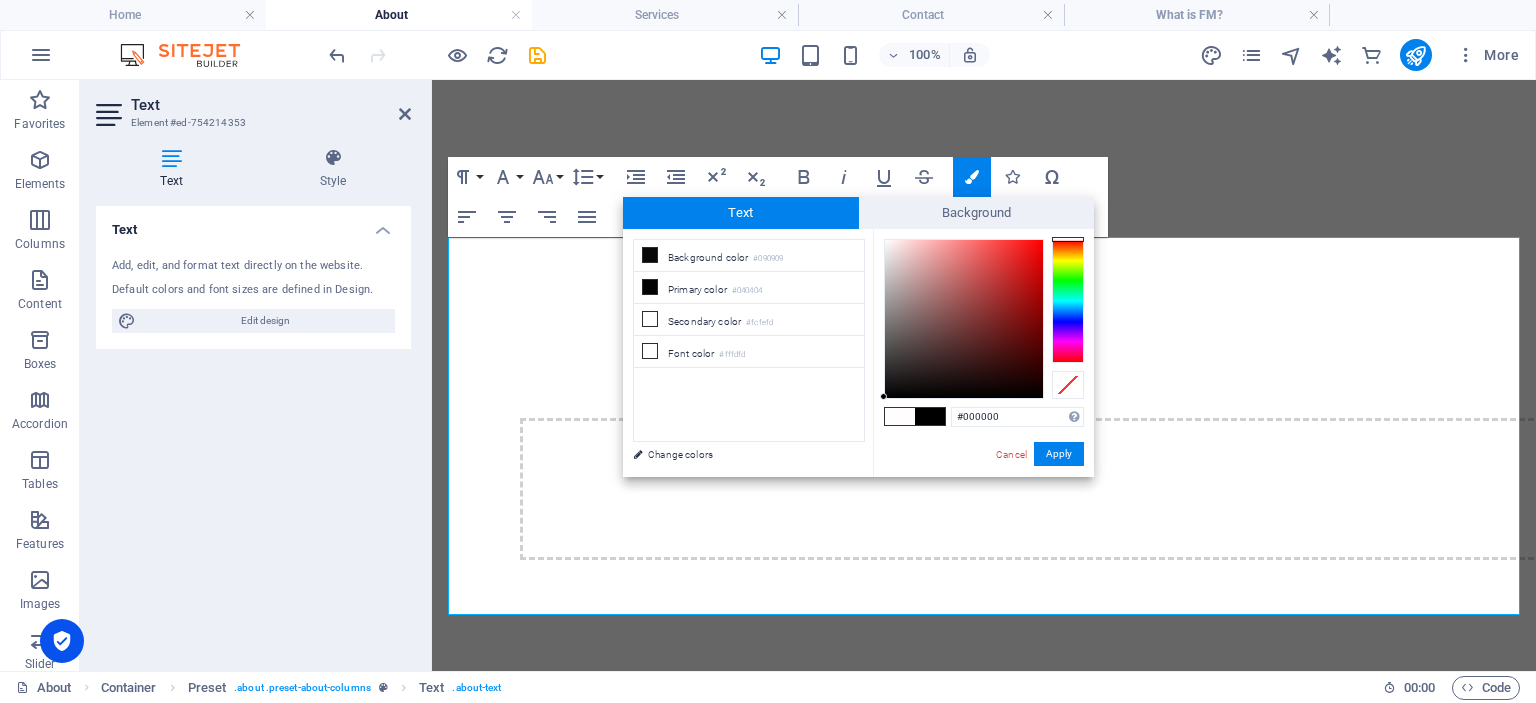 click on "#000000 Supported formats #0852ed rgb(8, 82, 237) rgba(8, 82, 237, 90%) hsv(221,97,93) hsl(221, 93%, 48%) Cancel Apply" at bounding box center [983, 498] 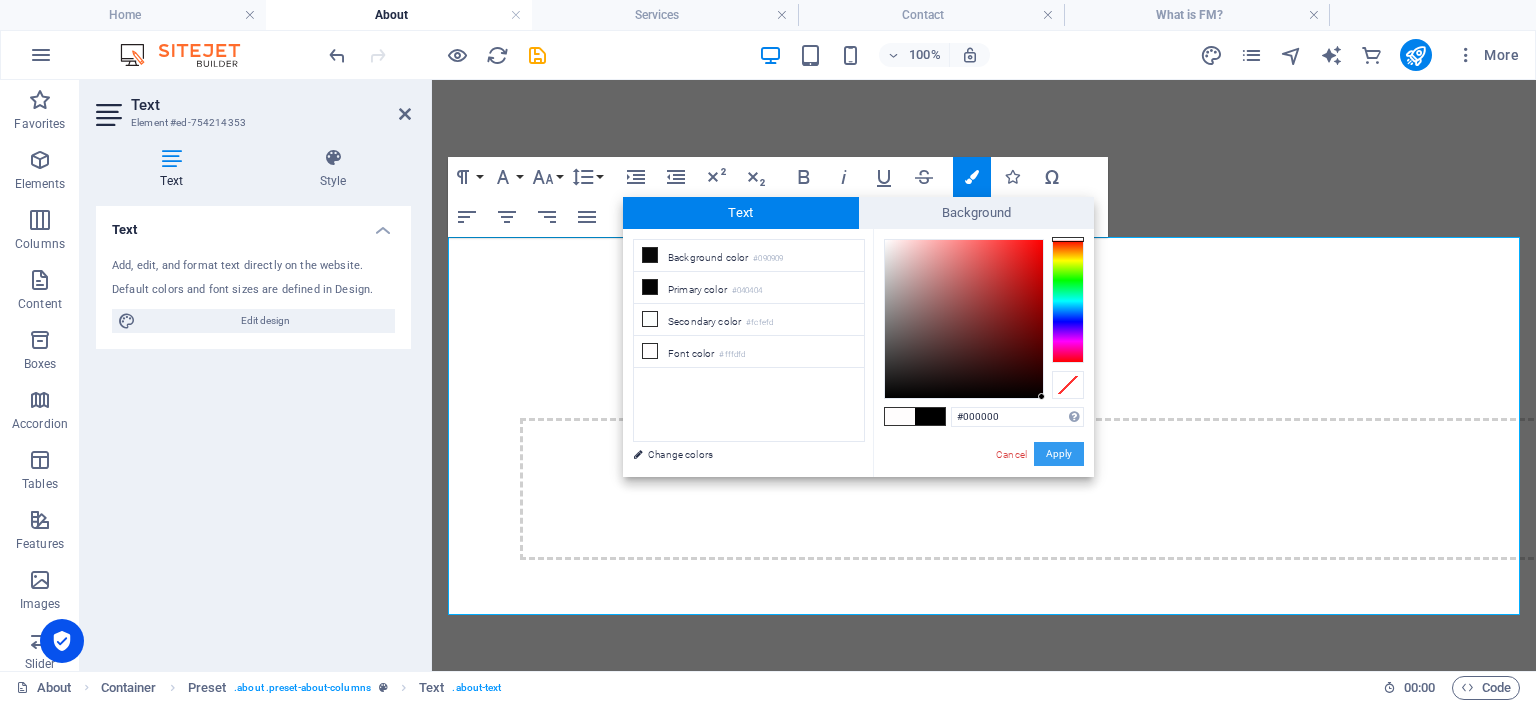 click on "Apply" at bounding box center (1059, 454) 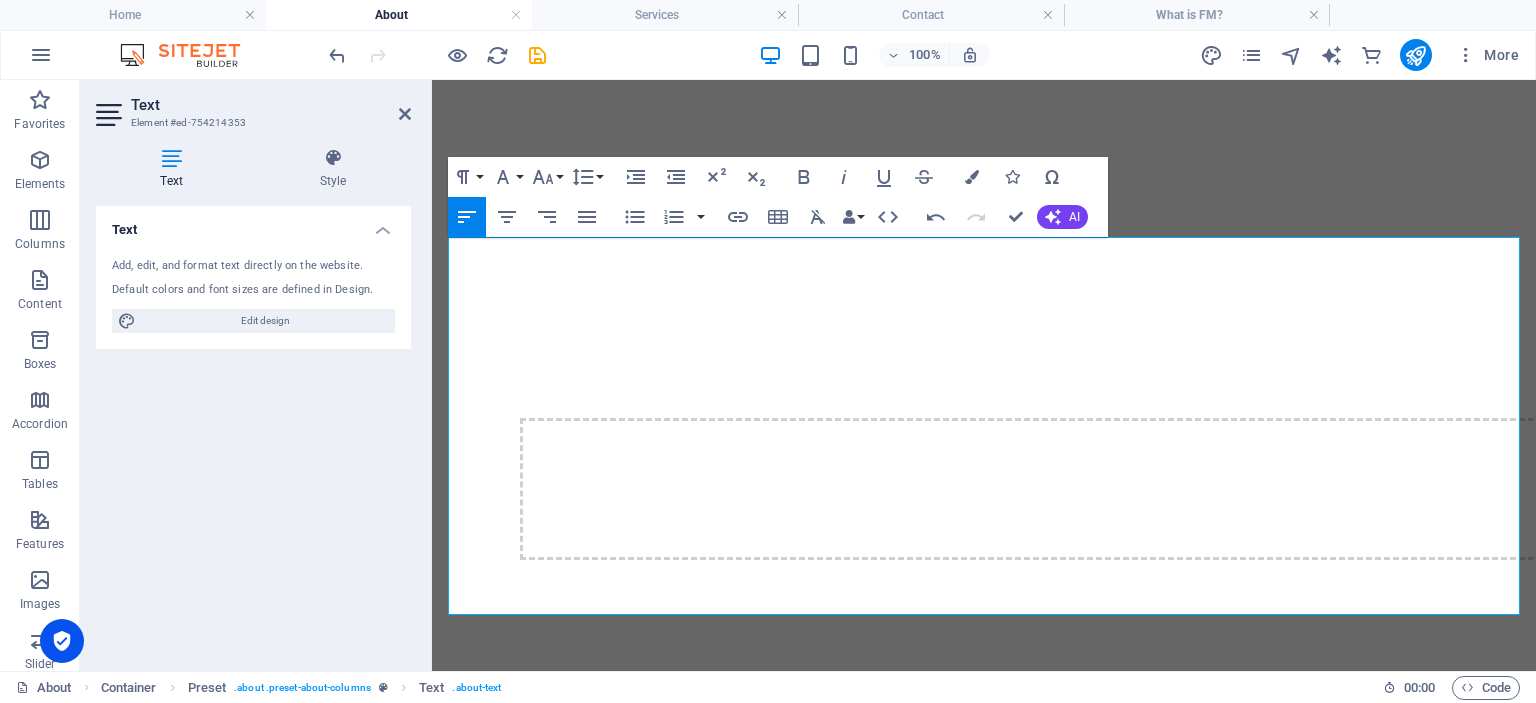 click on "Drag here to replace the existing content. Press “Ctrl” if you want to create a new element.
Preset   H1   Container   Preset   Reference   Spacer   H2   Text   Spacer   H2   Spacer   Text Paragraph Format Normal Heading 1 Heading 2 Heading 3 Heading 4 Heading 5 Heading 6 Code Font Family Arial [US_STATE] Impact Tahoma Times New Roman Verdana [PERSON_NAME] [PERSON_NAME] Condensed Lato Font Size 8 9 10 11 12 14 18 24 30 36 48 60 72 96 Line Height Default Single 1.15 1.5 Double Increase Indent Decrease Indent Superscript Subscript Bold Italic Underline Strikethrough Colors Icons Special Characters Align Left Align Center Align Right Align Justify Unordered List   Default Circle Disc Square    Ordered List   Default Lower Alpha Lower Greek Lower Roman Upper Alpha Upper Roman    Insert Link Insert Table Clear Formatting Data Bindings Company First name Last name Street ZIP code City Email Phone Mobile Fax Custom field 1 Custom field 2 Custom field 3 Custom field 4 Custom field 5 Custom field 6 HTML Undo AI" at bounding box center [984, 375] 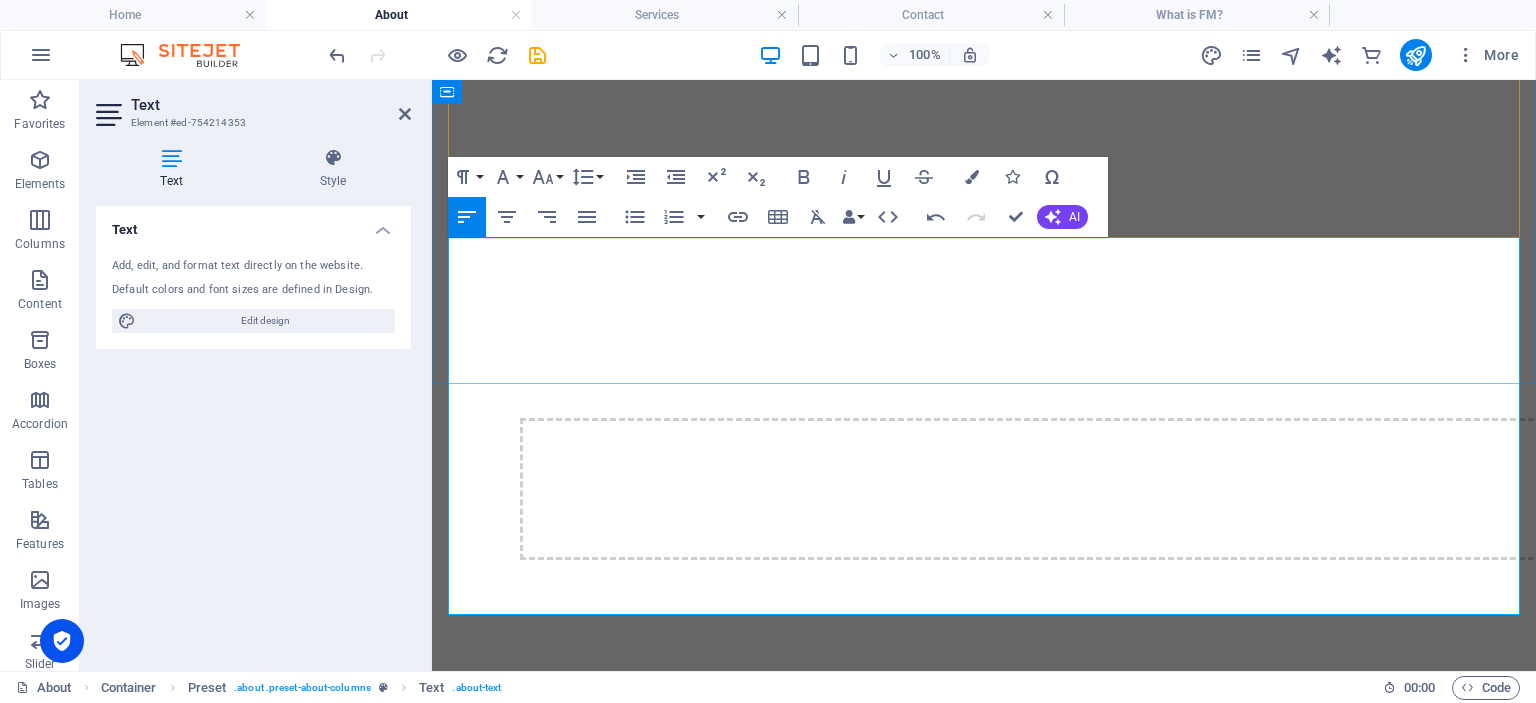 click on "we view Organizations as a system of interconnected processes that need to be managed and improved" at bounding box center (829, 3074) 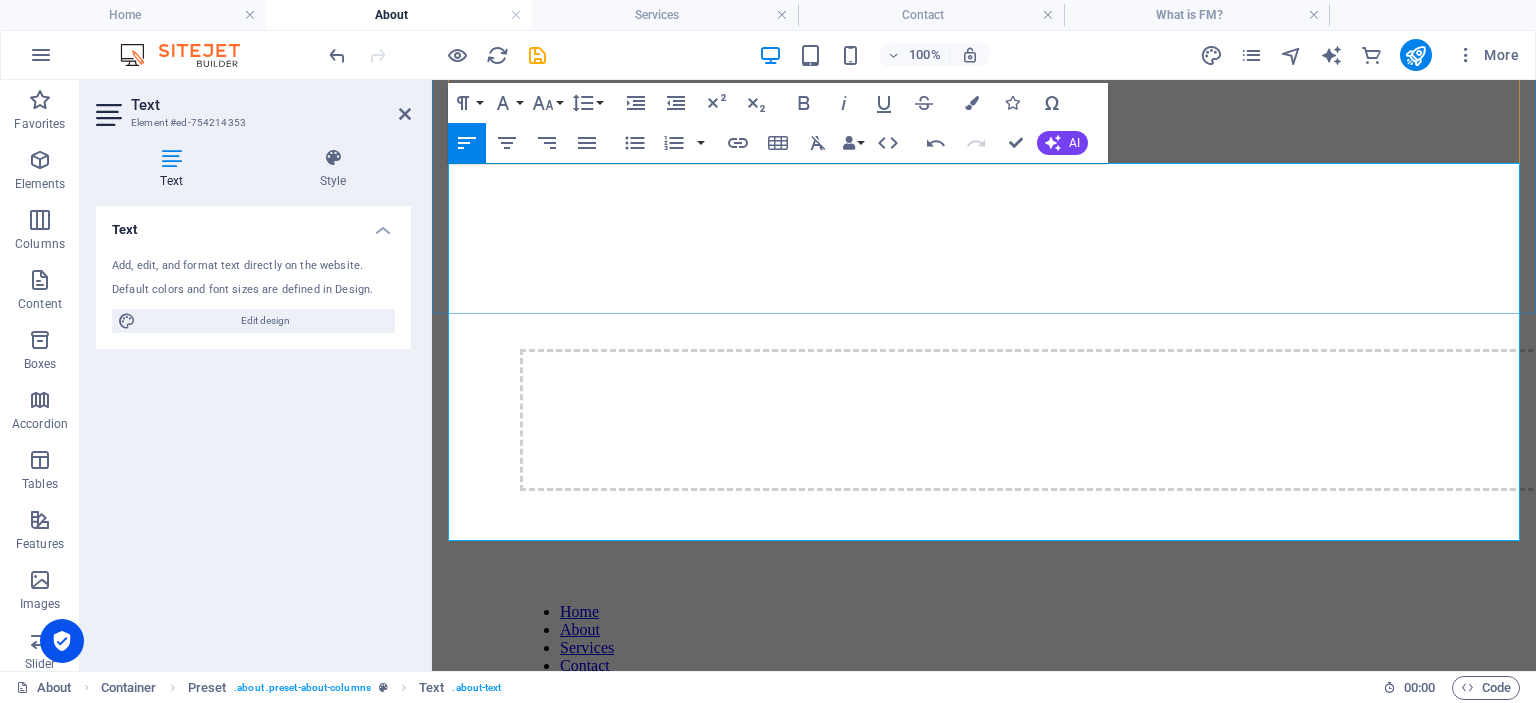 scroll, scrollTop: 1161, scrollLeft: 0, axis: vertical 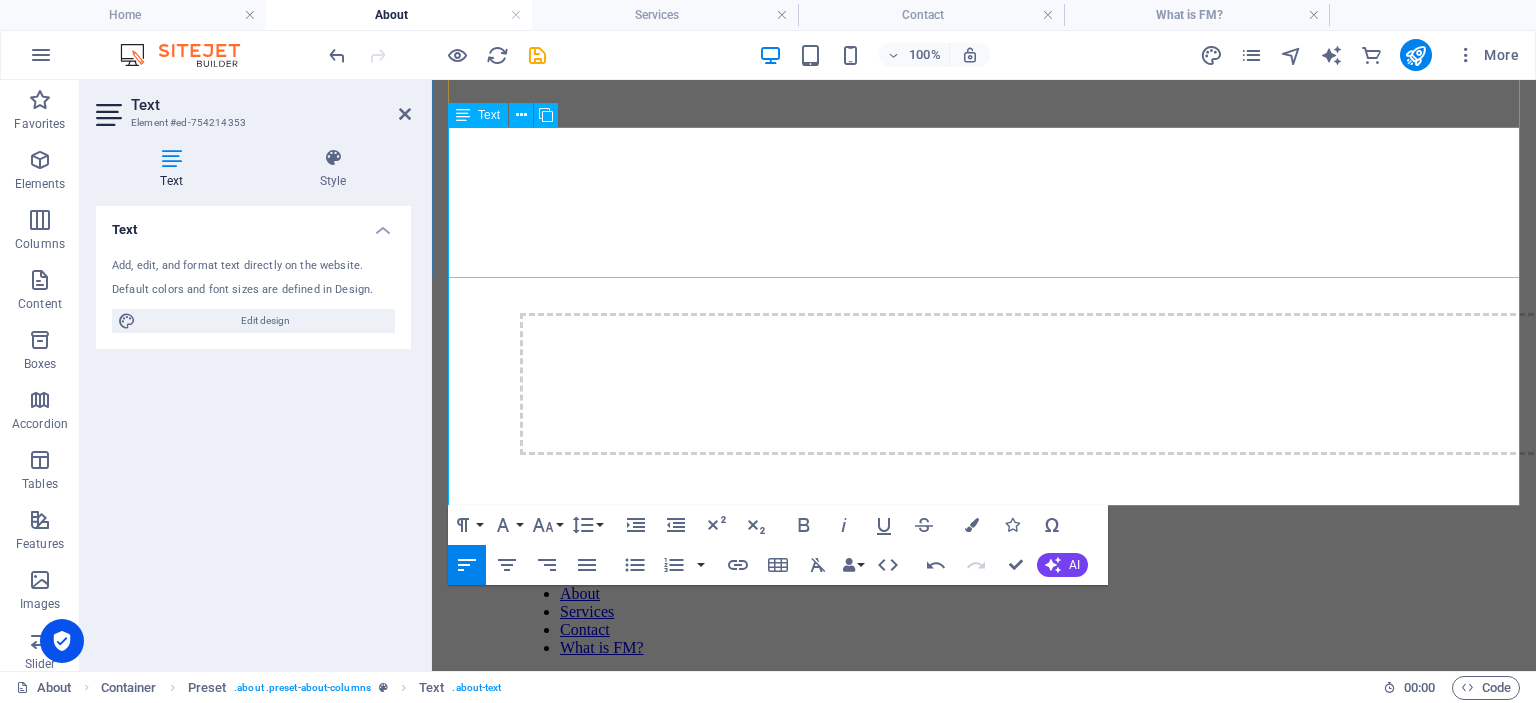 click on "​ W e emphasize understanding and meeting the needs and expectations of customers. ​" at bounding box center [994, 2584] 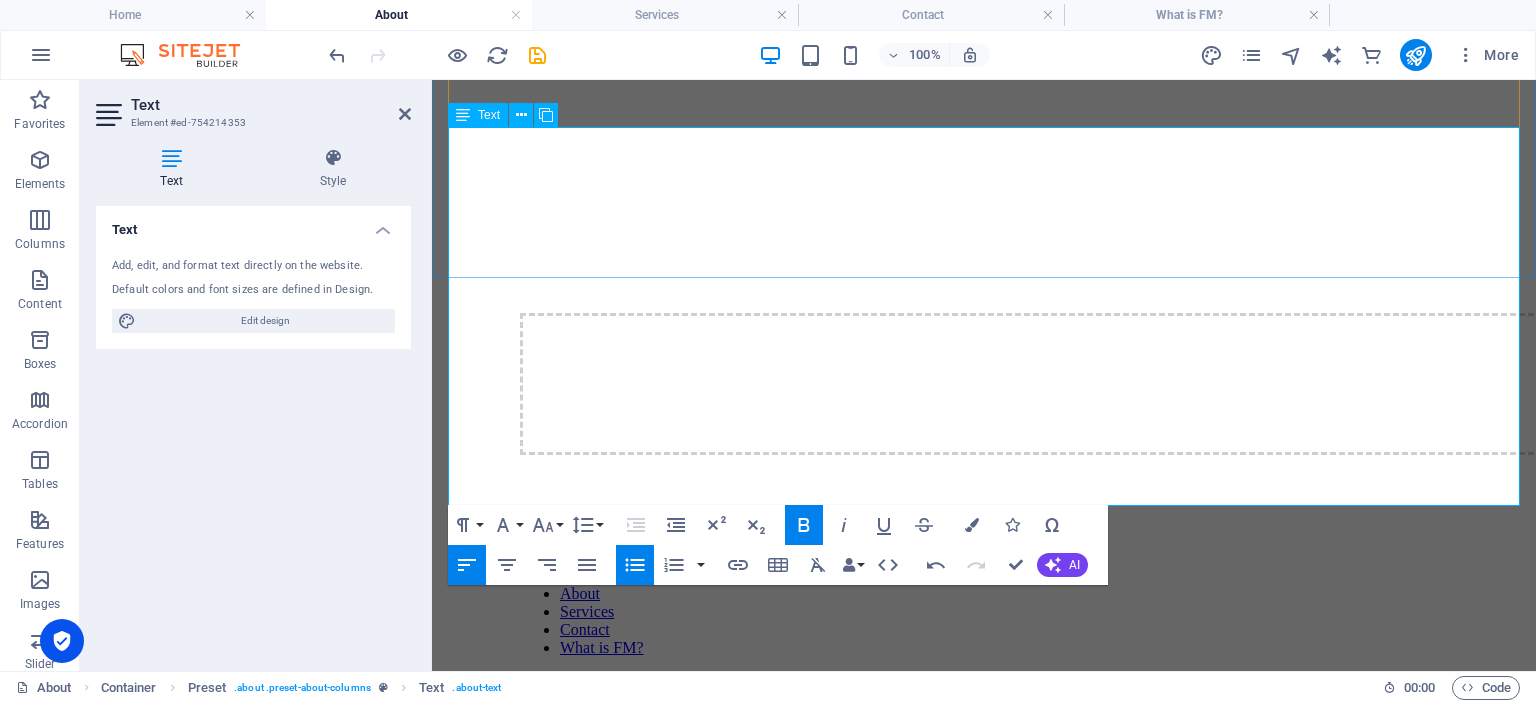 click on "Process Approach" at bounding box center (1004, 2934) 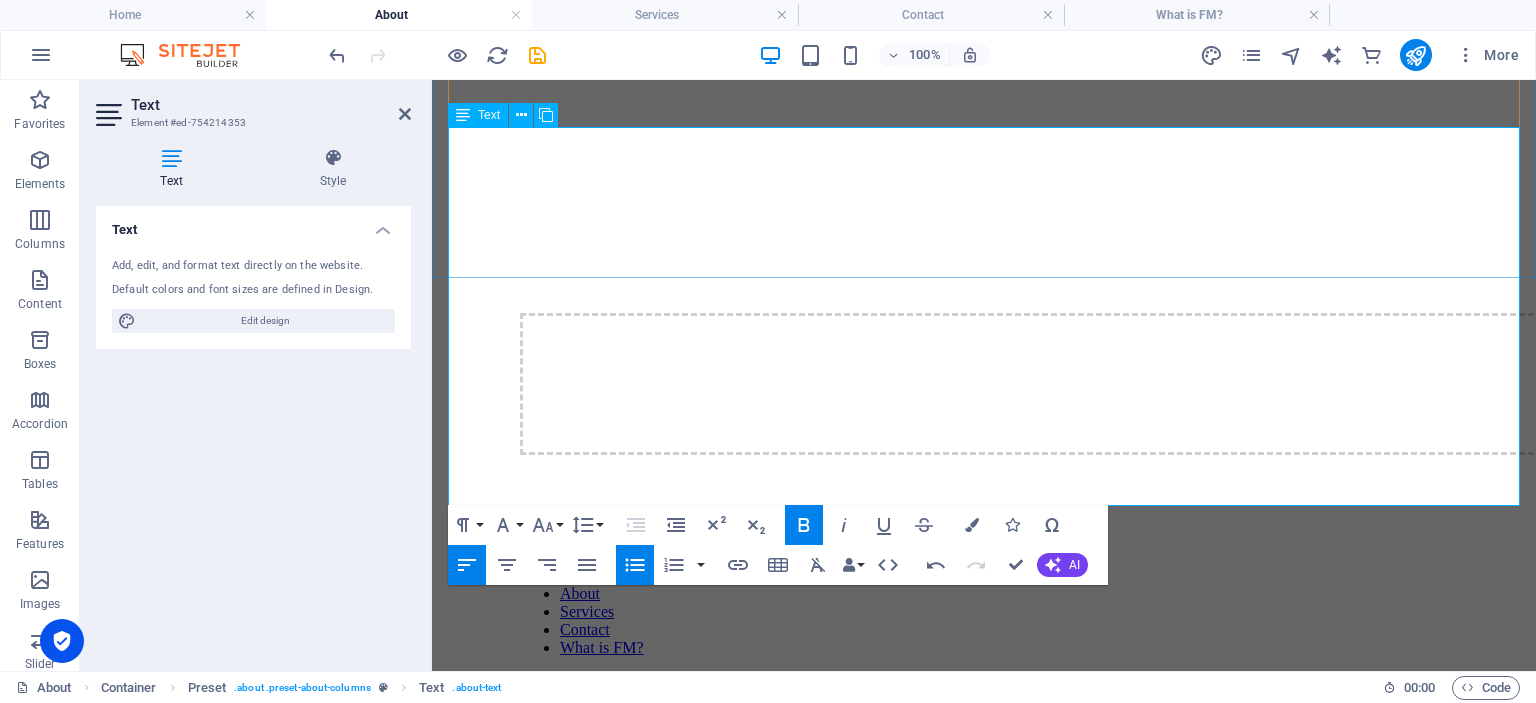 drag, startPoint x: 1019, startPoint y: 263, endPoint x: 1080, endPoint y: 271, distance: 61.522354 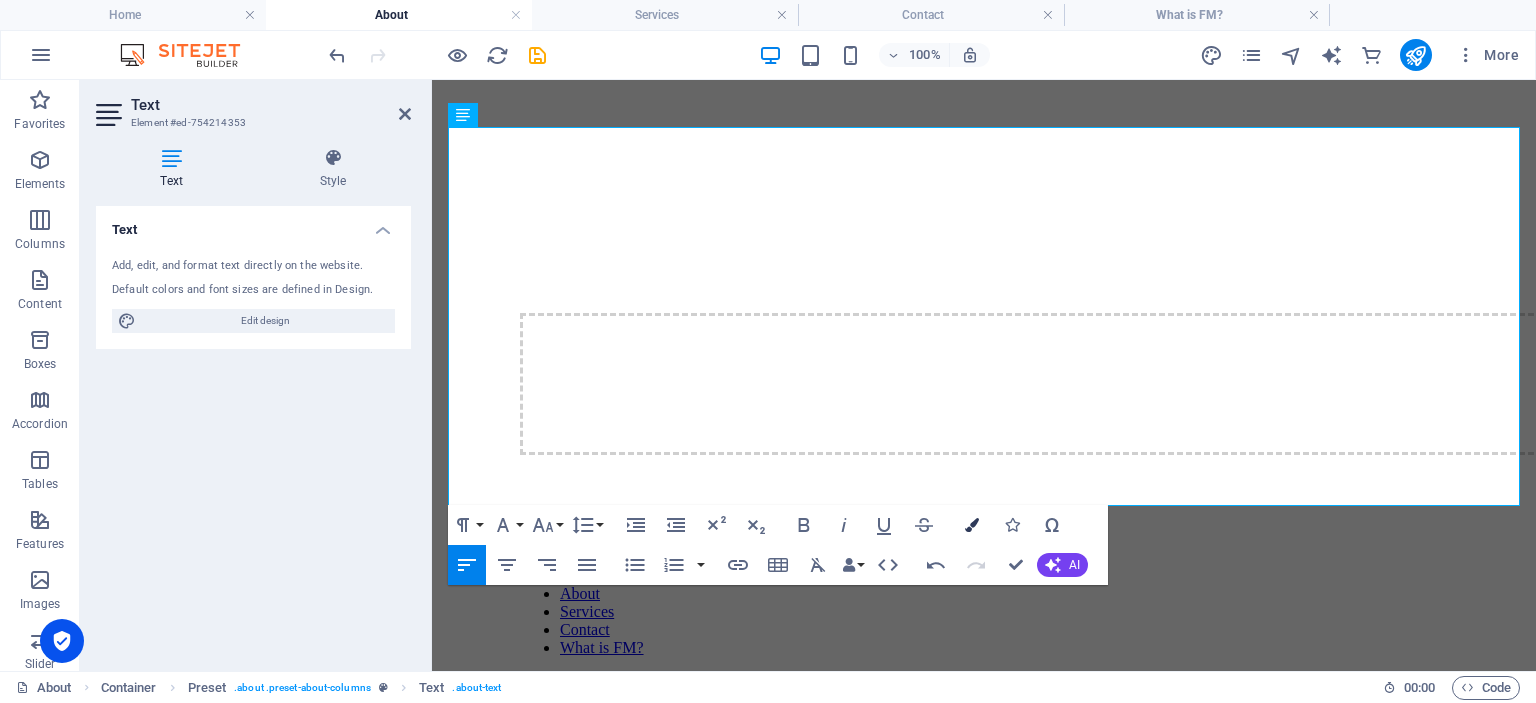click at bounding box center [972, 525] 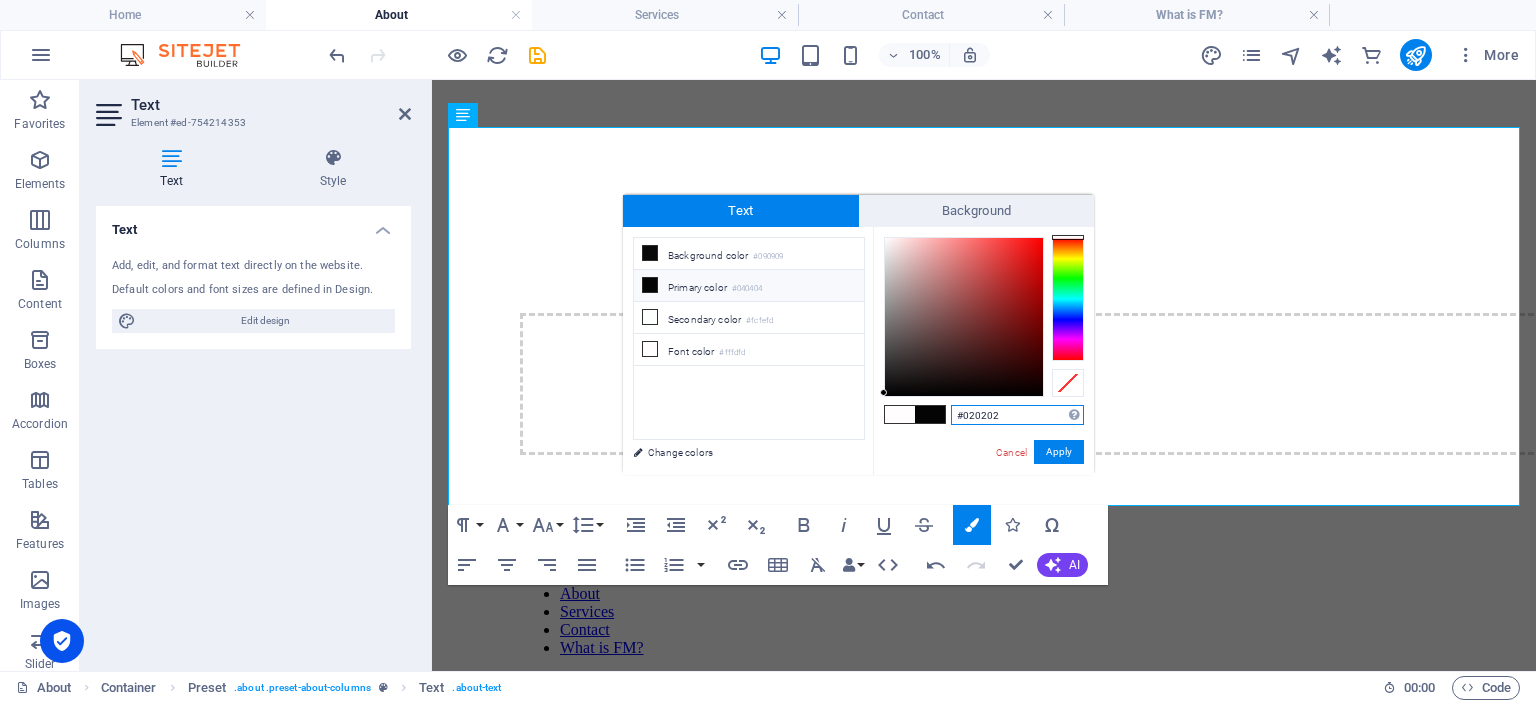 type on "#000000" 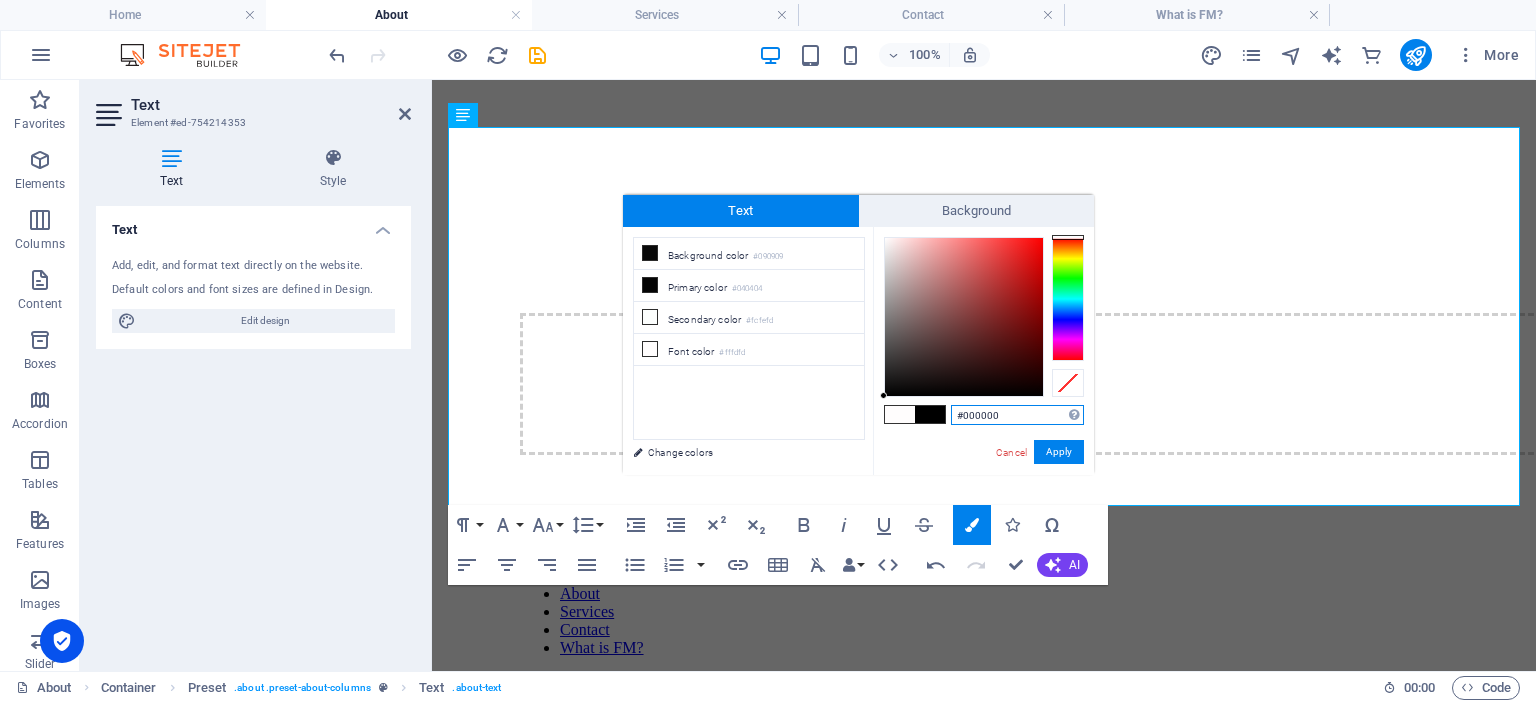 click at bounding box center [883, 395] 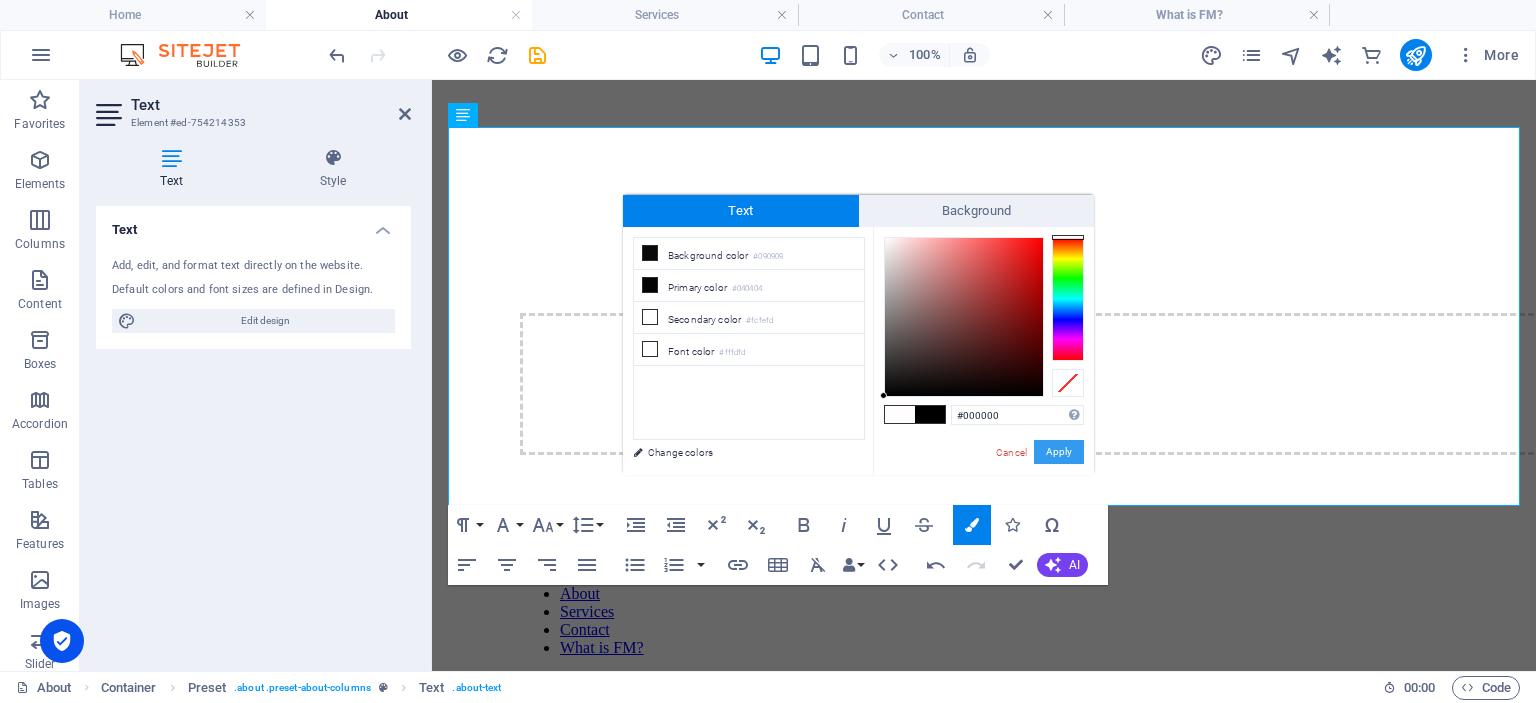 click on "Apply" at bounding box center (1059, 452) 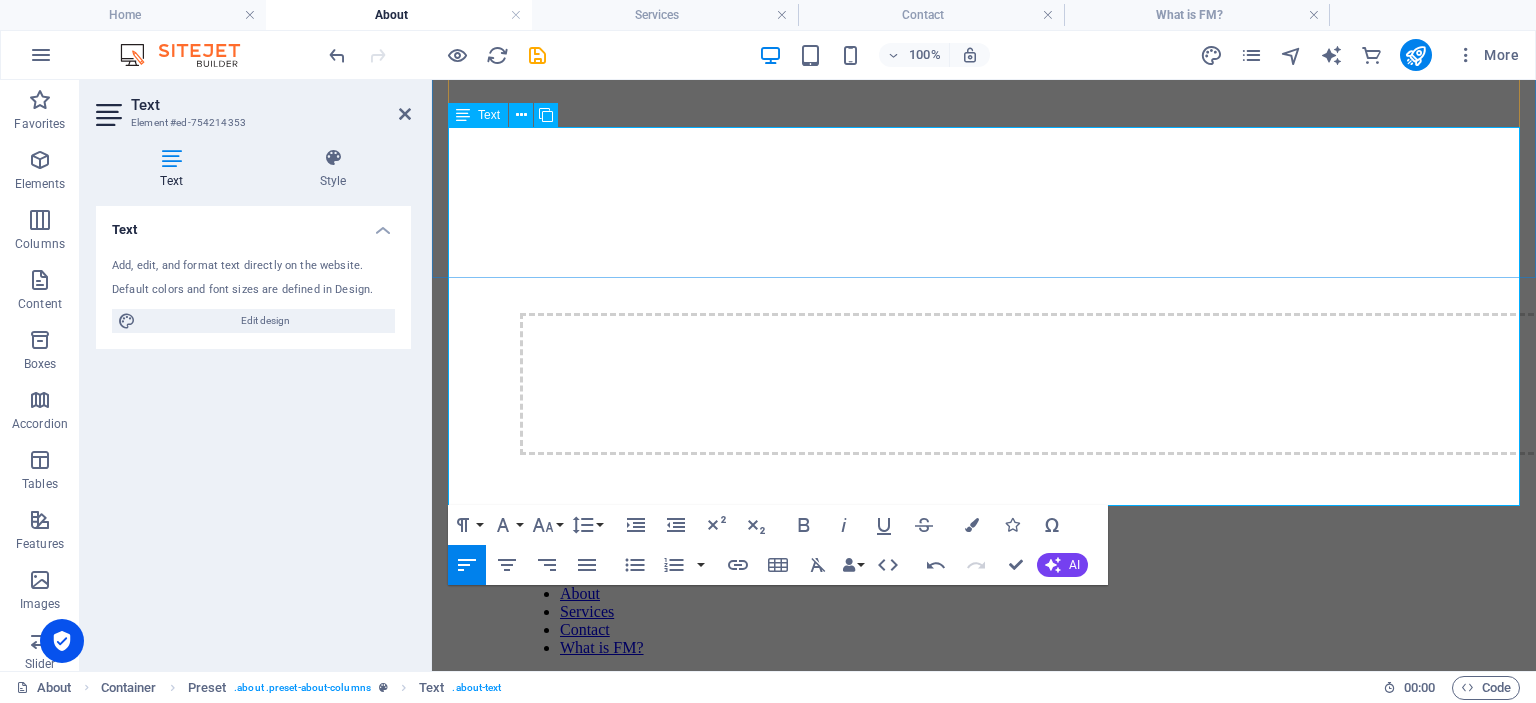 click on "​ I n dealing with our customers, suppliers and fellow colleagues ​" at bounding box center [994, 2479] 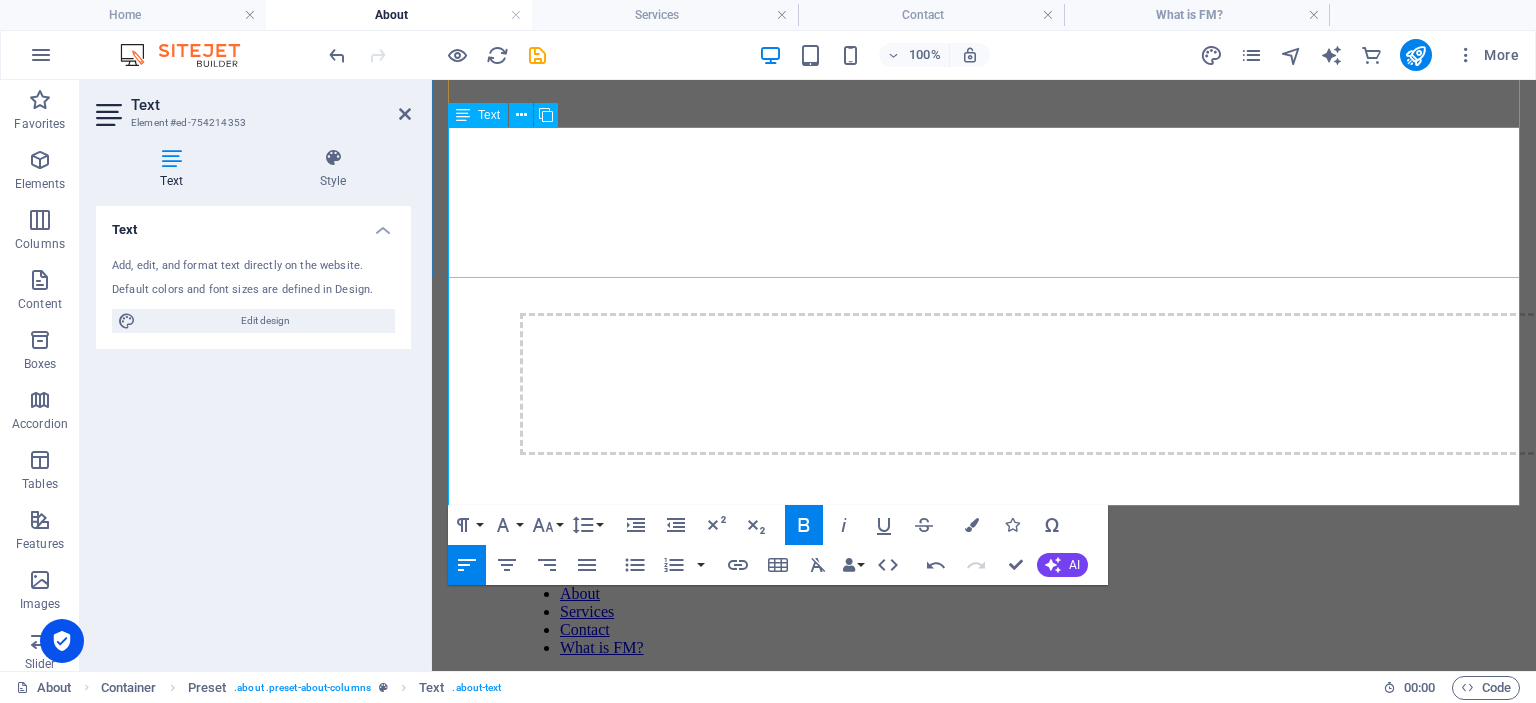 drag, startPoint x: 458, startPoint y: 166, endPoint x: 878, endPoint y: 186, distance: 420.47592 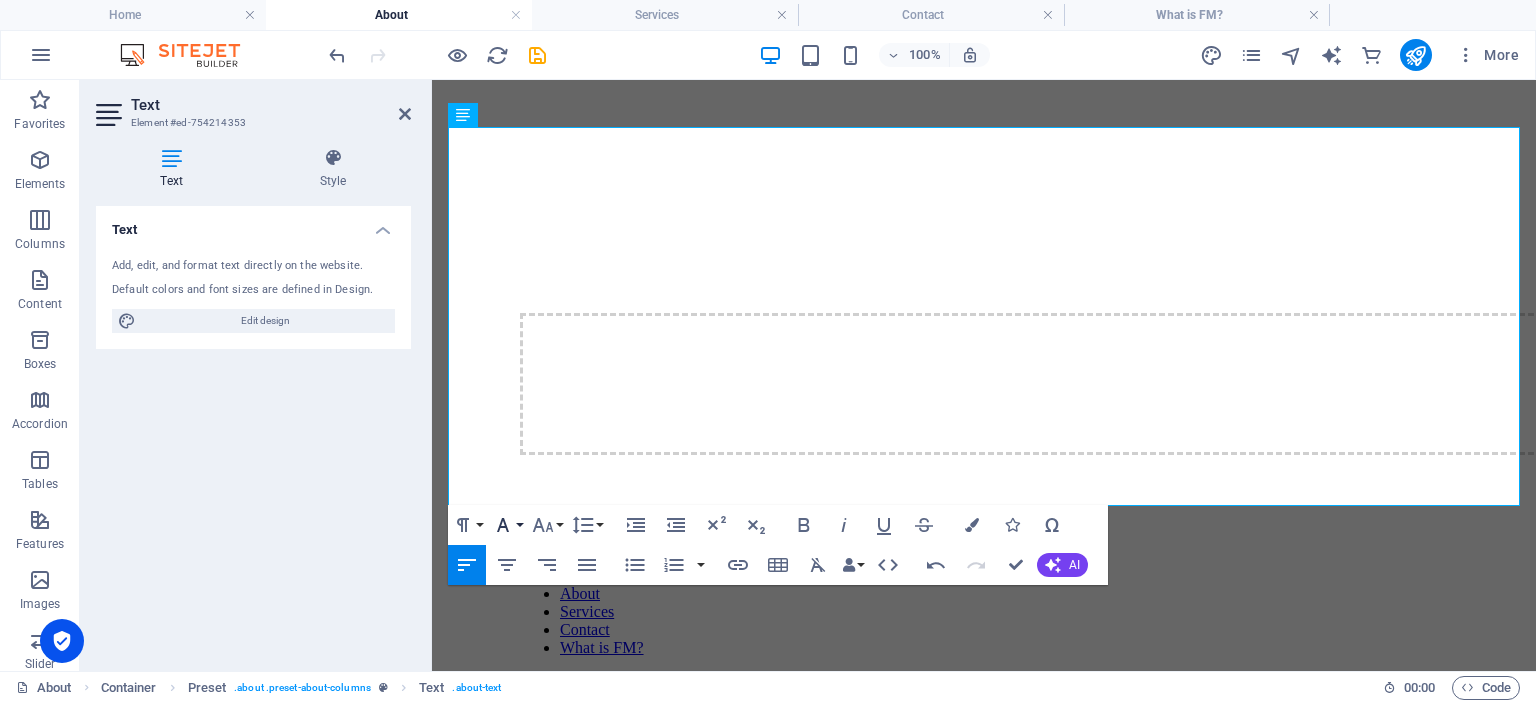 click on "Font Family" at bounding box center (507, 525) 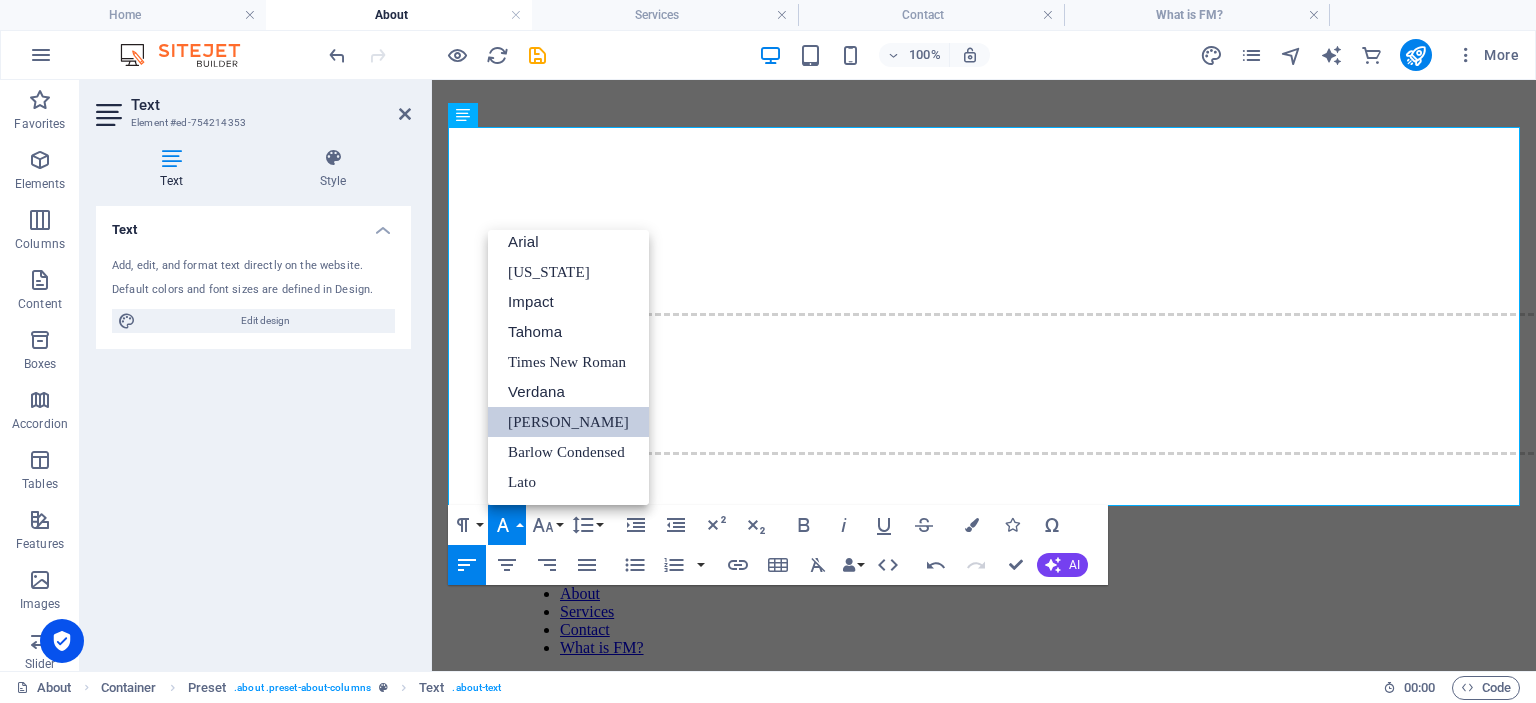 scroll, scrollTop: 11, scrollLeft: 0, axis: vertical 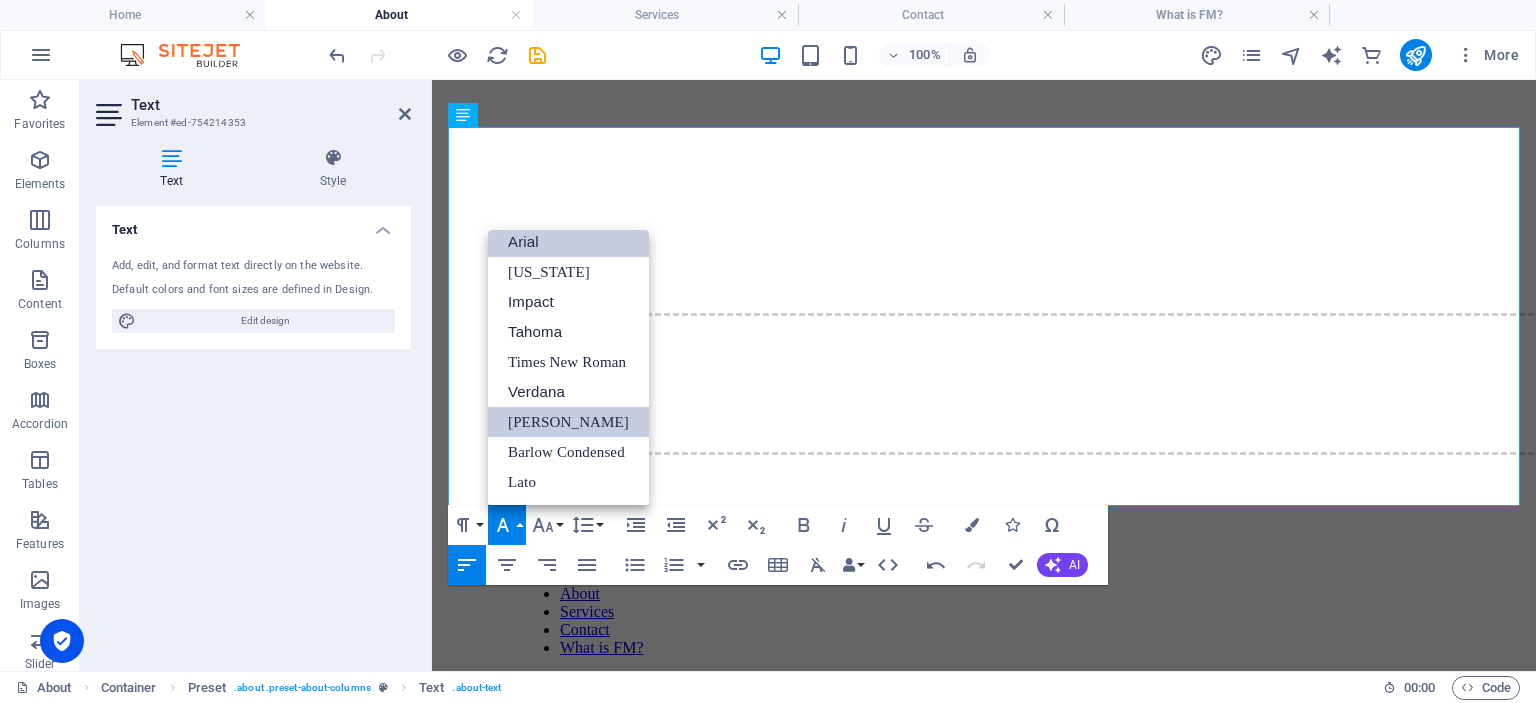 click on "Arial" at bounding box center [568, 242] 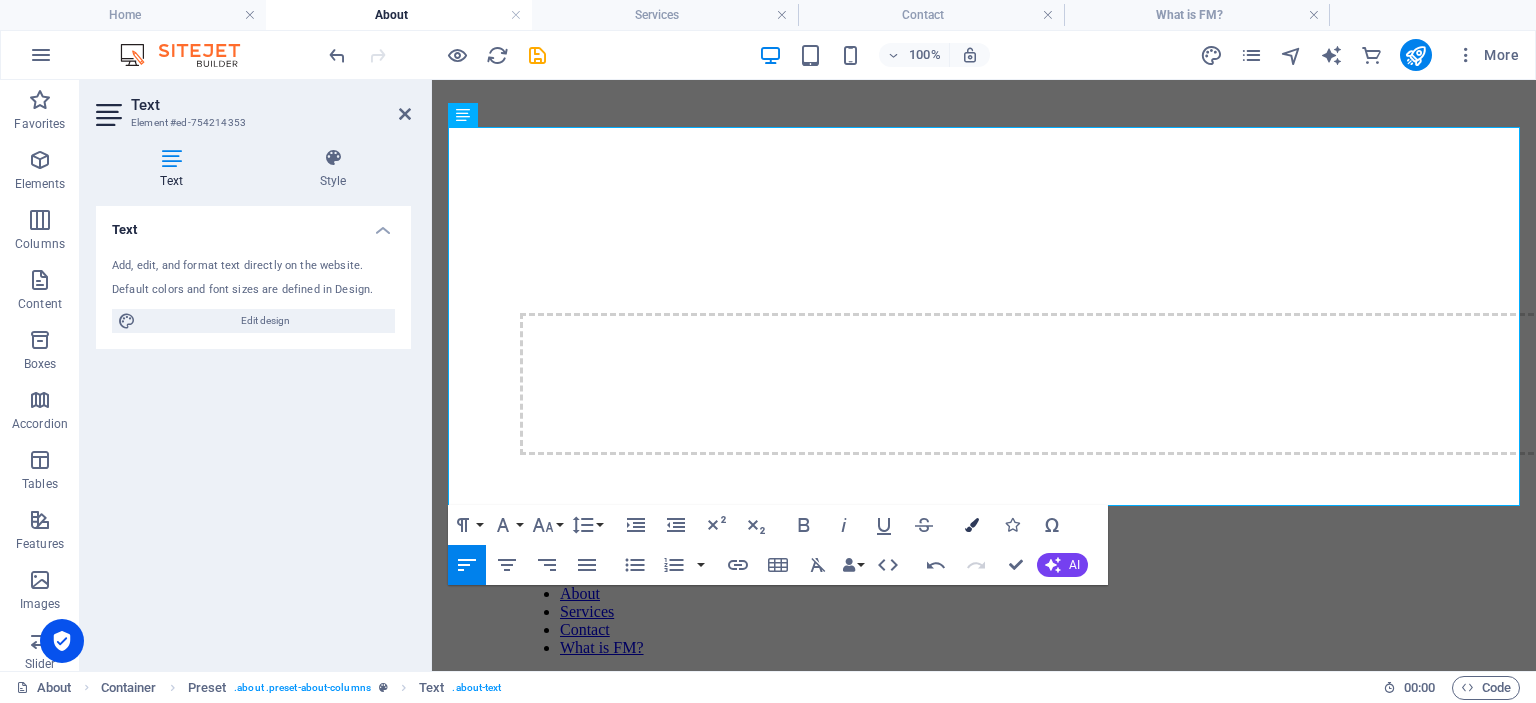 click at bounding box center [972, 525] 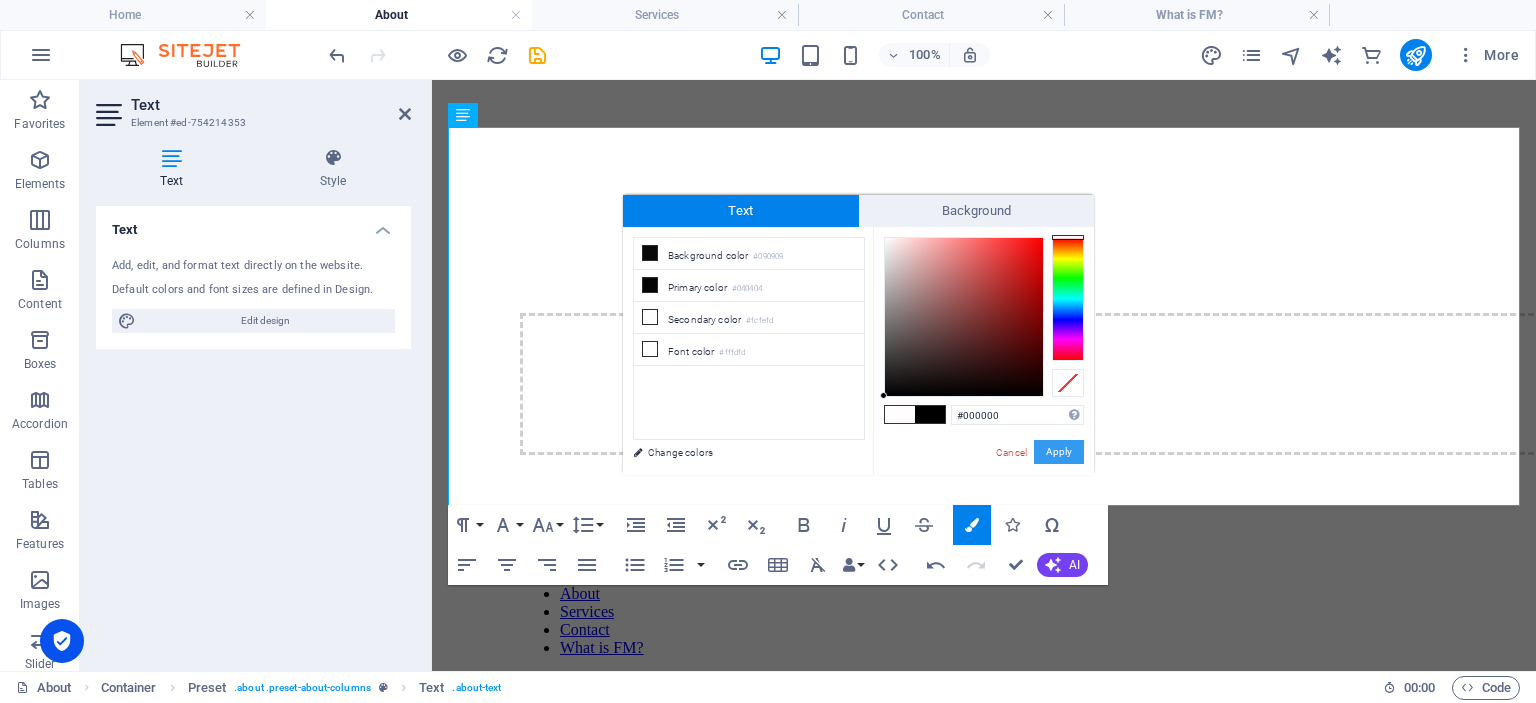 click on "Apply" at bounding box center (1059, 452) 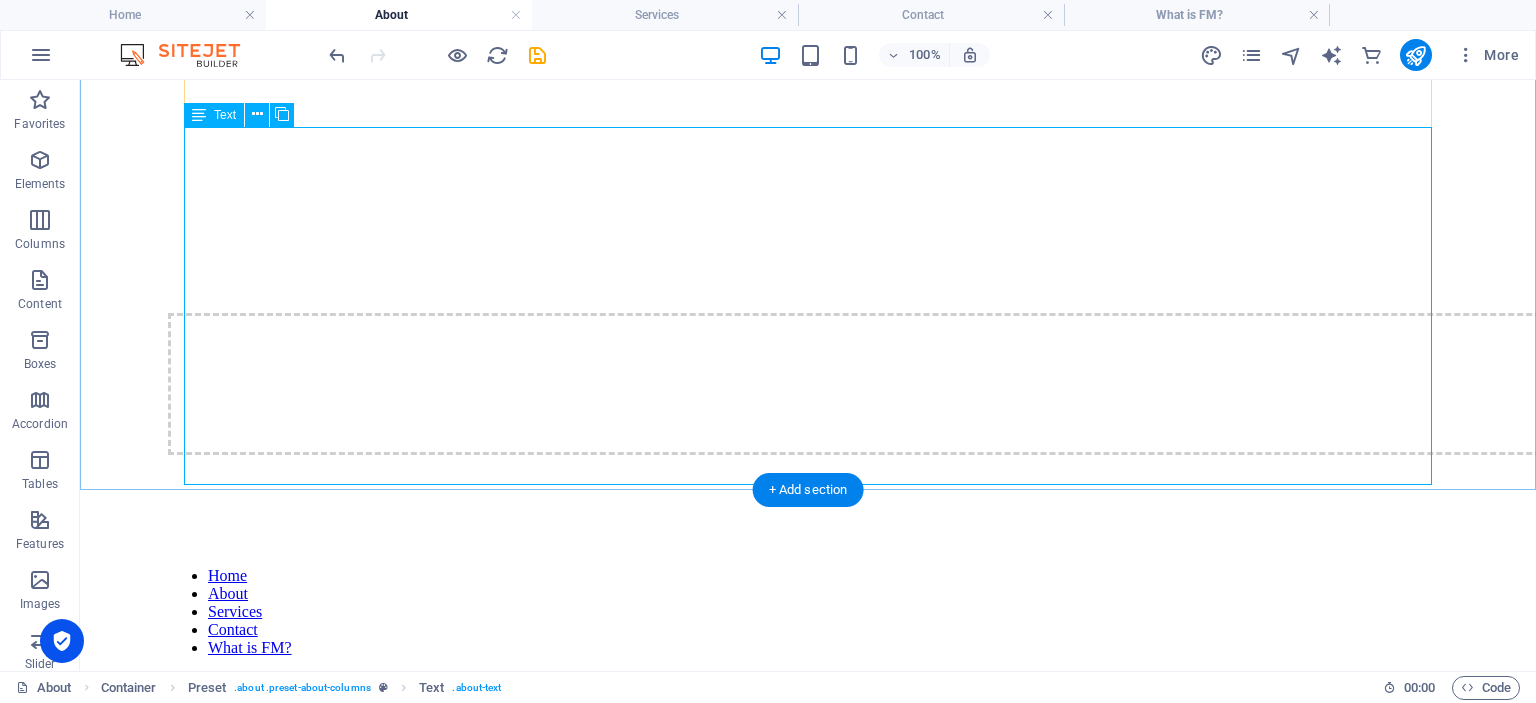 click on "Integrity I n dealing with our customers, suppliers and fellow colleagues Customer Focus W e emphasize understanding and meeting the needs and expectations of customers. Expertise Through innovative and leading-edge approach to create and deliver the right solution. Employee Involvement we empower all our employees to participate in quality initiatives and contribute to continuous improvement. Continuous Improvement As an ongoing process we are seeking of ways to improve products, services, and processes Process Approach We view  Organizations as a system of interconnected processes that need to be managed and improved Fact-Based Decision Making we make decisions based on data and analysis rather than intuition or assumptions. Strategic and Systematic Approach our quality management is integrated into the overall business strategy and is approached systematically." at bounding box center [808, 3261] 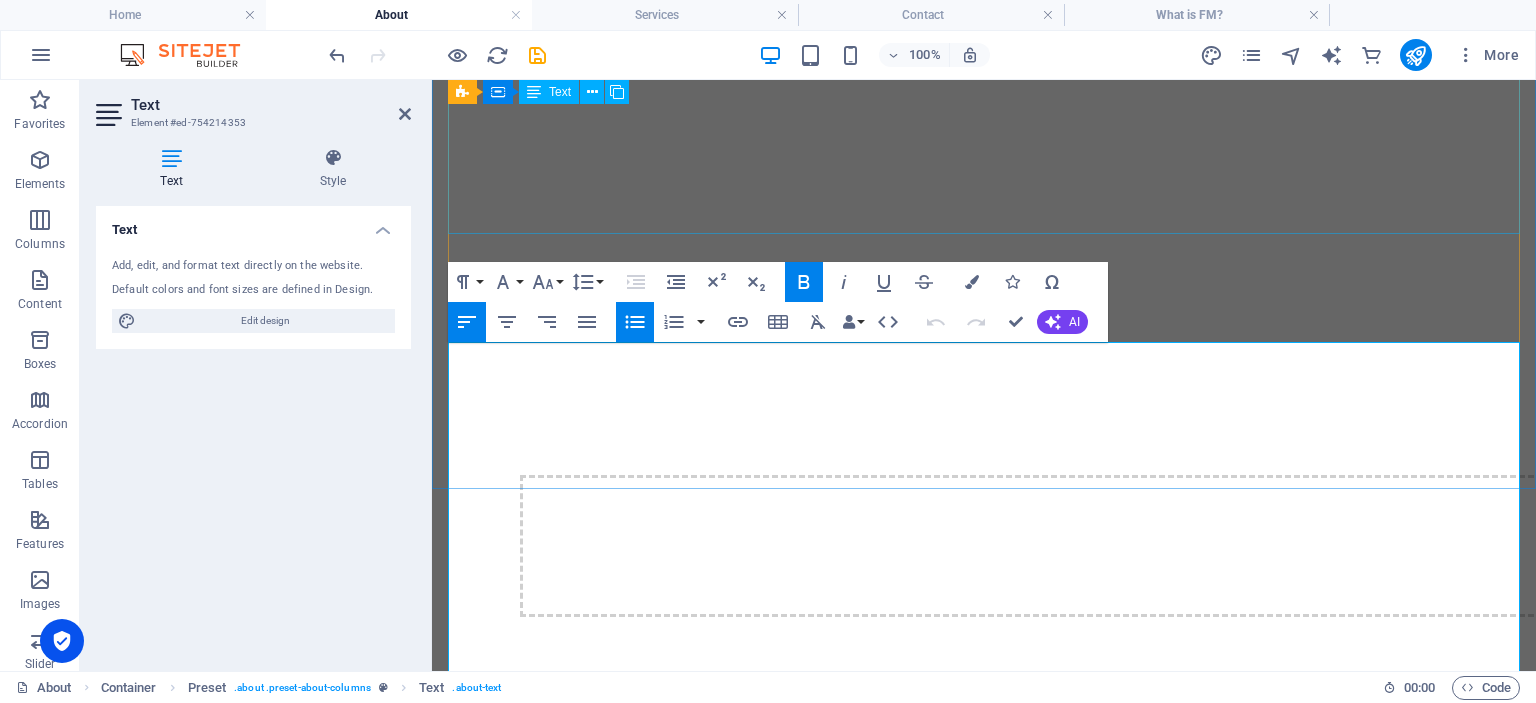 scroll, scrollTop: 950, scrollLeft: 0, axis: vertical 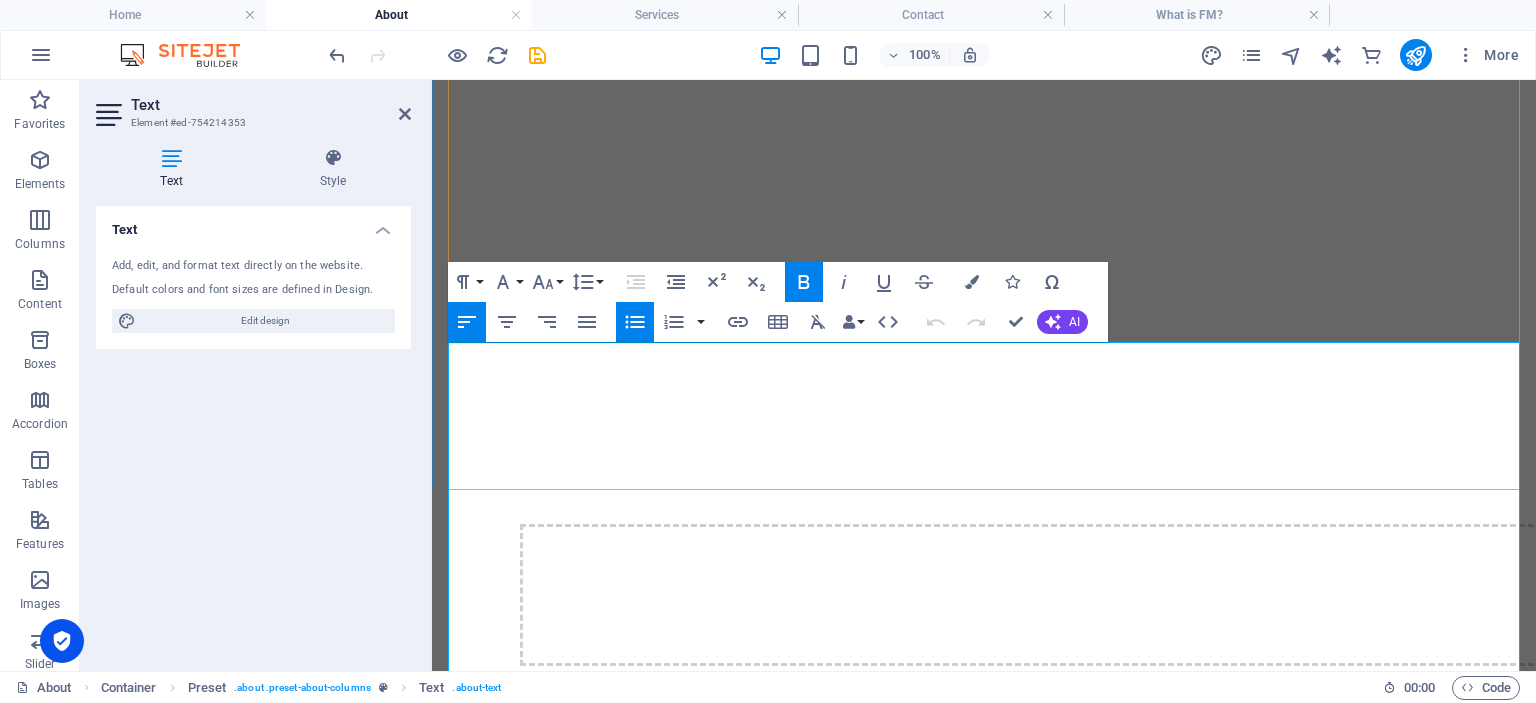 click on "W e emphasize understanding and meeting the needs and expectations of customers." at bounding box center (994, 2795) 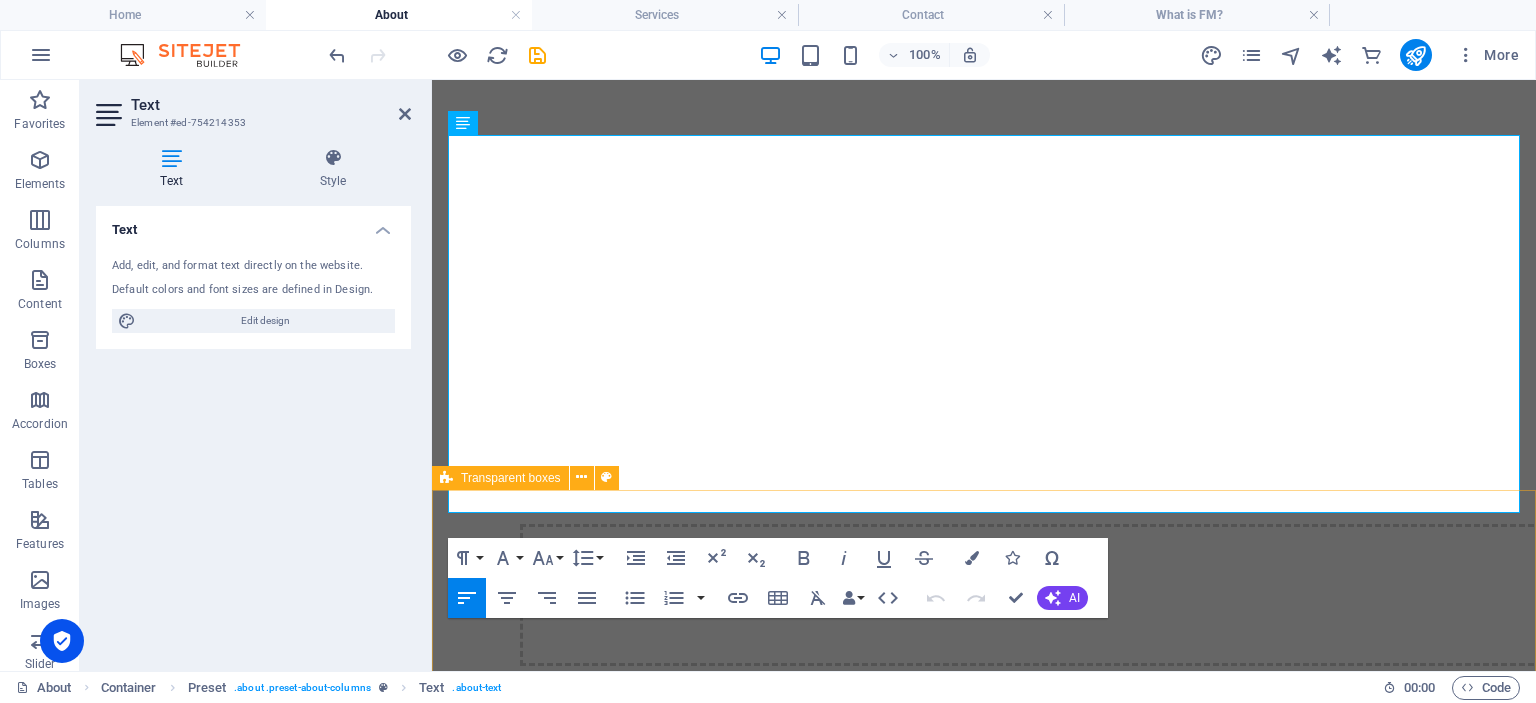 scroll, scrollTop: 207, scrollLeft: 0, axis: vertical 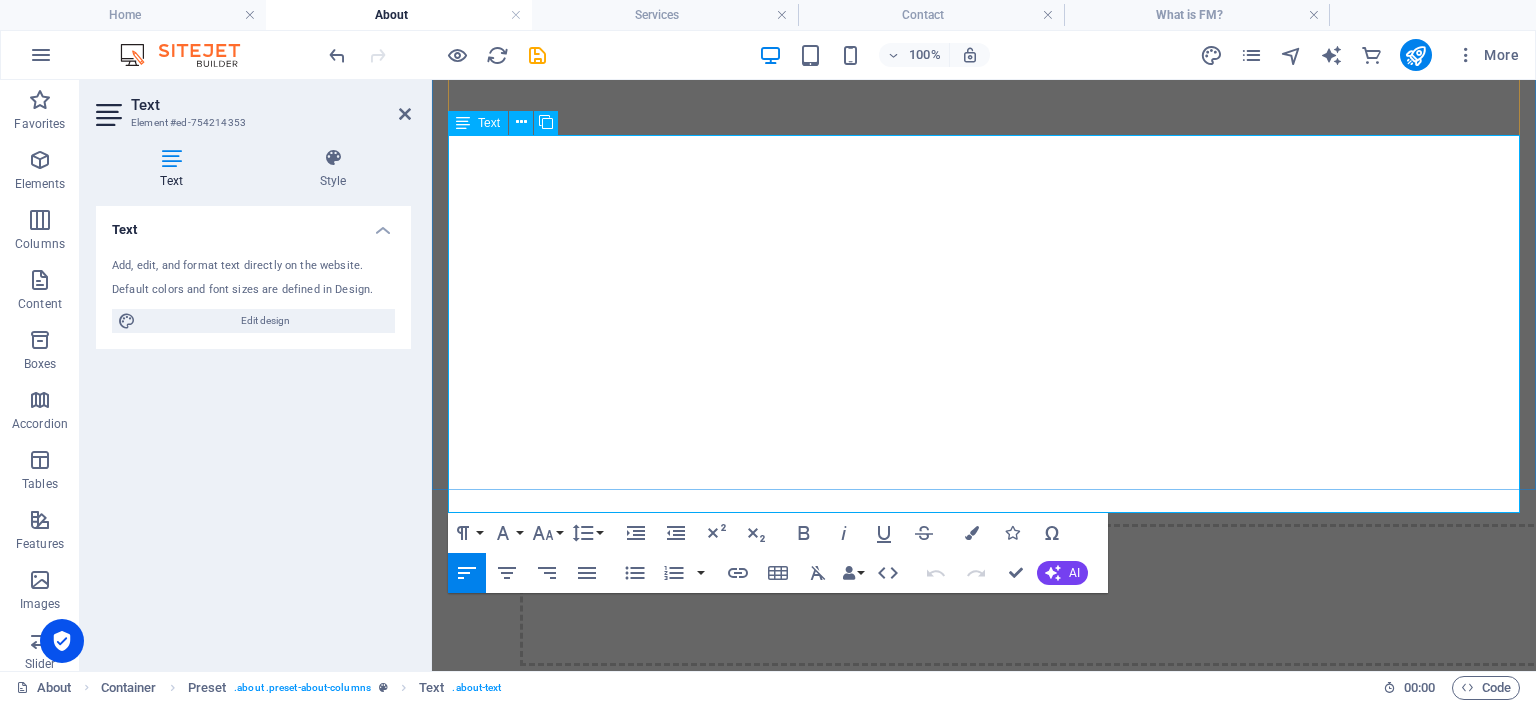 click on "we empower all our employees to participate in quality initiatives and contribute to continuous improvement." at bounding box center [840, 3004] 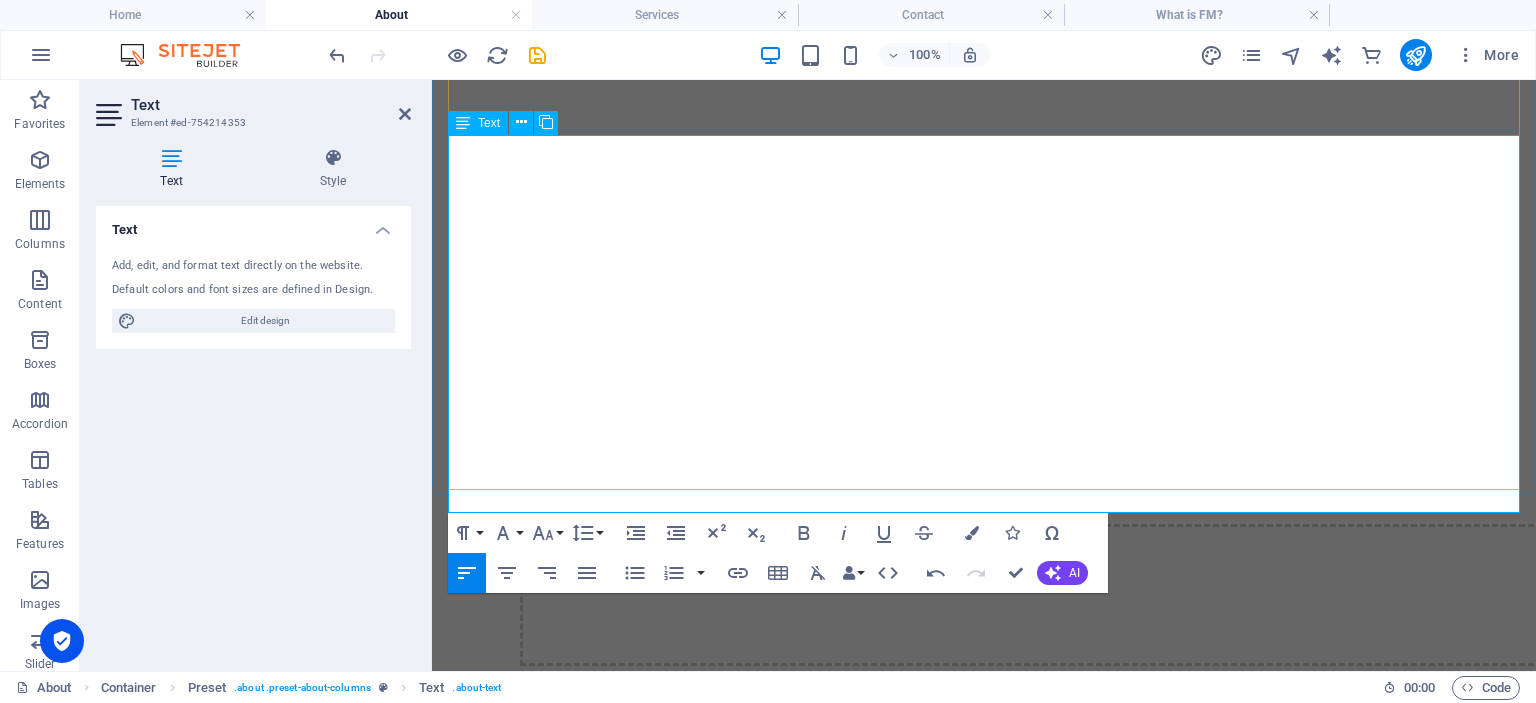 drag, startPoint x: 465, startPoint y: 455, endPoint x: 751, endPoint y: 478, distance: 286.92334 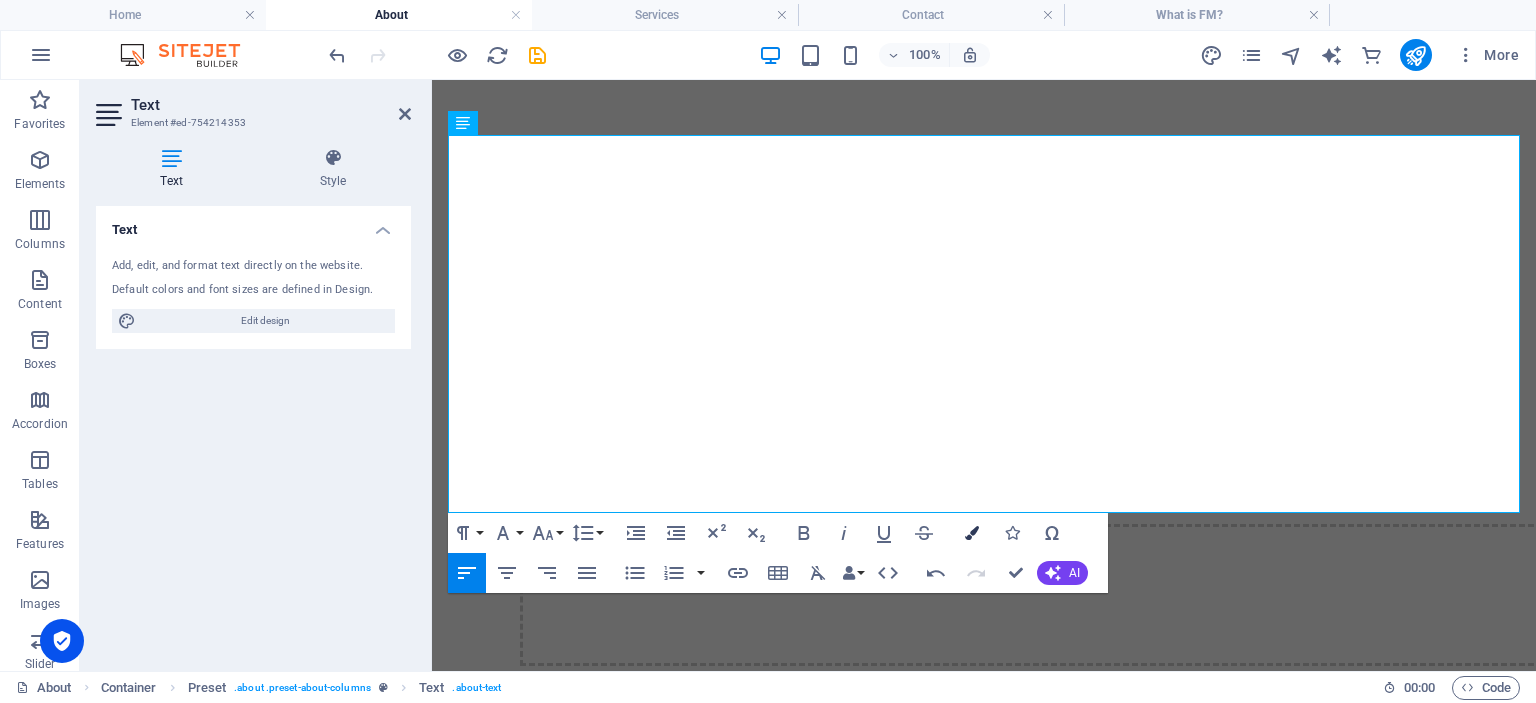 click at bounding box center [972, 533] 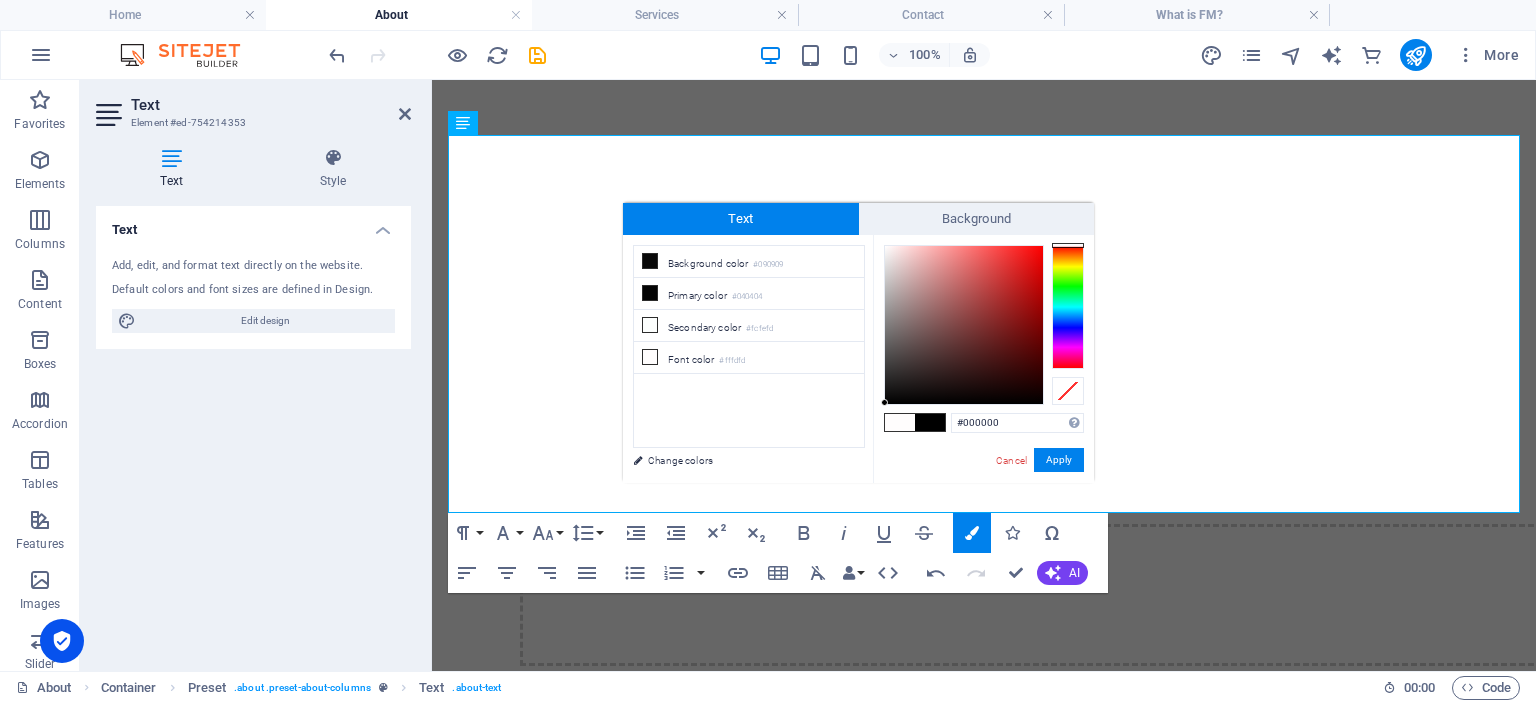 click at bounding box center (884, 402) 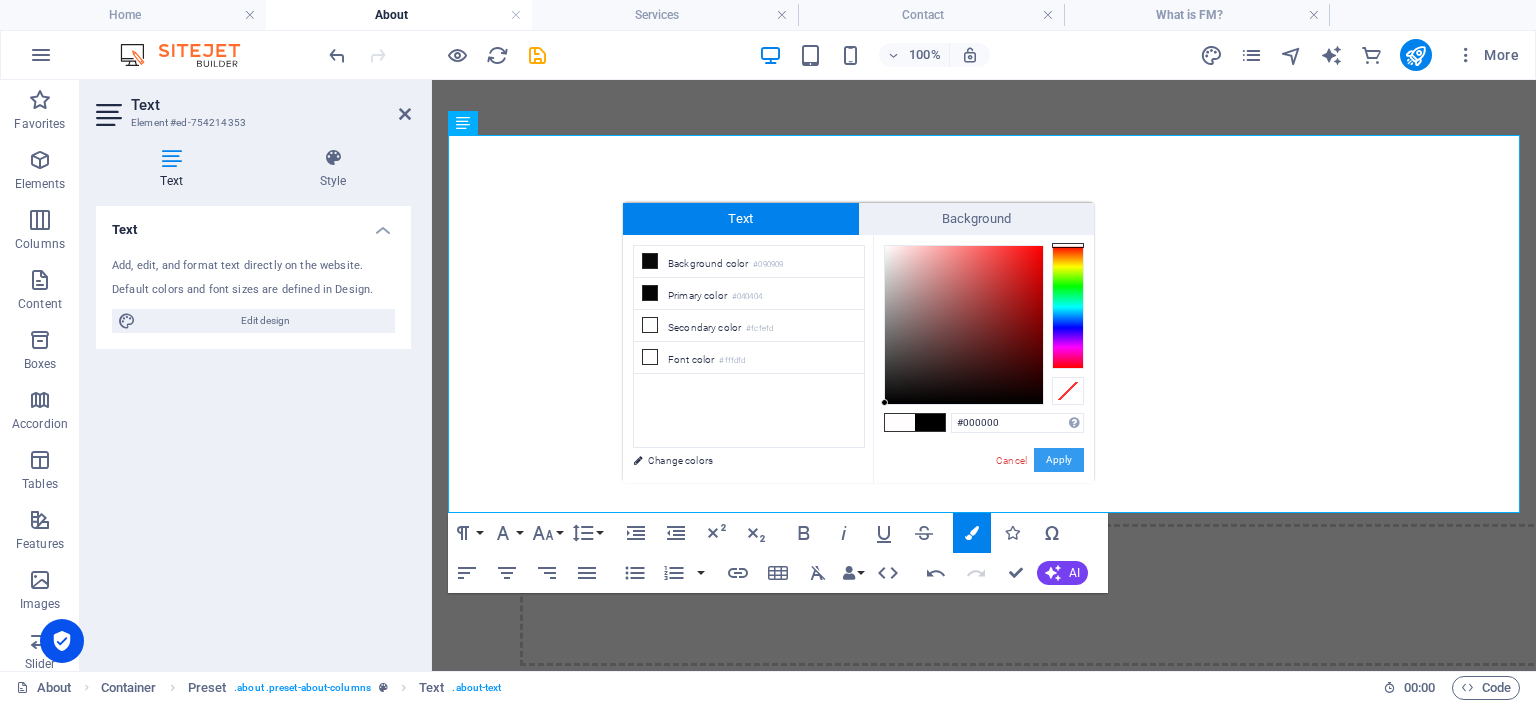 drag, startPoint x: 1061, startPoint y: 456, endPoint x: 629, endPoint y: 375, distance: 439.52817 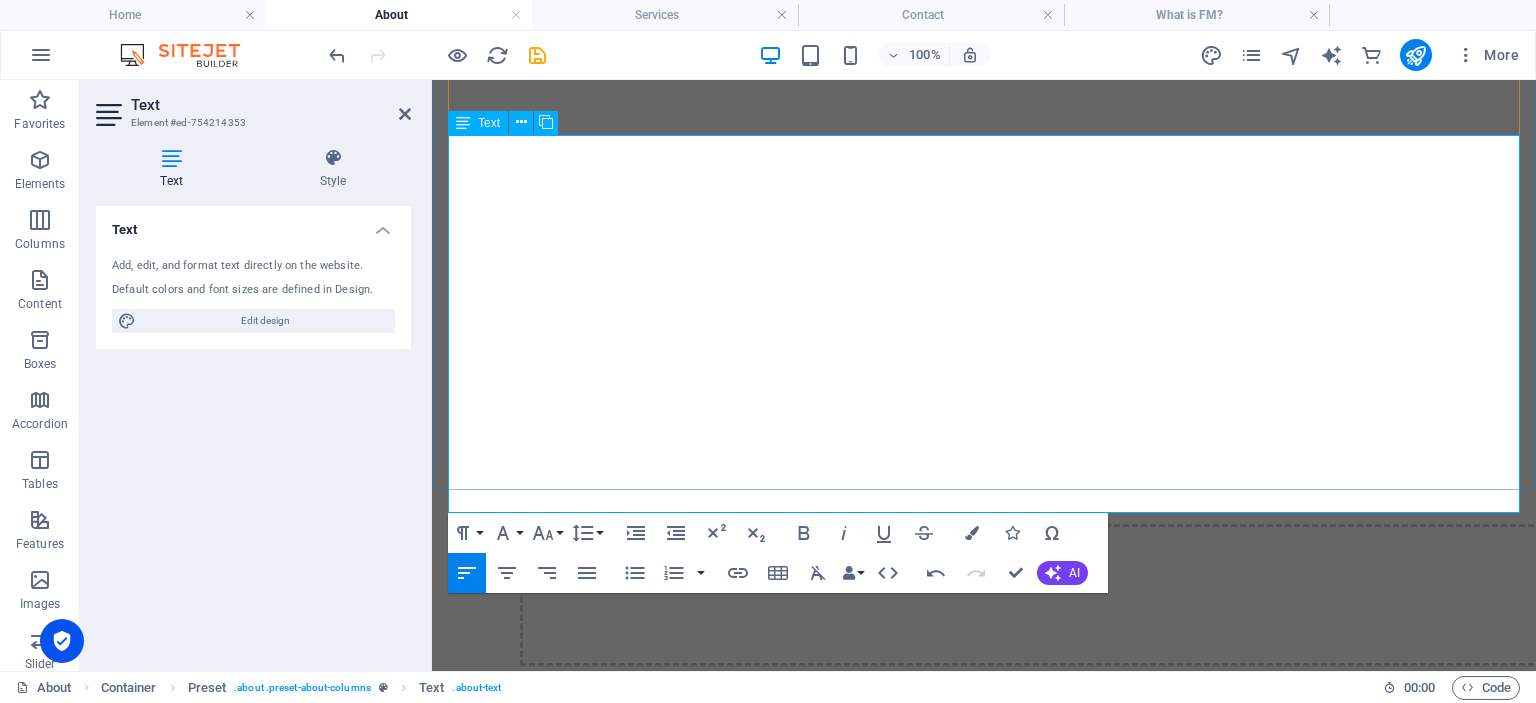 drag, startPoint x: 1017, startPoint y: 351, endPoint x: 1518, endPoint y: 488, distance: 519.39386 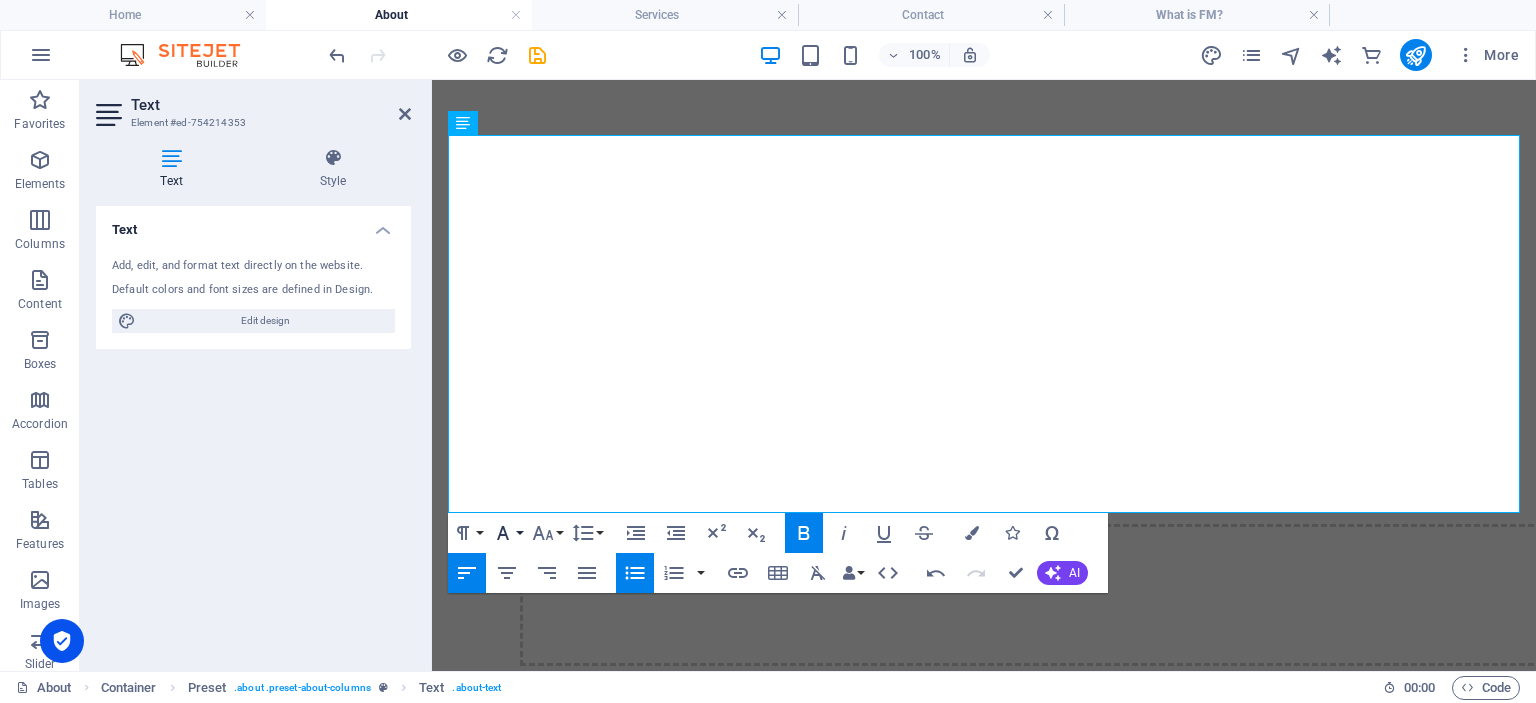 click on "Font Family" at bounding box center [507, 533] 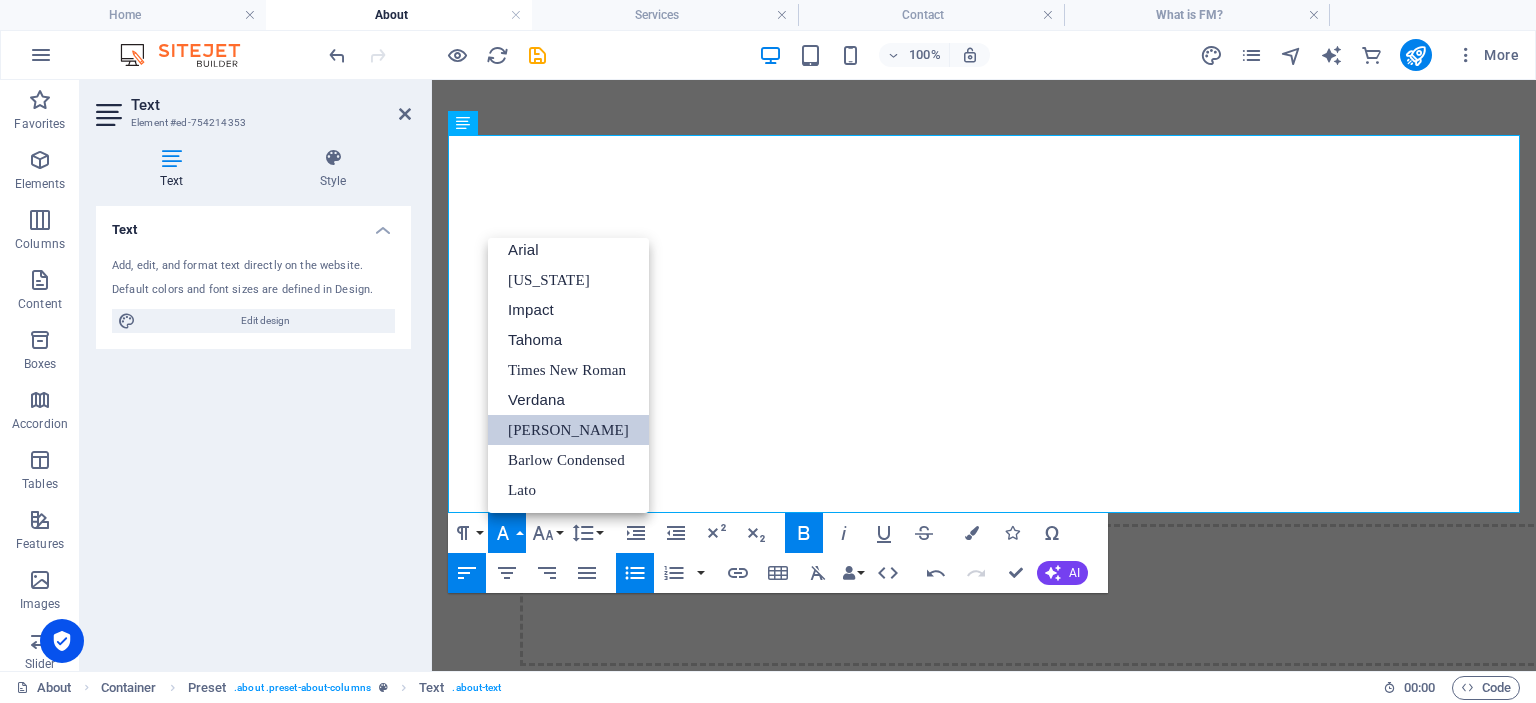 scroll, scrollTop: 11, scrollLeft: 0, axis: vertical 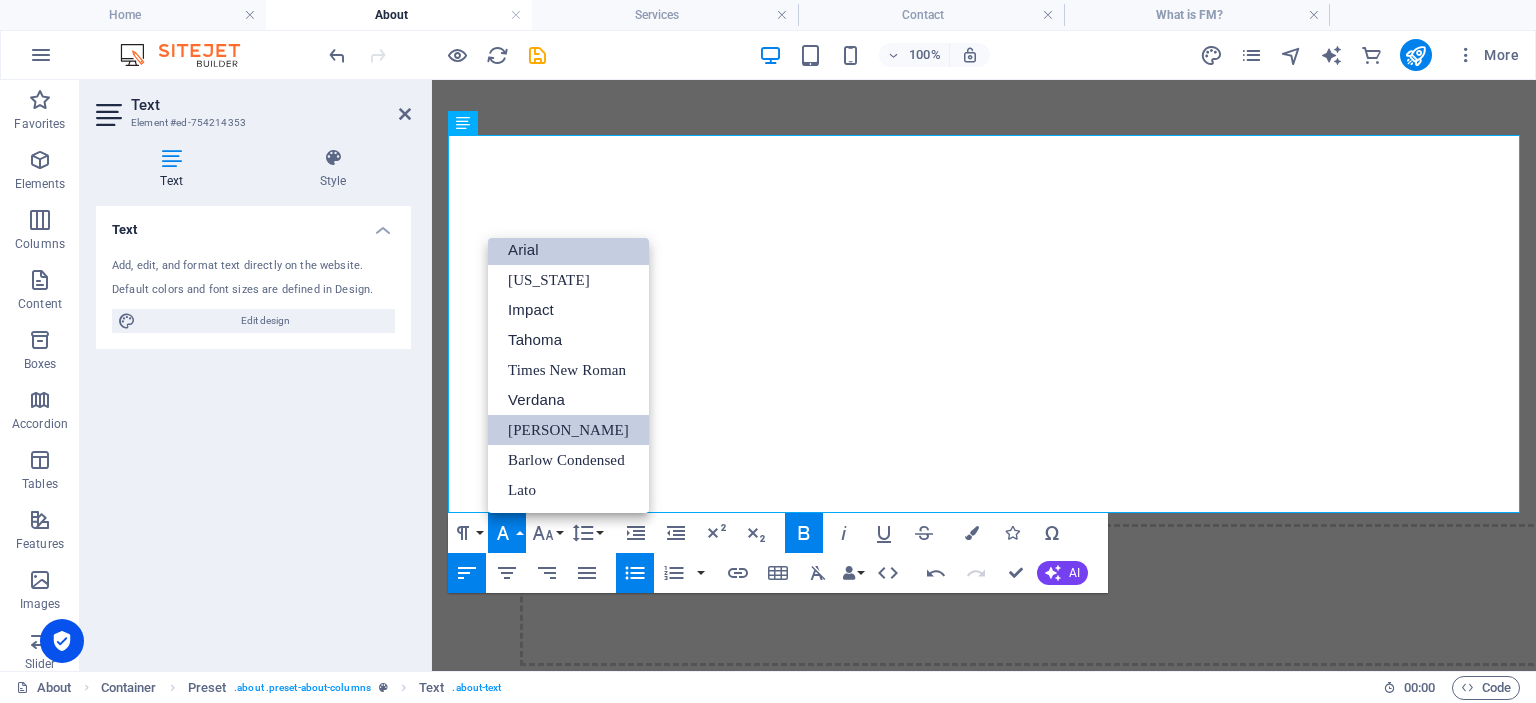 click on "Arial" at bounding box center (568, 250) 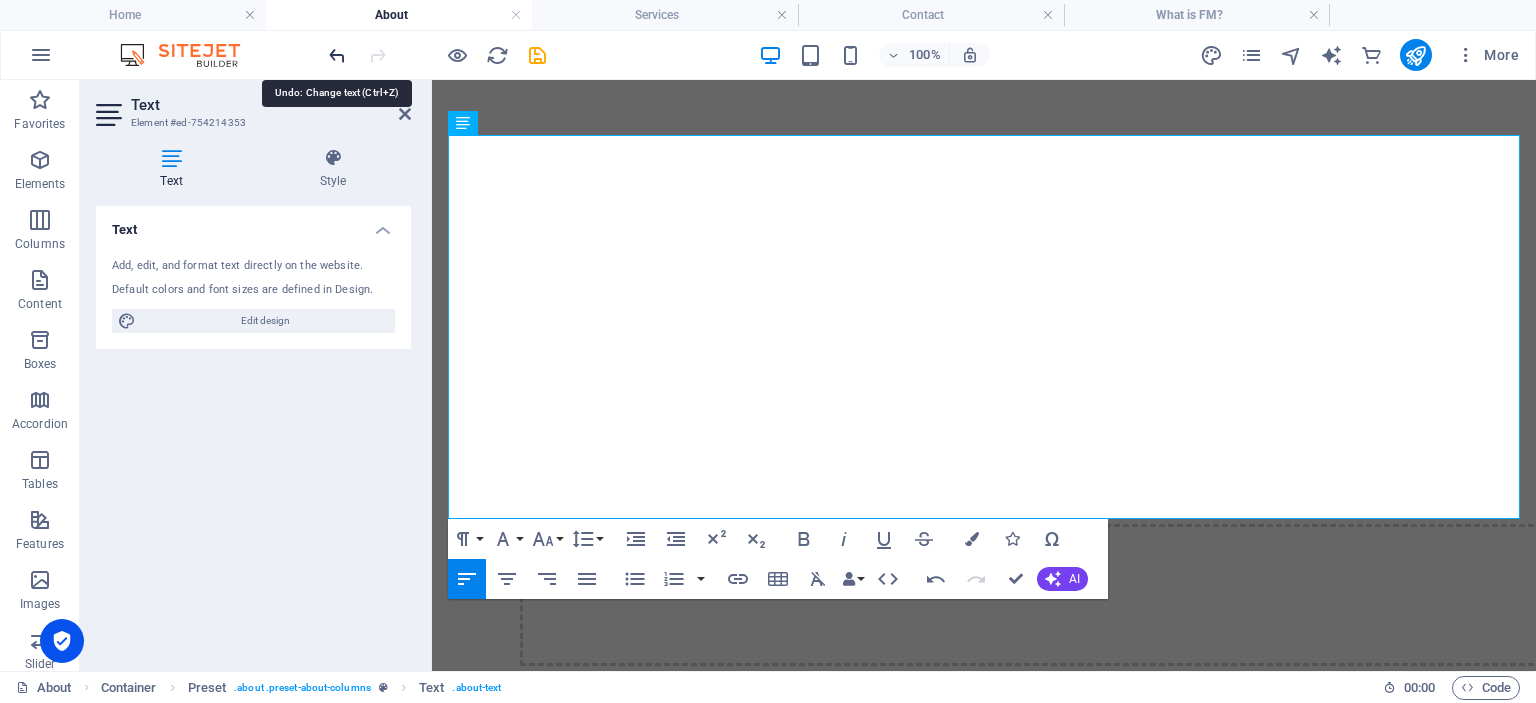 click at bounding box center (337, 55) 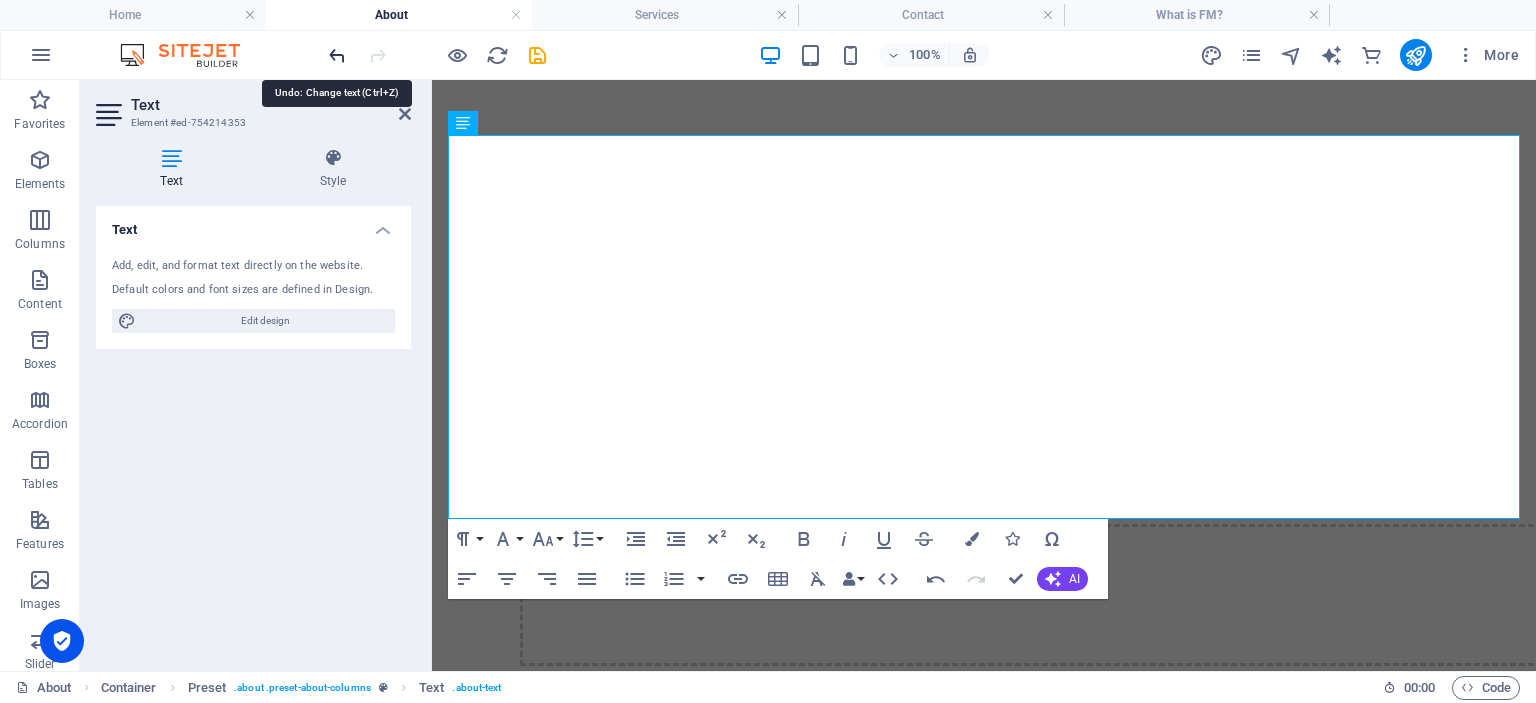 click at bounding box center (337, 55) 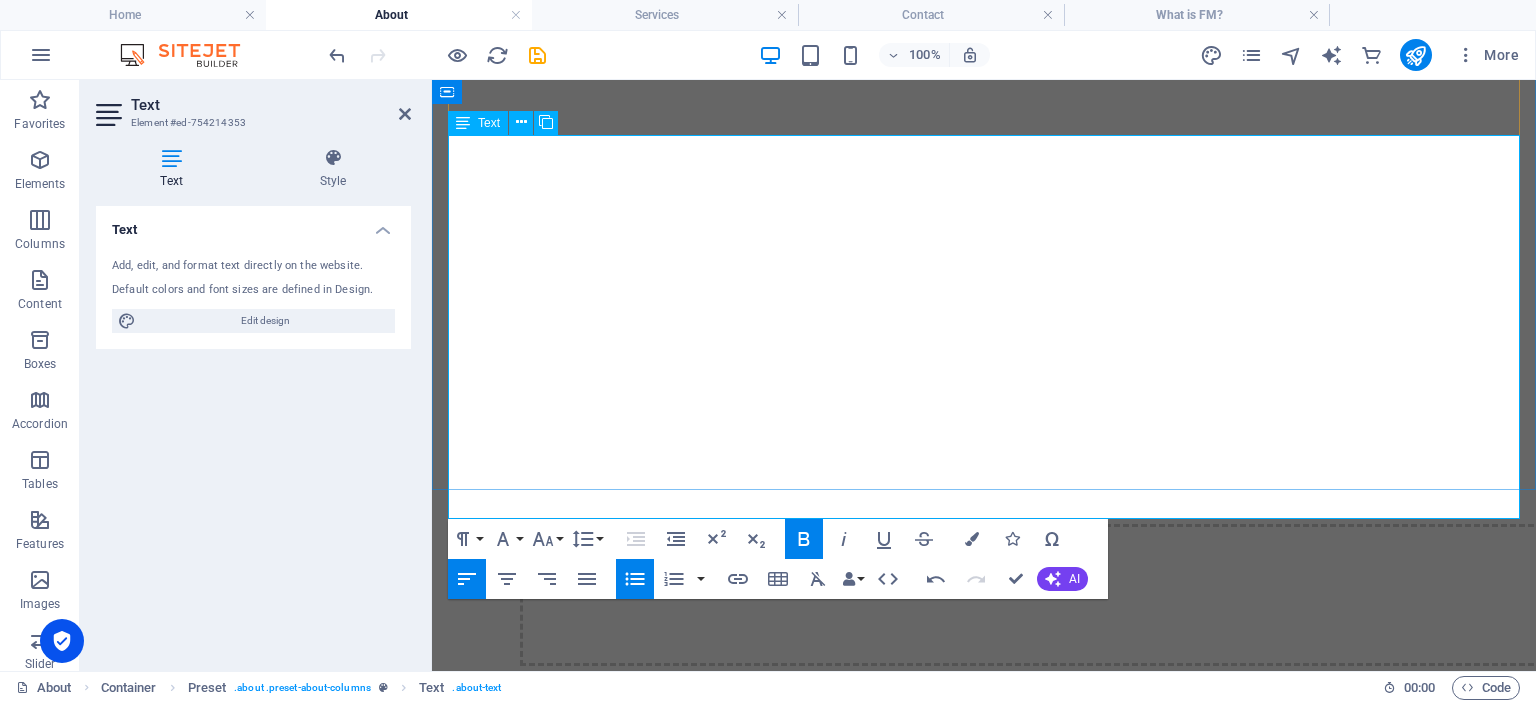 drag, startPoint x: 1011, startPoint y: 324, endPoint x: 1143, endPoint y: 482, distance: 205.88347 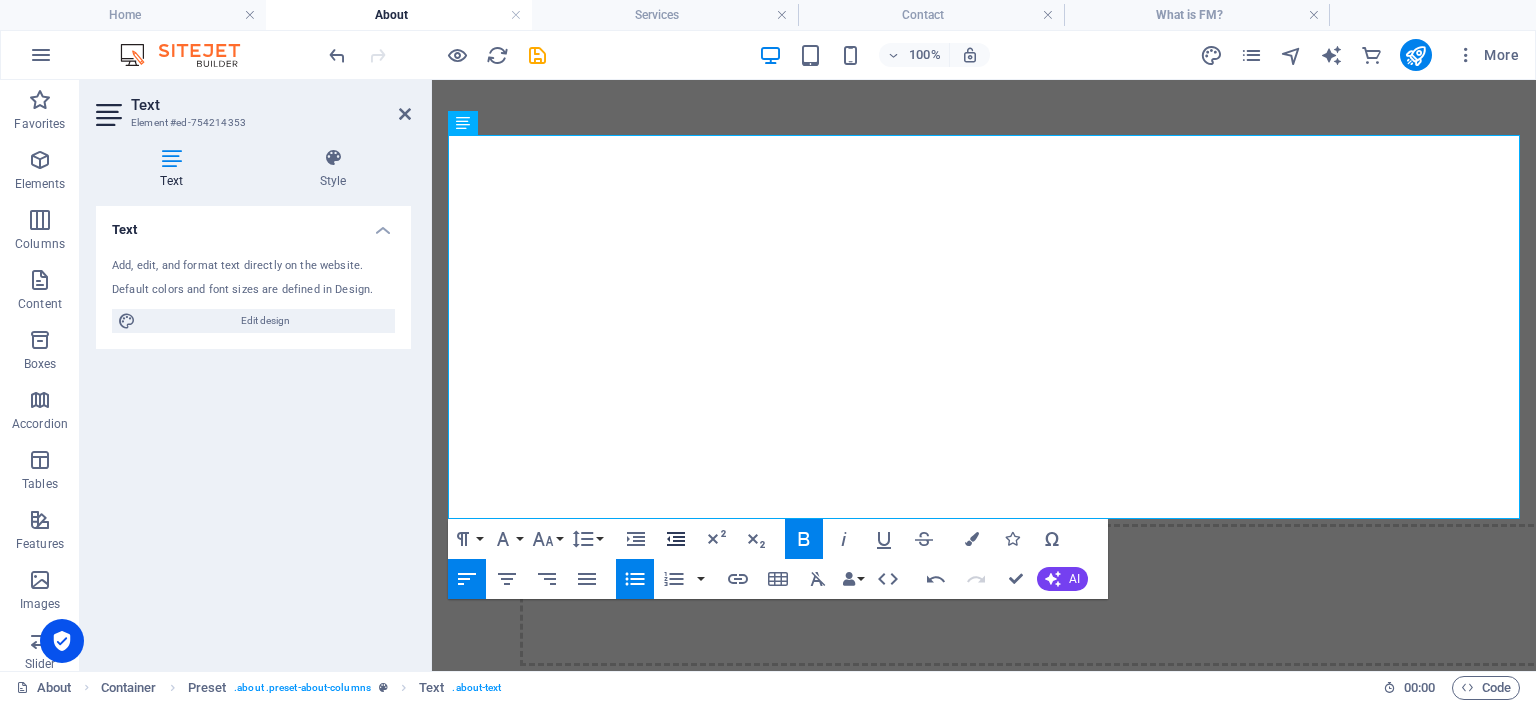click 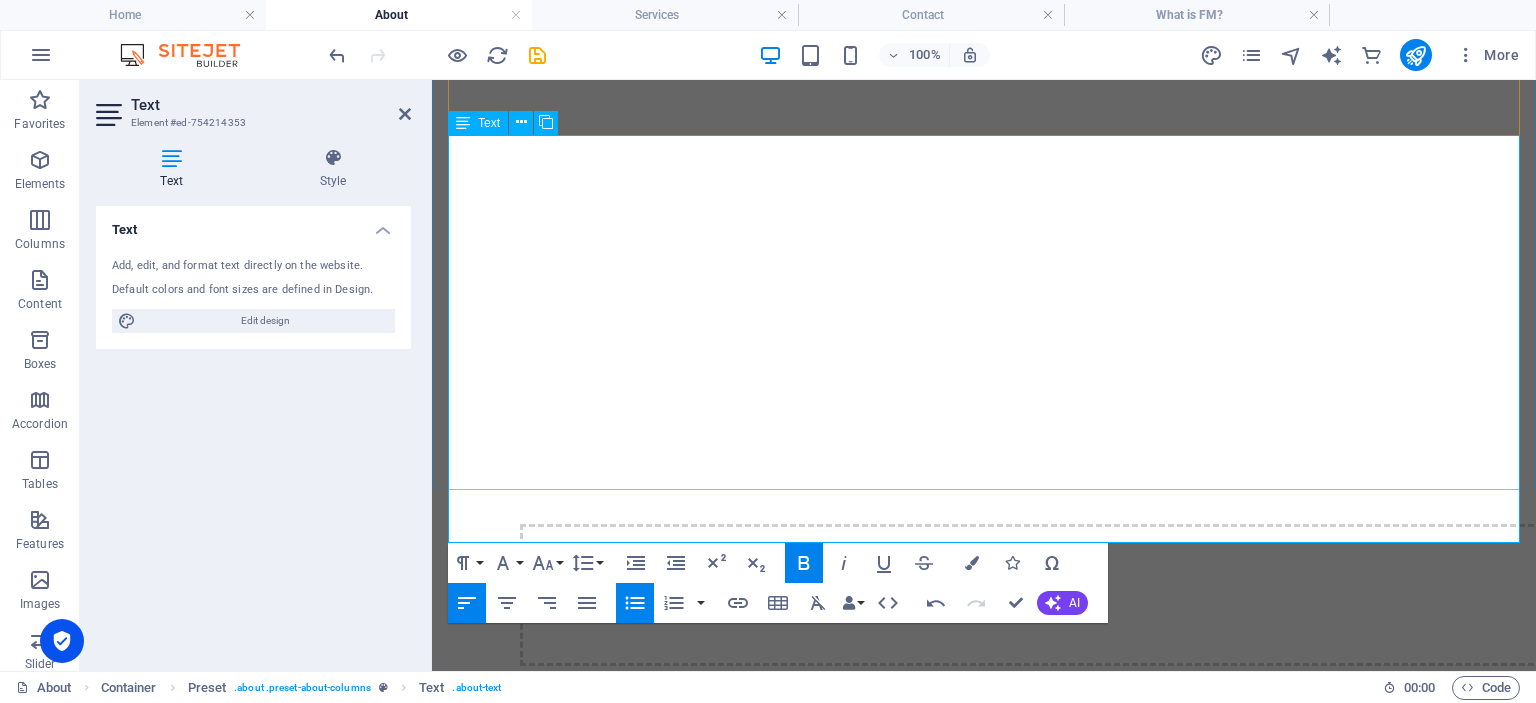 click on "our quality management is integrated into the overall business strategy" at bounding box center (1004, 3391) 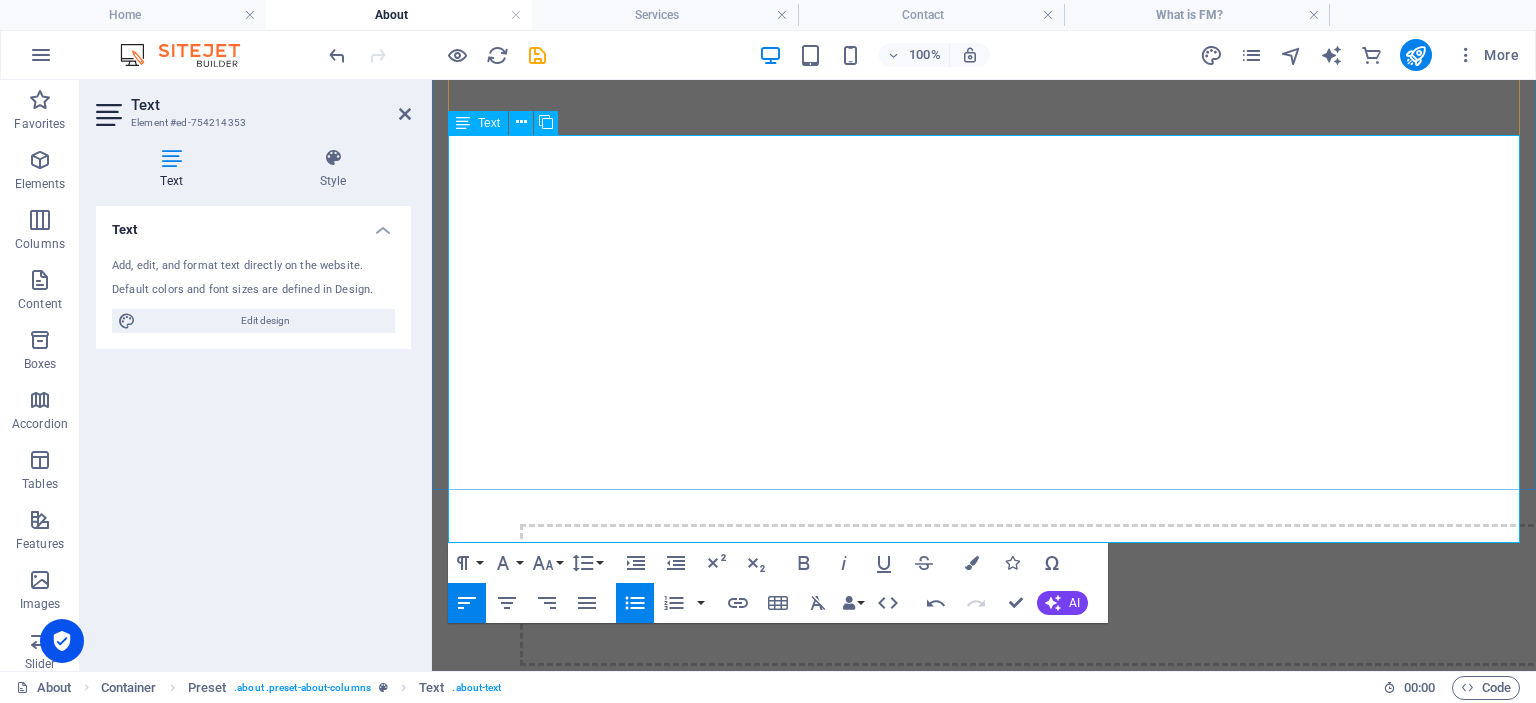 click on "Fact-Based Decision Making" at bounding box center [602, 3250] 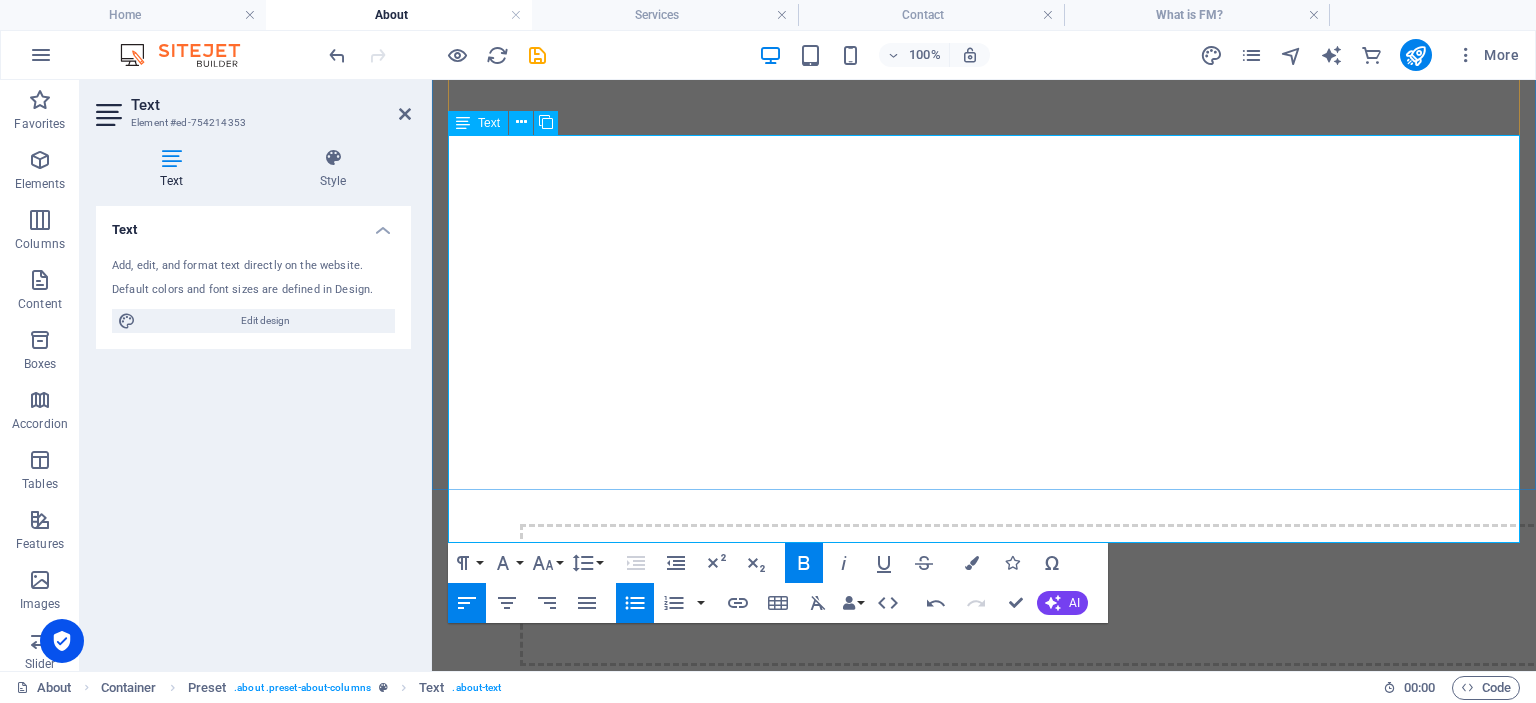 click on "we make decisions based on data and analysis rather than intuition or assumptions." at bounding box center (1004, 3303) 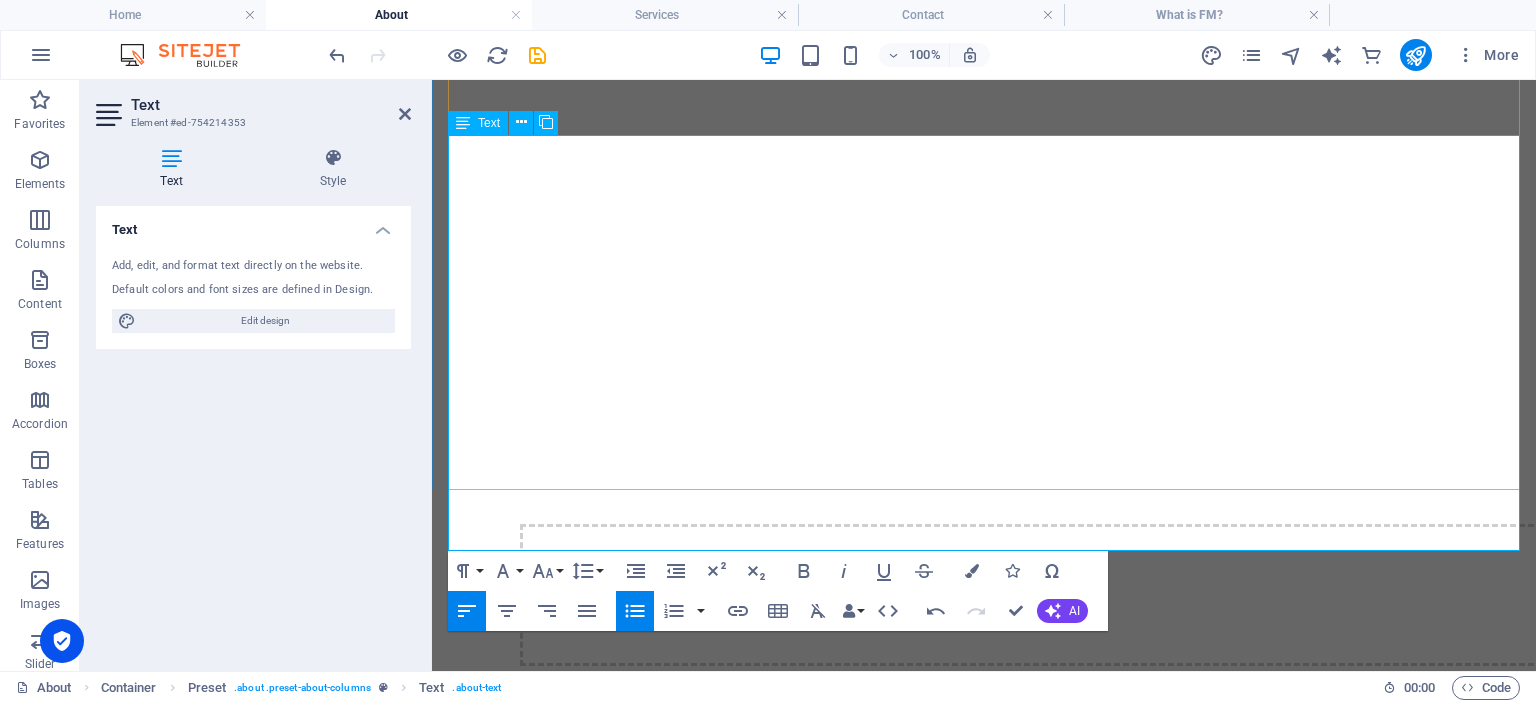 click at bounding box center (1004, 3271) 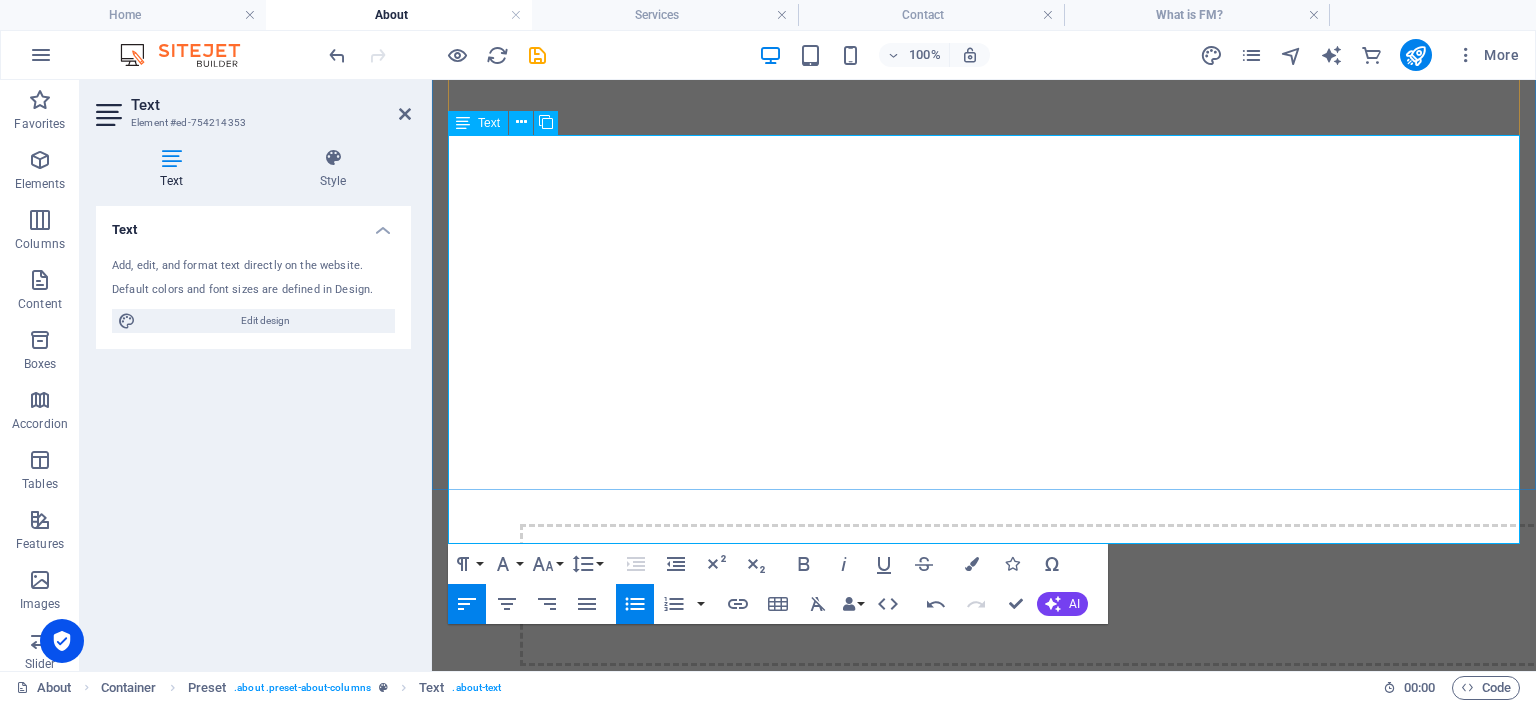 click on "we make decisions based on data and analysis rather than intuition or assumptions." at bounding box center (813, 3271) 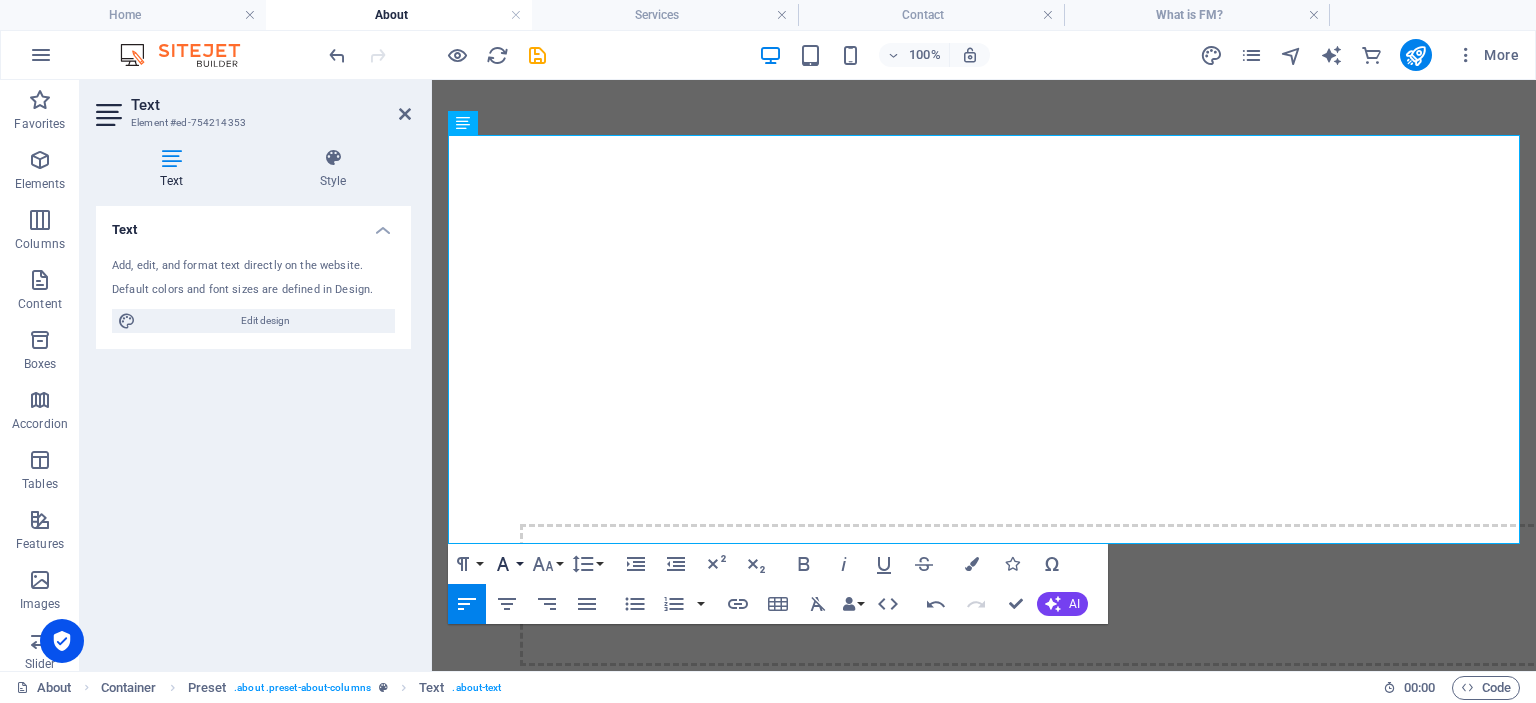 click on "Font Family" at bounding box center (507, 564) 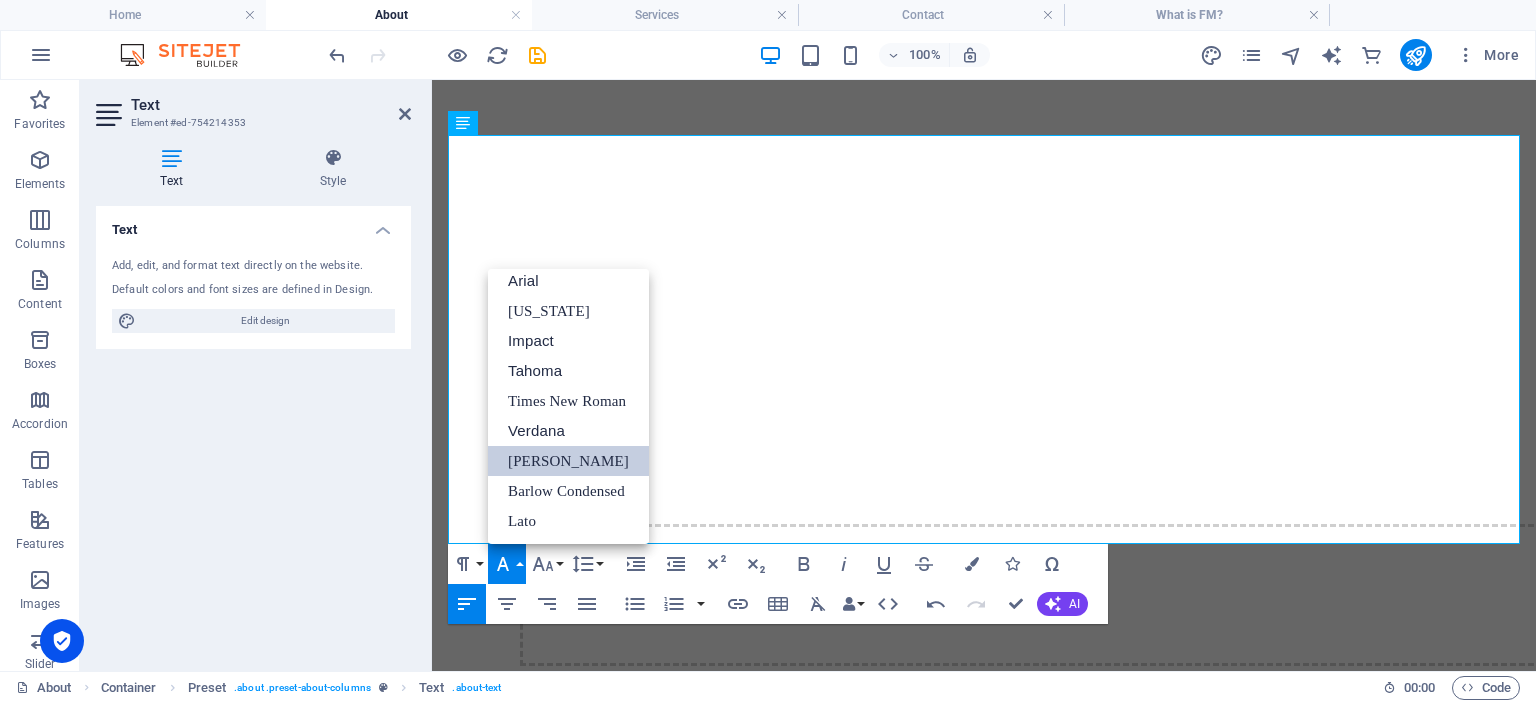 scroll, scrollTop: 11, scrollLeft: 0, axis: vertical 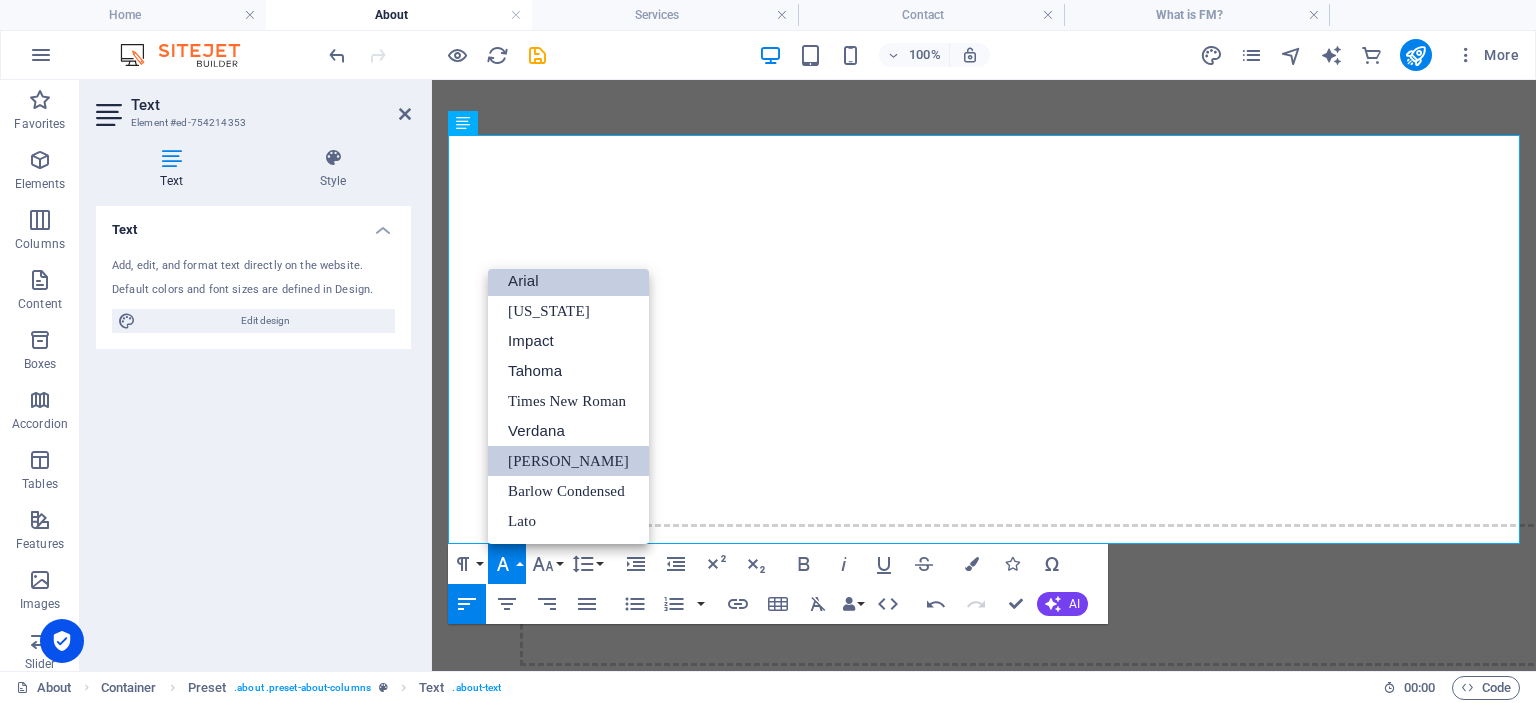 click on "Arial" at bounding box center [568, 281] 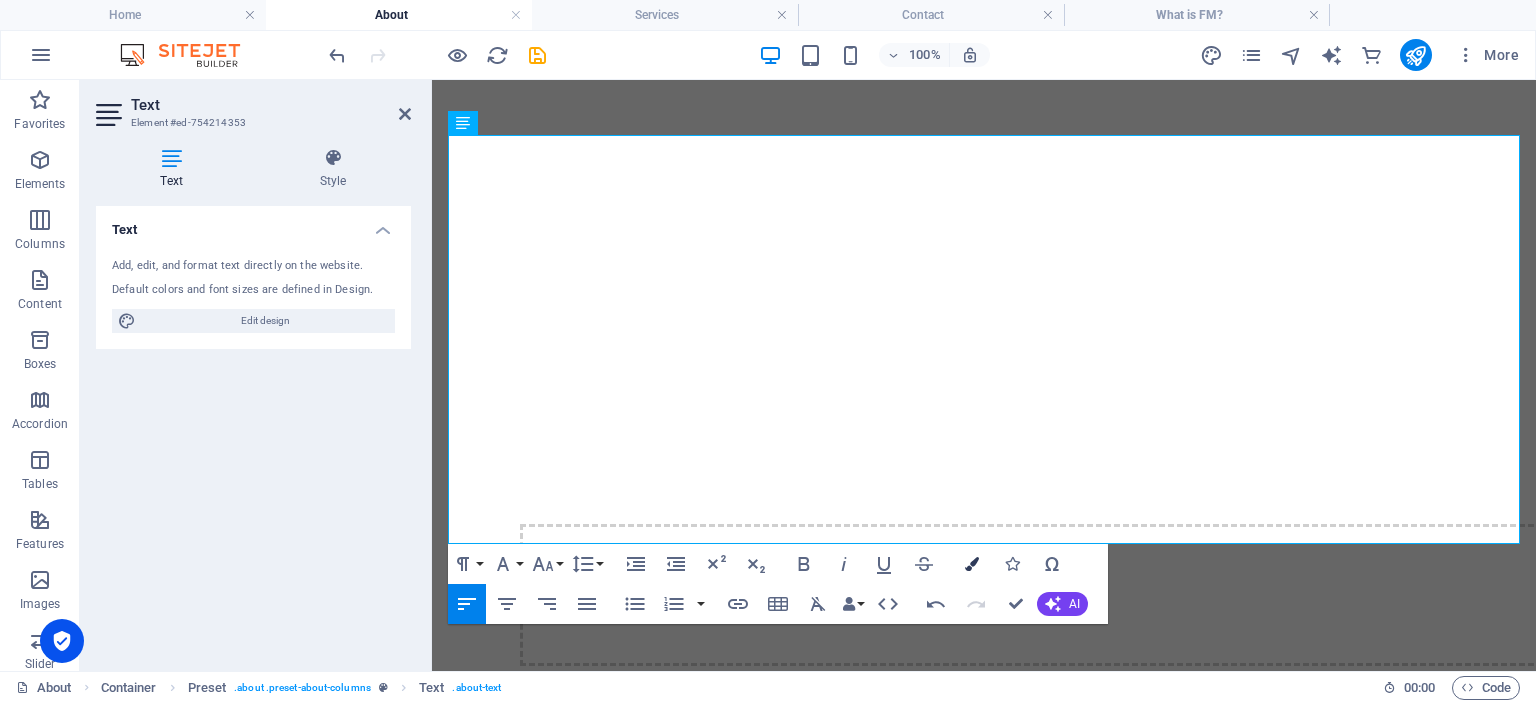 click at bounding box center [972, 564] 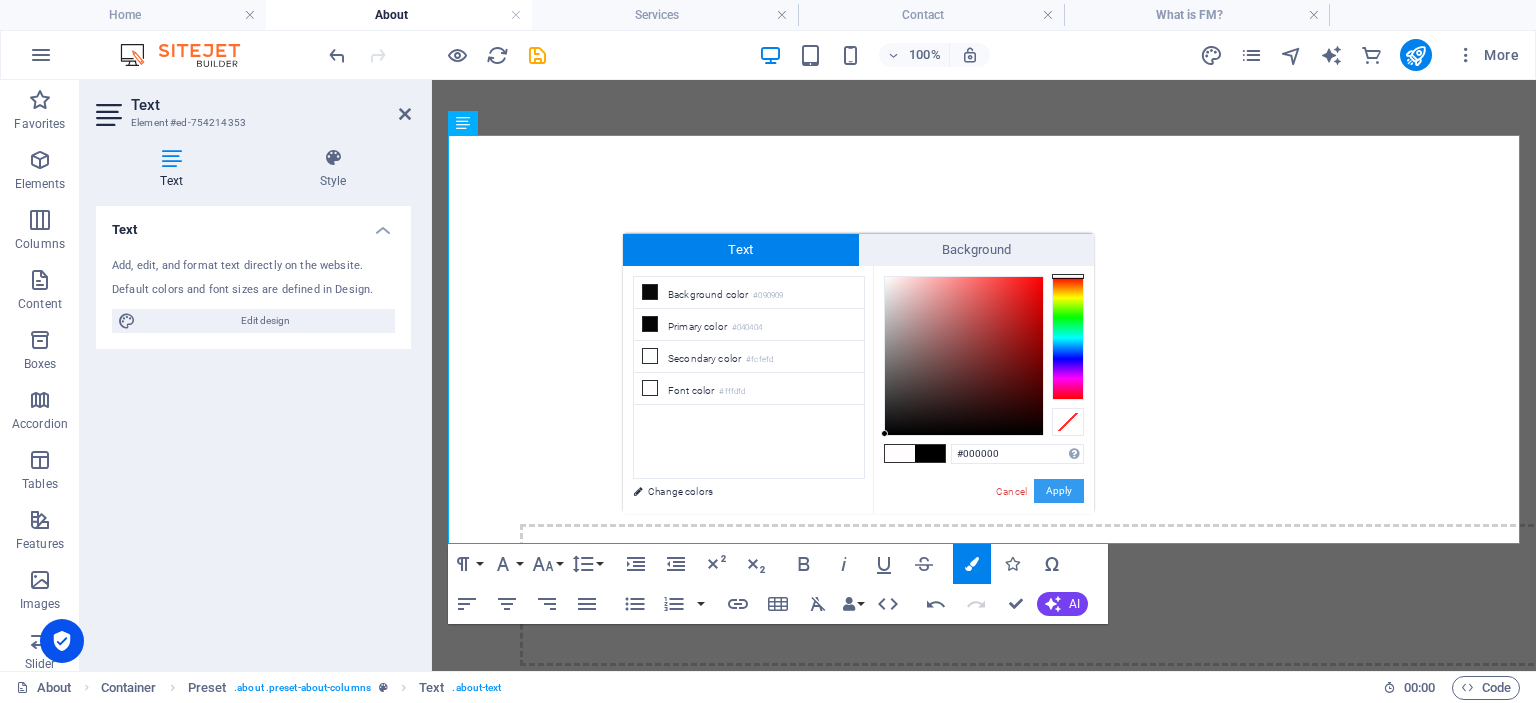 click on "Apply" at bounding box center (1059, 491) 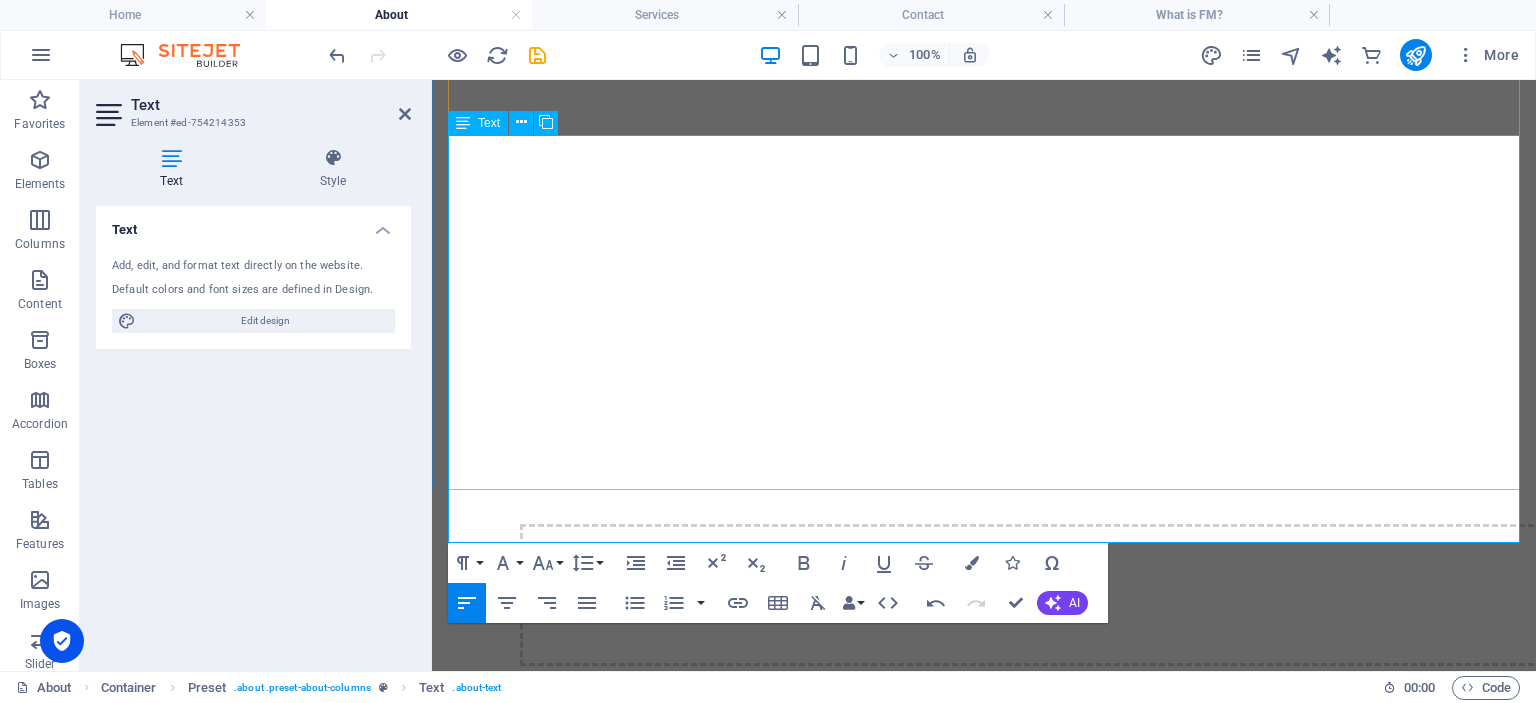 drag, startPoint x: 1020, startPoint y: 222, endPoint x: 1287, endPoint y: 265, distance: 270.44037 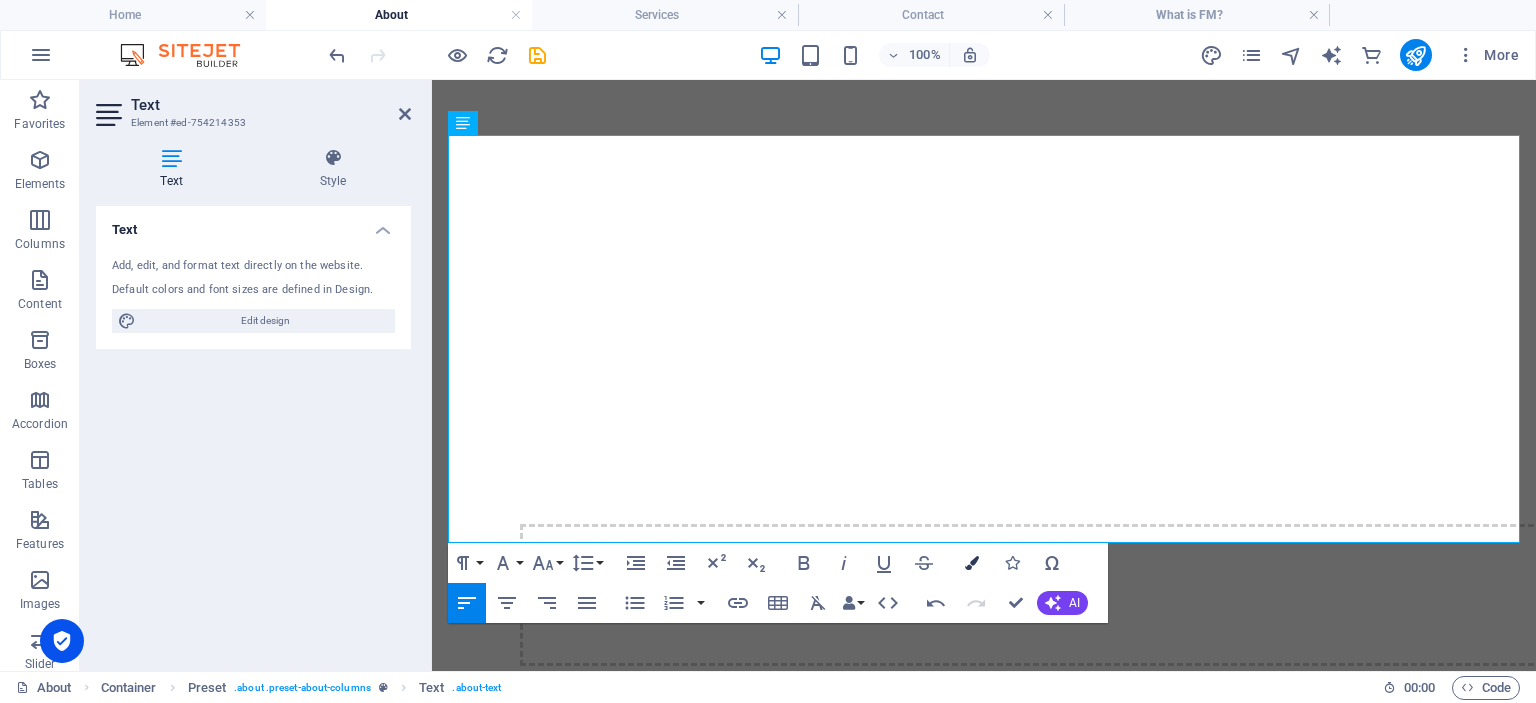 click at bounding box center [972, 563] 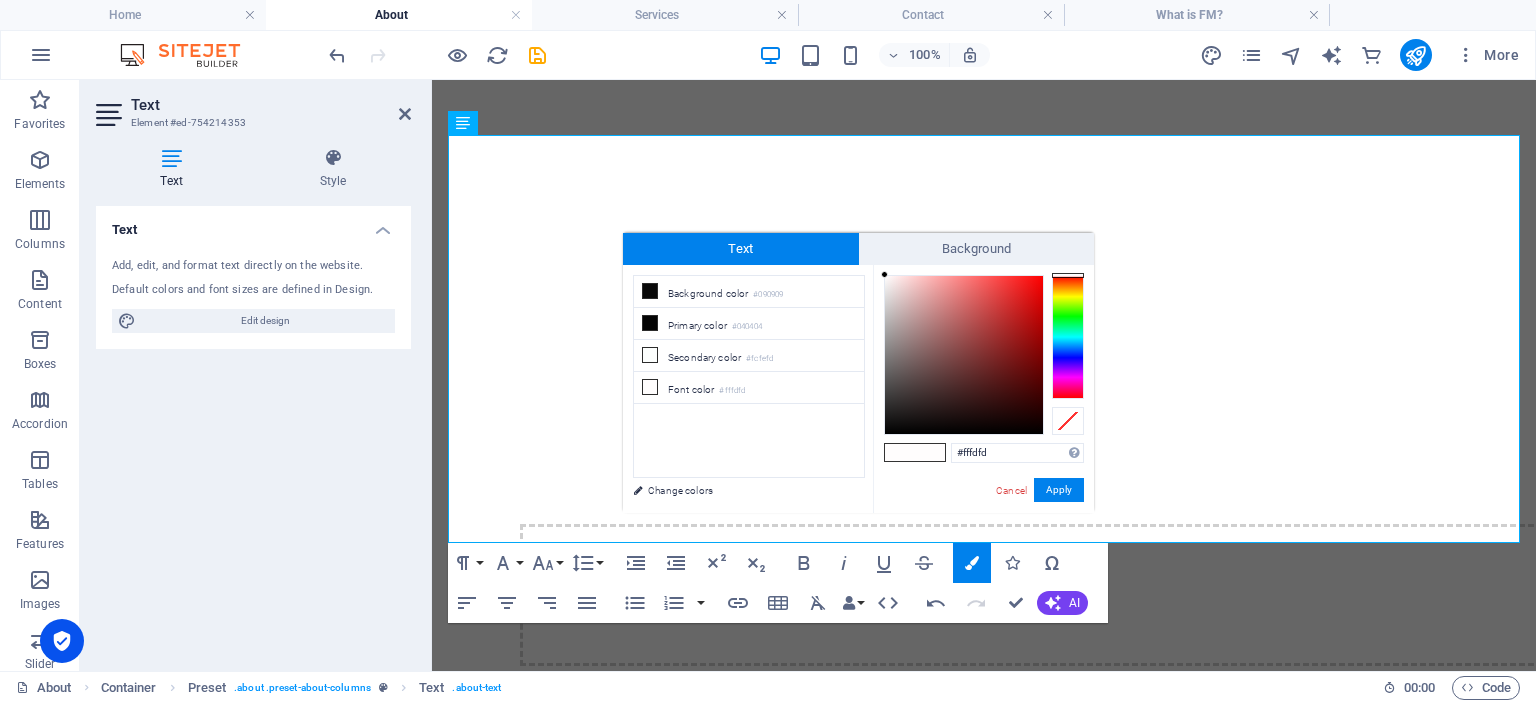 drag, startPoint x: 882, startPoint y: 271, endPoint x: 884, endPoint y: 355, distance: 84.0238 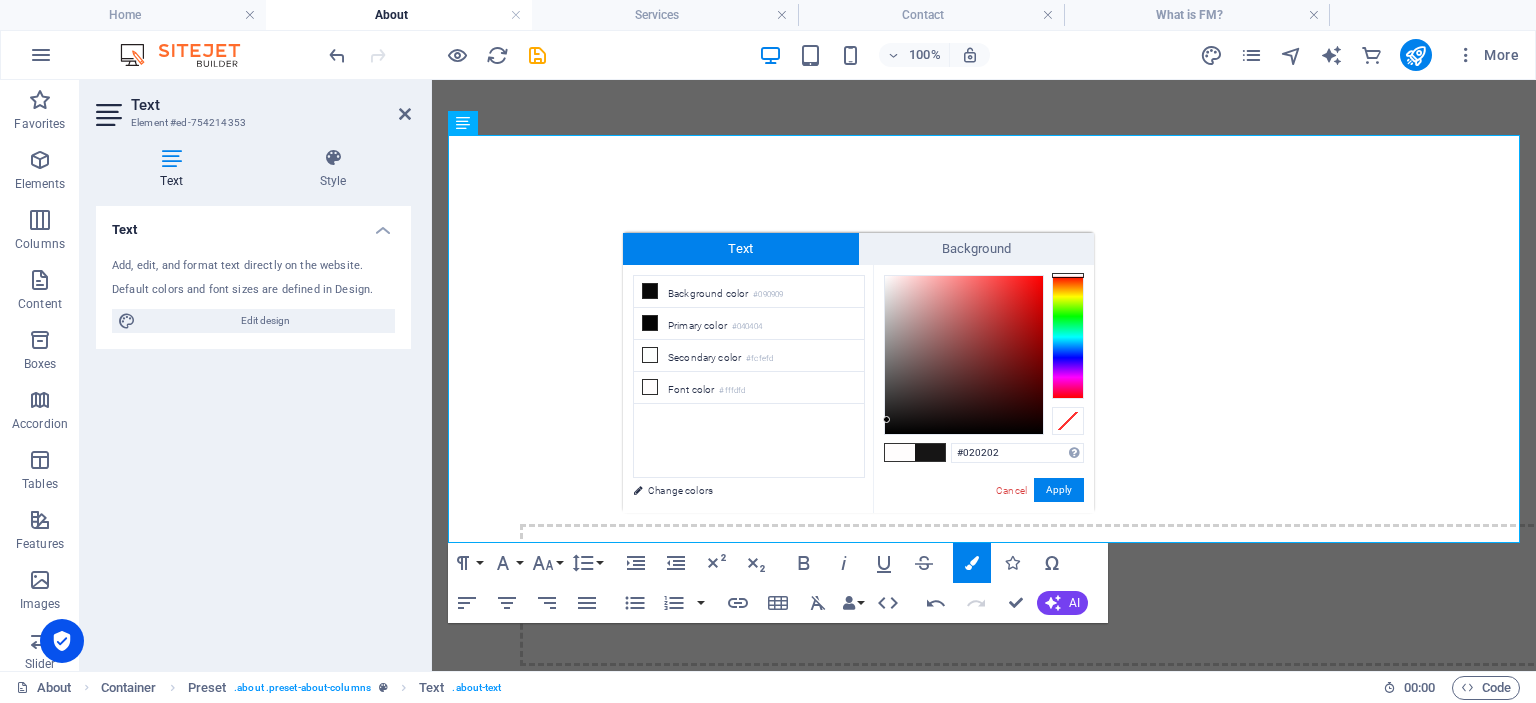 type on "#000000" 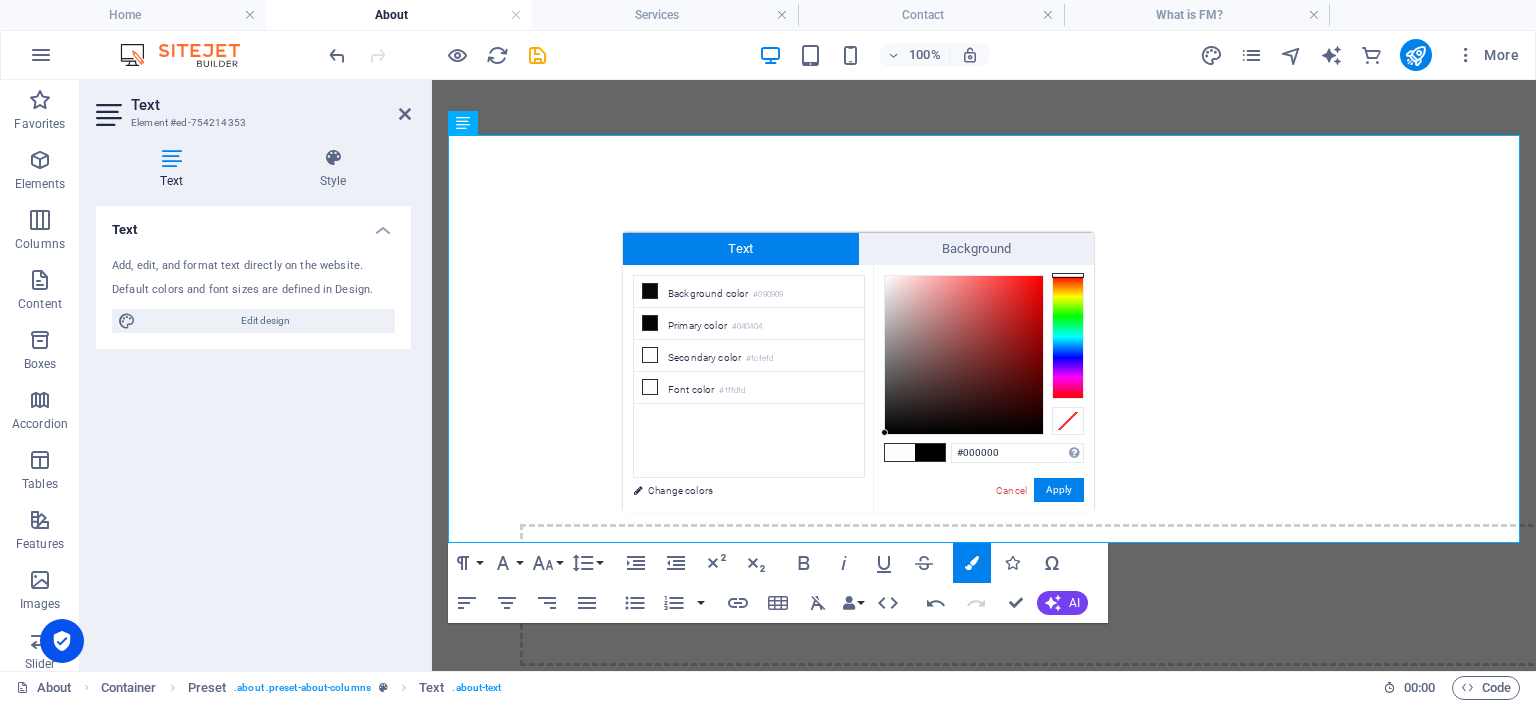drag, startPoint x: 882, startPoint y: 275, endPoint x: 885, endPoint y: 435, distance: 160.02812 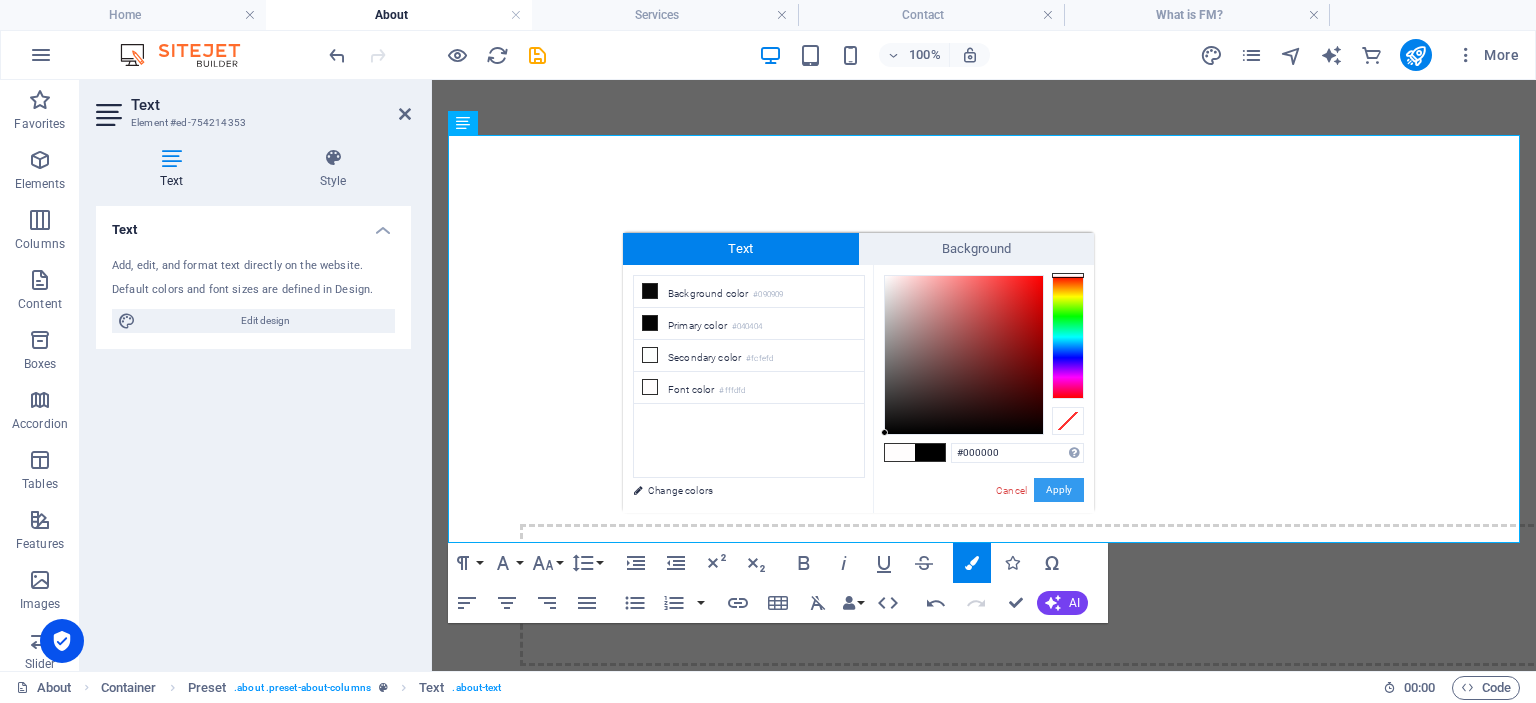 click on "Apply" at bounding box center (1059, 490) 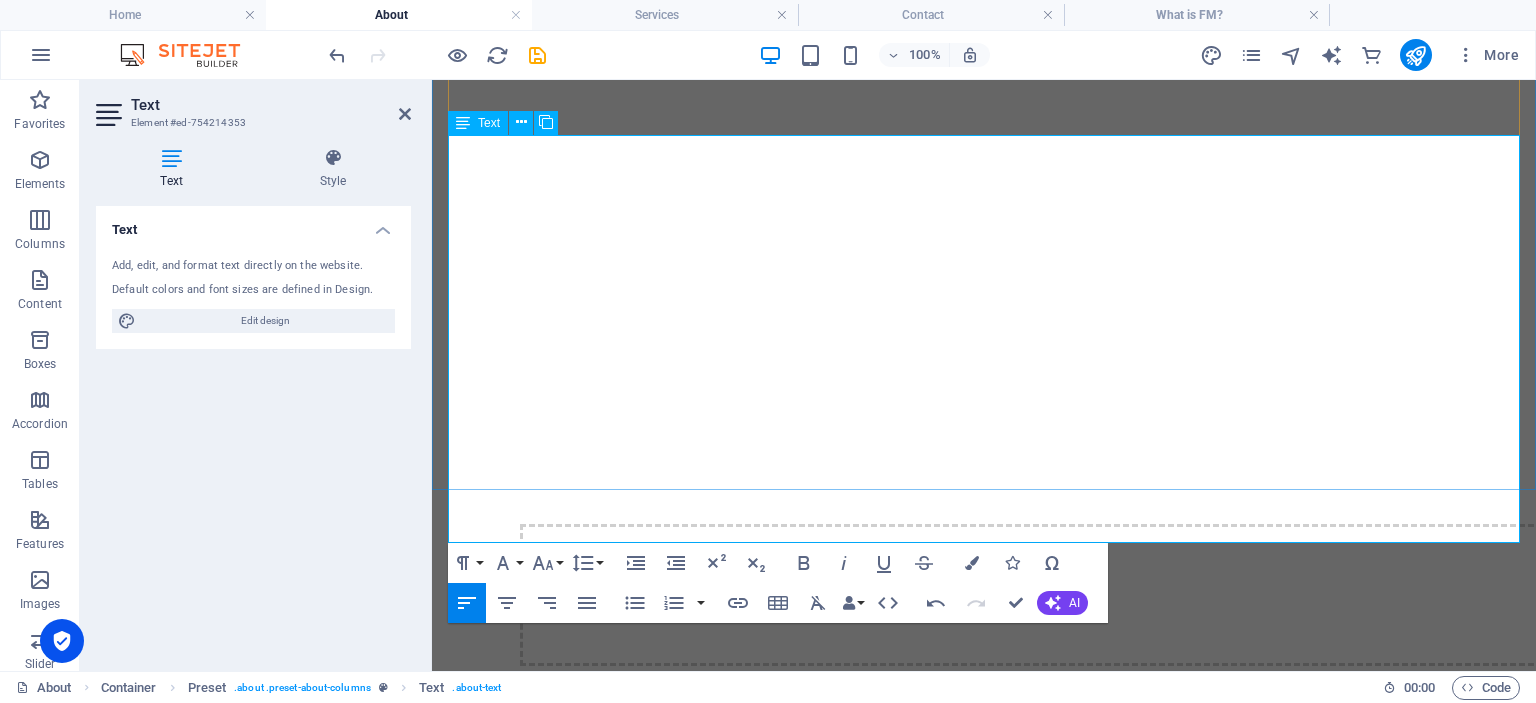click on "we make decisions based on data and analysis rather than intuition or assumptions." at bounding box center (813, 3271) 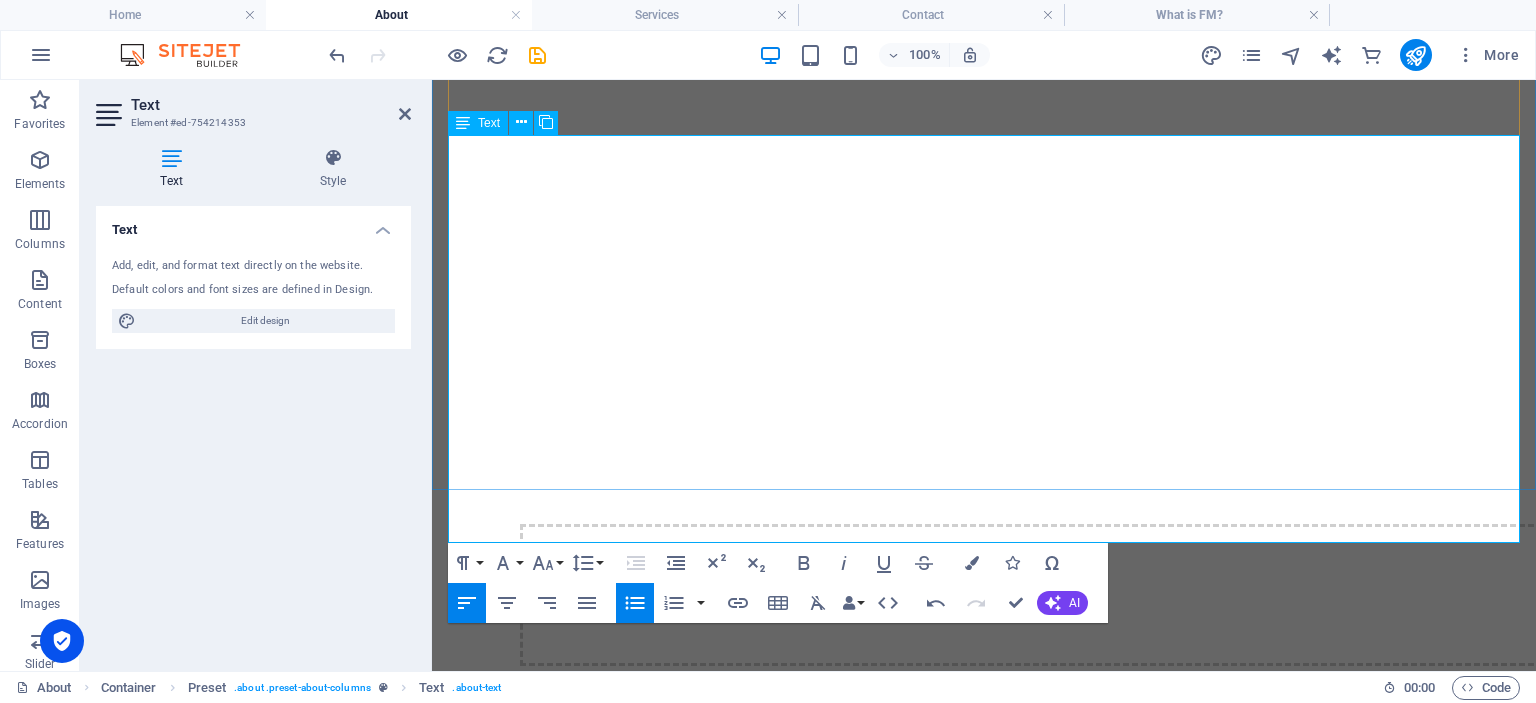 click on "Fact-Based Decision Making" at bounding box center (602, 3250) 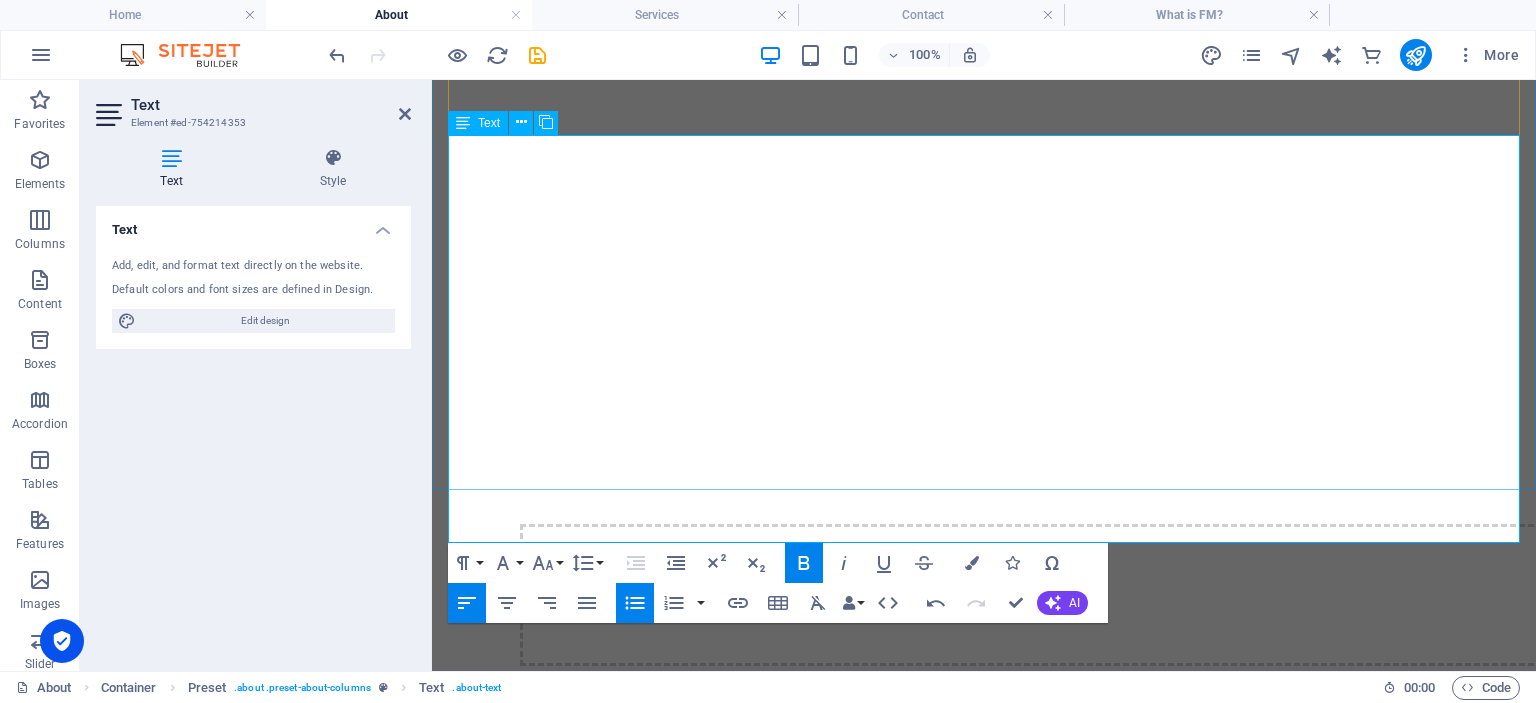 drag, startPoint x: 1018, startPoint y: 225, endPoint x: 1018, endPoint y: 257, distance: 32 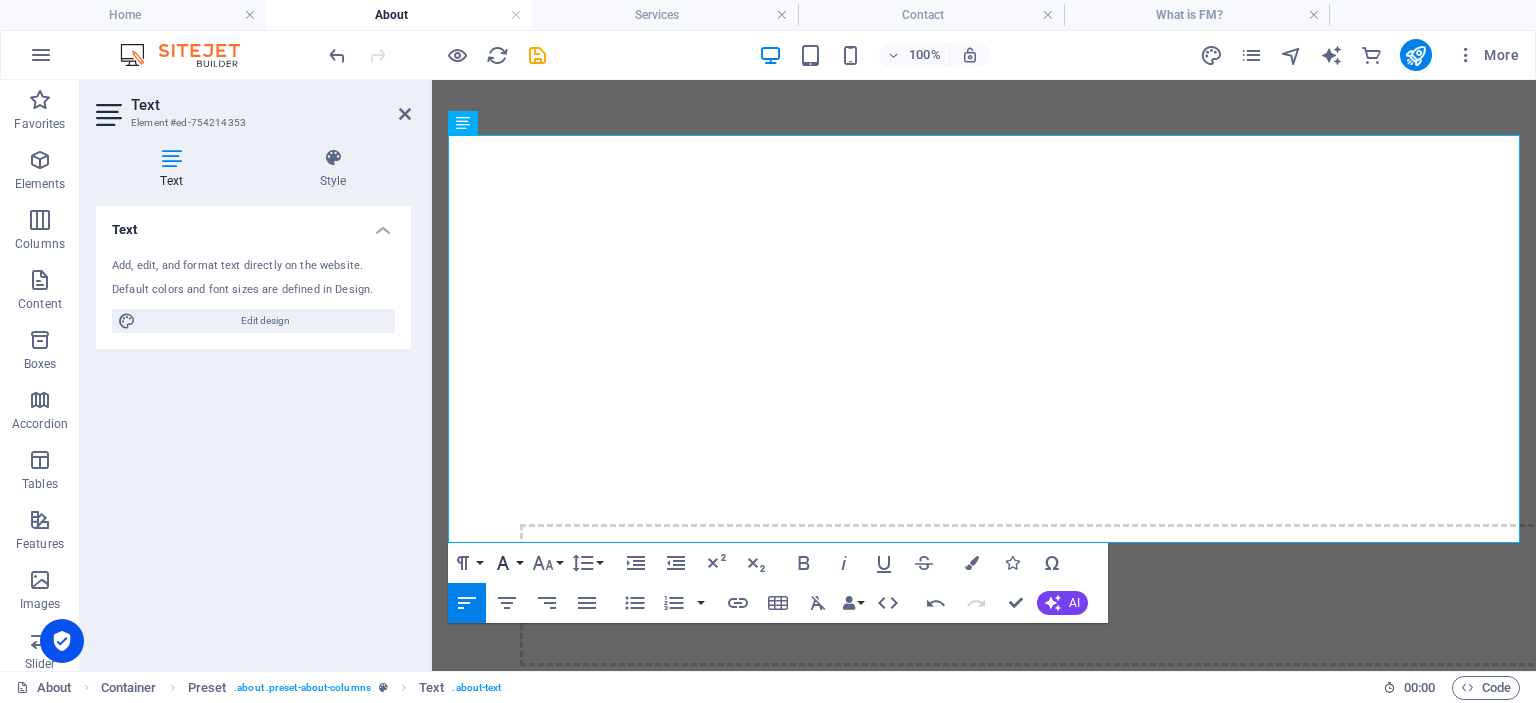 click on "Font Family" at bounding box center [507, 563] 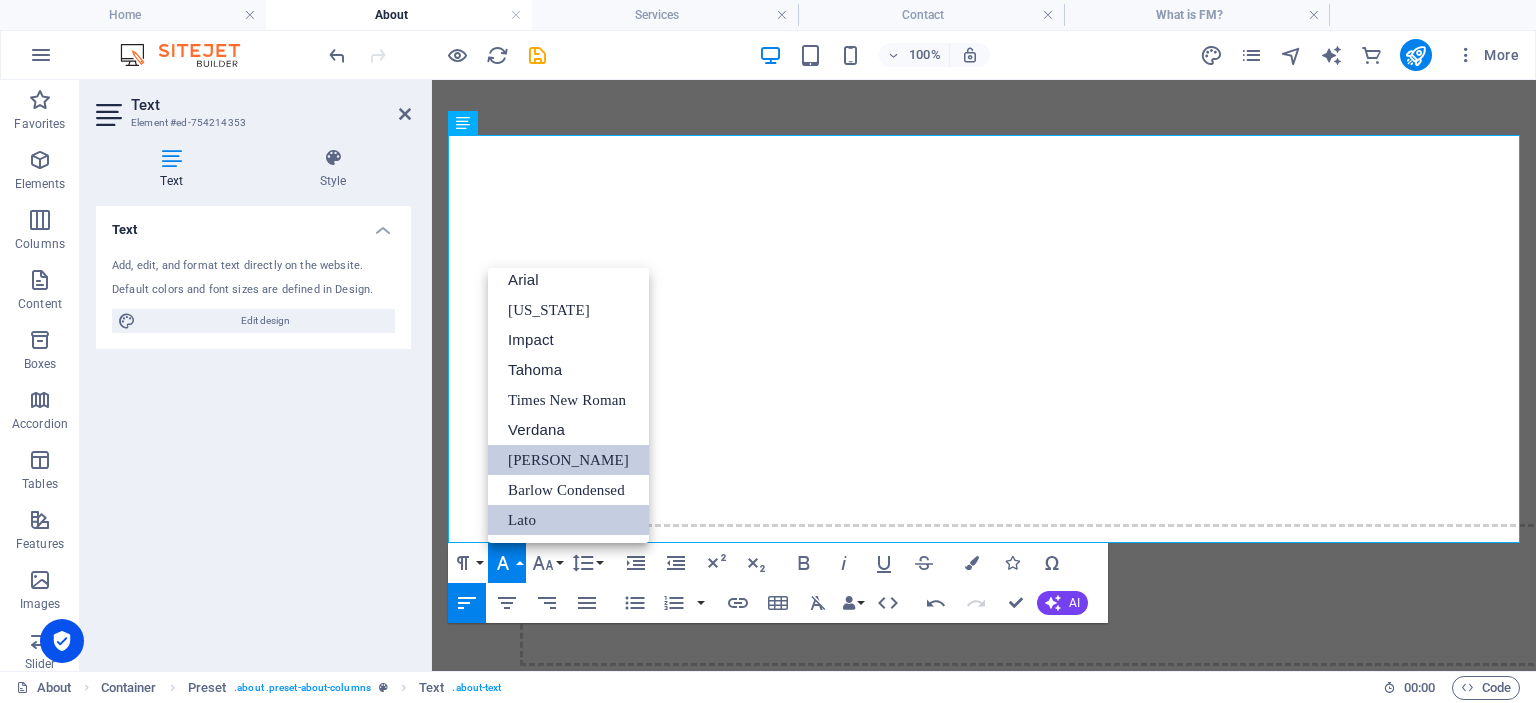 scroll, scrollTop: 11, scrollLeft: 0, axis: vertical 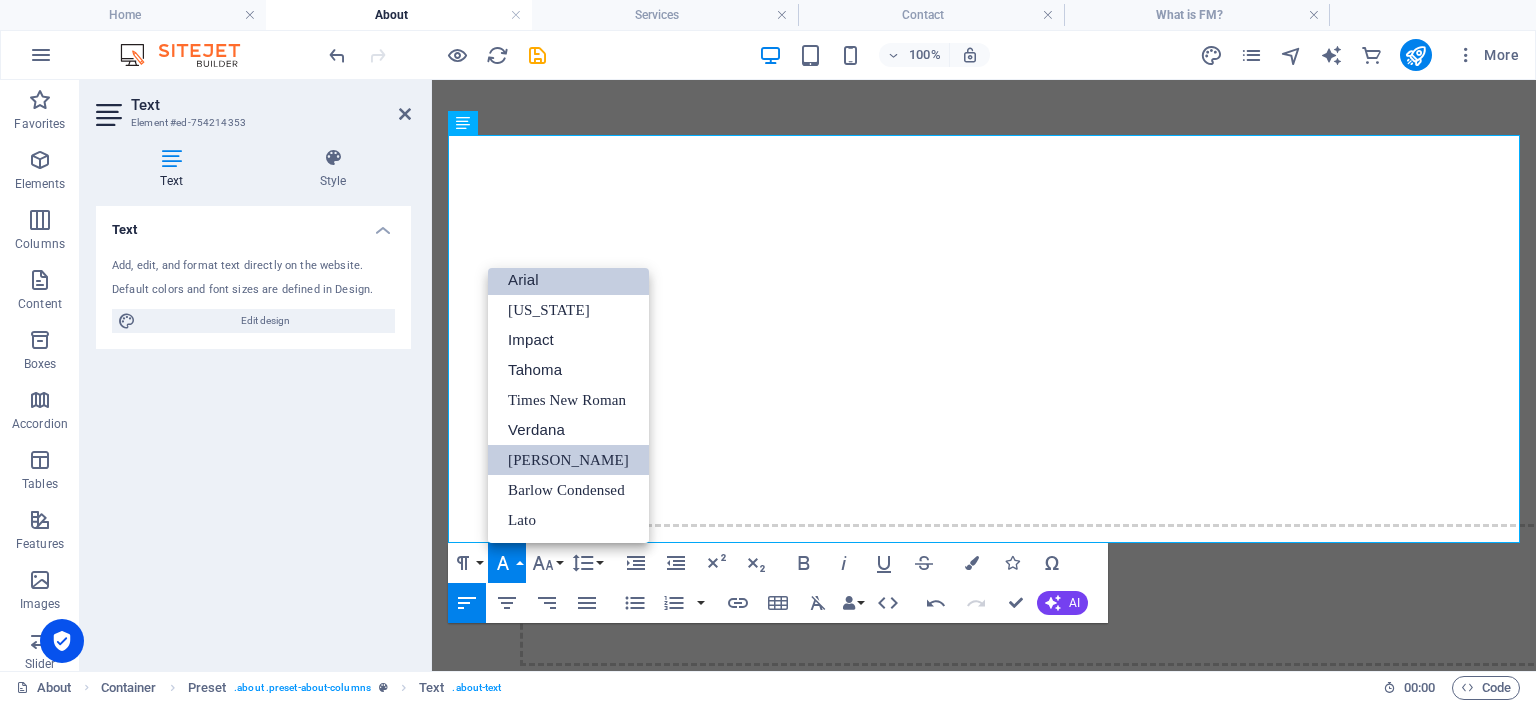 click on "Arial" at bounding box center [568, 280] 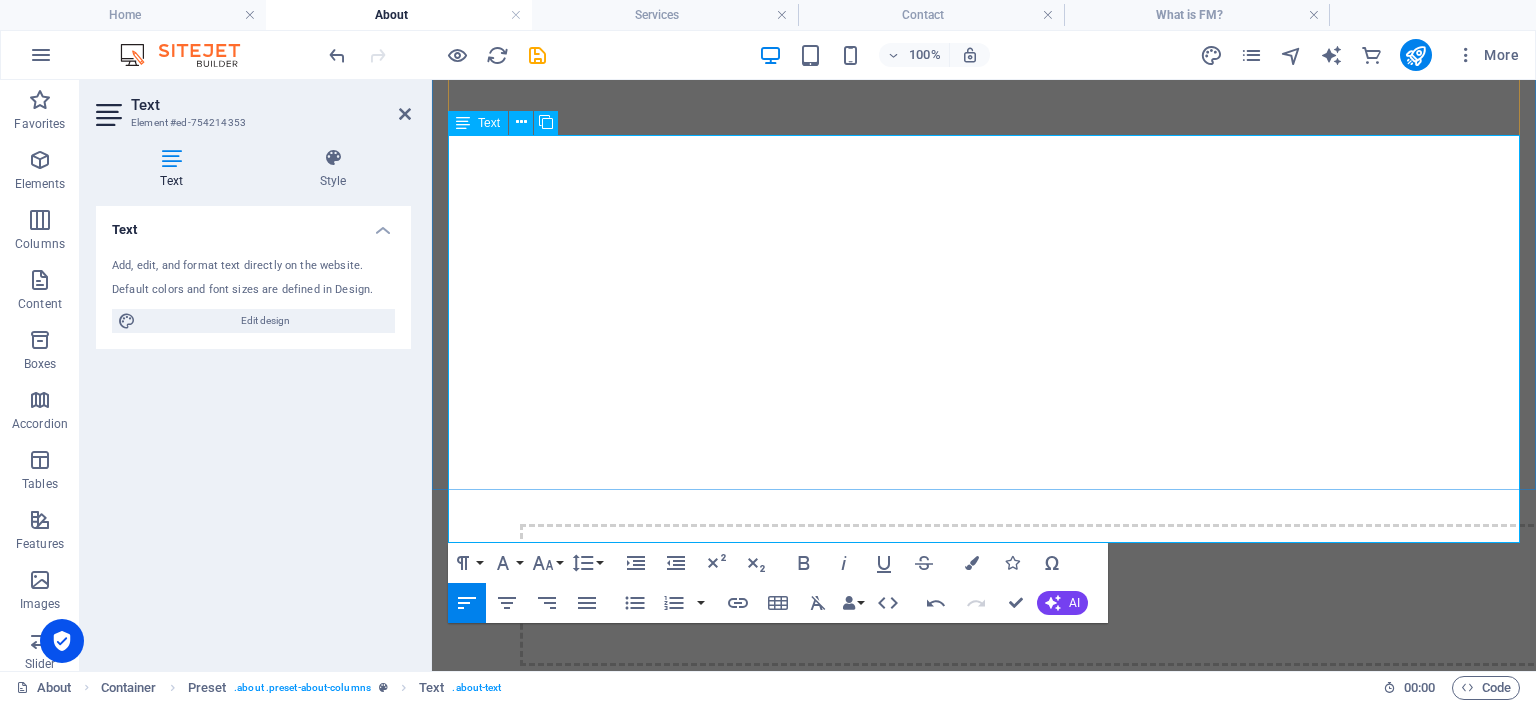 click on "Fact-Based Decision Making we make decisions based on data and analysis rather than intuition or assumptions." at bounding box center (1004, 3271) 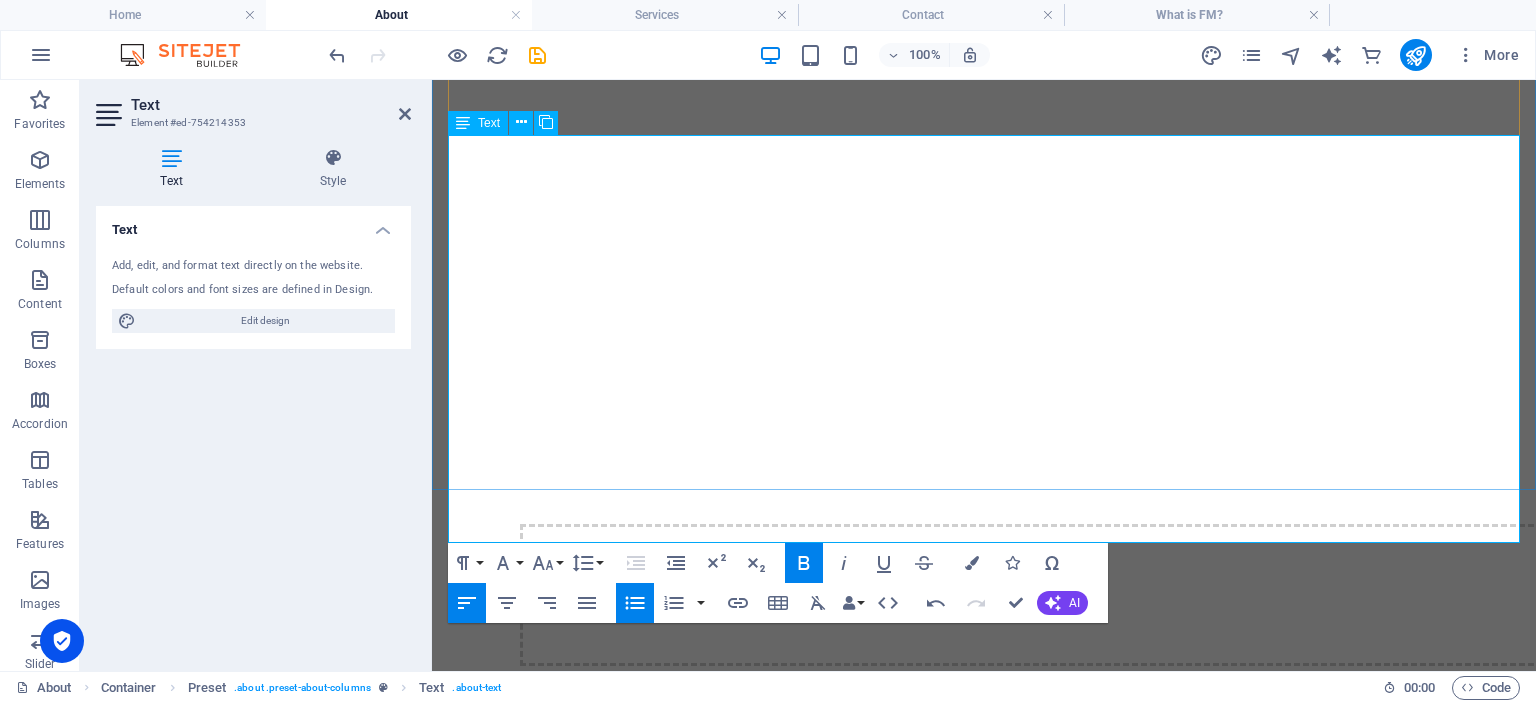 click on "Fact-Based Decision Making" at bounding box center (602, 3250) 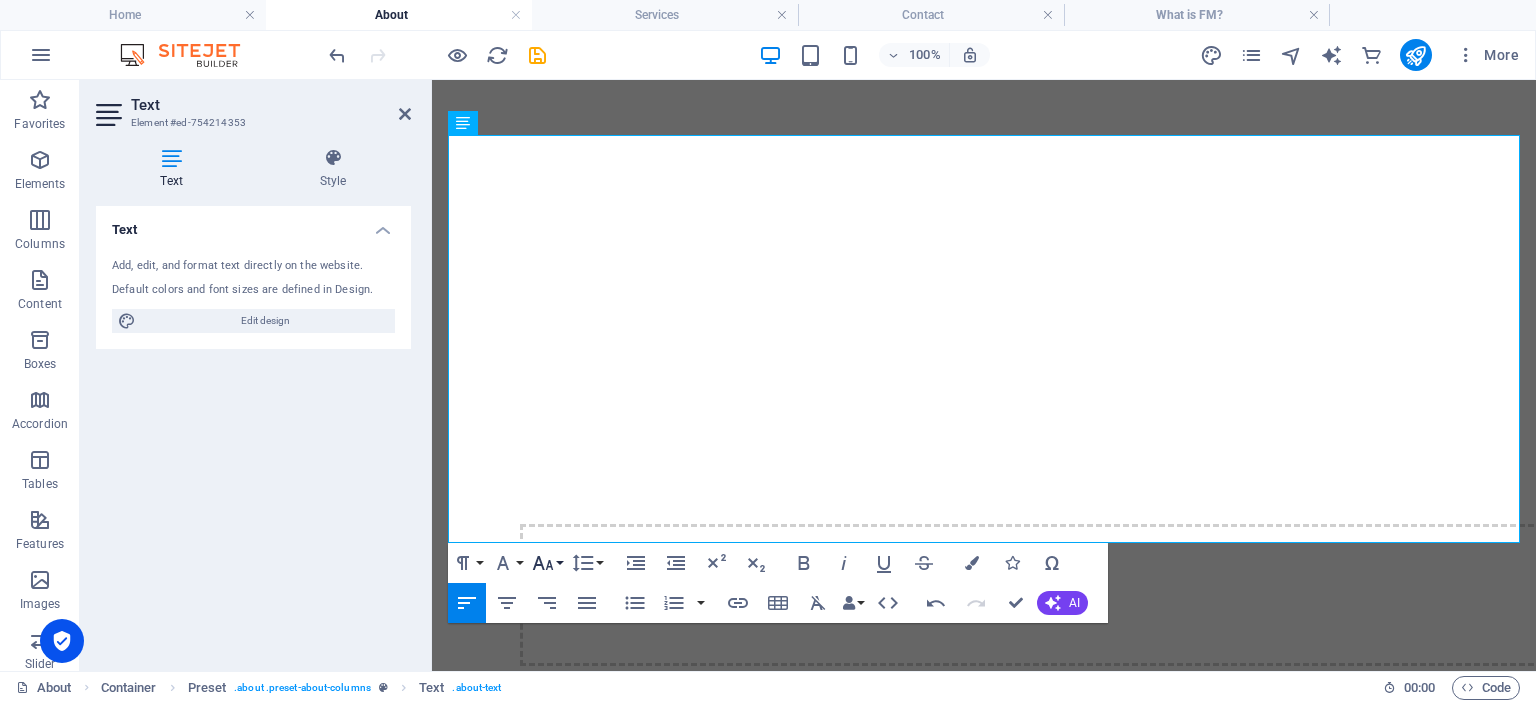 click on "Font Size" at bounding box center [547, 563] 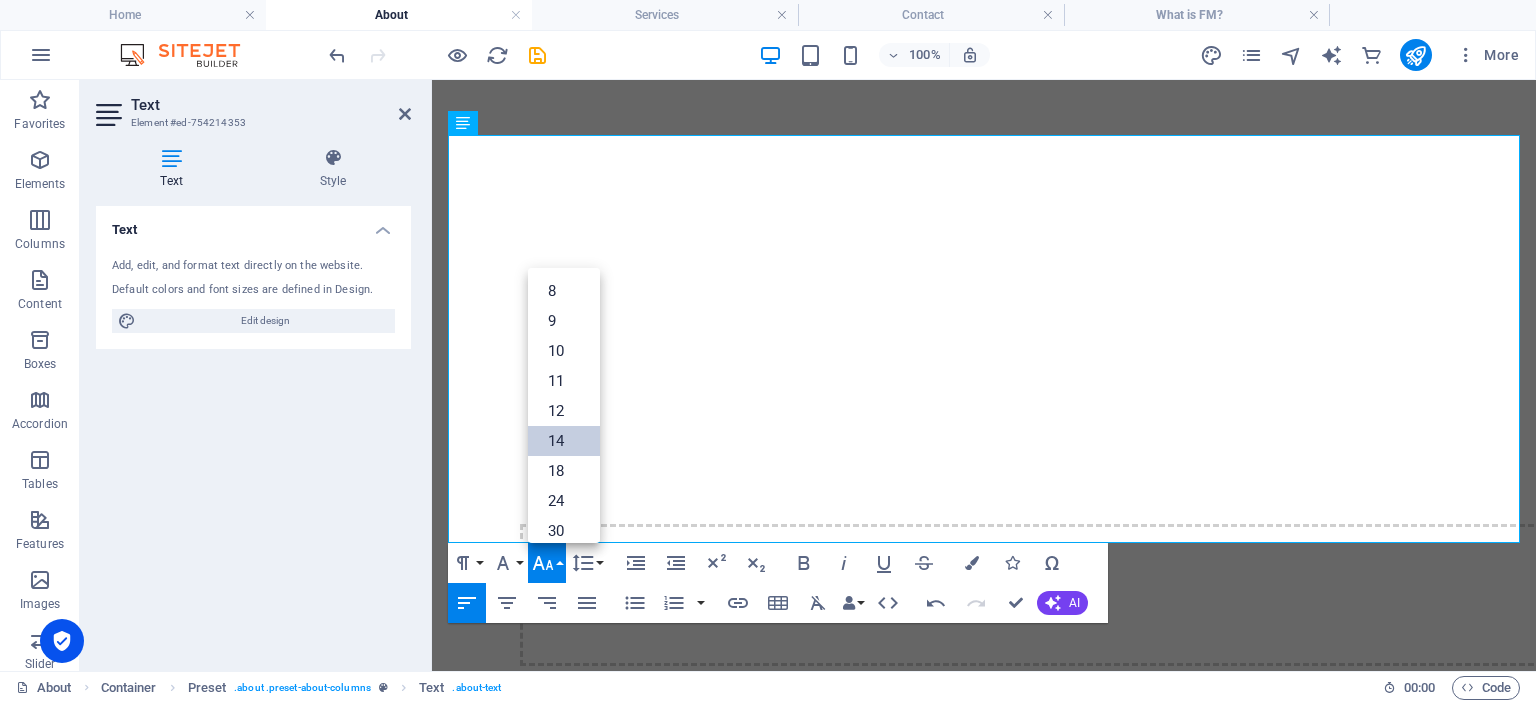 click on "14" at bounding box center (564, 441) 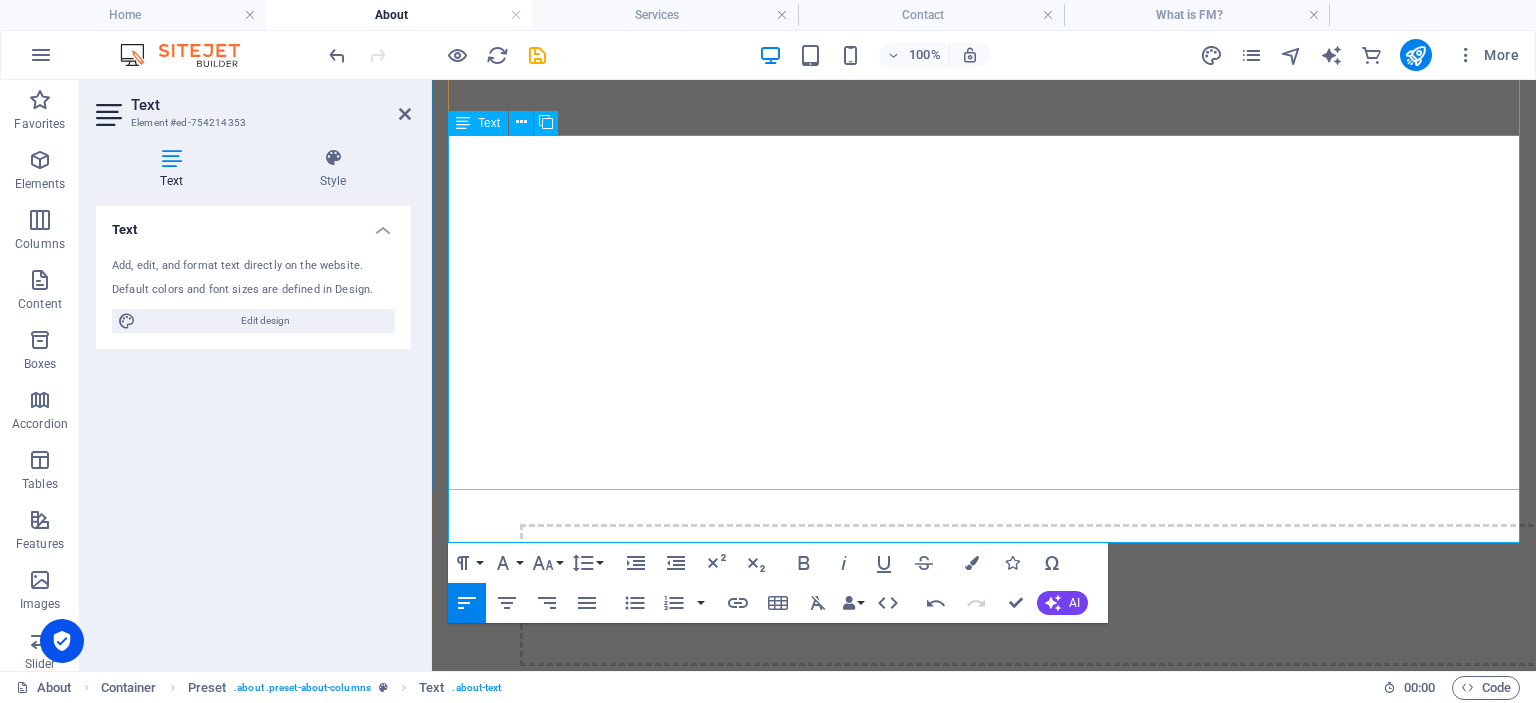 drag, startPoint x: 1282, startPoint y: 253, endPoint x: 1018, endPoint y: 232, distance: 264.83392 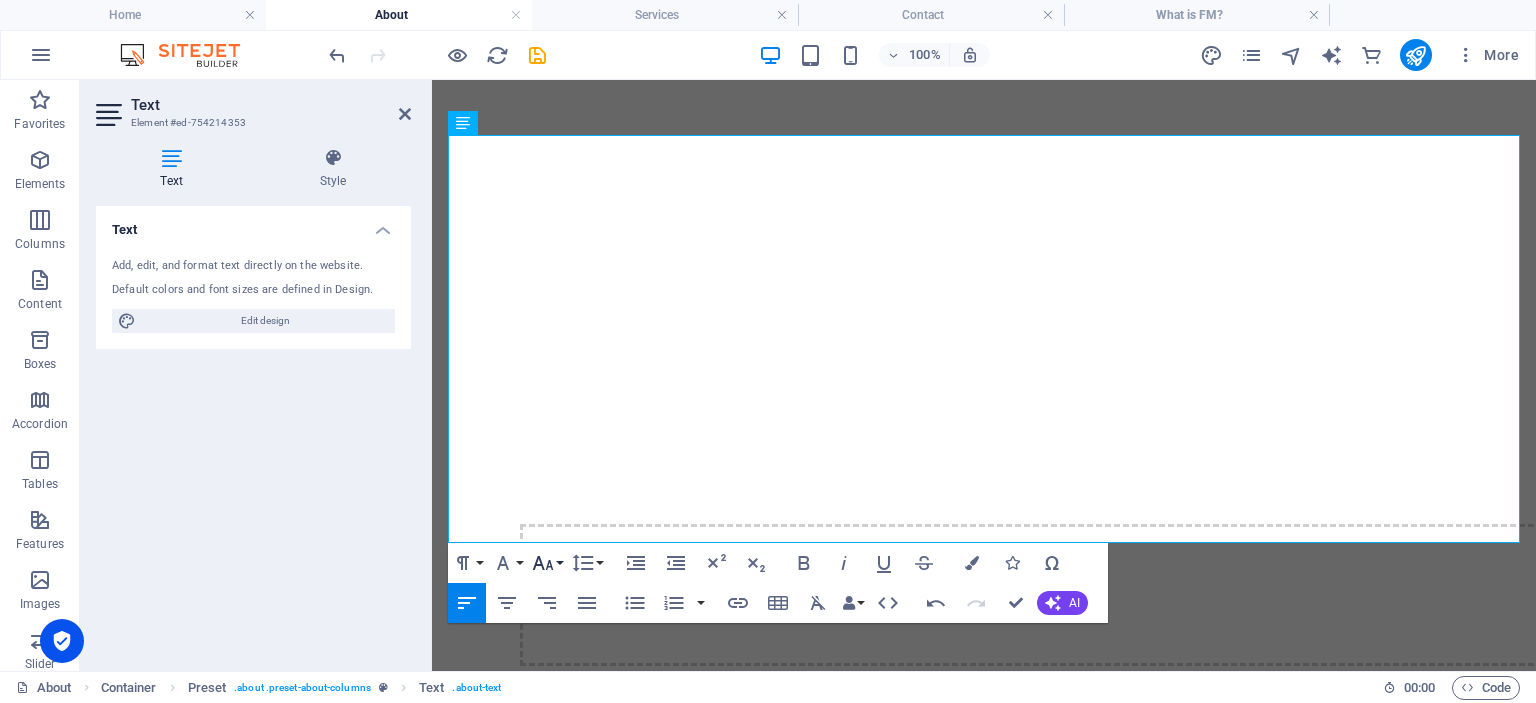 click on "Font Size" at bounding box center (547, 563) 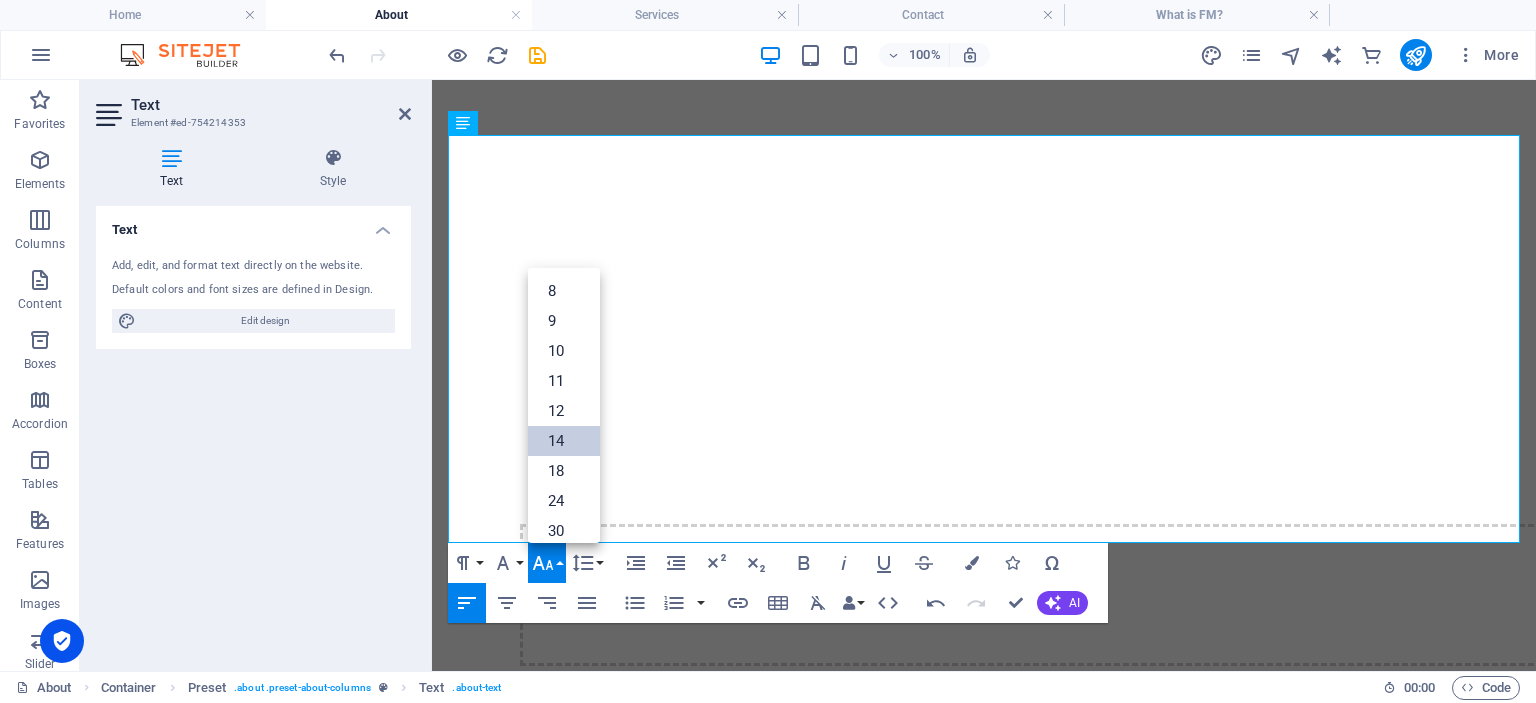 click on "14" at bounding box center (564, 441) 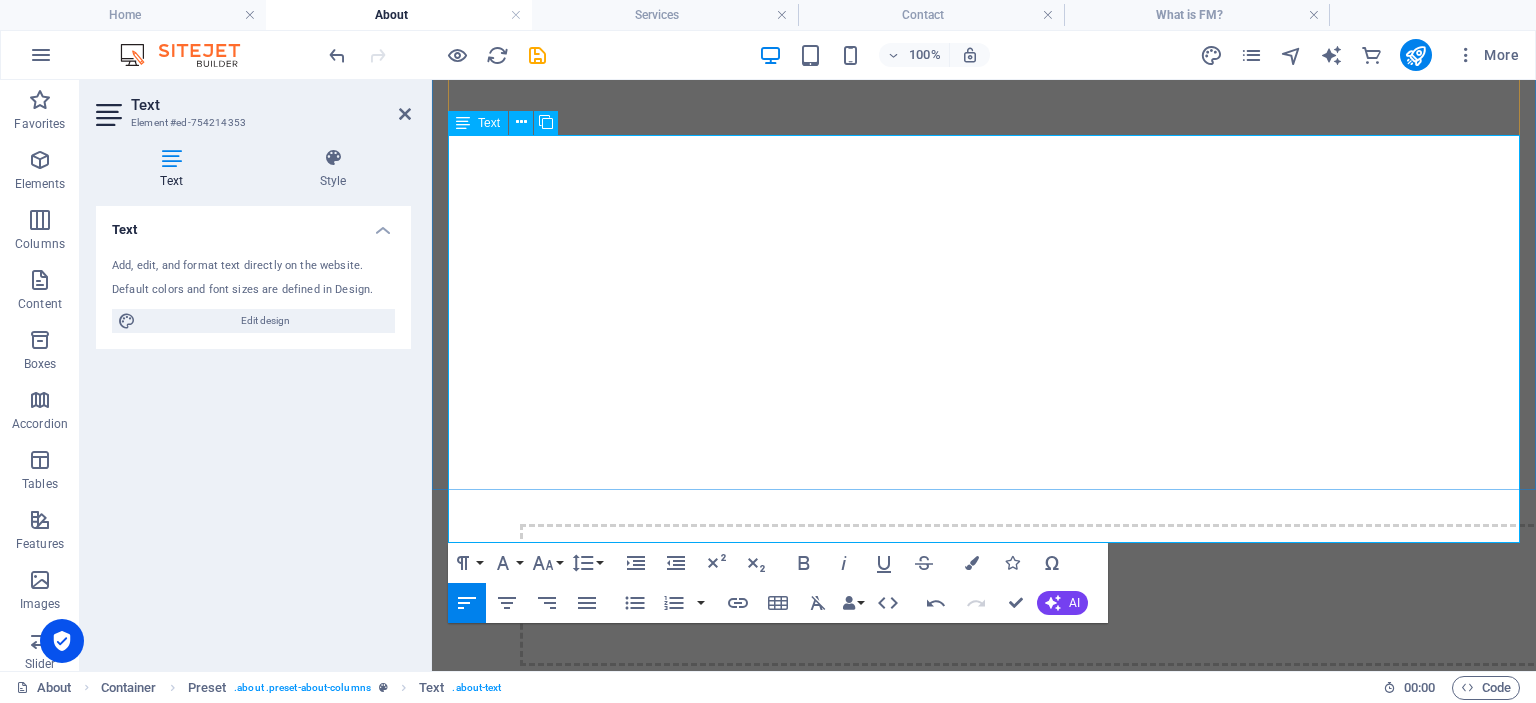 drag, startPoint x: 664, startPoint y: 276, endPoint x: 469, endPoint y: 256, distance: 196.02296 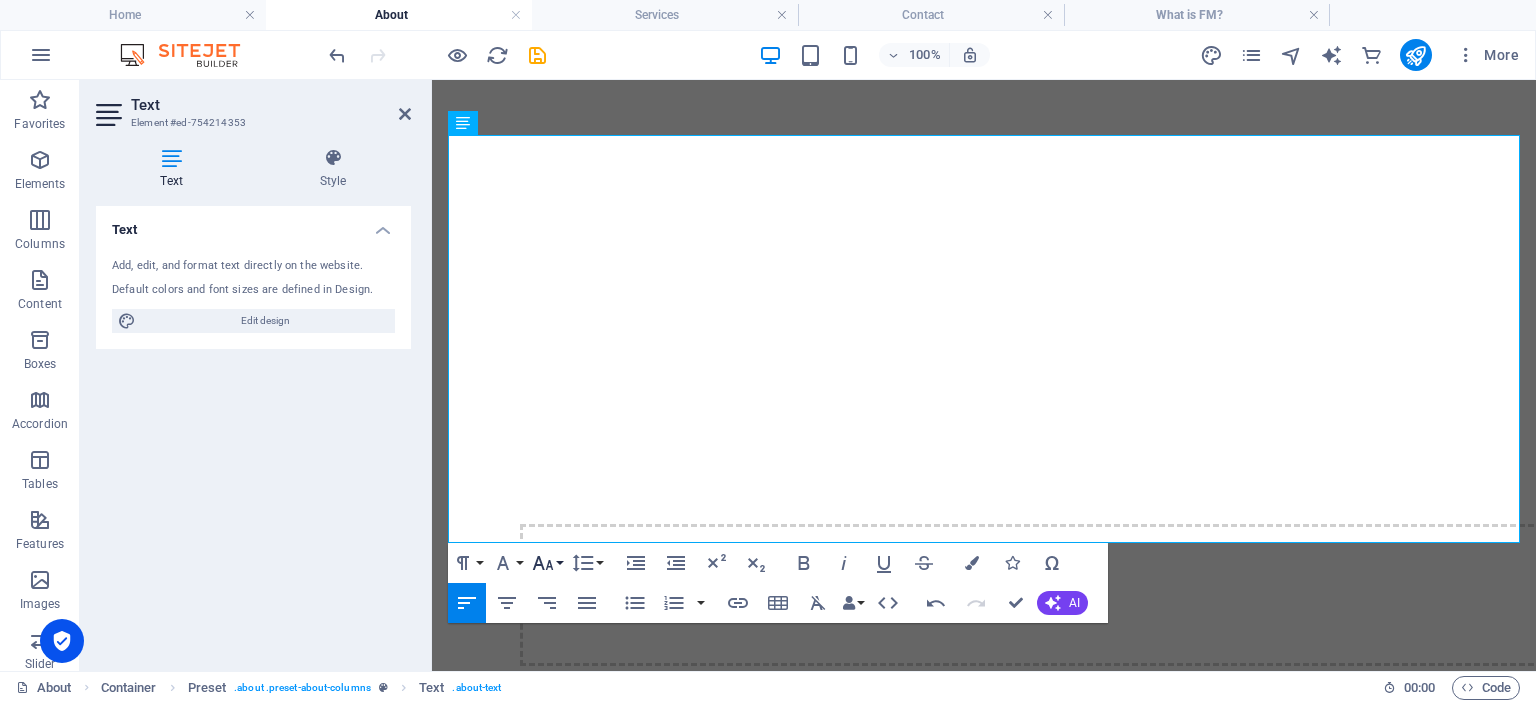 click on "Font Size" at bounding box center [547, 563] 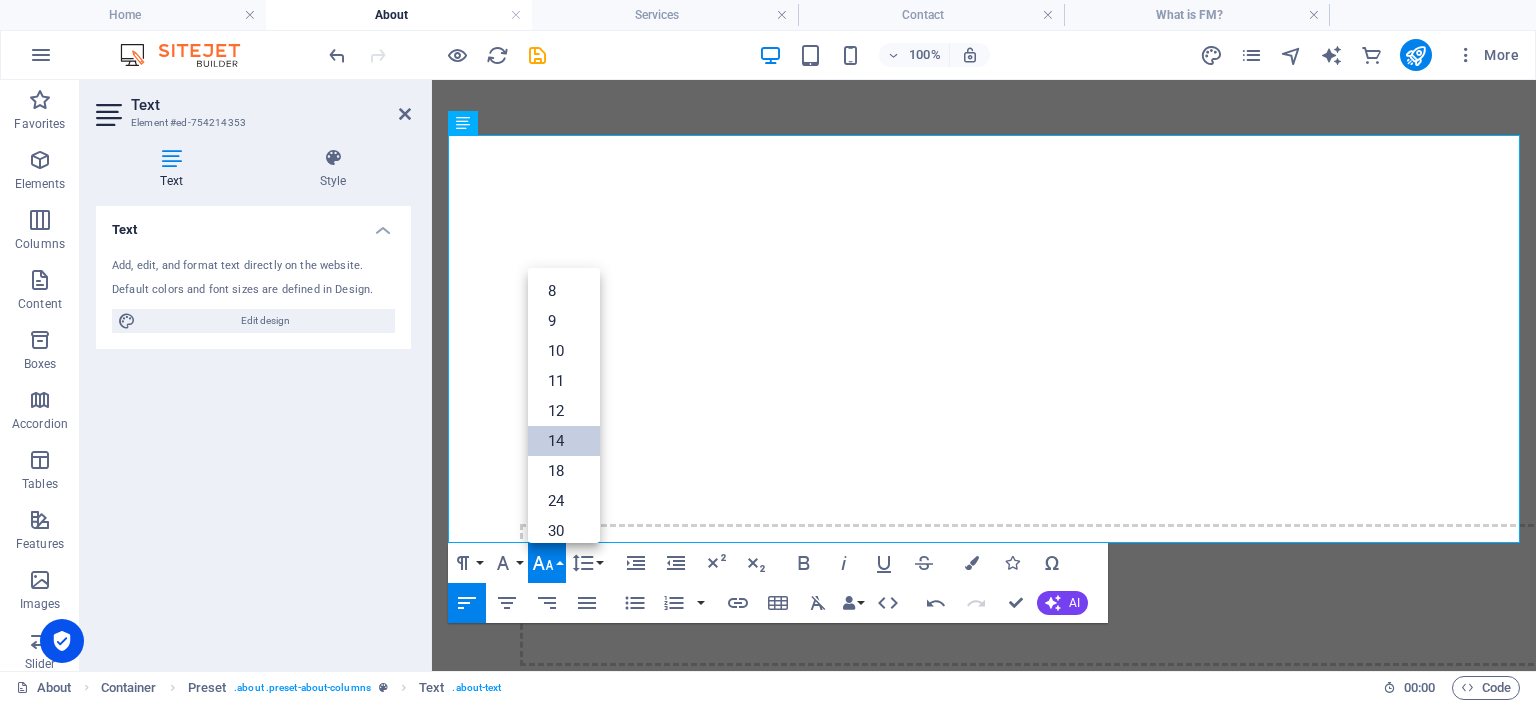 click on "14" at bounding box center (564, 441) 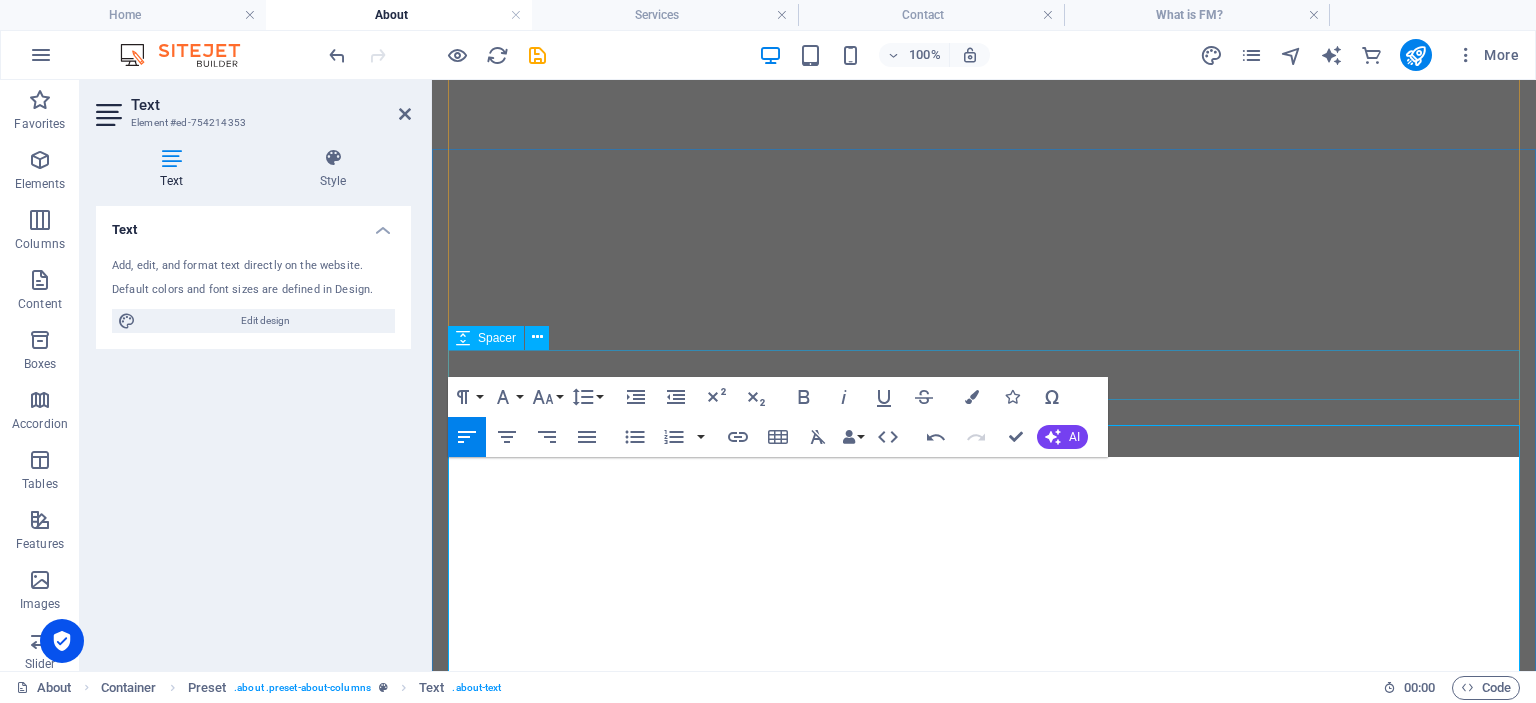 scroll, scrollTop: 649, scrollLeft: 0, axis: vertical 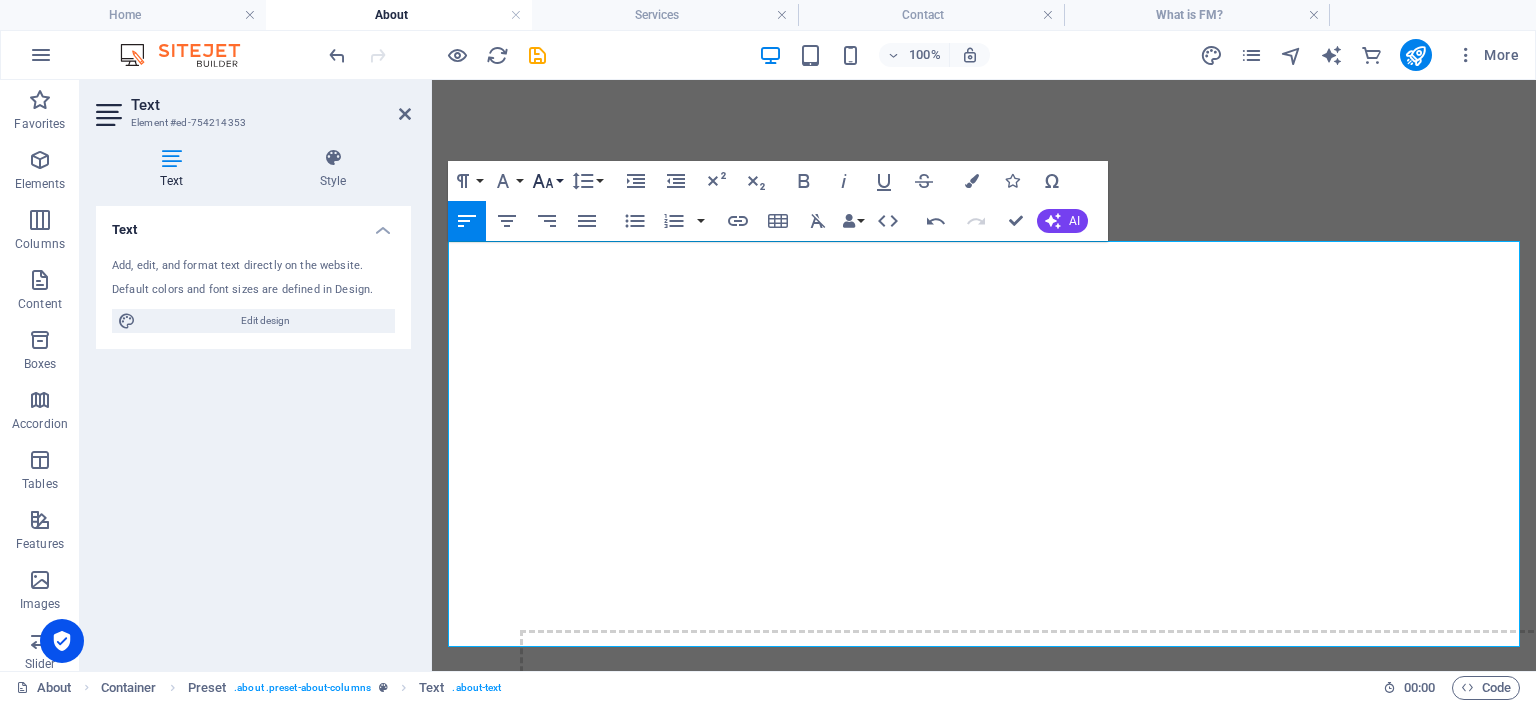 click on "Font Size" at bounding box center [547, 181] 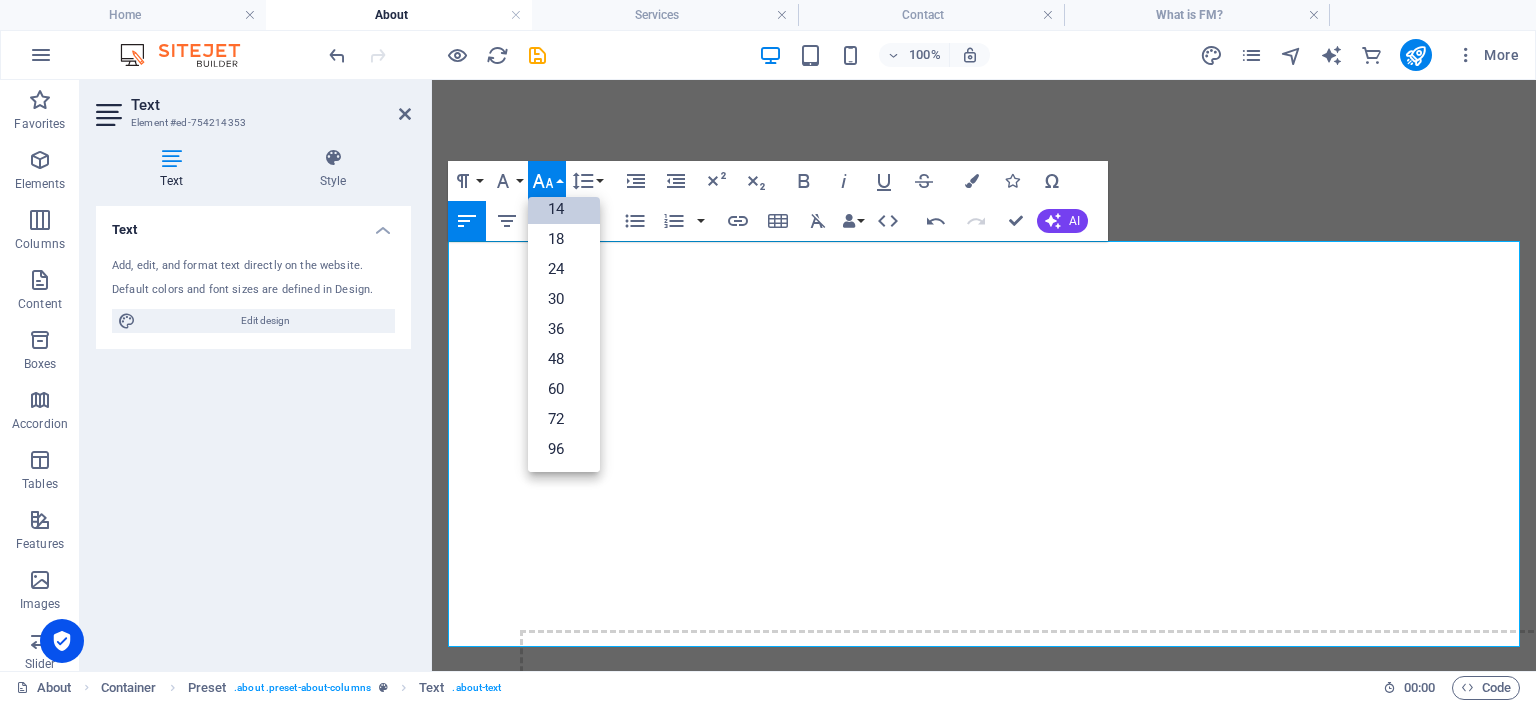 scroll, scrollTop: 161, scrollLeft: 0, axis: vertical 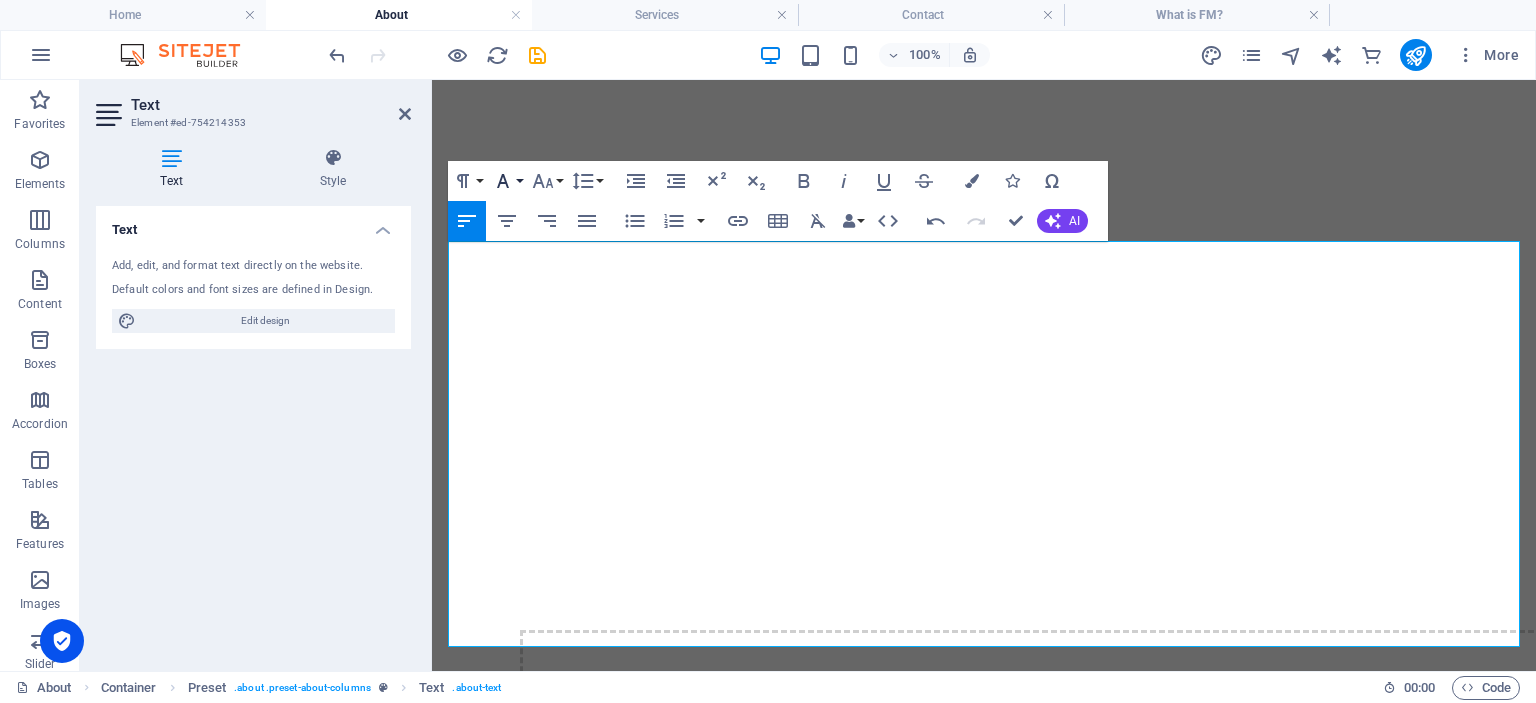 click on "Font Family" at bounding box center [507, 181] 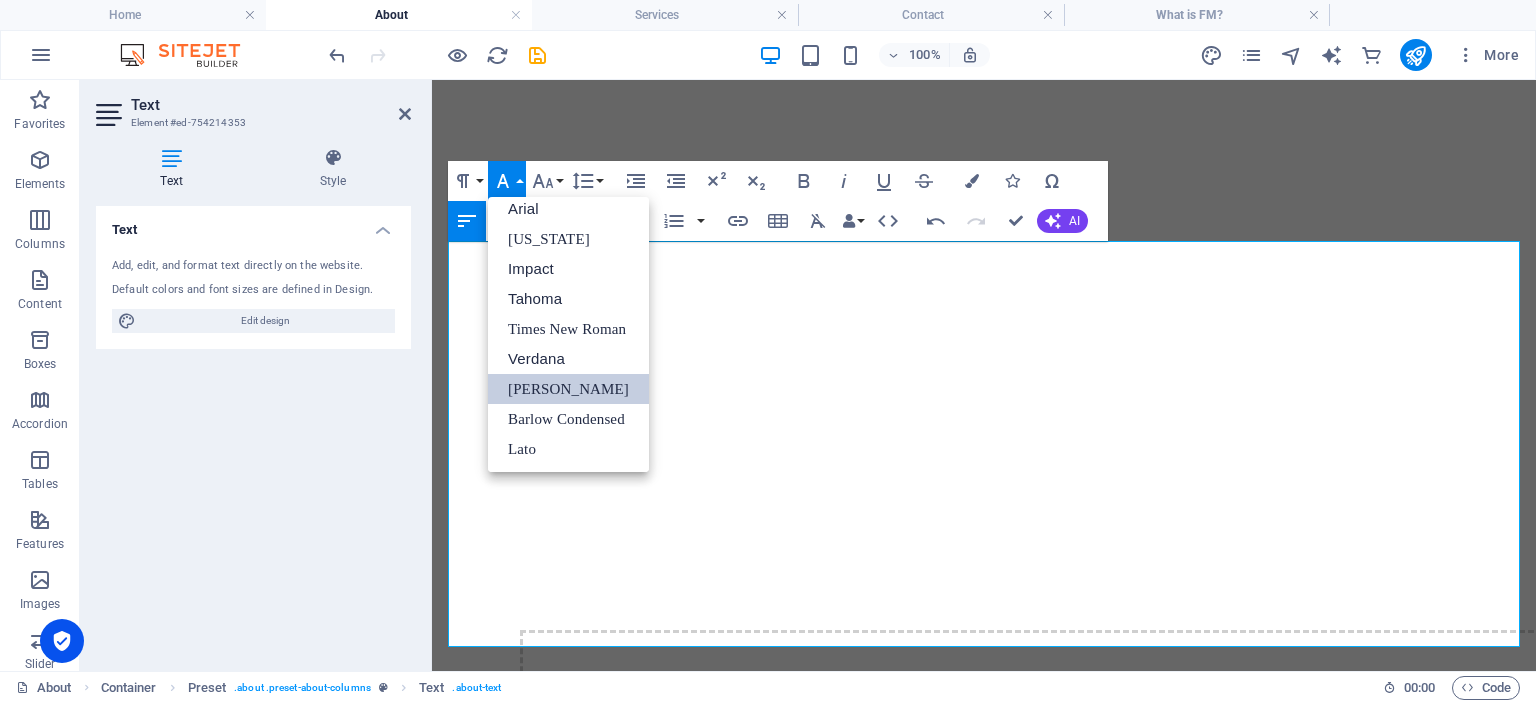 scroll, scrollTop: 11, scrollLeft: 0, axis: vertical 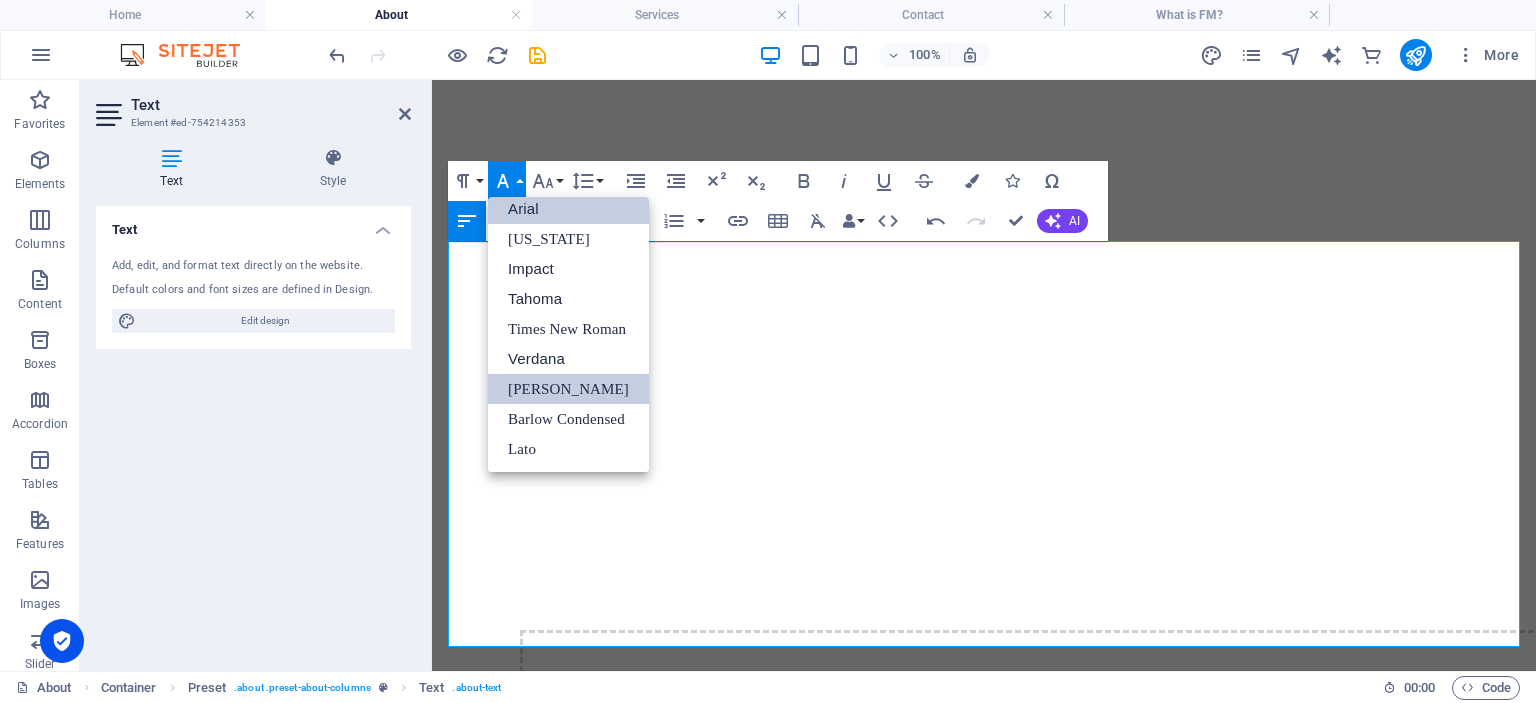 click on "Arial" at bounding box center (568, 209) 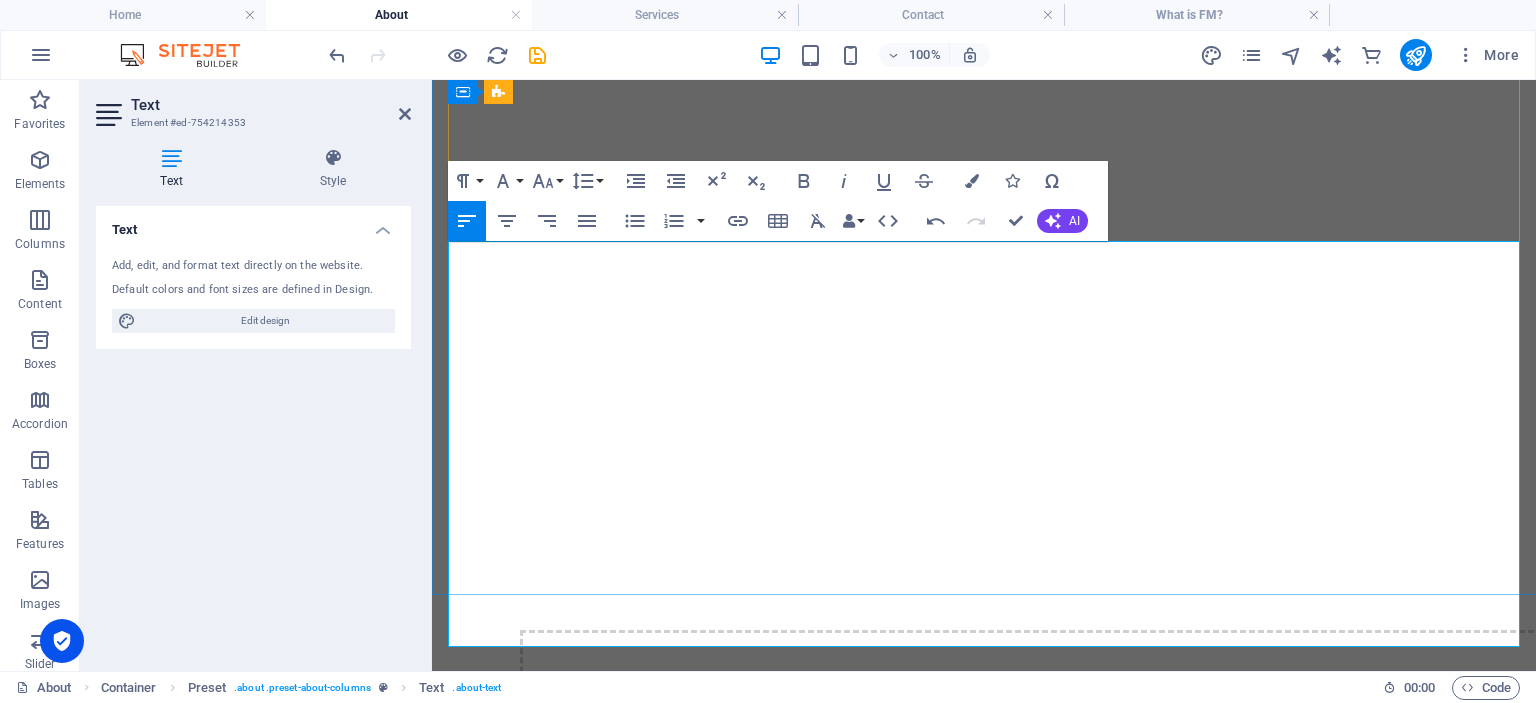 click on "Customer Focus" at bounding box center (551, 2865) 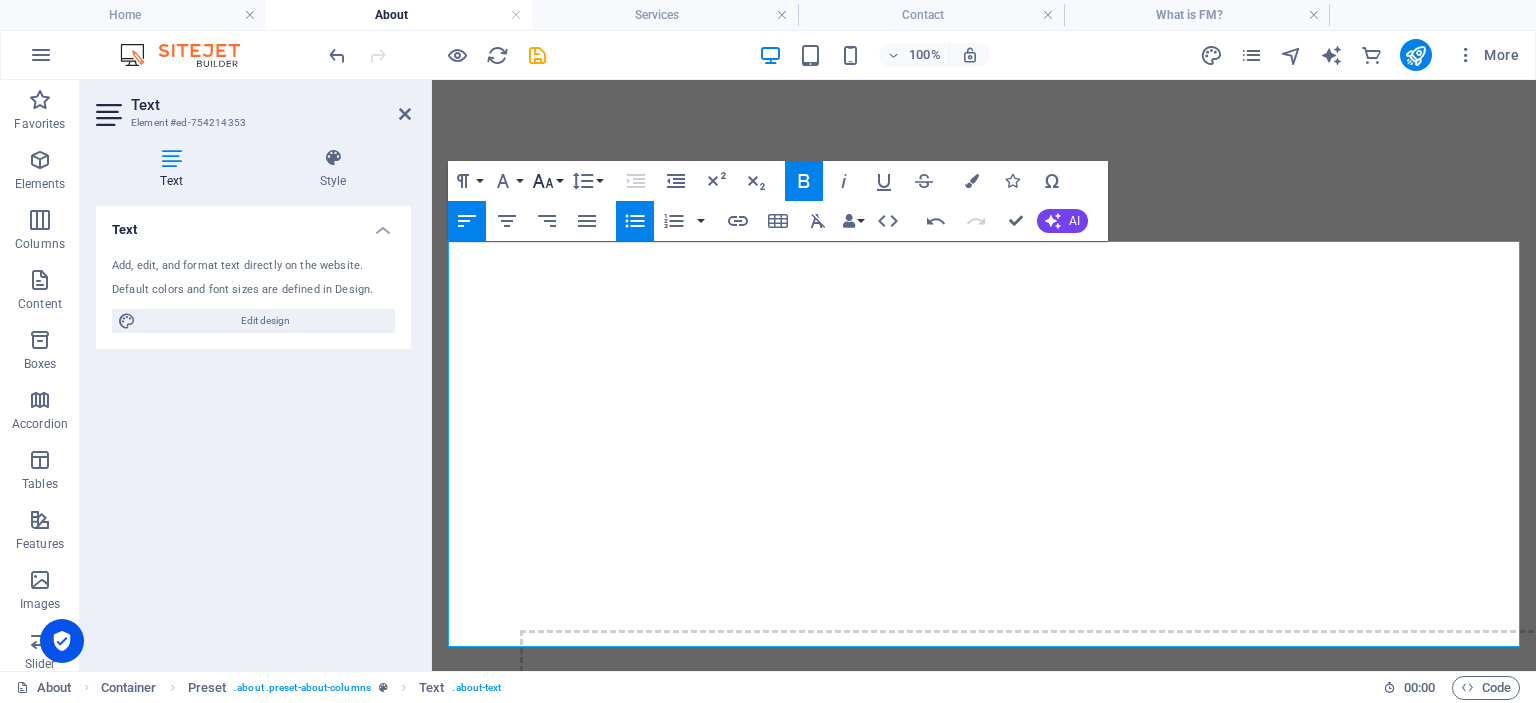 click on "Font Size" at bounding box center (547, 181) 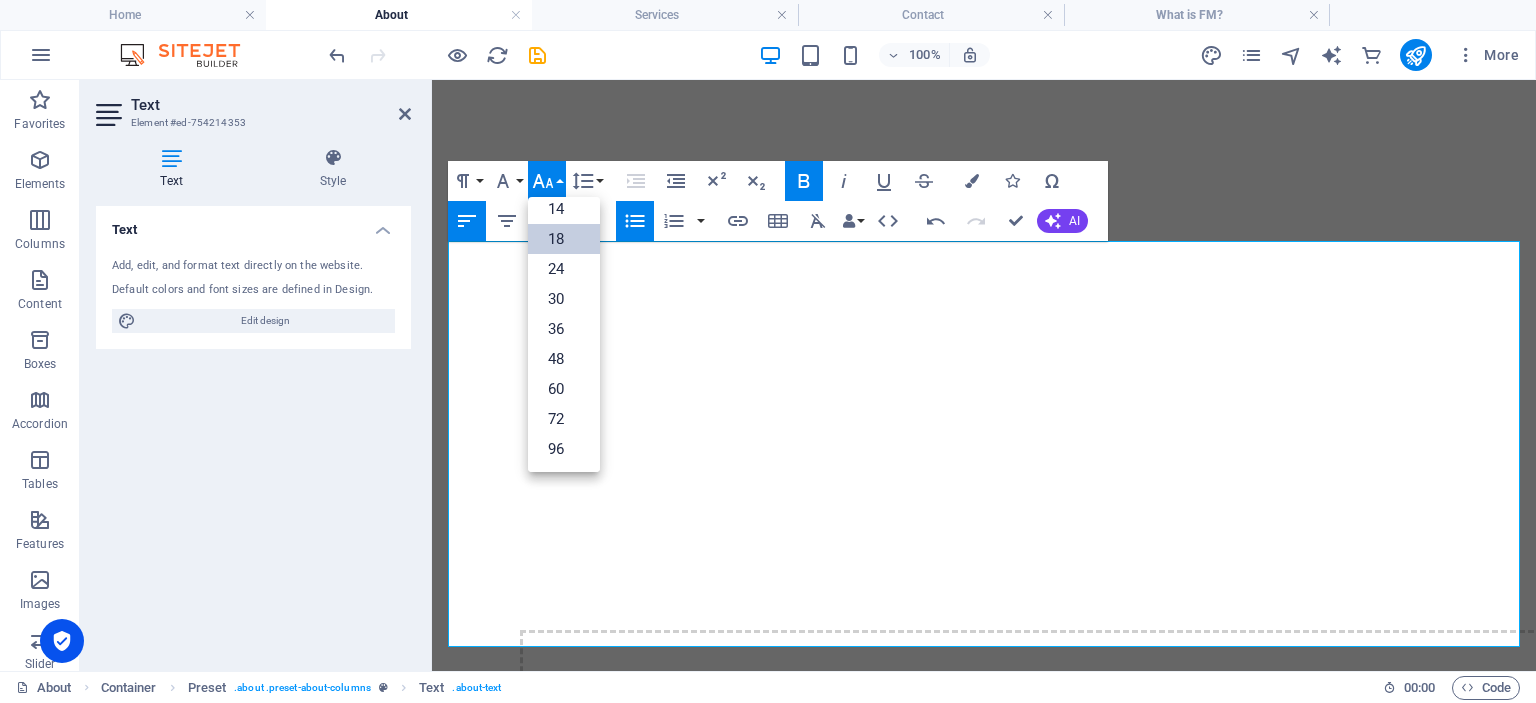 scroll, scrollTop: 161, scrollLeft: 0, axis: vertical 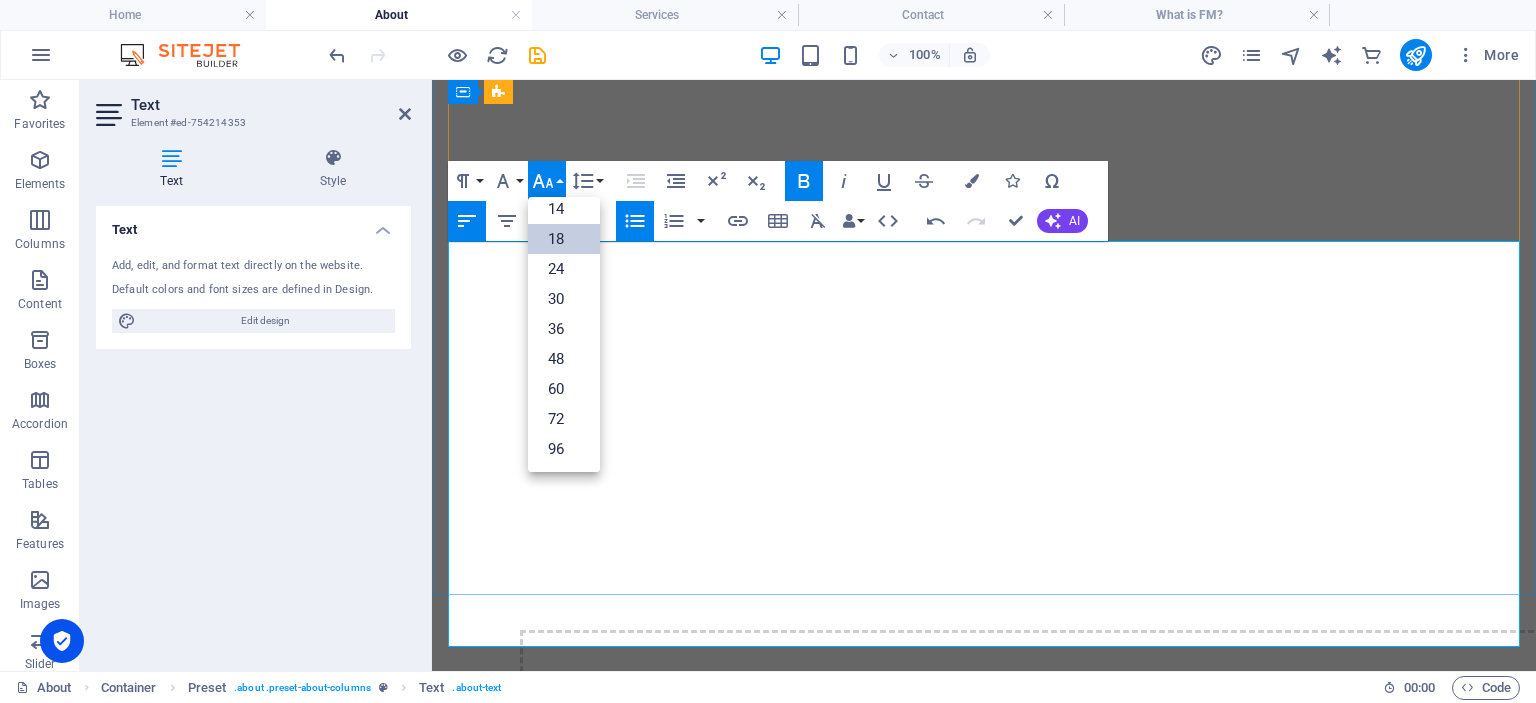 click on "e emphasize understanding and meeting the needs and expectations of customers." at bounding box center (731, 2901) 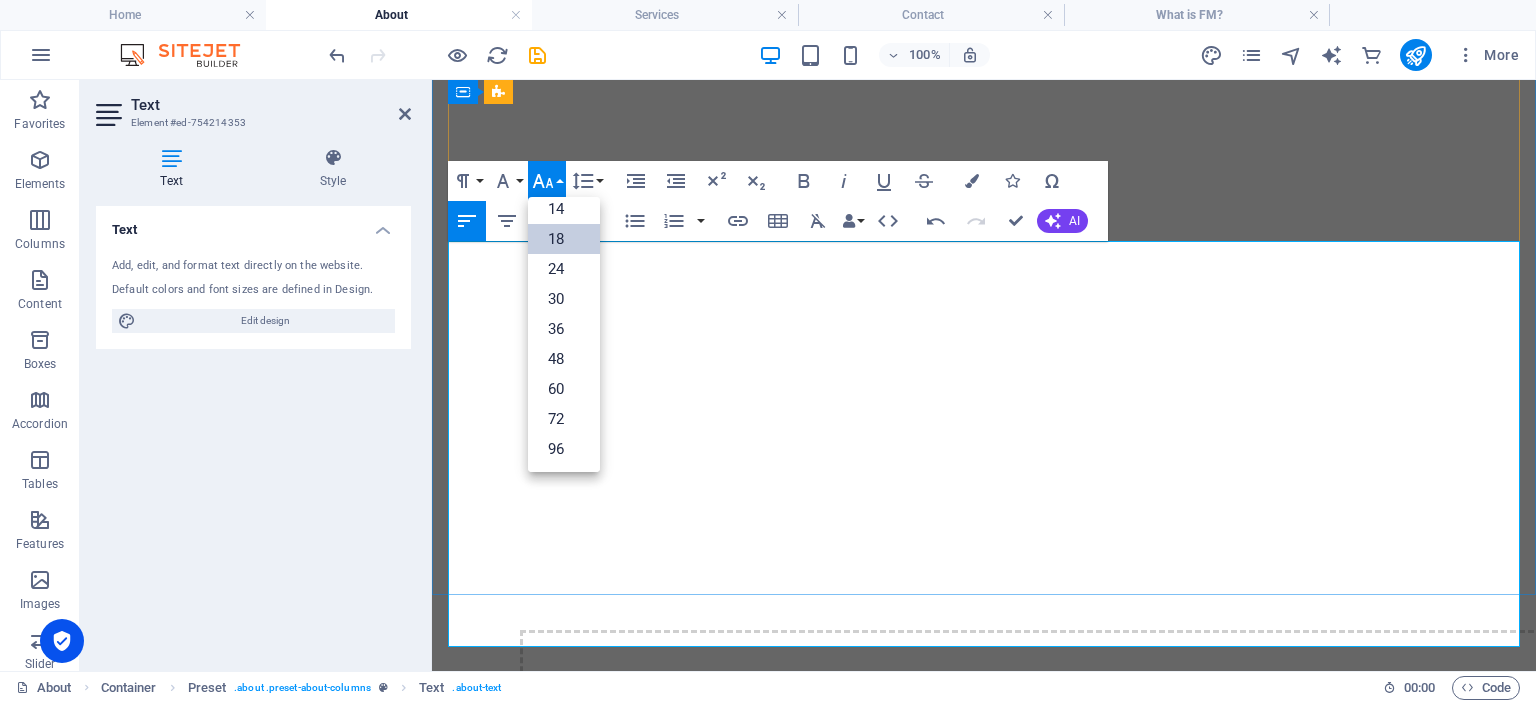 click on "n dealing with our customers, suppliers and fellow colleagues" at bounding box center [700, 2795] 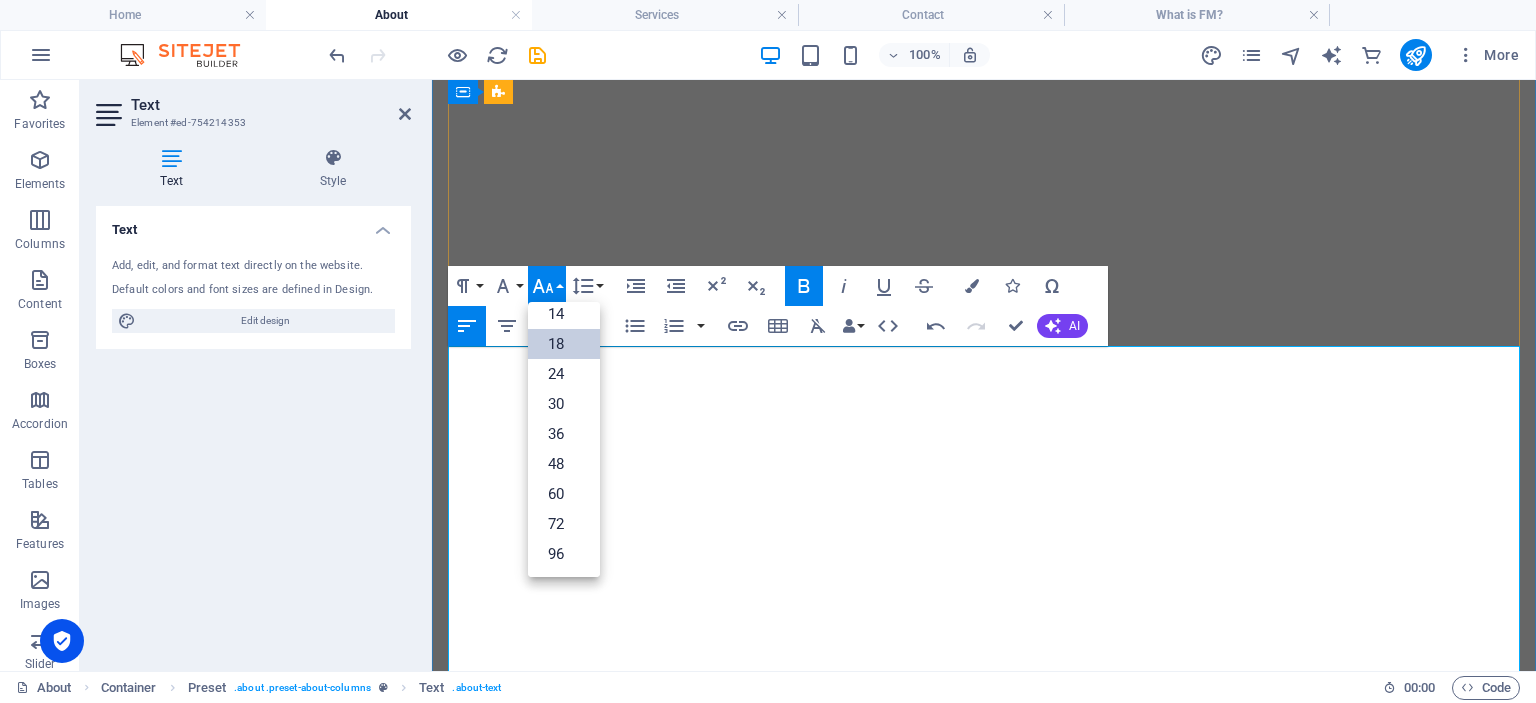 scroll, scrollTop: 665, scrollLeft: 0, axis: vertical 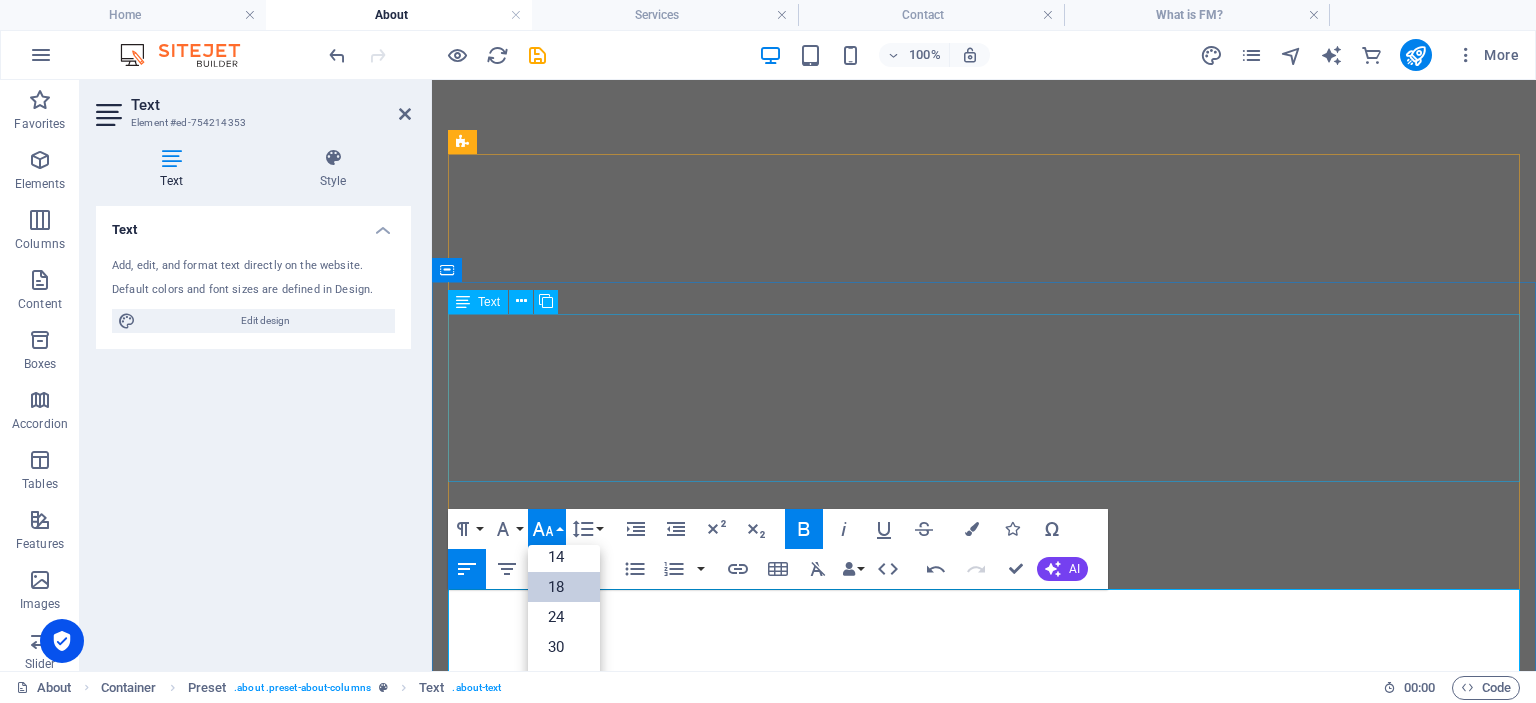 click on "A specialist consultancy firm, established in [DATE],  dedicated to the fields of facility management (FM) and project management with a strong focus on operational excellence and technical integration. The company was founded on over 25 years of combined experience in industrial machine maintenance, troubleshooting, remote support technologies, and the optimization of processes and workflows in manufacturing environments. Over the past decade, or founder have expanded its expertise into the residential high-rise sector, managing a range of refurbishment and modernization projects, while embedding facility management principles into daily operational structures. Rottal Facility Management's strength lies in turning strategic facilities management concepts into practical, result-focused solutions—specifically tailored for the complex needs of high-density residential properties." at bounding box center [984, 2842] 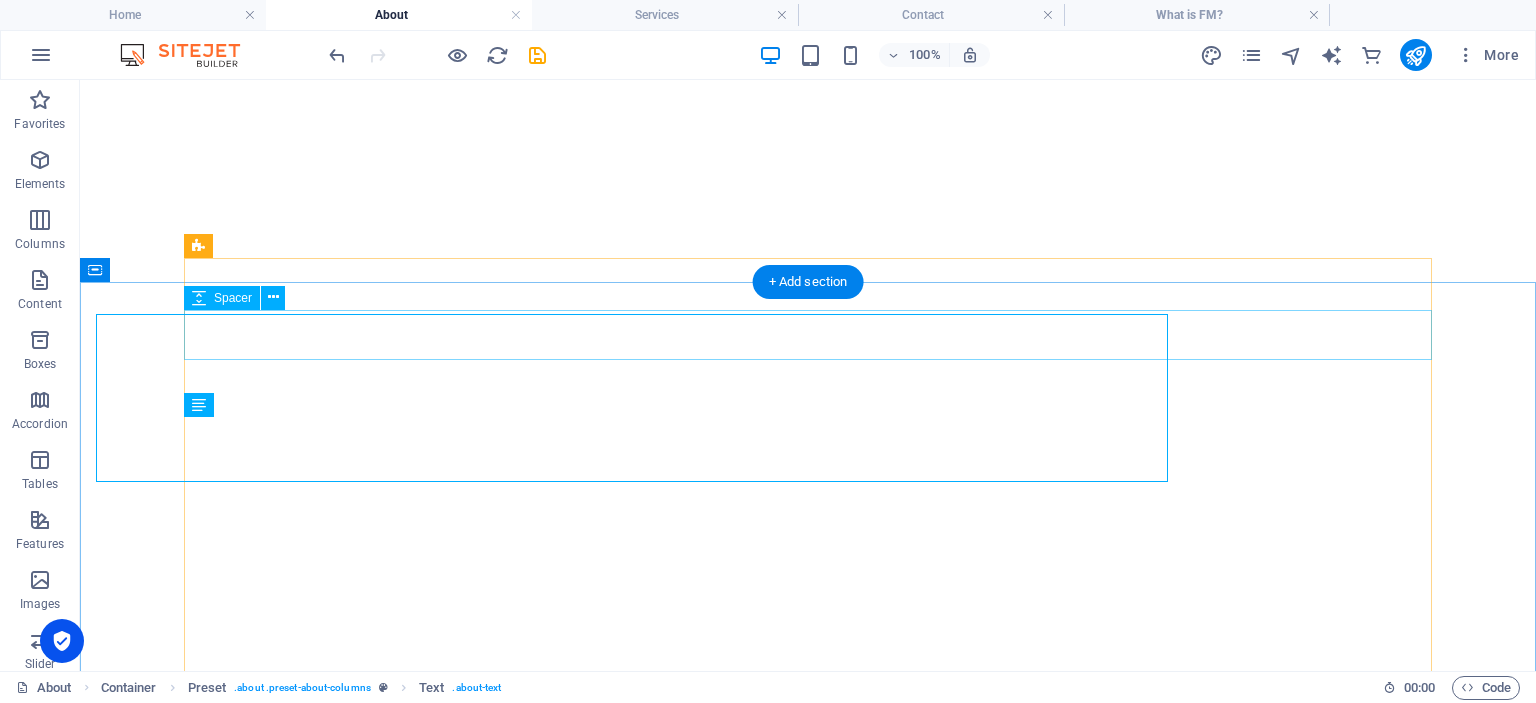 scroll, scrollTop: 664, scrollLeft: 0, axis: vertical 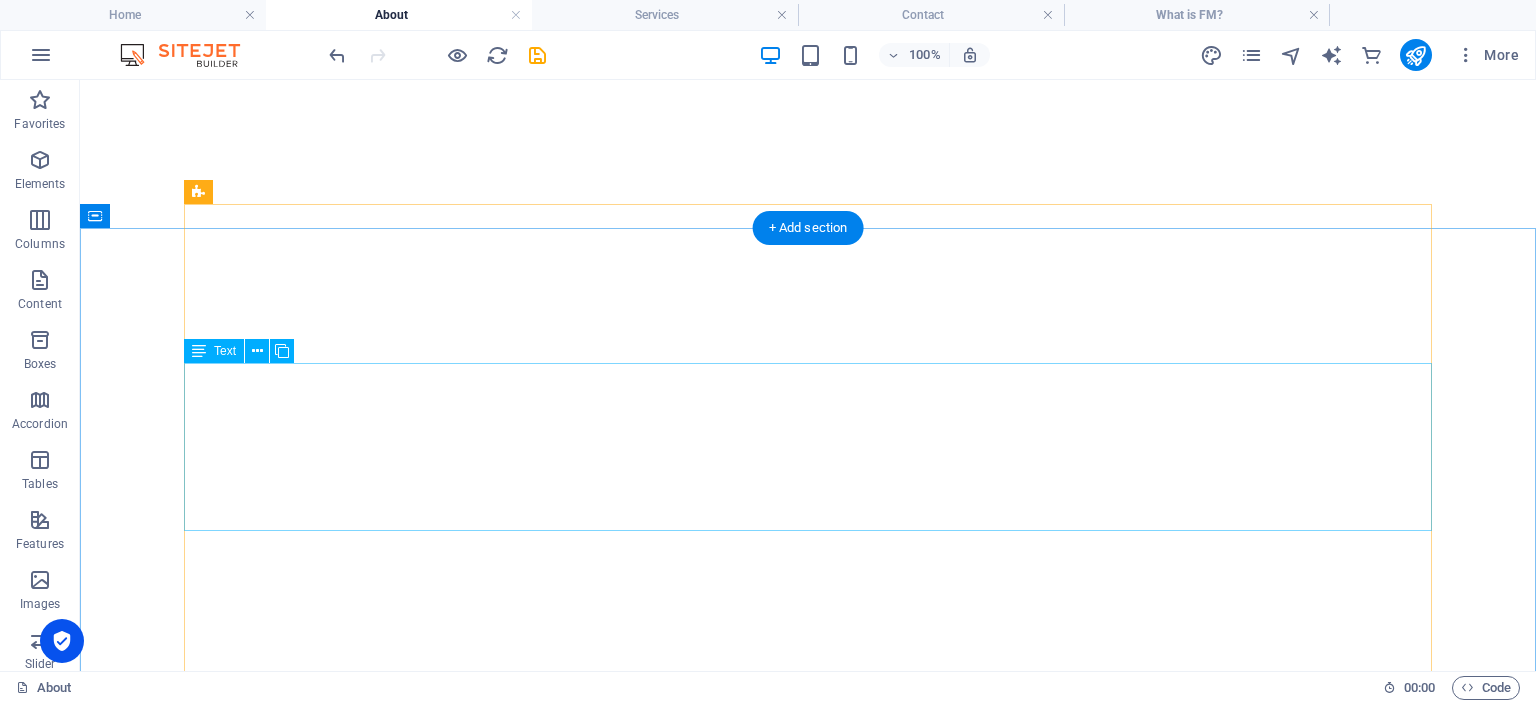click on "A specialist consultancy firm, established in [DATE],  dedicated to the fields of facility management (FM) and project management with a strong focus on operational excellence and technical integration. The company was founded on over 25 years of combined experience in industrial machine maintenance, troubleshooting, remote support technologies, and the optimization of processes and workflows in manufacturing environments. Over the past decade, or founder have expanded its expertise into the residential high-rise sector, managing a range of refurbishment and modernization projects, while embedding facility management principles into daily operational structures. Rottal Facility Management's strength lies in turning strategic facilities management concepts into practical, result-focused solutions—specifically tailored for the complex needs of high-density residential properties." at bounding box center (808, 3247) 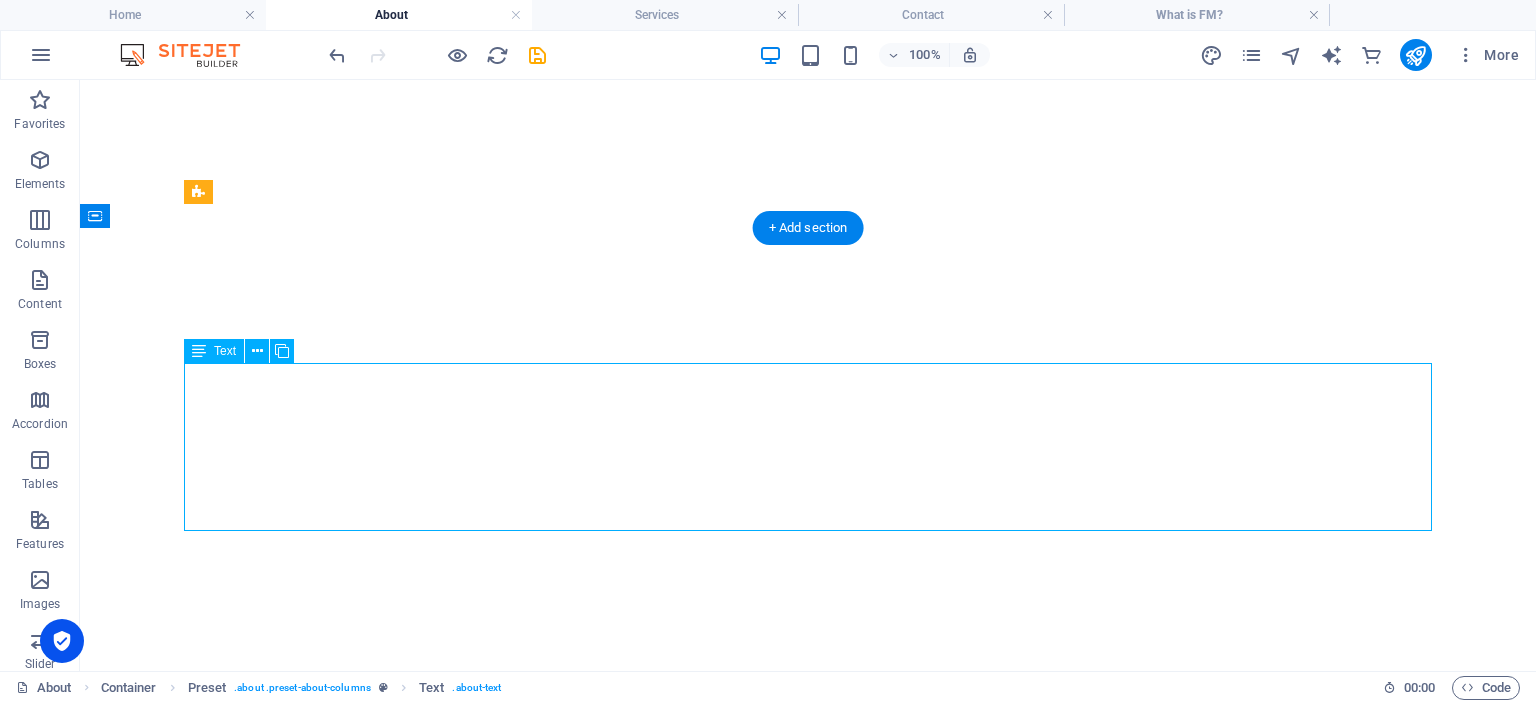 click on "A specialist consultancy firm, established in [DATE],  dedicated to the fields of facility management (FM) and project management with a strong focus on operational excellence and technical integration. The company was founded on over 25 years of combined experience in industrial machine maintenance, troubleshooting, remote support technologies, and the optimization of processes and workflows in manufacturing environments. Over the past decade, or founder have expanded its expertise into the residential high-rise sector, managing a range of refurbishment and modernization projects, while embedding facility management principles into daily operational structures. Rottal Facility Management's strength lies in turning strategic facilities management concepts into practical, result-focused solutions—specifically tailored for the complex needs of high-density residential properties." at bounding box center [808, 3247] 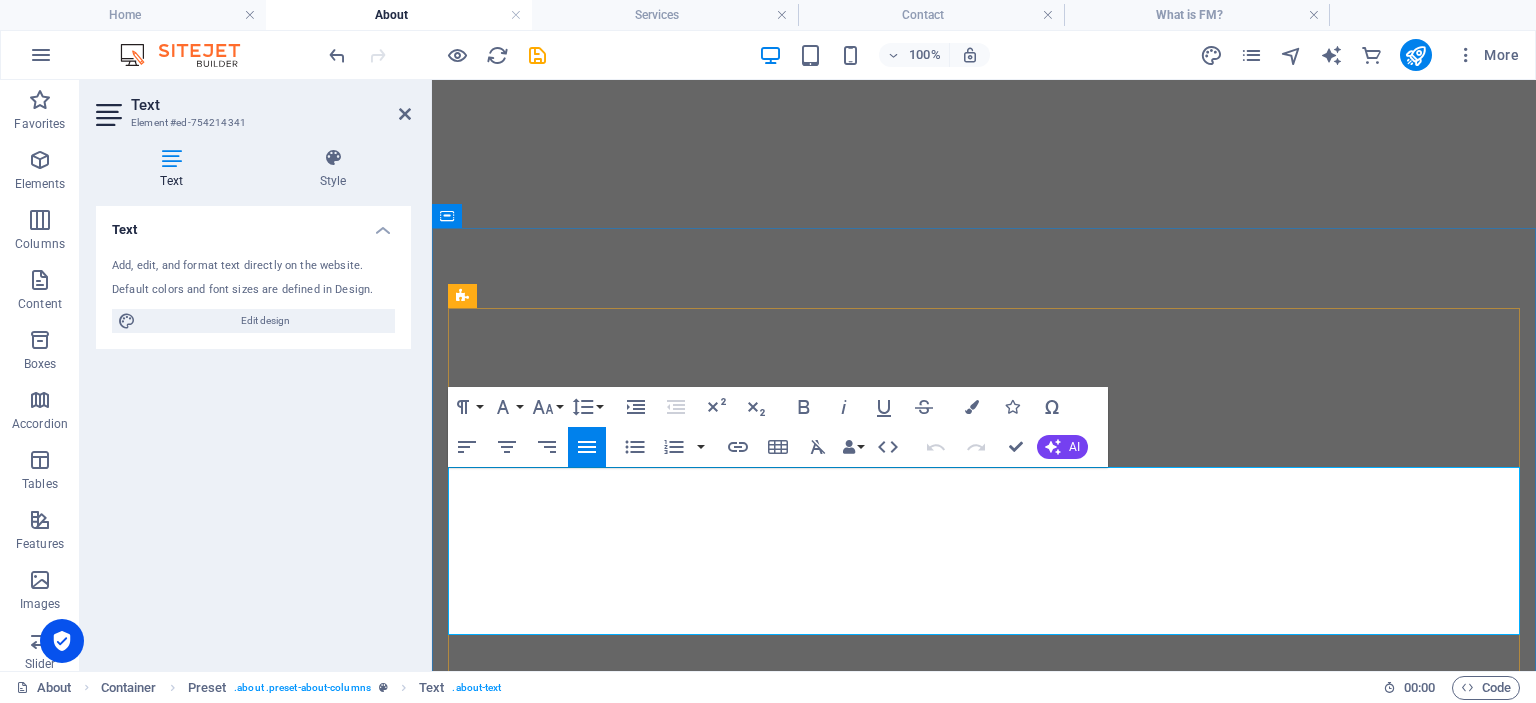 click on "A specialist consultancy firm, established in [DATE],  dedicated to the fields of facility management (FM) and project management with a strong focus on operational excellence and technical integration. The company was founded on over 25 years of combined experience in industrial machine maintenance, troubleshooting, remote support technologies, and the optimization of processes and workflows in manufacturing environments." at bounding box center (984, 2736) 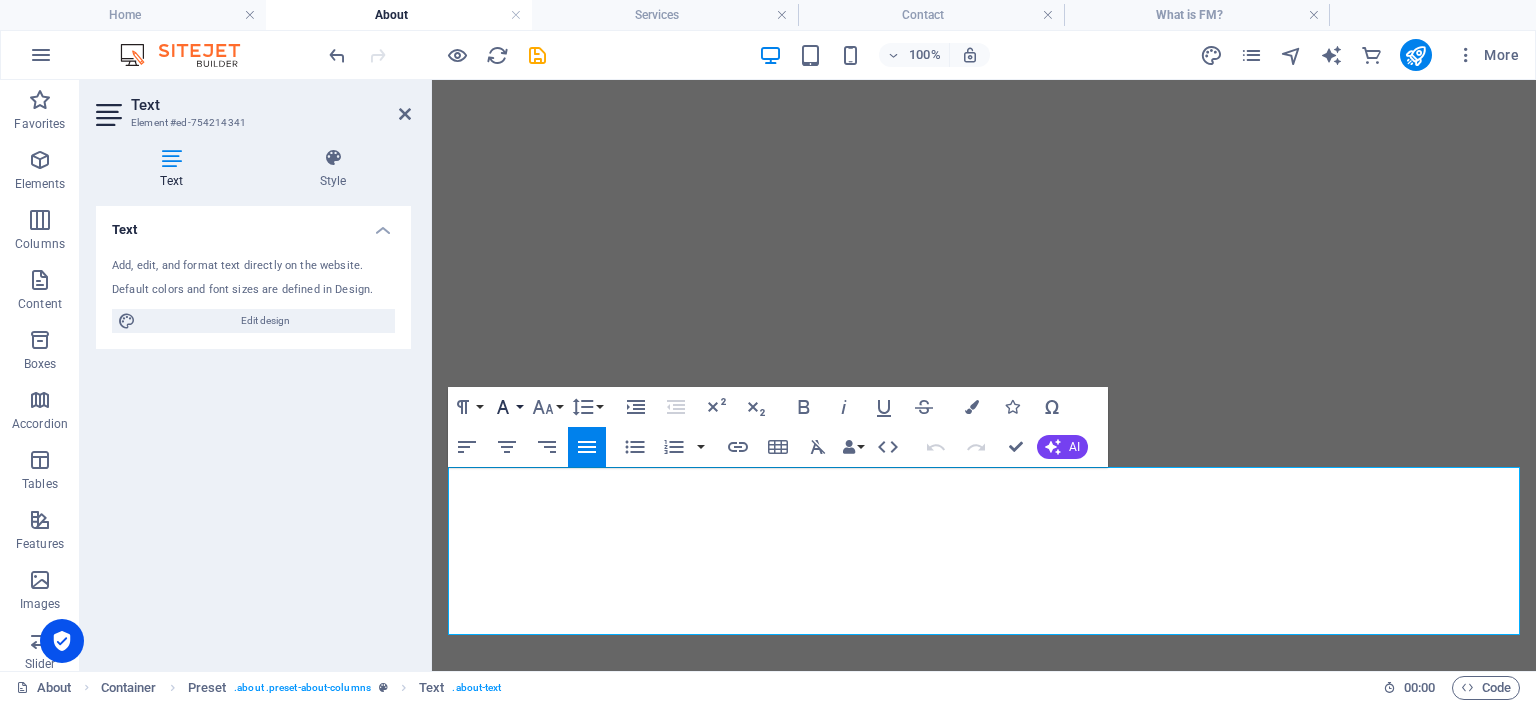 click on "Font Family" at bounding box center [507, 407] 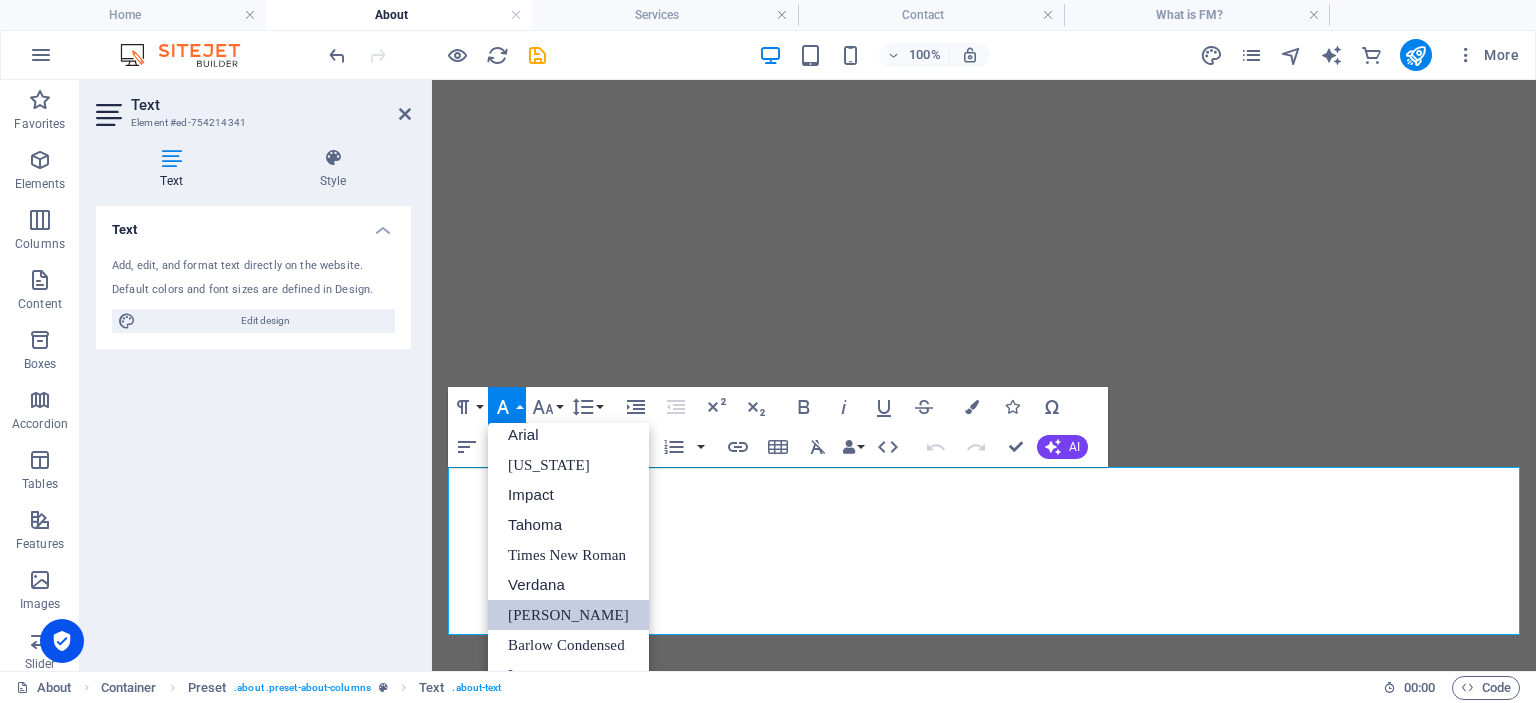 scroll, scrollTop: 11, scrollLeft: 0, axis: vertical 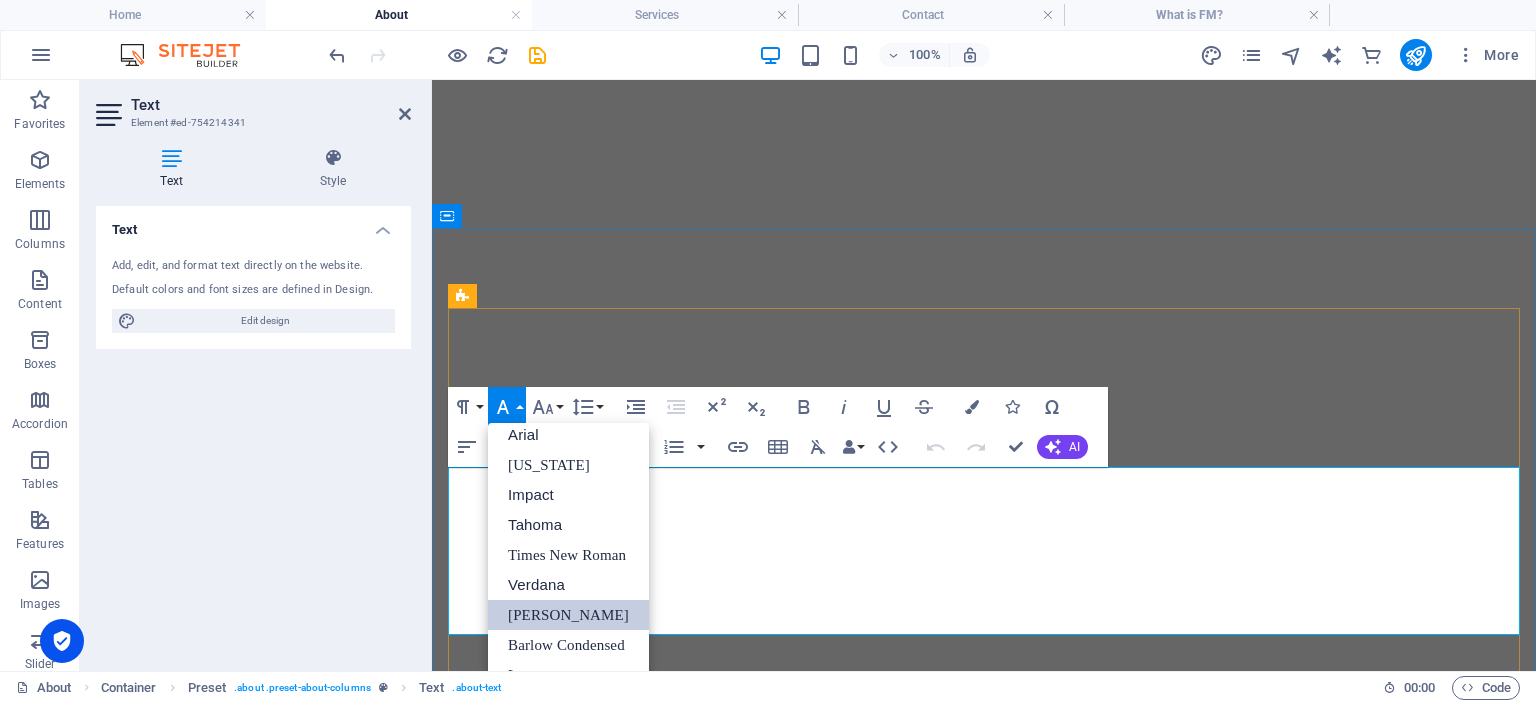 click on "A specialist consultancy firm, established in [DATE],  dedicated to the fields of facility management (FM) and project management with a strong focus on operational excellence and technical integration. The company was founded on over 25 years of combined experience in industrial machine maintenance, troubleshooting, remote support technologies, and the optimization of processes and workflows in manufacturing environments." at bounding box center [984, 2736] 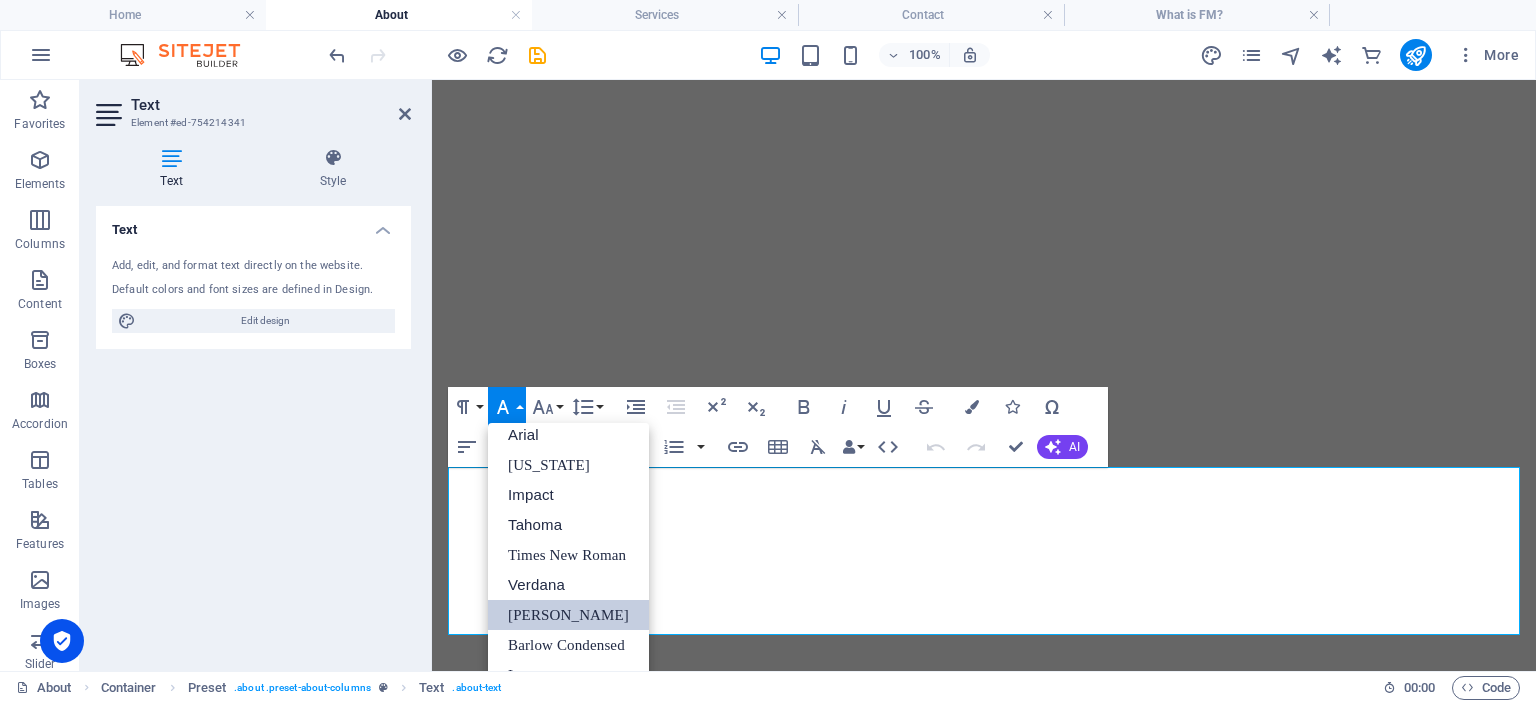 click on "Font Family" at bounding box center [507, 407] 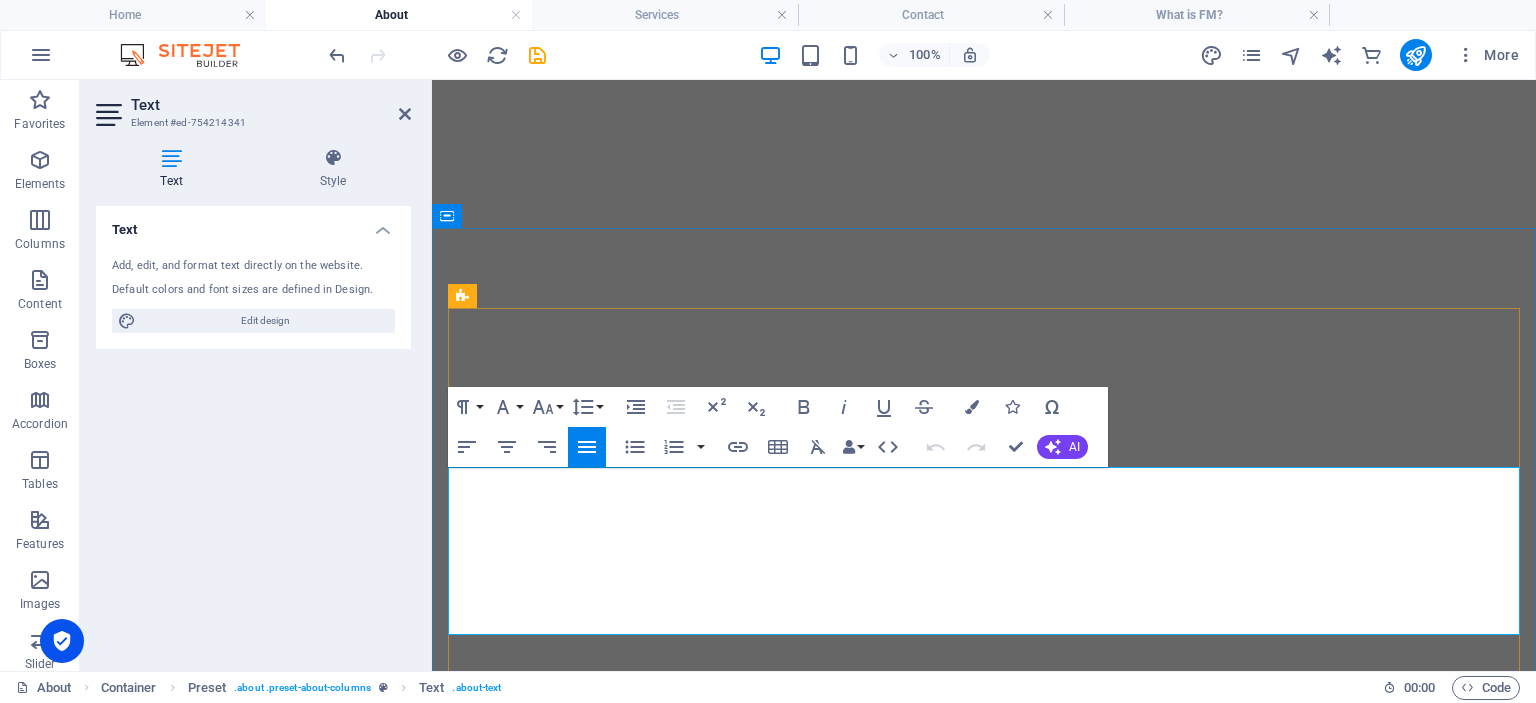drag, startPoint x: 449, startPoint y: 481, endPoint x: 1258, endPoint y: 631, distance: 822.7886 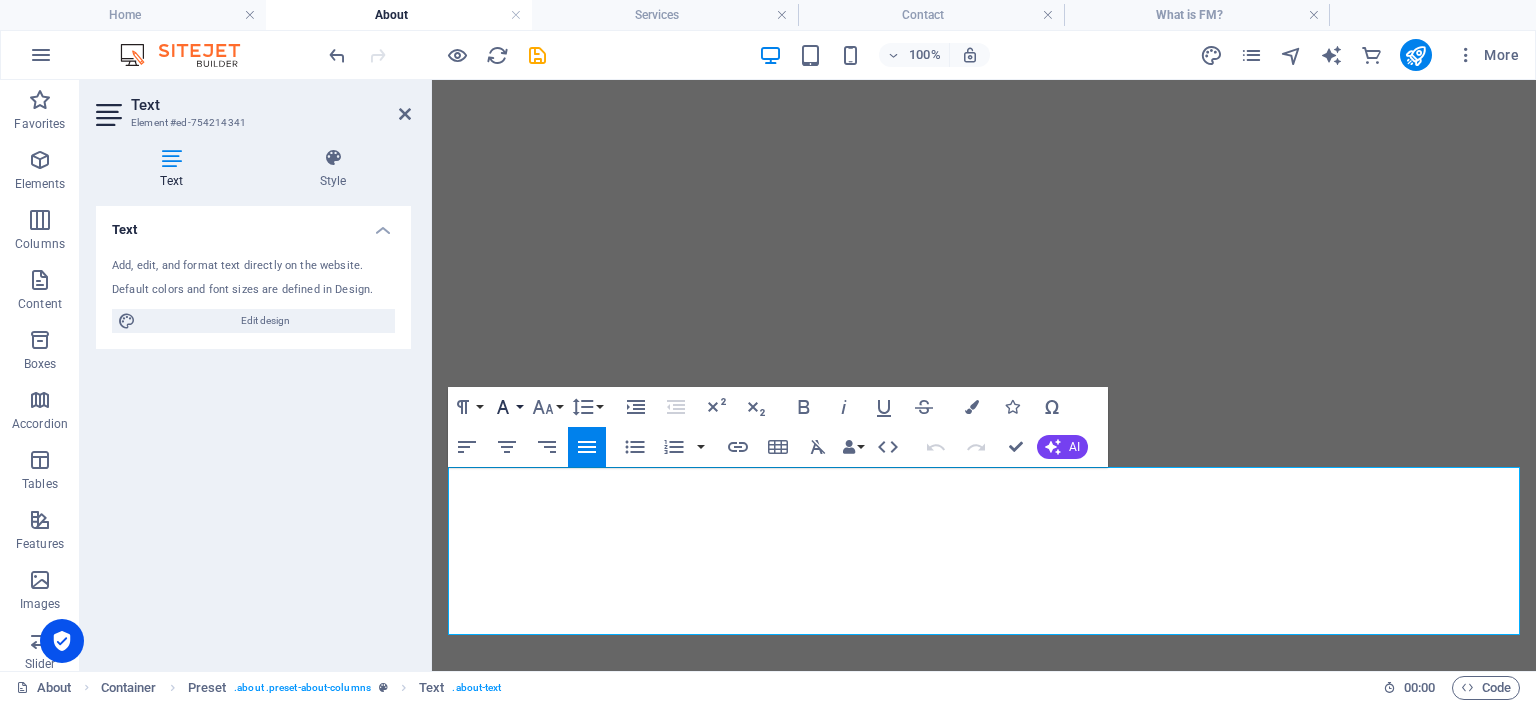 click on "Font Family" at bounding box center [507, 407] 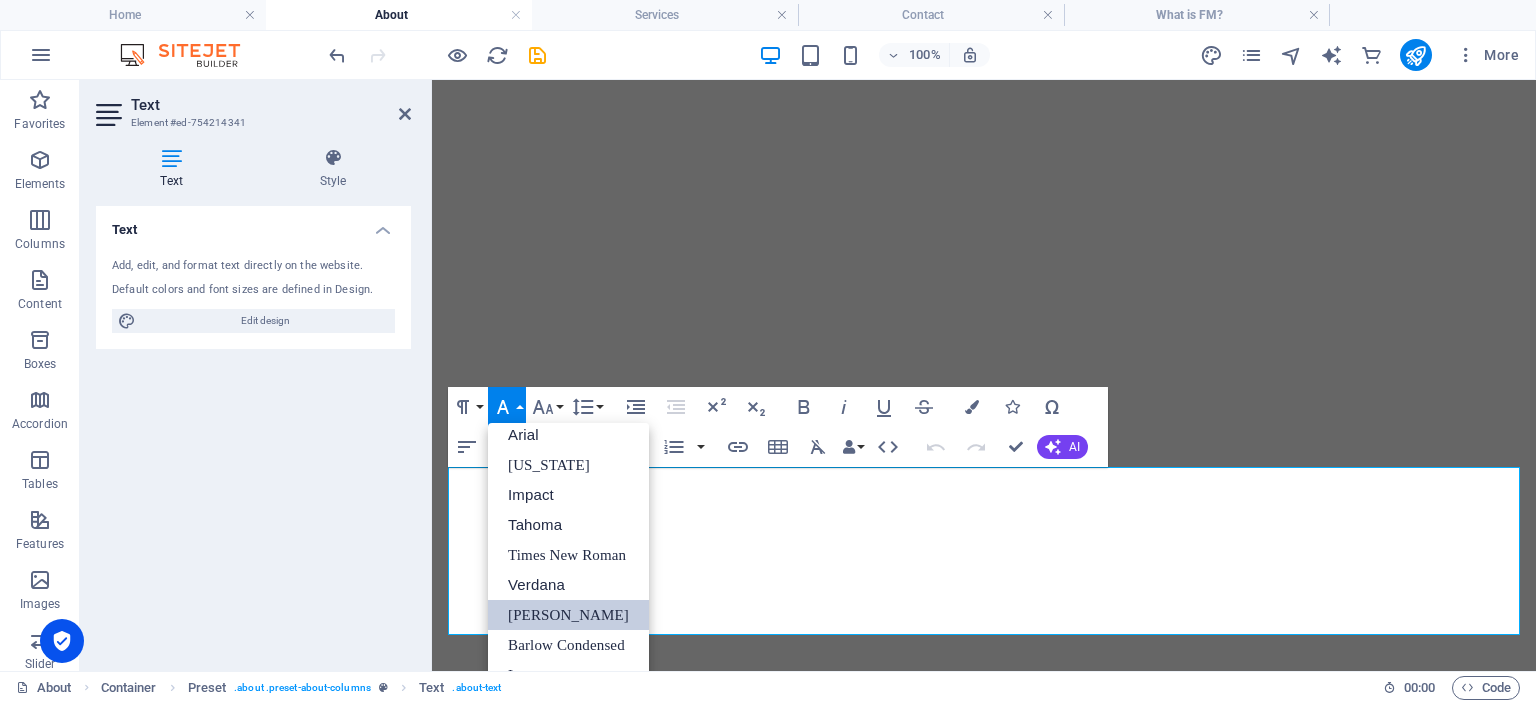 scroll, scrollTop: 11, scrollLeft: 0, axis: vertical 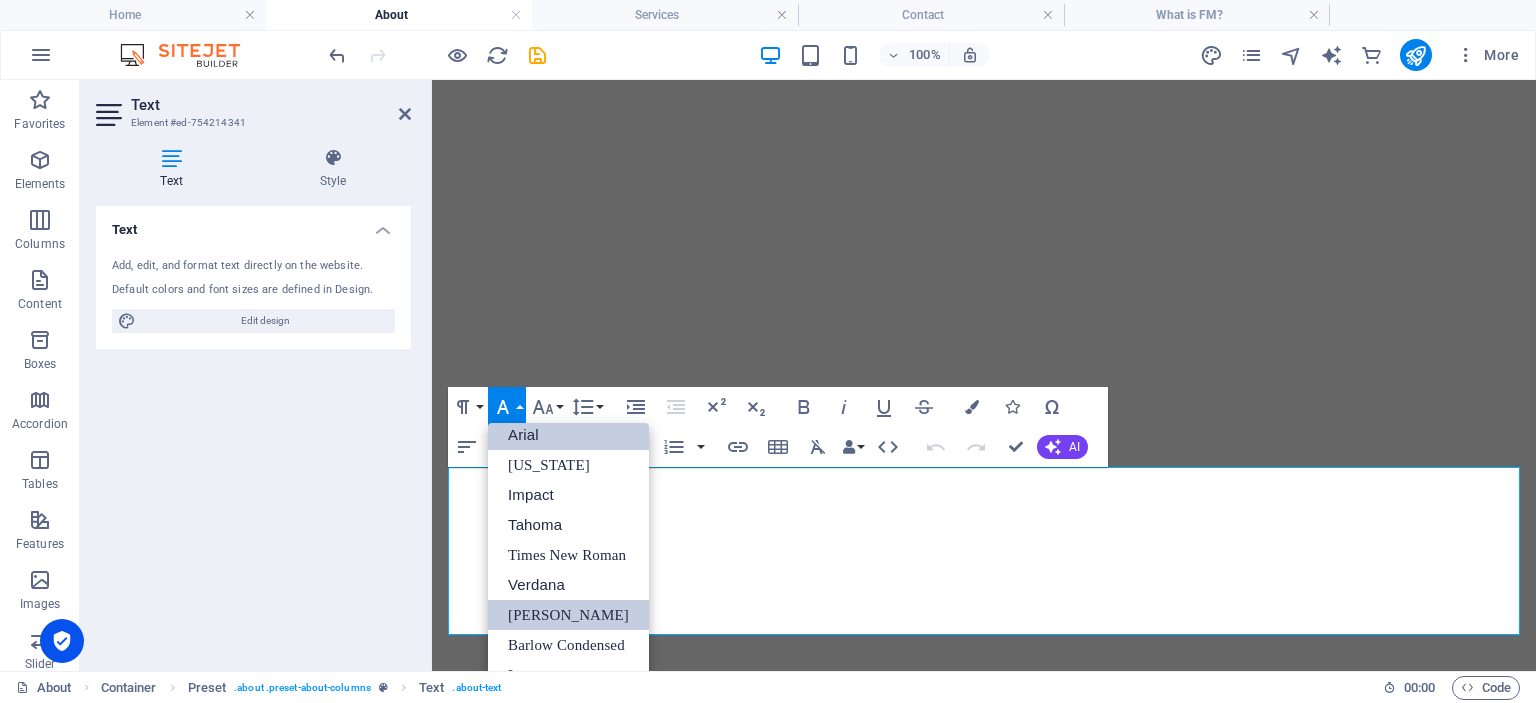 click on "Arial" at bounding box center [568, 435] 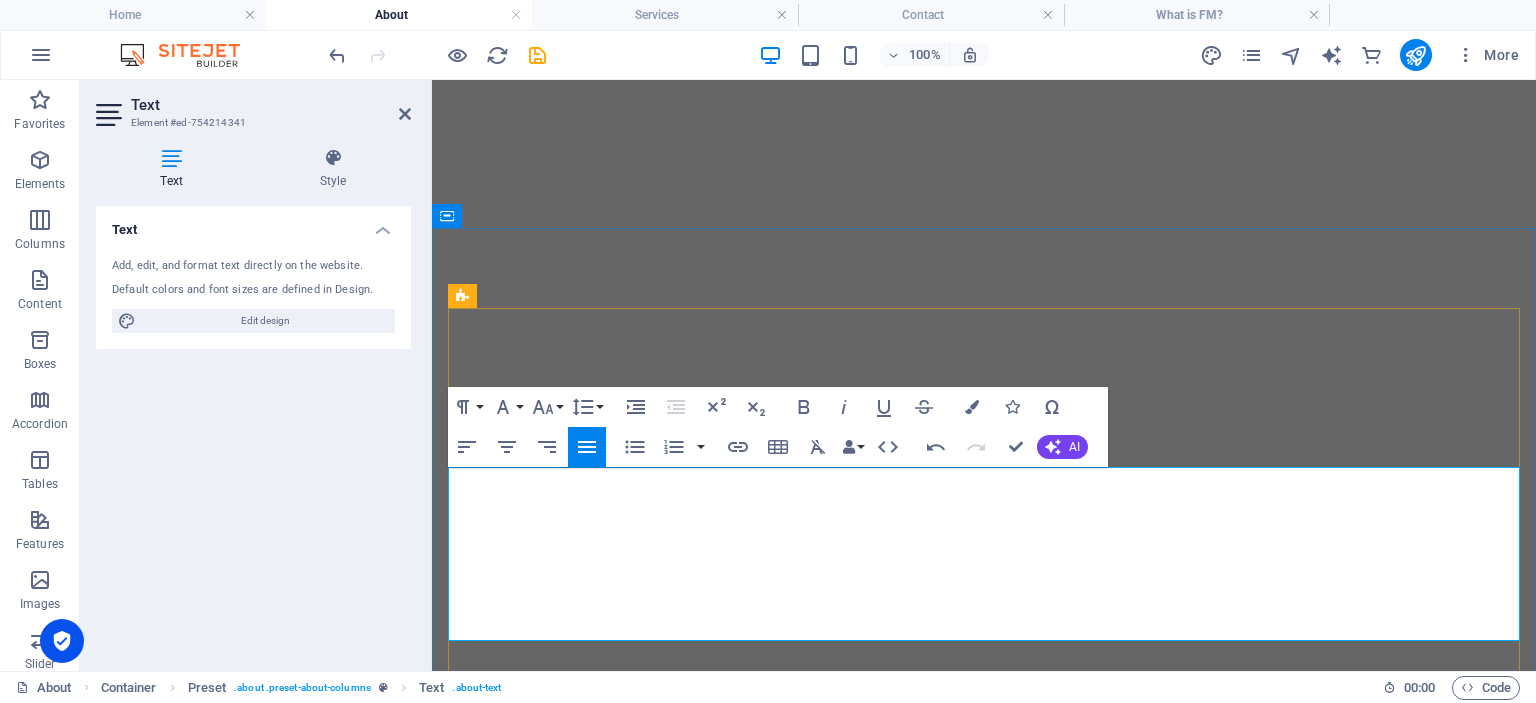 click on "A specialist consultancy firm, established in [DATE],  dedicated to the fields of facility management (FM) and project management with a strong focus on operational excellence and technical integration. The company was founded on over 25 years of combined experience in industrial machine maintenance, troubleshooting, remote support technologies, and the optimization of processes and workflows in manufacturing environments." at bounding box center (984, 2736) 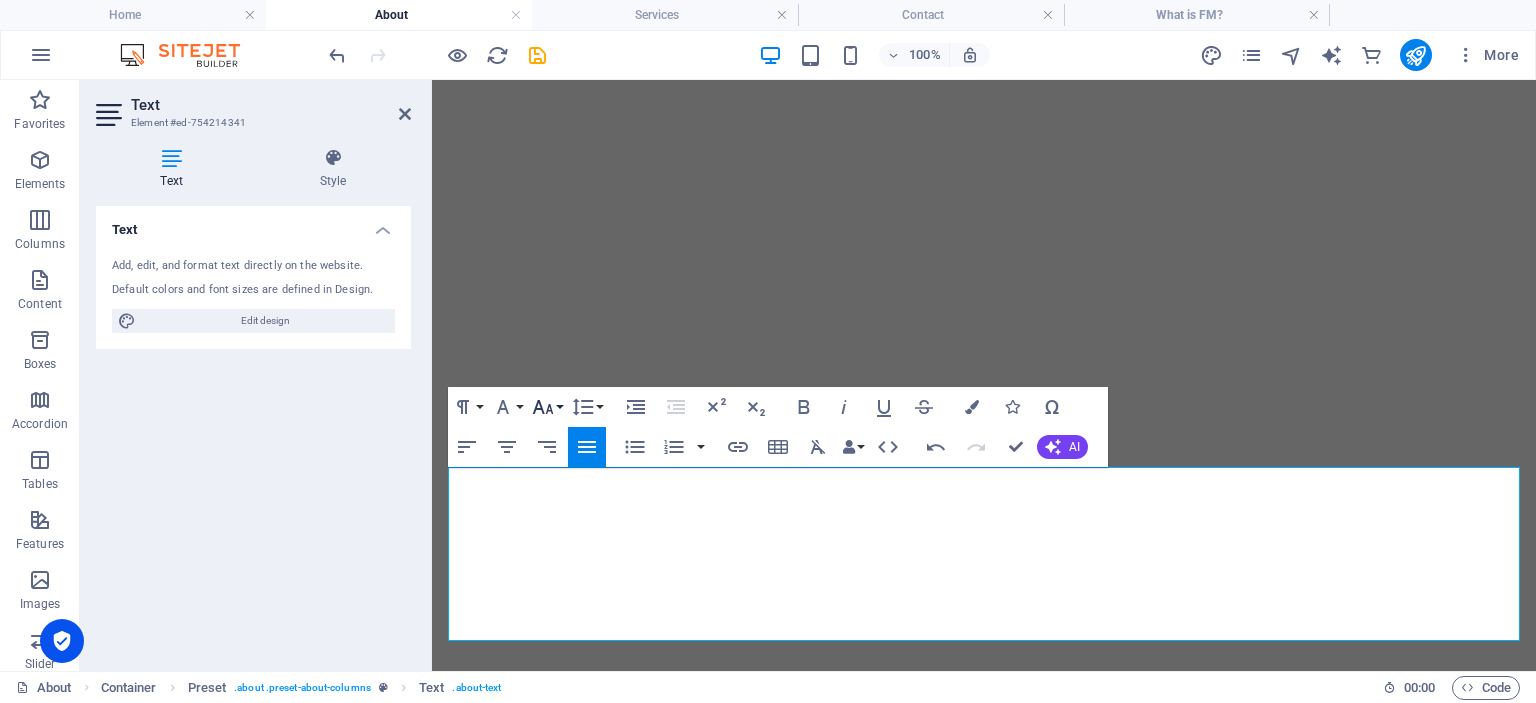 click on "Font Size" at bounding box center [547, 407] 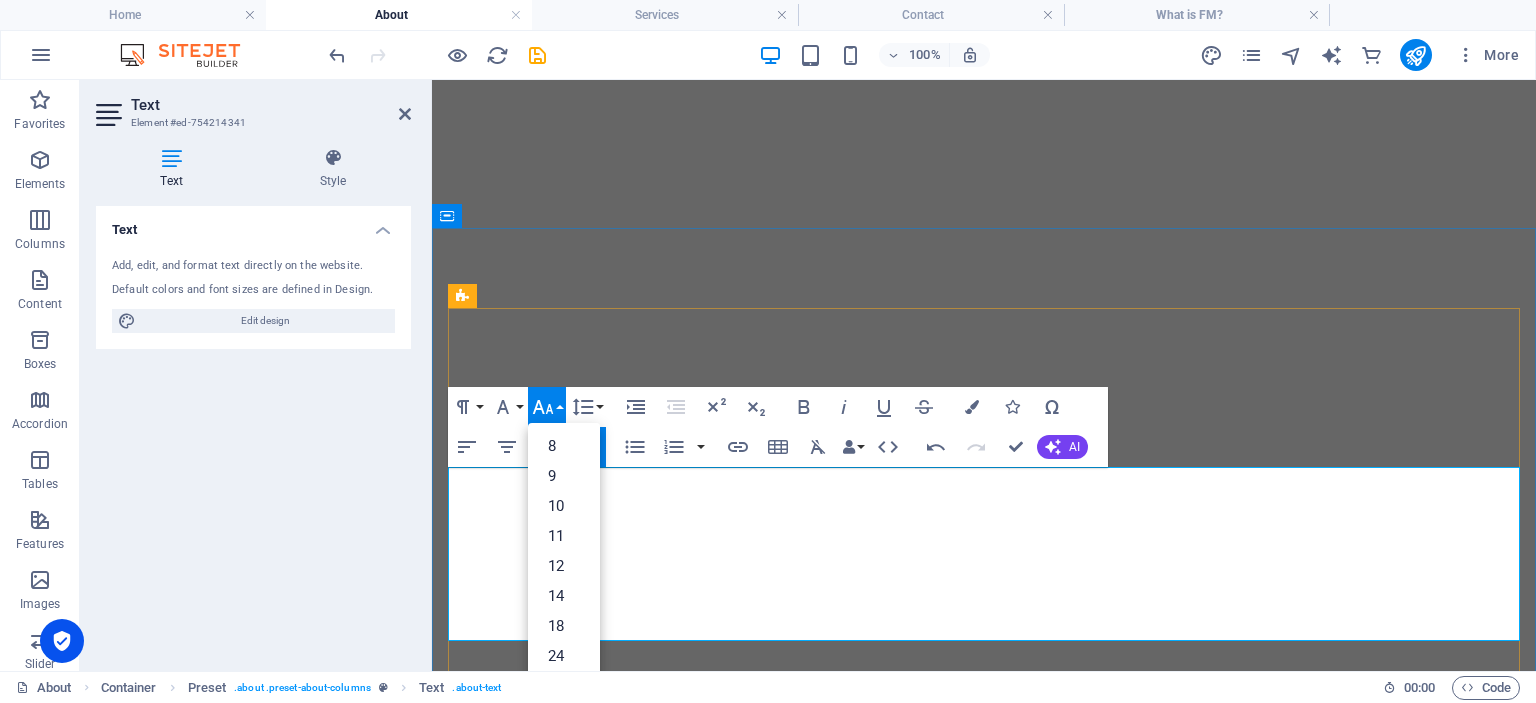 click on "A specialist consultancy firm, established in [DATE],  dedicated to the fields of facility management (FM) and project management with a strong focus on operational excellence and technical integration. The company was founded on over 25 years of combined experience in industrial machine maintenance, troubleshooting, remote support technologies, and the optimization of processes and workflows in manufacturing environments." at bounding box center (984, 2736) 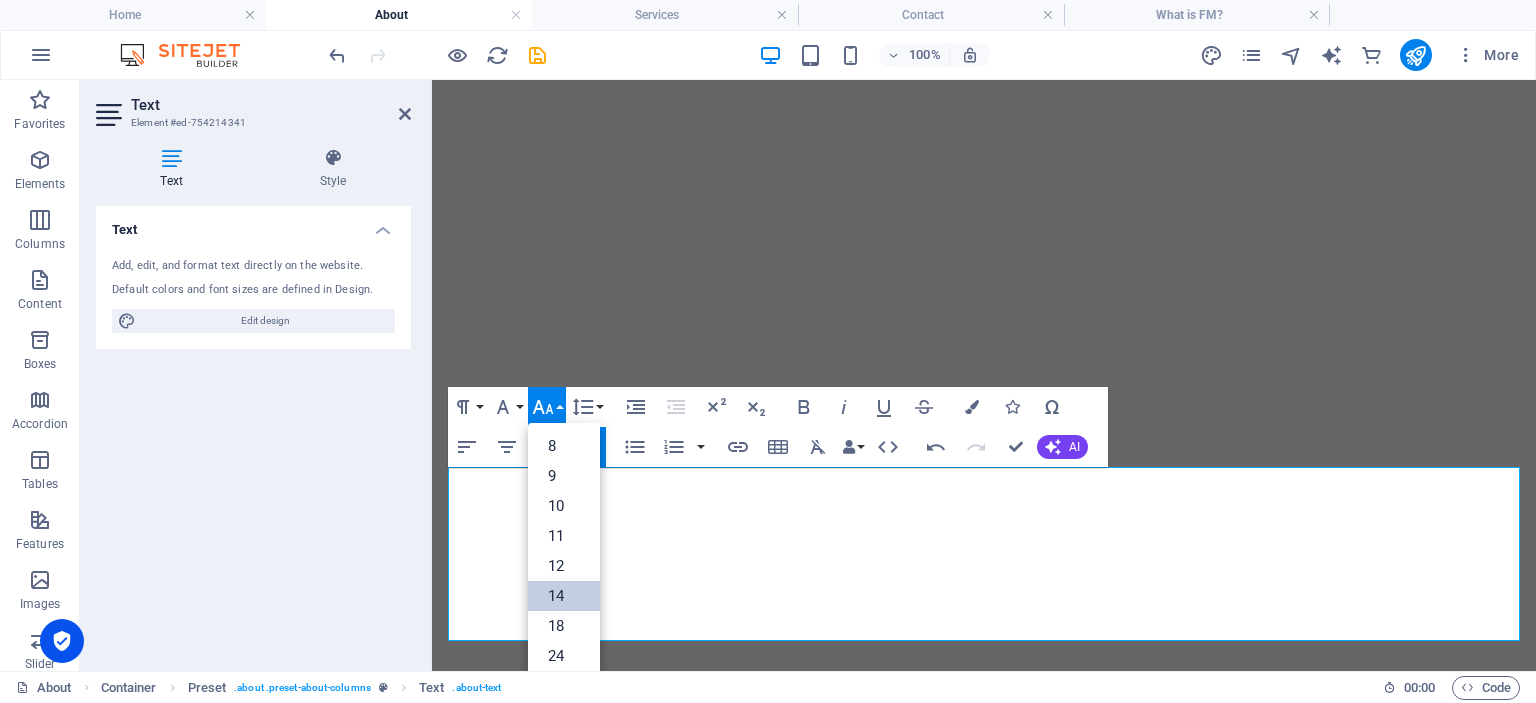 click on "14" at bounding box center [564, 596] 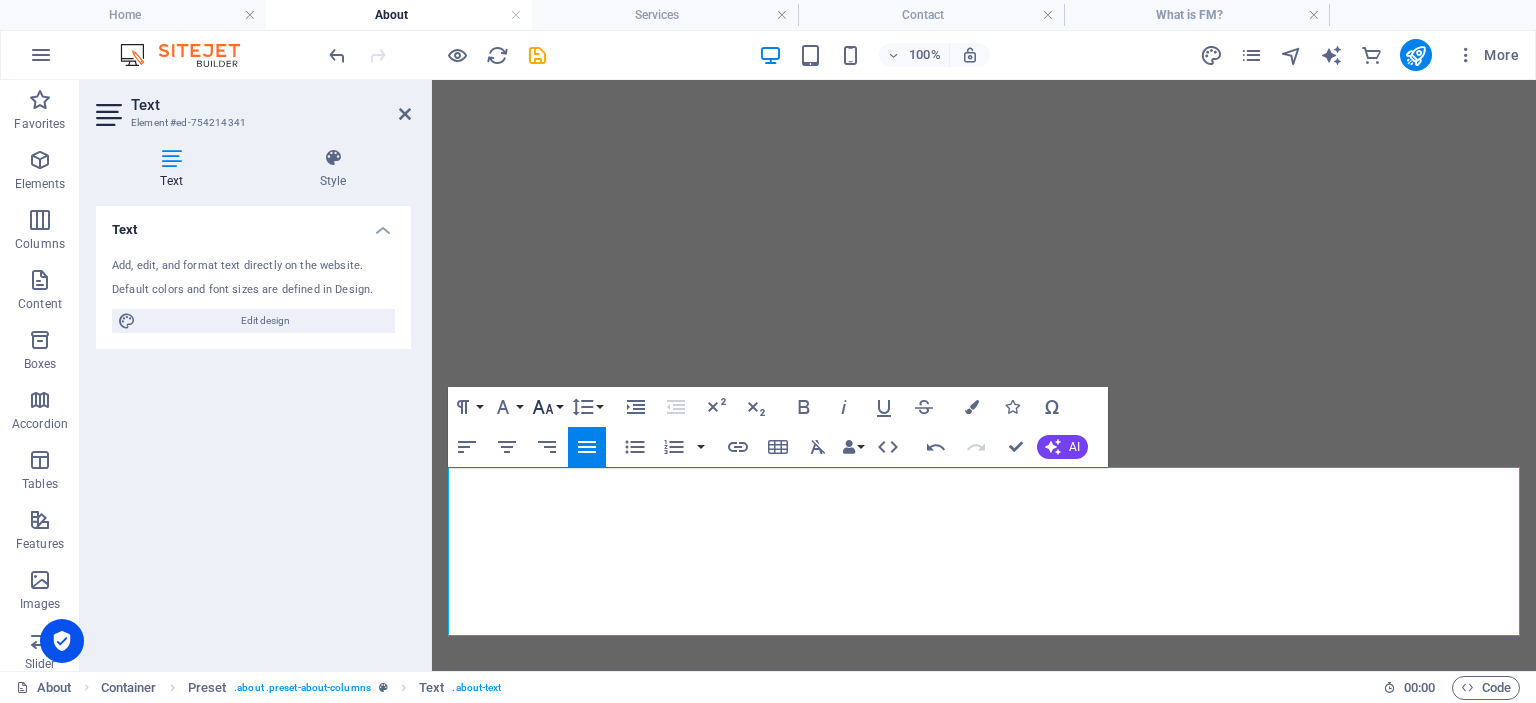 click on "Font Size" at bounding box center [547, 407] 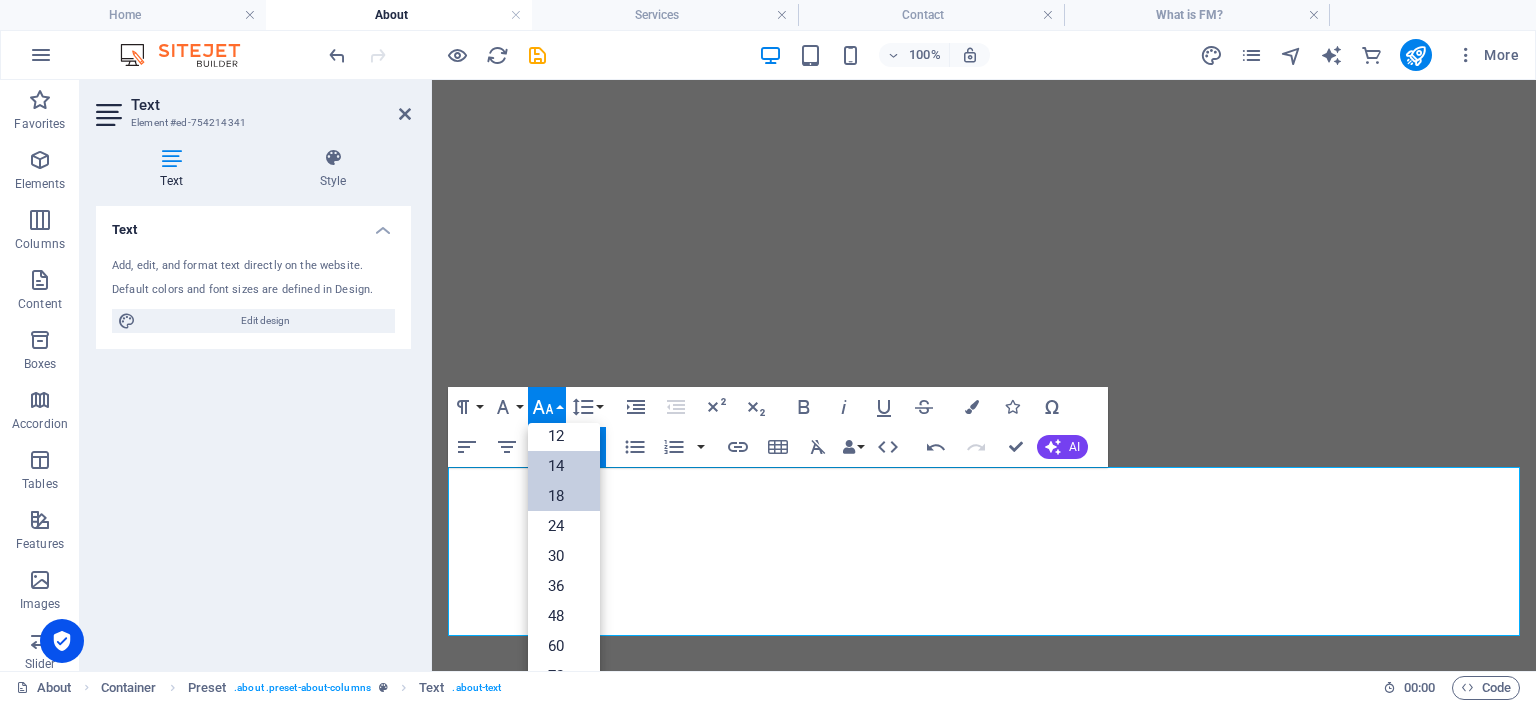 scroll, scrollTop: 161, scrollLeft: 0, axis: vertical 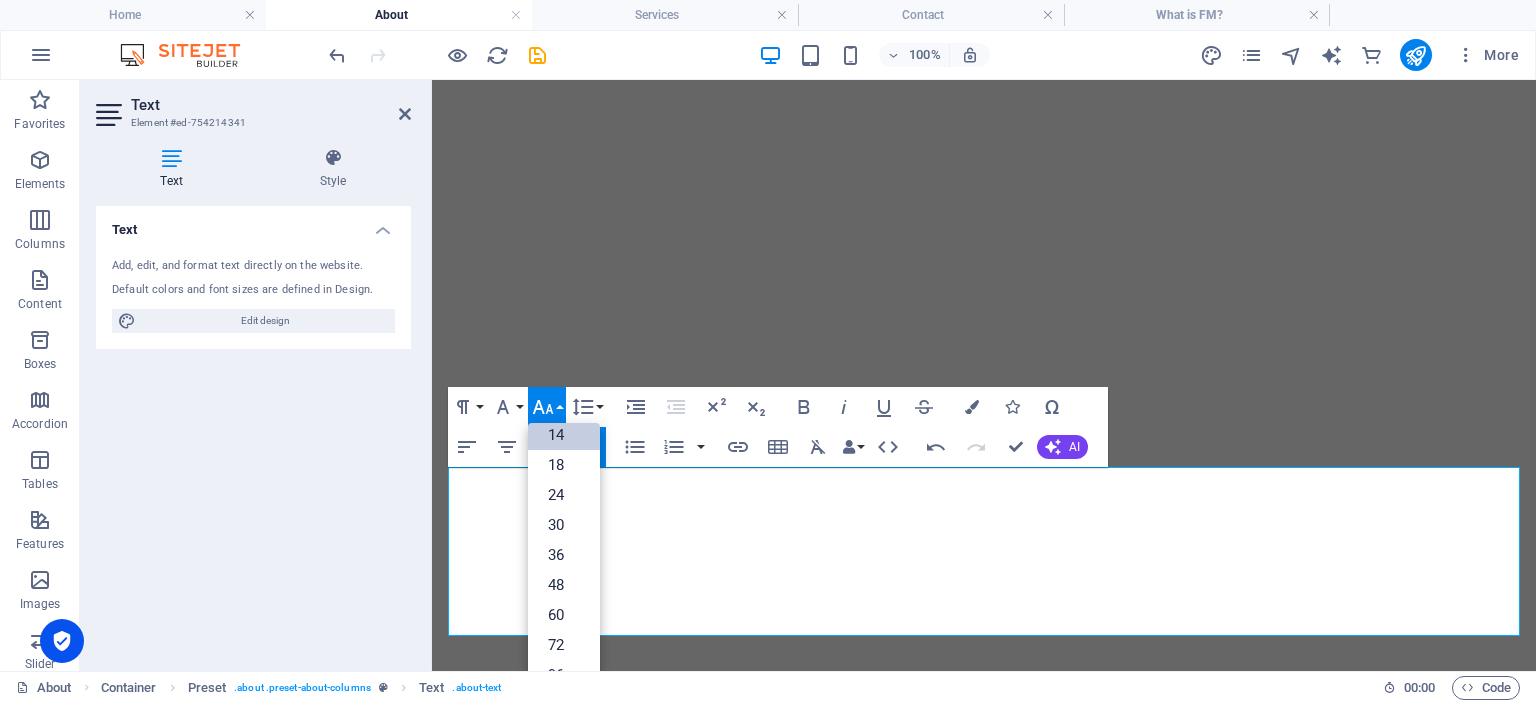 click on "14" at bounding box center [564, 435] 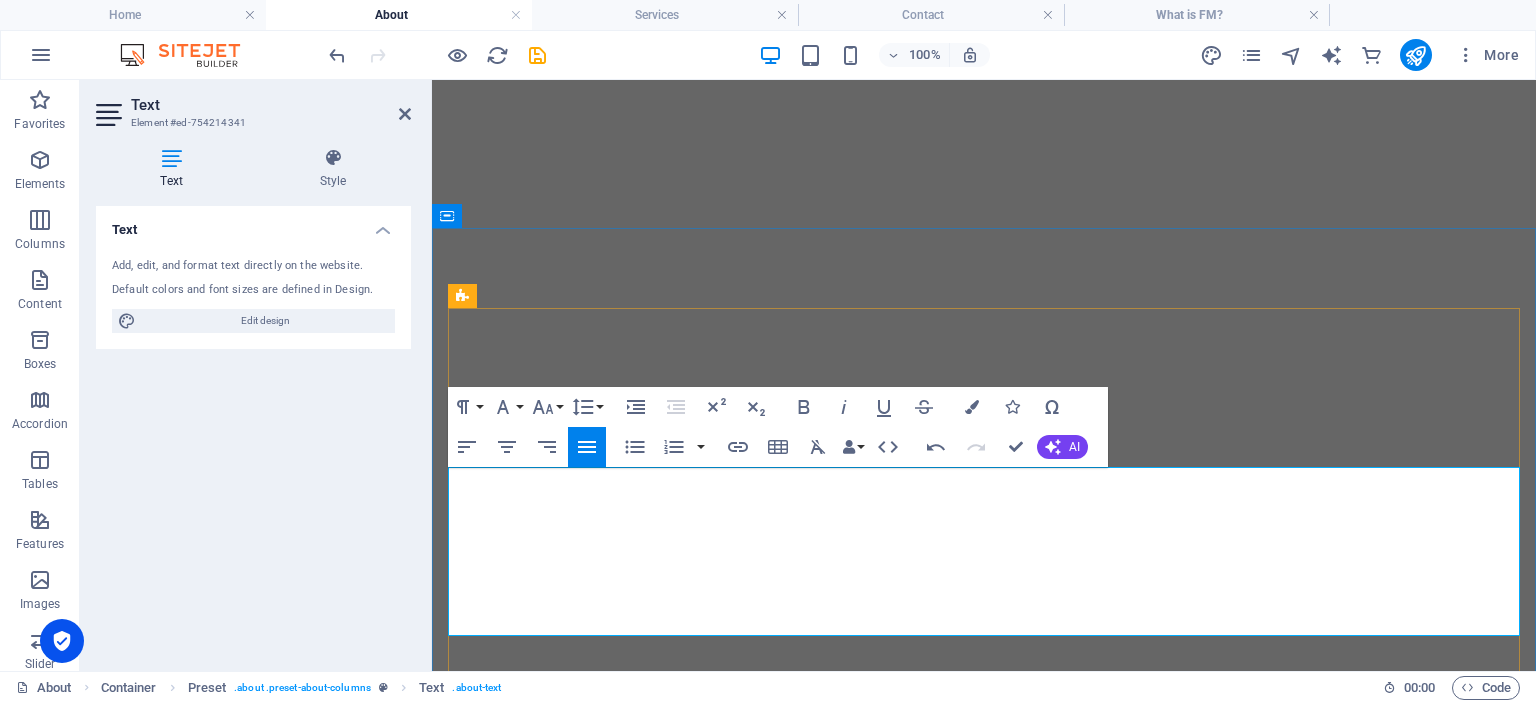 click on "A specialist consultancy firm, established in [DATE],  dedicated to the fields of facility management (FM) and project management with a strong focus on operational excellence and technical integration. The company was founded on over 25 years of combined experience in industrial machine maintenance, troubleshooting, remote support technologies, and the optimization of processes and workflows in manufacturing environments." at bounding box center [984, 2737] 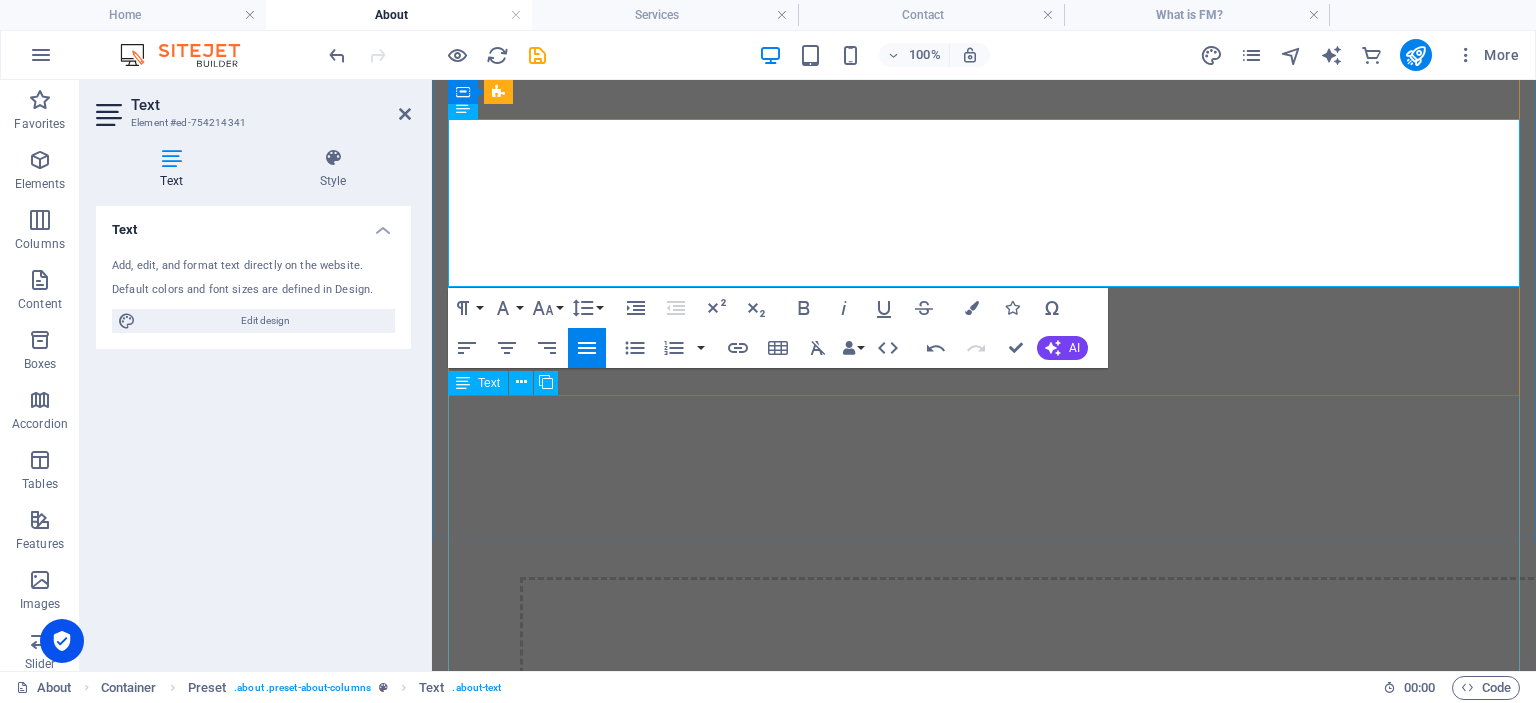 scroll, scrollTop: 898, scrollLeft: 0, axis: vertical 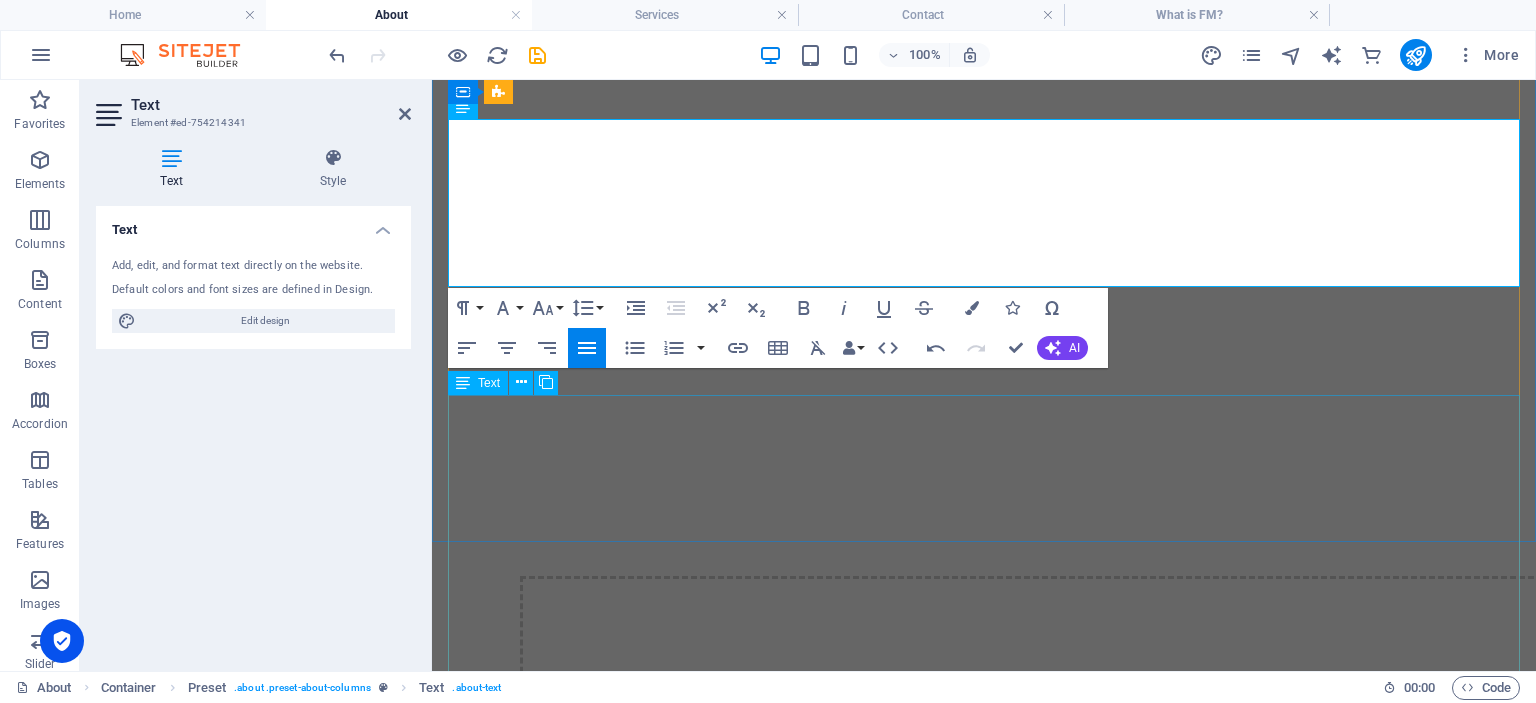 click on "Integrity I n dealing with our customers, suppliers and fellow colleagues Customer Focus W e emphasize understanding and meeting the needs and expectations of customers. Expertise Through innovative and leading-edge approach to create and deliver the right solution. Employee Involvement We empower all our employees to participate in quality initiatives and contribute to continuous improvement. Continuous Improvement As an ongoing process we are seeking of ways to improve products, services, and processes Process Approach We view Organizations as a system of interconnected processes that need to be managed and improved Fact-Based Decision Making we make decisions based on data and analysis rather than intuition or assumptions. Strategic and Systematic Approach our quality management is integrated into the overall business strategy  and is approached systematically." at bounding box center [984, 3071] 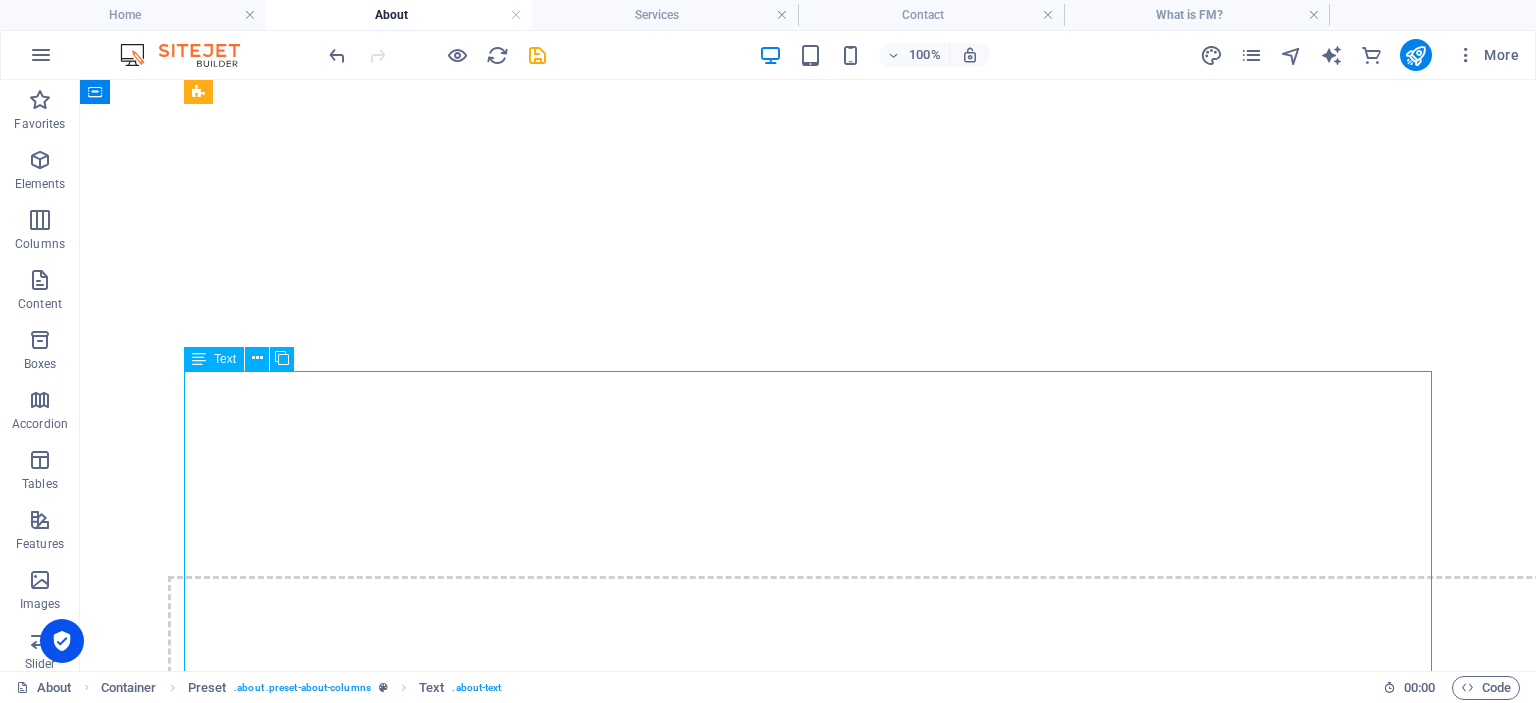 click on "Integrity I n dealing with our customers, suppliers and fellow colleagues Customer Focus W e emphasize understanding and meeting the needs and expectations of customers. Expertise Through innovative and leading-edge approach to create and deliver the right solution. Employee Involvement We empower all our employees to participate in quality initiatives and contribute to continuous improvement. Continuous Improvement As an ongoing process we are seeking of ways to improve products, services, and processes Process Approach We view Organizations as a system of interconnected processes that need to be managed and improved Fact-Based Decision Making we make decisions based on data and analysis rather than intuition or assumptions. Strategic and Systematic Approach our quality management is integrated into the overall business strategy  and is approached systematically." at bounding box center (808, 3503) 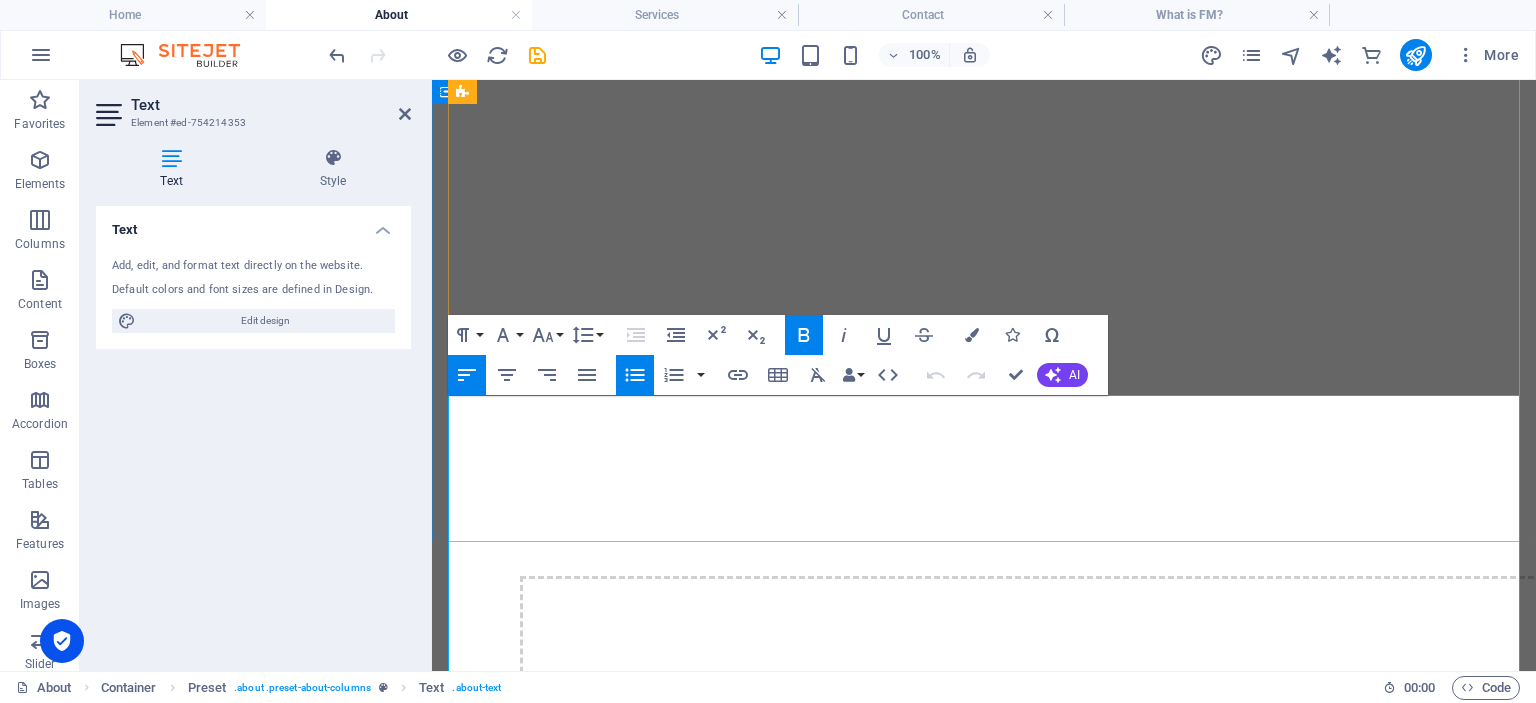 drag, startPoint x: 466, startPoint y: 438, endPoint x: 919, endPoint y: 456, distance: 453.35748 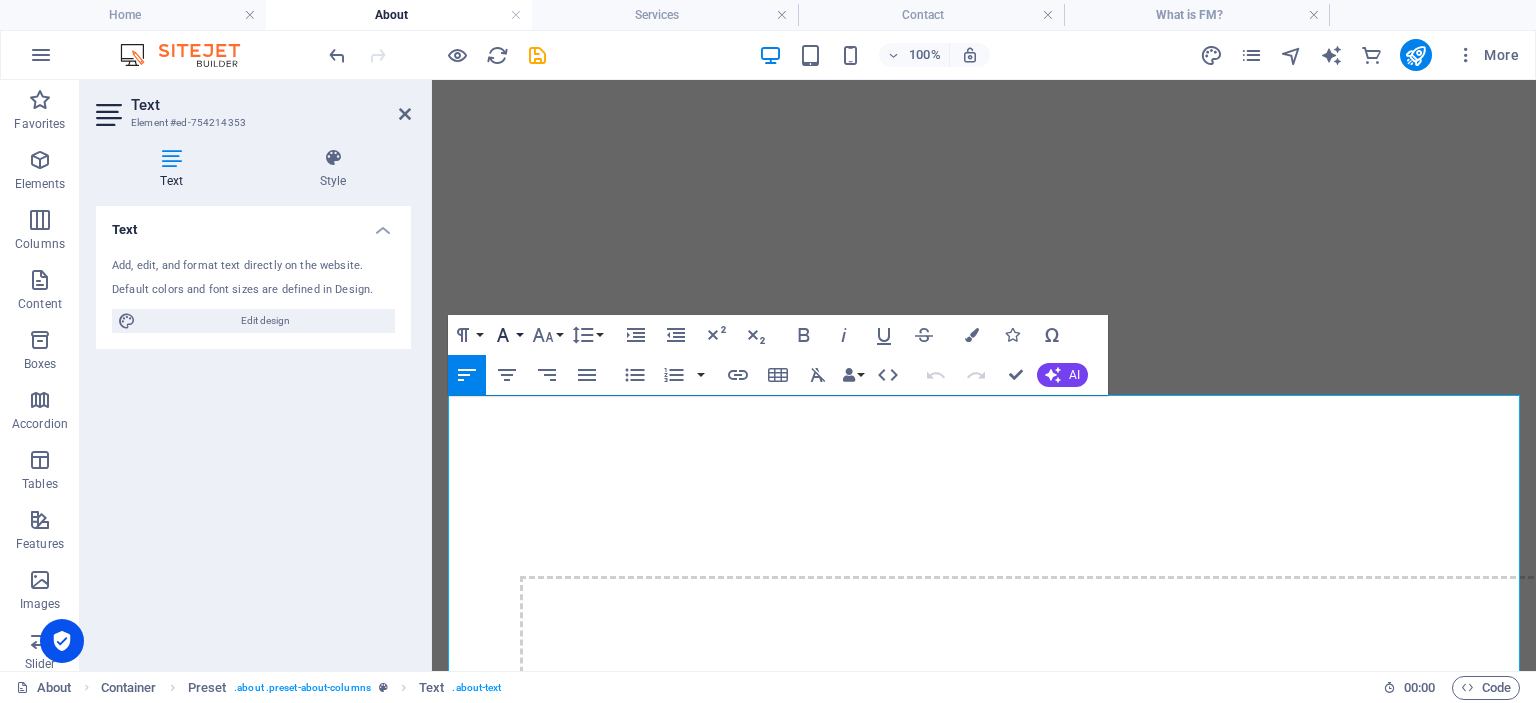 click on "Font Family" at bounding box center [507, 335] 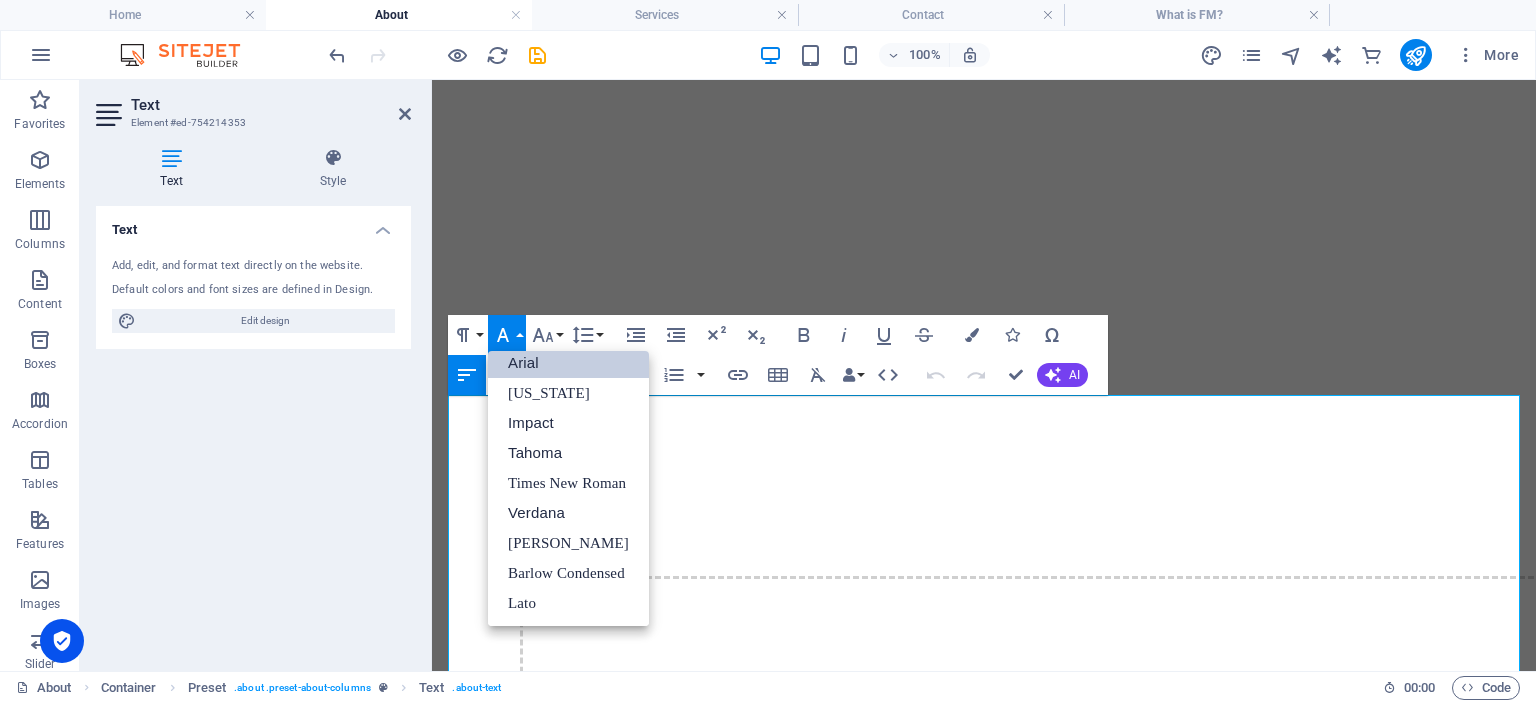scroll, scrollTop: 11, scrollLeft: 0, axis: vertical 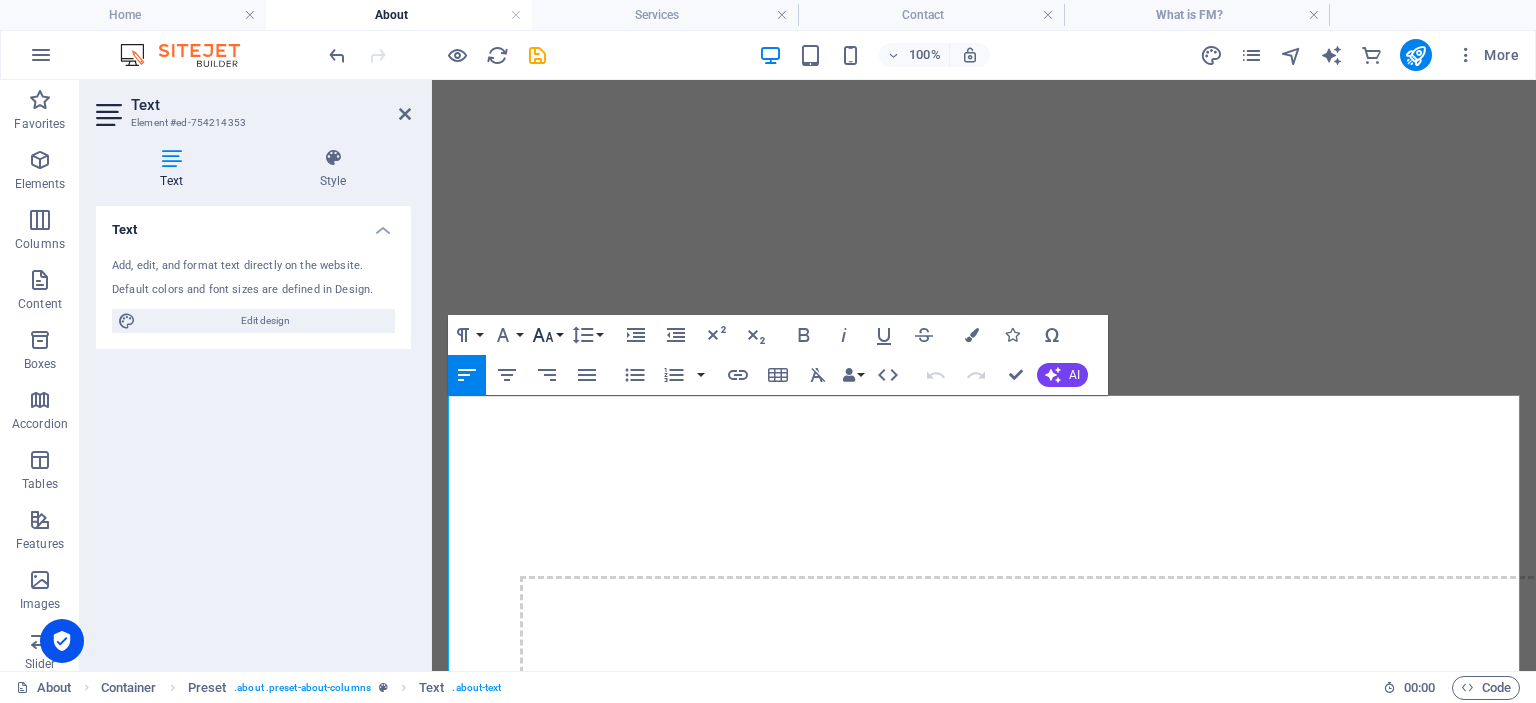 click on "Font Size" at bounding box center (547, 335) 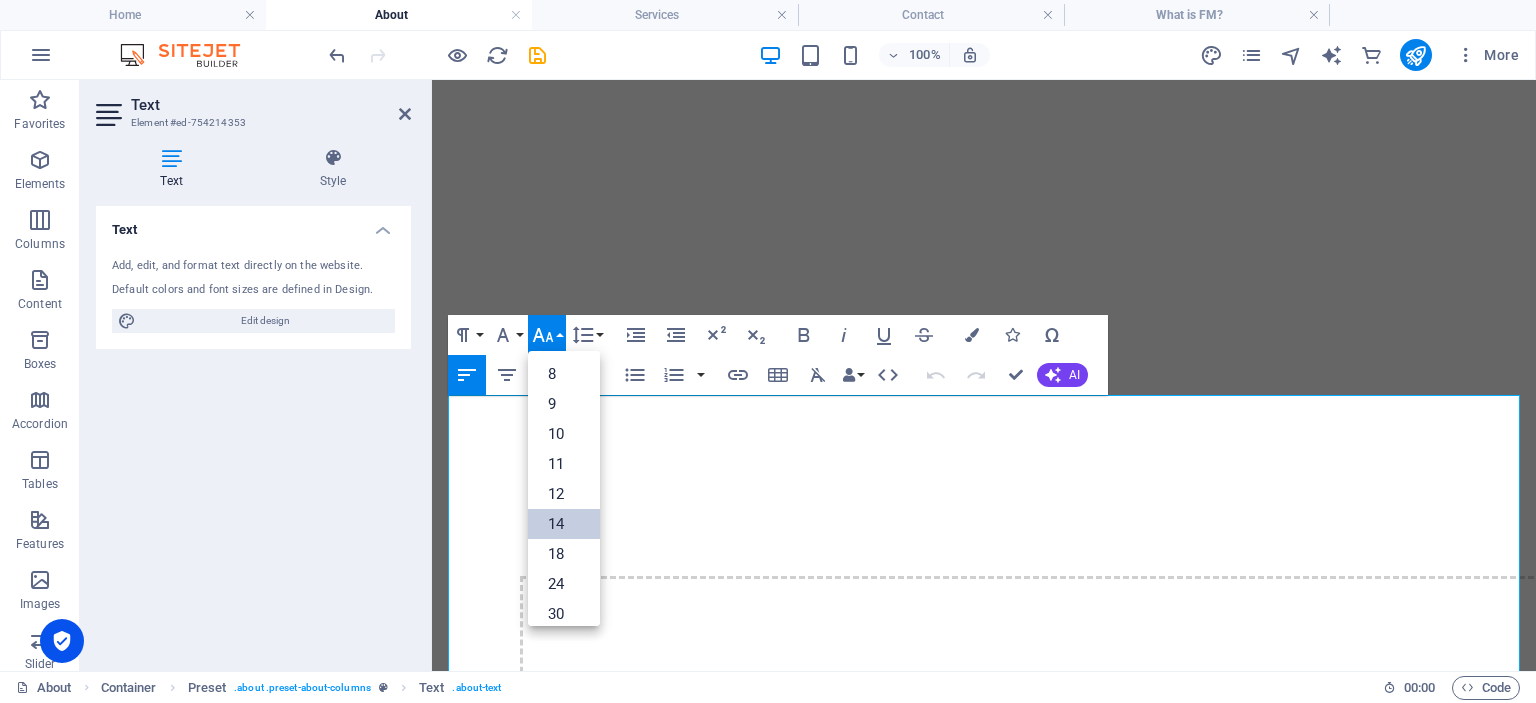 click on "14" at bounding box center (564, 524) 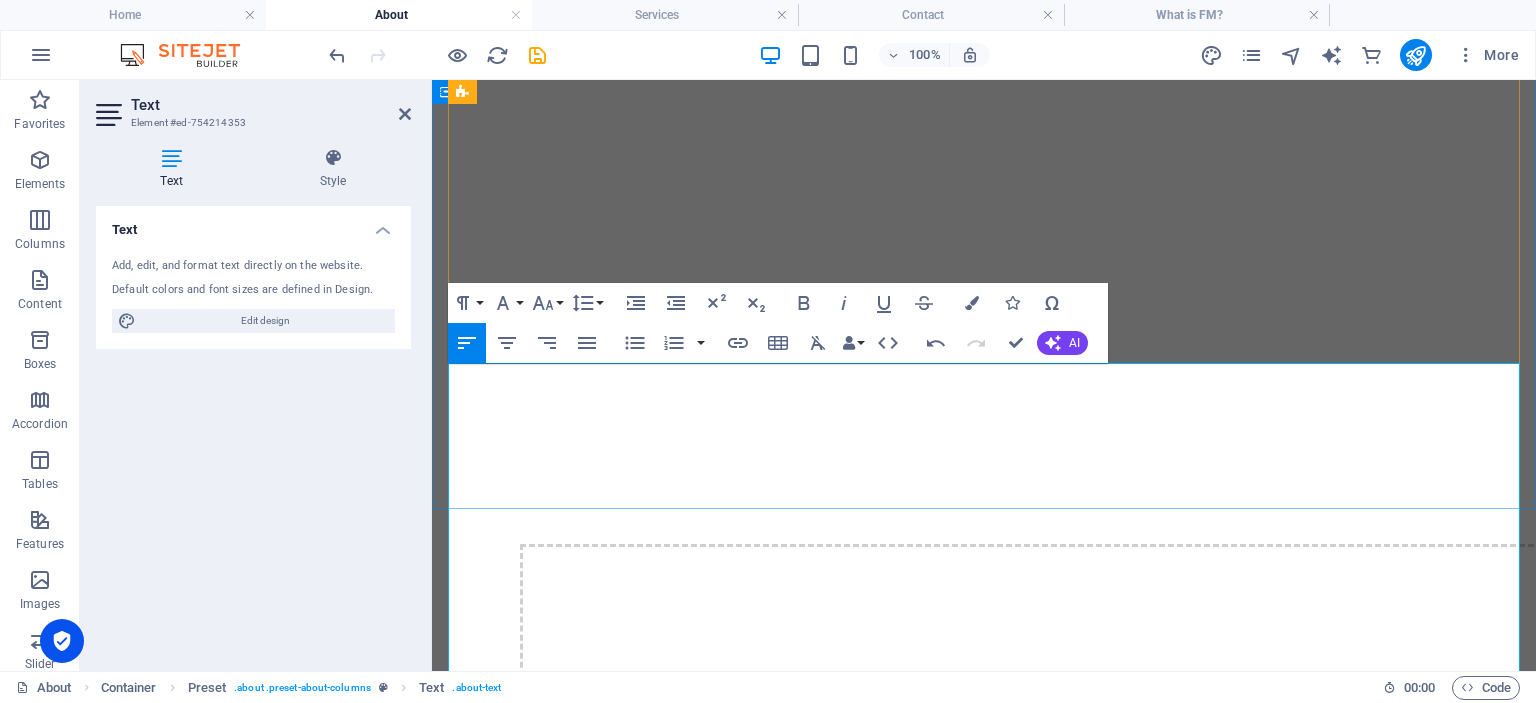 scroll, scrollTop: 898, scrollLeft: 0, axis: vertical 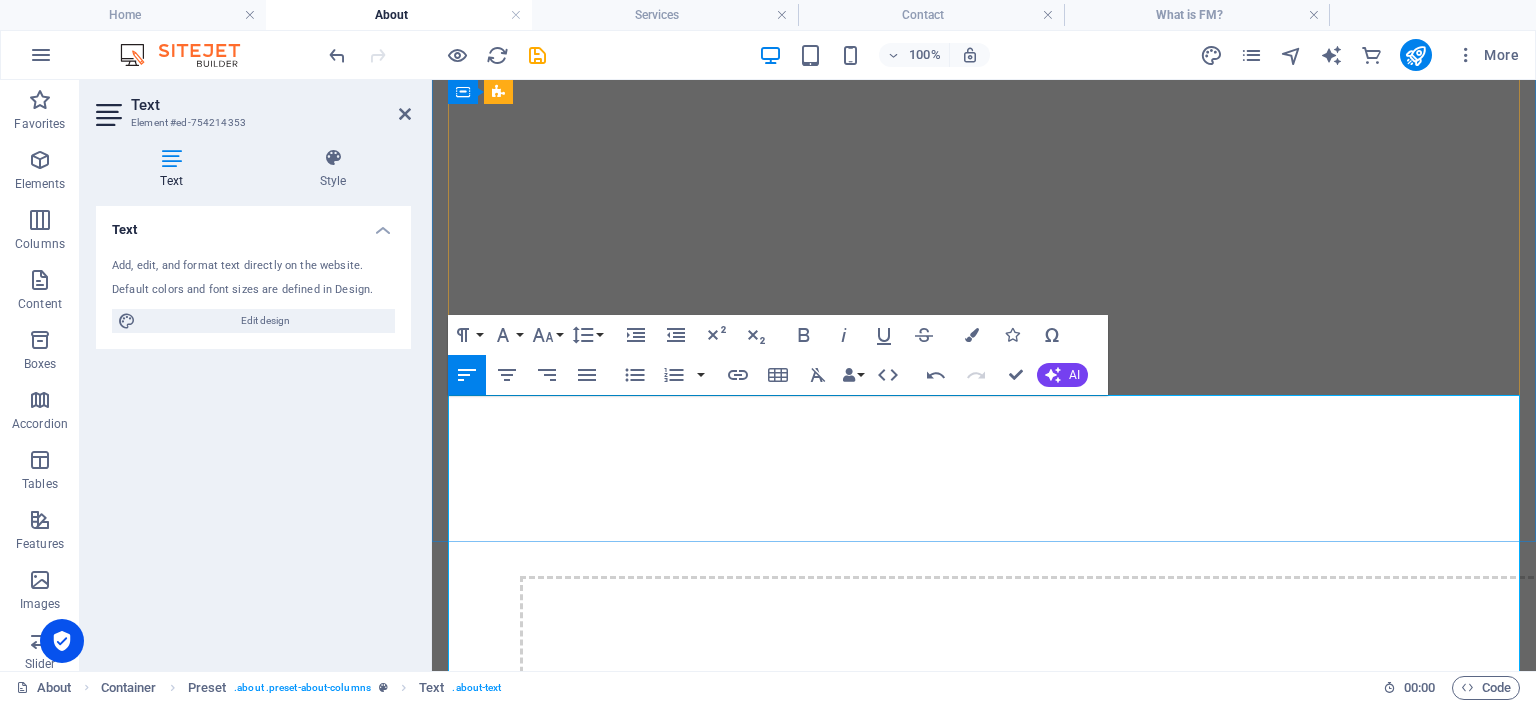 drag, startPoint x: 467, startPoint y: 504, endPoint x: 550, endPoint y: 537, distance: 89.31965 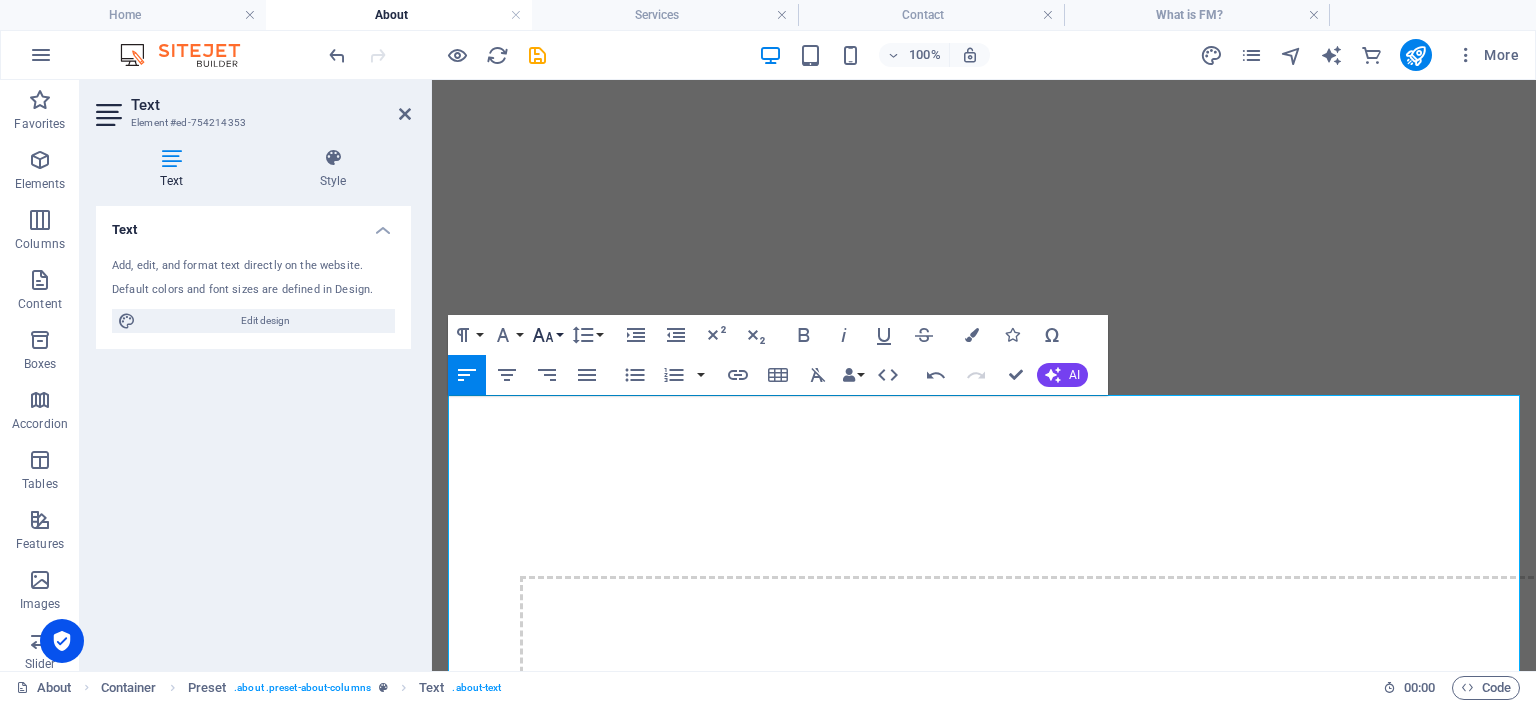click on "Font Size" at bounding box center [547, 335] 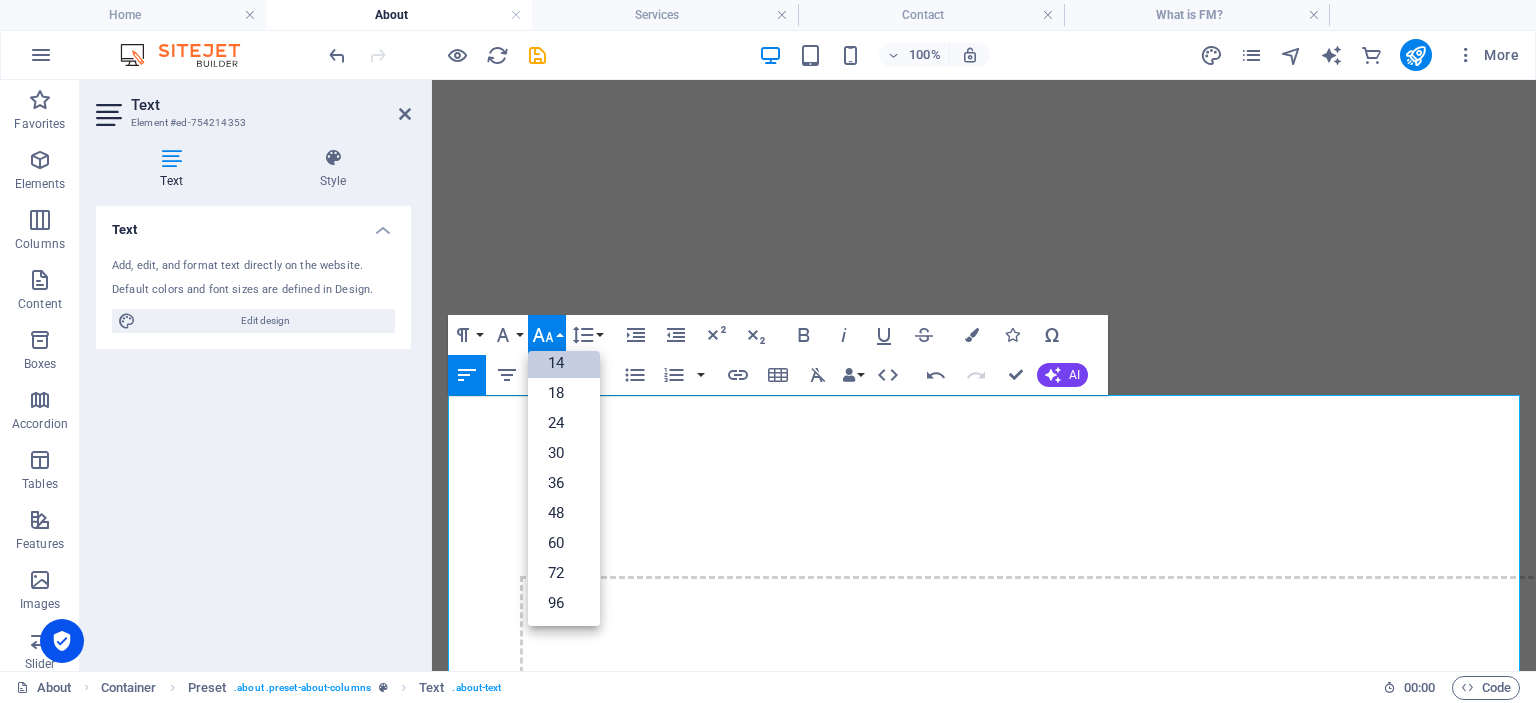 scroll, scrollTop: 161, scrollLeft: 0, axis: vertical 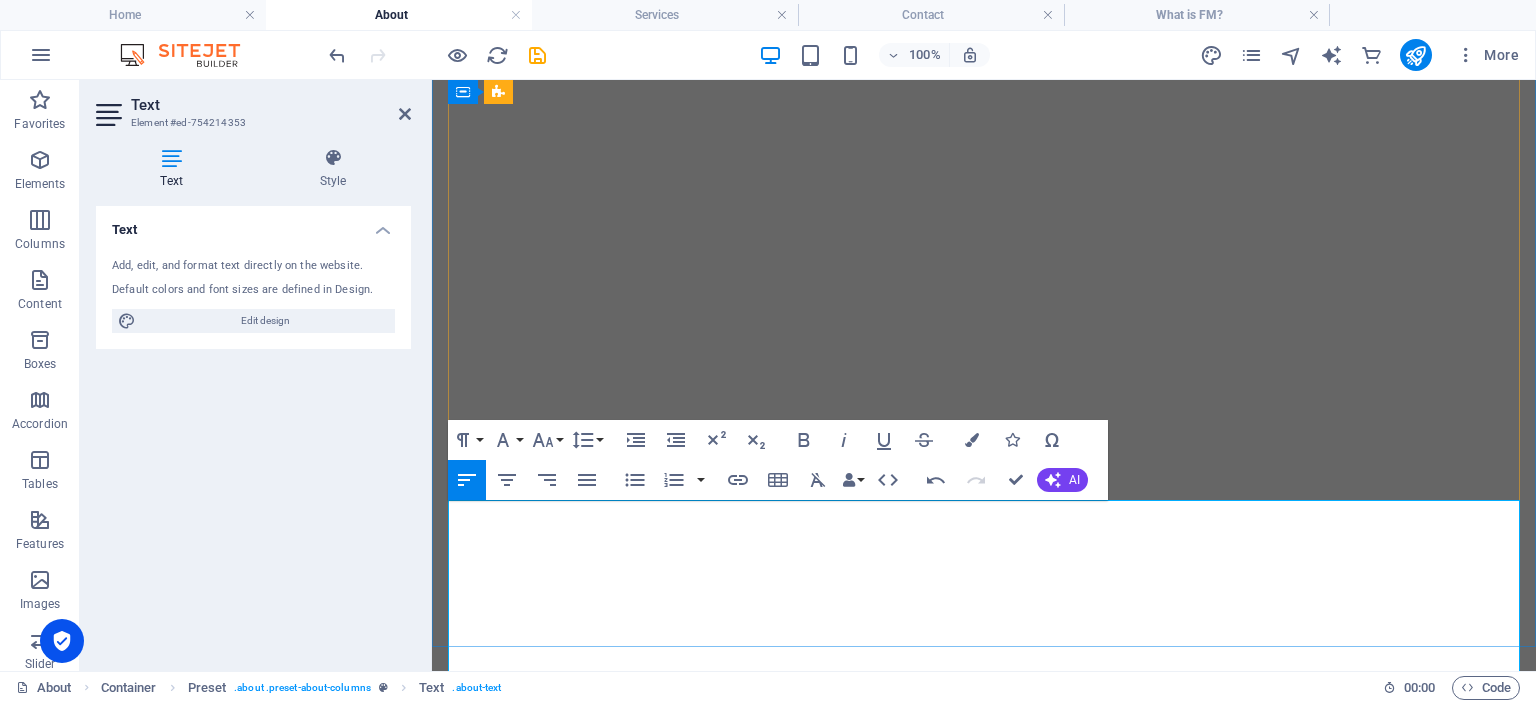 drag, startPoint x: 1020, startPoint y: 590, endPoint x: 1193, endPoint y: 620, distance: 175.5819 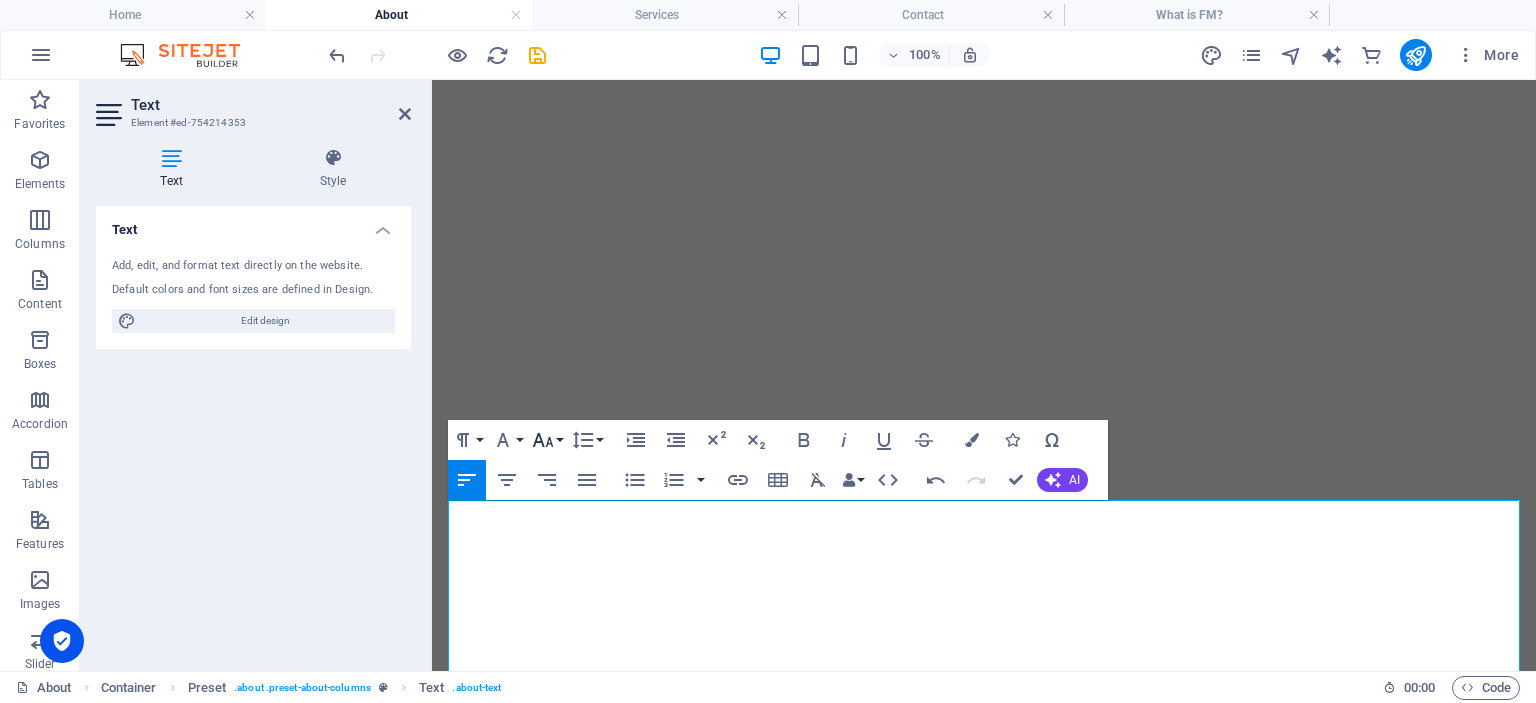 click on "Font Size" at bounding box center [547, 440] 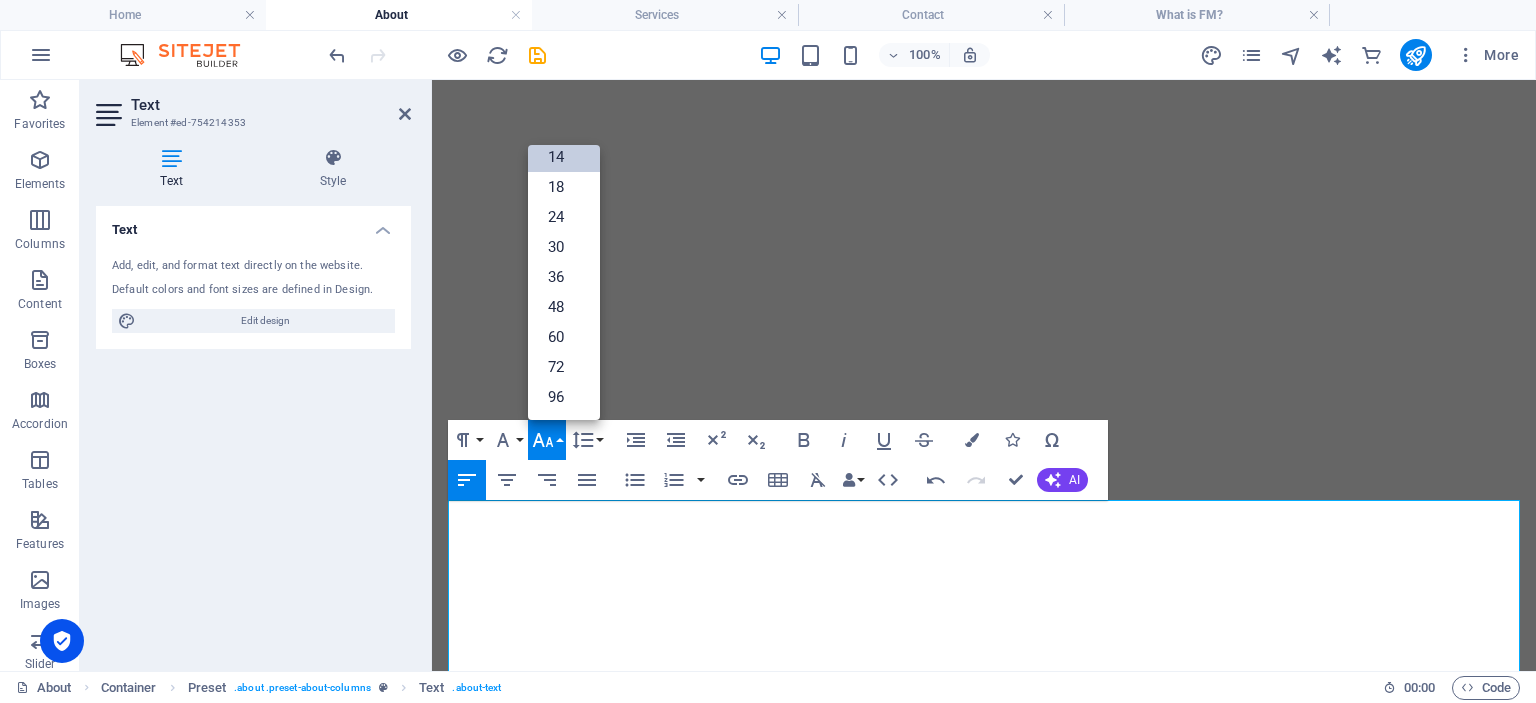 scroll, scrollTop: 161, scrollLeft: 0, axis: vertical 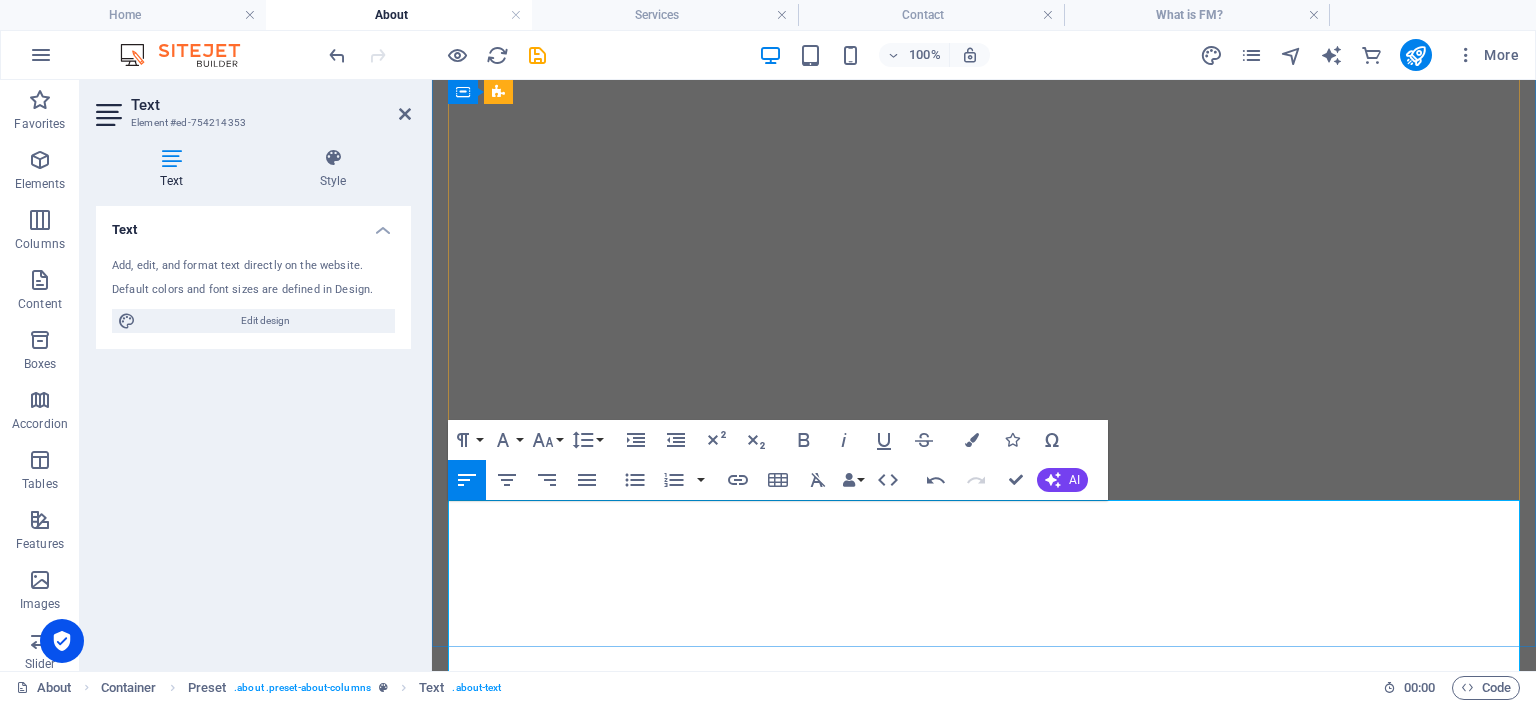 click on "Process Approach" at bounding box center [1004, 3303] 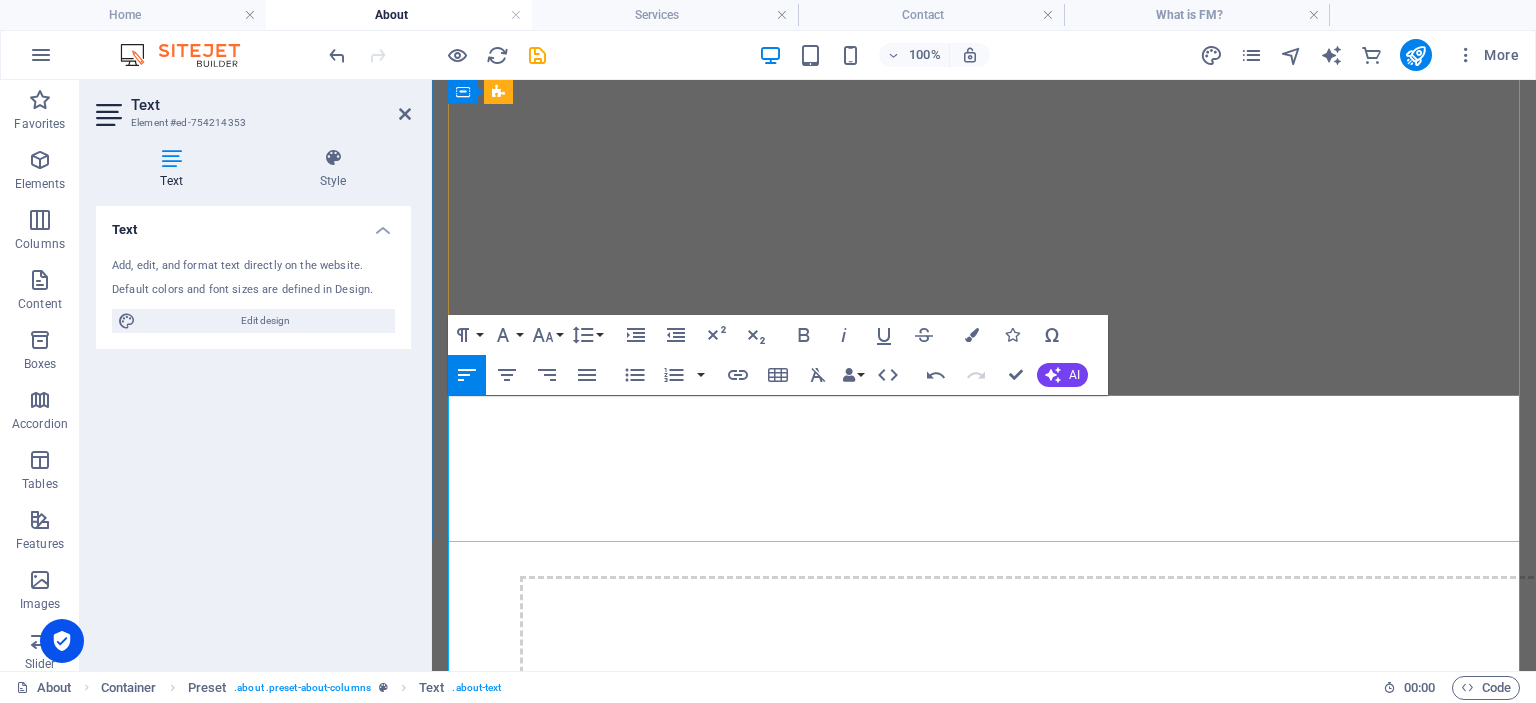 click on "e emphasize understanding and meeting the needs and expectations of customers." at bounding box center (731, 2847) 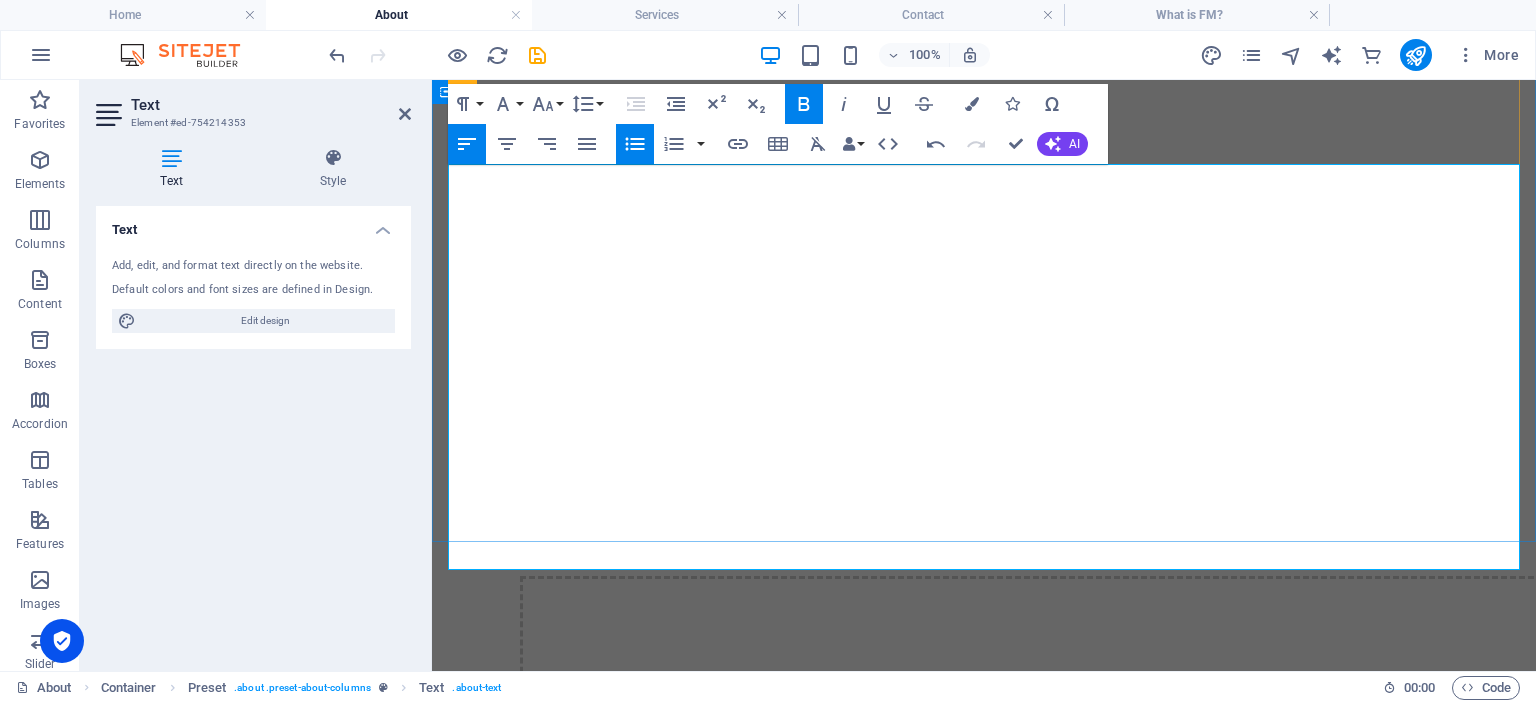 scroll, scrollTop: 257, scrollLeft: 0, axis: vertical 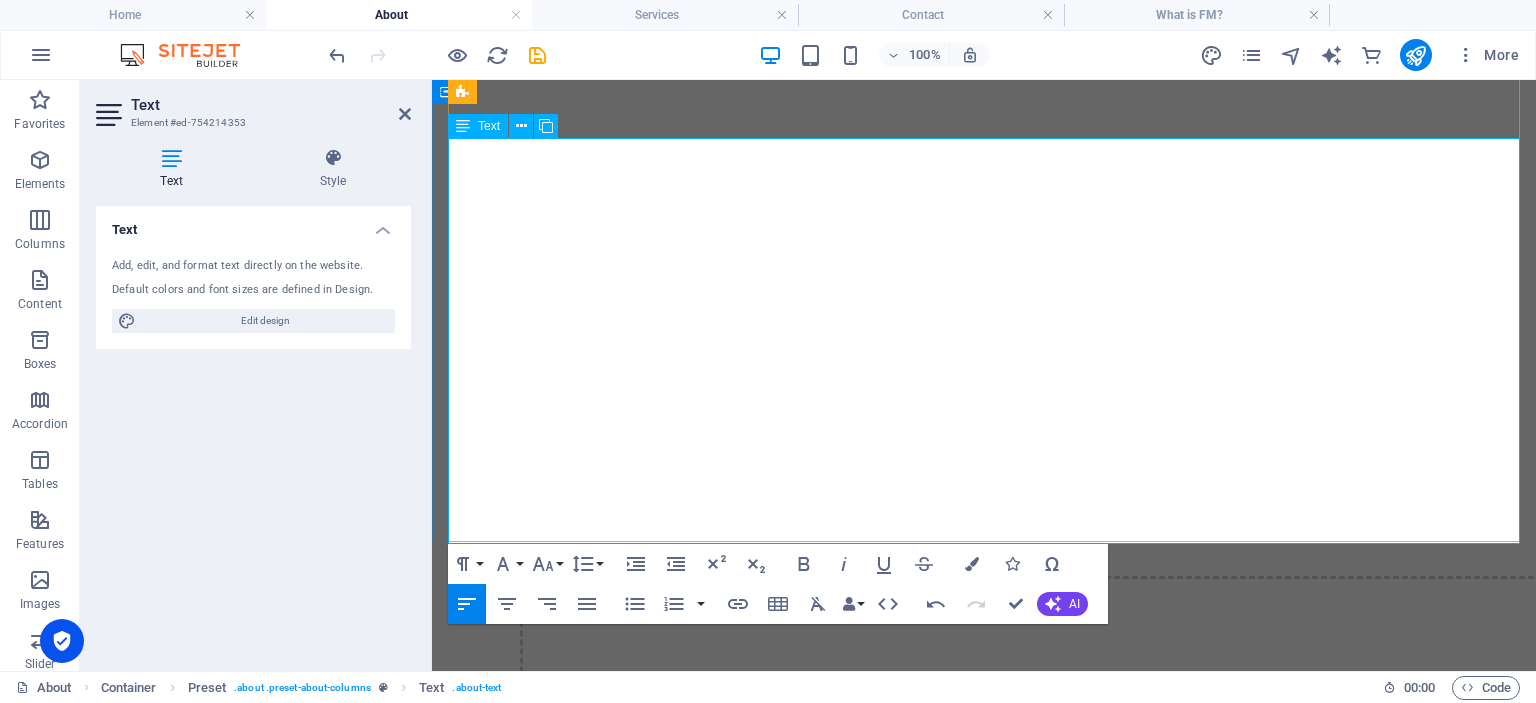 click on "We empower all our employees to participate in quality initiatives and contribute to continuous improvement." at bounding box center (994, 3057) 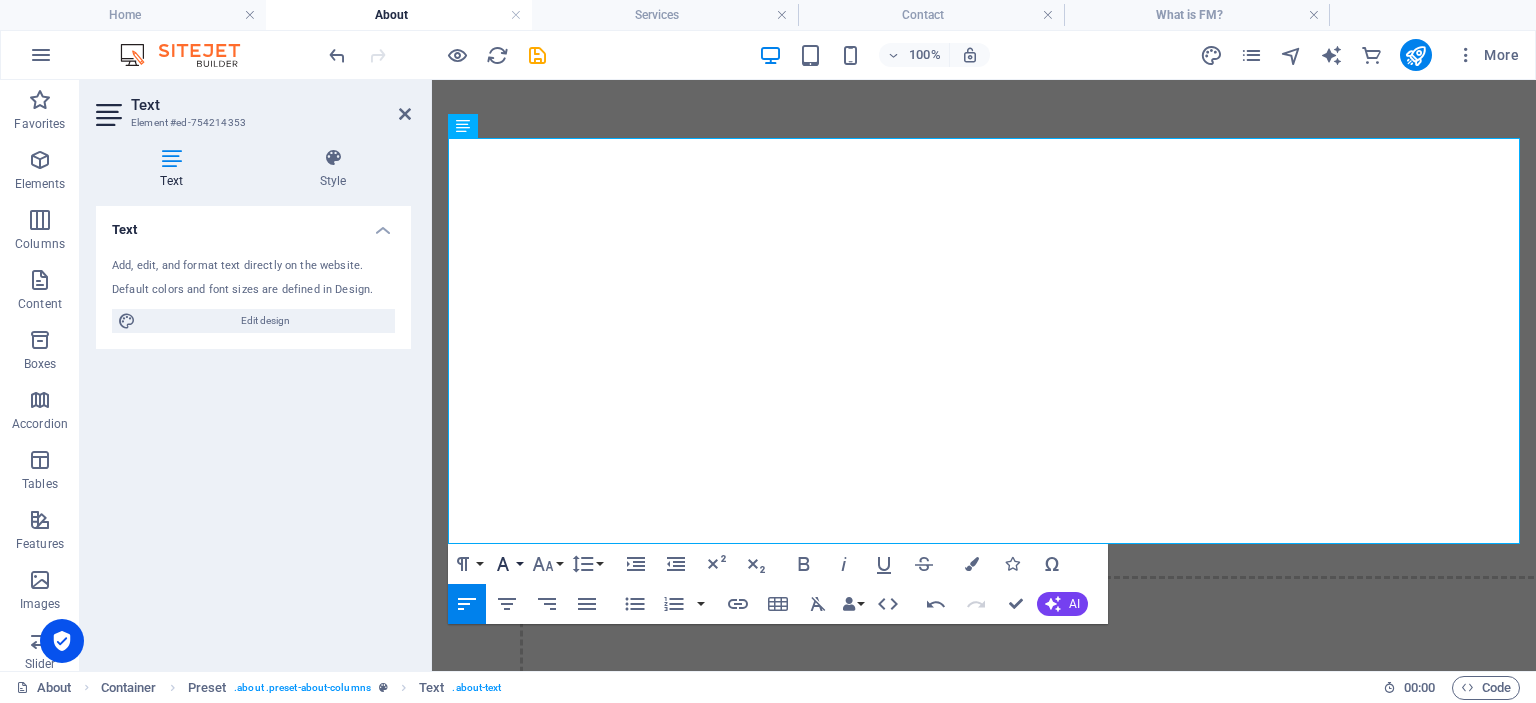 click on "Font Family" at bounding box center [507, 564] 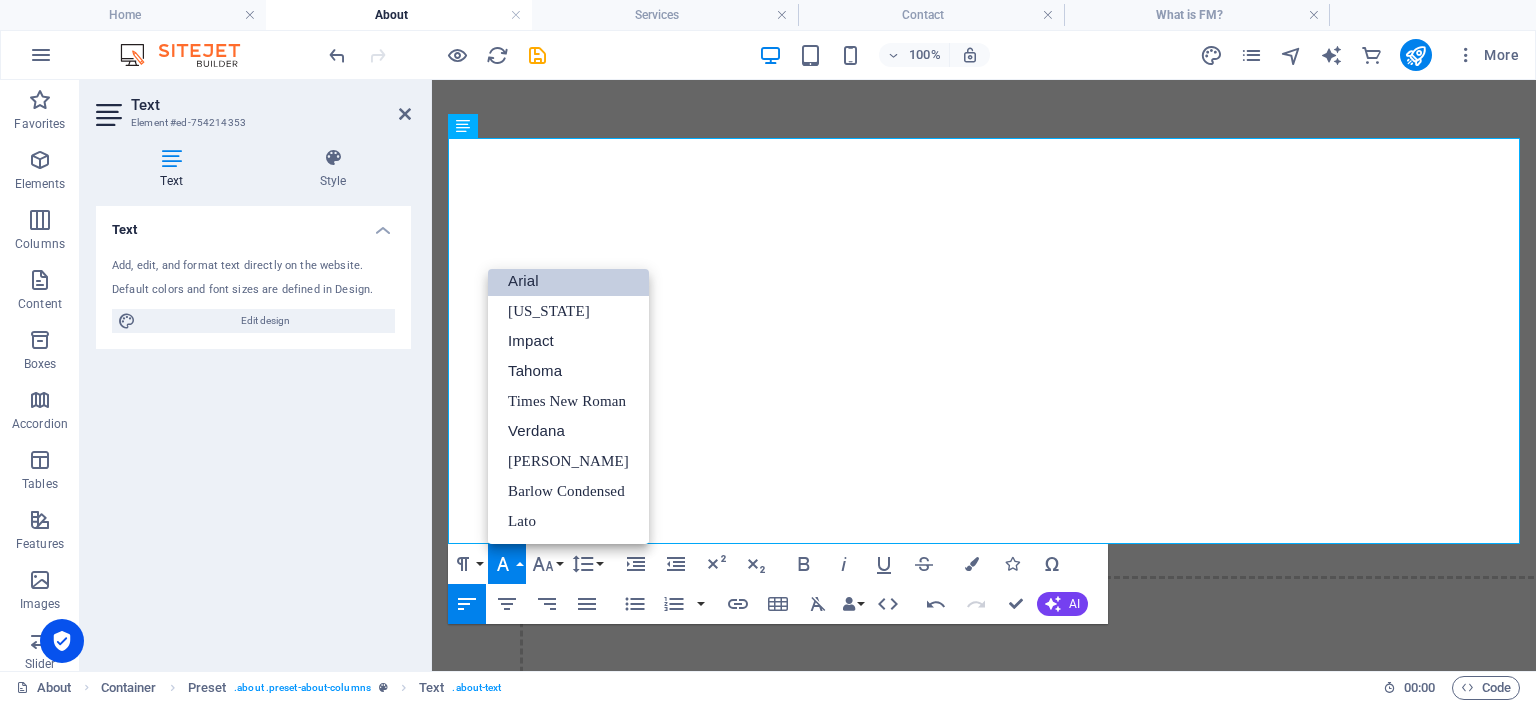 scroll, scrollTop: 11, scrollLeft: 0, axis: vertical 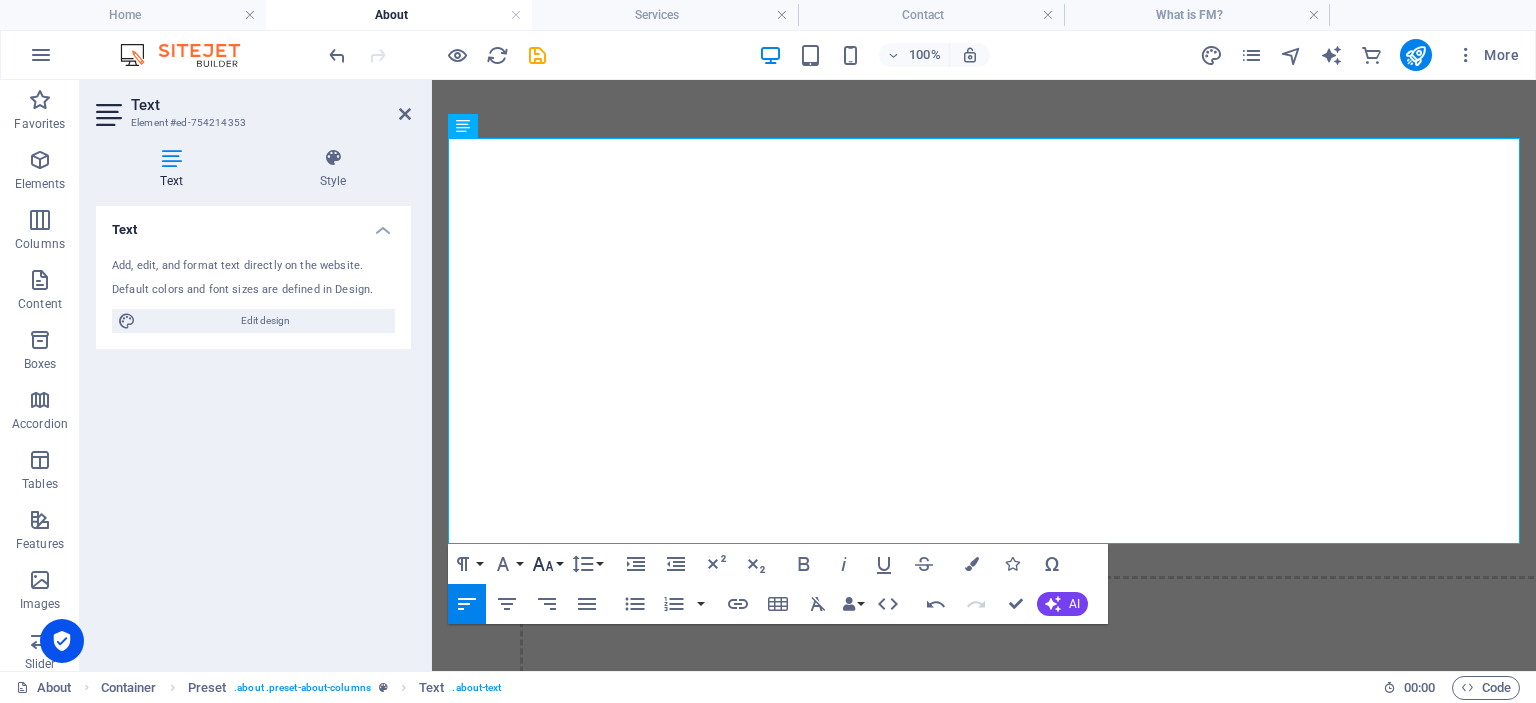 click on "Font Size" at bounding box center (547, 564) 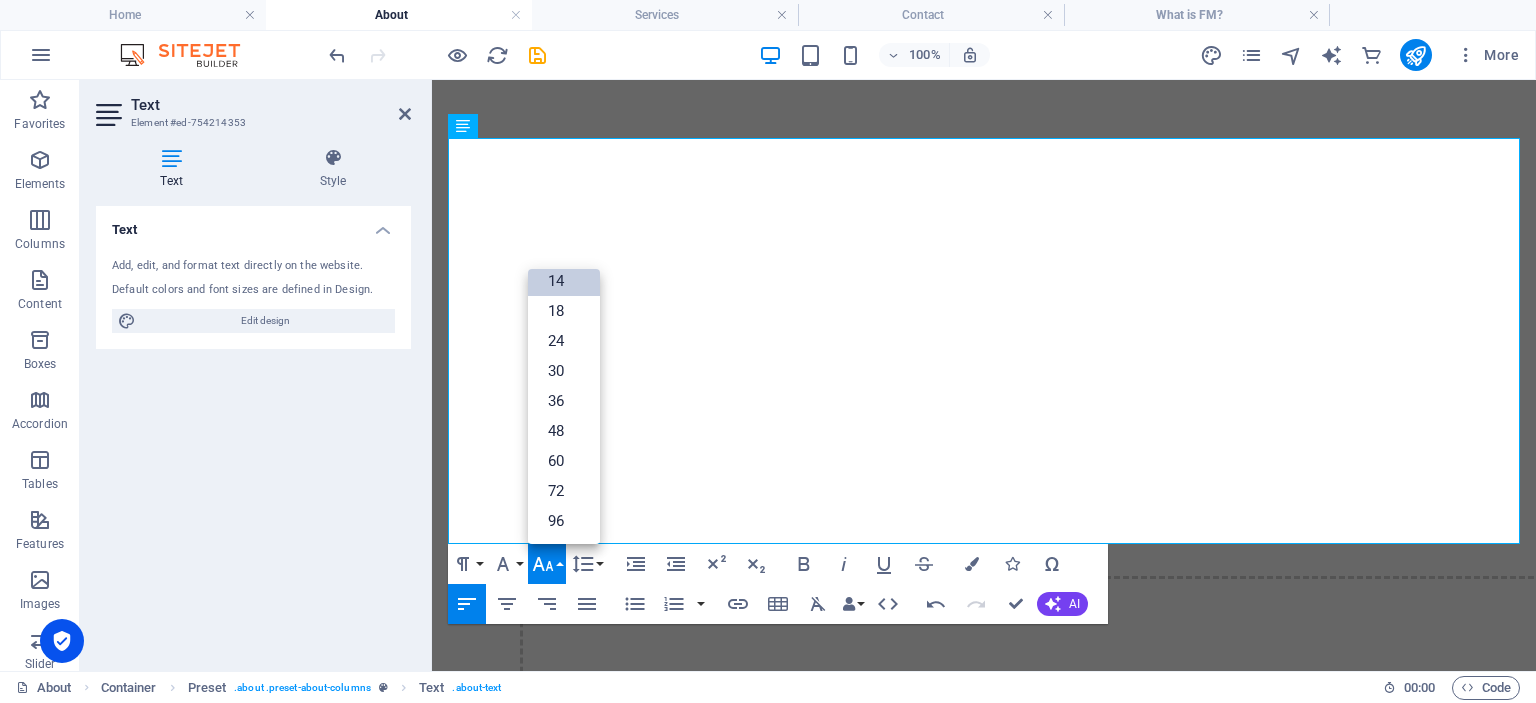 click on "14" at bounding box center (564, 281) 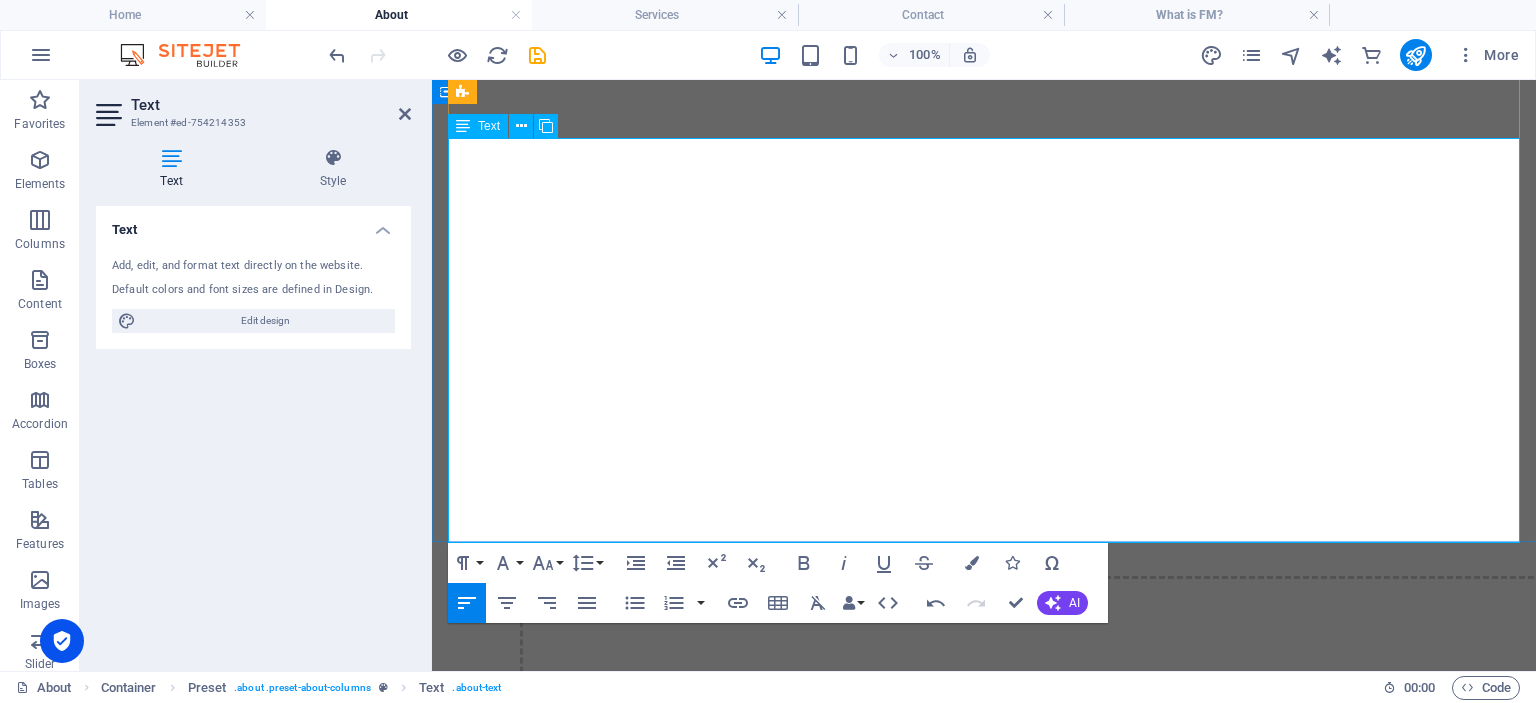 drag, startPoint x: 470, startPoint y: 458, endPoint x: 746, endPoint y: 486, distance: 277.41666 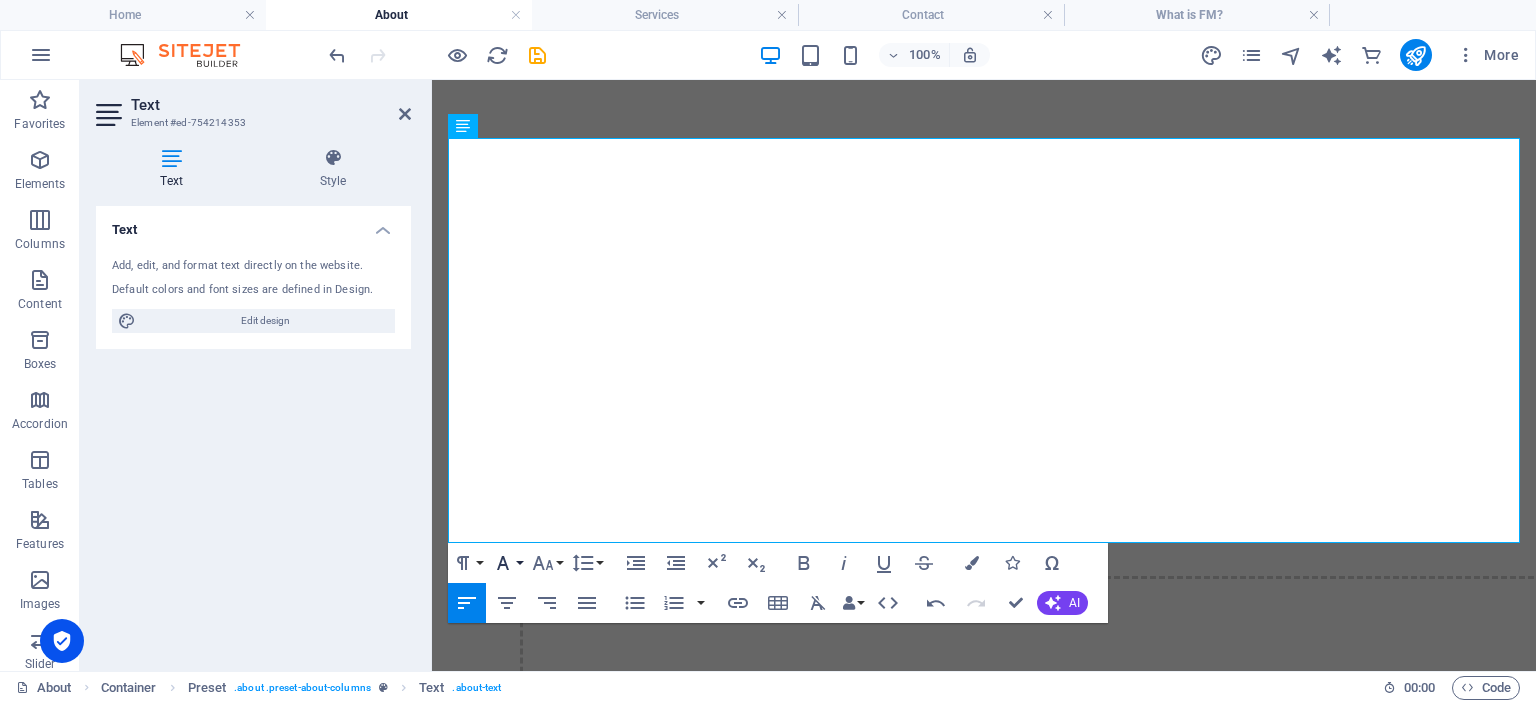 click on "Font Family" at bounding box center [507, 563] 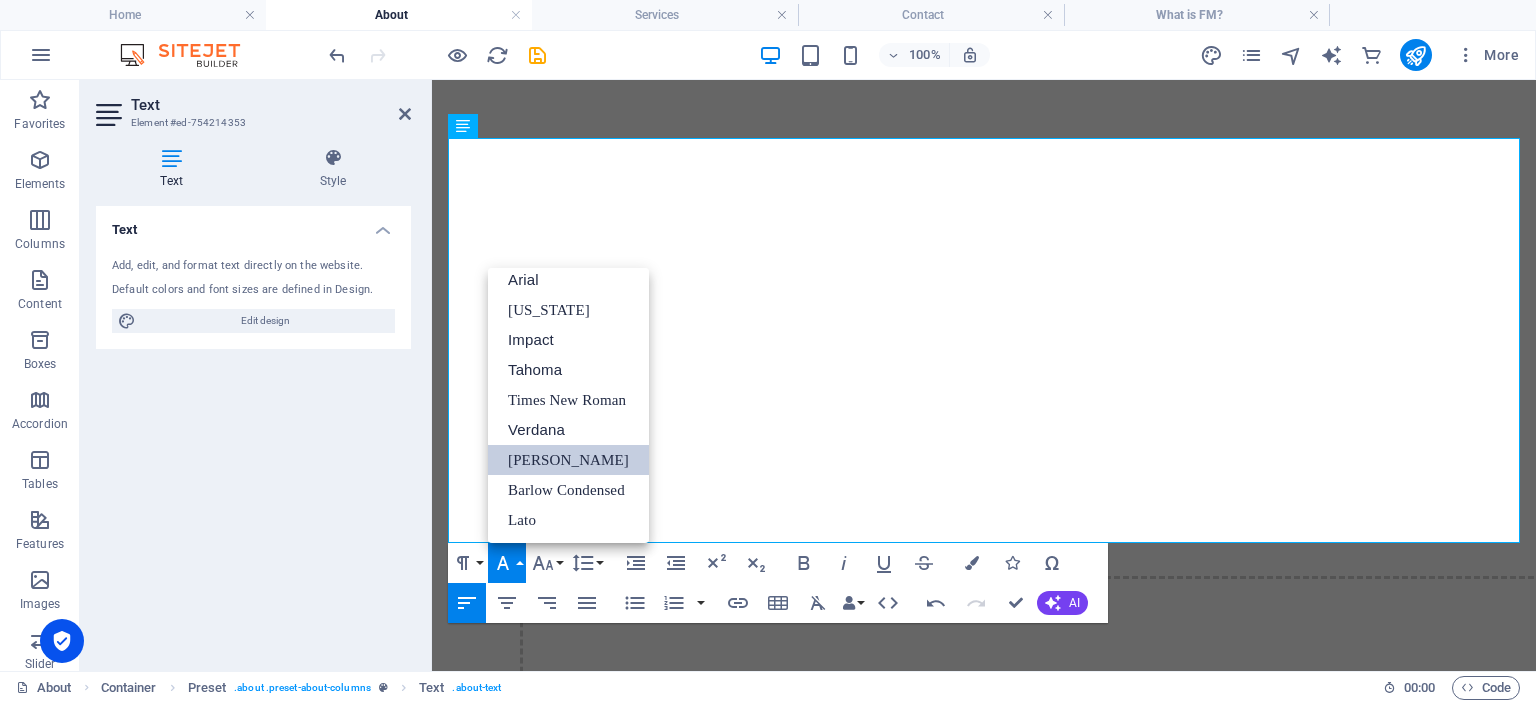 scroll, scrollTop: 11, scrollLeft: 0, axis: vertical 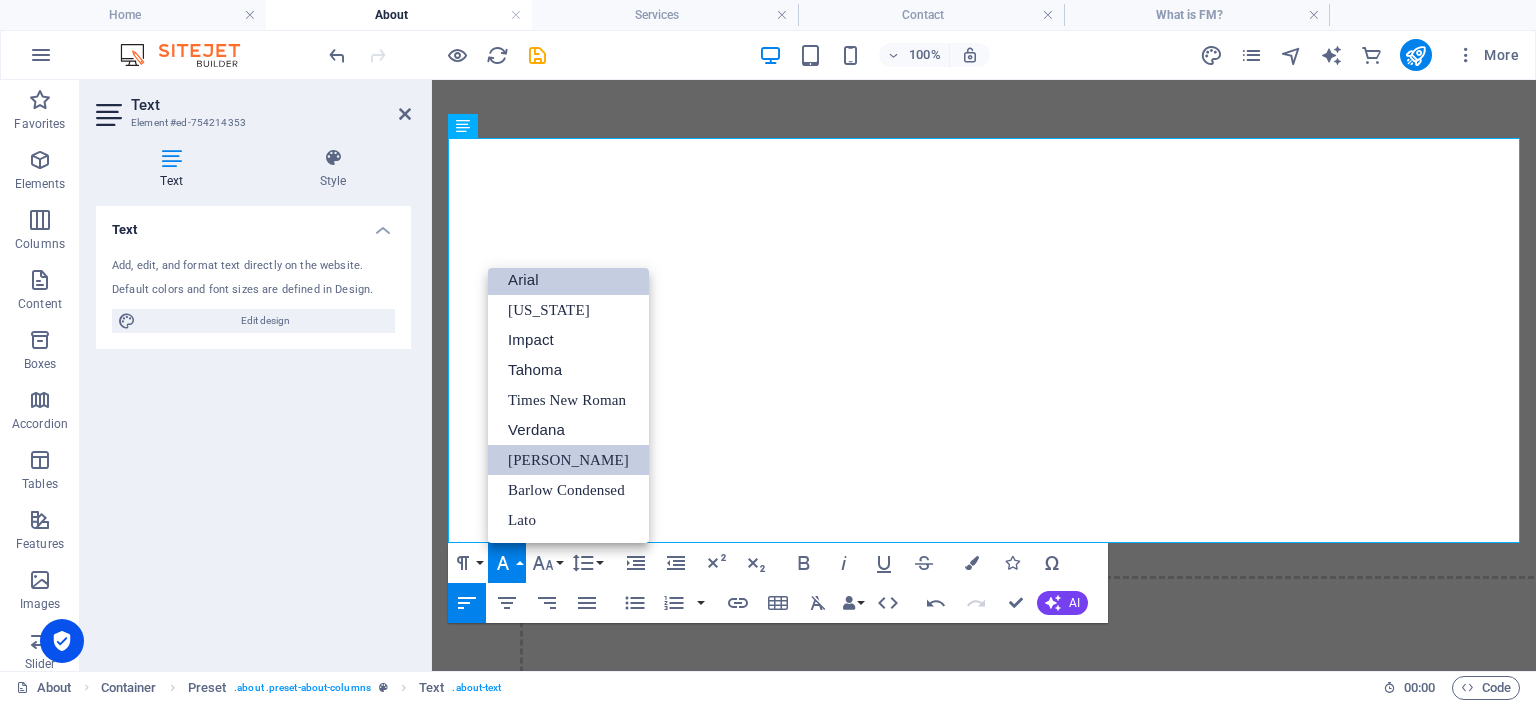 click on "Arial" at bounding box center (568, 280) 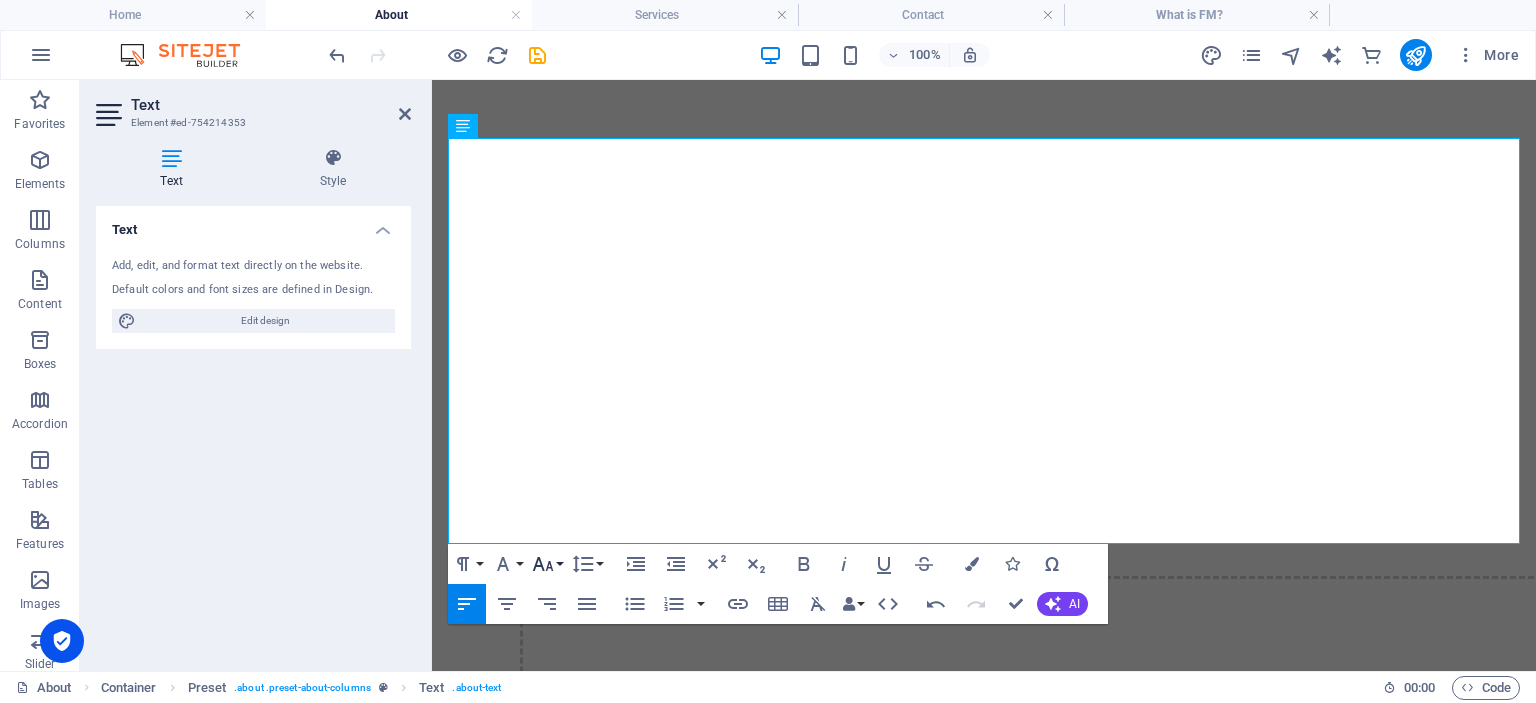 click on "Font Size" at bounding box center (547, 564) 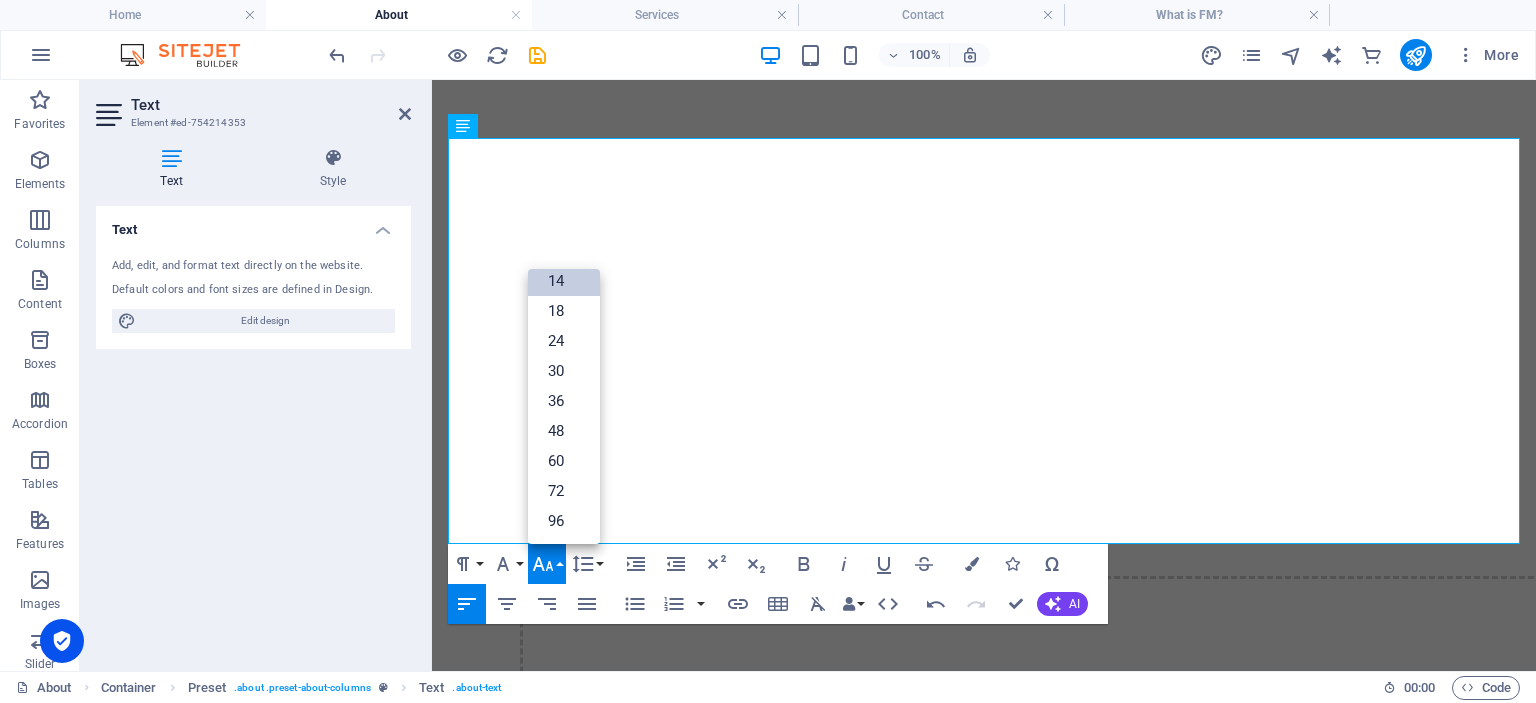 click on "14" at bounding box center (564, 281) 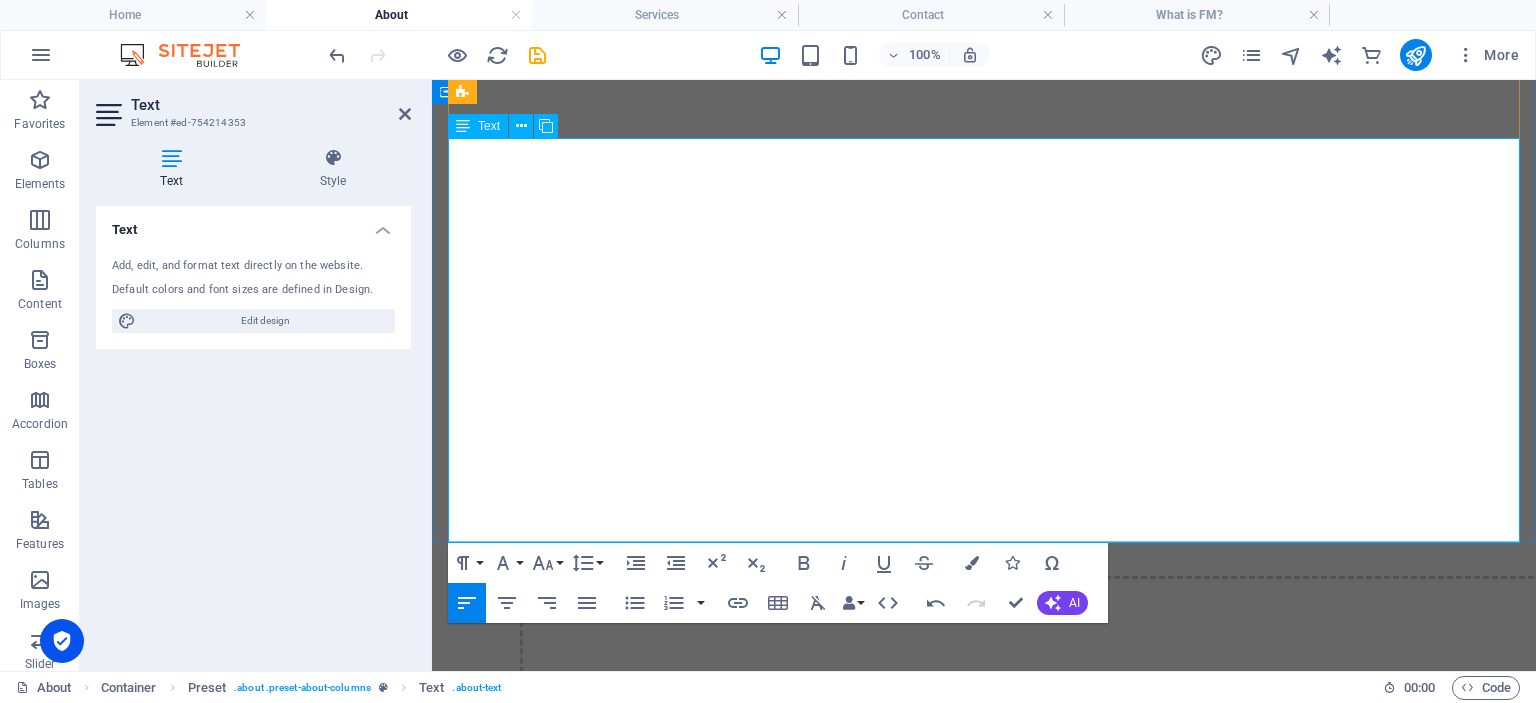 click on "We empower all our employees to participate in quality initiatives and contribute to continuous improvement." at bounding box center [994, 3057] 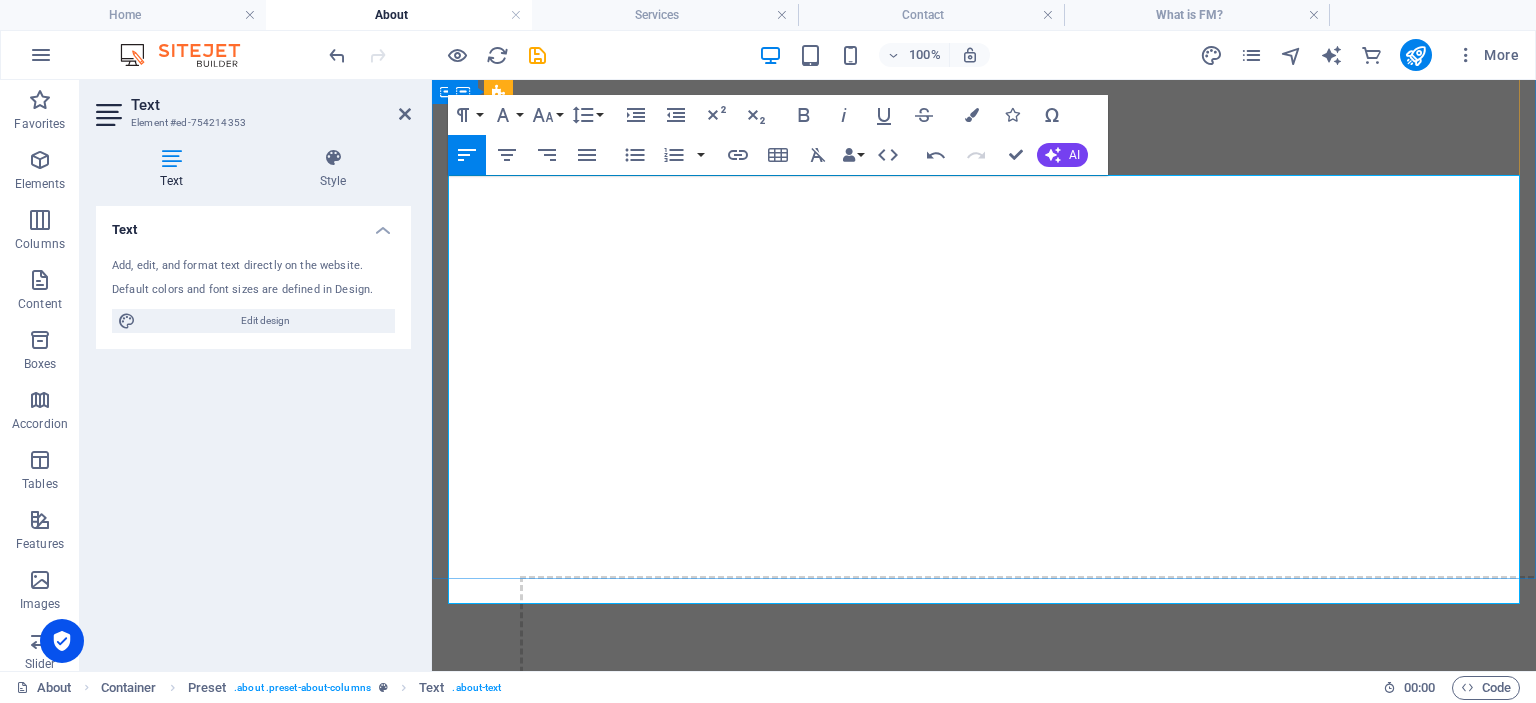scroll, scrollTop: 792, scrollLeft: 0, axis: vertical 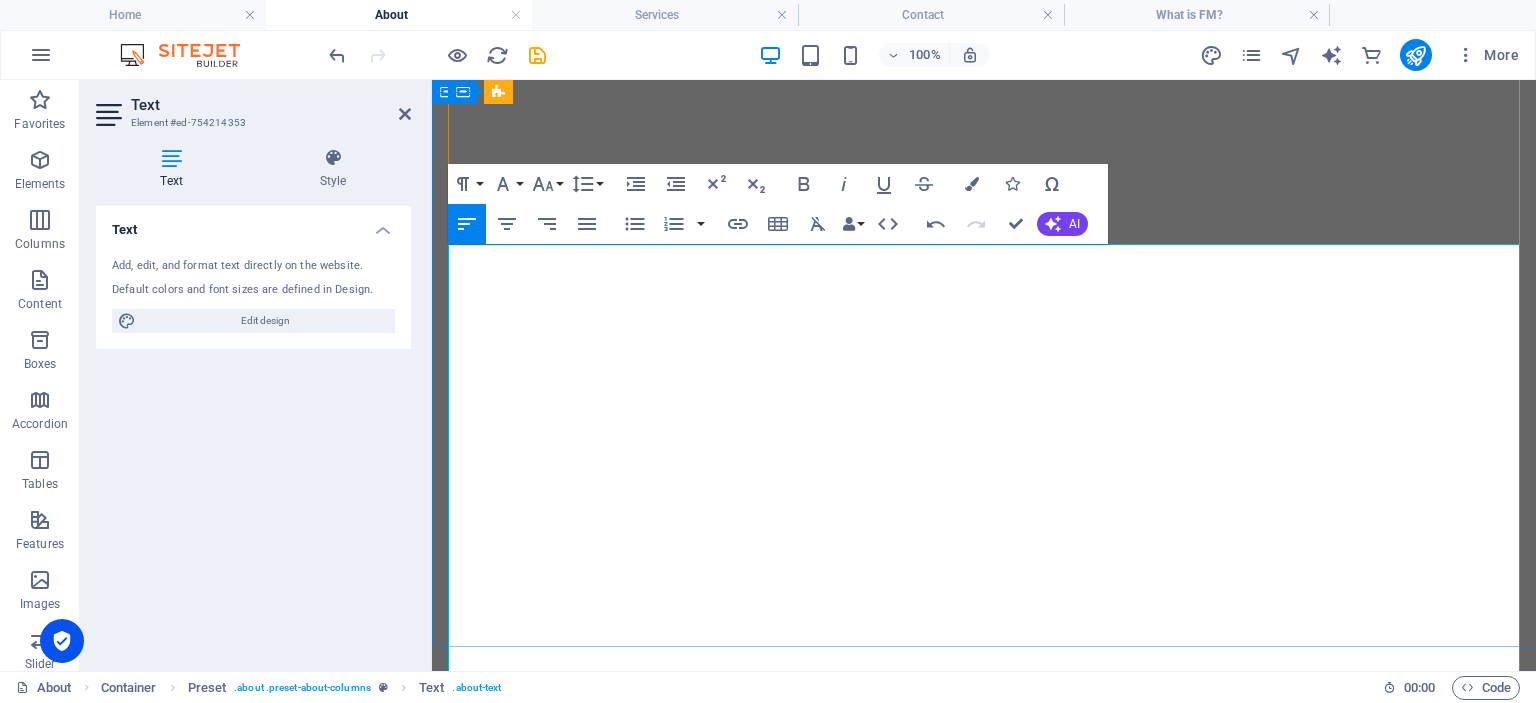 click on "As an ongoing process we are seeking of ways to improve products, services, and processes" at bounding box center (994, 3302) 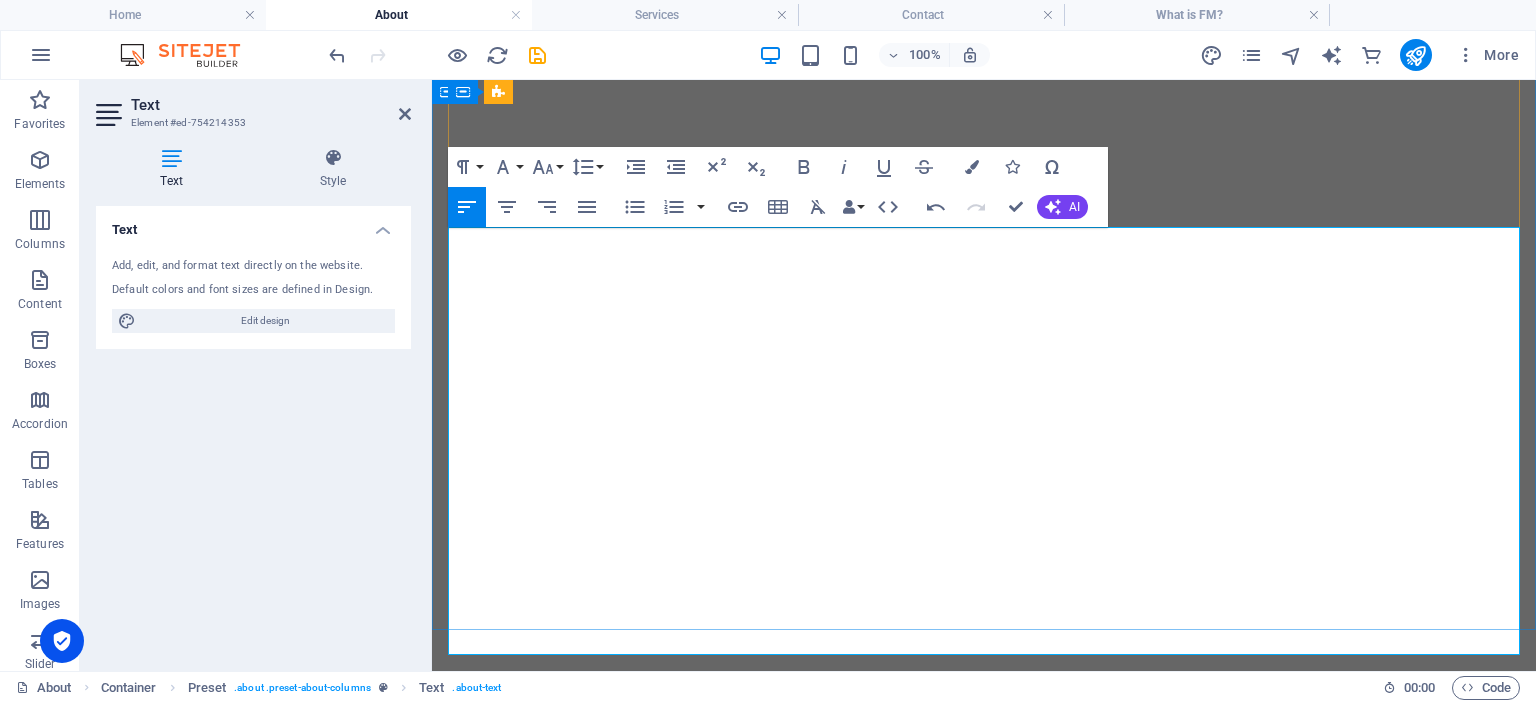 scroll, scrollTop: 898, scrollLeft: 0, axis: vertical 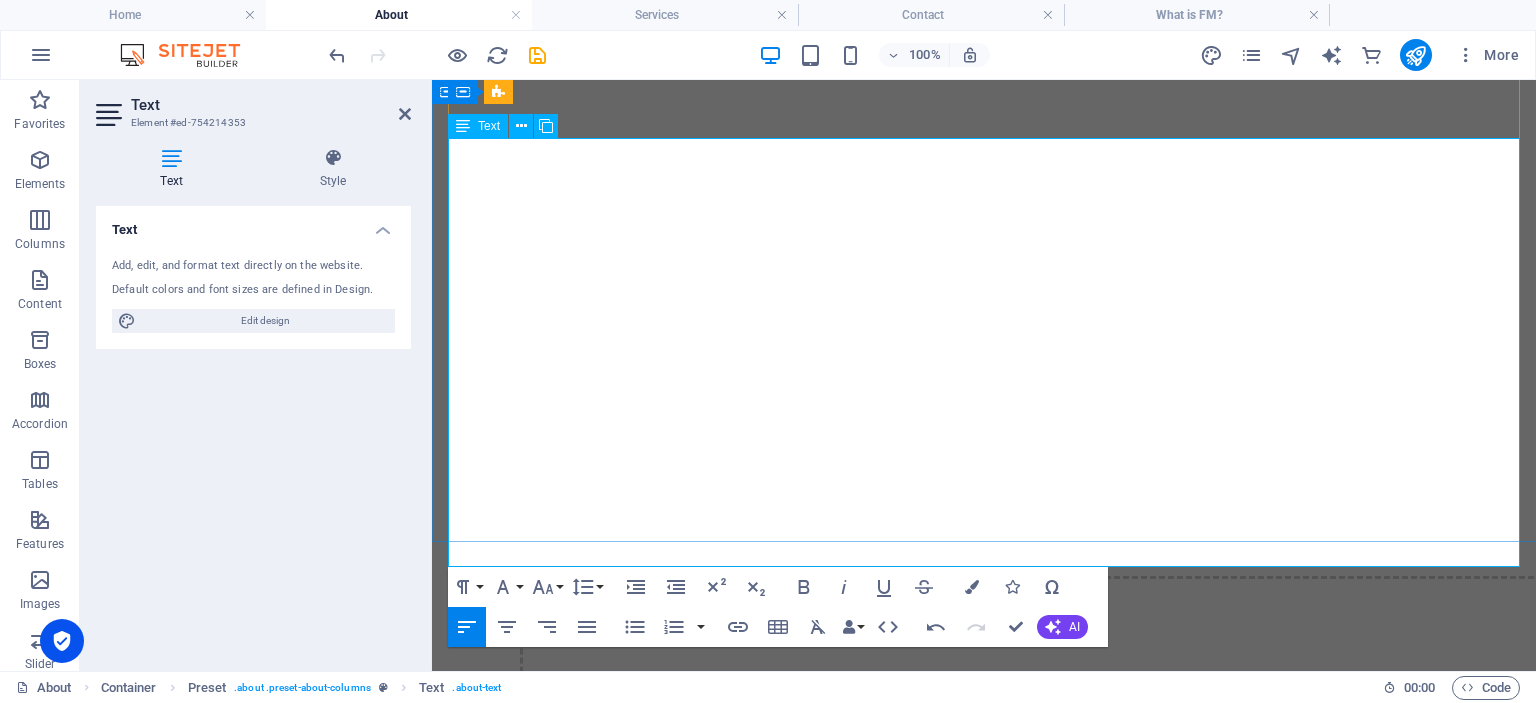 drag, startPoint x: 461, startPoint y: 504, endPoint x: 675, endPoint y: 538, distance: 216.6841 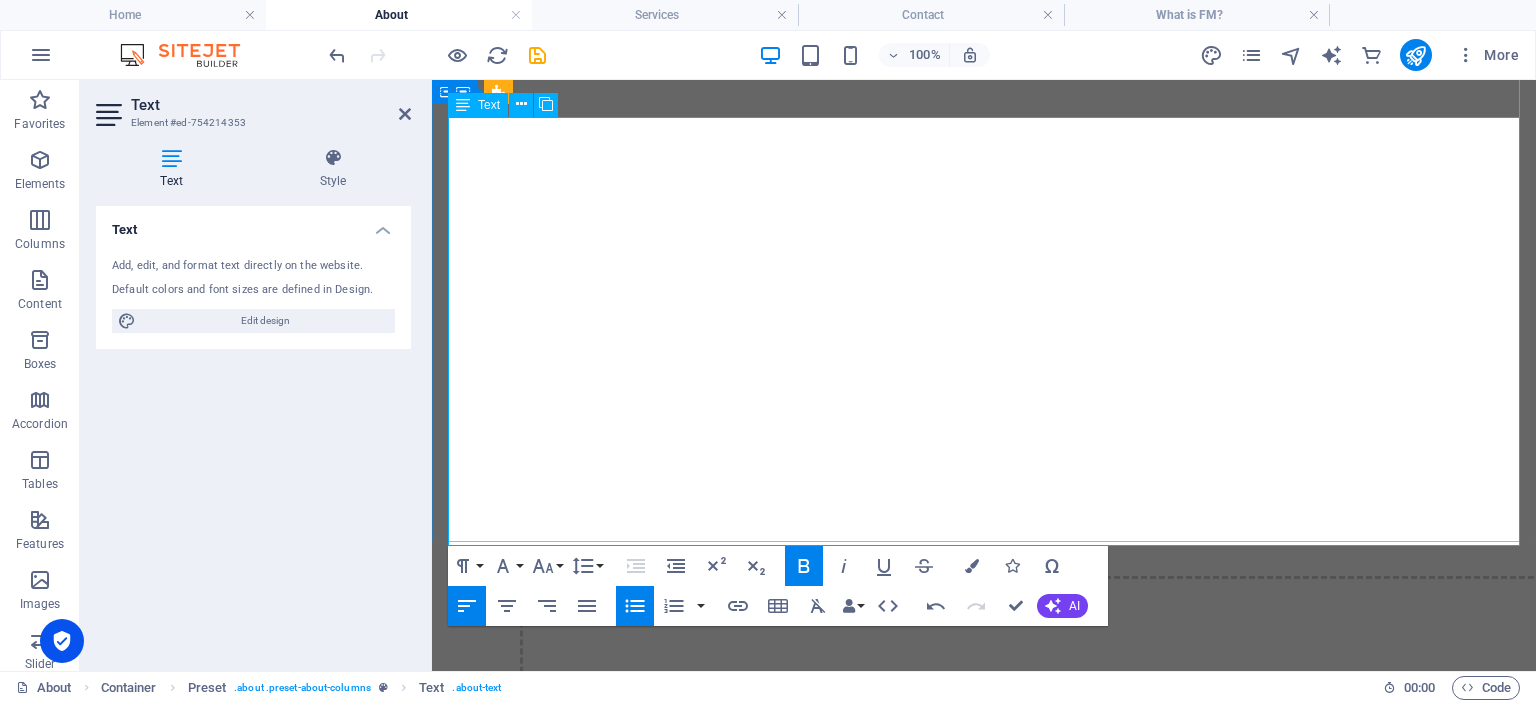 click on "our quality management is integrated into the overall business strategy" at bounding box center (1004, 3469) 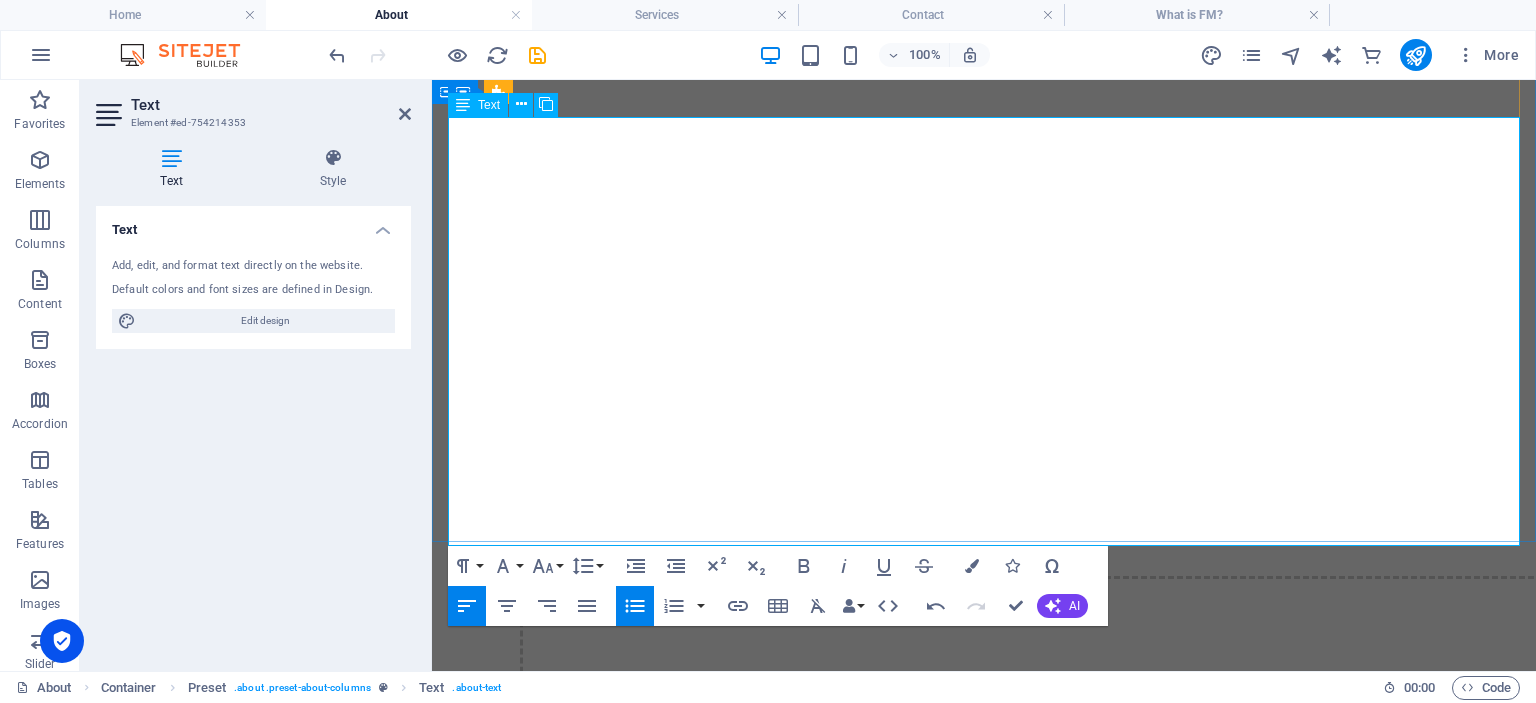 click on "and is approached systematically." at bounding box center (614, 3504) 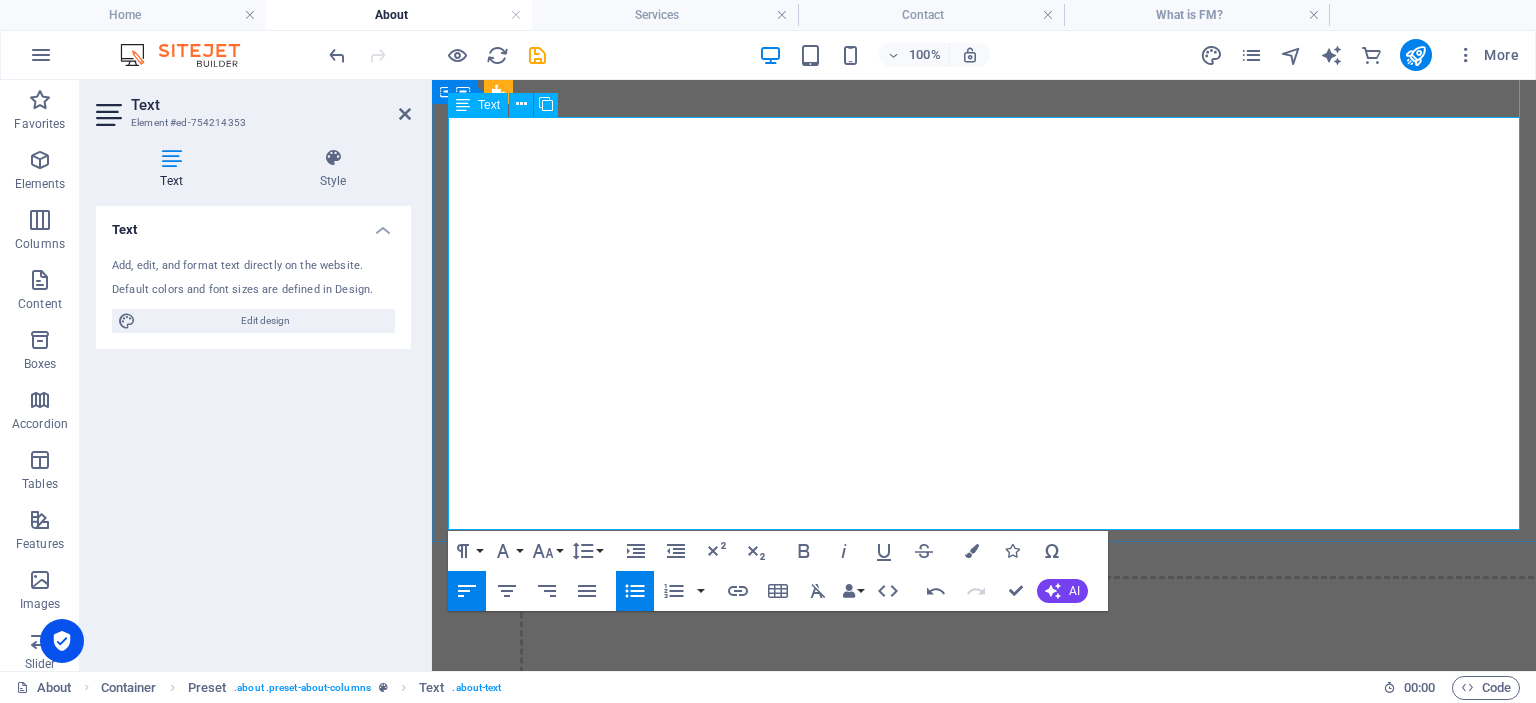 click on "our quality management is integrated into the overall business strategy  and is approached systematically." at bounding box center (1004, 3469) 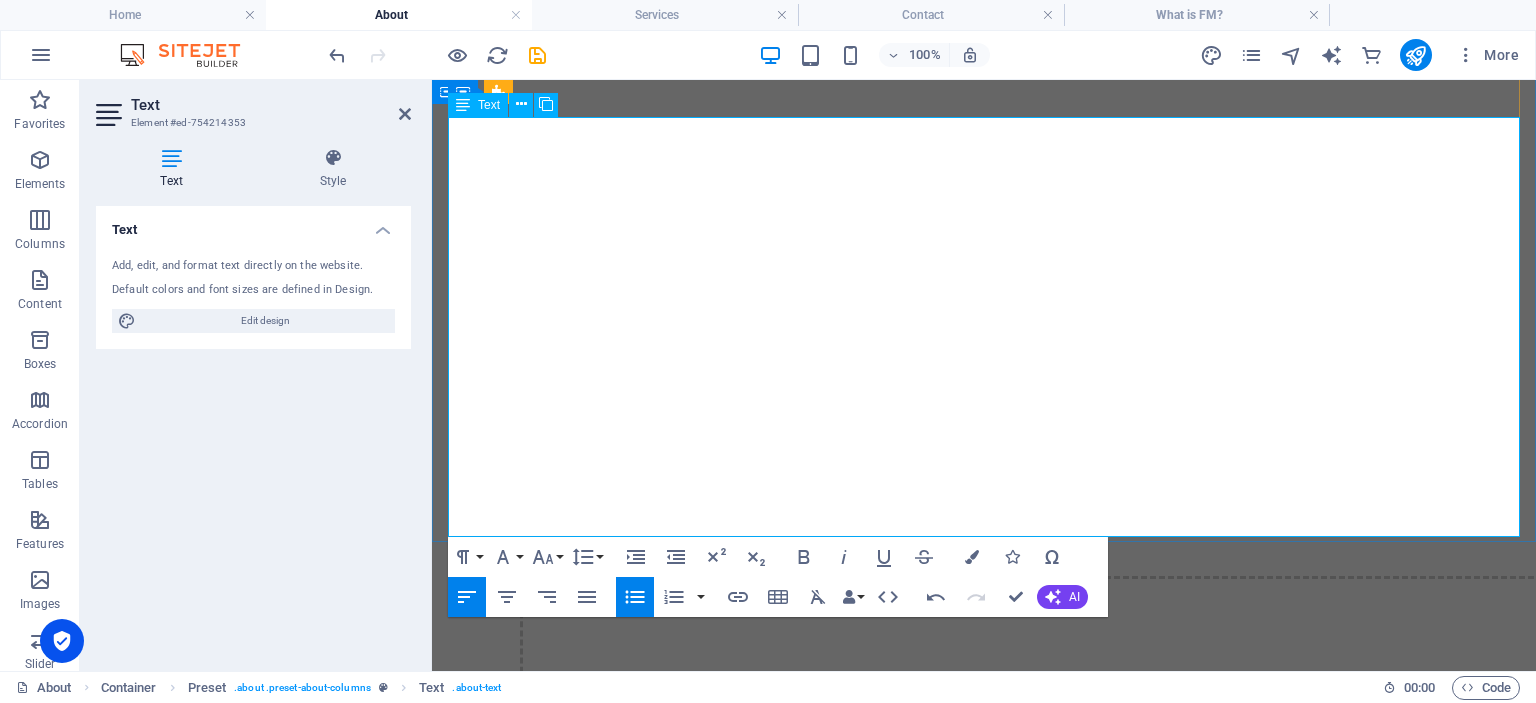 click at bounding box center [1004, 3454] 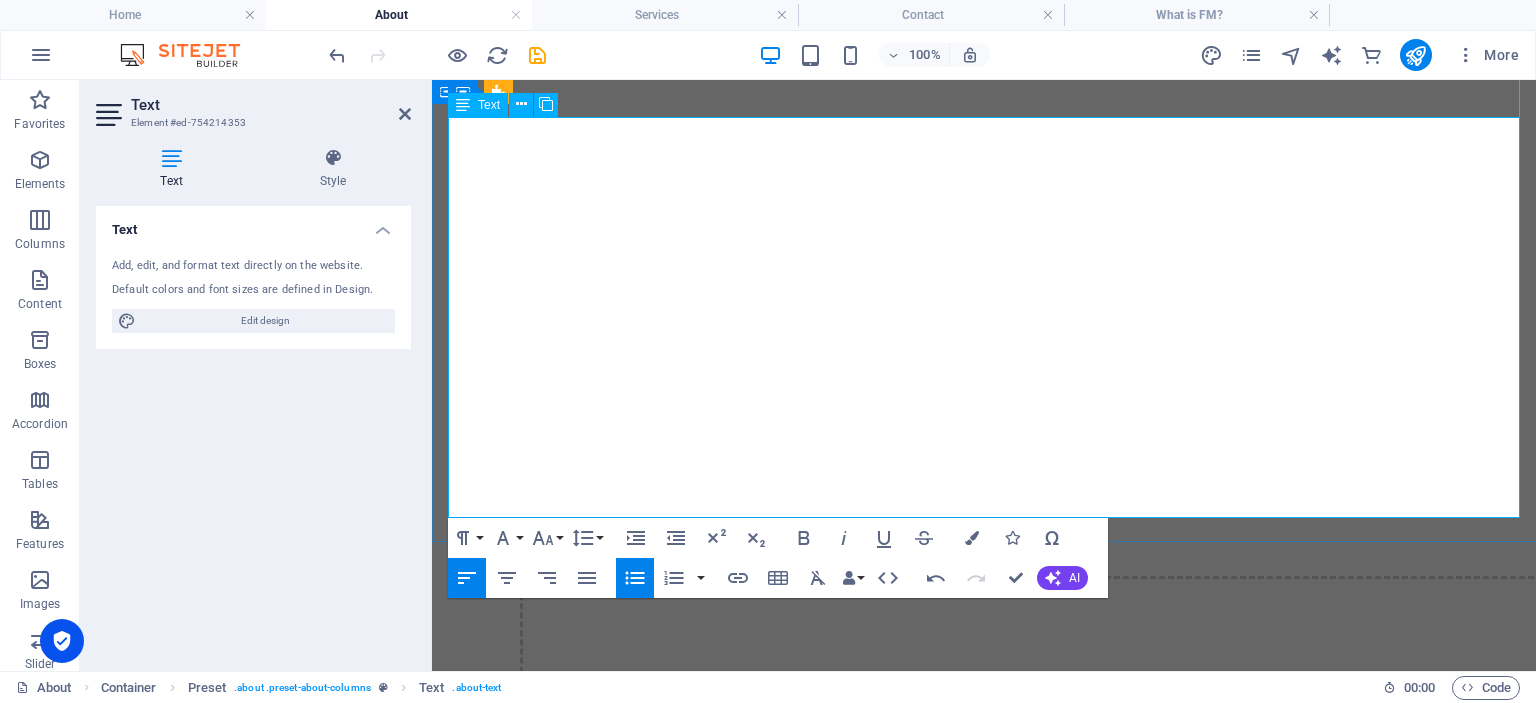click on "our quality management is integrated into the overall business strategy  and is approached systematically." at bounding box center (1004, 3454) 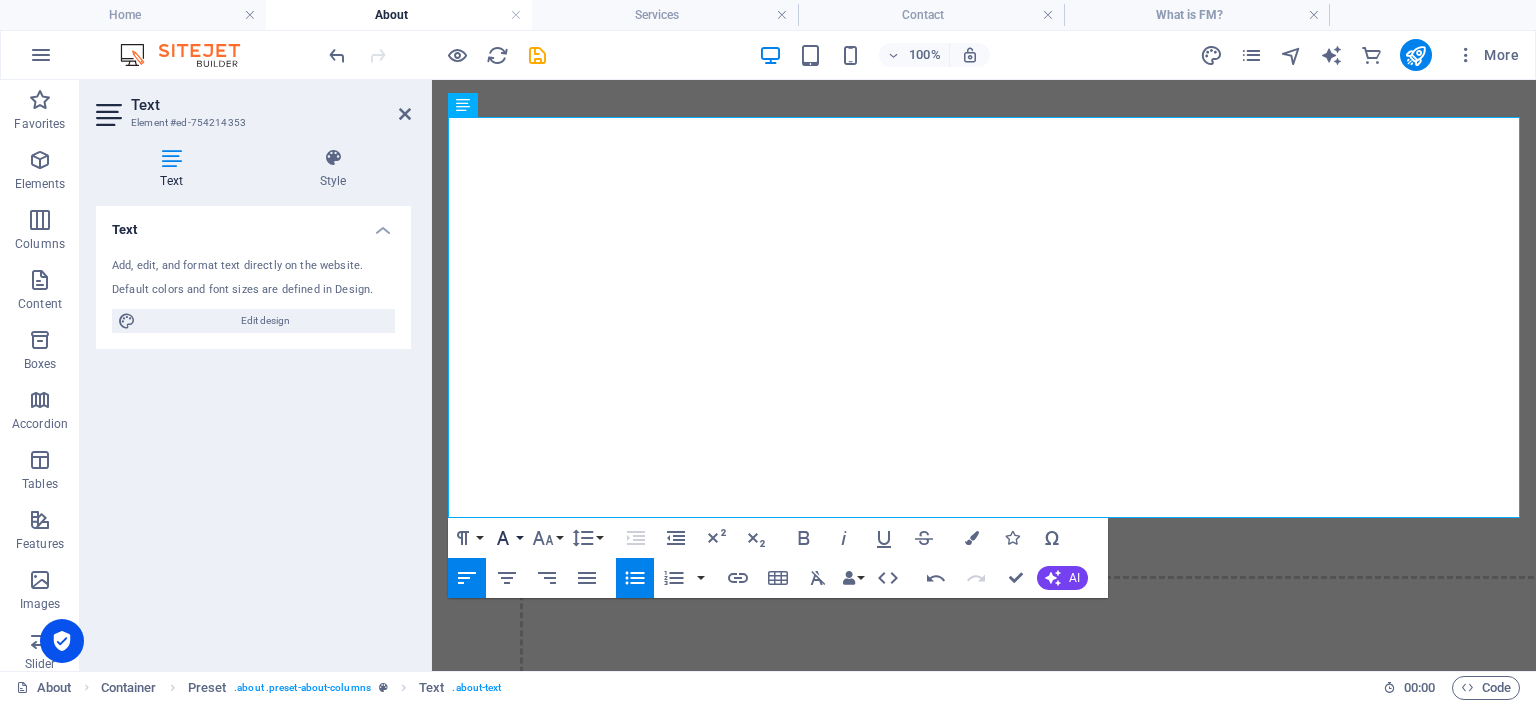 click on "Font Family" at bounding box center [507, 538] 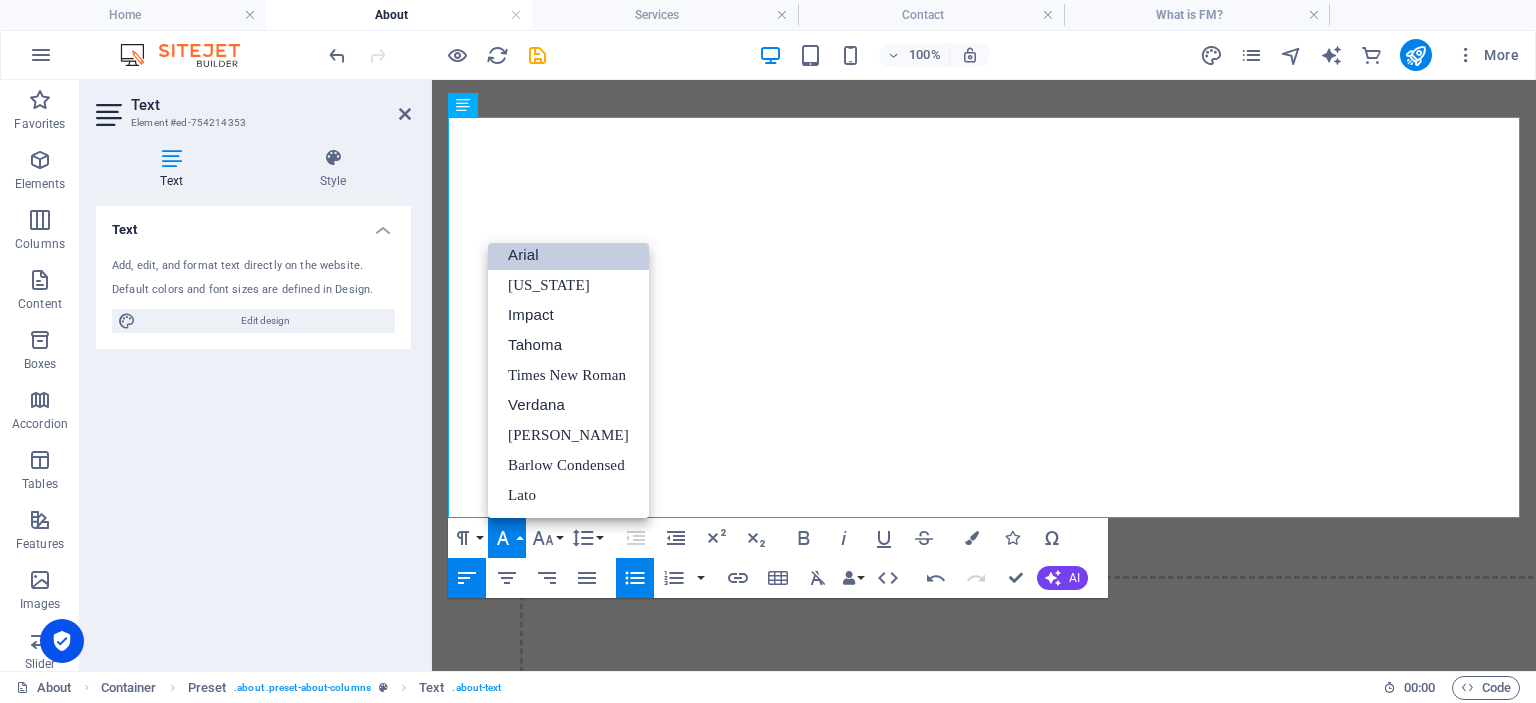 scroll, scrollTop: 11, scrollLeft: 0, axis: vertical 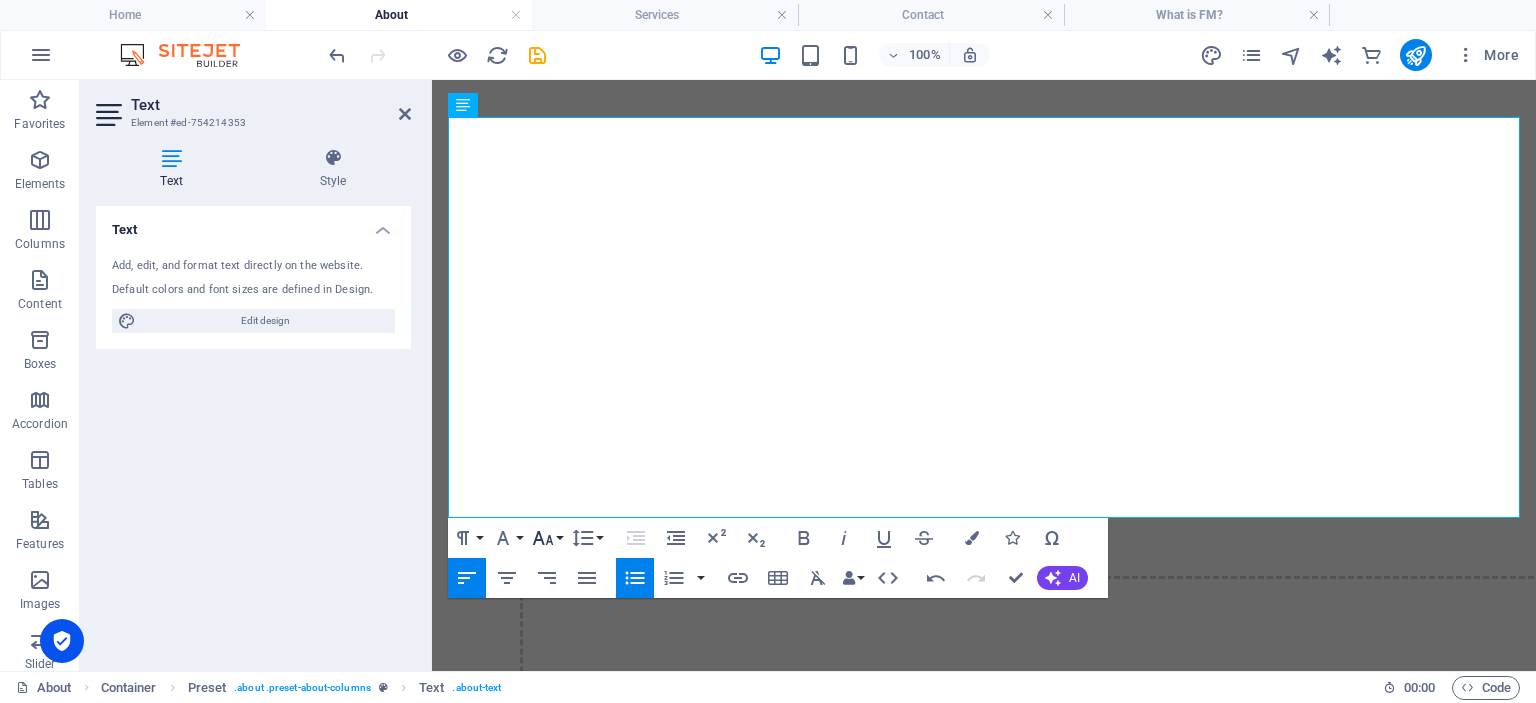 click on "Font Size" at bounding box center [547, 538] 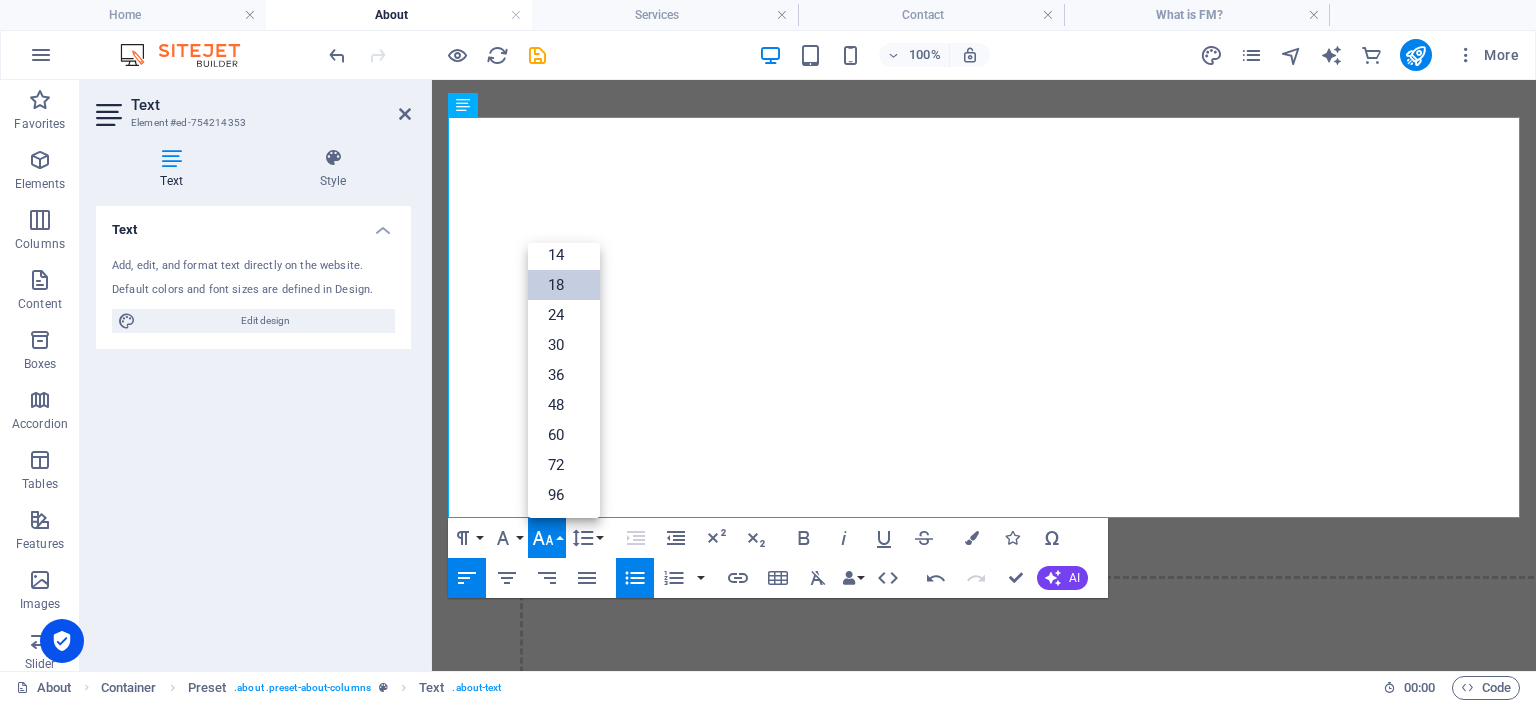 scroll, scrollTop: 161, scrollLeft: 0, axis: vertical 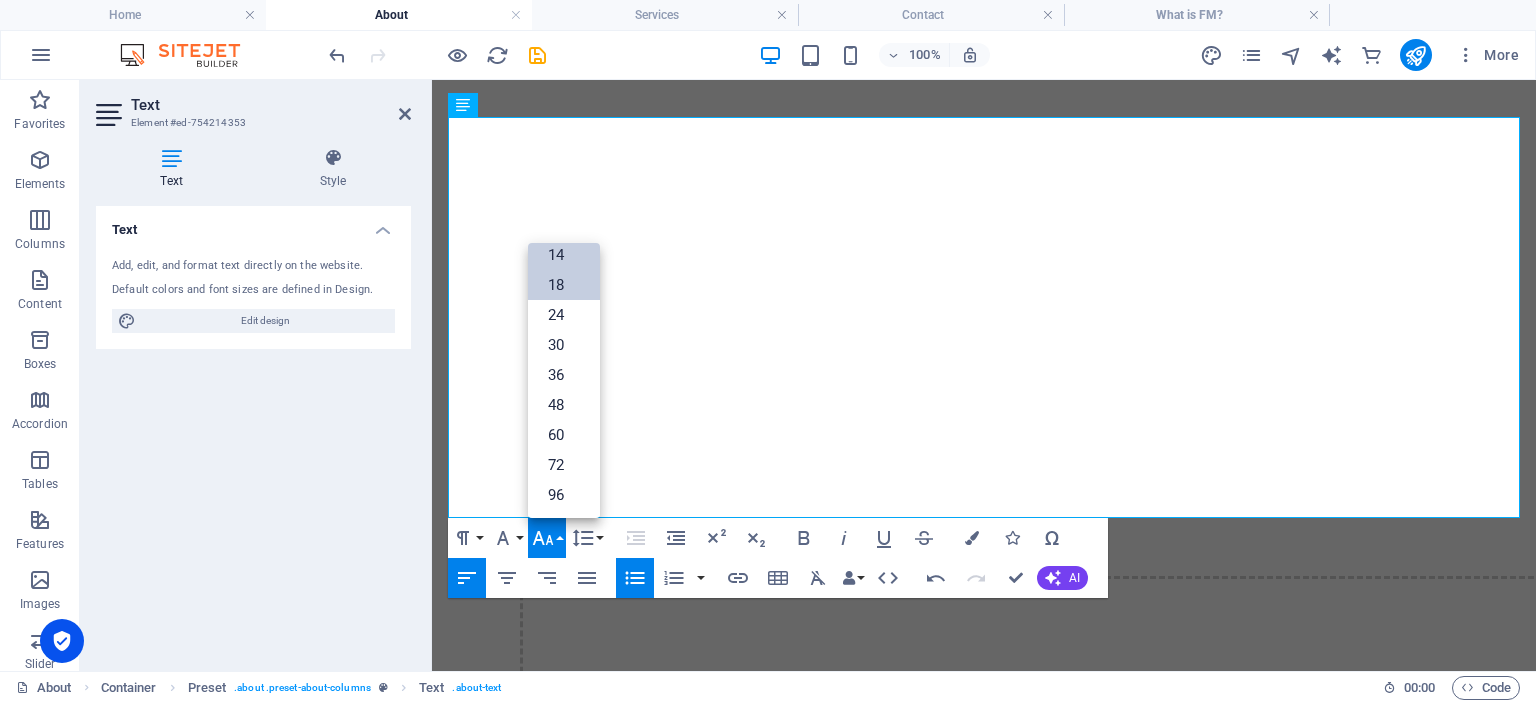 click on "14" at bounding box center [564, 255] 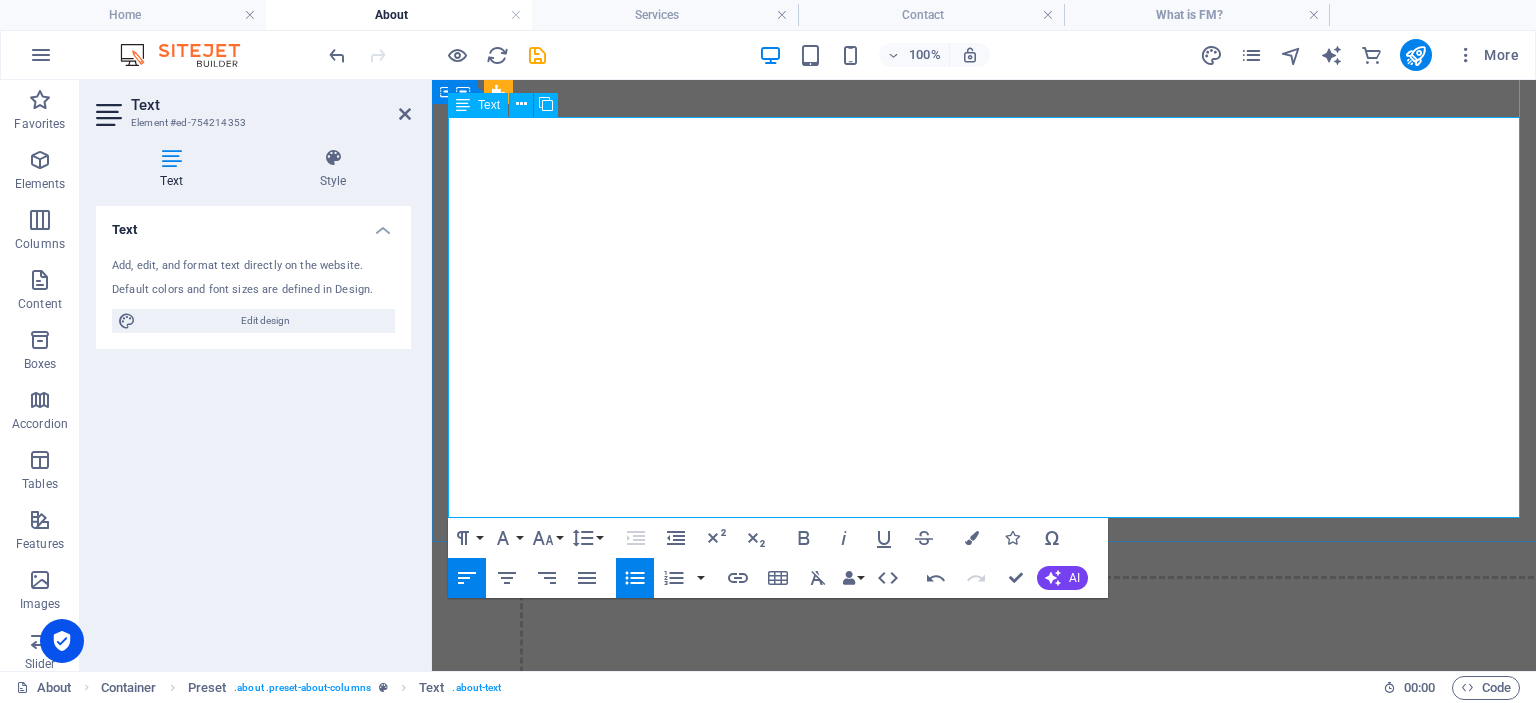 drag, startPoint x: 1017, startPoint y: 438, endPoint x: 1399, endPoint y: 505, distance: 387.83115 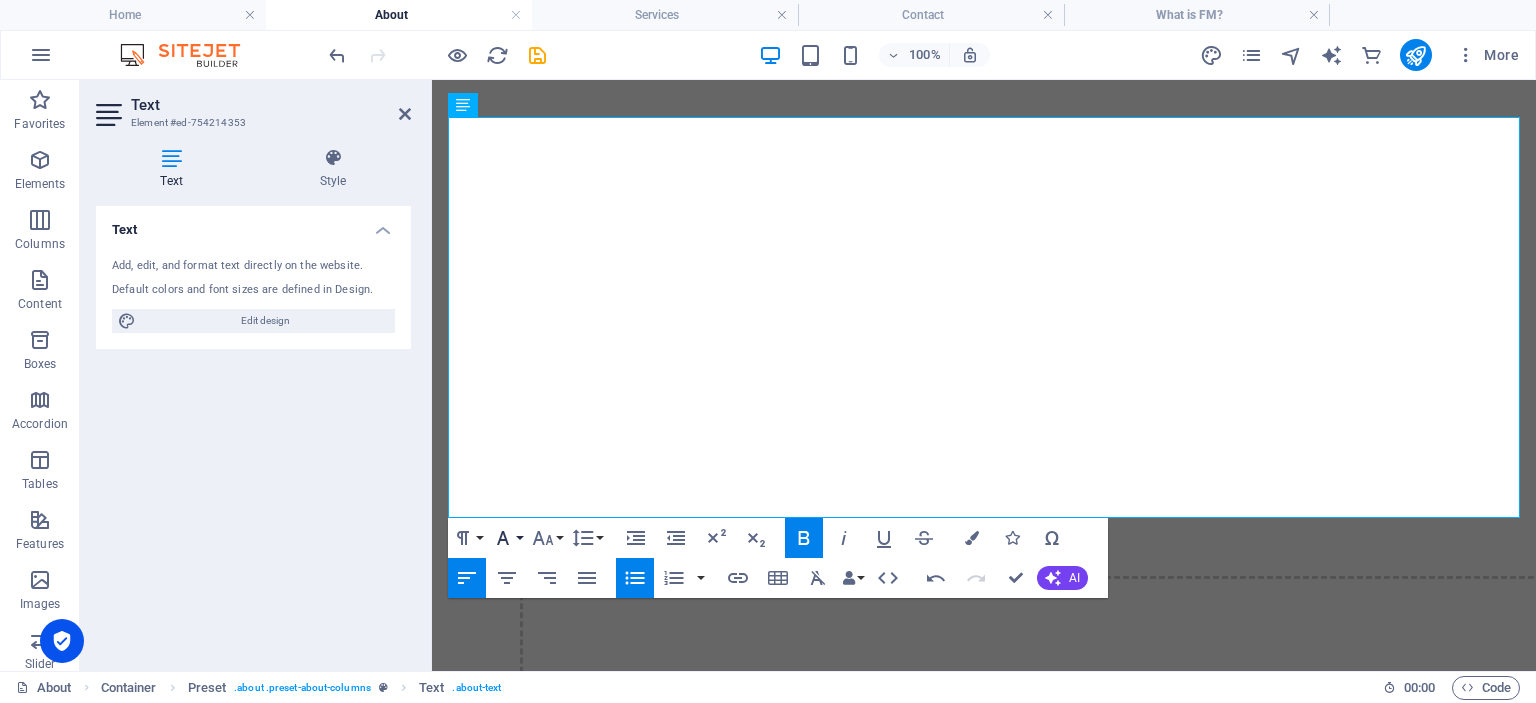 click on "Font Family" at bounding box center [507, 538] 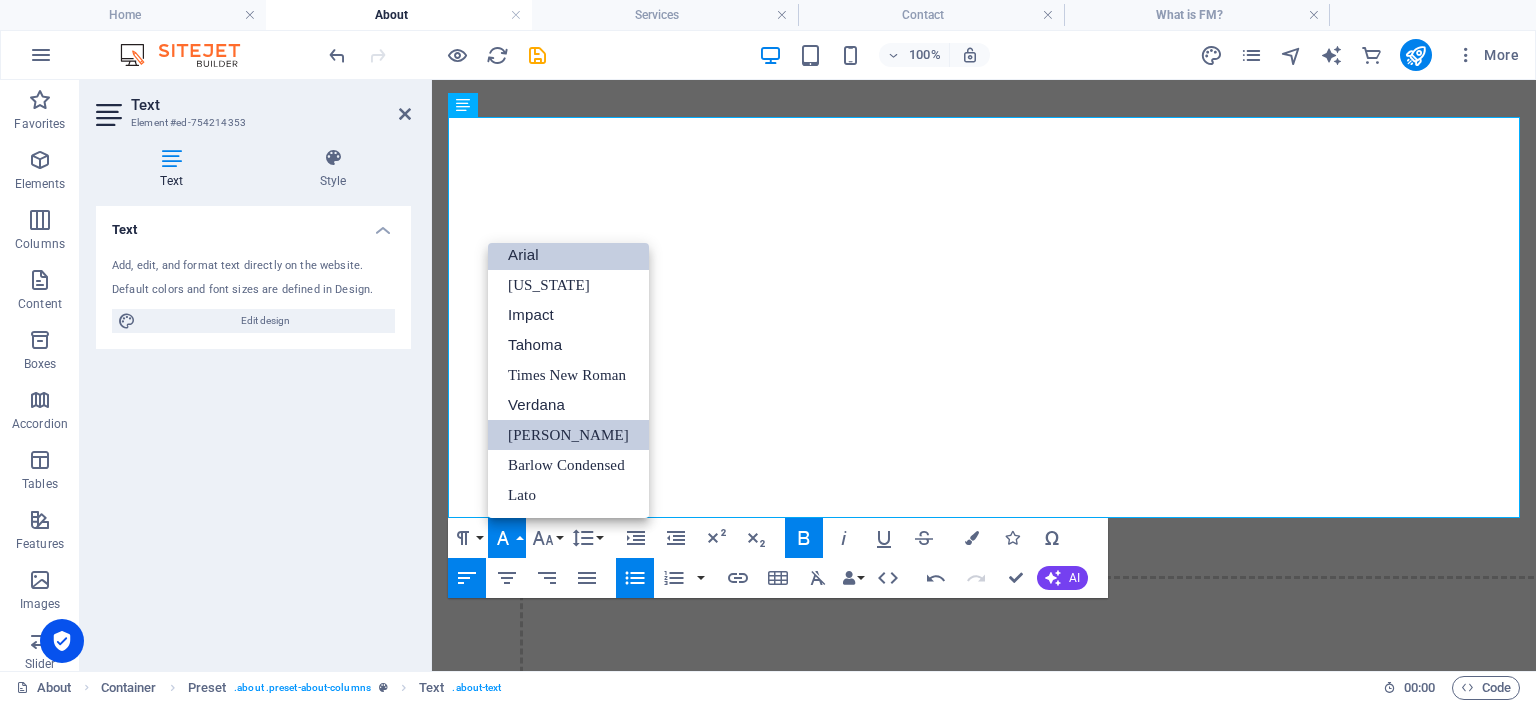 scroll, scrollTop: 11, scrollLeft: 0, axis: vertical 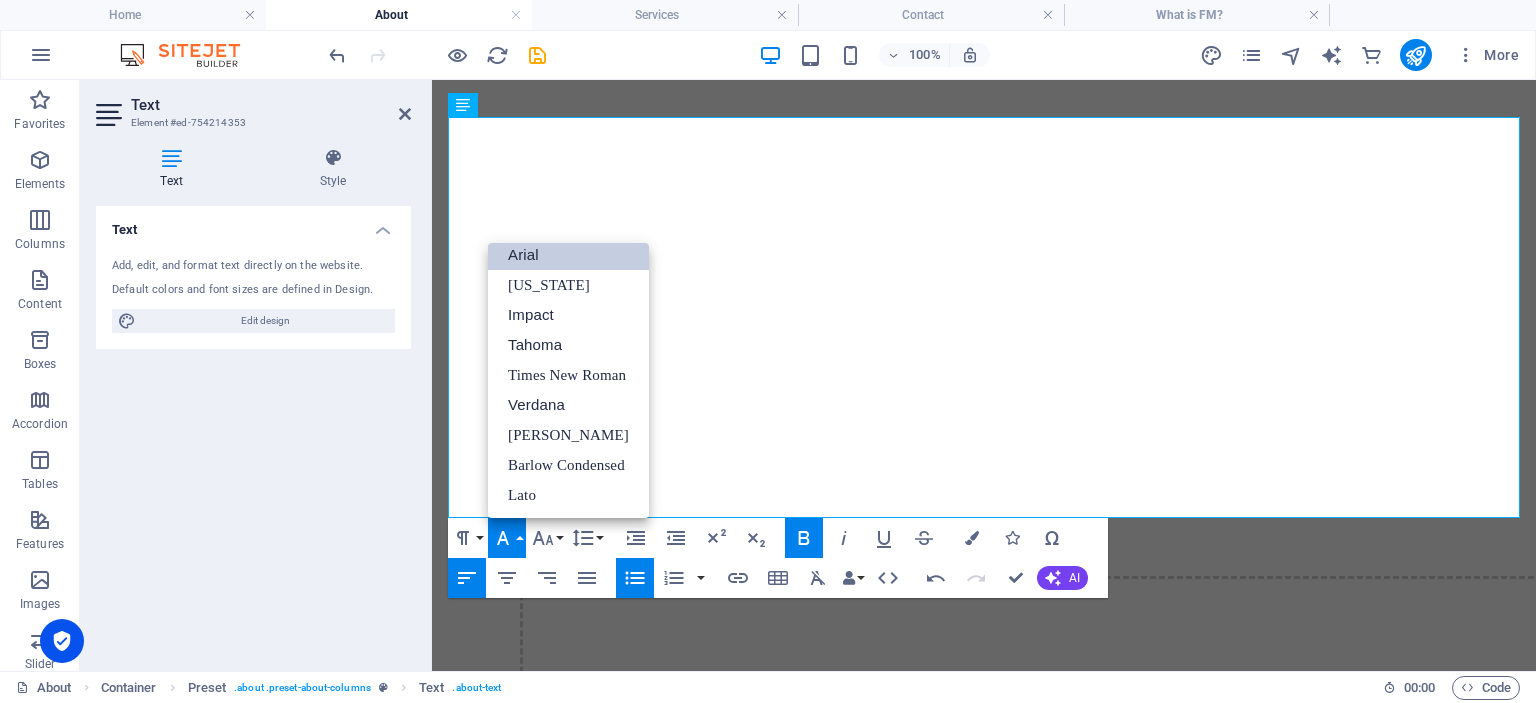 click on "Arial" at bounding box center [568, 255] 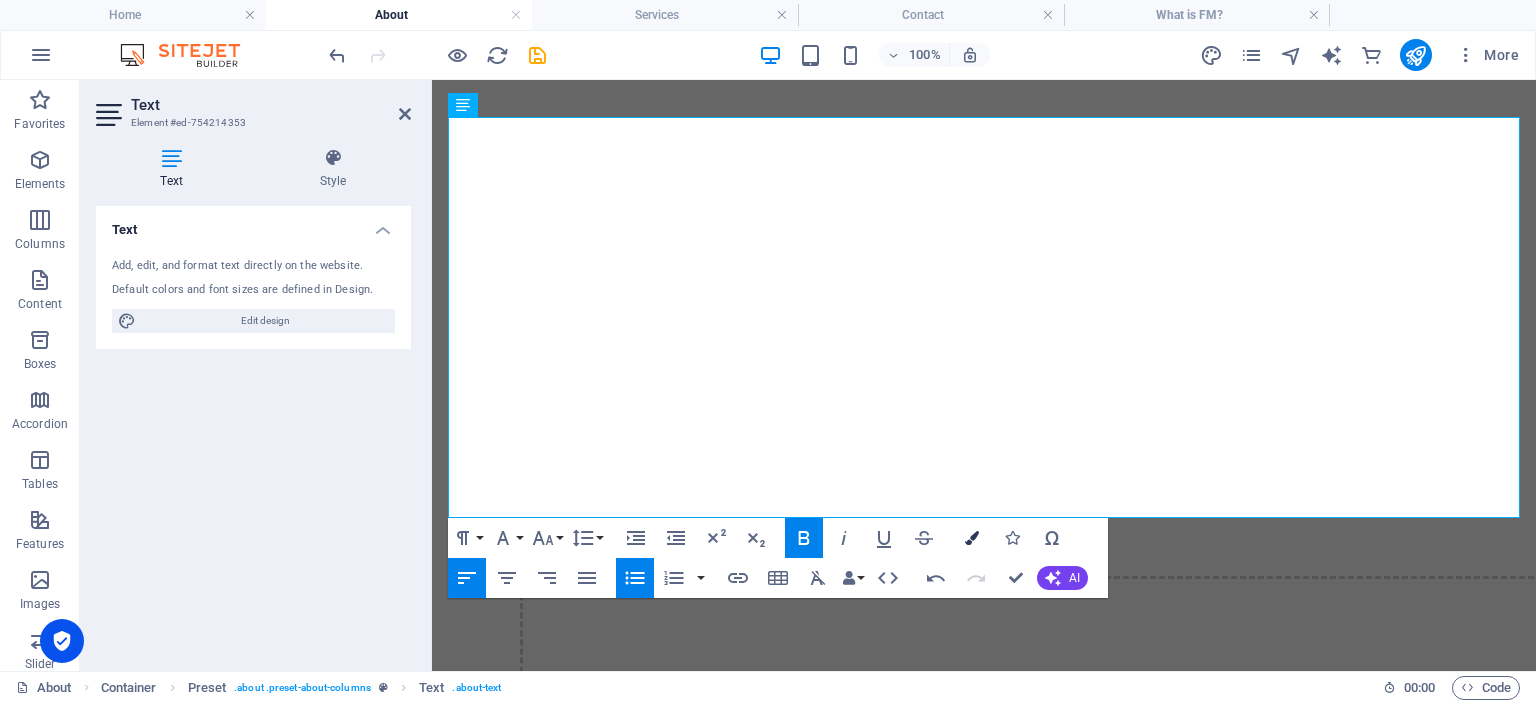 click at bounding box center [972, 538] 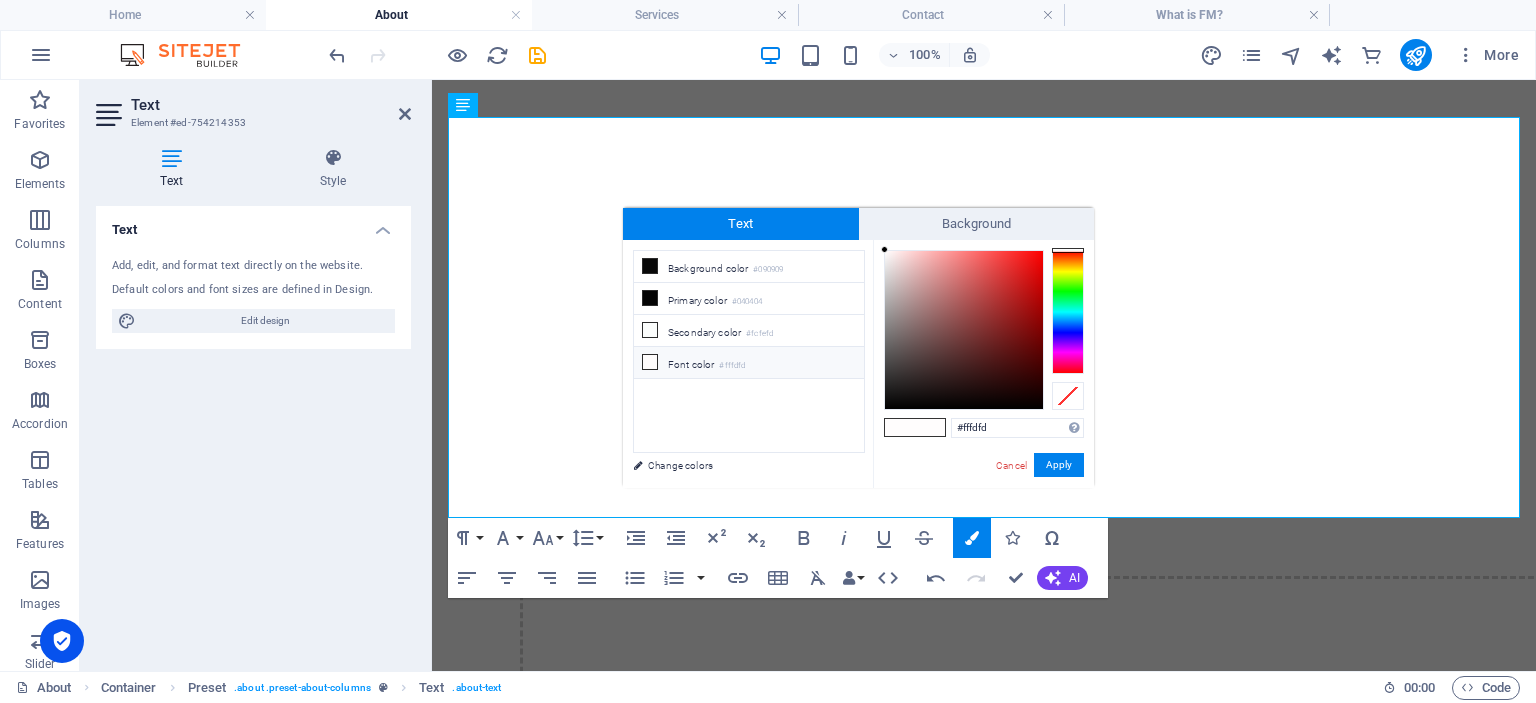 drag, startPoint x: 882, startPoint y: 246, endPoint x: 881, endPoint y: 269, distance: 23.021729 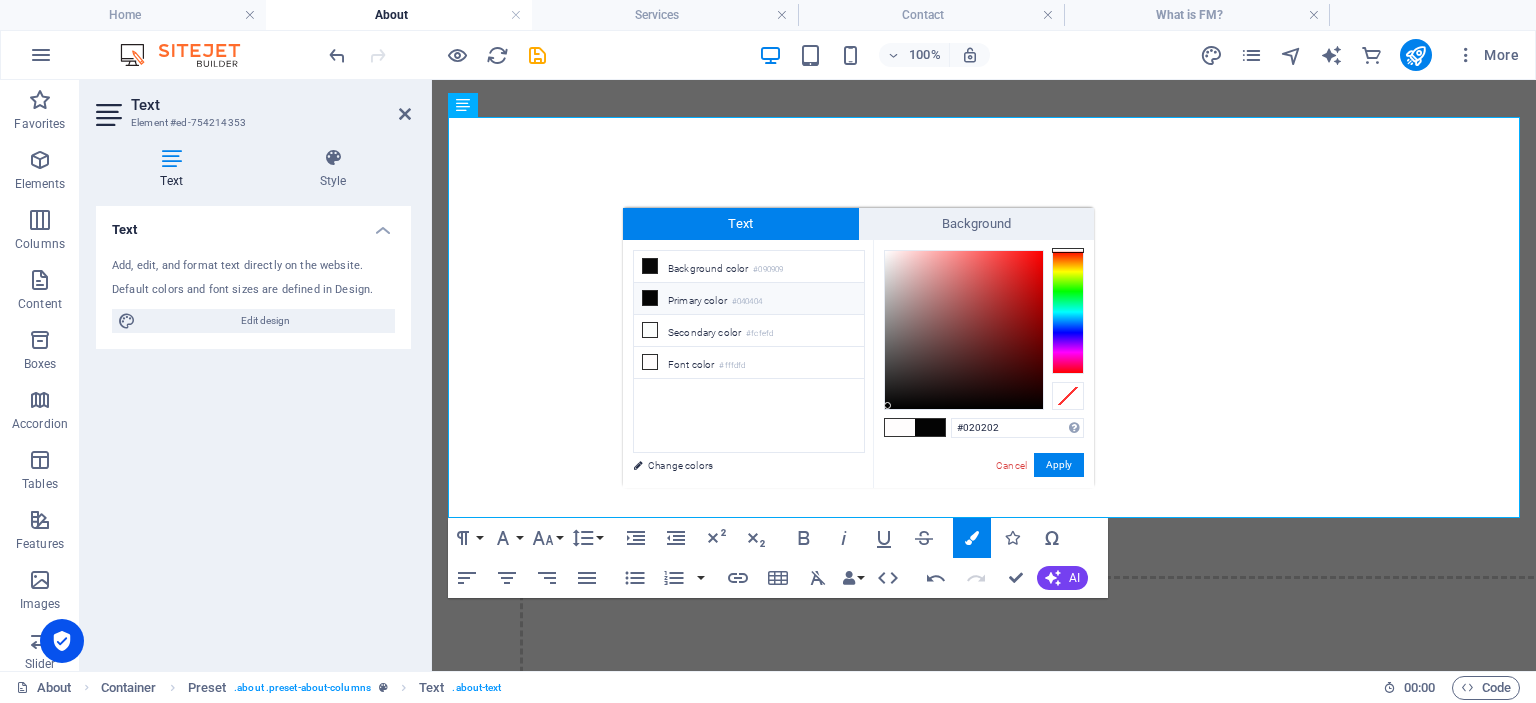 type on "#000000" 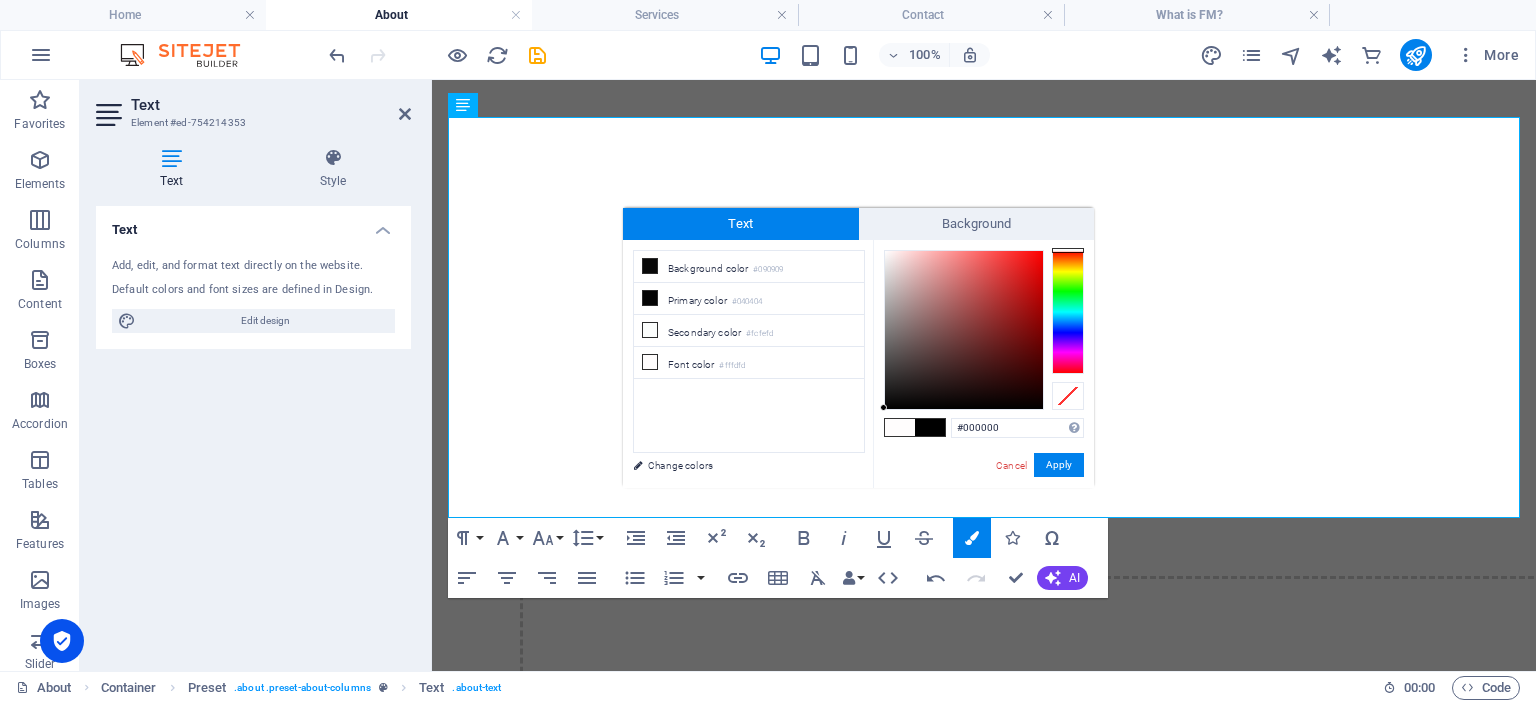 drag, startPoint x: 884, startPoint y: 249, endPoint x: 883, endPoint y: 411, distance: 162.00308 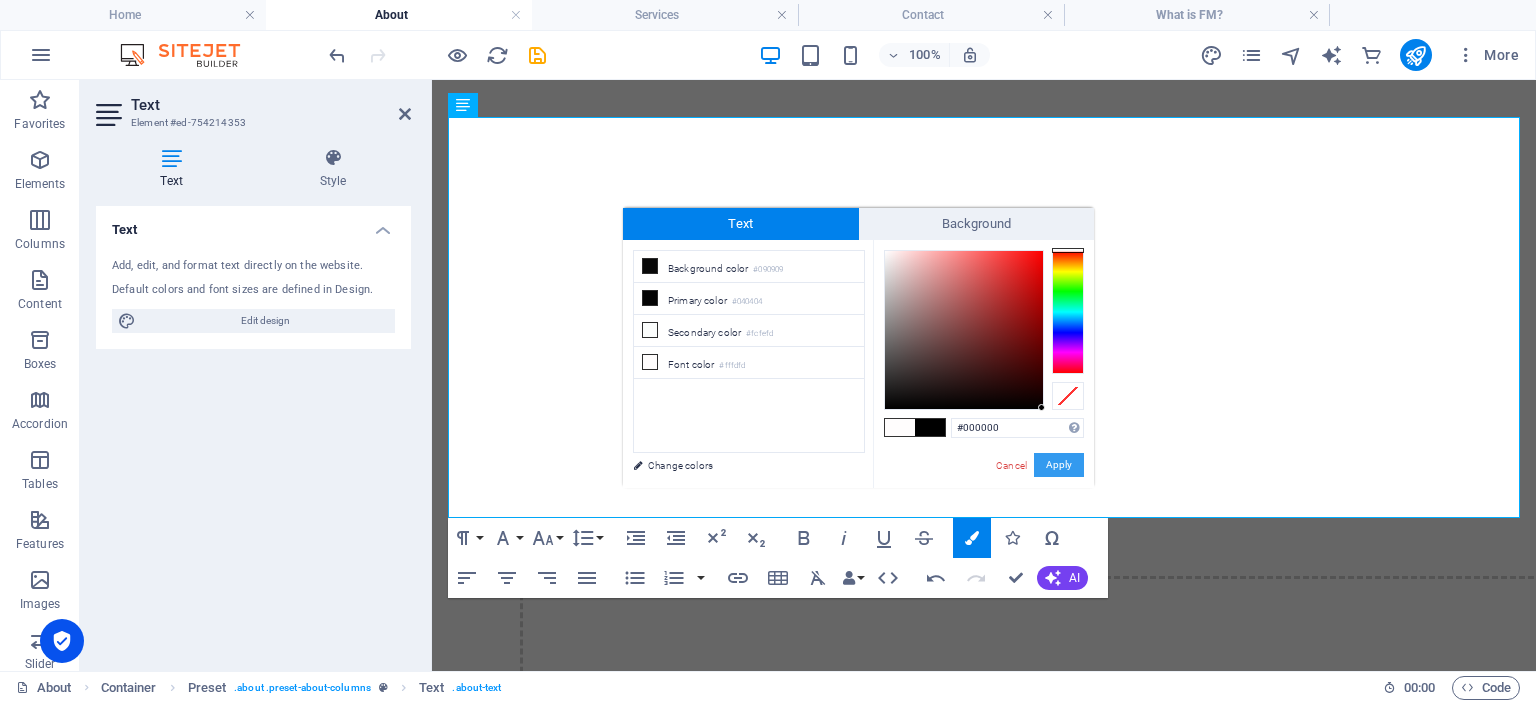 click on "Apply" at bounding box center [1059, 465] 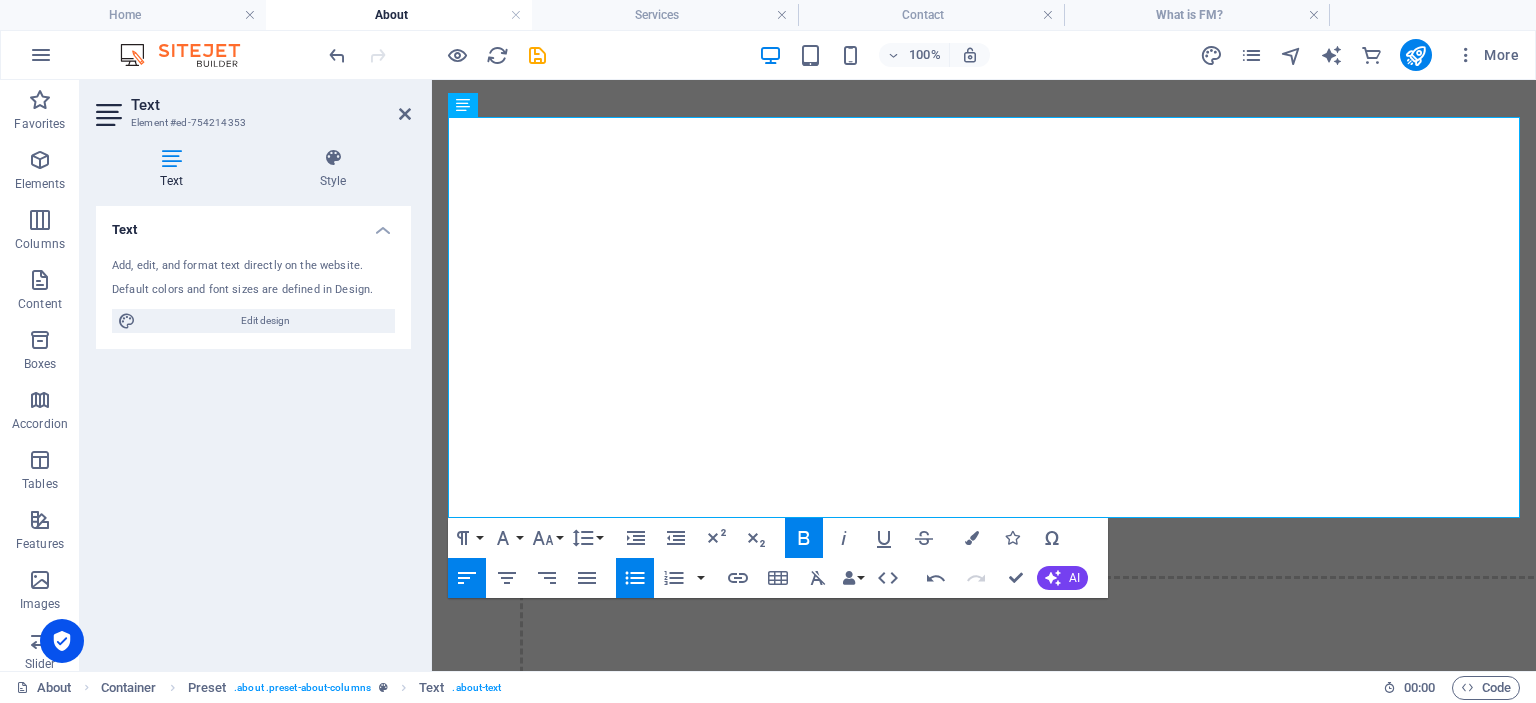 click on "Drag here to replace the existing content. Press “Ctrl” if you want to create a new element.
Preset   H1   Container   Container   Preset   Reference   Spacer   H2   Text   Spacer   H2   Spacer   Text   Transparent boxes   Container   Container   H3   Text   Spacer   Spacer Paragraph Format Normal Heading 1 Heading 2 Heading 3 Heading 4 Heading 5 Heading 6 Code Font Family Arial [US_STATE] Impact Tahoma Times New Roman Verdana [PERSON_NAME] [PERSON_NAME] Condensed Lato Font Size 8 9 10 11 12 14 18 24 30 36 48 60 72 96 Line Height Default Single 1.15 1.5 Double Increase Indent Decrease Indent Superscript Subscript Bold Italic Underline Strikethrough Colors Icons Special Characters Align Left Align Center Align Right Align Justify Unordered List   Default Circle Disc Square    Ordered List   Default [GEOGRAPHIC_DATA] Lower Greek [GEOGRAPHIC_DATA] Upper Roman    Insert Link Insert Table Clear Formatting Data Bindings Company First name Last name Street ZIP code City Email Phone Mobile Fax Custom field 1" at bounding box center (984, 375) 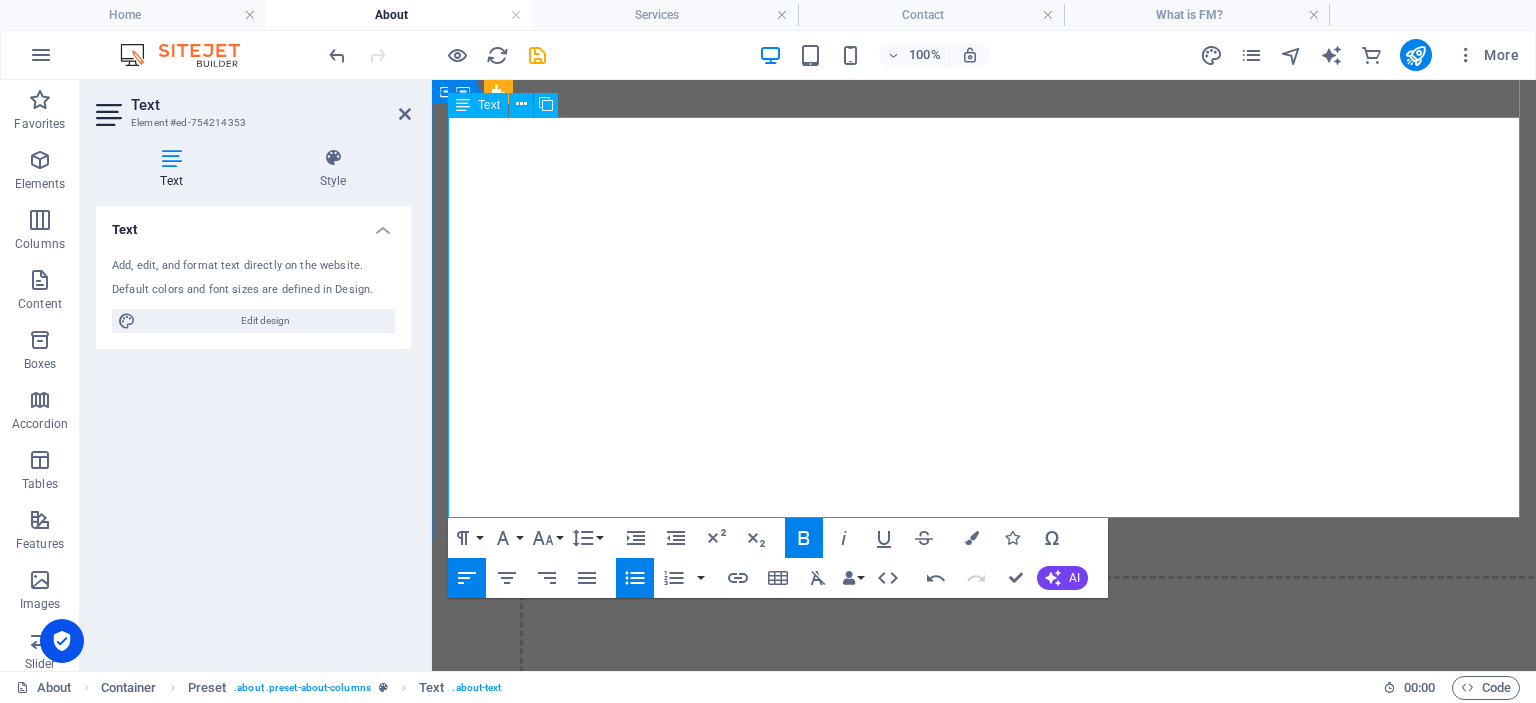 click on "Strategic and Systematic Approach our quality management is integrated into the overall business strategy and is approached systematically." at bounding box center (1004, 3444) 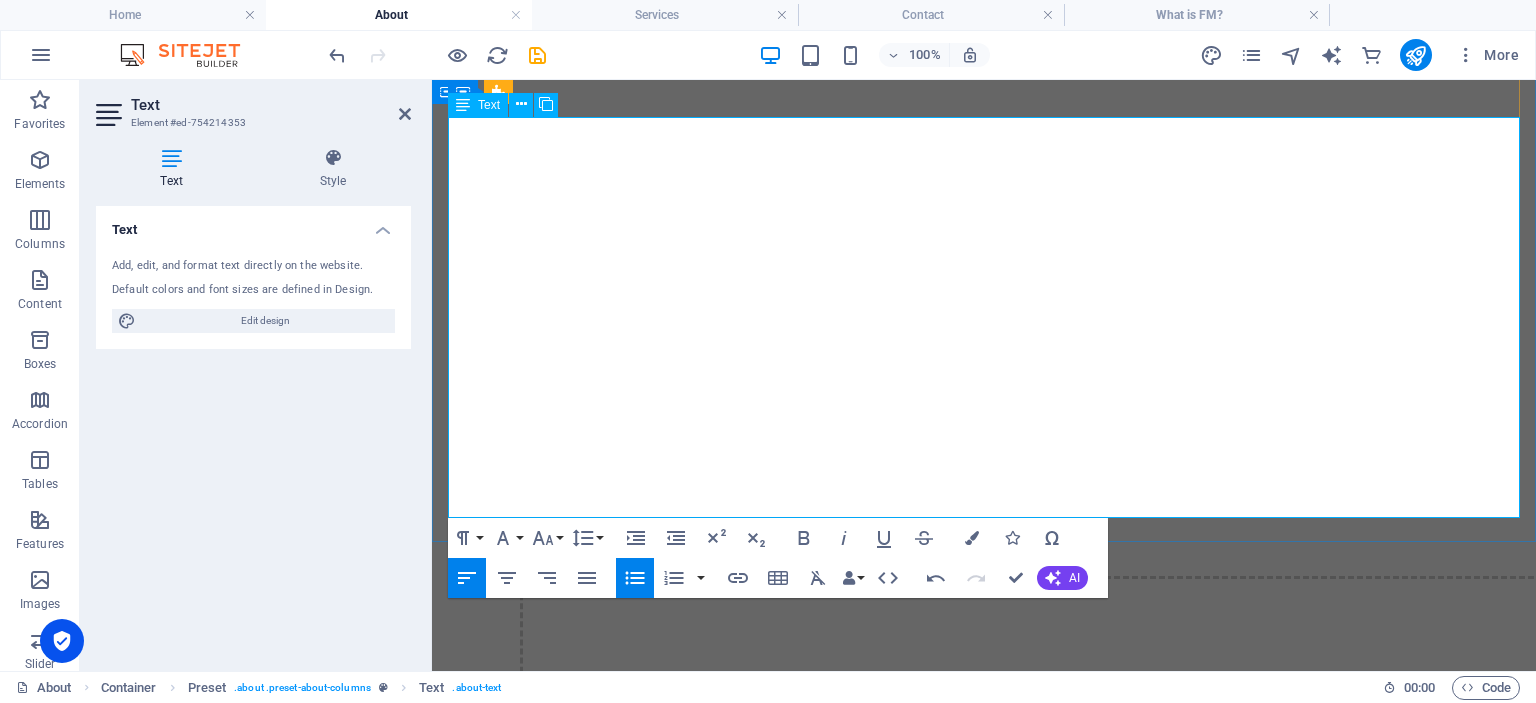 drag, startPoint x: 1018, startPoint y: 466, endPoint x: 1368, endPoint y: 497, distance: 351.37018 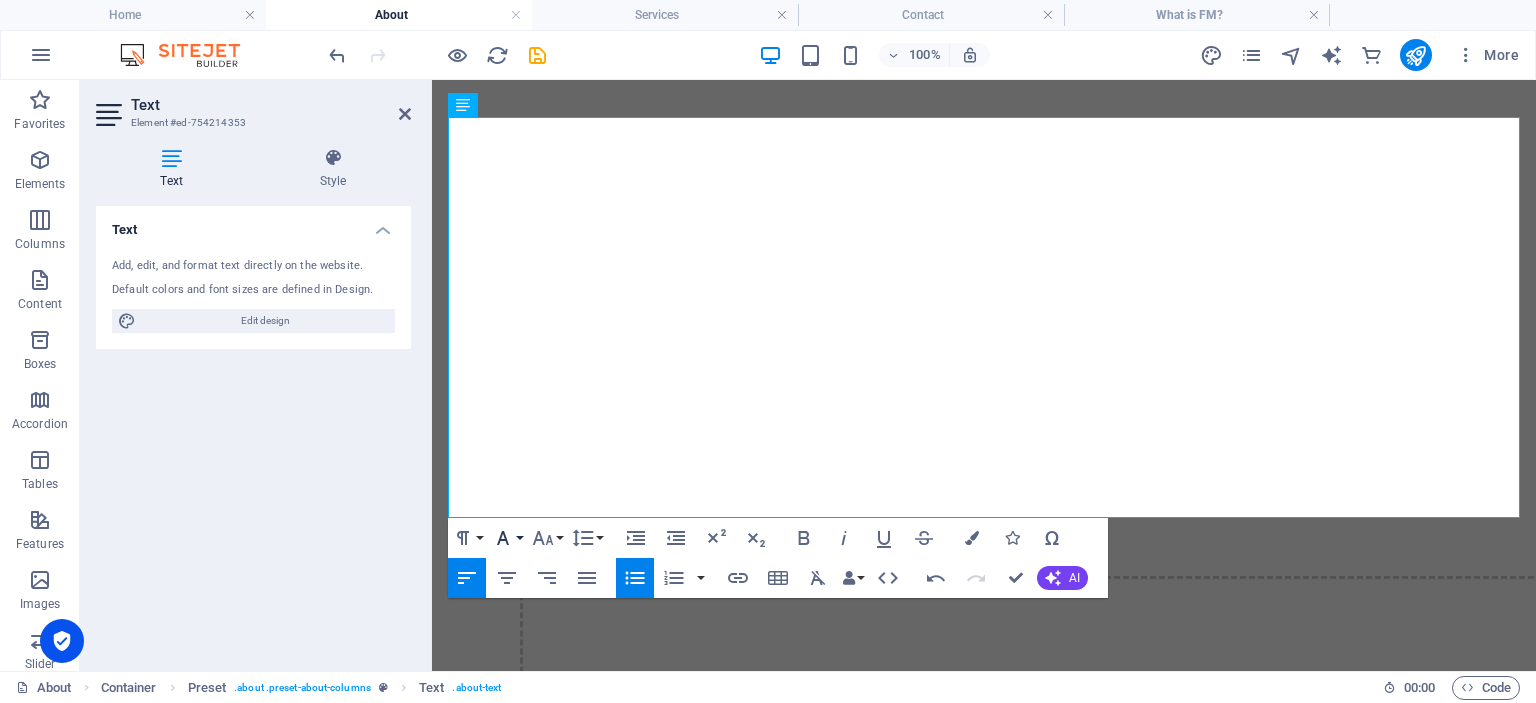 click on "Font Family" at bounding box center (507, 538) 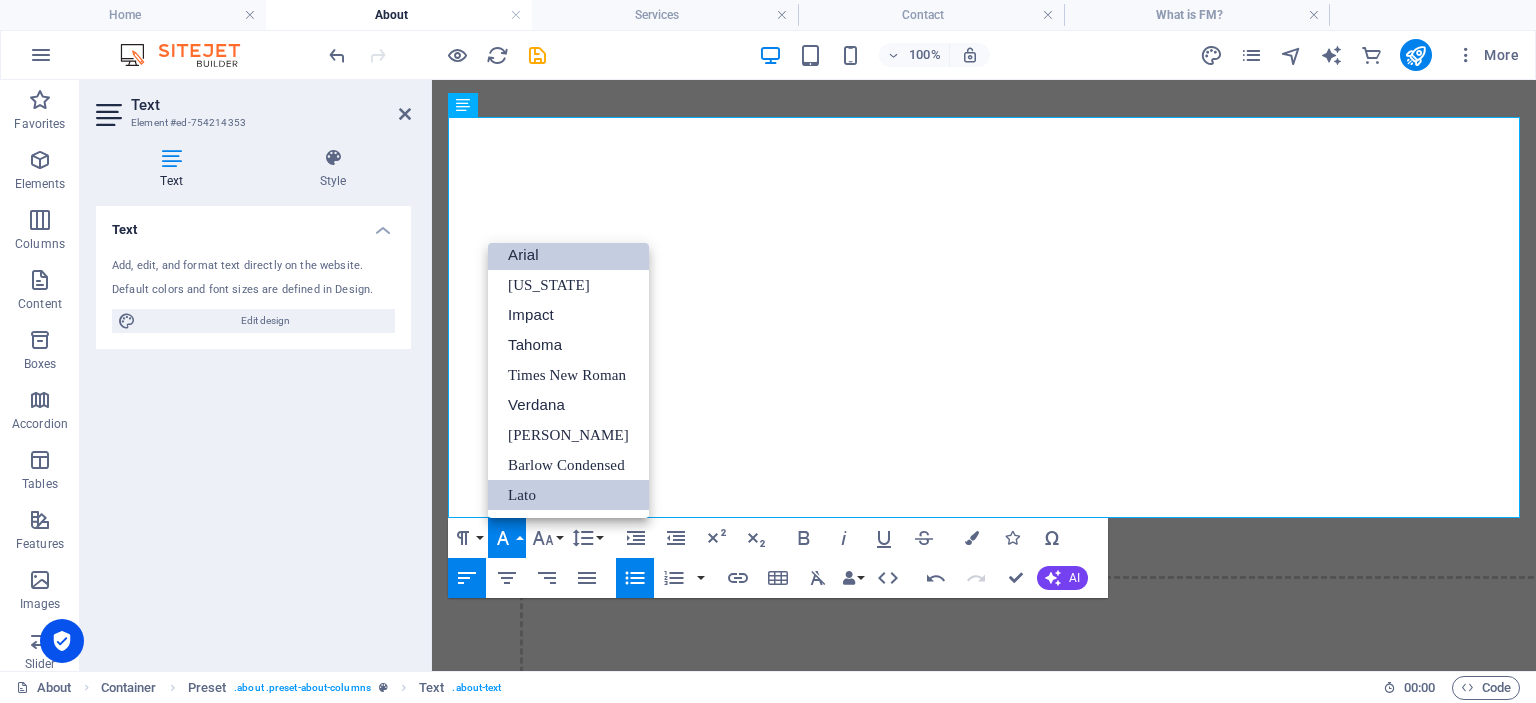 scroll, scrollTop: 11, scrollLeft: 0, axis: vertical 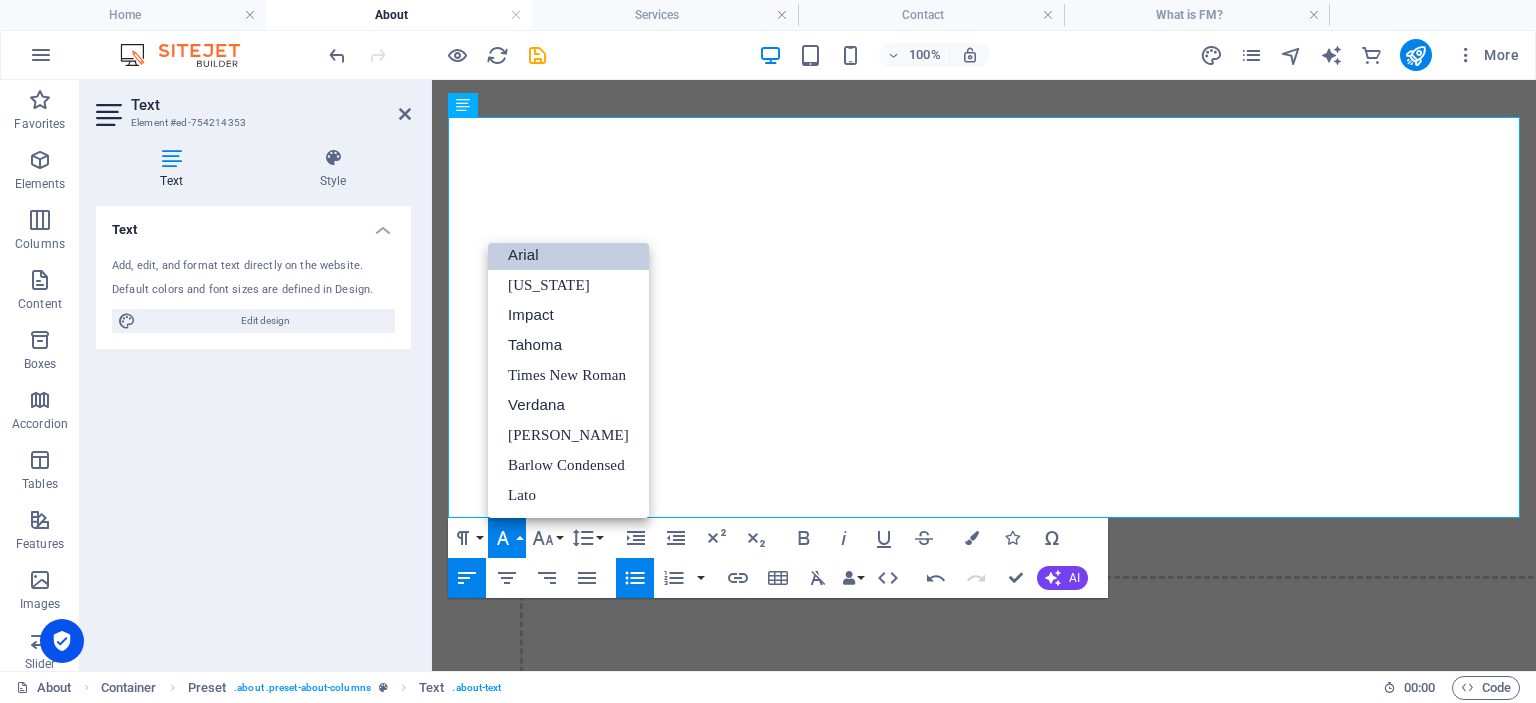 click on "Arial" at bounding box center (568, 255) 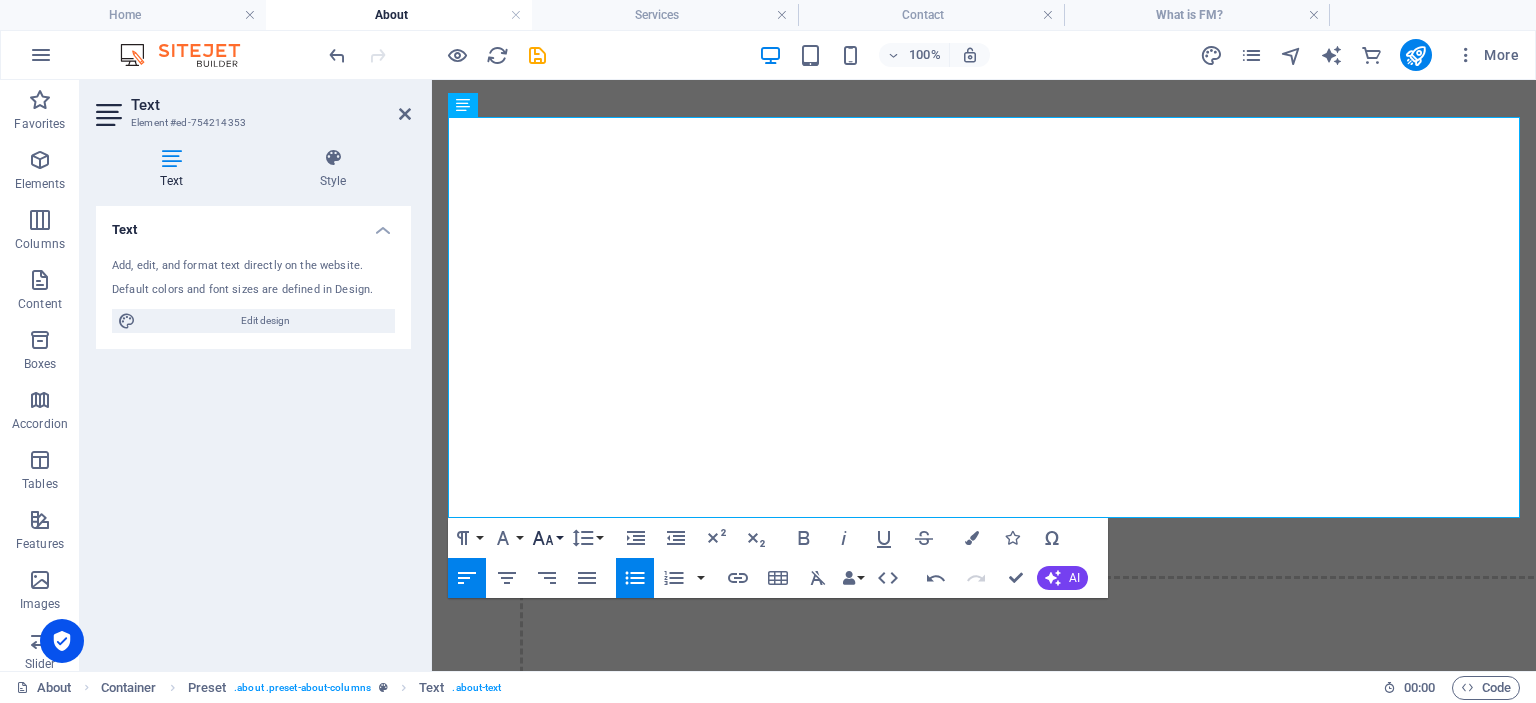 click on "Font Size" at bounding box center [547, 538] 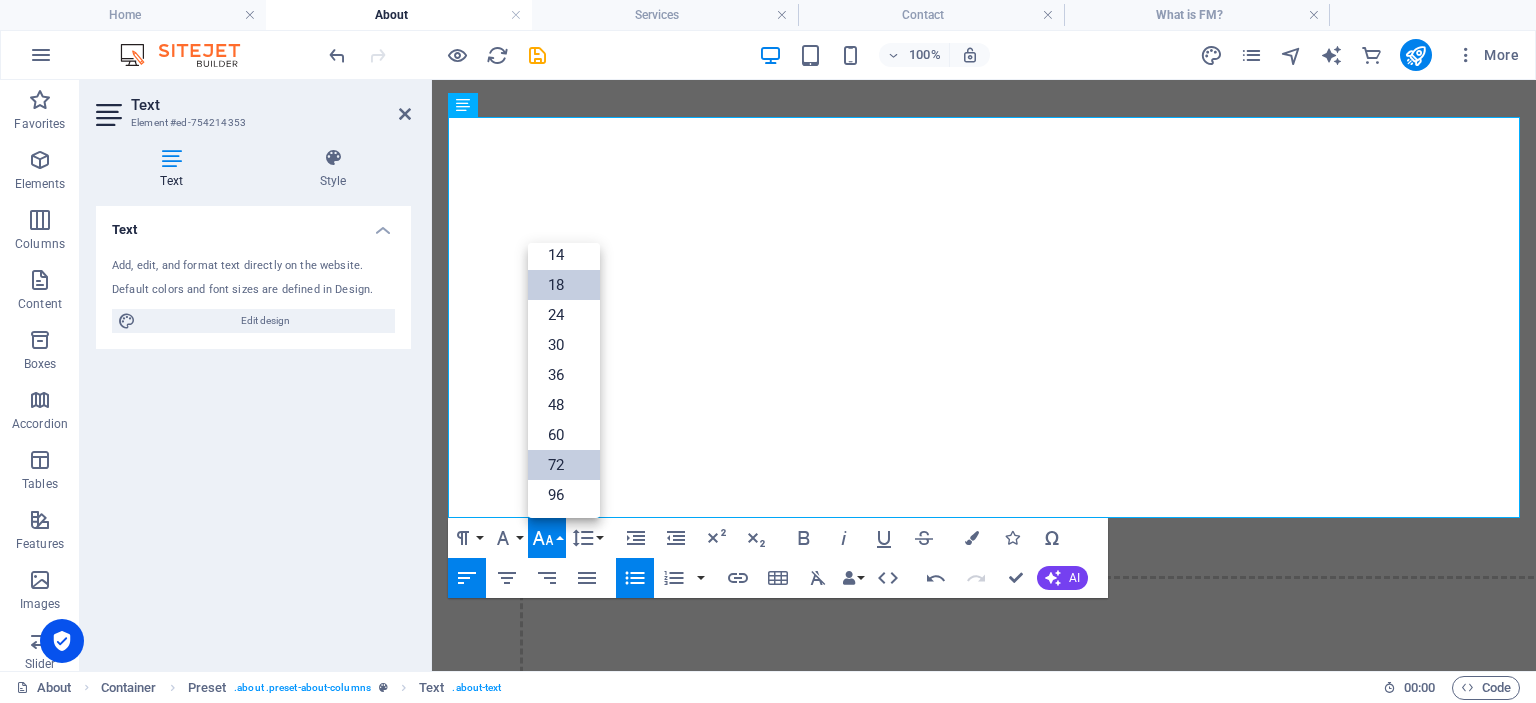 scroll, scrollTop: 161, scrollLeft: 0, axis: vertical 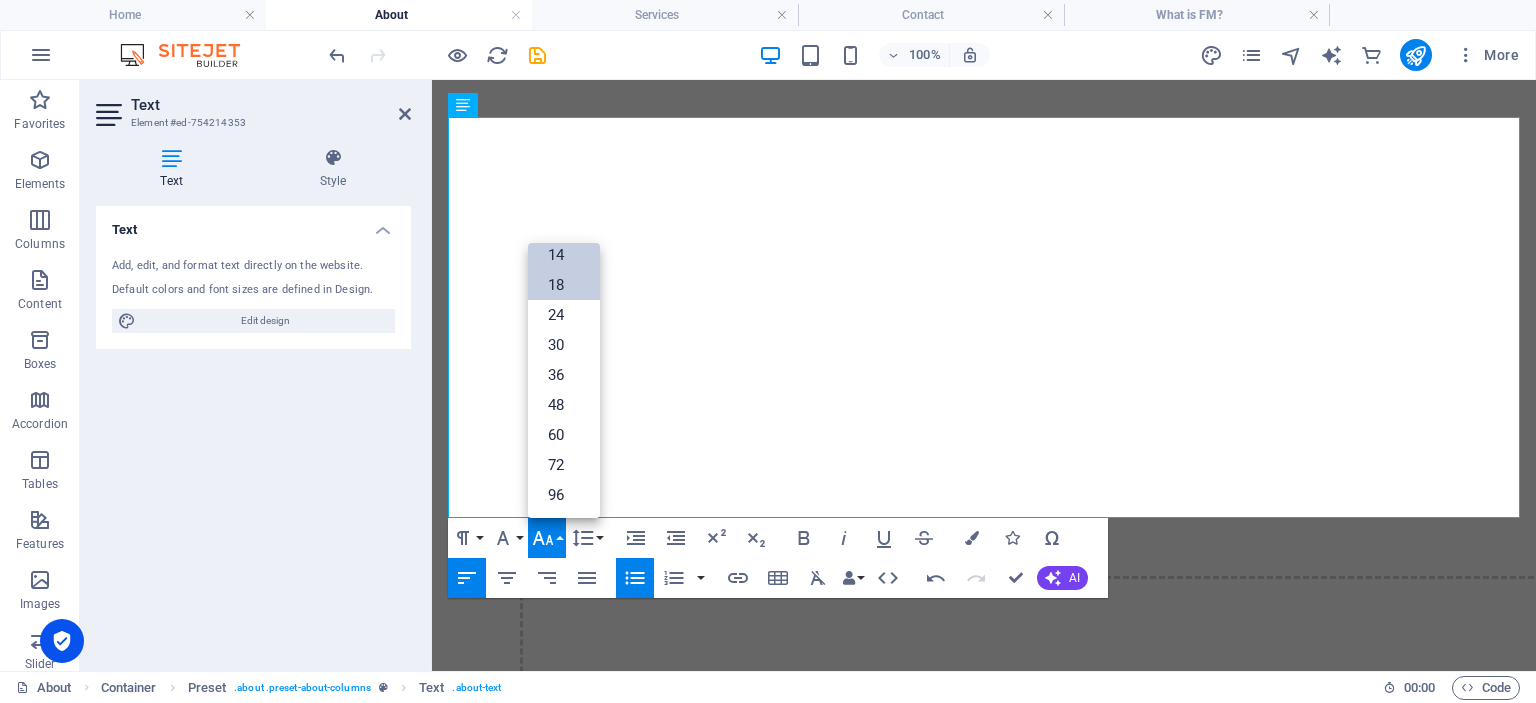 click on "14" at bounding box center (564, 255) 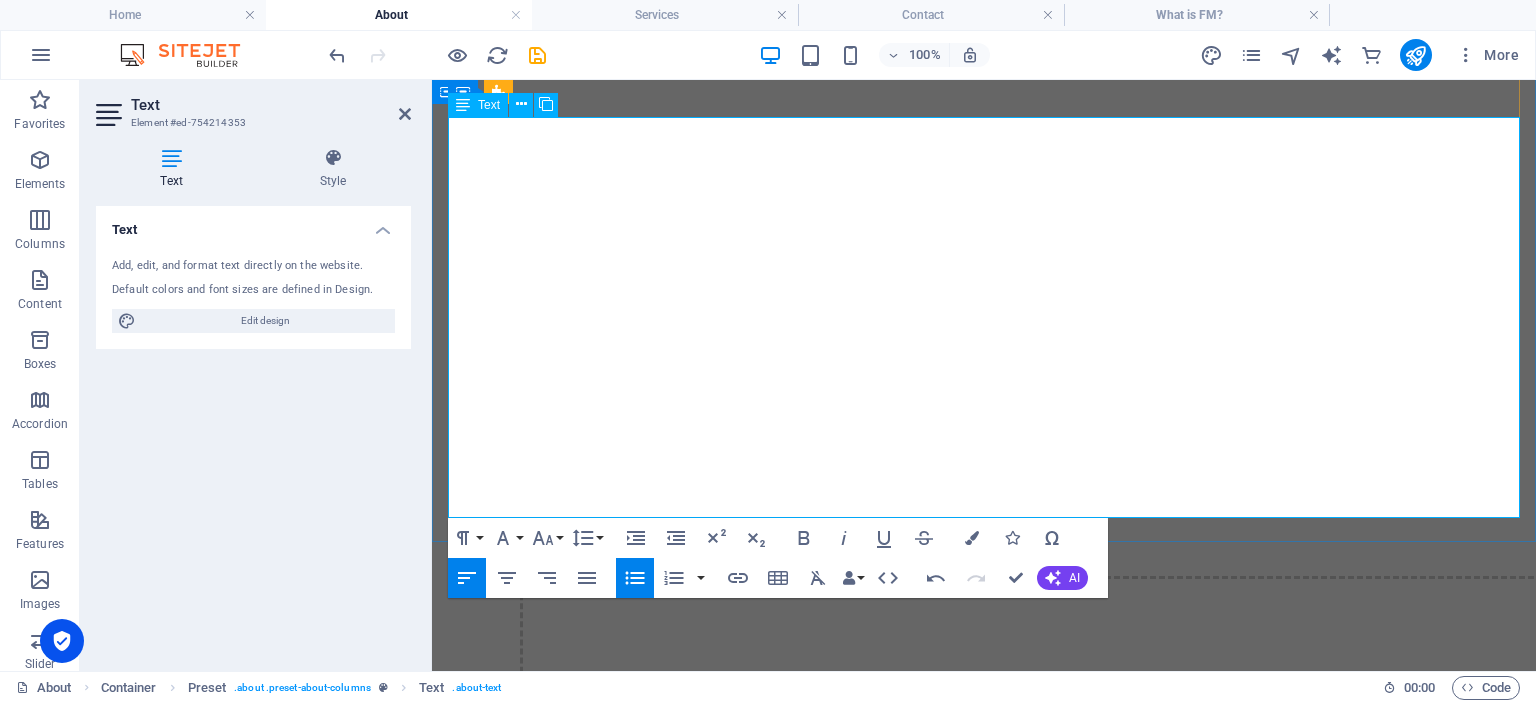 click on "we make decisions based on data and analysis rather than intuition or assumptions." at bounding box center (739, 3392) 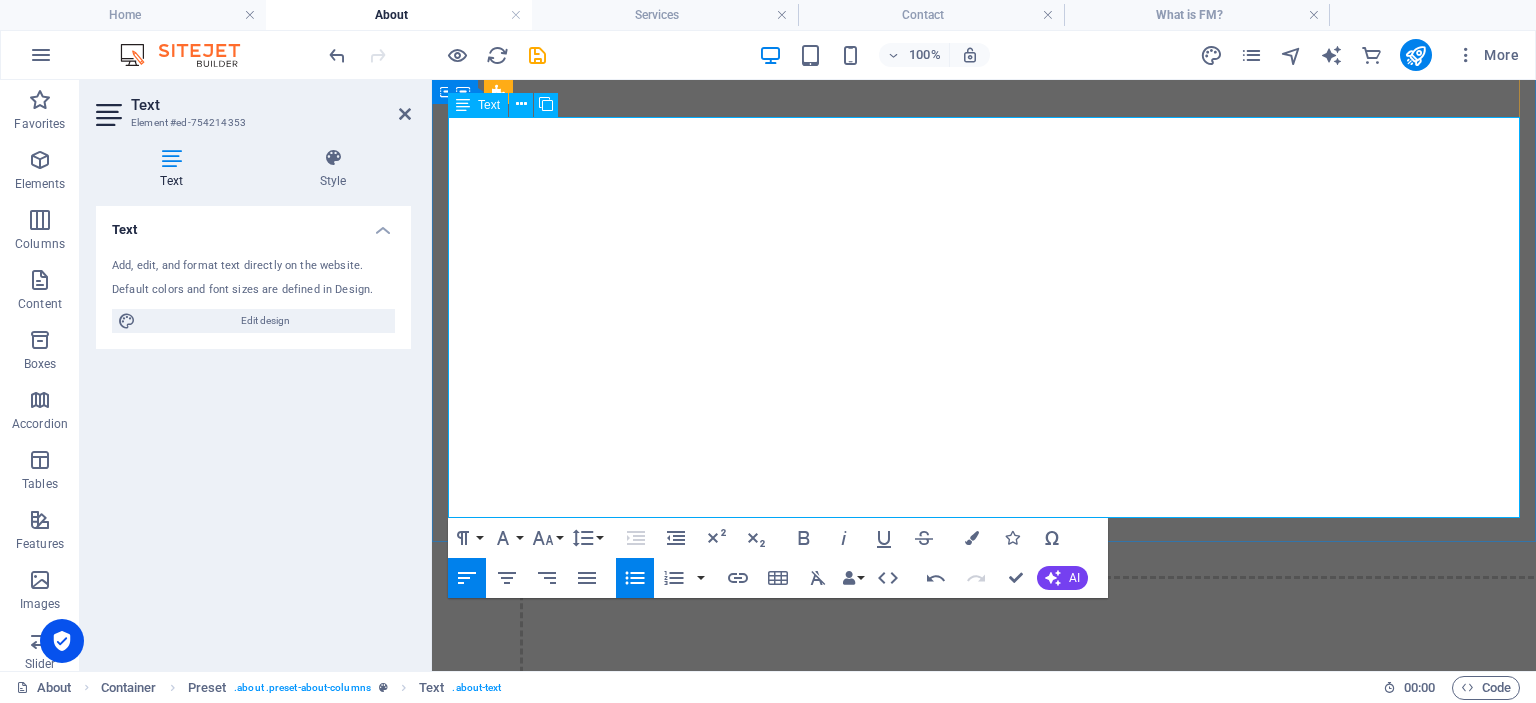 type 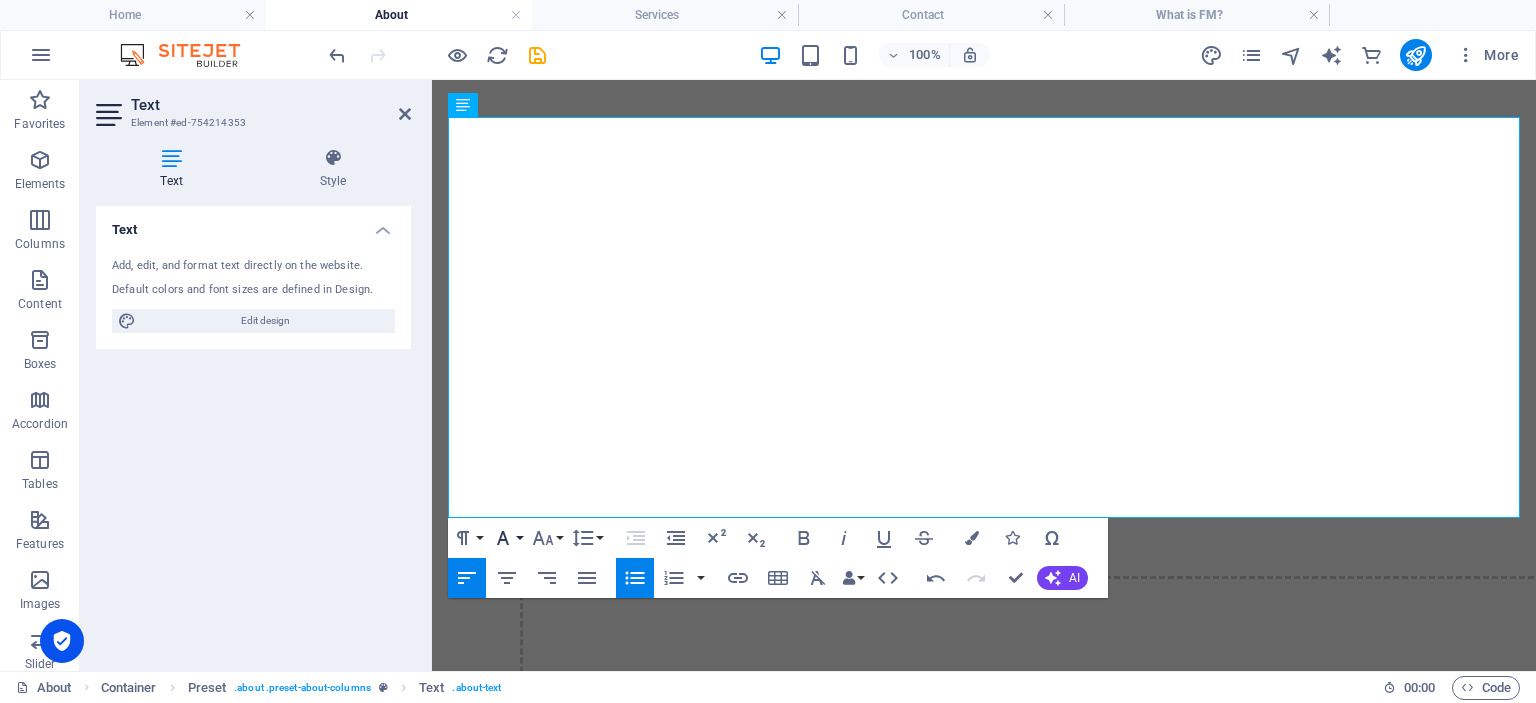 click on "Font Family" at bounding box center (507, 538) 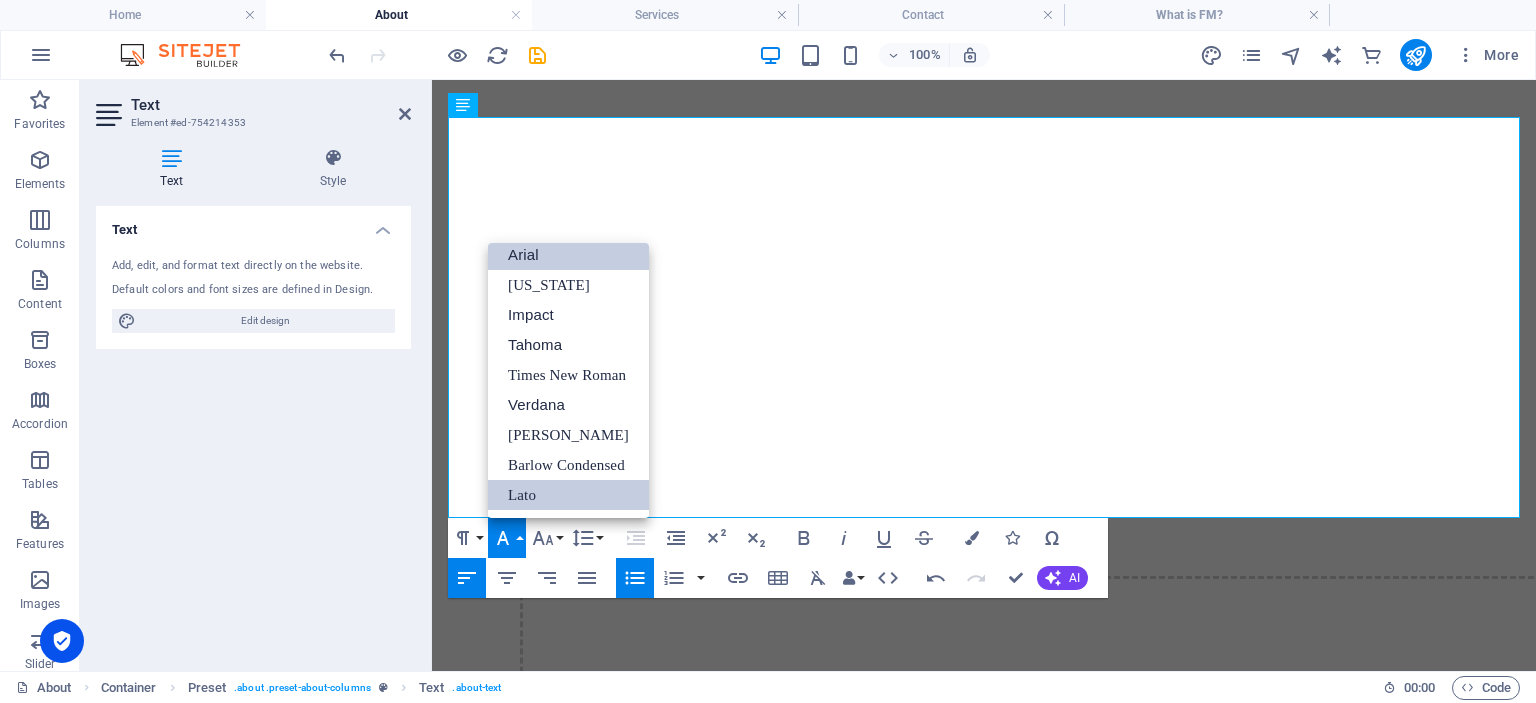 scroll, scrollTop: 11, scrollLeft: 0, axis: vertical 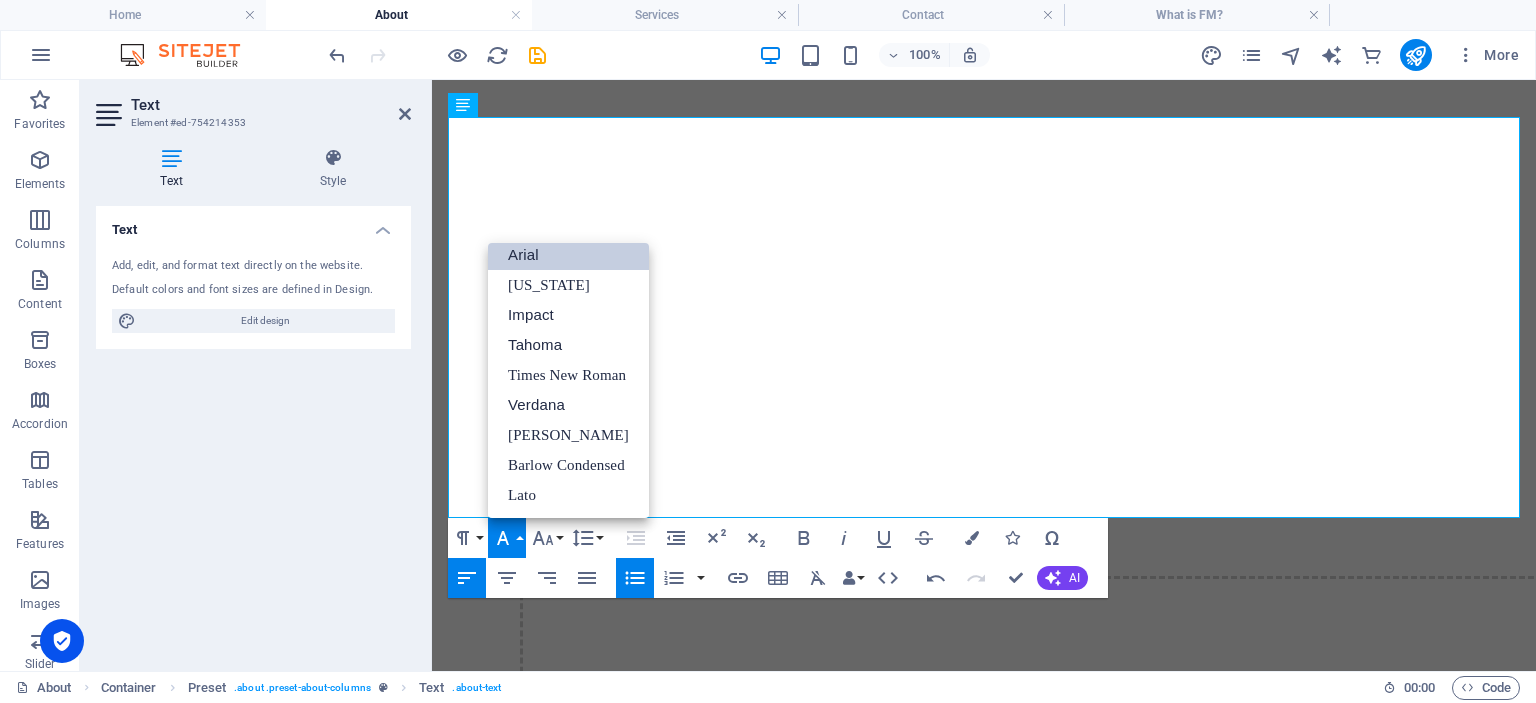 click on "Arial" at bounding box center [568, 255] 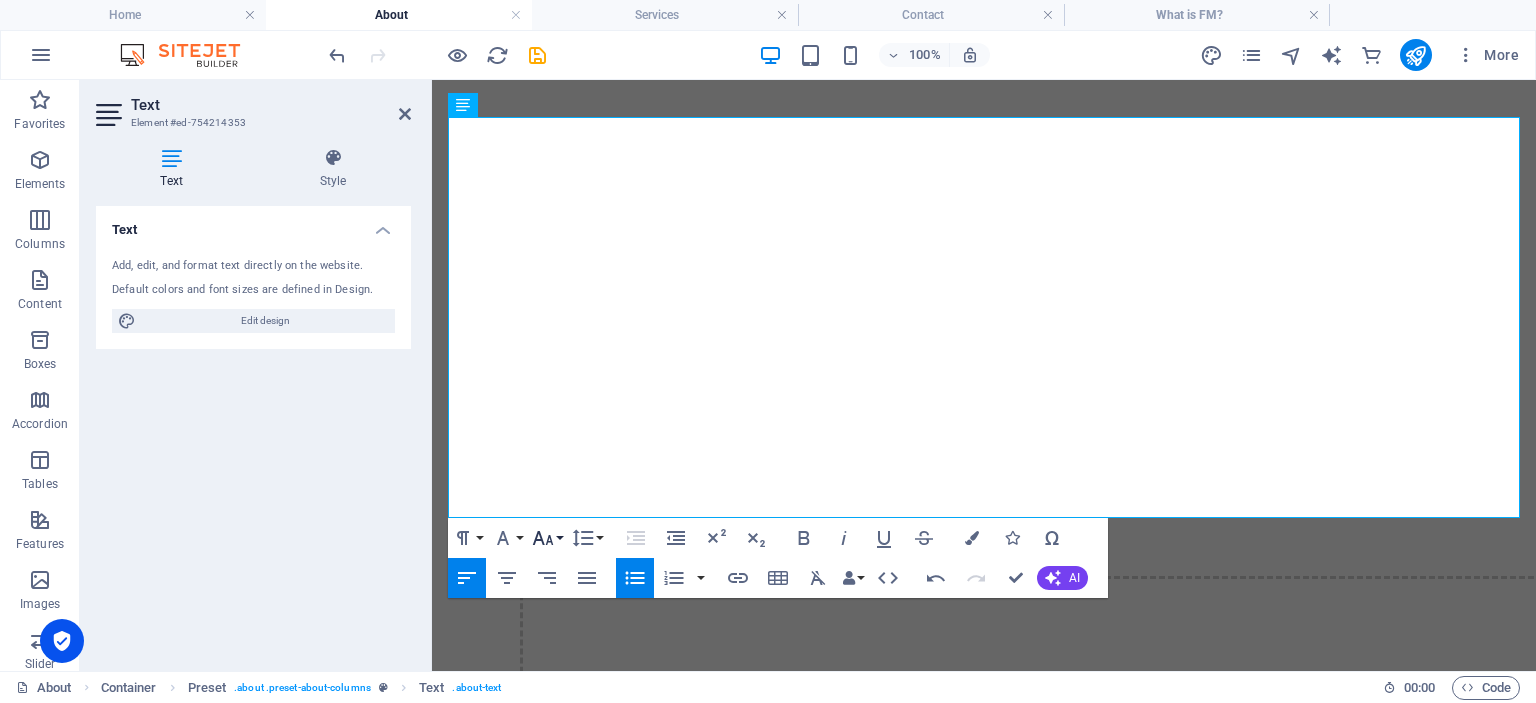 click on "Font Size" at bounding box center [547, 538] 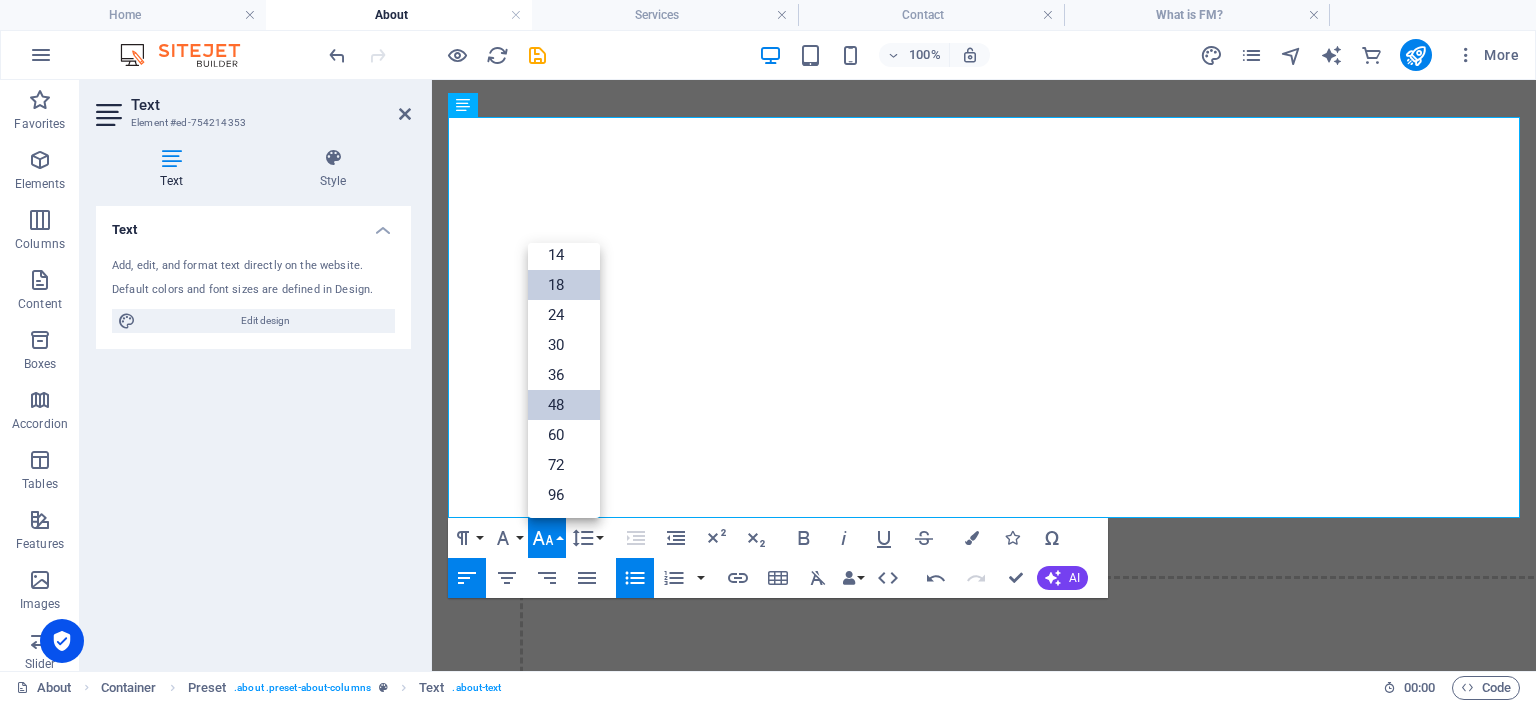 scroll, scrollTop: 161, scrollLeft: 0, axis: vertical 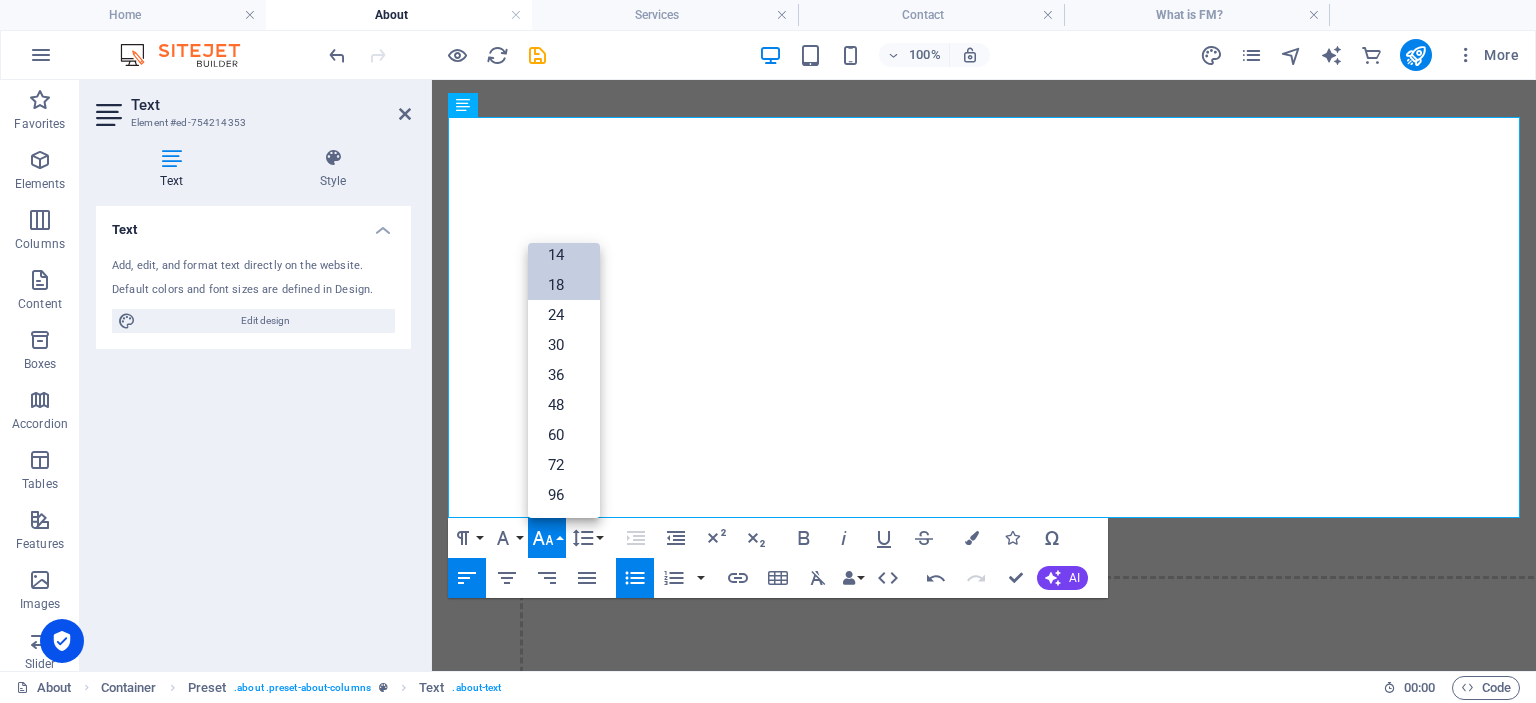 click on "14" at bounding box center (564, 255) 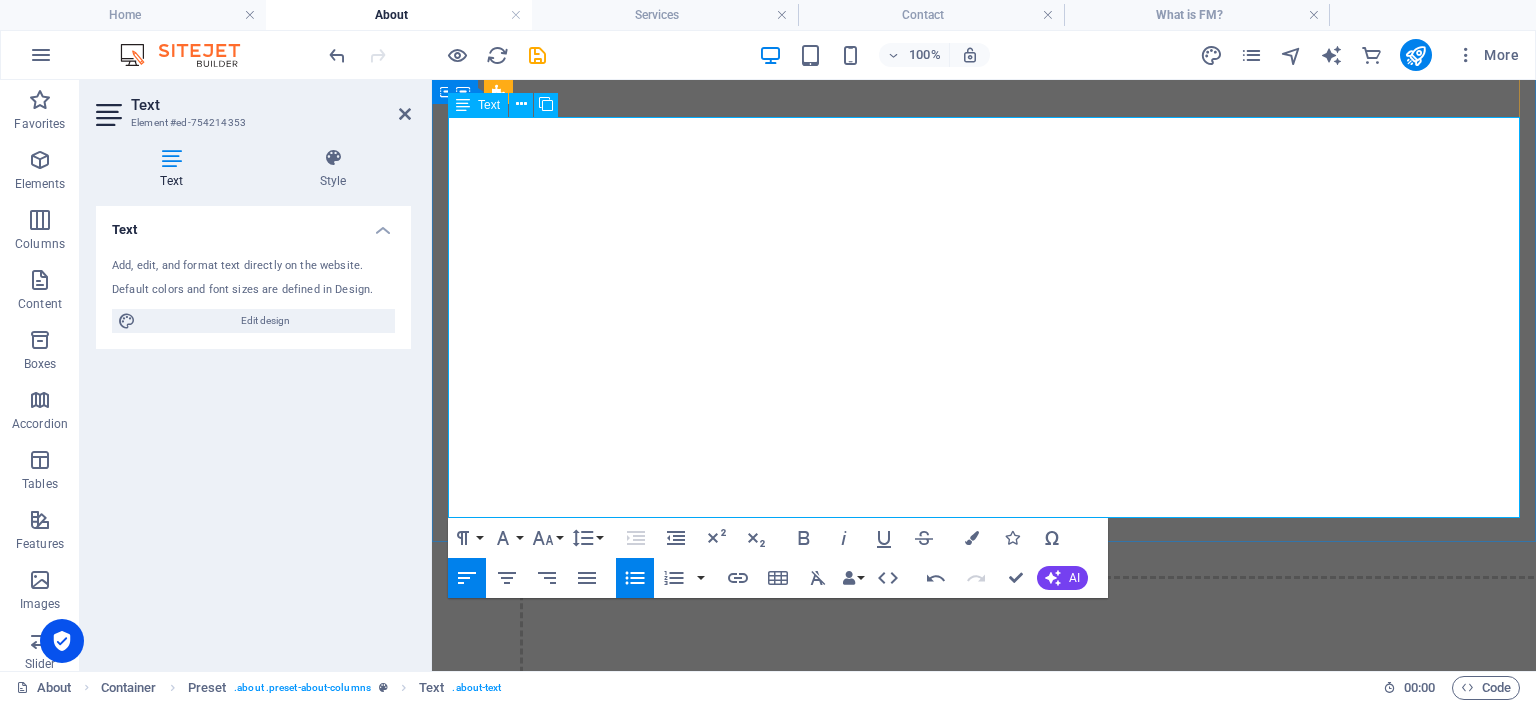 click on "our quality management is integrated into the overall business strategy and is approached systematically." at bounding box center (805, 3455) 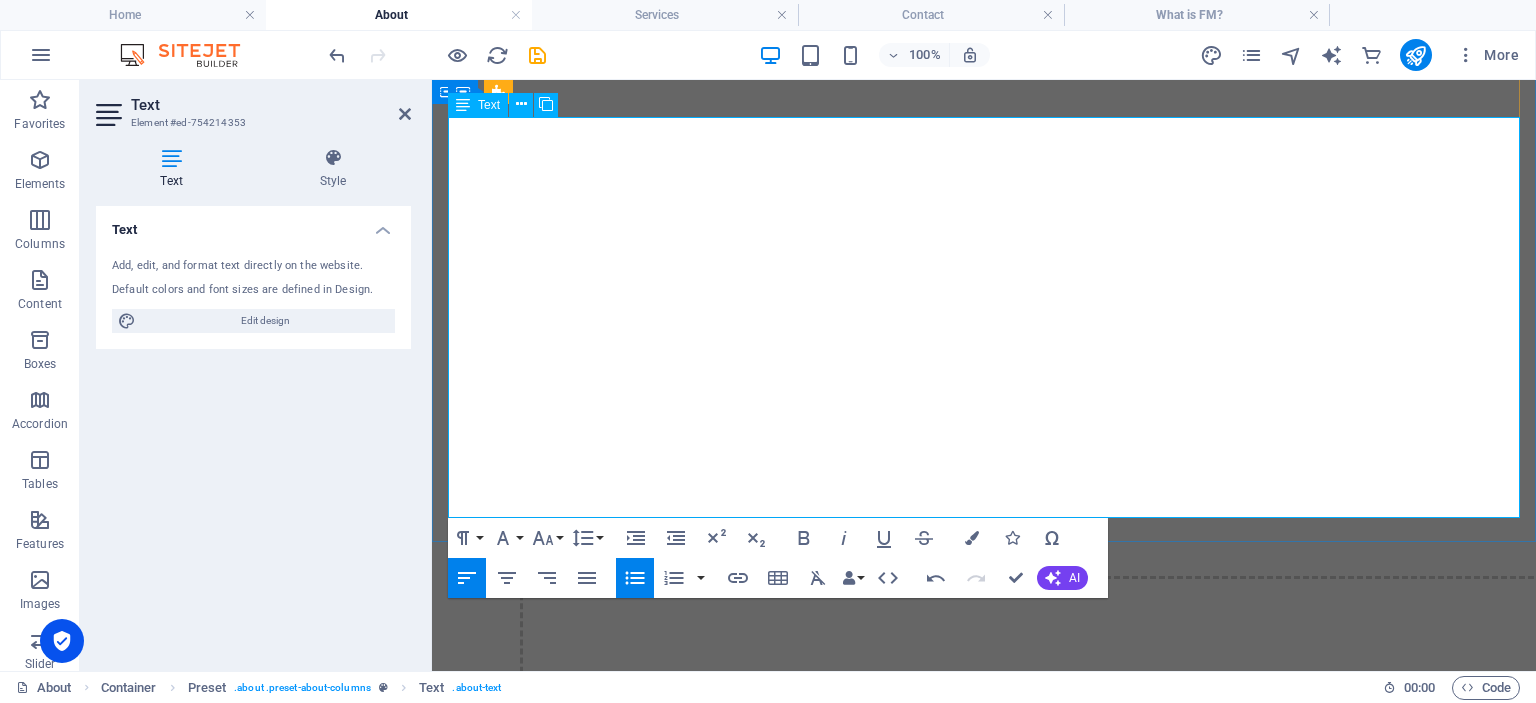 drag, startPoint x: 1019, startPoint y: 460, endPoint x: 1198, endPoint y: 491, distance: 181.66452 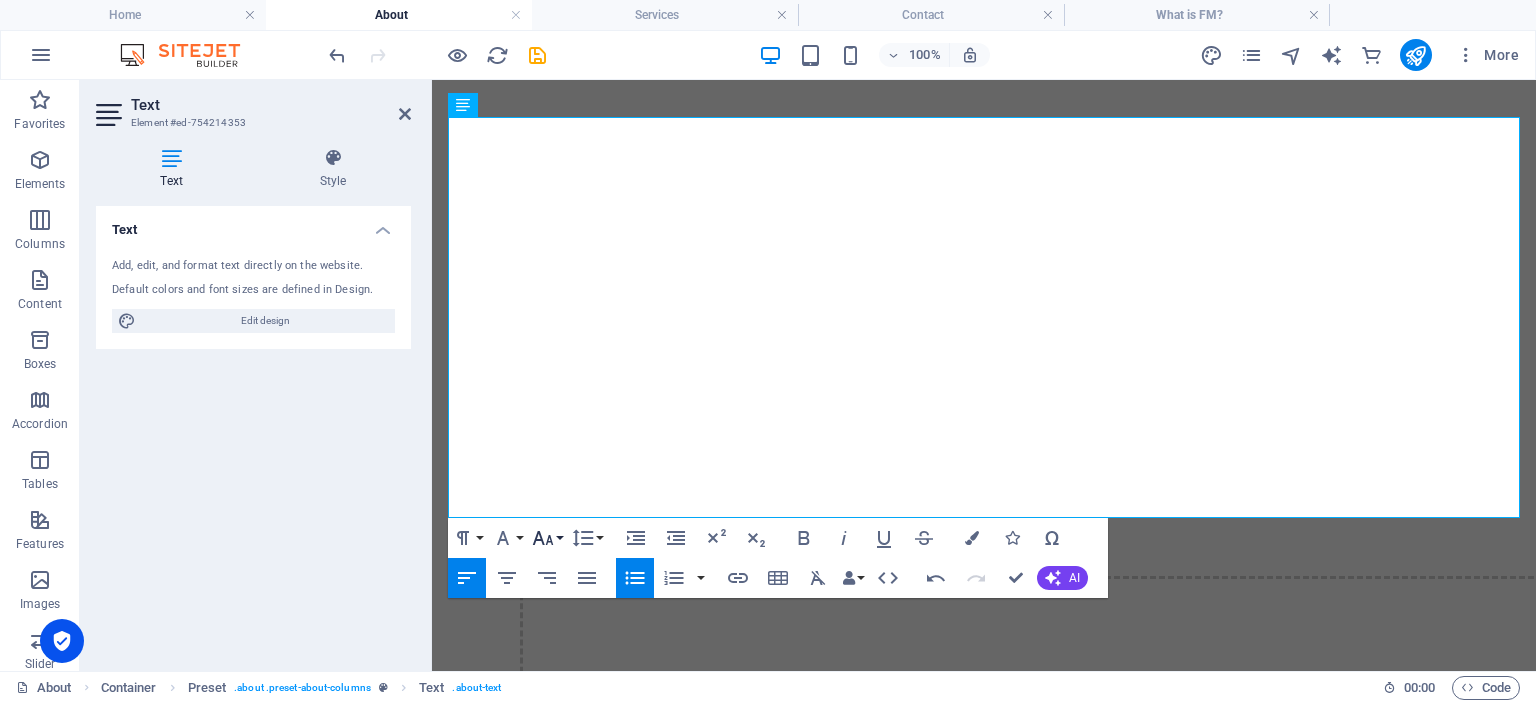 click on "Font Size" at bounding box center [547, 538] 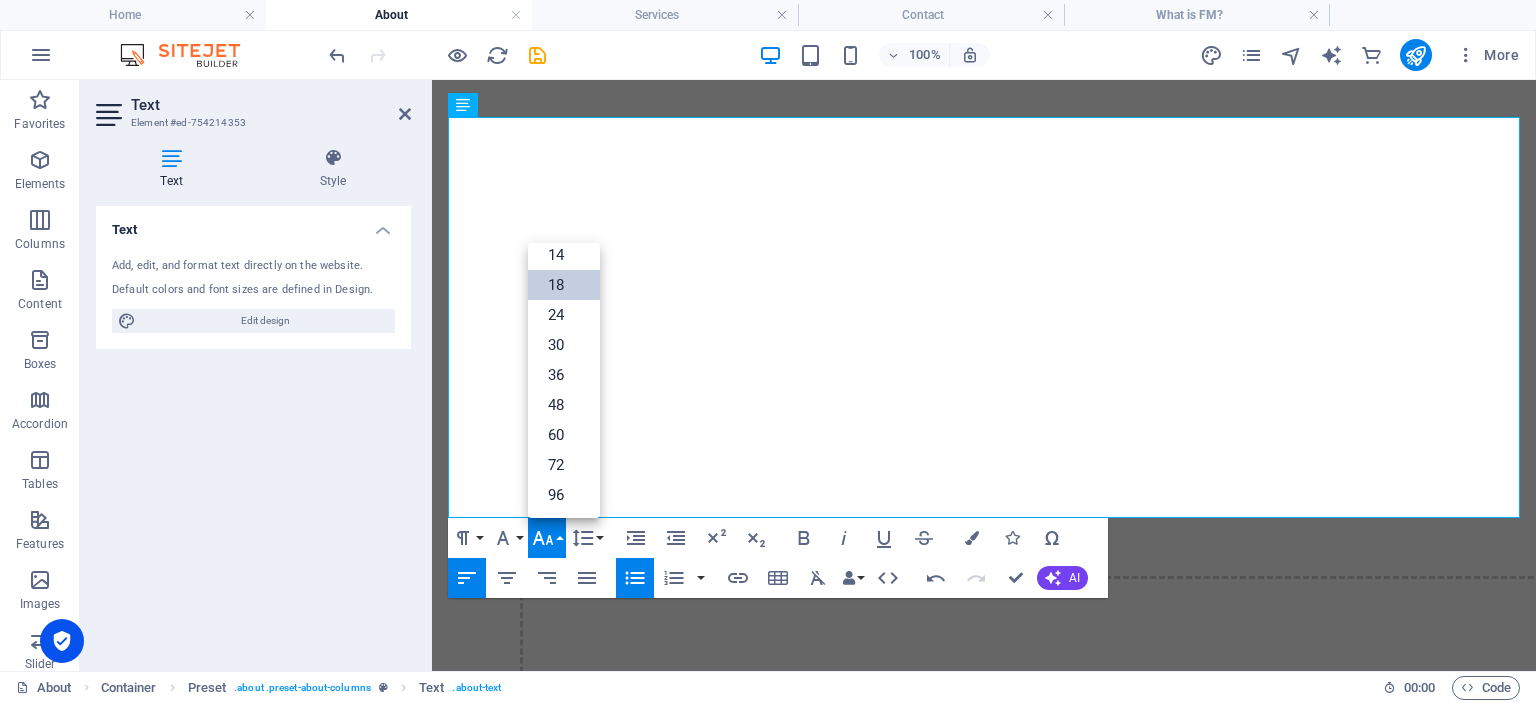 scroll, scrollTop: 161, scrollLeft: 0, axis: vertical 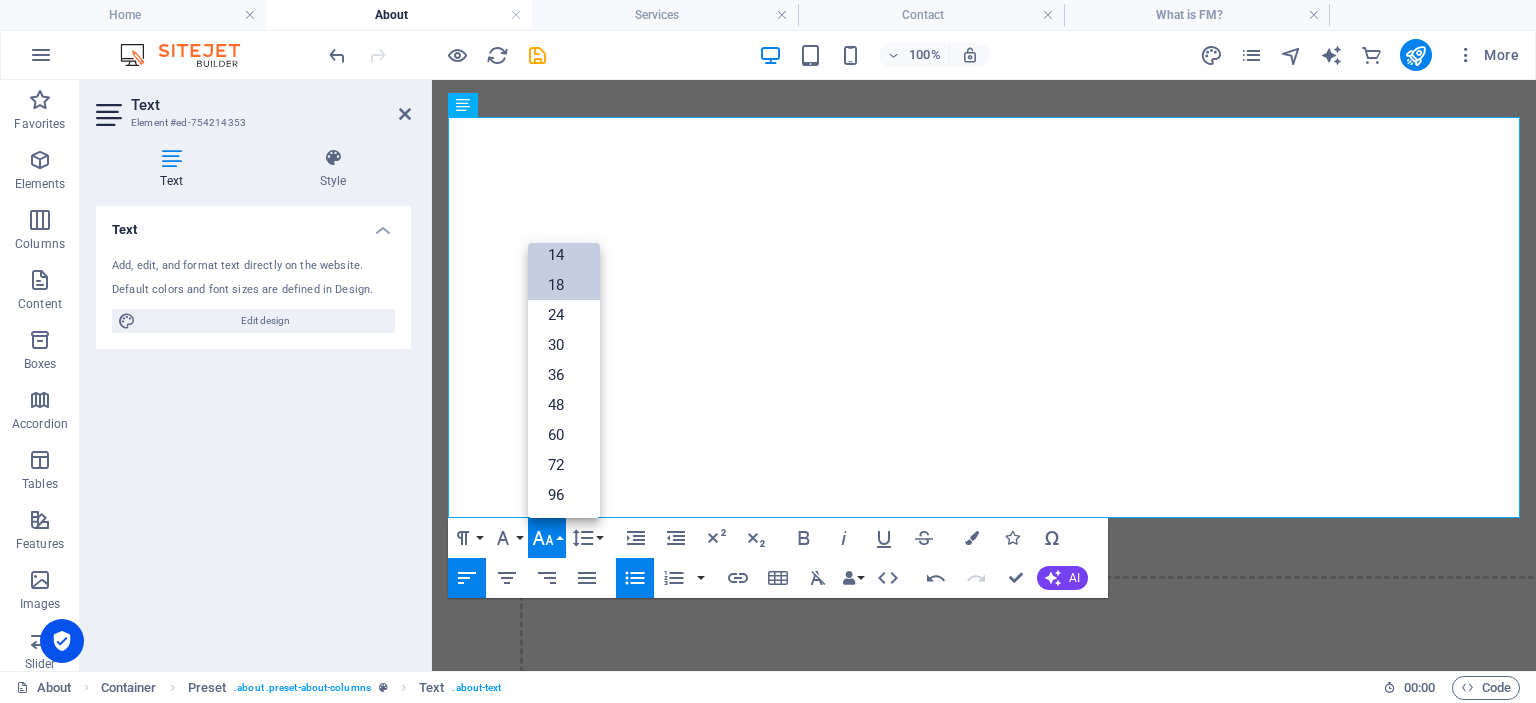 click on "14" at bounding box center (564, 255) 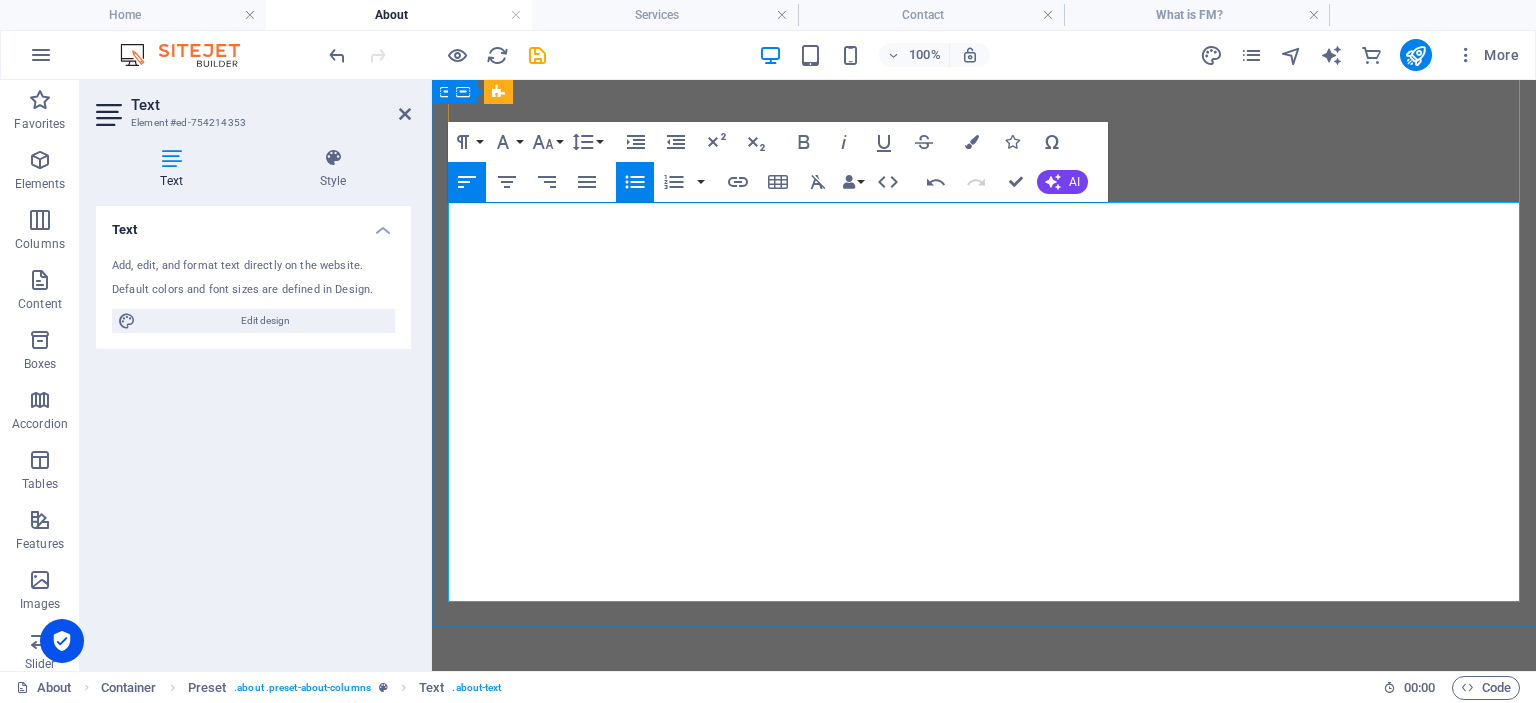 scroll, scrollTop: 898, scrollLeft: 0, axis: vertical 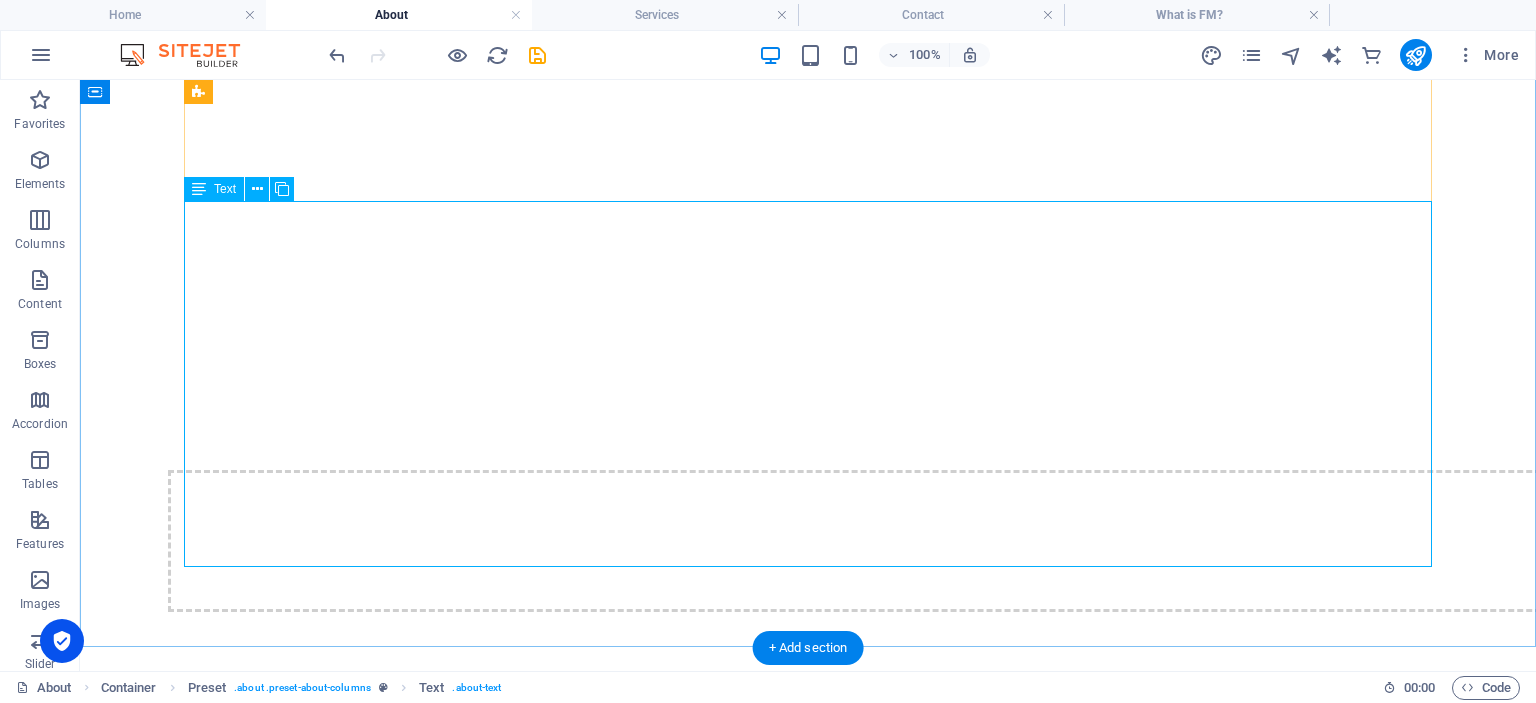 click on "Integrity I n dealing with our customers, suppliers and fellow colleagues Customer Focus W e emphasize understanding and meeting the needs and expectations of customers. Expertise Through innovative and leading-edge approach to create and deliver the right solution. Employee Involvement We empower all our employees to participate in quality initiatives and contribute to continuous improvement. Continuous Improvement As an ongoing process we are seeking of ways to improve products, services, and processes Process Approach We view Organizations as a system of interconnected processes that need to be managed and improved Fact-Based Decision Making We make decisions based on data and analysis rather than intuition or assumptions. Strategic and Systematic Approach O ur quality management is integrated into the overall business strategy and is approached systematically." at bounding box center (808, 3406) 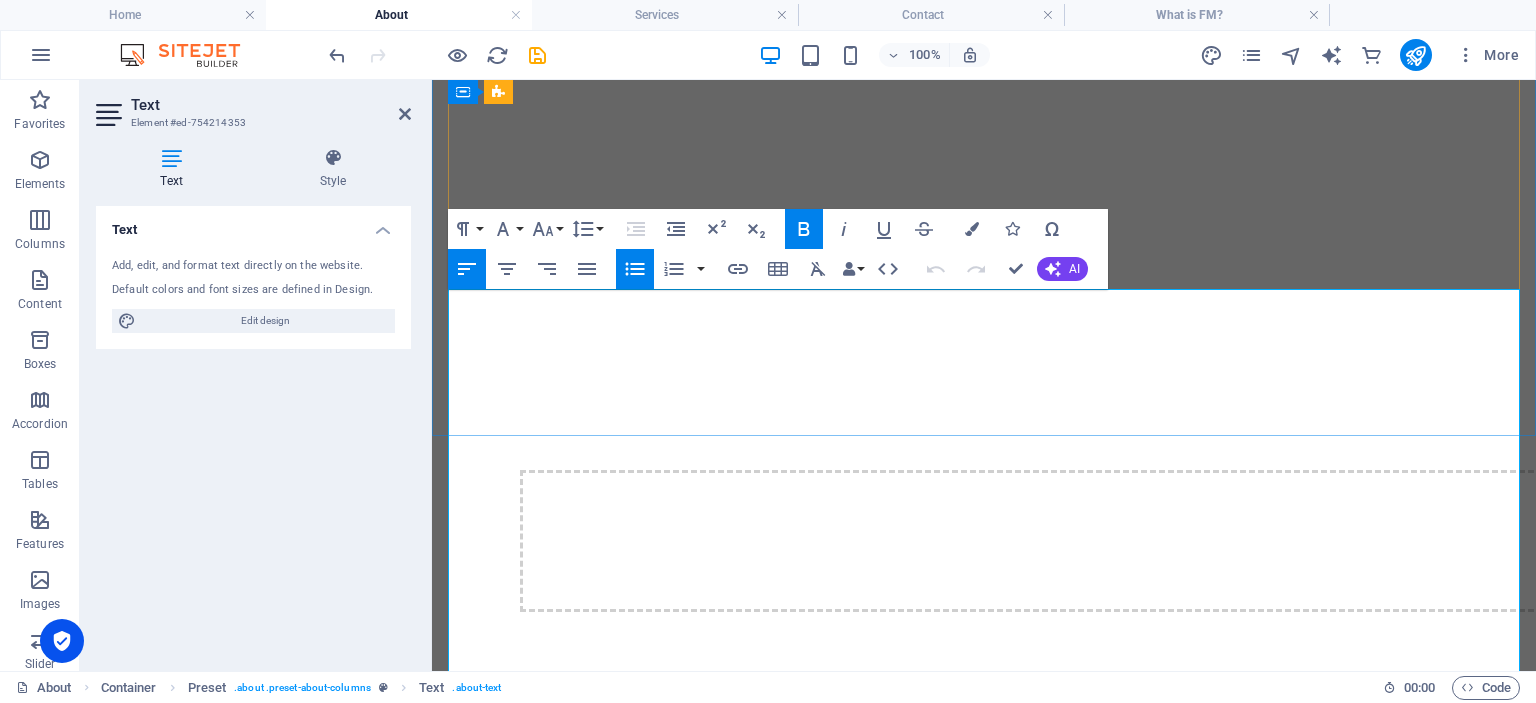 drag, startPoint x: 1022, startPoint y: 328, endPoint x: 1190, endPoint y: 354, distance: 170 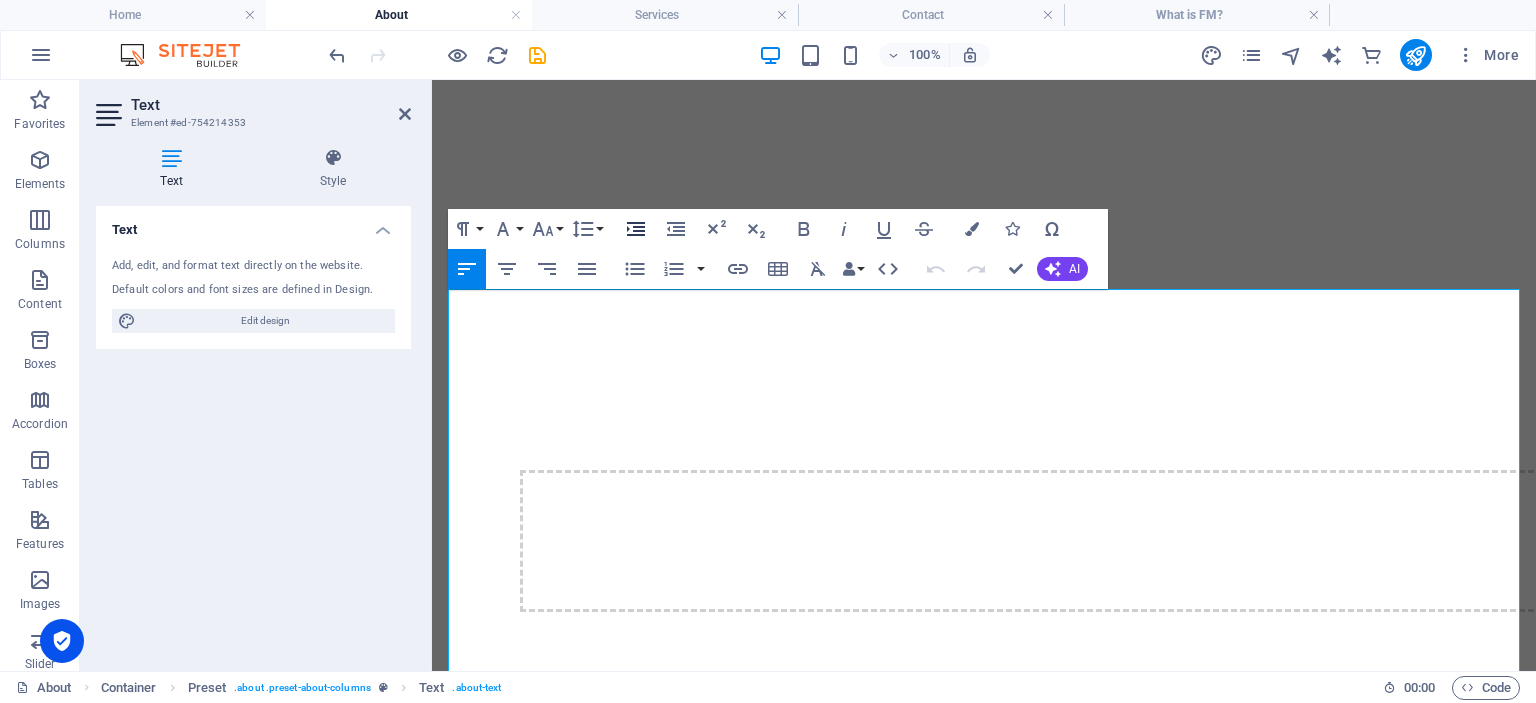 click 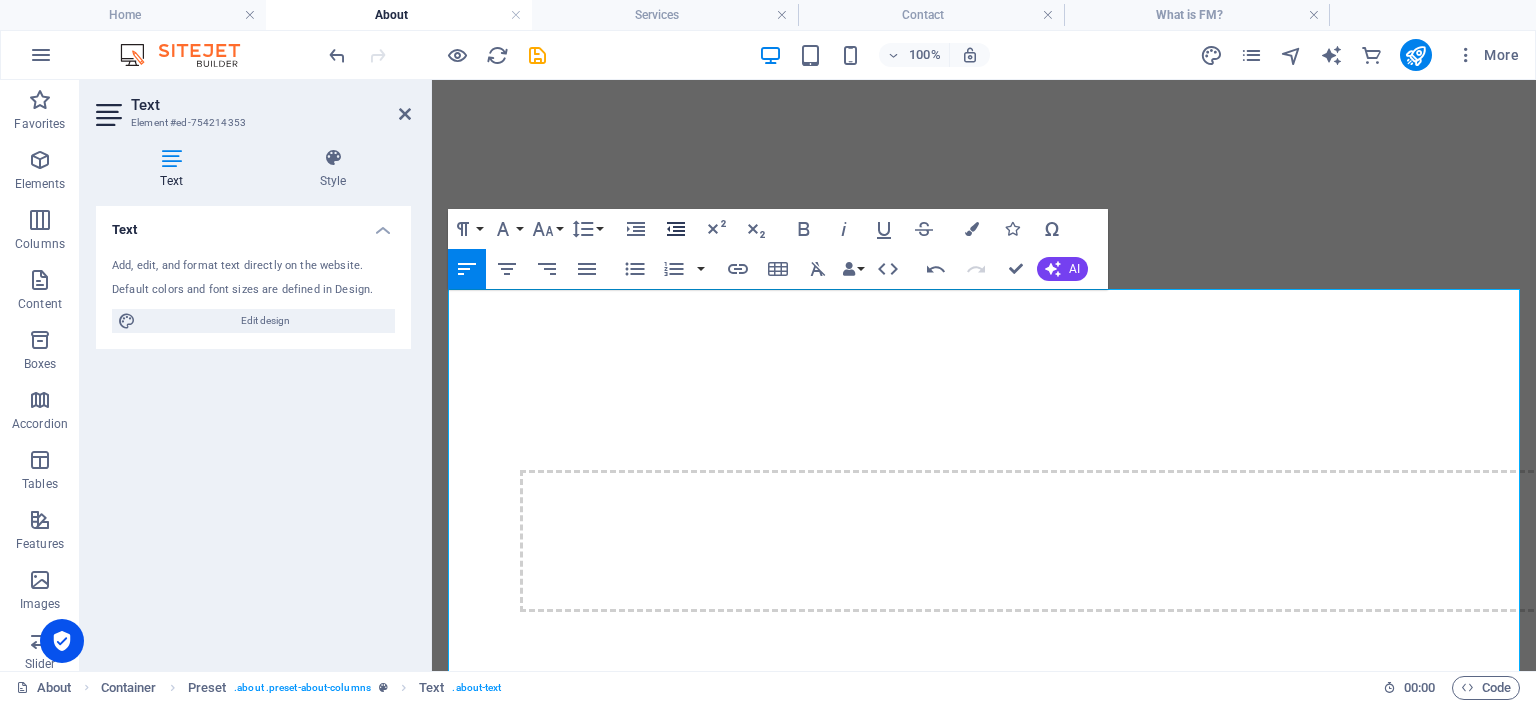 click 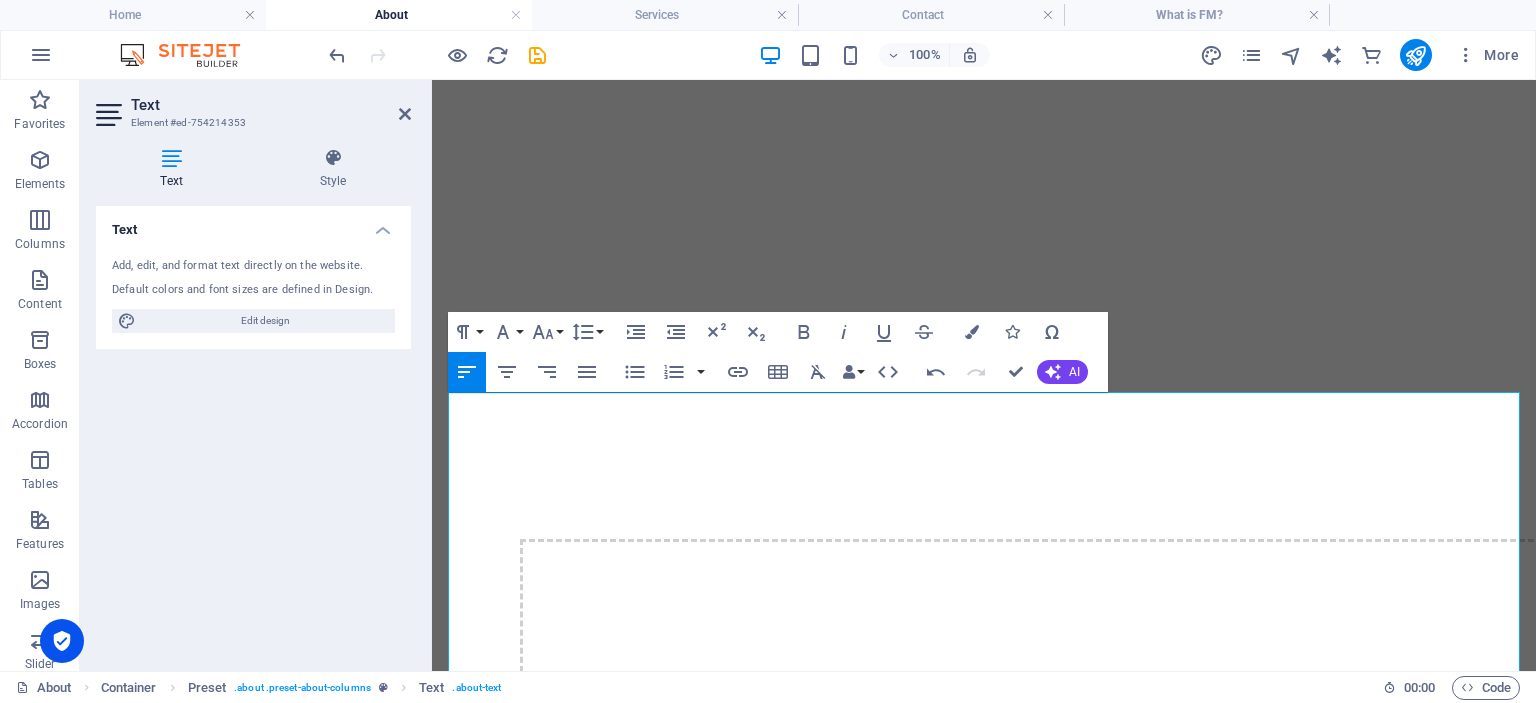 scroll, scrollTop: 898, scrollLeft: 0, axis: vertical 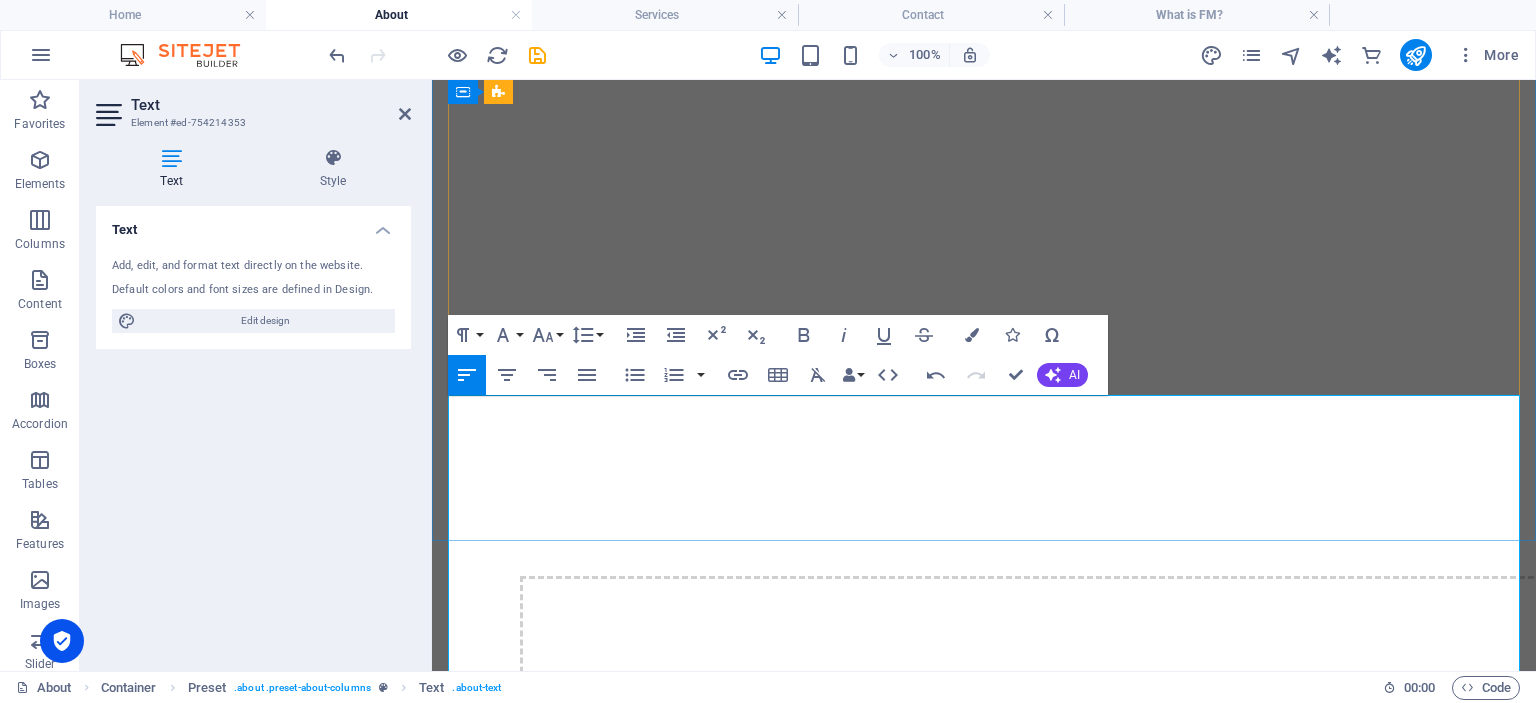click on "Continuous Improvement" at bounding box center [589, 3160] 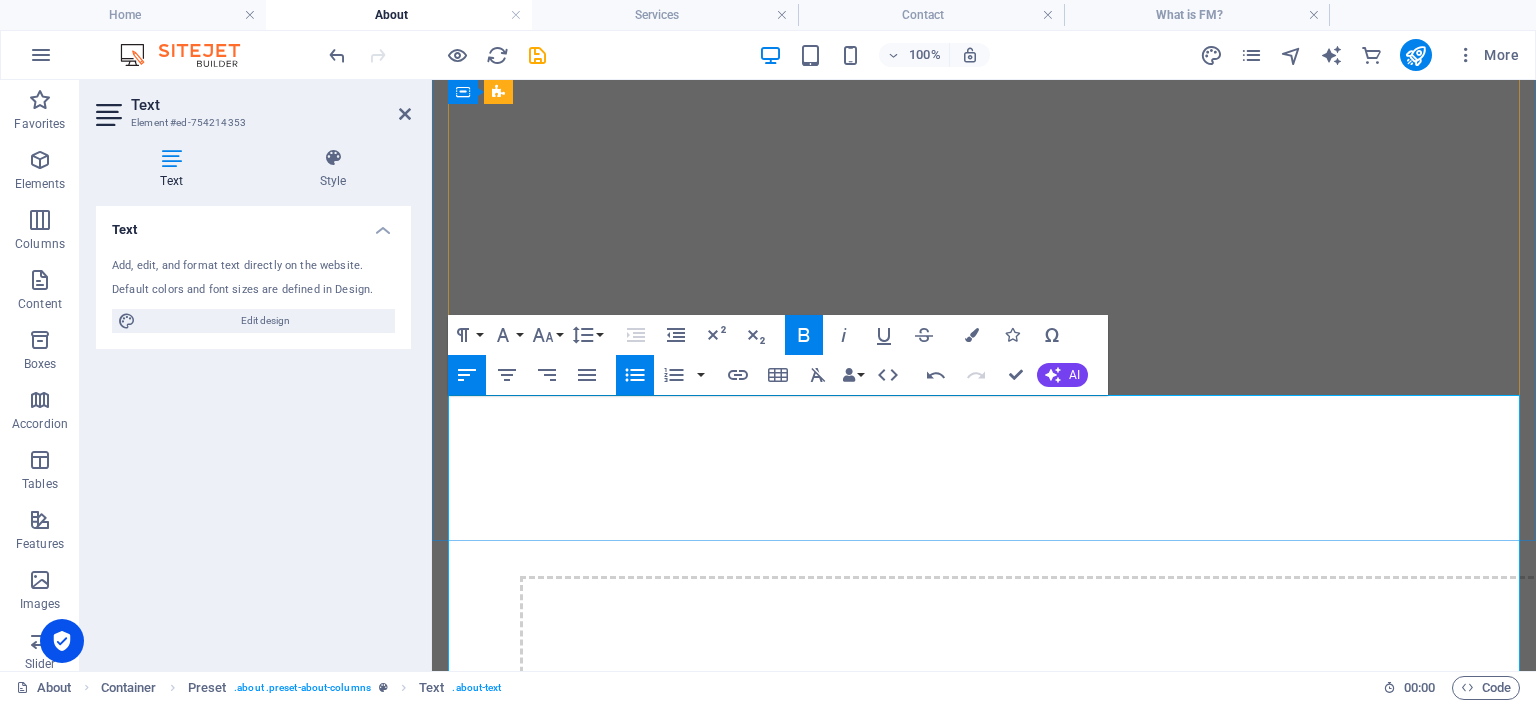 click on "n dealing with our customers, suppliers and fellow colleagues" at bounding box center (670, 2742) 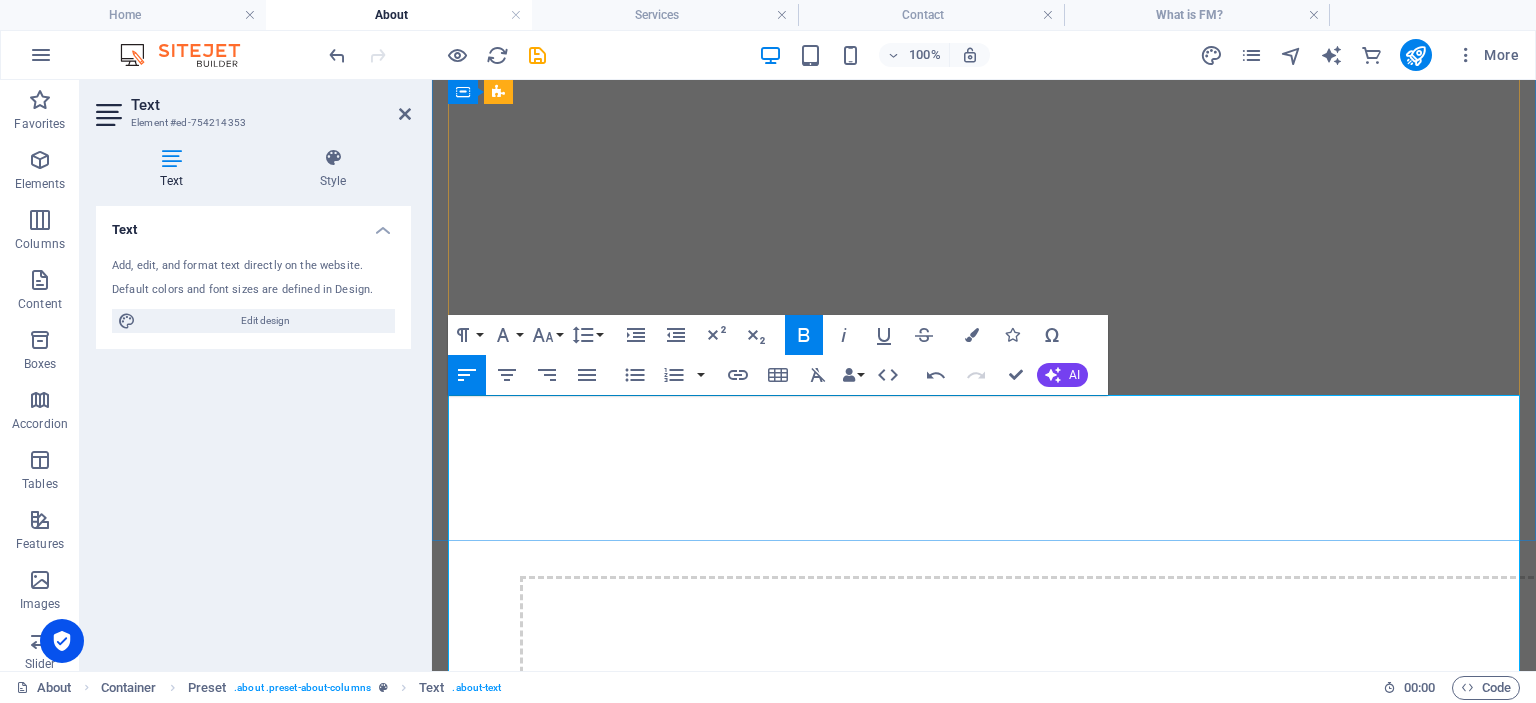 drag, startPoint x: 465, startPoint y: 435, endPoint x: 847, endPoint y: 451, distance: 382.33493 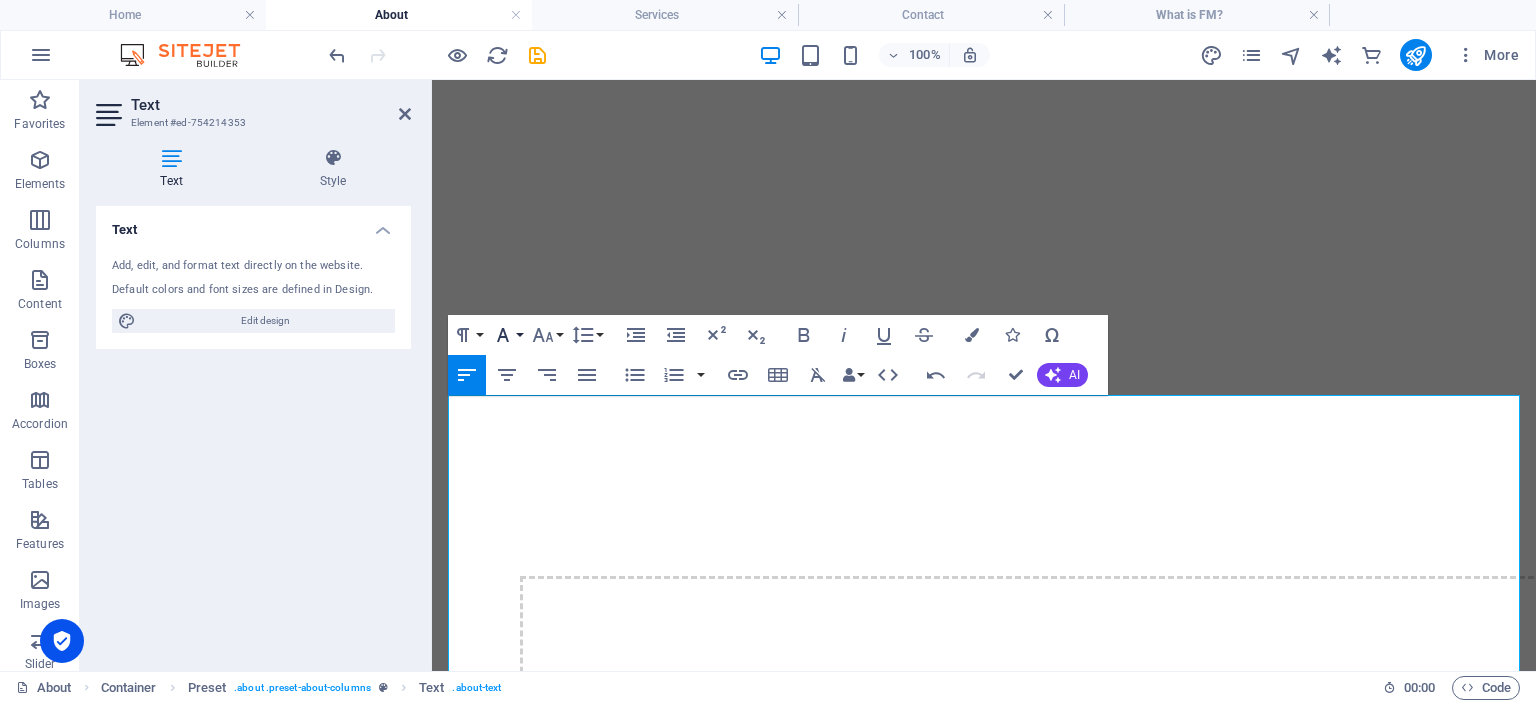 click on "Font Family" at bounding box center [507, 335] 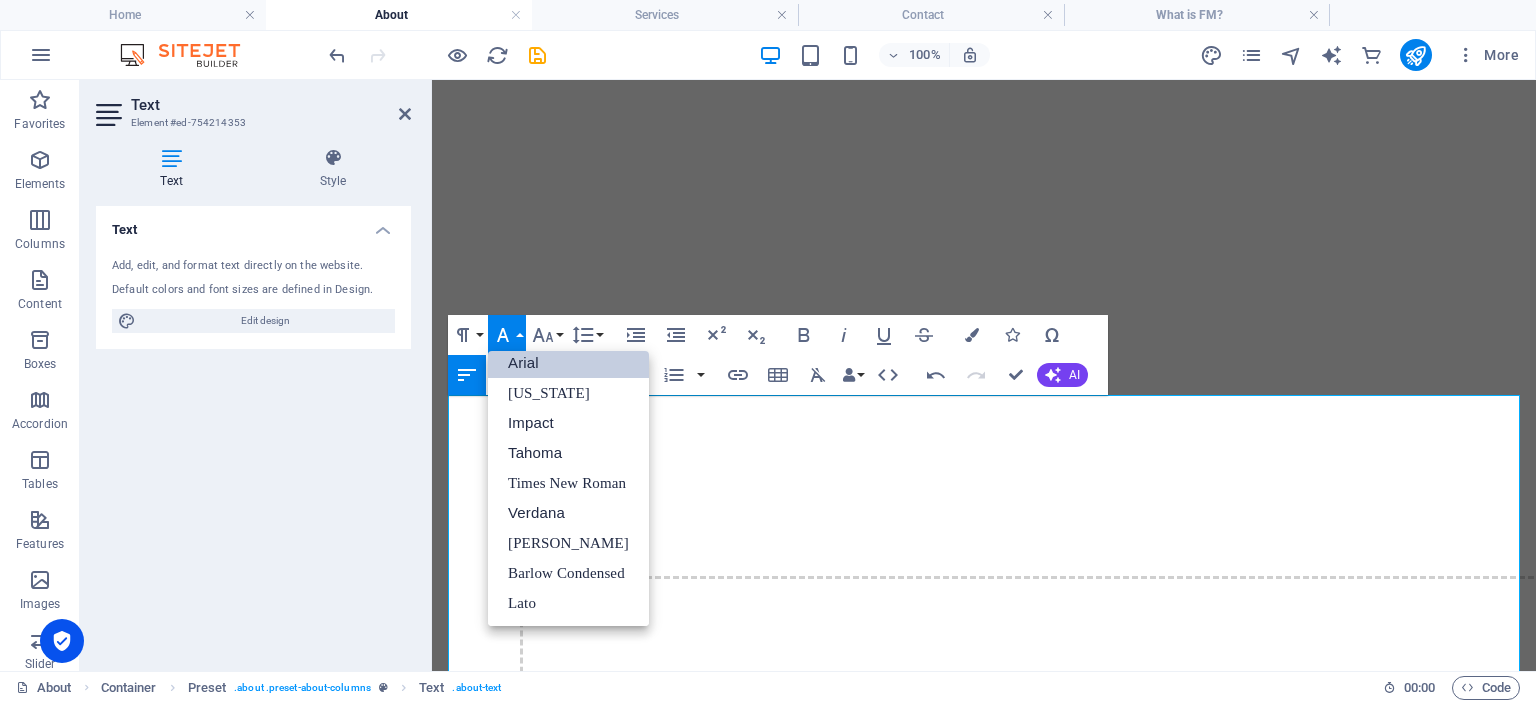 scroll, scrollTop: 11, scrollLeft: 0, axis: vertical 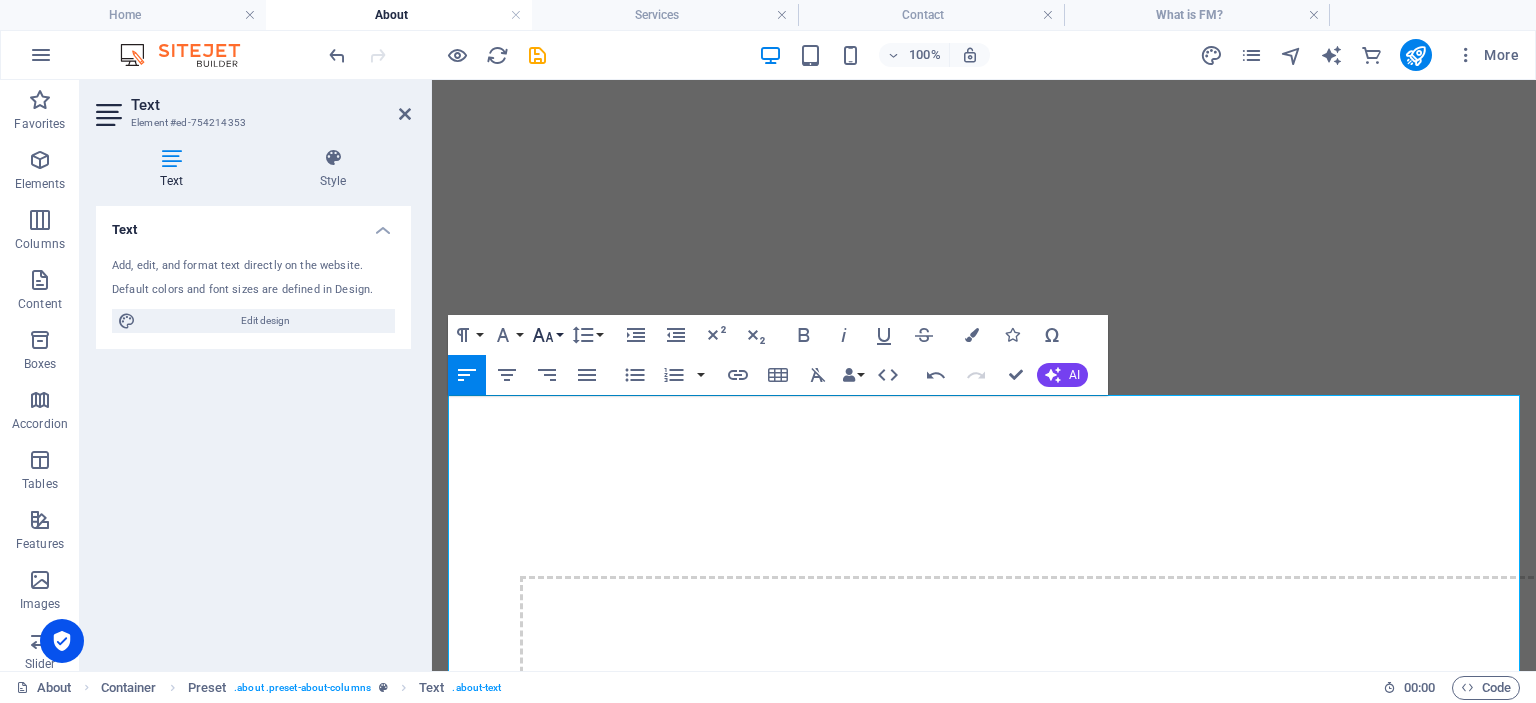 click on "Font Size" at bounding box center (547, 335) 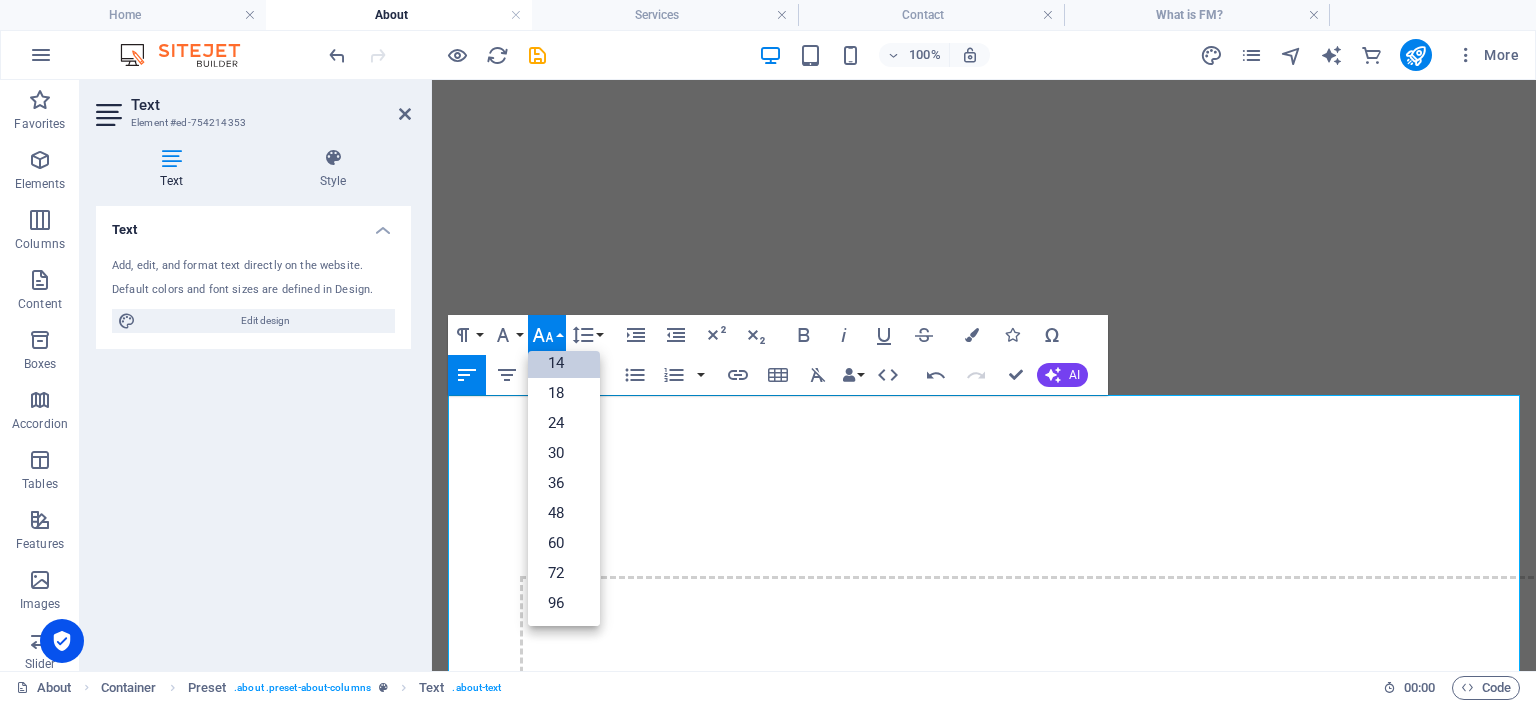 scroll, scrollTop: 161, scrollLeft: 0, axis: vertical 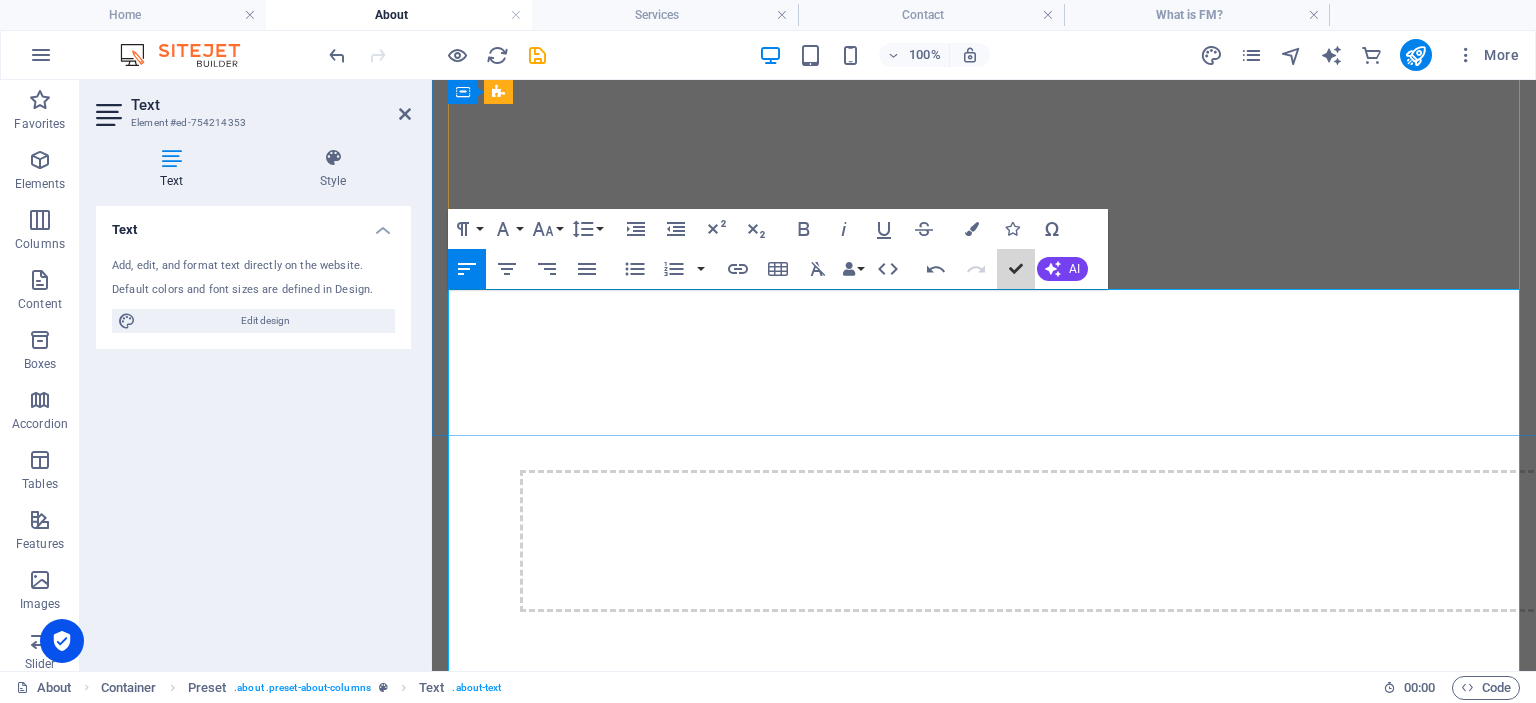 drag, startPoint x: 1446, startPoint y: 353, endPoint x: 1022, endPoint y: 326, distance: 424.8588 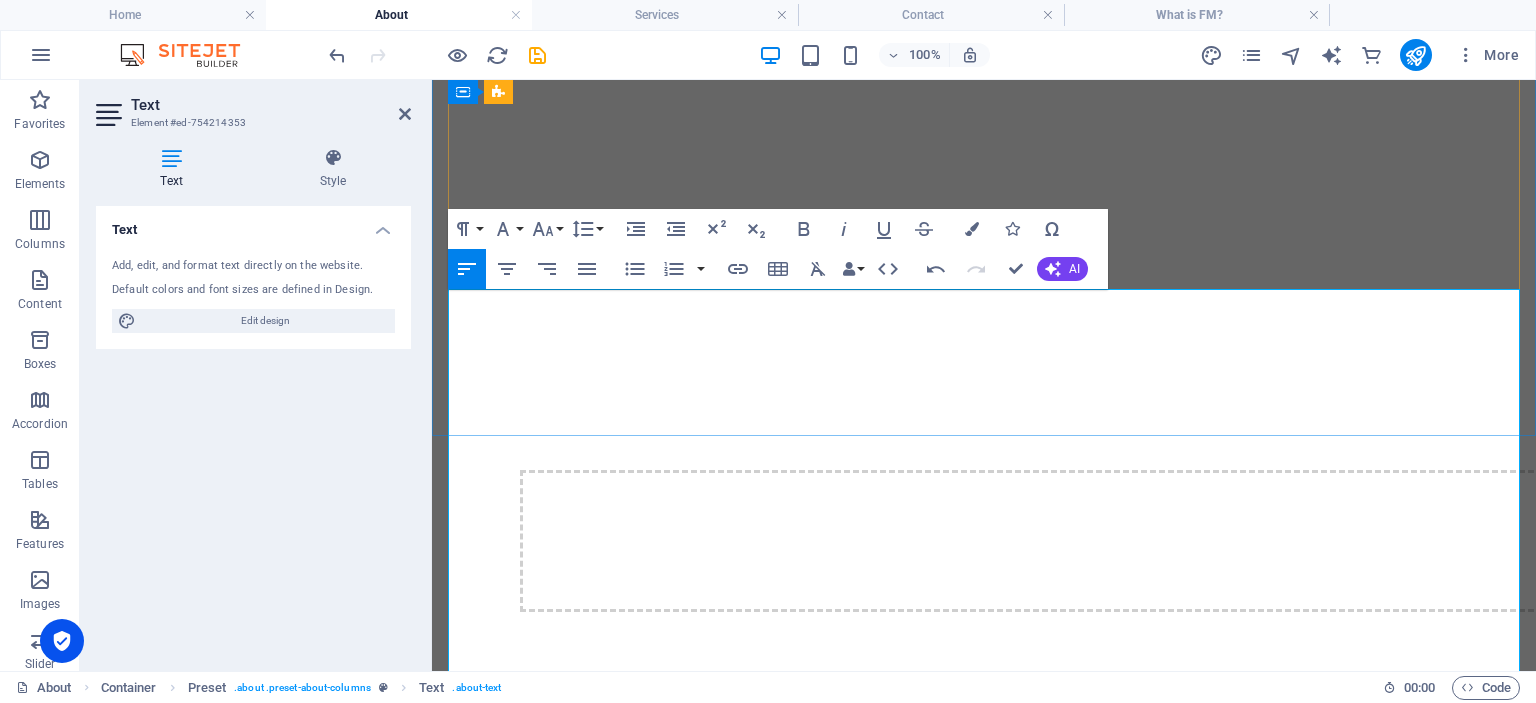 click on "As an ongoing process we are seeking of ways to improve products, services, and processes" at bounding box center (789, 3089) 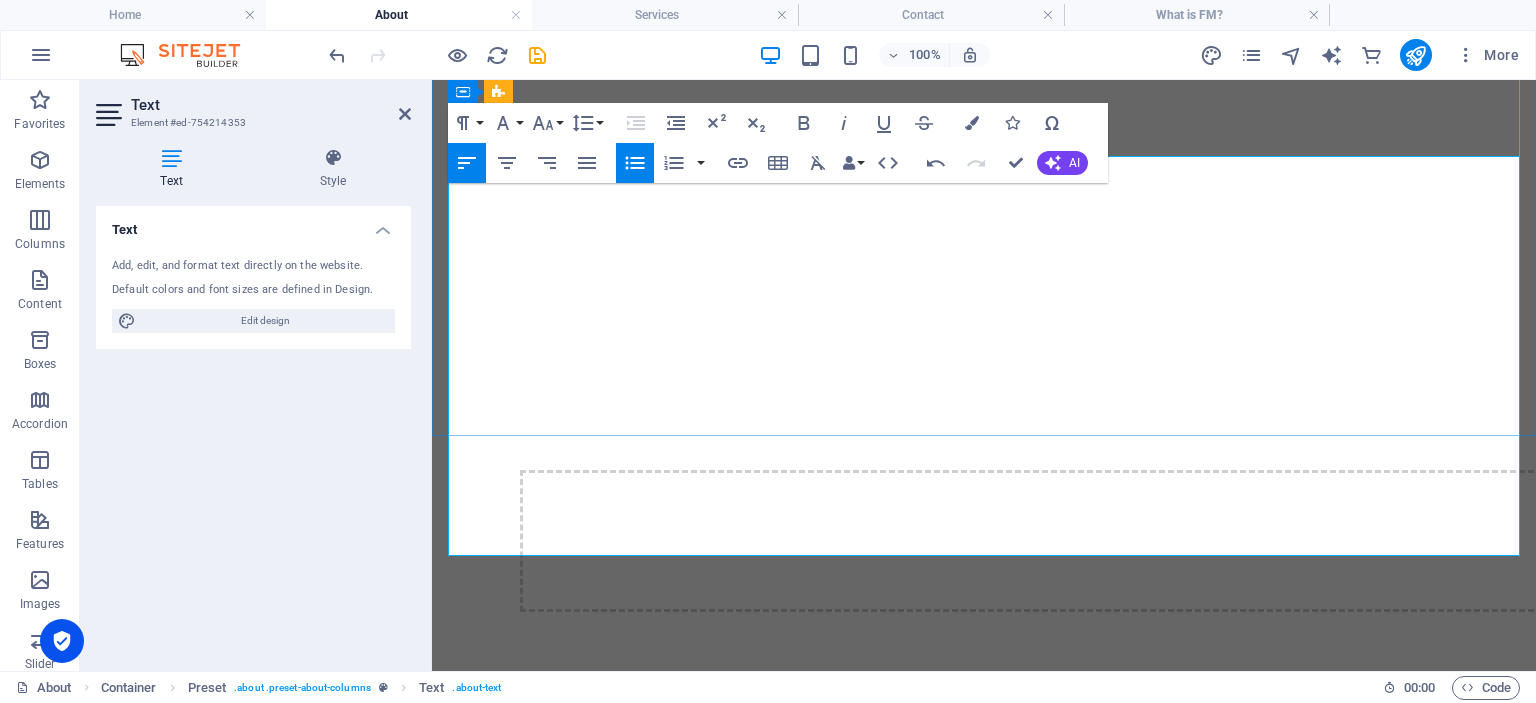 scroll, scrollTop: 165, scrollLeft: 0, axis: vertical 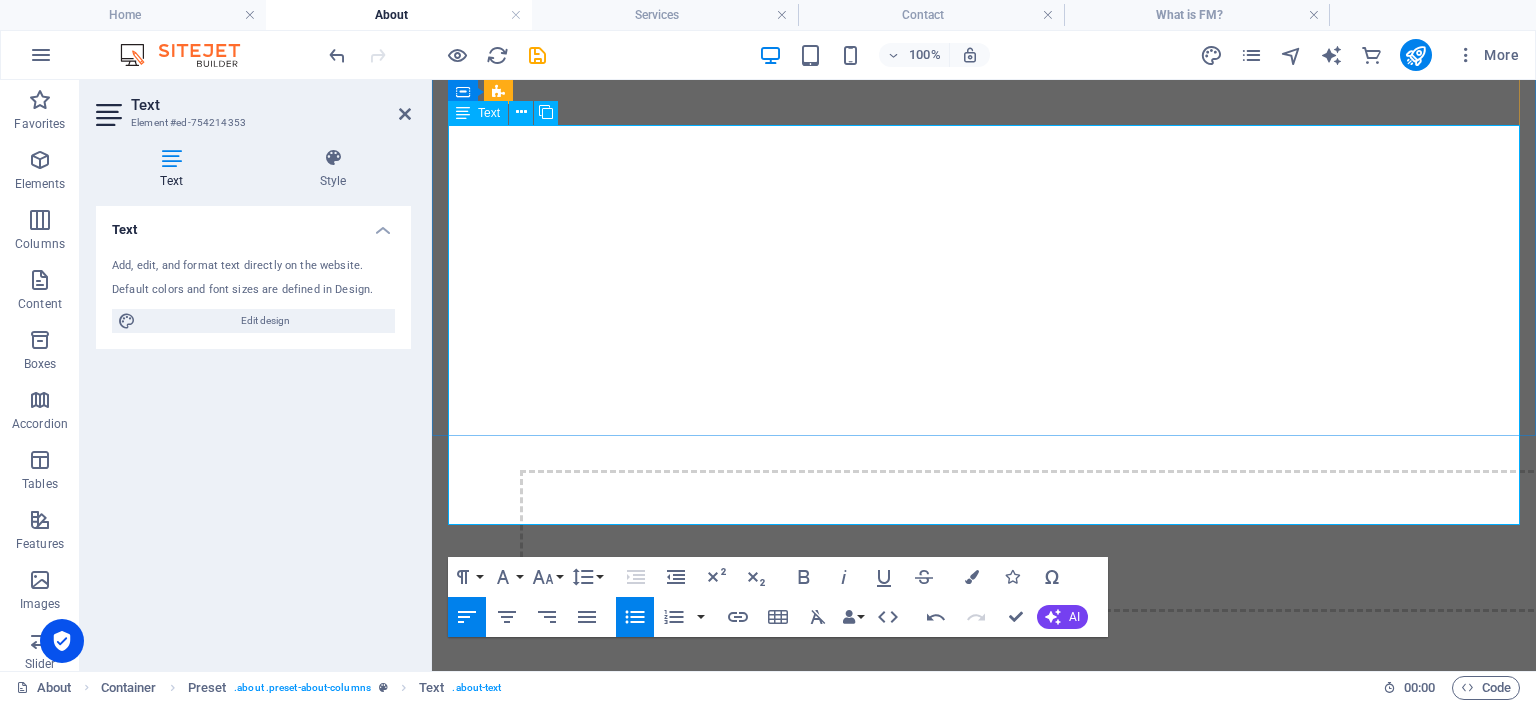 drag, startPoint x: 1016, startPoint y: 371, endPoint x: 1105, endPoint y: 397, distance: 92.72001 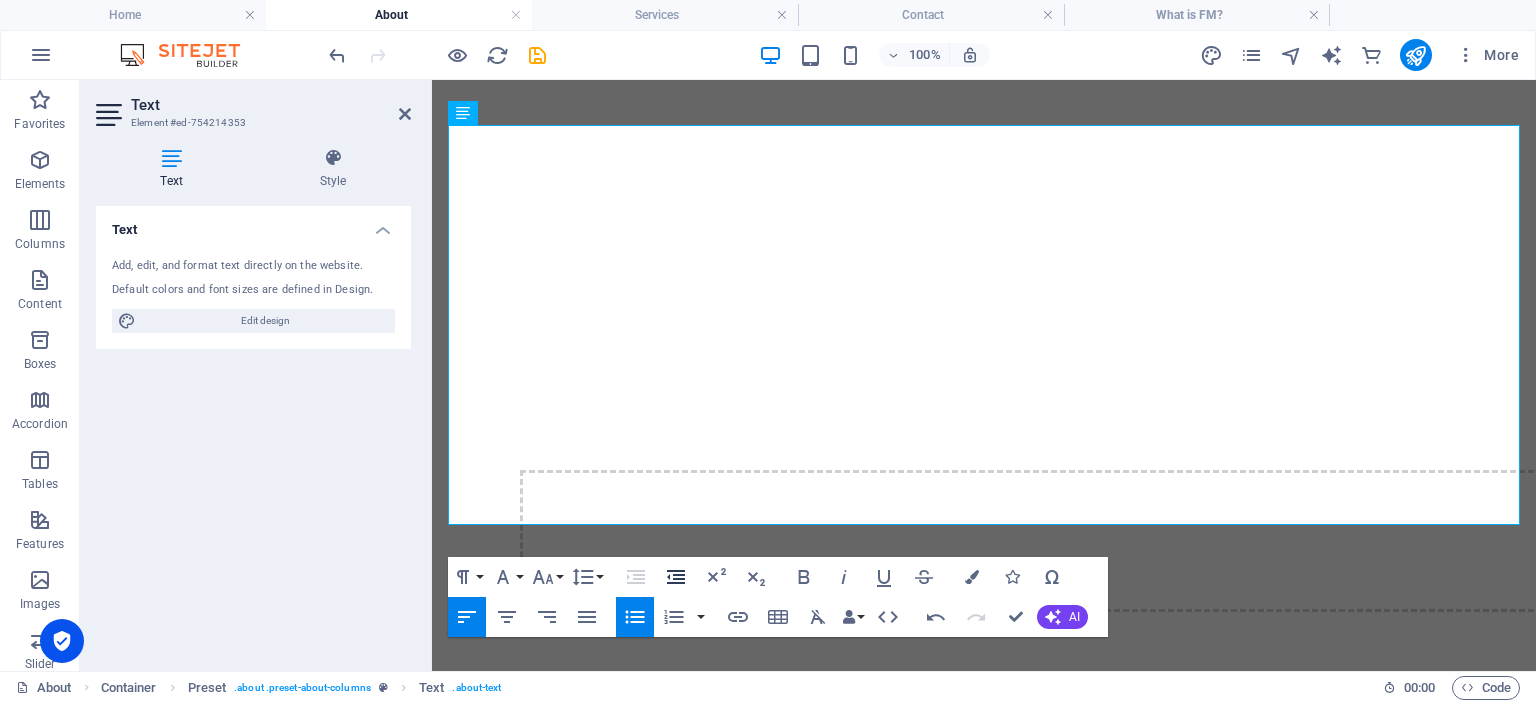 click 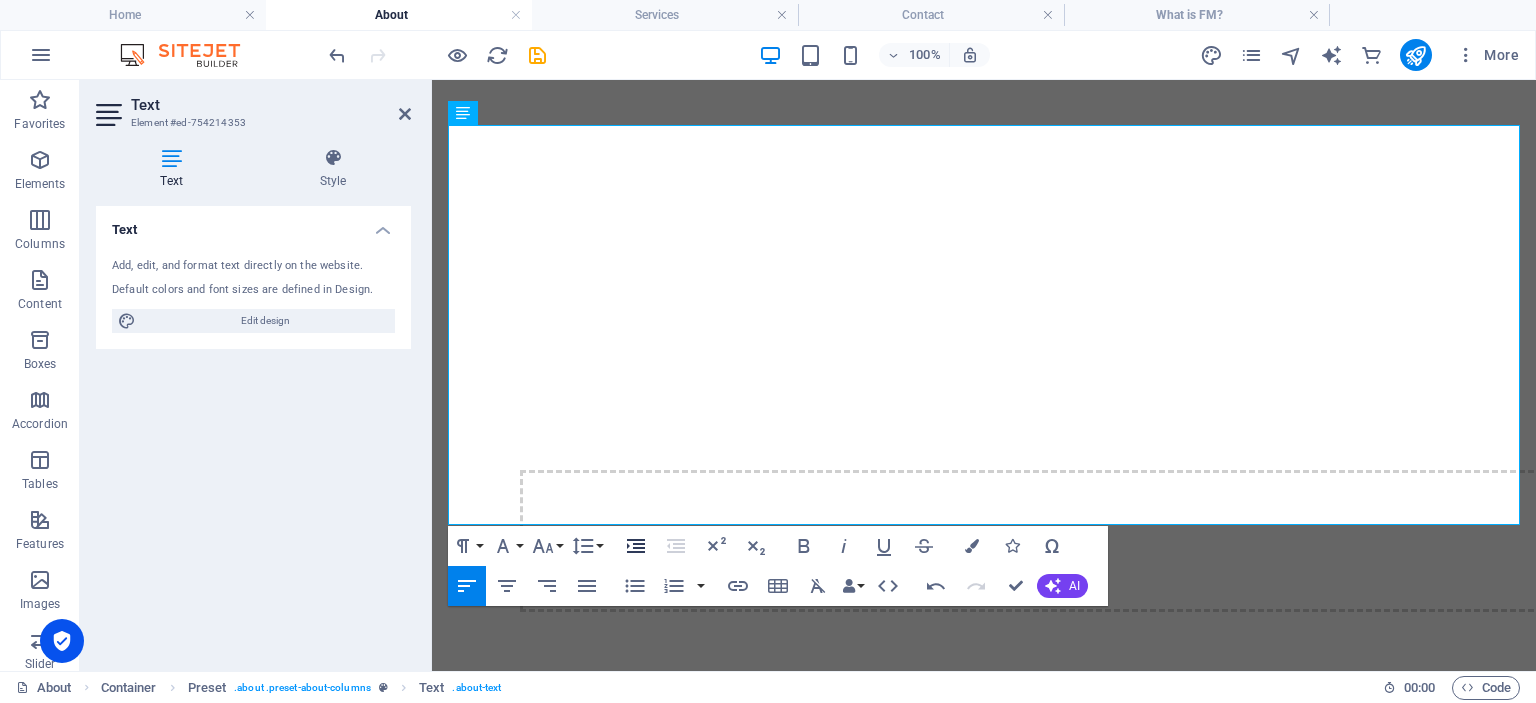 click 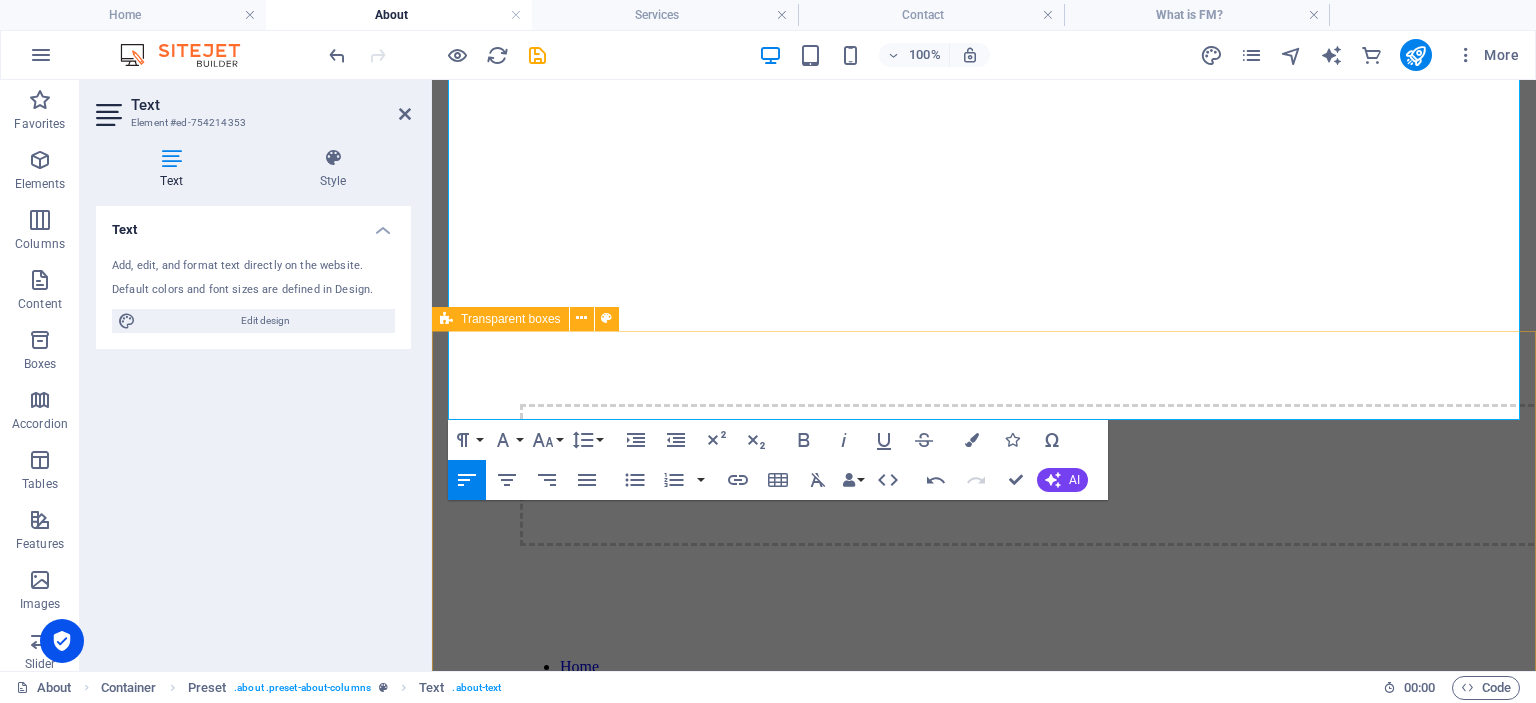 scroll, scrollTop: 1109, scrollLeft: 0, axis: vertical 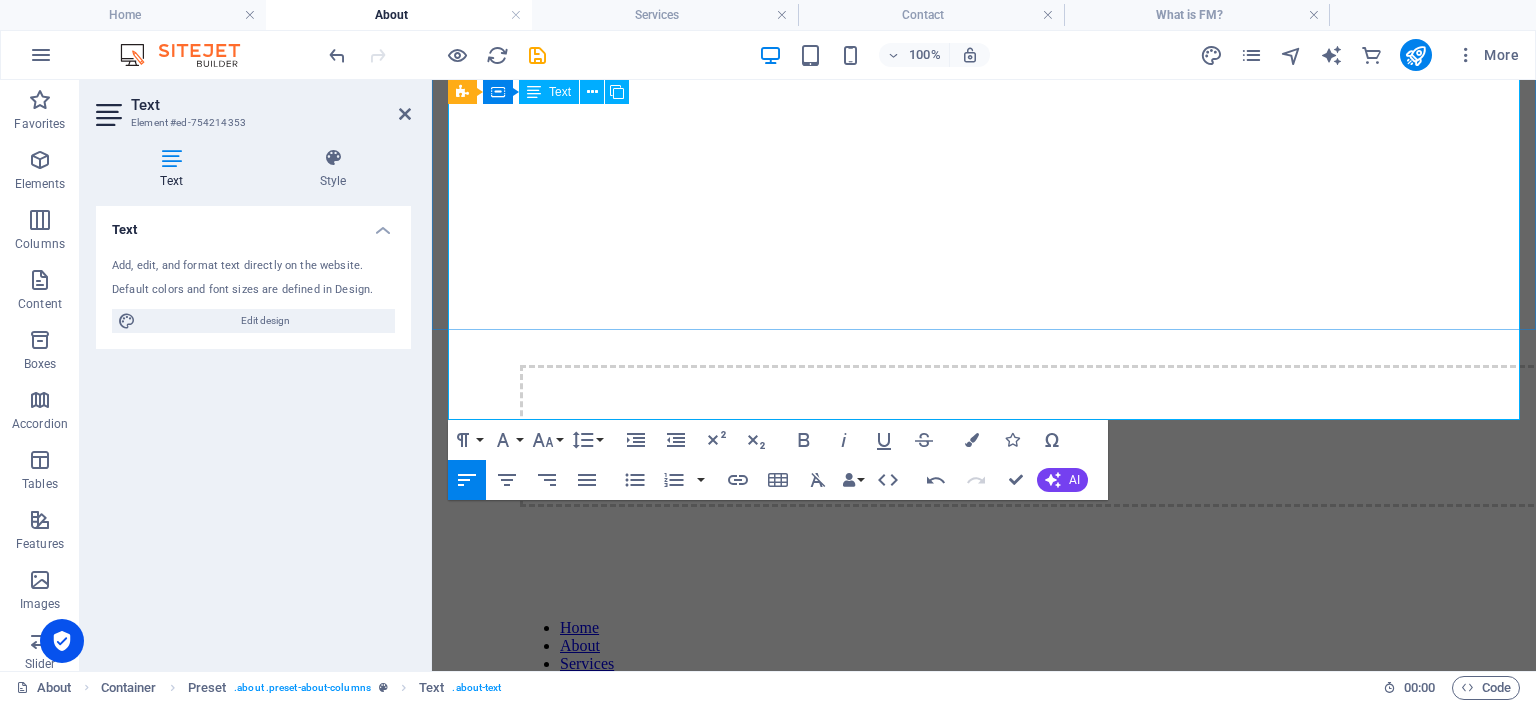 click on "Fact-Based Decision Making We make decisions based on data and analysis rather than intuition or assumptions." at bounding box center (994, 3176) 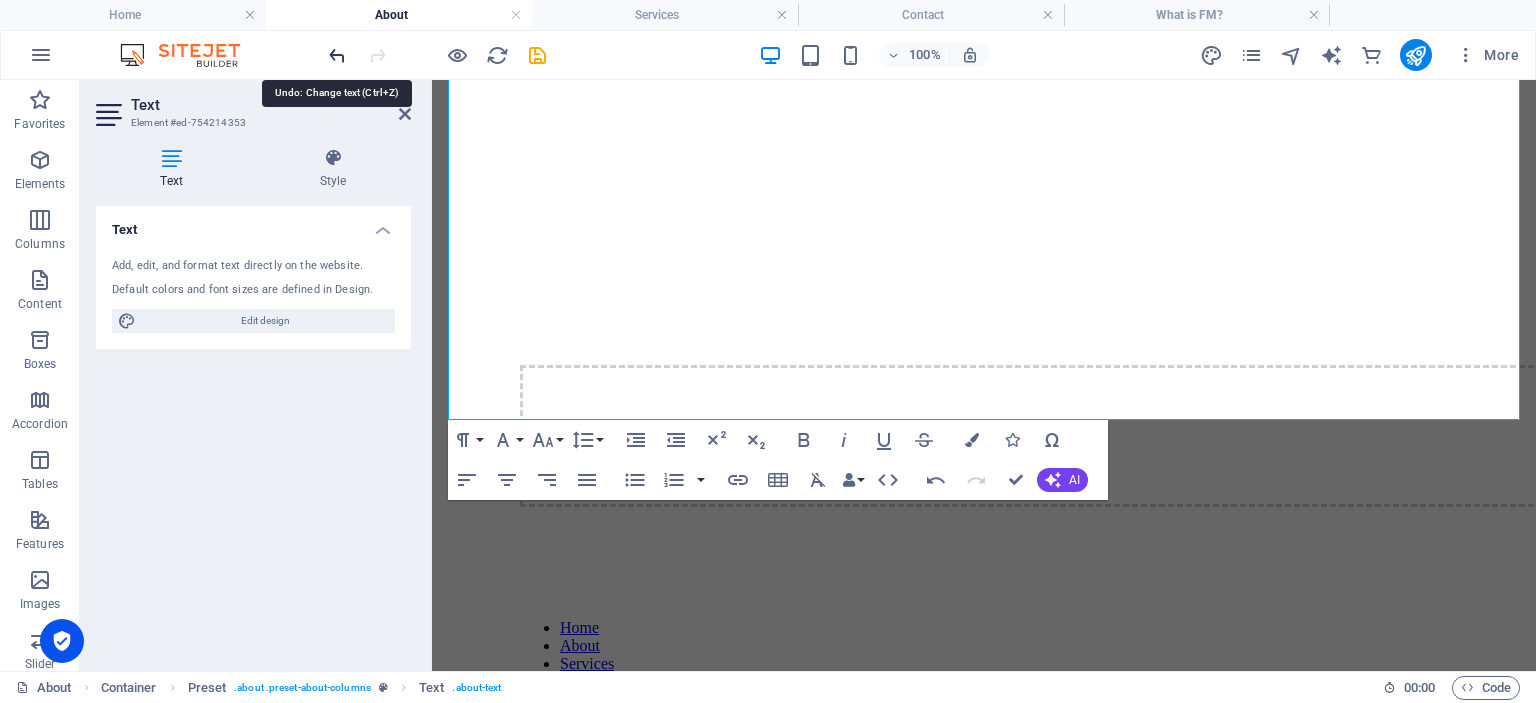 click at bounding box center [337, 55] 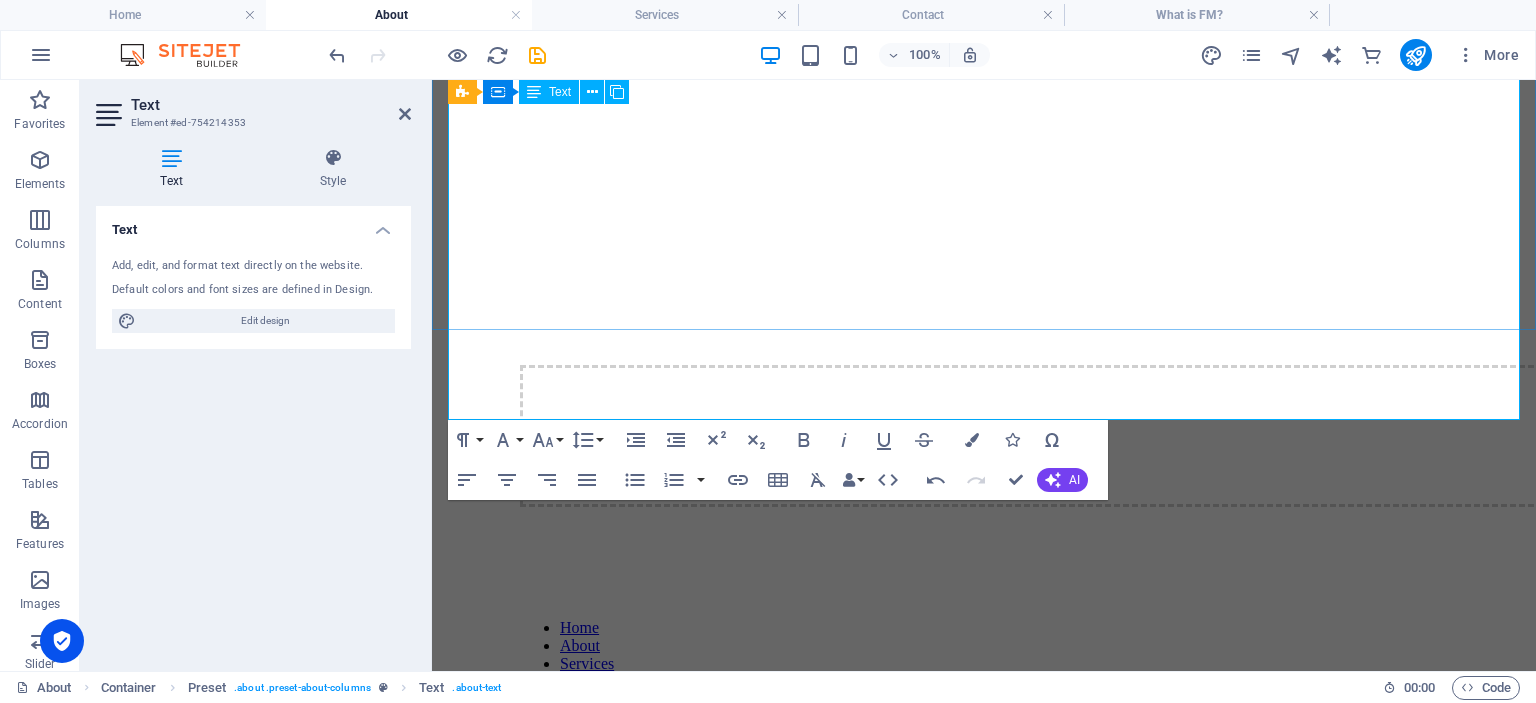 click on "We make decisions based on data and analysis rather than intuition or assumptions." at bounding box center [721, 3176] 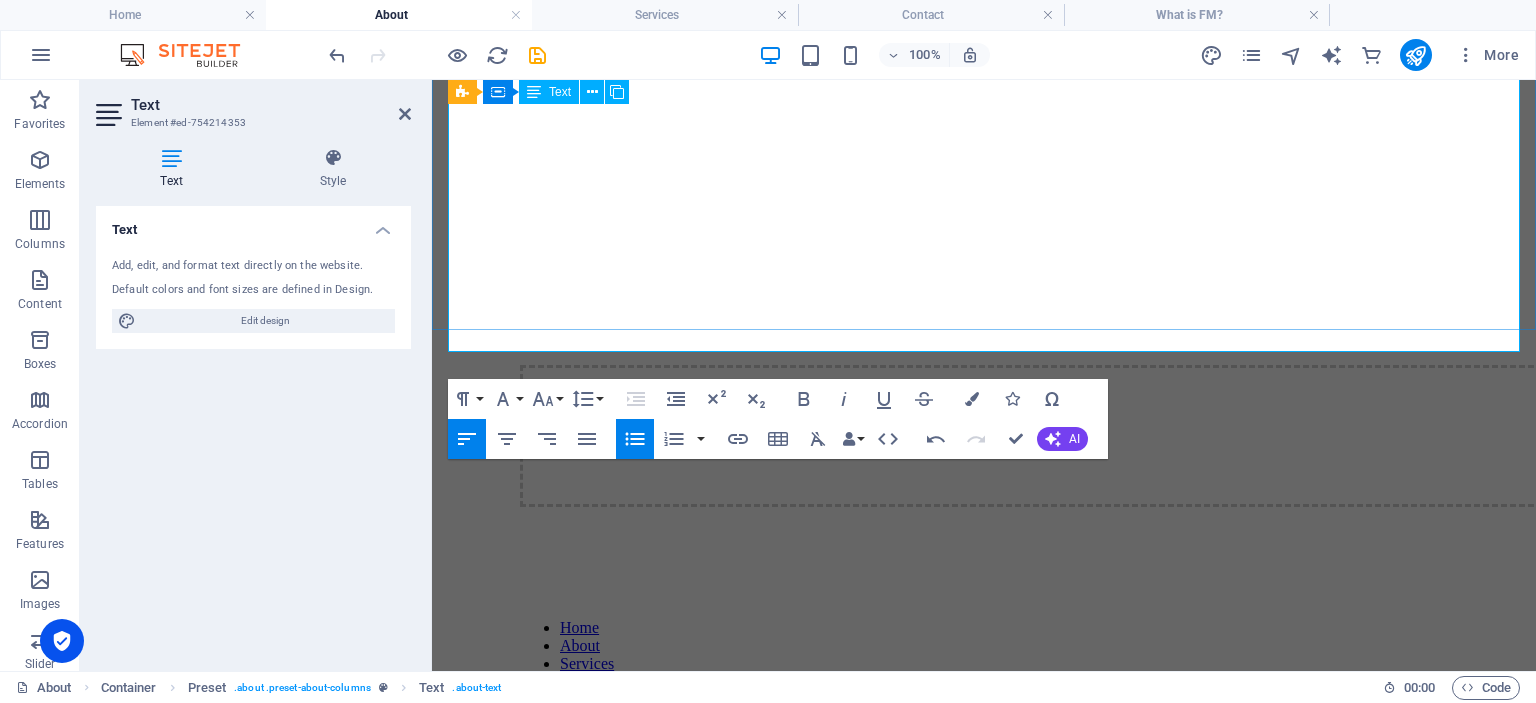 scroll, scrollTop: 233, scrollLeft: 0, axis: vertical 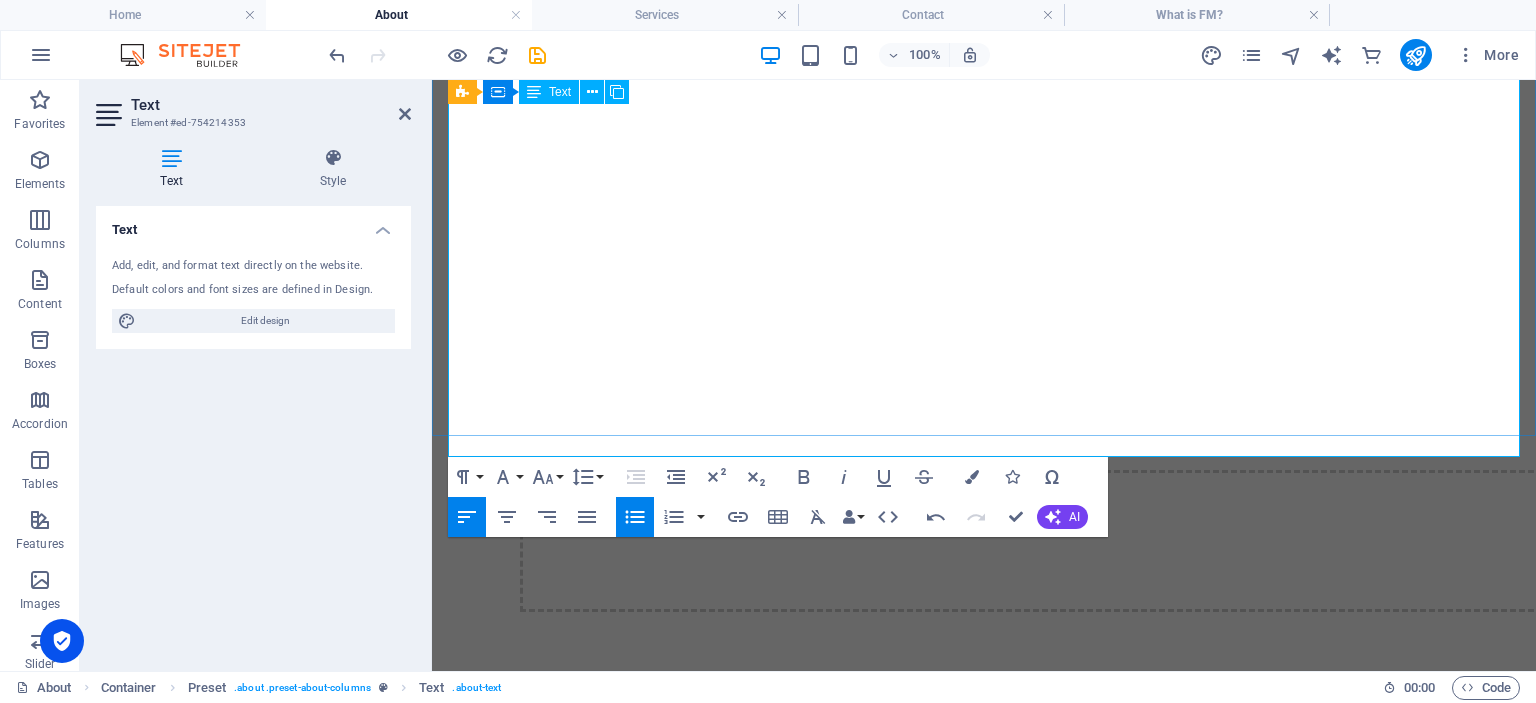 drag, startPoint x: 1016, startPoint y: 274, endPoint x: 1215, endPoint y: 270, distance: 199.04019 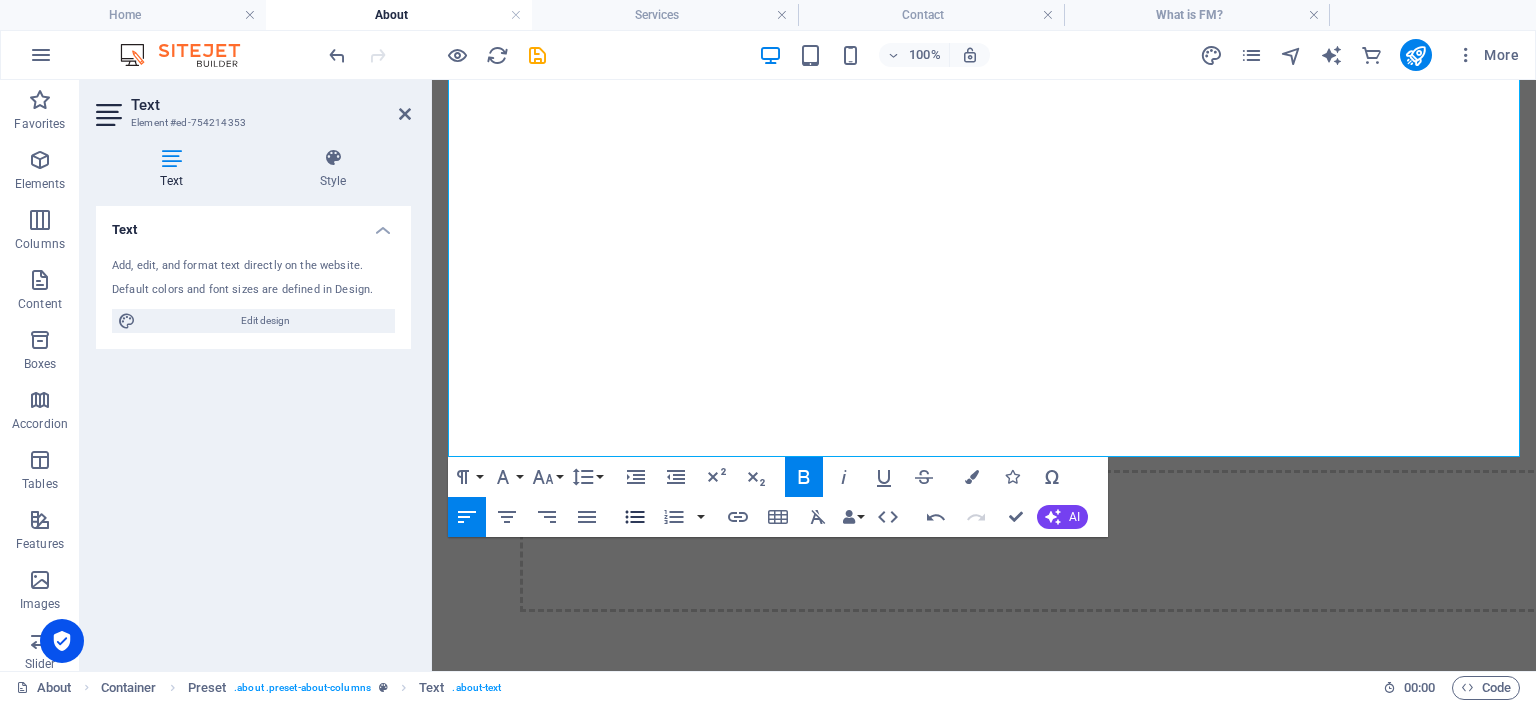 click 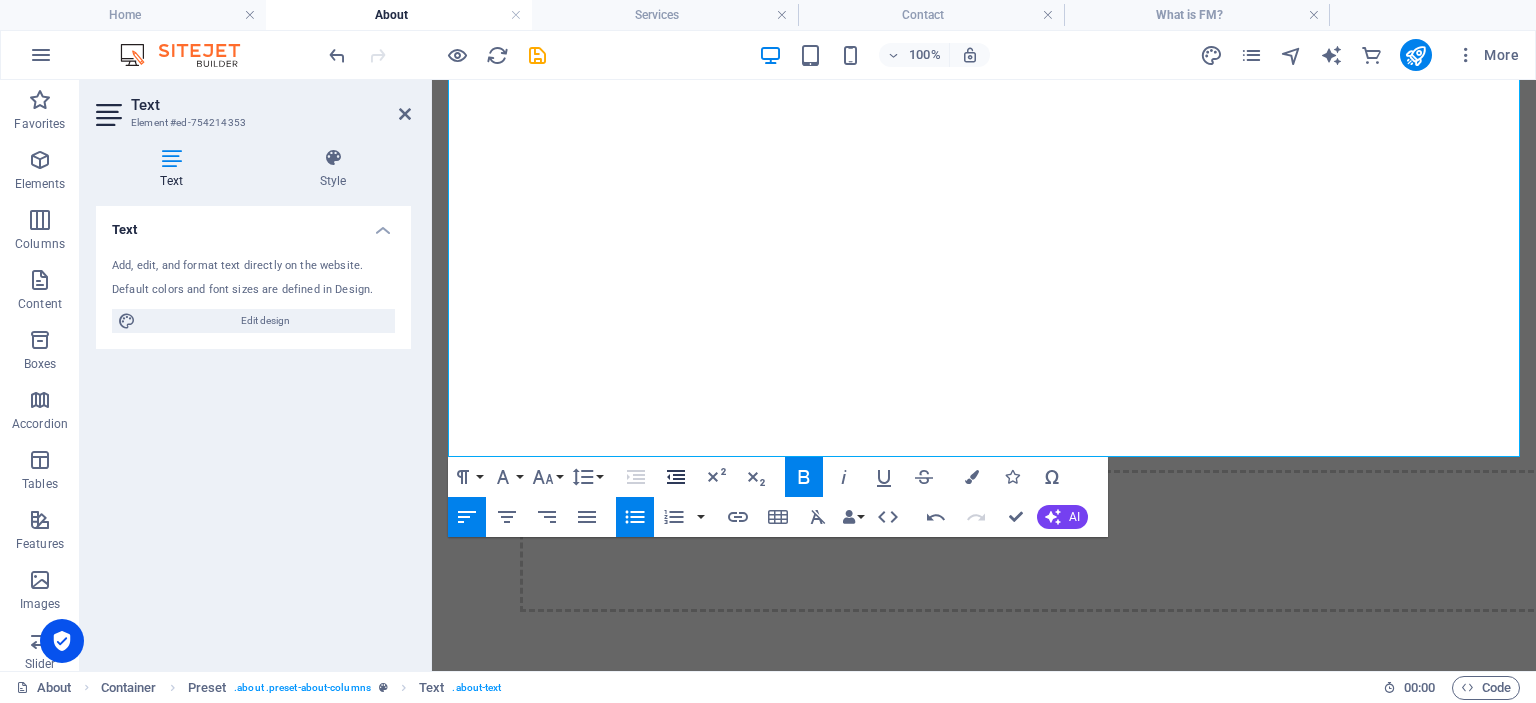 click 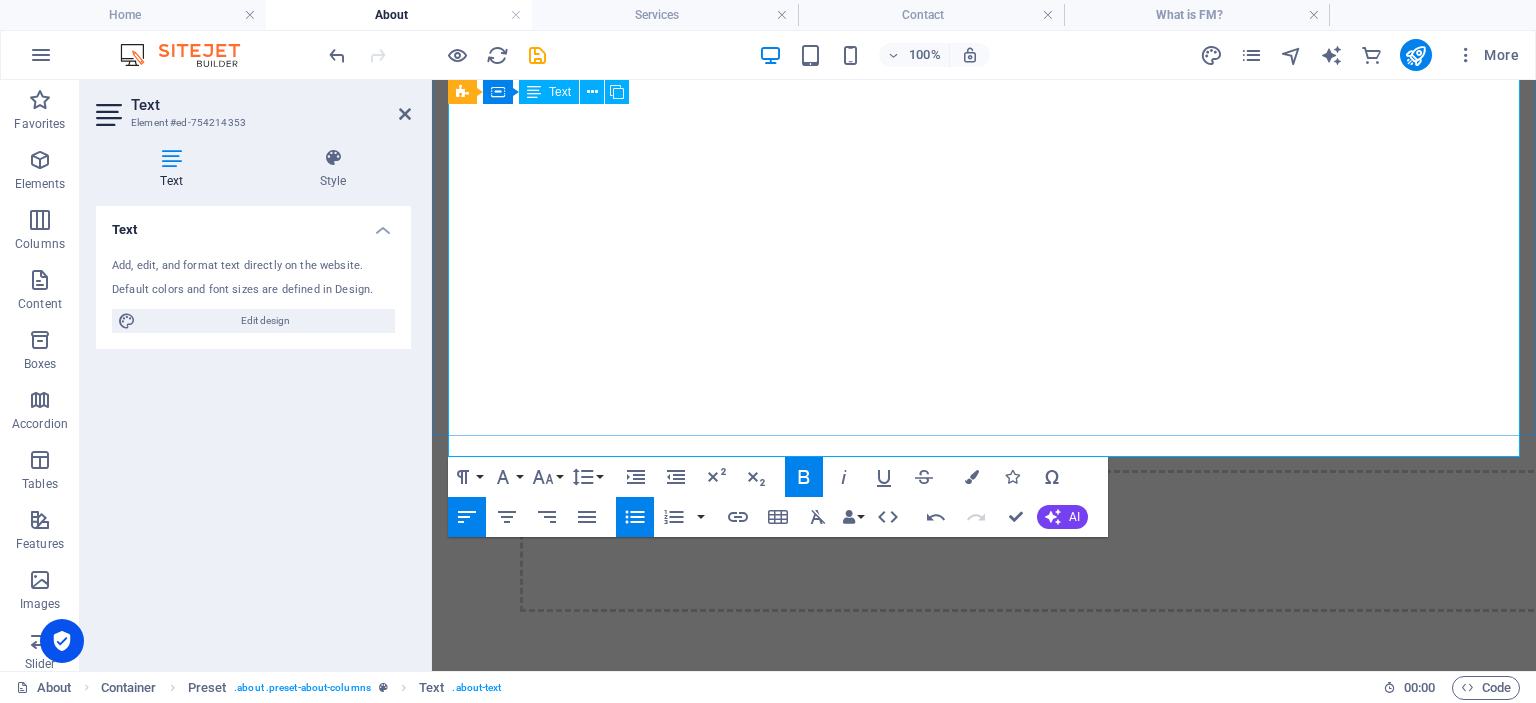 click on "Integrity I n dealing with our customers, suppliers and fellow colleagues Customer Focus W e emphasize understanding and meeting the needs and expectations of customers. Expertise Through innovative and leading-edge approach to create and deliver the right solution. Employee Involvement We empower all our employees to participate in quality initiatives and contribute to continuous improvement. Continuous Improvement As an ongoing process we are seeking of ways to improve products, services, and processes Process Approach We view Organizations as a system of interconnected processes that need to be managed and improved ​ Fact-Based Decision Making ​ We make decisions based on data and analysis rather than intuition or assumptions. Strategic and Systematic Approach O ur quality management is integrated into the overall business strategy and is approached systematically." at bounding box center (984, 2978) 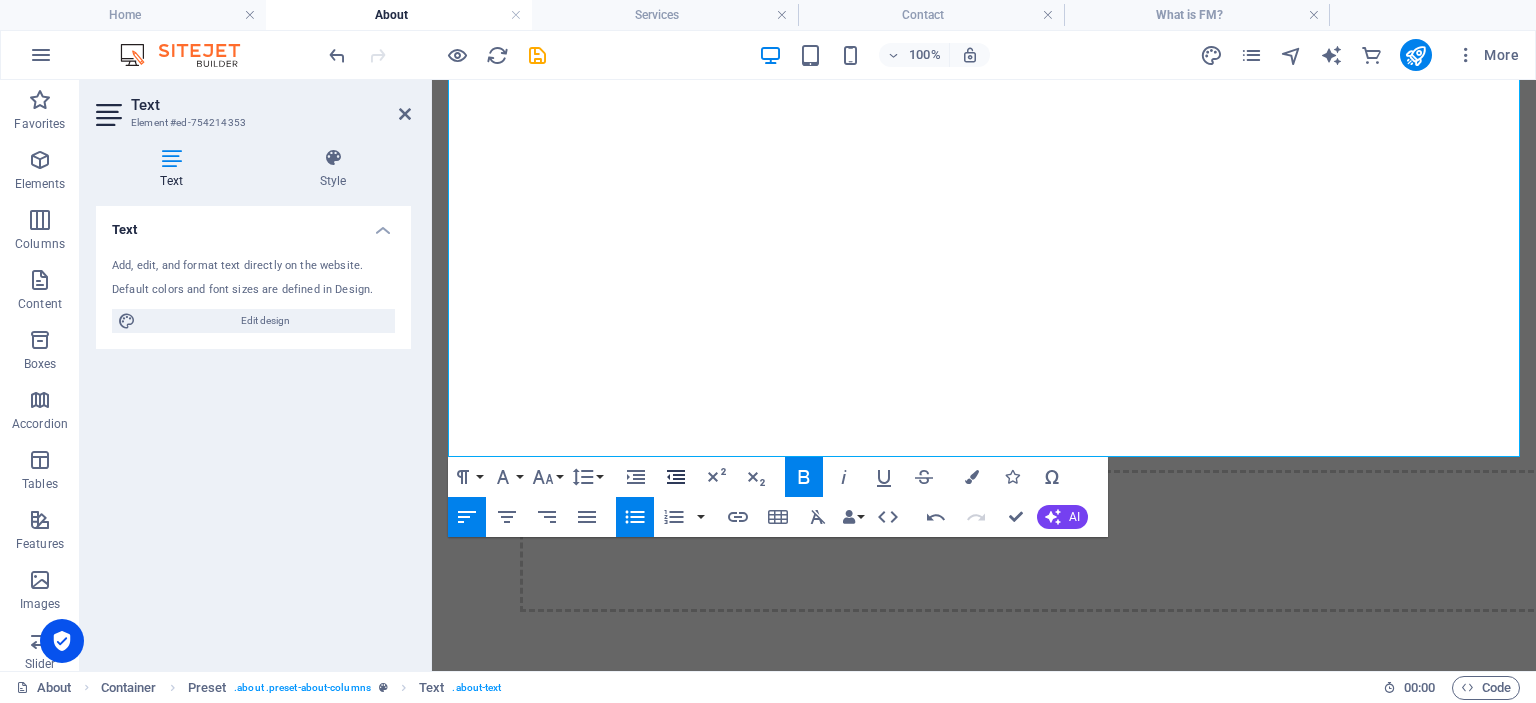 click 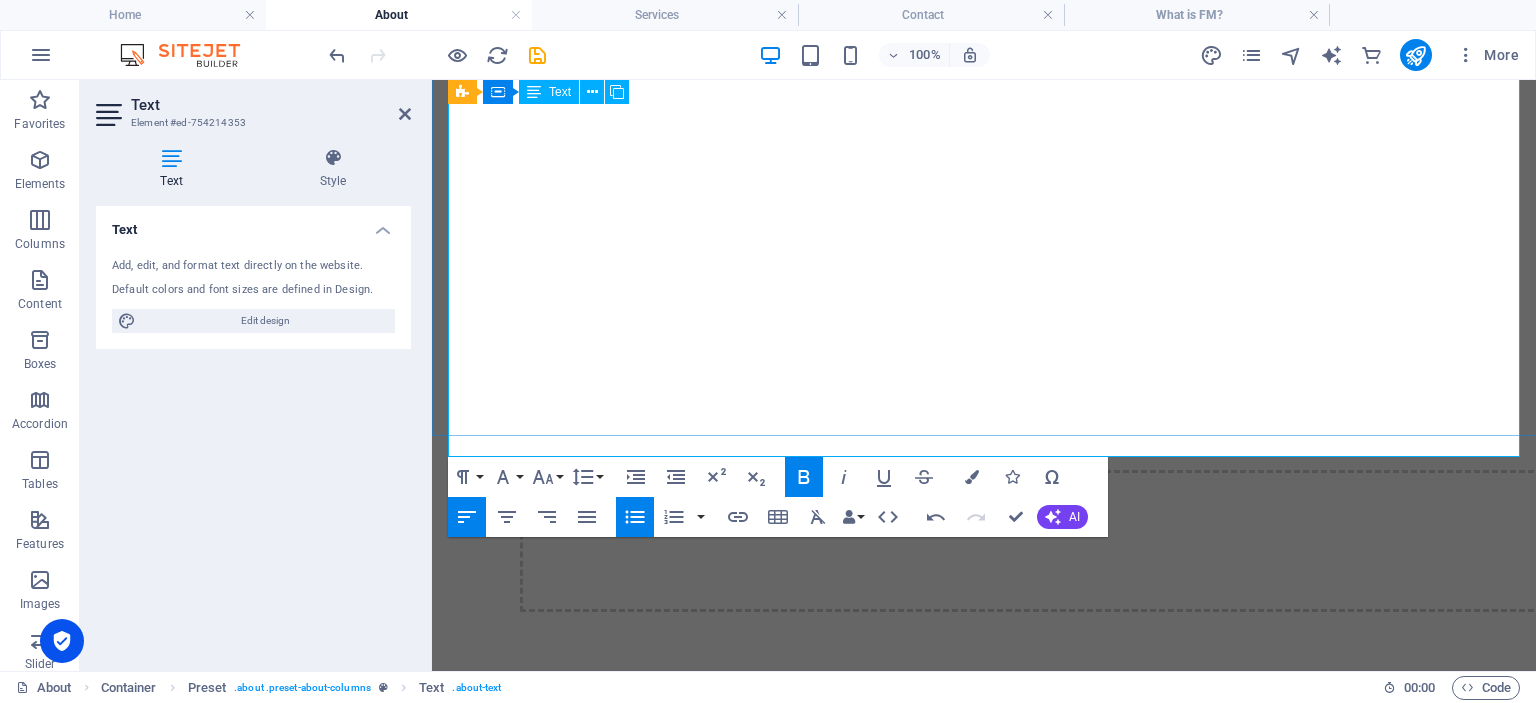 click on "Integrity I n dealing with our customers, suppliers and fellow colleagues Customer Focus W e emphasize understanding and meeting the needs and expectations of customers. Expertise Through innovative and leading-edge approach to create and deliver the right solution. Employee Involvement We empower all our employees to participate in quality initiatives and contribute to continuous improvement. Continuous Improvement As an ongoing process we are seeking of ways to improve products, services, and processes Process Approach We view Organizations as a system of interconnected processes that need to be managed and improved ​ Fact-Based Decision Making ​ We make decisions based on data and analysis rather than intuition or assumptions. Strategic and Systematic Approach O ur quality management is integrated into the overall business strategy and is approached systematically." at bounding box center (984, 2978) 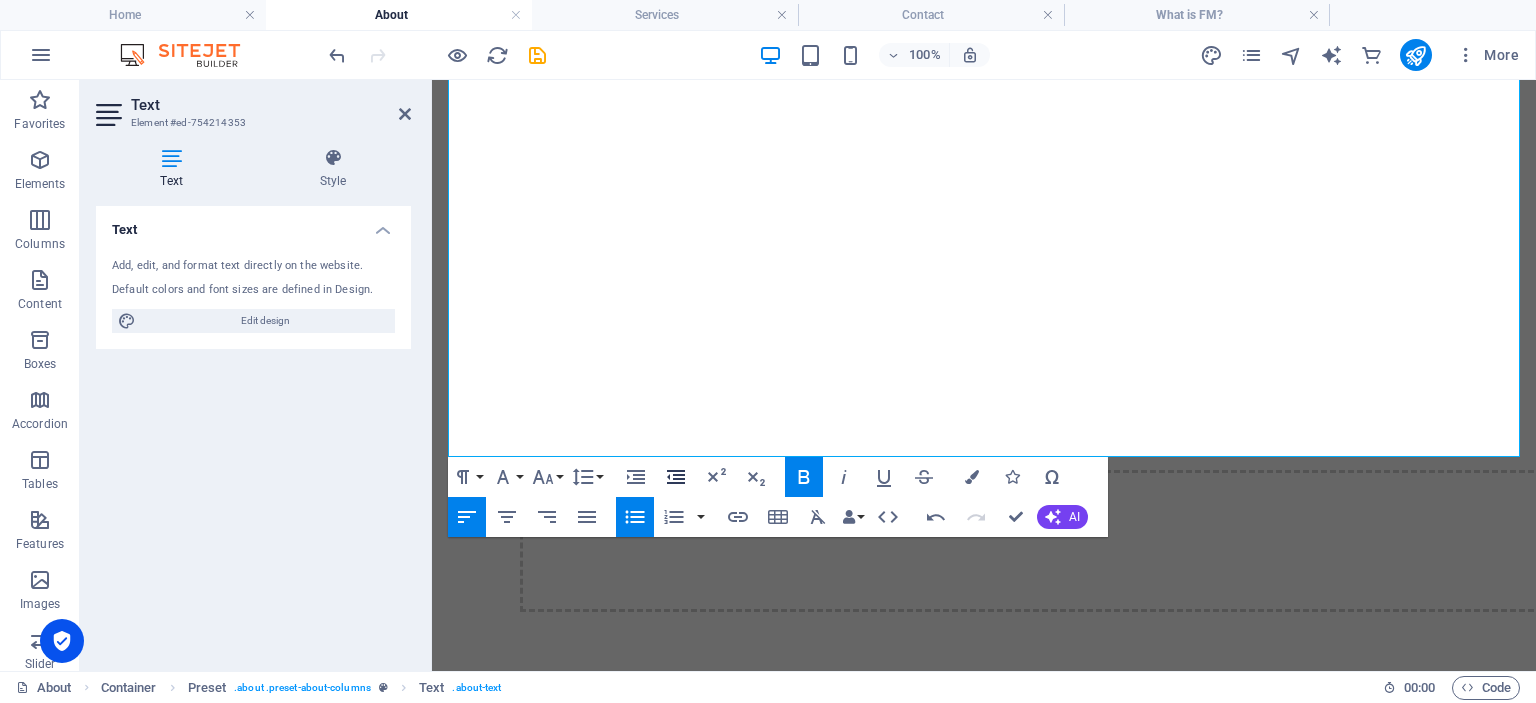 click 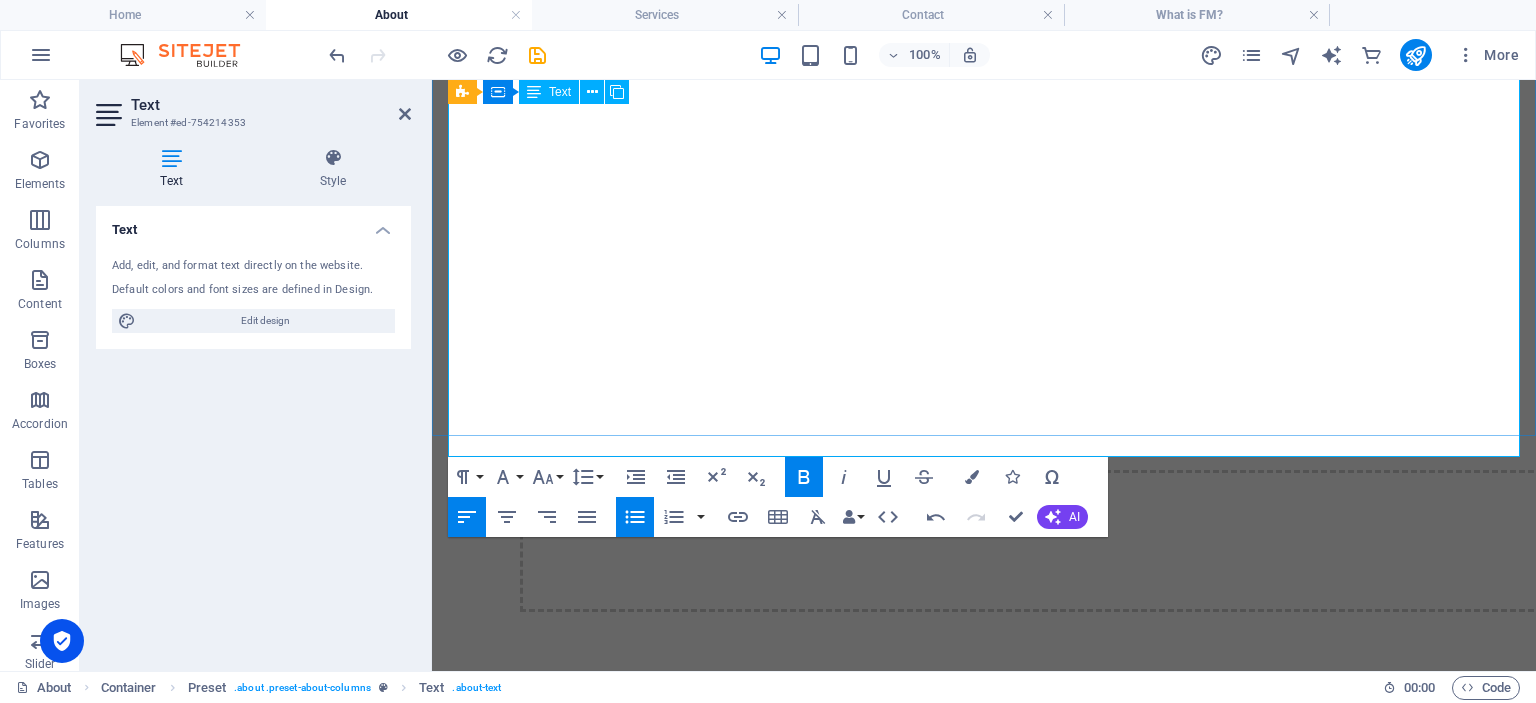 click on "Integrity I n dealing with our customers, suppliers and fellow colleagues Customer Focus W e emphasize understanding and meeting the needs and expectations of customers. Expertise Through innovative and leading-edge approach to create and deliver the right solution. Employee Involvement We empower all our employees to participate in quality initiatives and contribute to continuous improvement. Continuous Improvement As an ongoing process we are seeking of ways to improve products, services, and processes Process Approach We view Organizations as a system of interconnected processes that need to be managed and improved ​ Fact-Based Decision Making ​ We make decisions based on data and analysis rather than intuition or assumptions. Strategic and Systematic Approach O ur quality management is integrated into the overall business strategy and is approached systematically." at bounding box center [984, 2978] 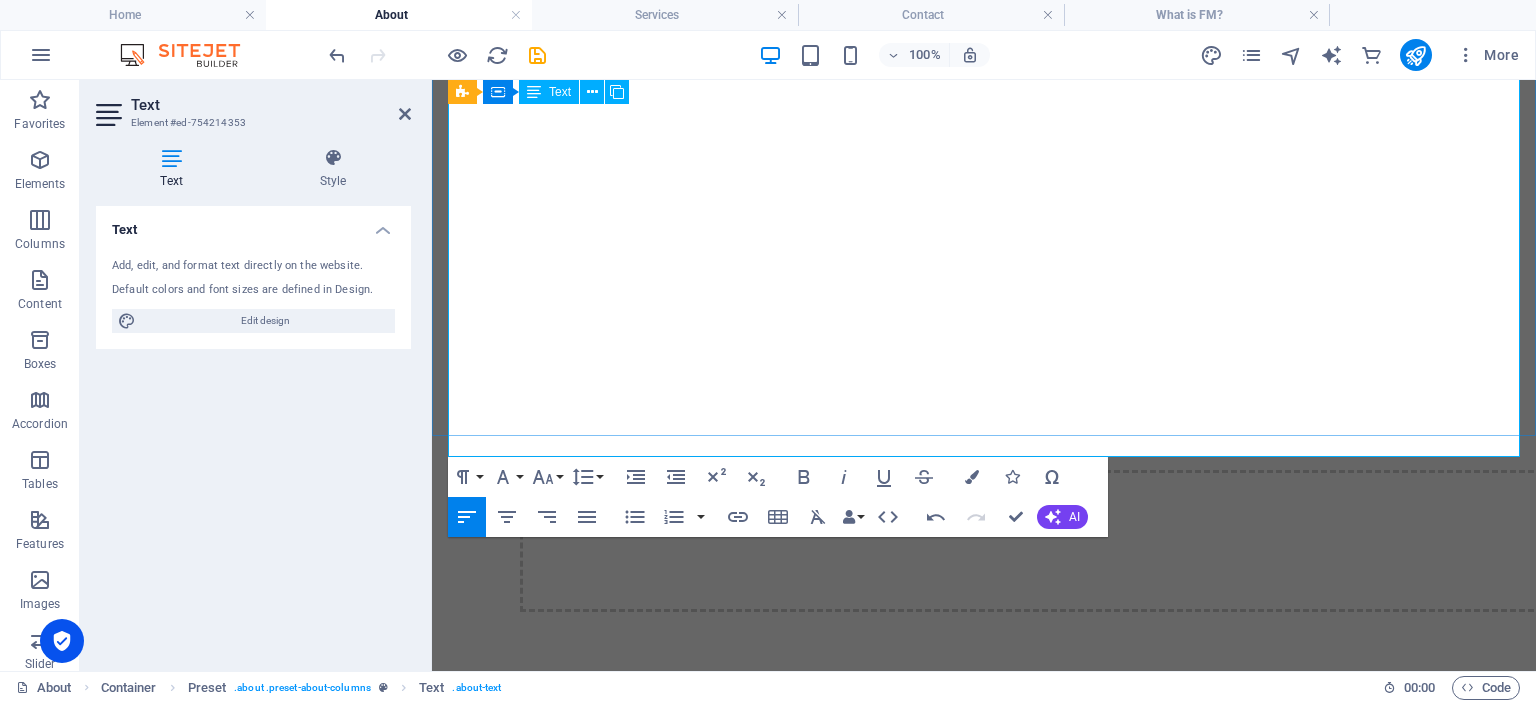 drag, startPoint x: 1236, startPoint y: 274, endPoint x: 996, endPoint y: 267, distance: 240.10207 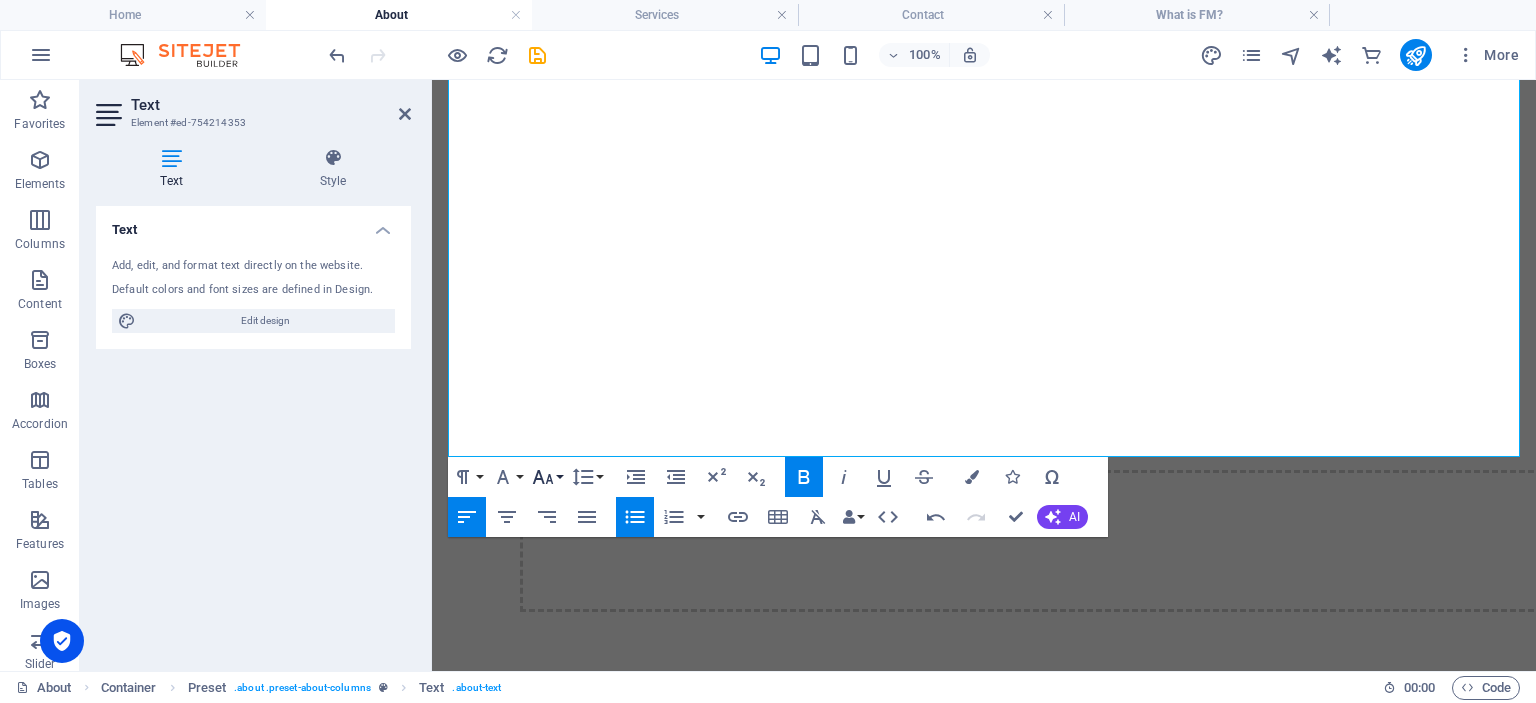 click on "Font Size" at bounding box center [547, 477] 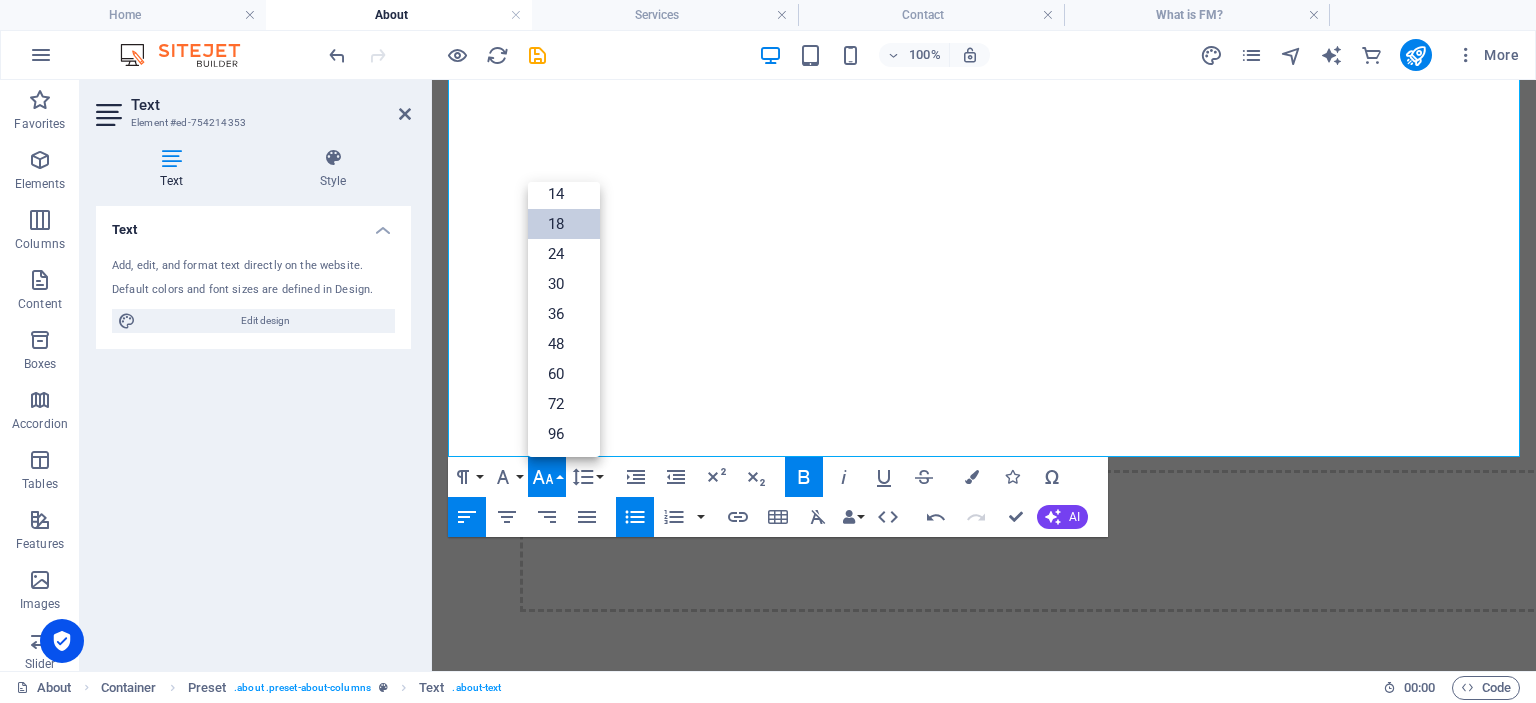 drag, startPoint x: 555, startPoint y: 222, endPoint x: 115, endPoint y: 195, distance: 440.82764 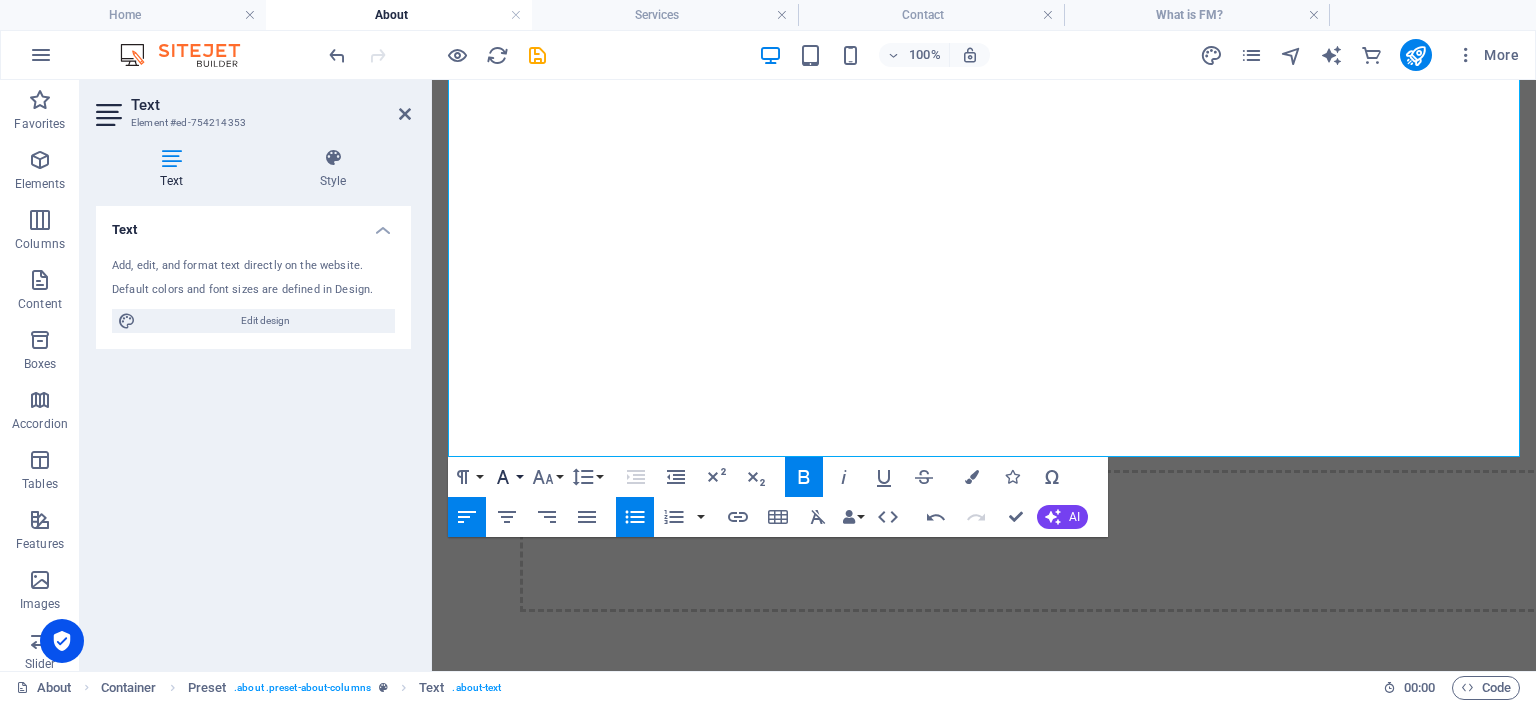 click on "Font Family" at bounding box center (507, 477) 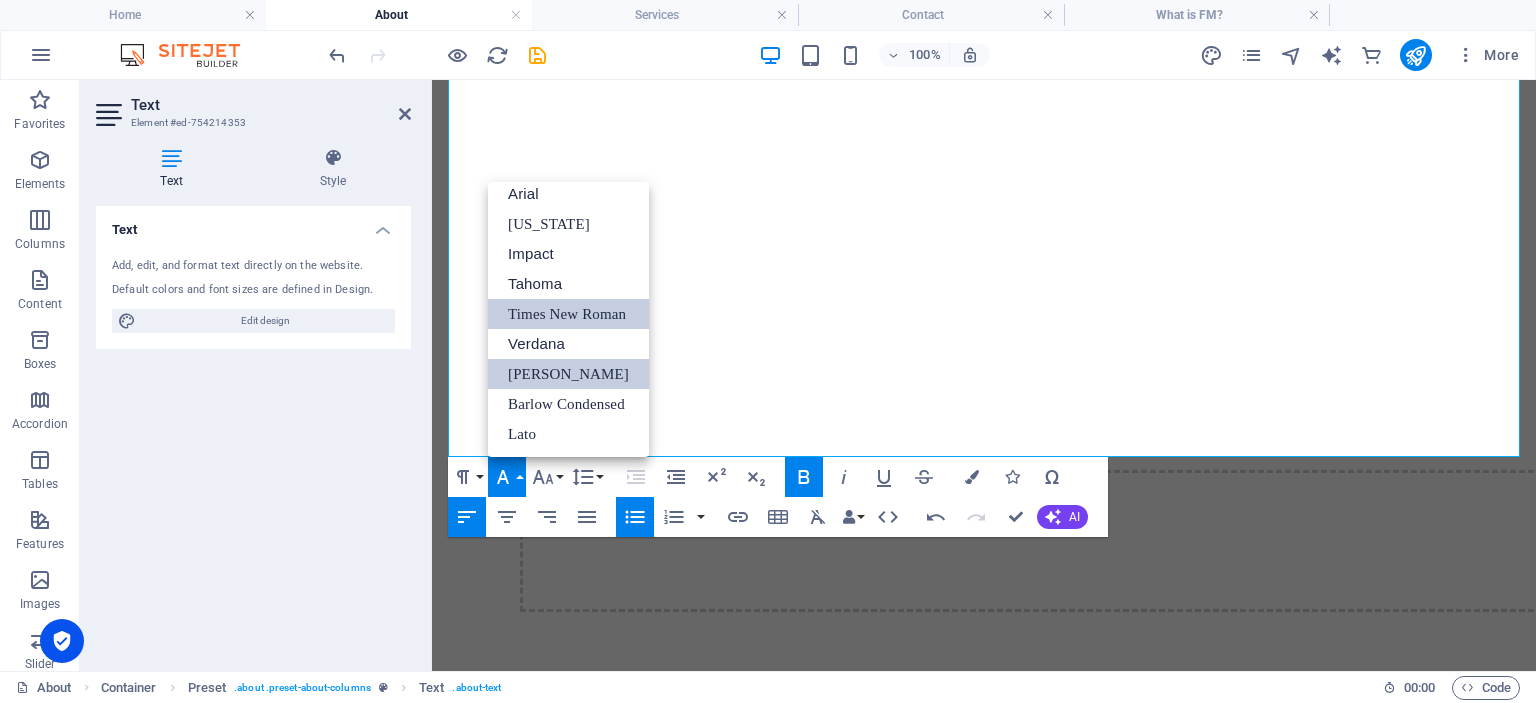 scroll, scrollTop: 11, scrollLeft: 0, axis: vertical 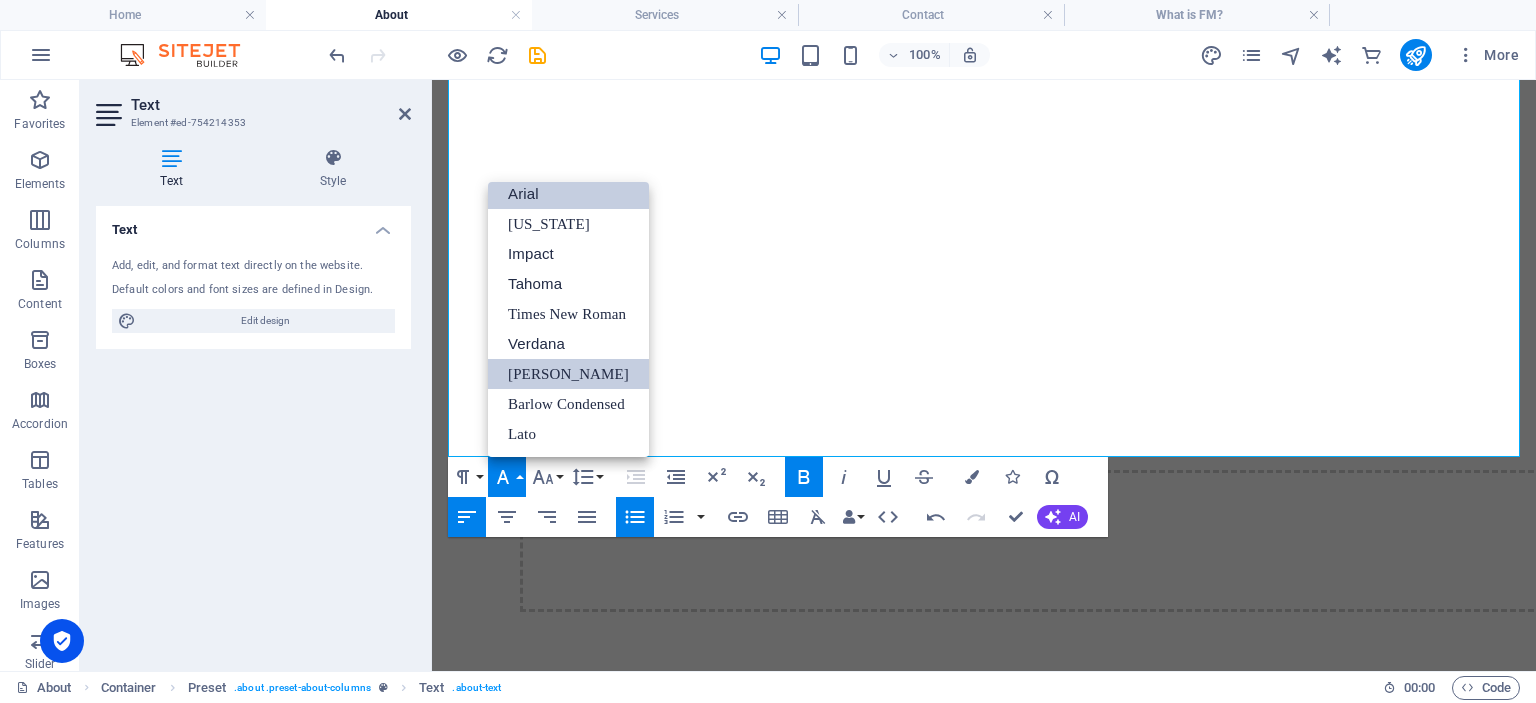 click on "Arial" at bounding box center [568, 194] 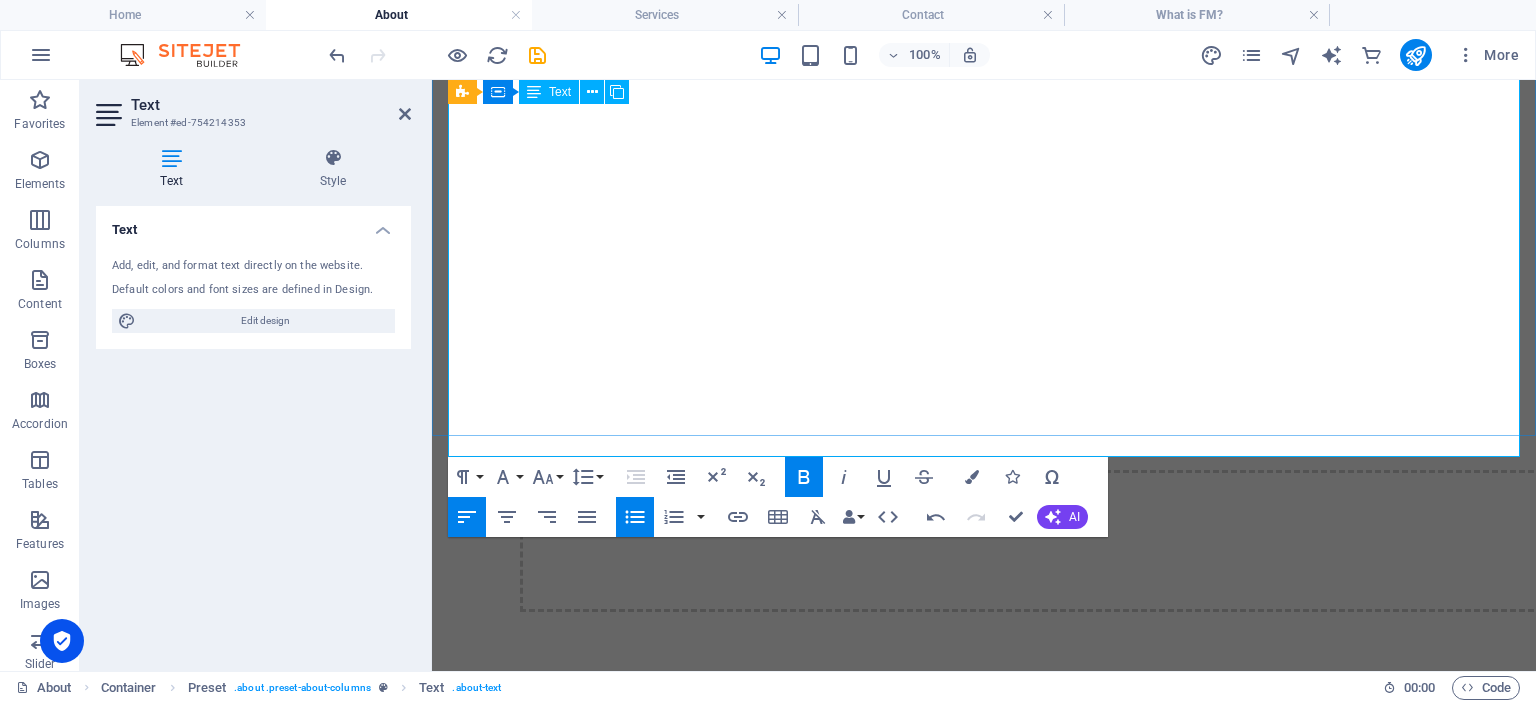 click on "Fact-Based Decision Making We make decisions based on data and analysis rather than intuition or assumptions." at bounding box center [1014, 3282] 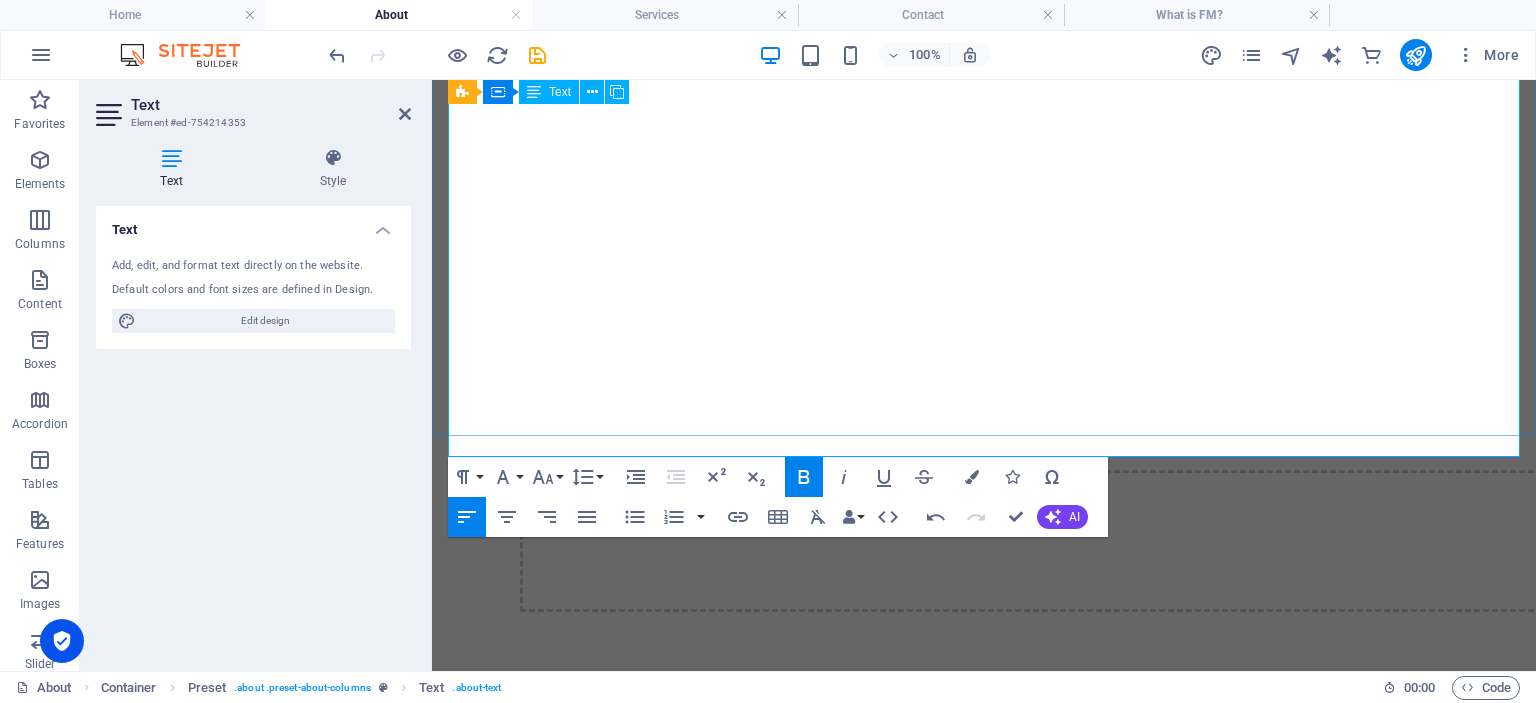 drag, startPoint x: 1002, startPoint y: 298, endPoint x: 1096, endPoint y: 330, distance: 99.29753 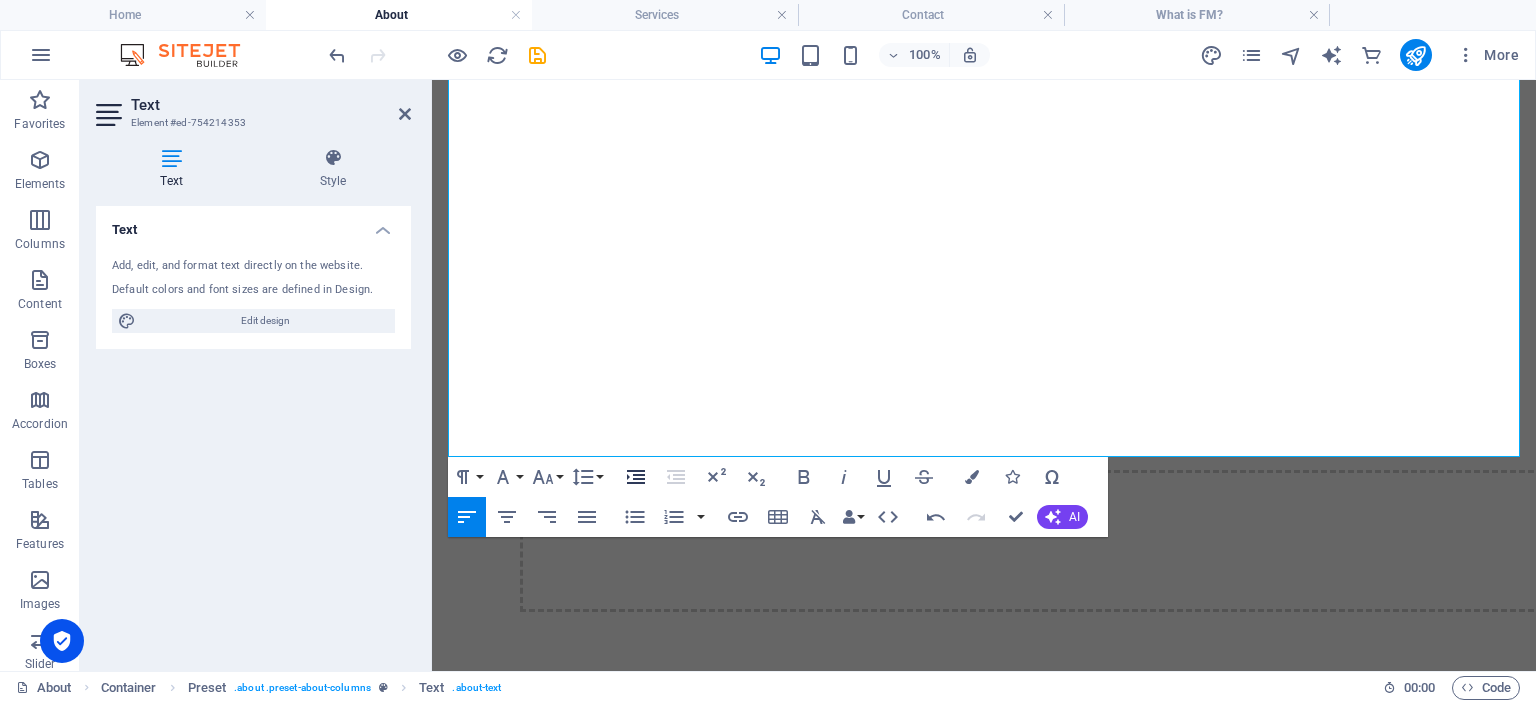 click 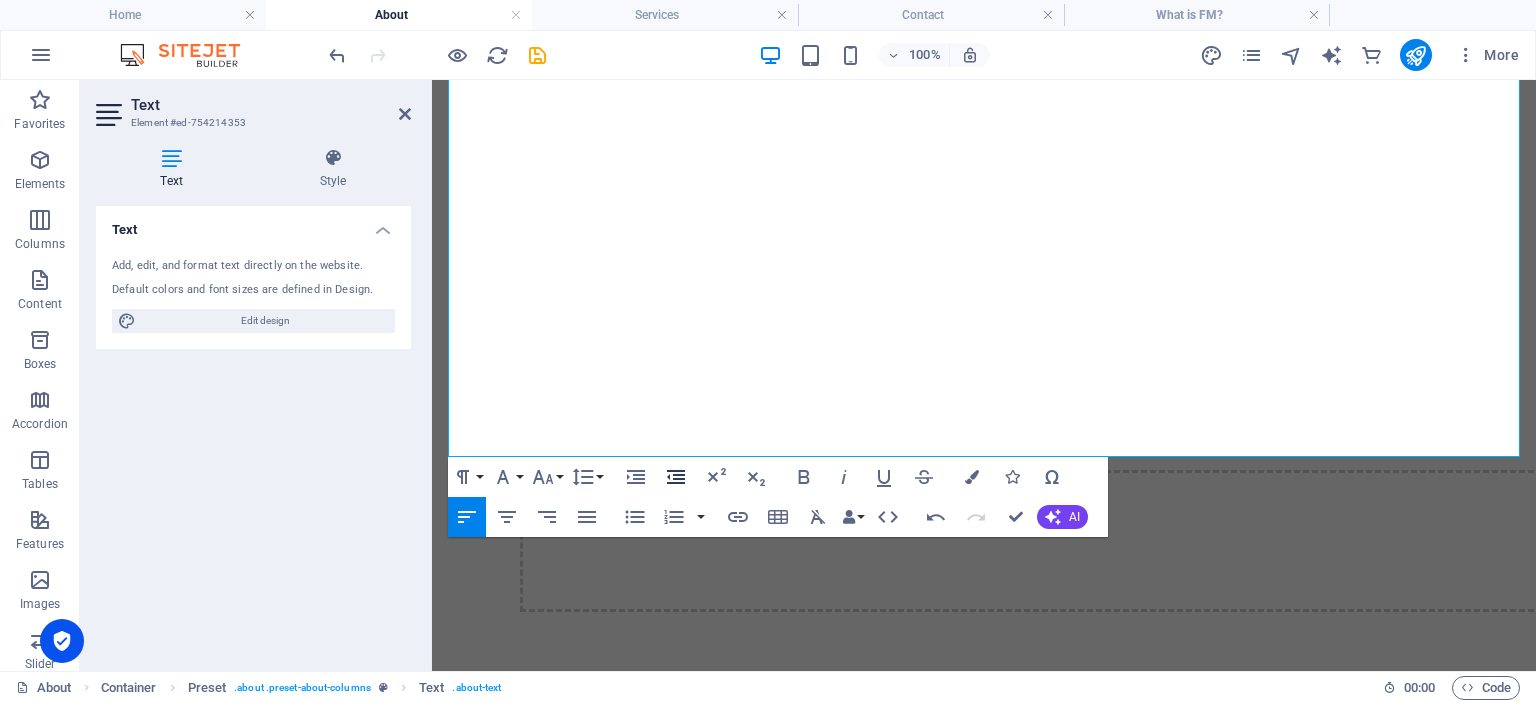 click 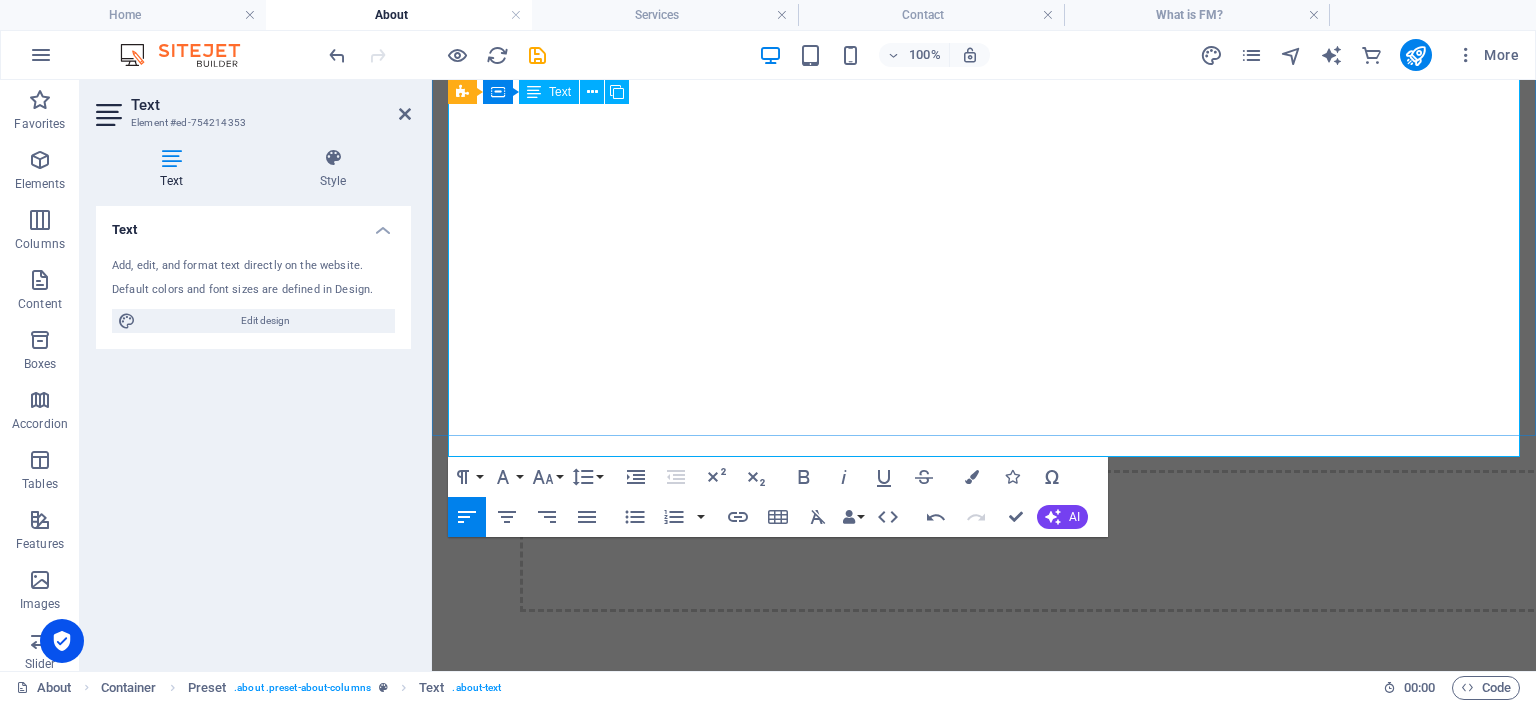 click on "Integrity I n dealing with our customers, suppliers and fellow colleagues Customer Focus W e emphasize understanding and meeting the needs and expectations of customers. Expertise Through innovative and leading-edge approach to create and deliver the right solution. Employee Involvement We empower all our employees to participate in quality initiatives and contribute to continuous improvement. Continuous Improvement As an ongoing process we are seeking of ways to improve products, services, and processes Process Approach We view Organizations as a system of interconnected processes that need to be managed and improved Fact-Based Decision Making We make decisions based on data and analysis rather than intuition or assumptions. Strategic and Systematic Approach O ur quality management is integrated into the overall business strategy and is approached systematically." at bounding box center (984, 2979) 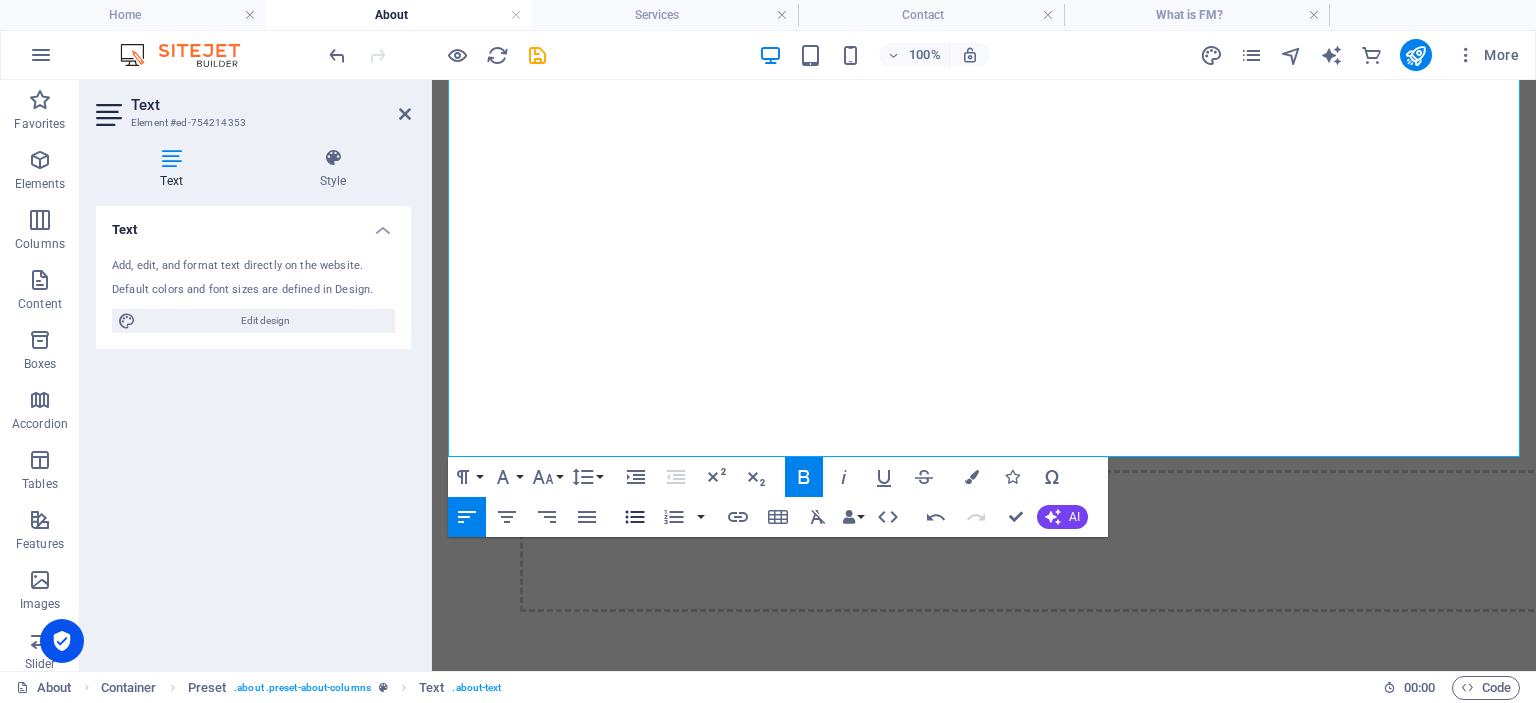 click 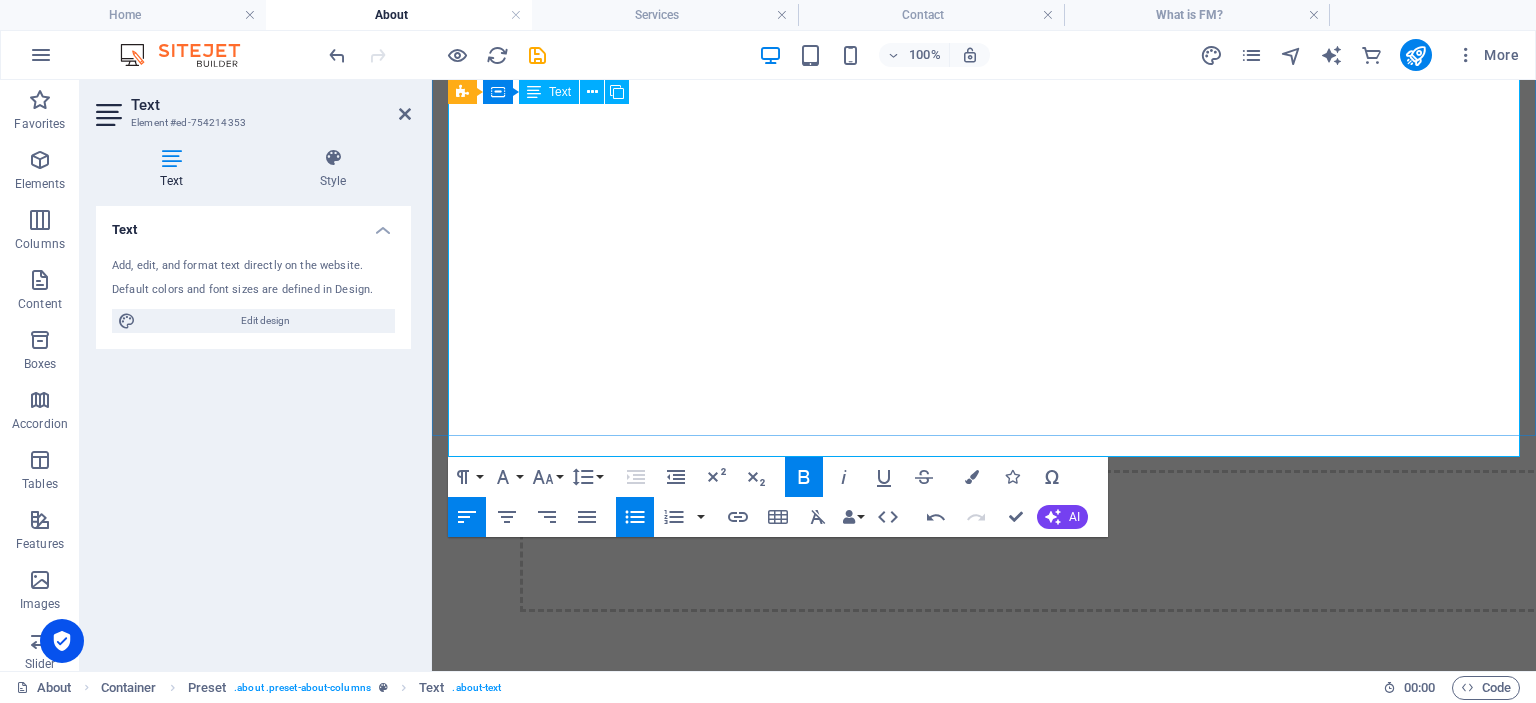 click on "We make decisions based on data and analysis rather than intuition or assumptions." at bounding box center (741, 3284) 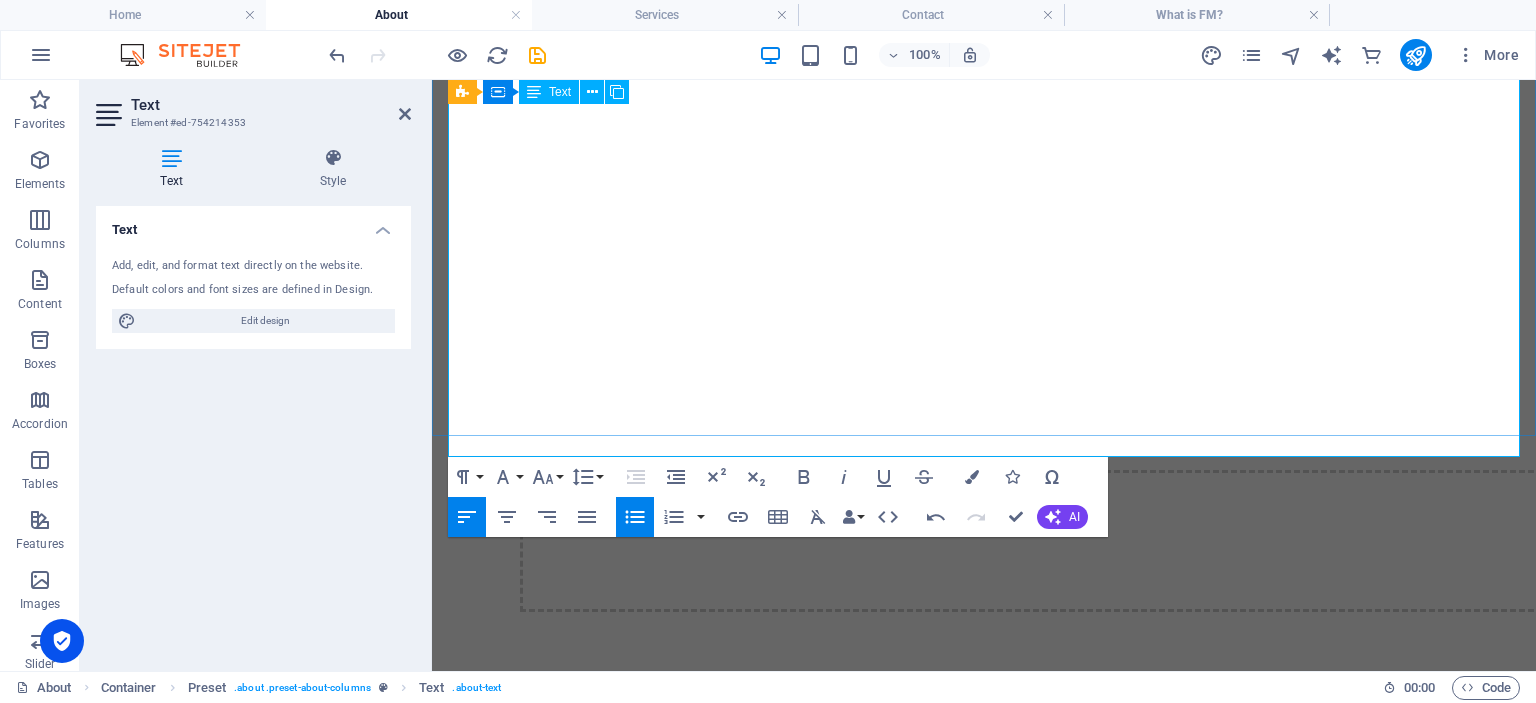 drag, startPoint x: 1017, startPoint y: 299, endPoint x: 1098, endPoint y: 322, distance: 84.20214 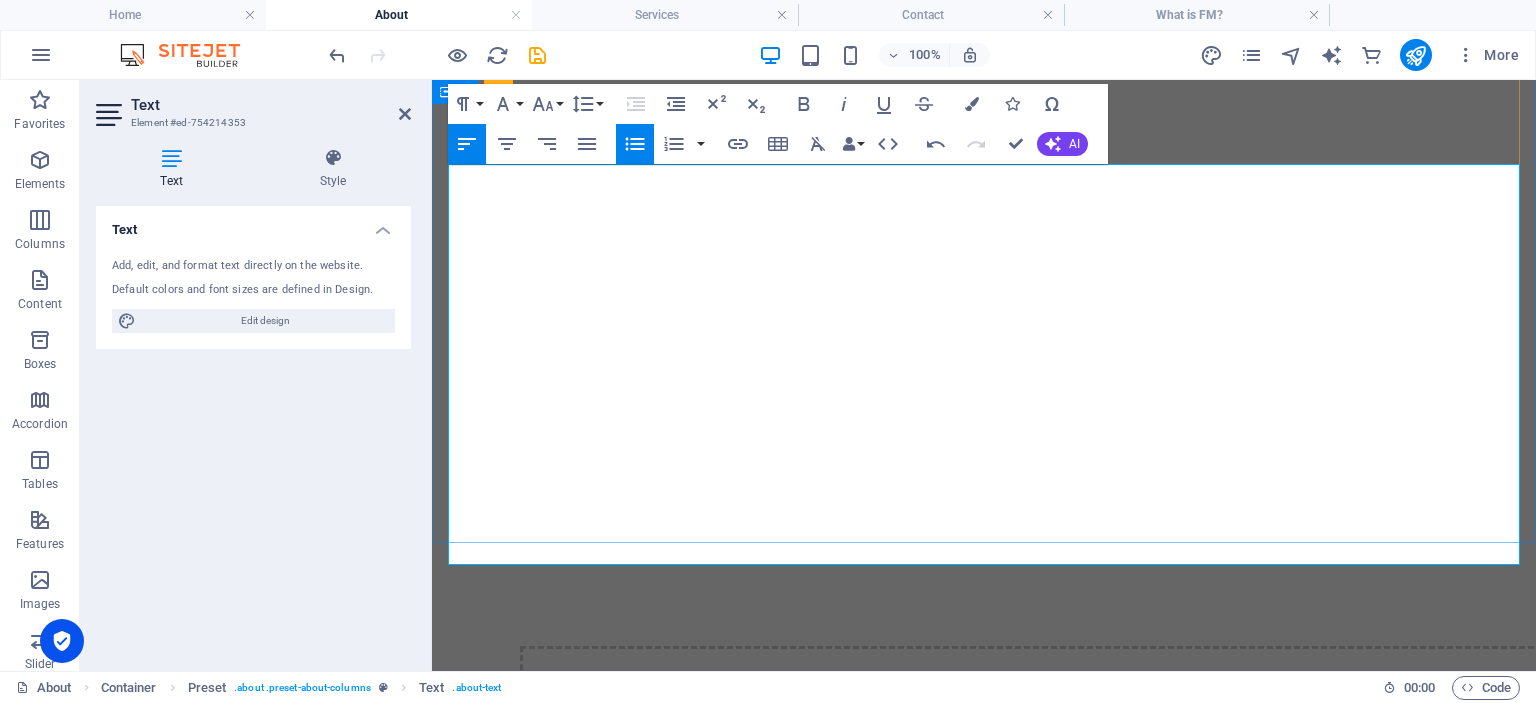 scroll, scrollTop: 792, scrollLeft: 0, axis: vertical 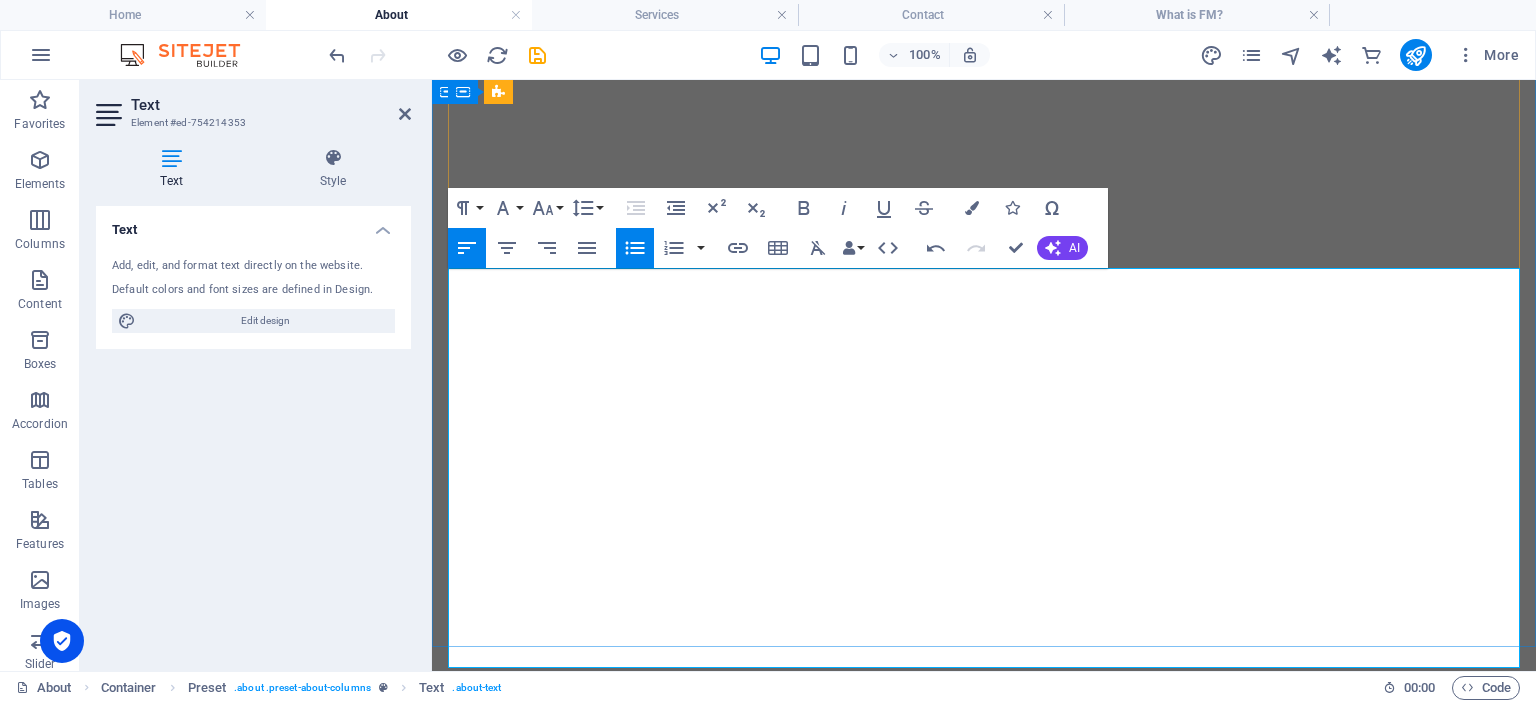 click on "As an ongoing process we are seeking of ways to improve products, services, and processes" at bounding box center (789, 3301) 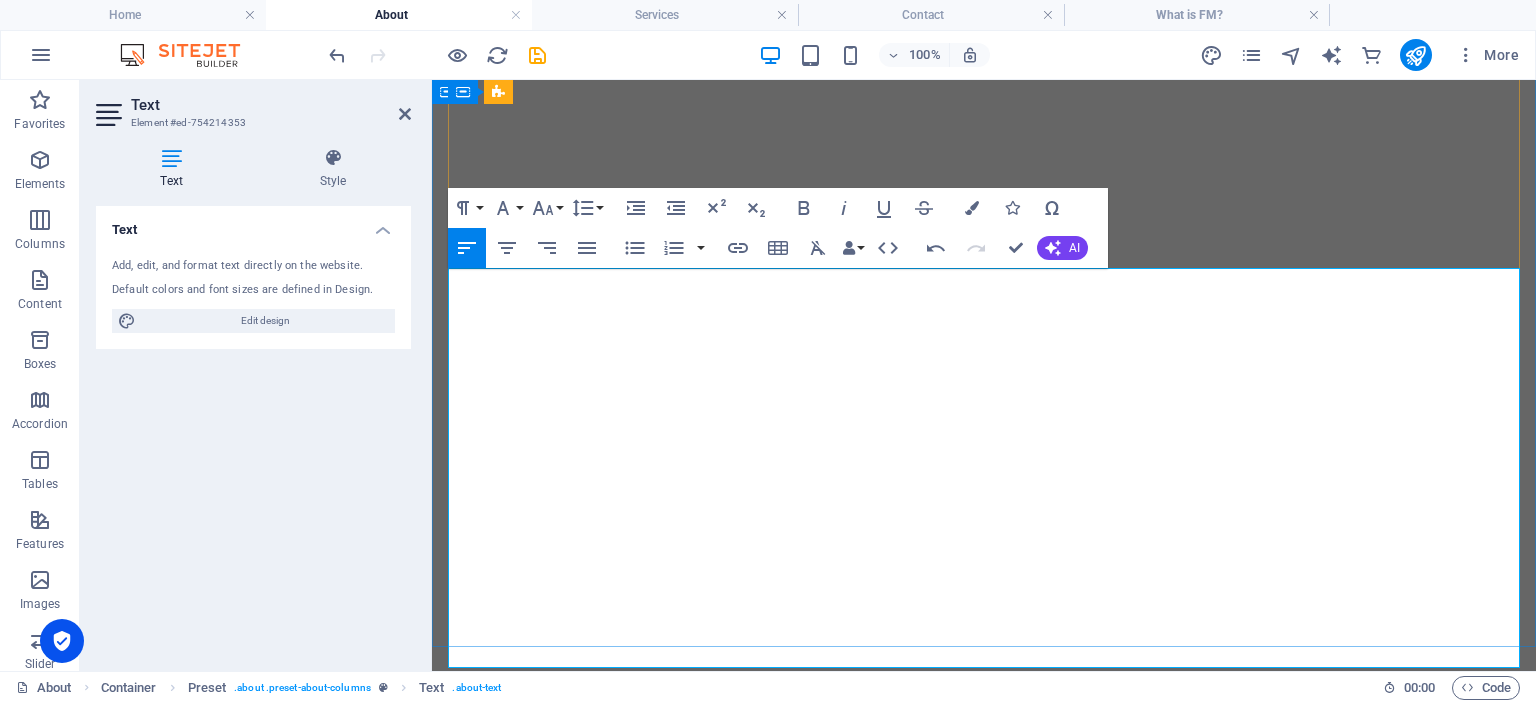 drag, startPoint x: 1017, startPoint y: 311, endPoint x: 1198, endPoint y: 338, distance: 183.00273 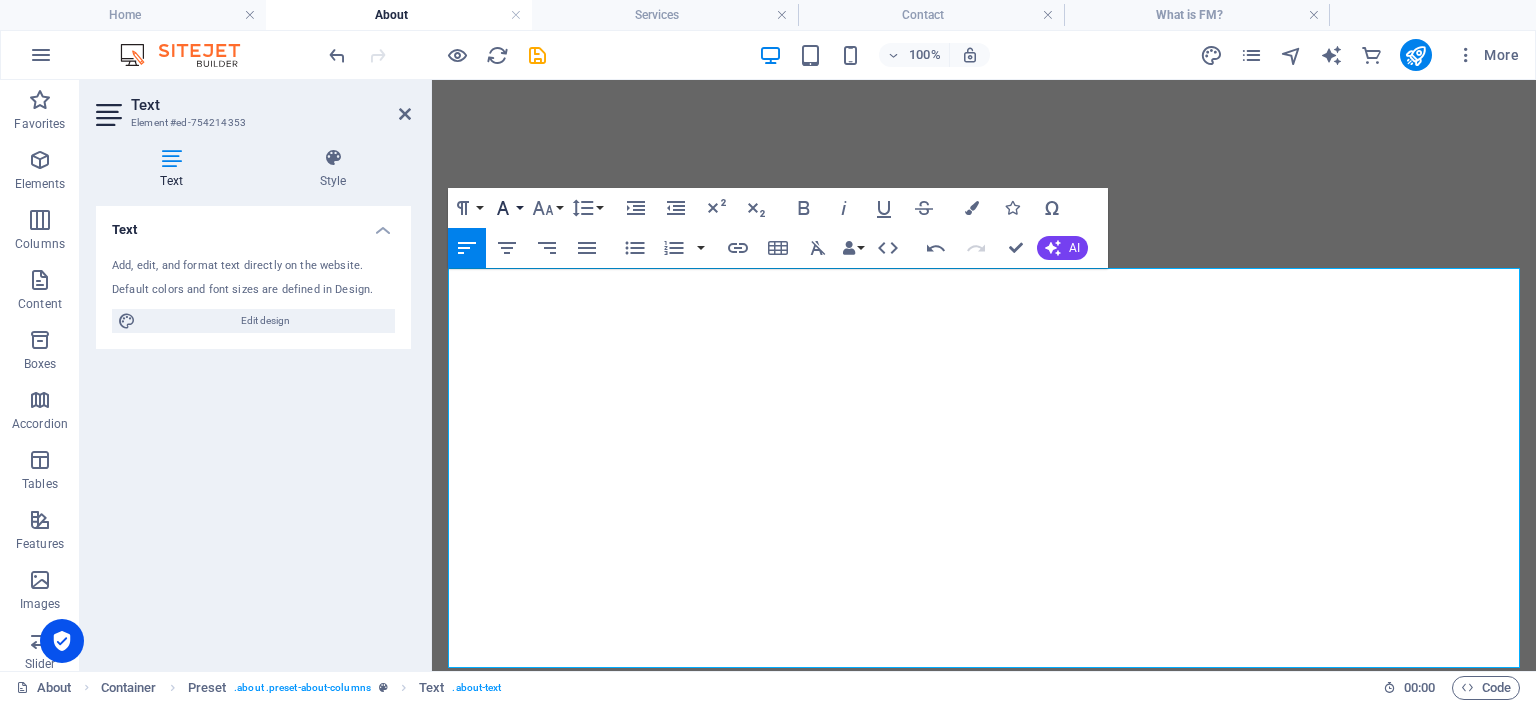 click 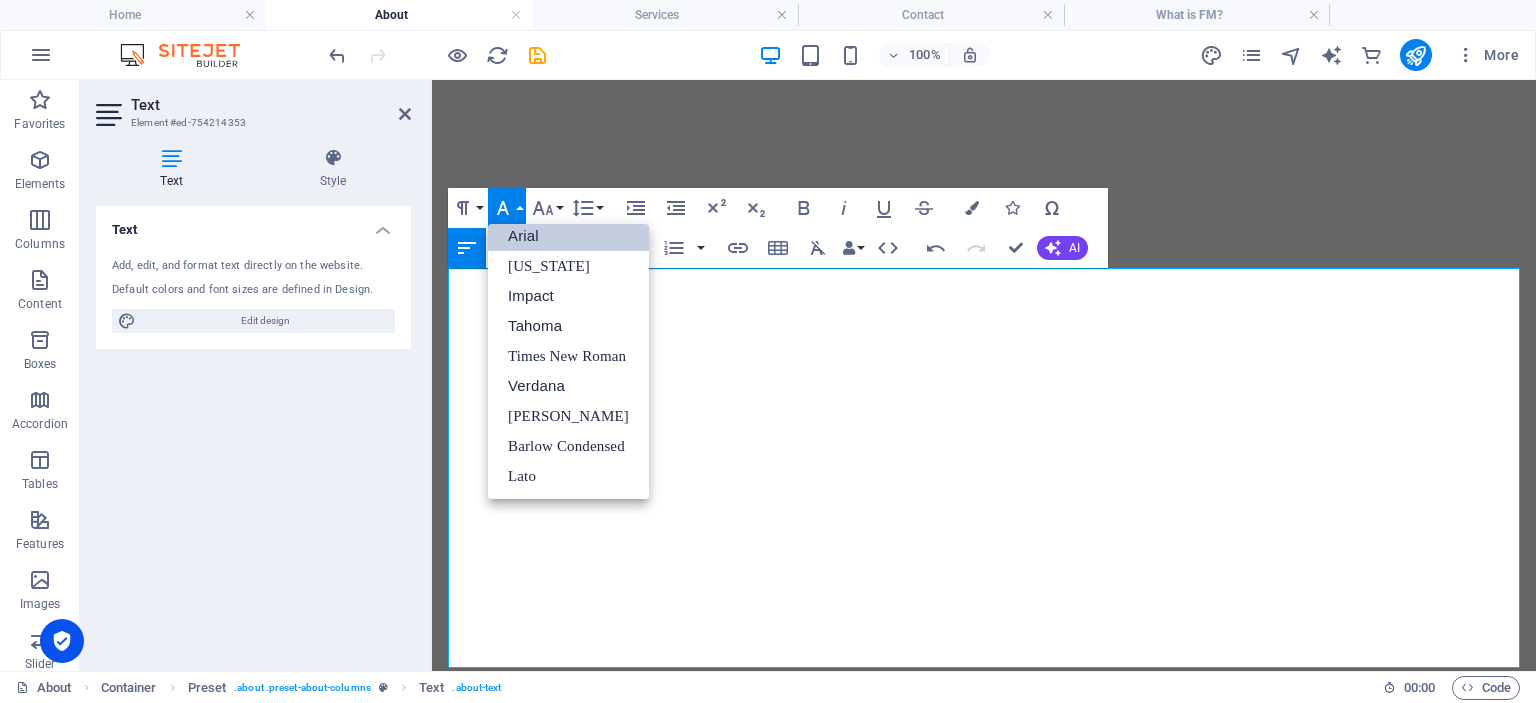 scroll, scrollTop: 11, scrollLeft: 0, axis: vertical 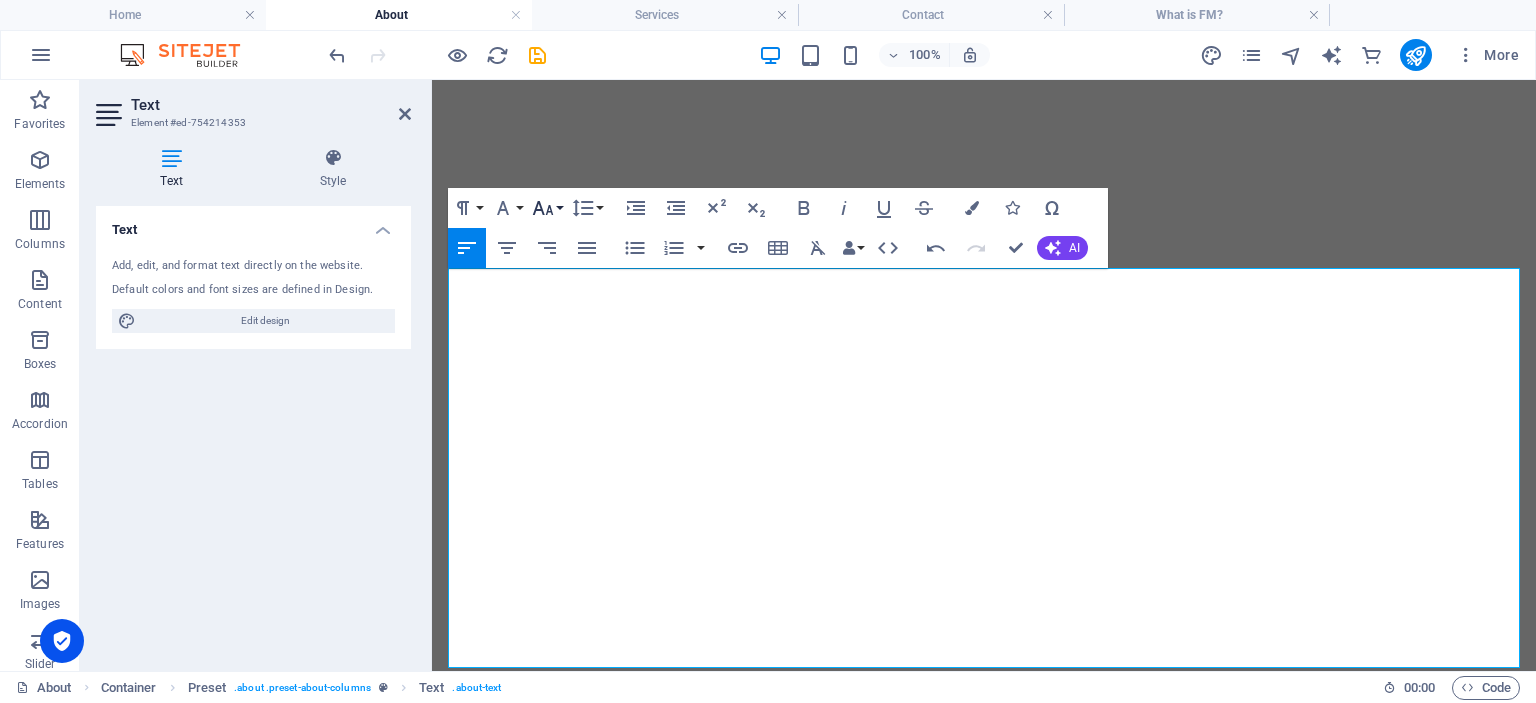 click 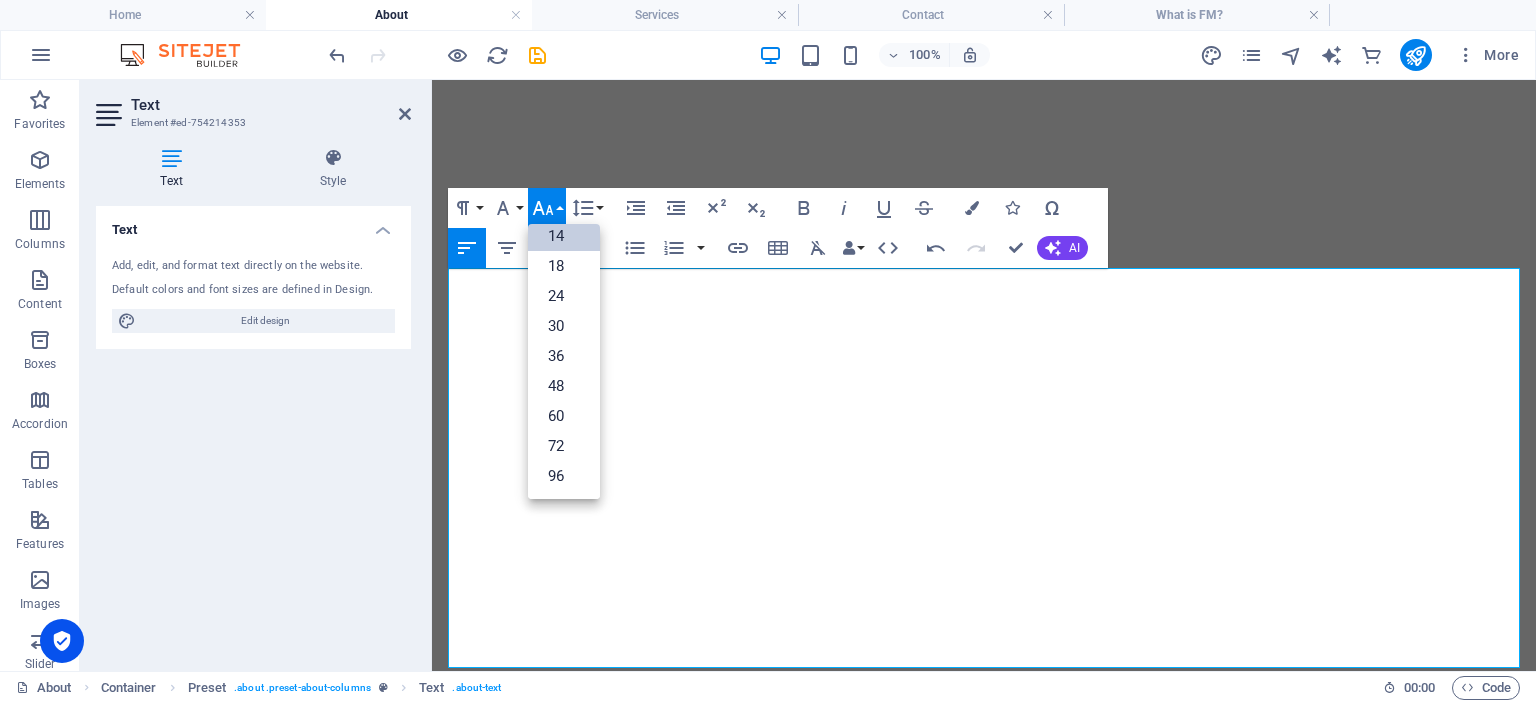 click on "14" at bounding box center [564, 236] 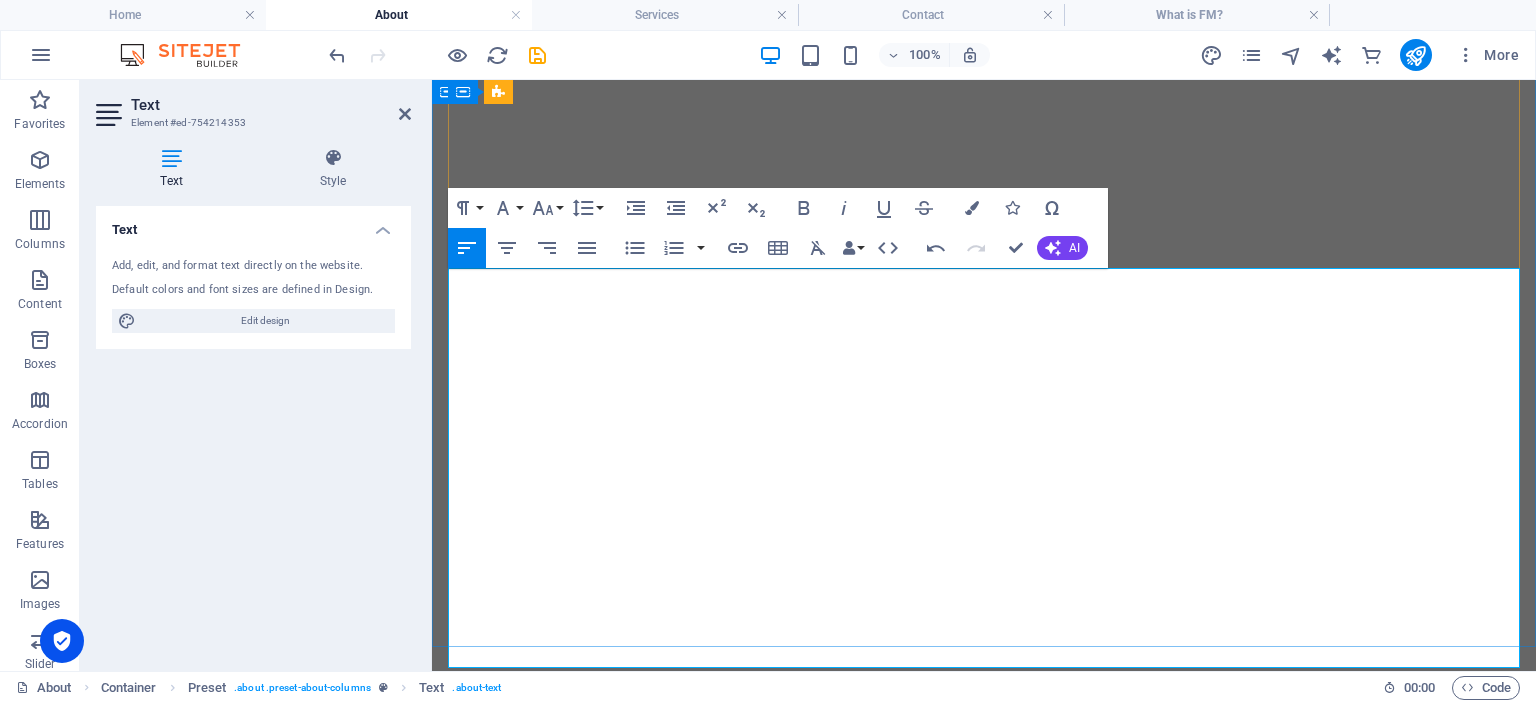 click at bounding box center [994, 3336] 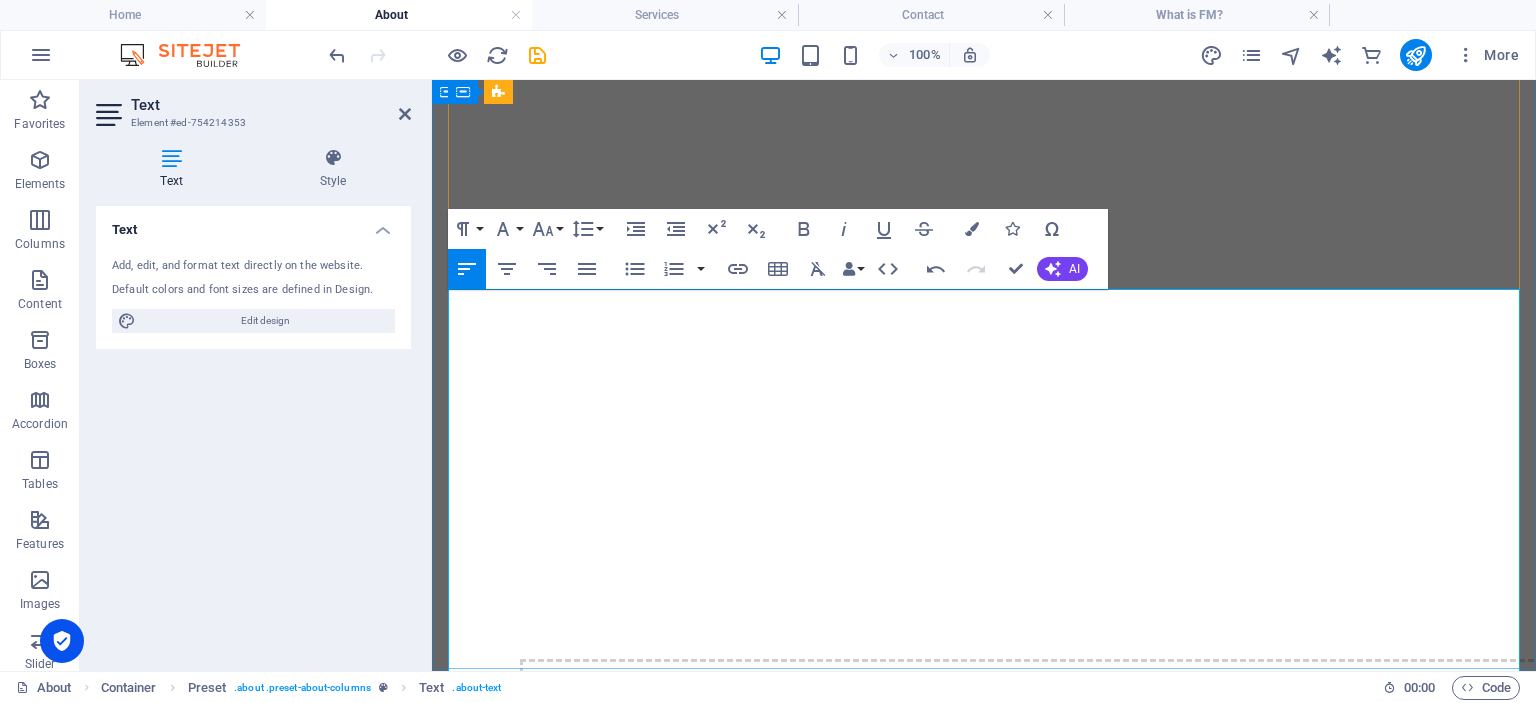 scroll, scrollTop: 695, scrollLeft: 0, axis: vertical 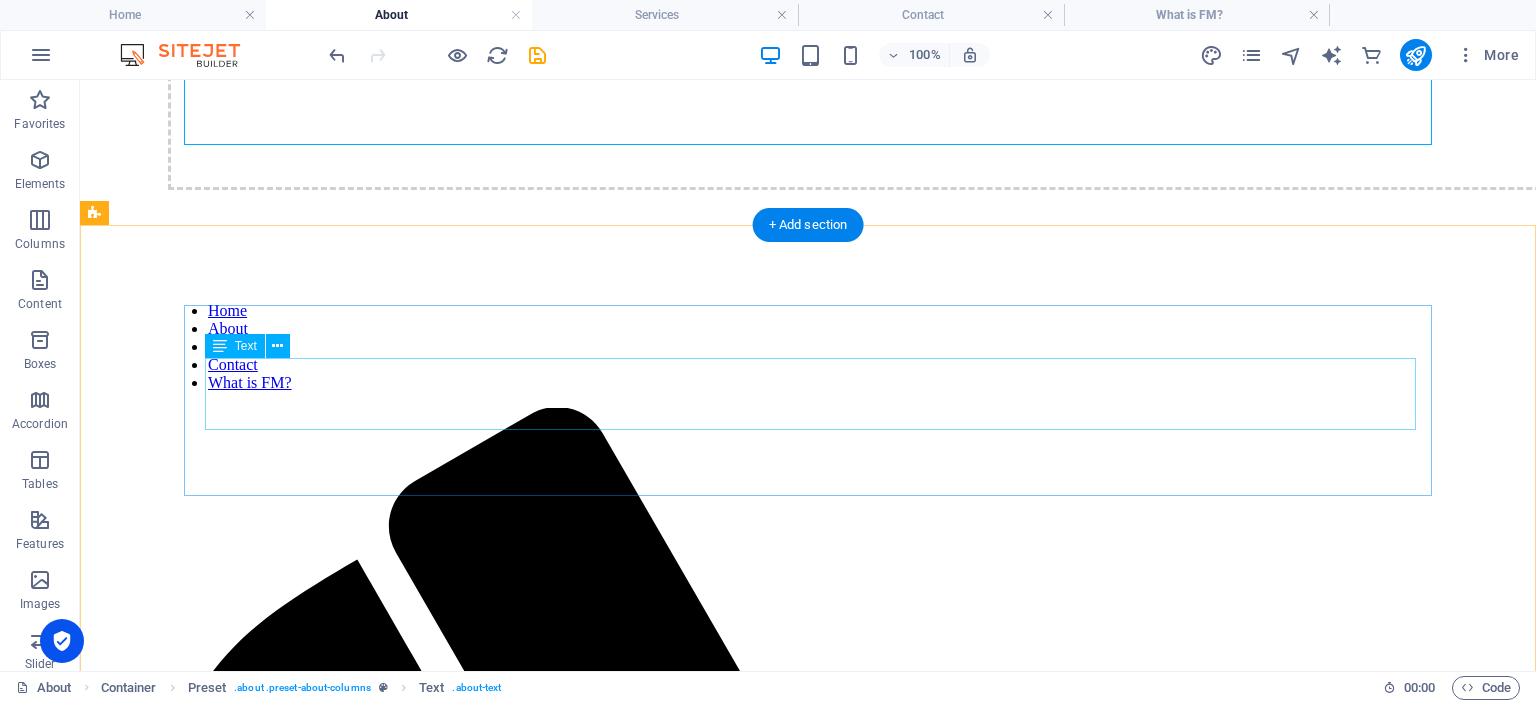 click on "We strive to be a future-oriented facility management consulting company that, through a holistic approach and continuous improvement, transparent communication and consistent consideration of all stakeholder interests, implements an FM system at the demand organisation that ensures the sustainable quality and value retention of its facilities and properties." at bounding box center (808, 3079) 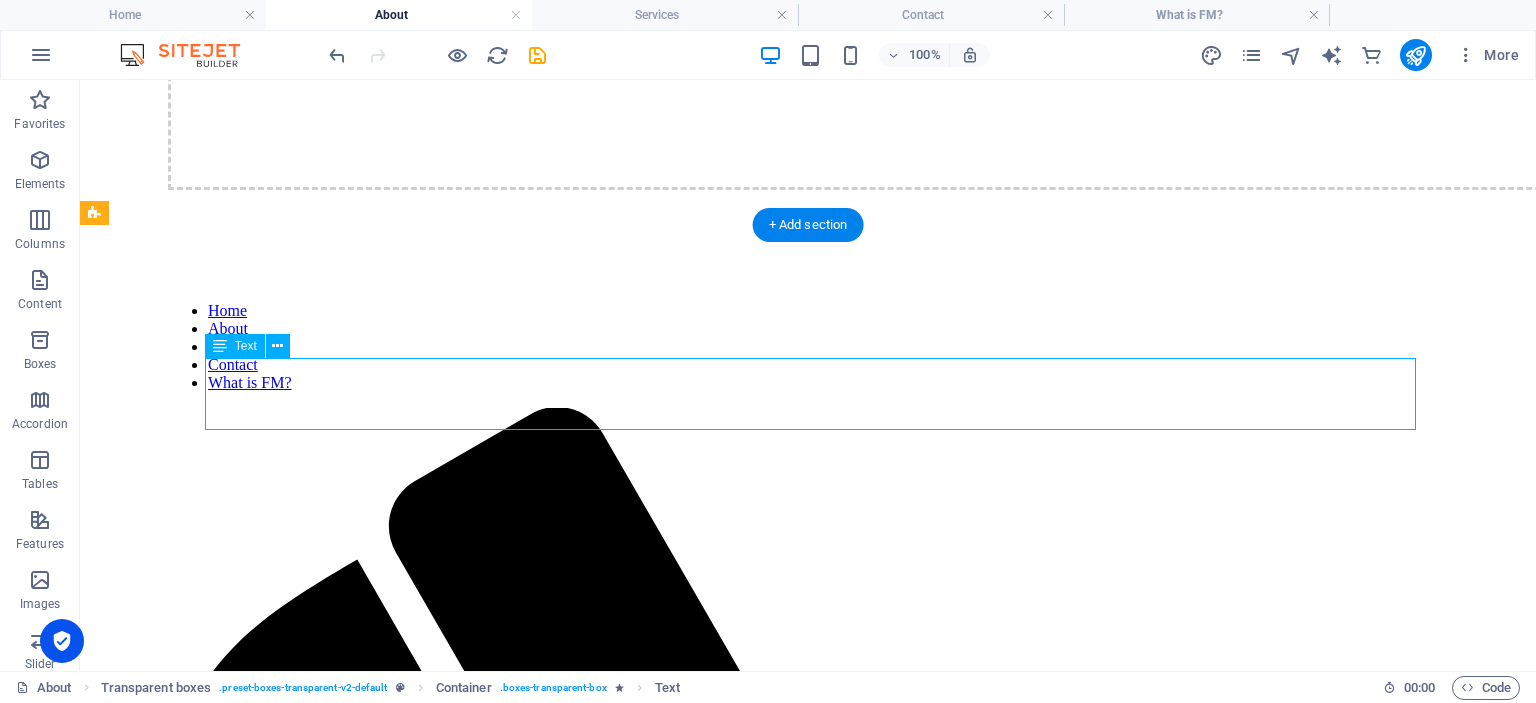click on "We strive to be a future-oriented facility management consulting company that, through a holistic approach and continuous improvement, transparent communication and consistent consideration of all stakeholder interests, implements an FM system at the demand organisation that ensures the sustainable quality and value retention of its facilities and properties." at bounding box center [808, 3079] 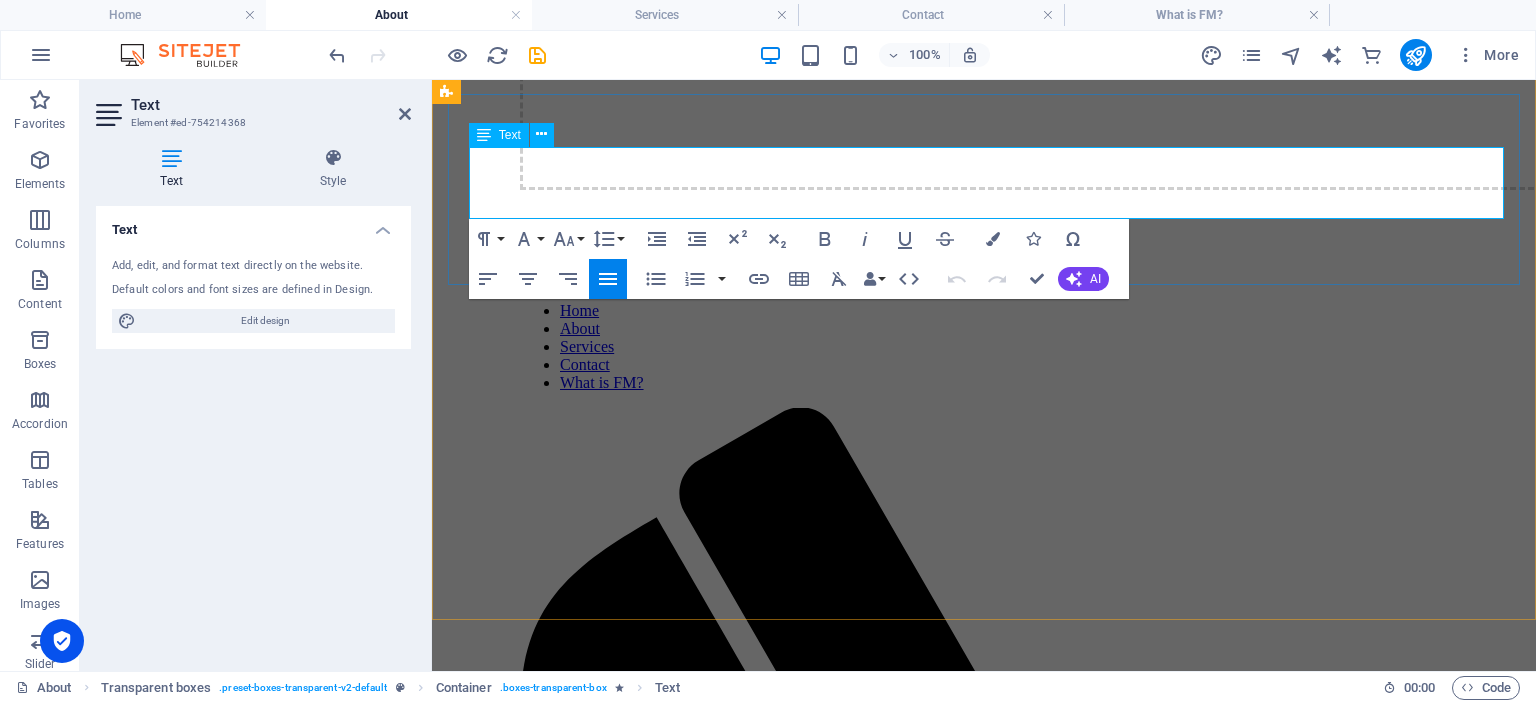 drag, startPoint x: 487, startPoint y: 158, endPoint x: 1122, endPoint y: 215, distance: 637.55316 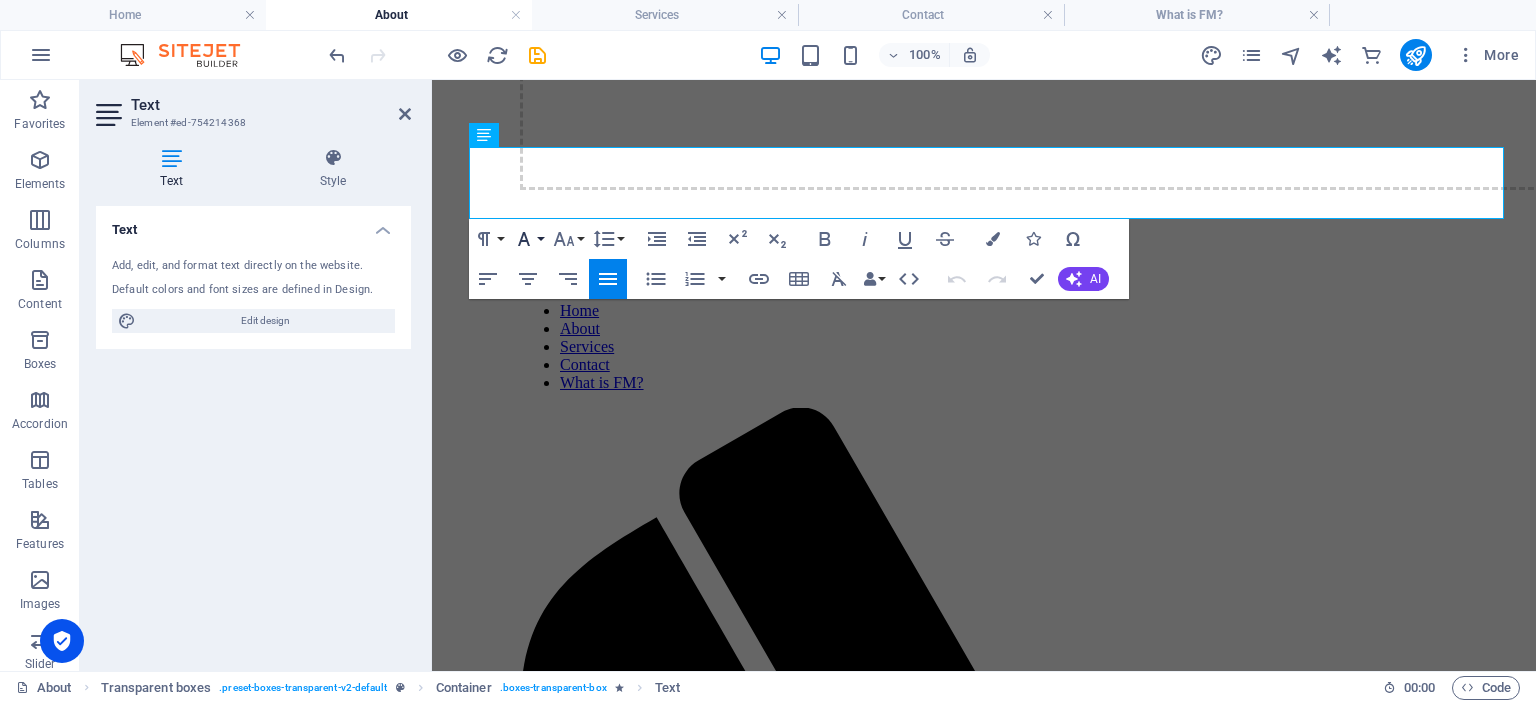 click on "Font Family" at bounding box center [528, 239] 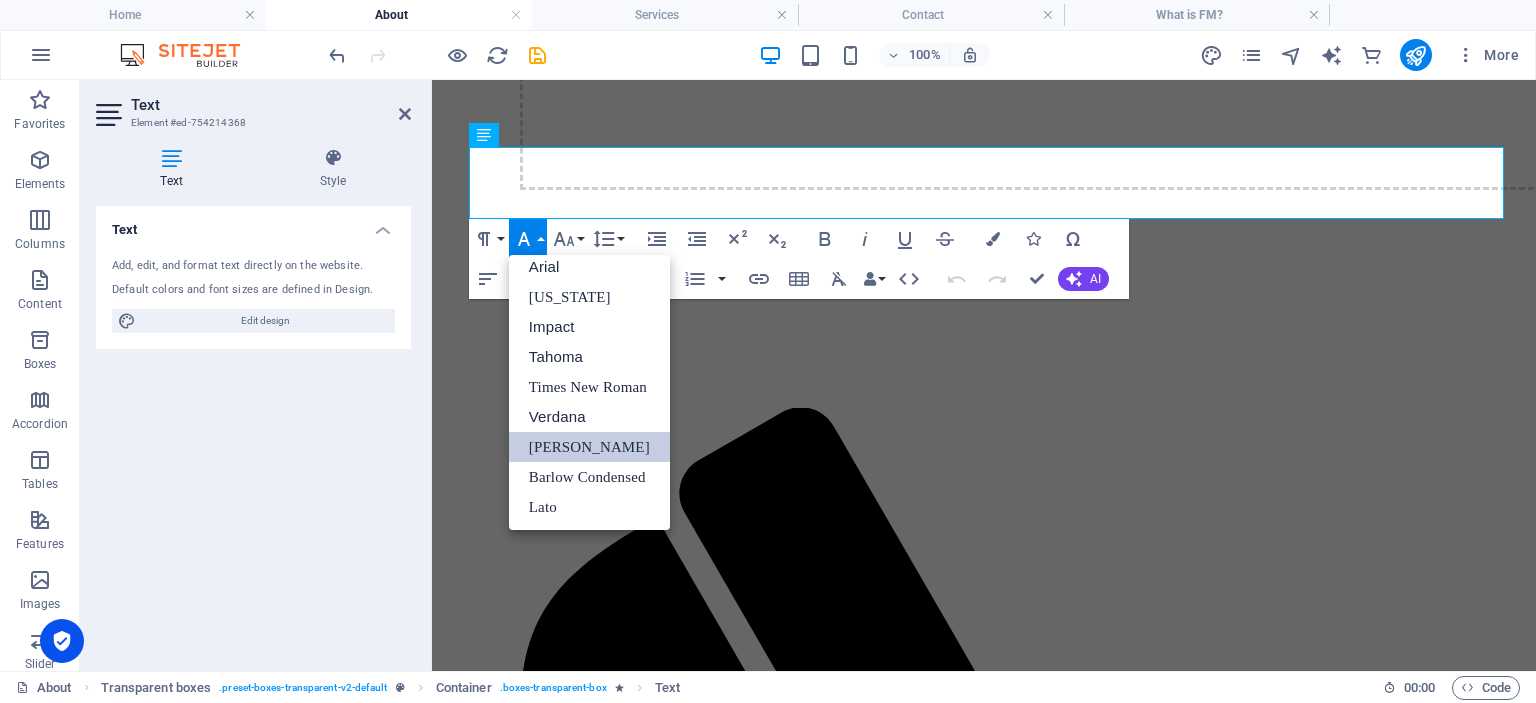 scroll, scrollTop: 11, scrollLeft: 0, axis: vertical 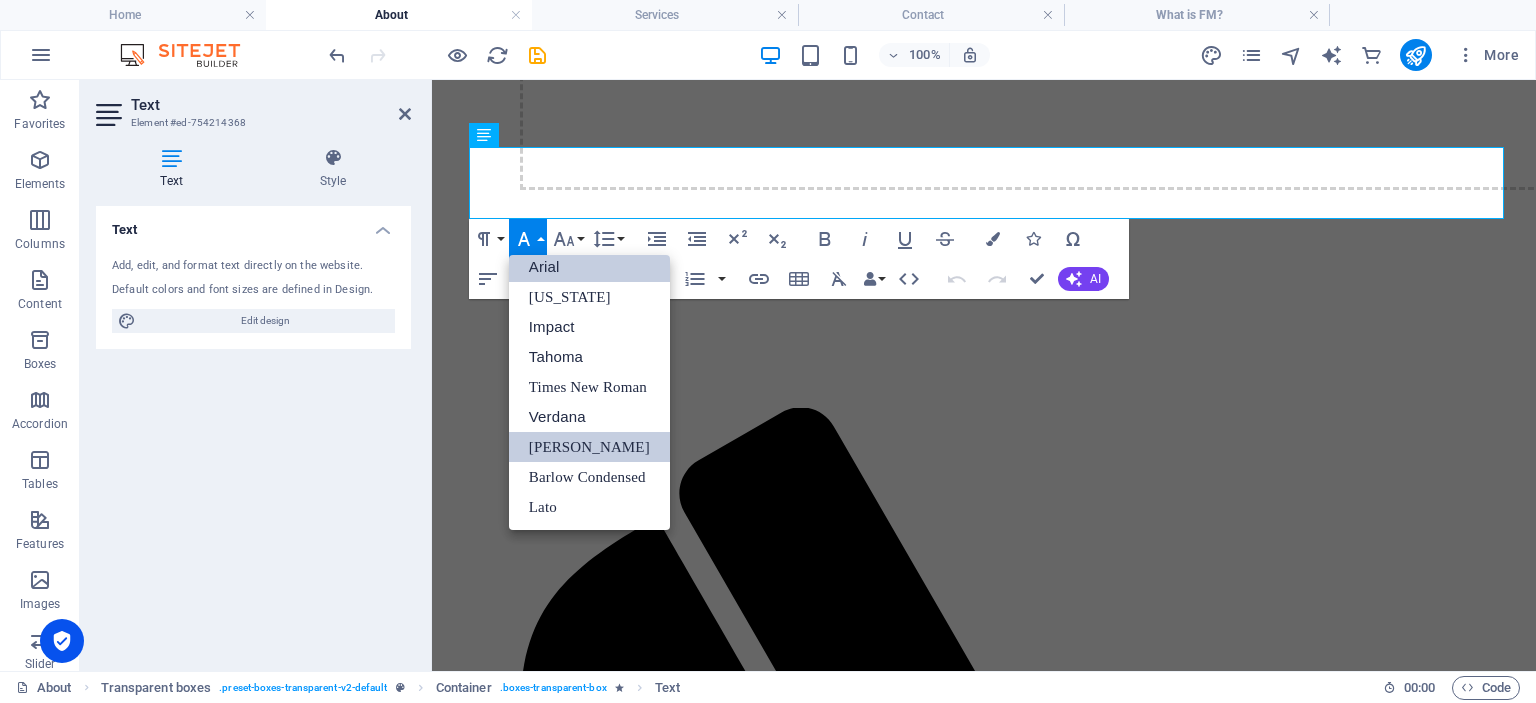 click on "Arial" at bounding box center [589, 267] 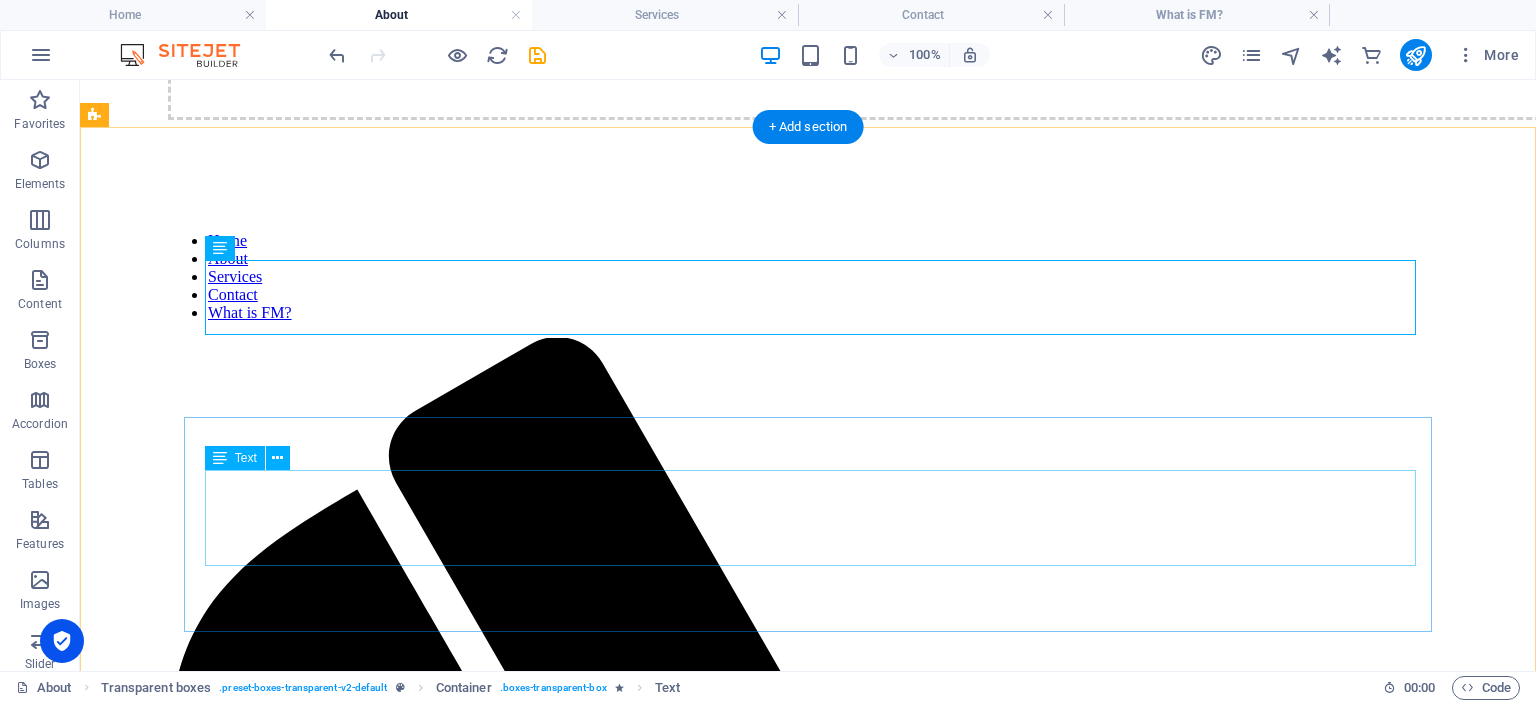 scroll, scrollTop: 1532, scrollLeft: 0, axis: vertical 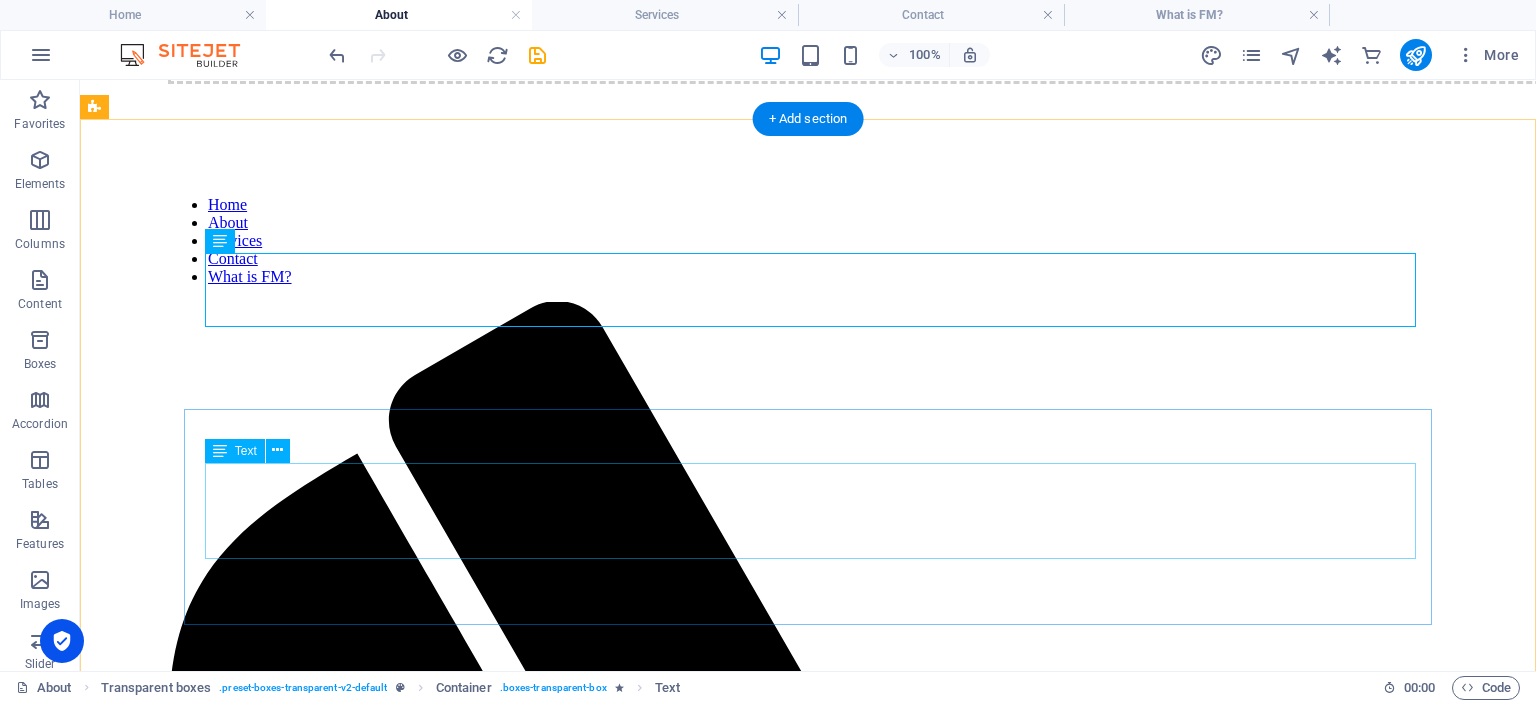click on "We integrate facility management at an operational, tactical and strategic level according to the principle of a recurring PDCA cycle and systematically incorporate the requirements of owners, users and other stakeholders into our planning and implementation processes. Through targeted communication and clear responsibilities, we ensure a smooth flow of information between all parties involved - from our clients' management to the service providers carrying out the work - and thus create the basis for effective, transparent and targeted facility management services." at bounding box center [808, 3144] 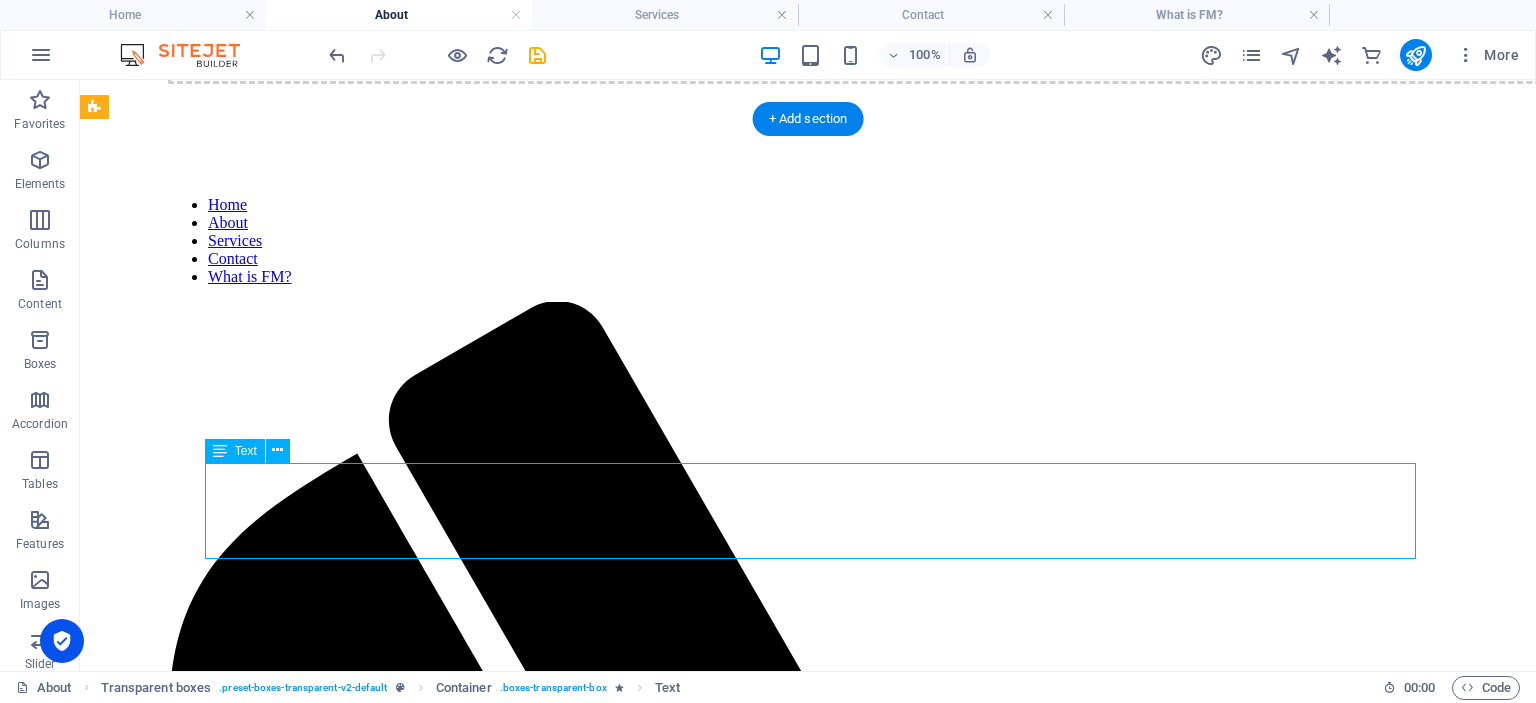 click on "We integrate facility management at an operational, tactical and strategic level according to the principle of a recurring PDCA cycle and systematically incorporate the requirements of owners, users and other stakeholders into our planning and implementation processes. Through targeted communication and clear responsibilities, we ensure a smooth flow of information between all parties involved - from our clients' management to the service providers carrying out the work - and thus create the basis for effective, transparent and targeted facility management services." at bounding box center (808, 3144) 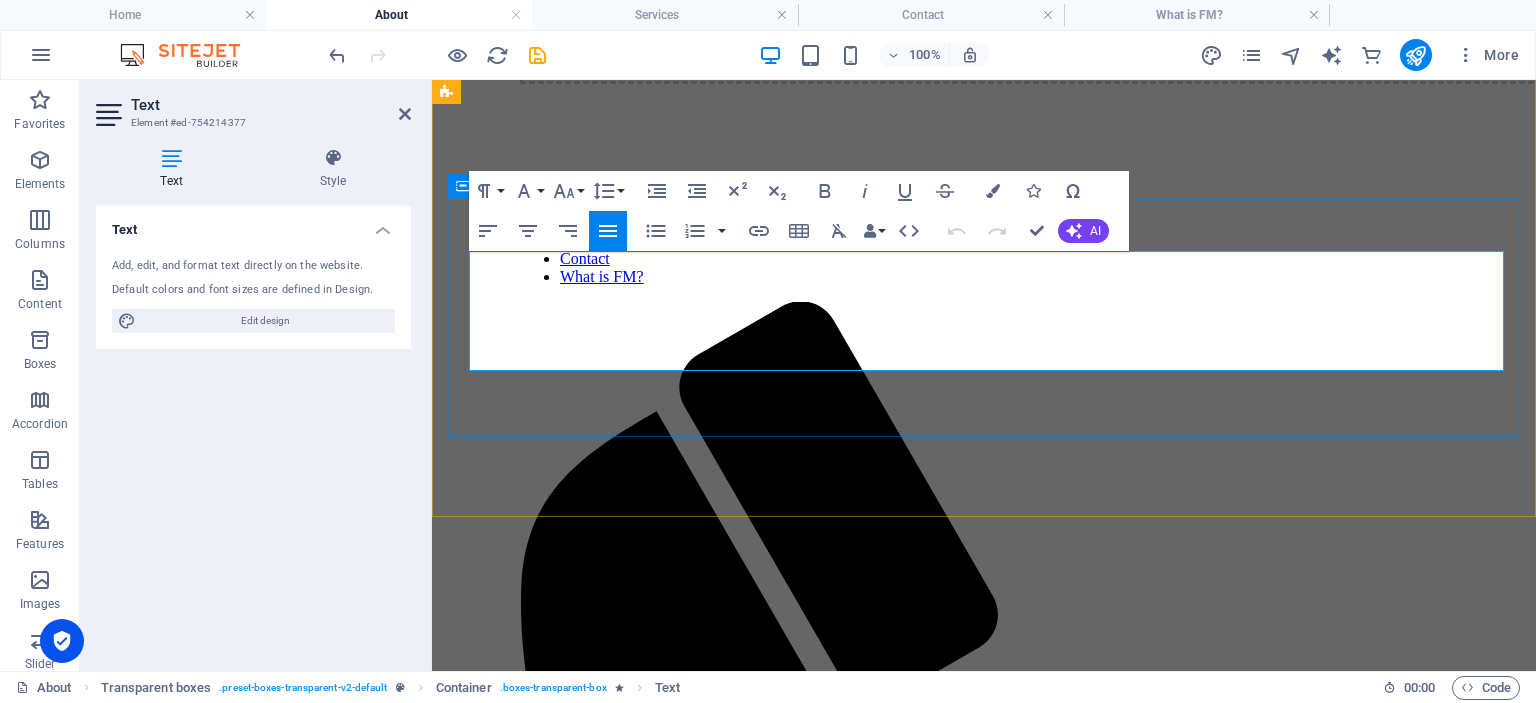 drag, startPoint x: 485, startPoint y: 262, endPoint x: 575, endPoint y: 368, distance: 139.05394 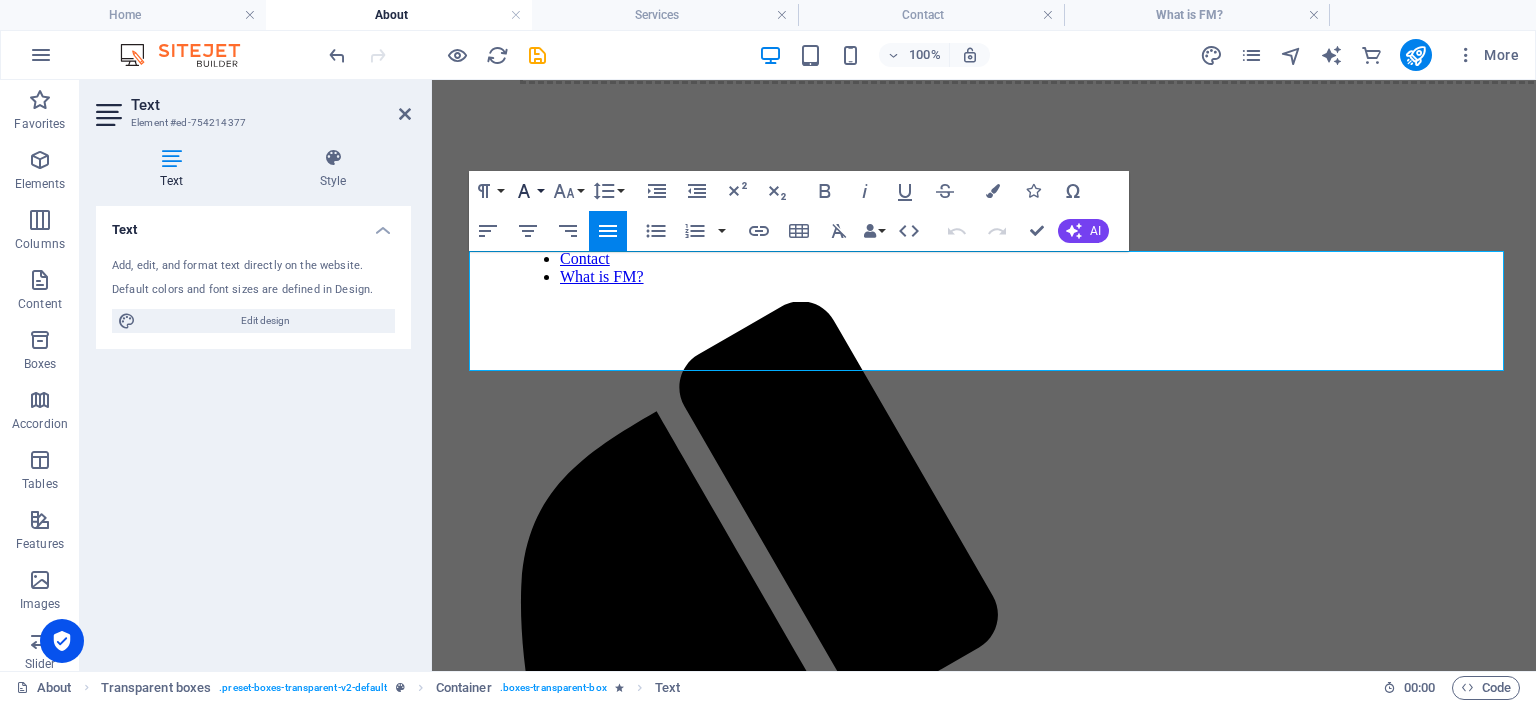 click on "Font Family" at bounding box center (528, 191) 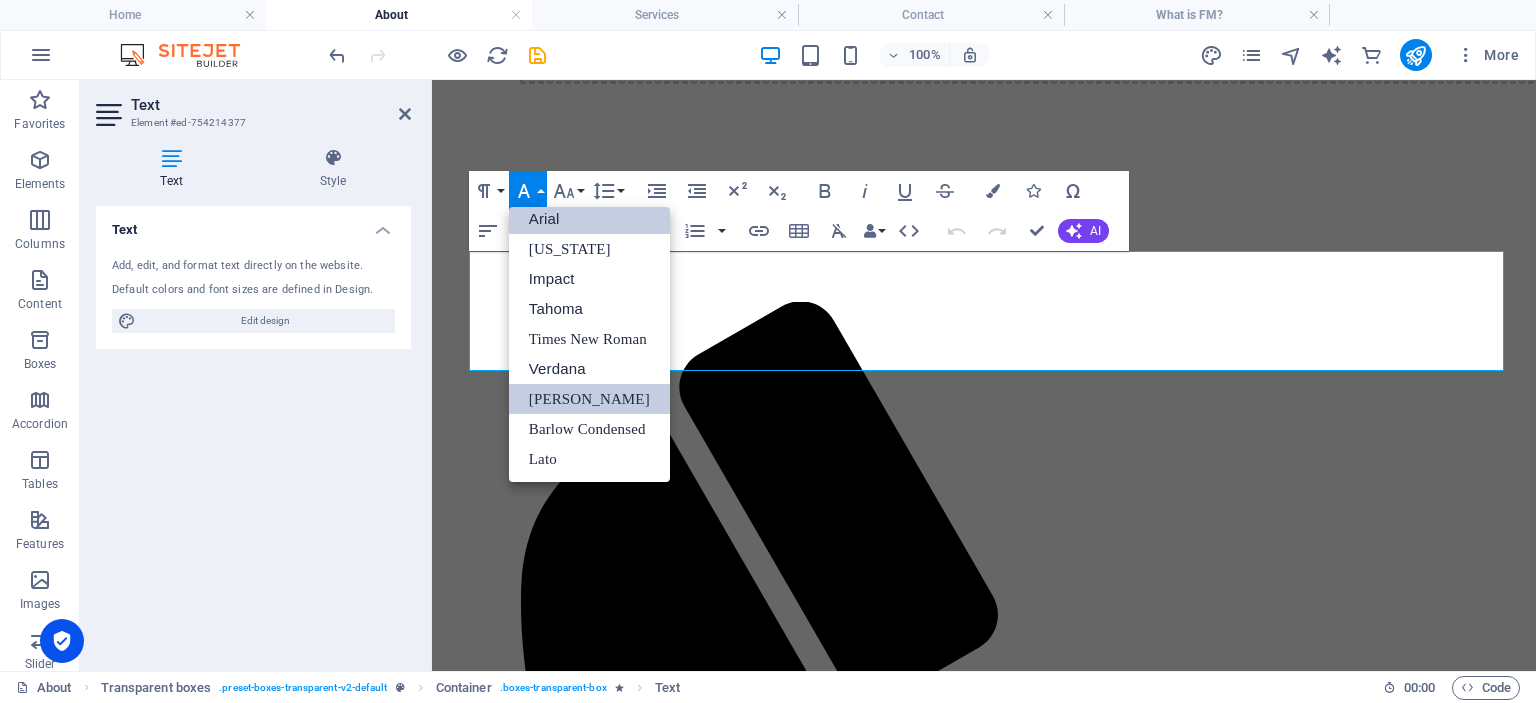 scroll, scrollTop: 11, scrollLeft: 0, axis: vertical 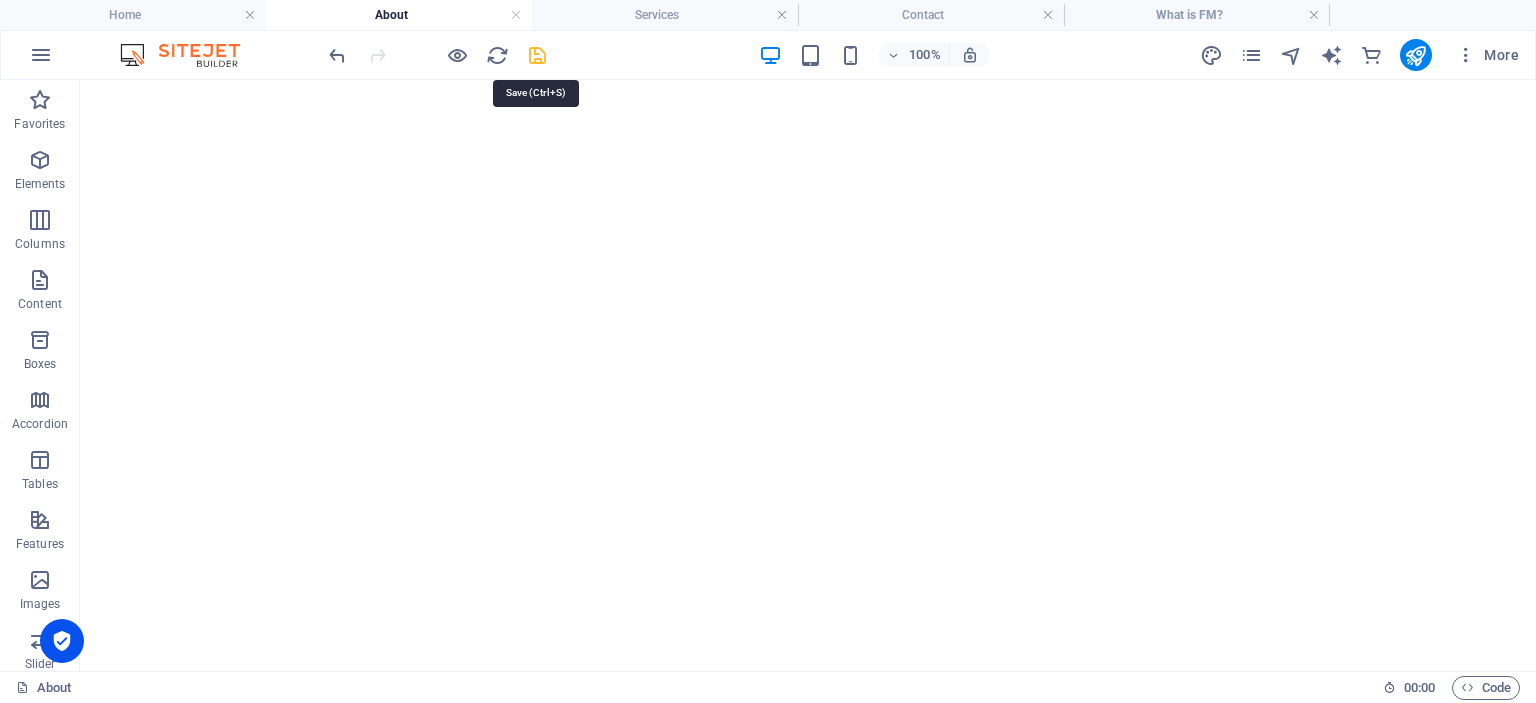 click at bounding box center (537, 55) 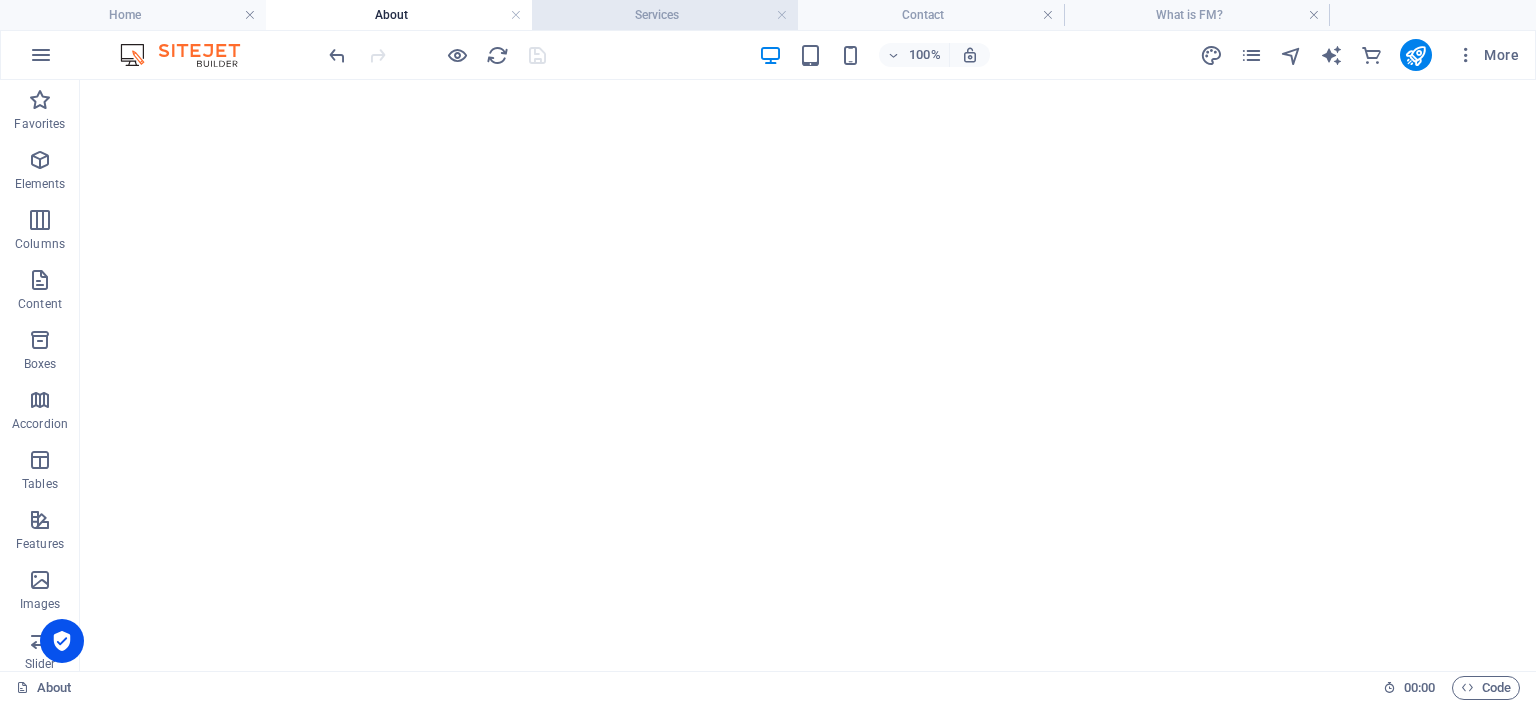 click on "Services" at bounding box center (665, 15) 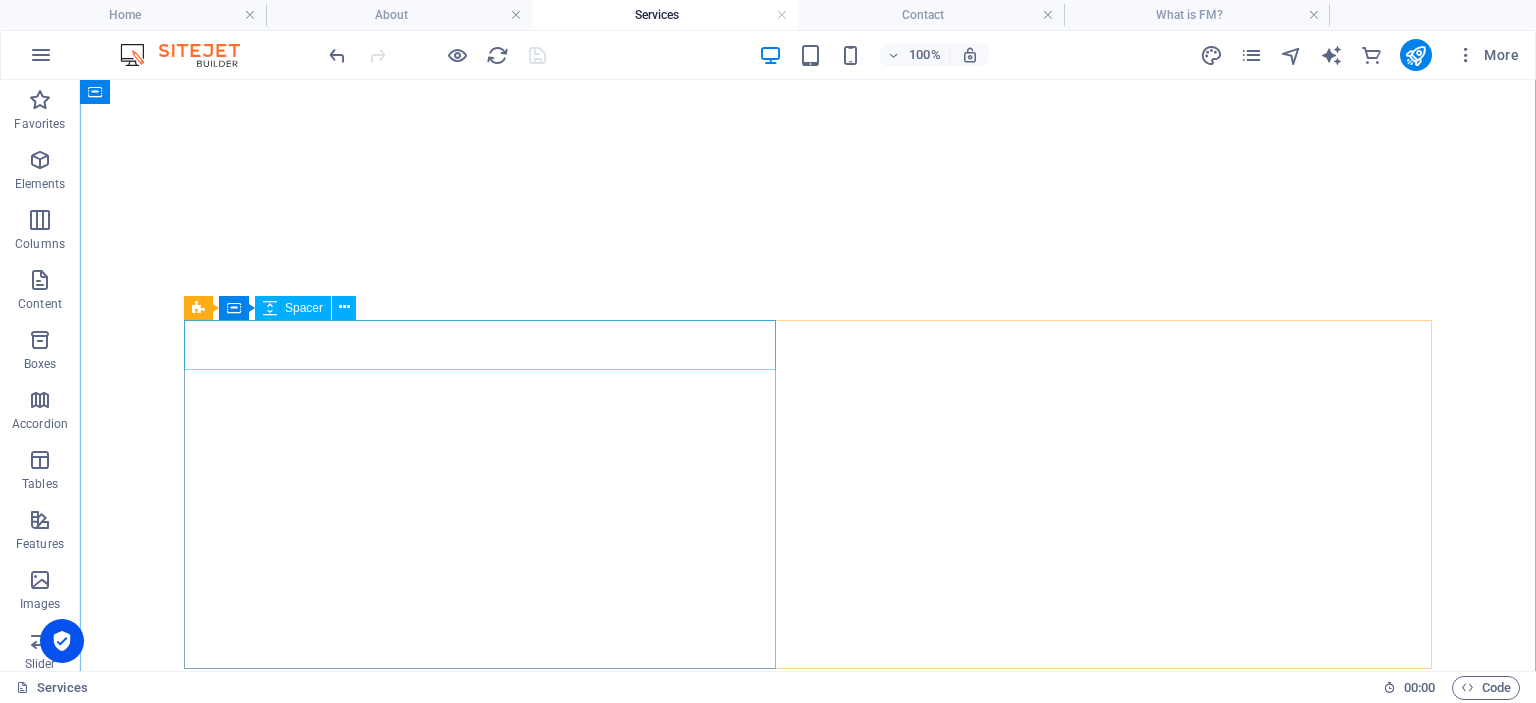 scroll, scrollTop: 620, scrollLeft: 0, axis: vertical 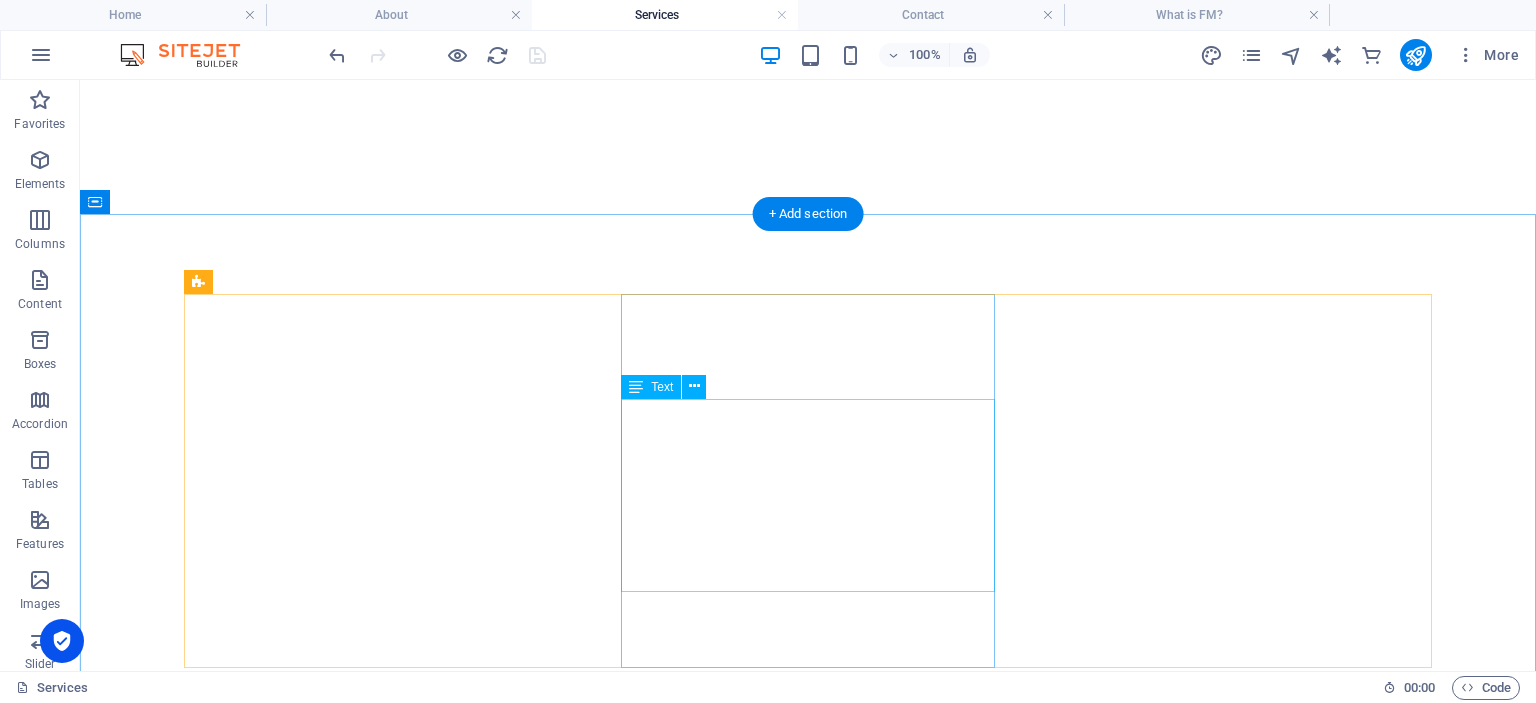 click on "We provide strategic and operational facility management consulting tailored to the needs of management corporations and owner associations—particularly in the context of complex, stratified buildings such as residential high-rises. Our approach is grounded in the PDCA cycle (Plan – Do – Check – Act) and aims to establish clear structures, improve service quality, and ensure compliance with legal and operational standards." at bounding box center (808, 12623) 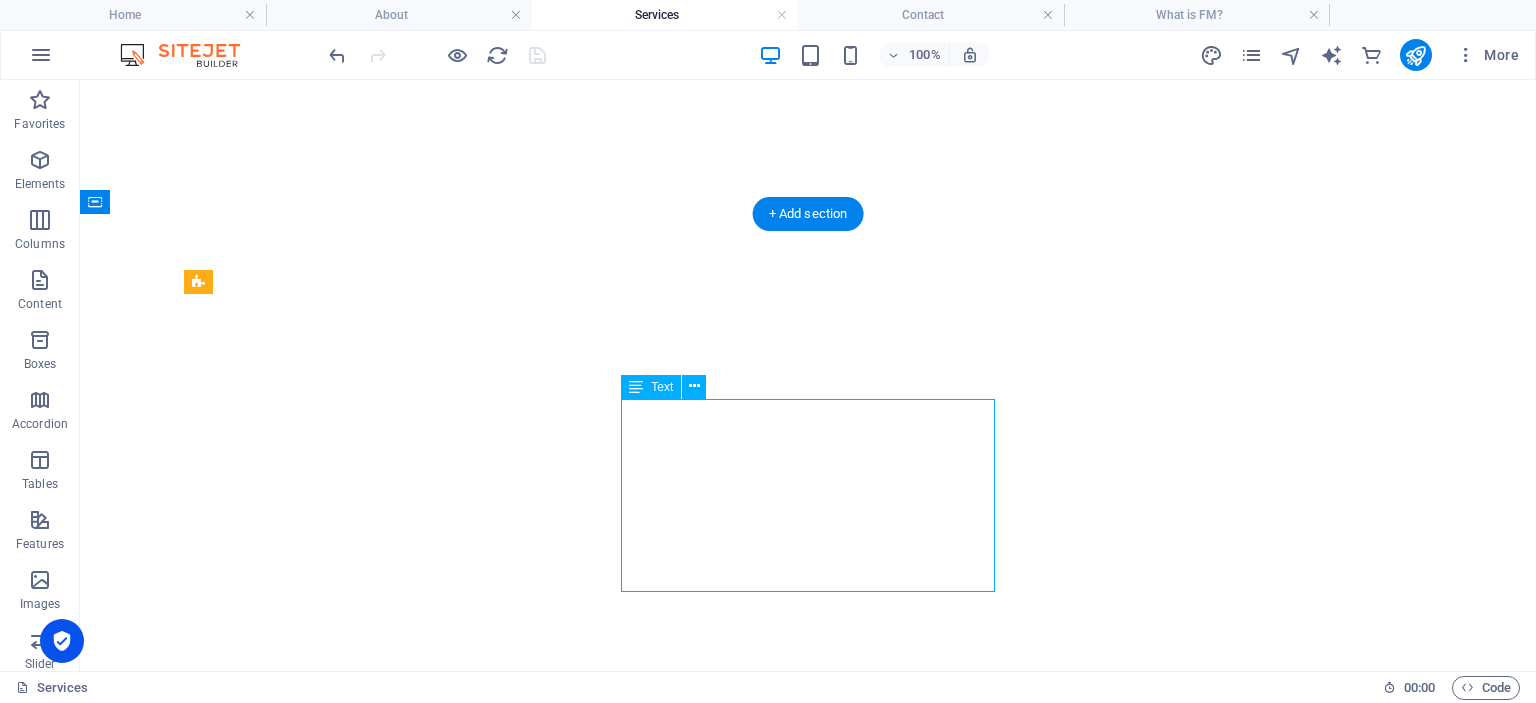 click on "We provide strategic and operational facility management consulting tailored to the needs of management corporations and owner associations—particularly in the context of complex, stratified buildings such as residential high-rises. Our approach is grounded in the PDCA cycle (Plan – Do – Check – Act) and aims to establish clear structures, improve service quality, and ensure compliance with legal and operational standards." at bounding box center (808, 12623) 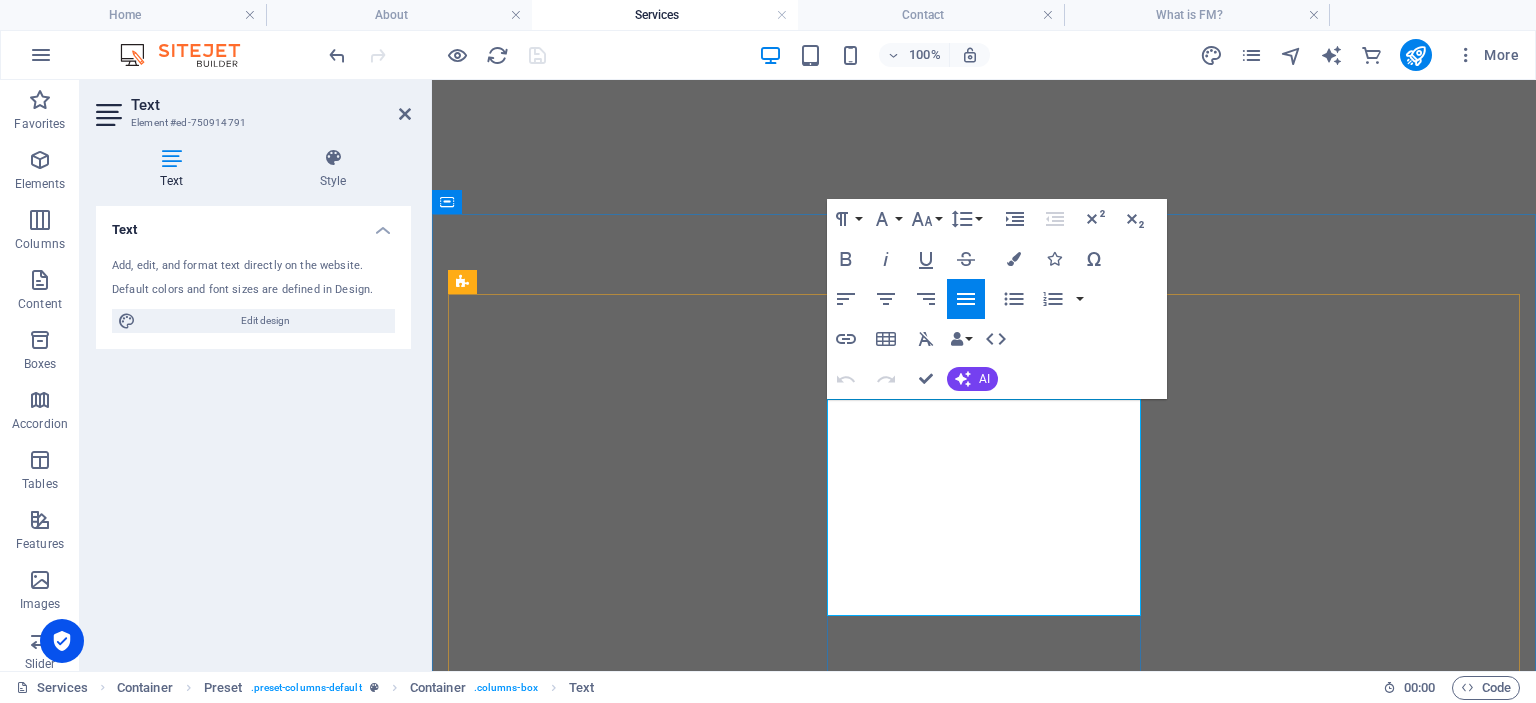 drag, startPoint x: 954, startPoint y: 555, endPoint x: 1095, endPoint y: 531, distance: 143.02797 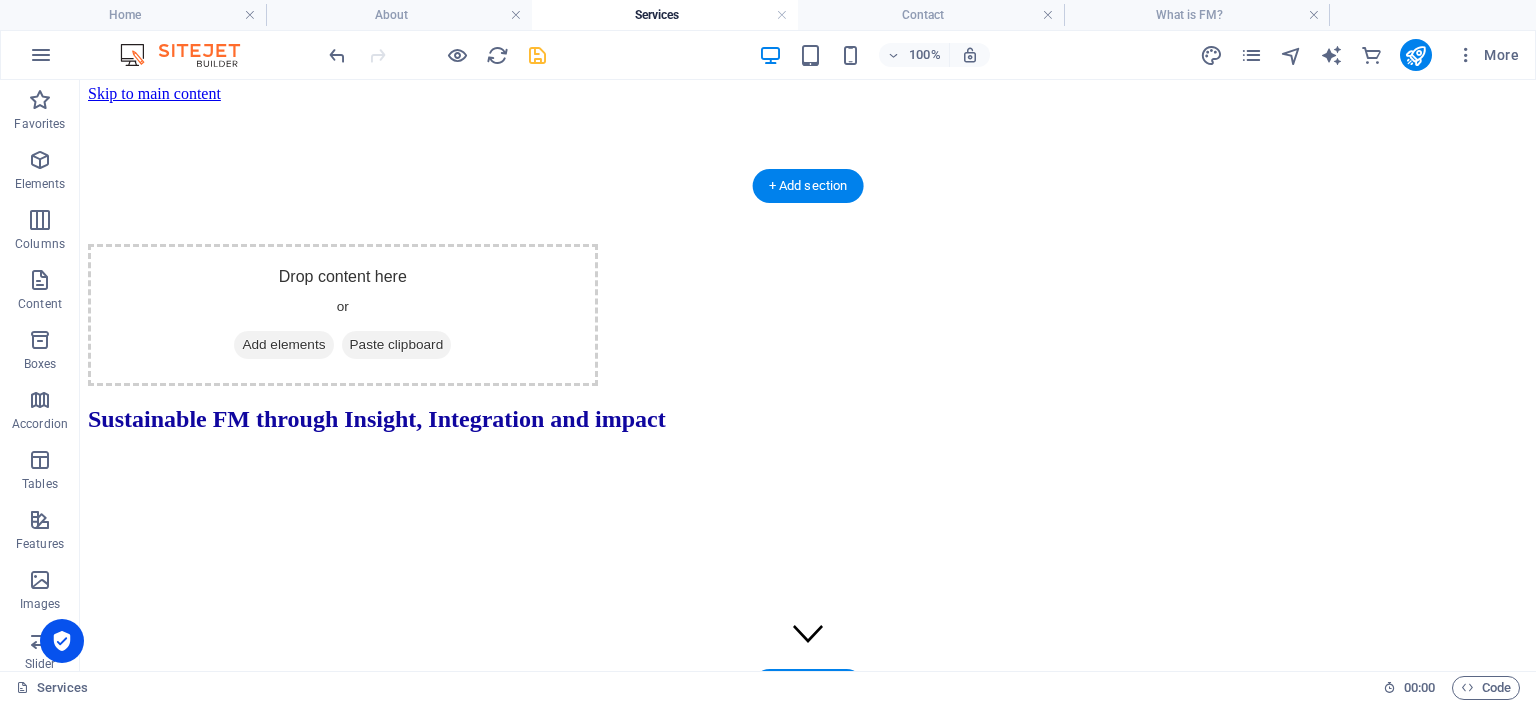 scroll, scrollTop: 0, scrollLeft: 0, axis: both 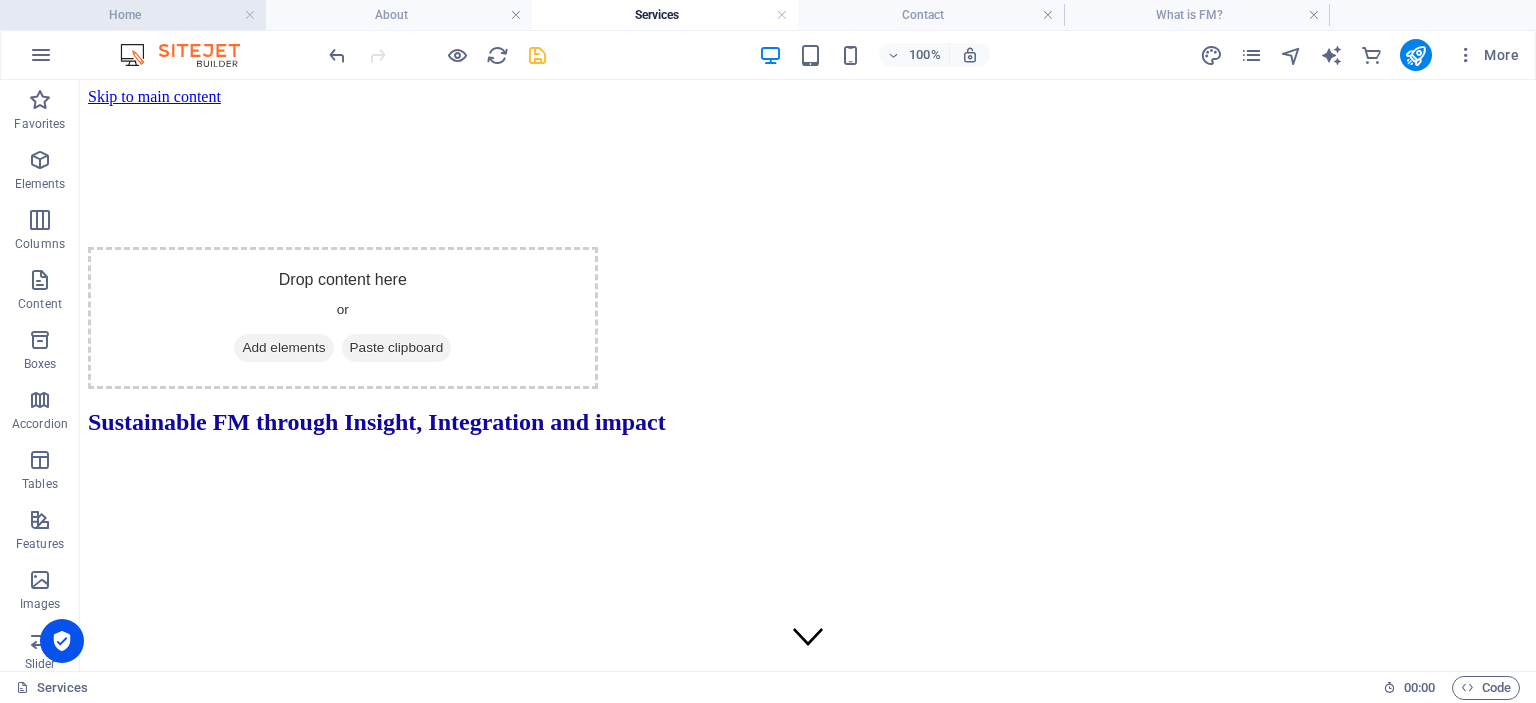 click on "Home" at bounding box center (133, 15) 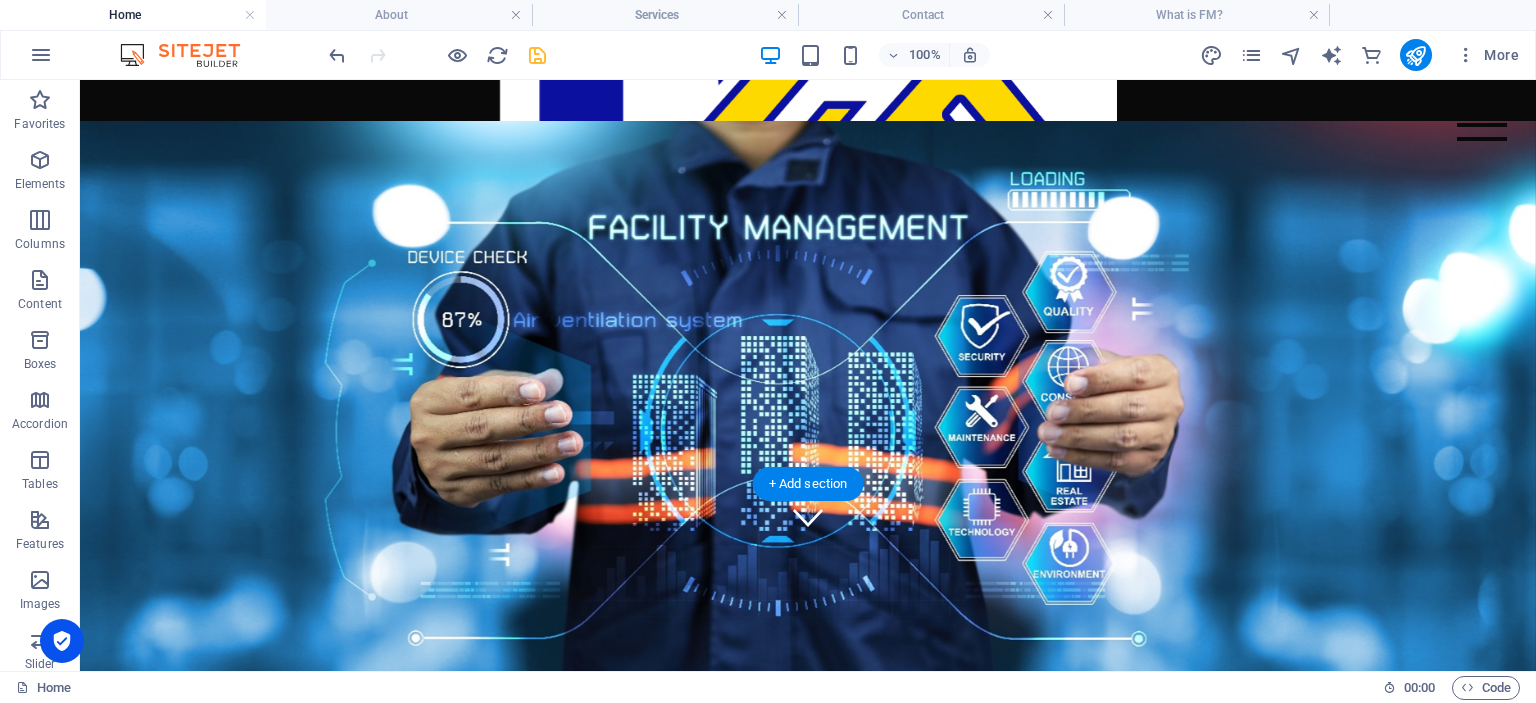 scroll, scrollTop: 0, scrollLeft: 0, axis: both 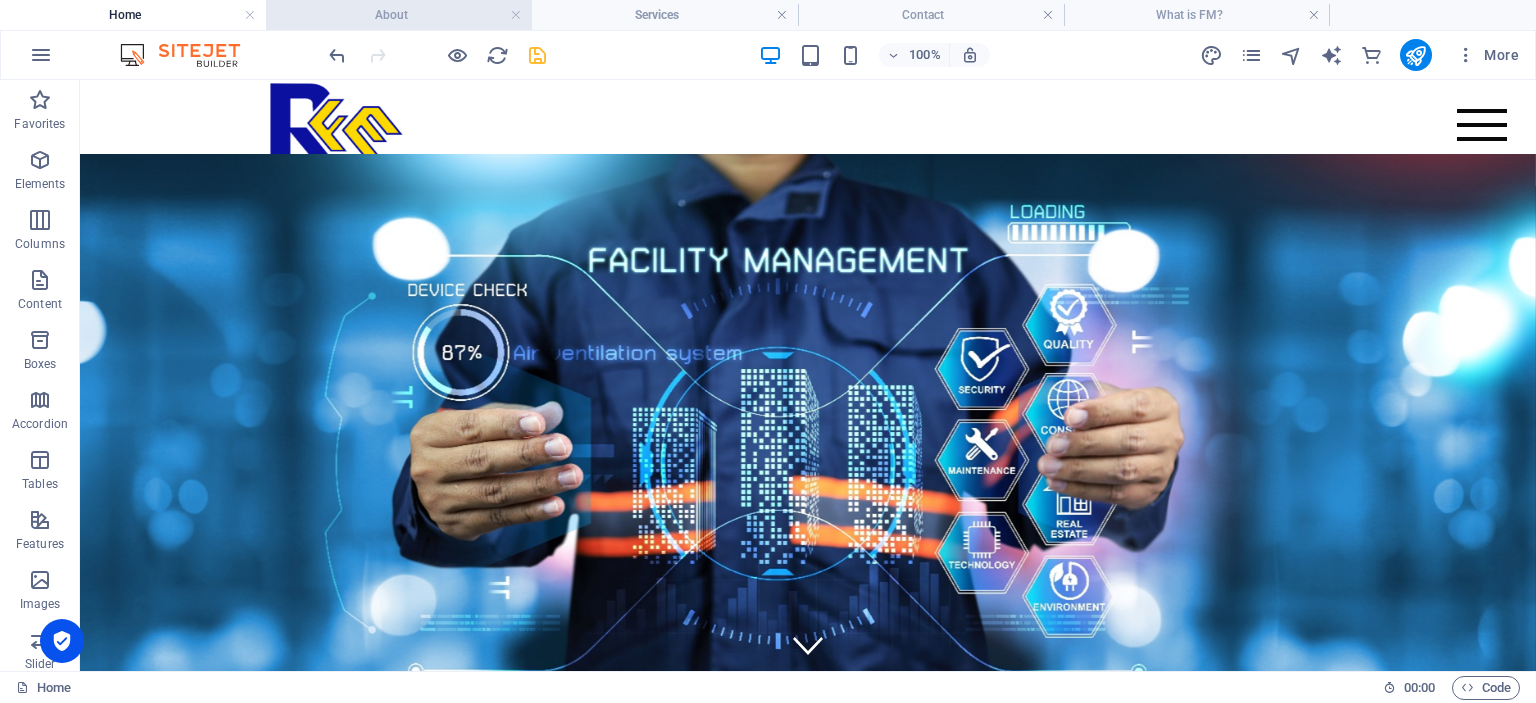 click on "About" at bounding box center (399, 15) 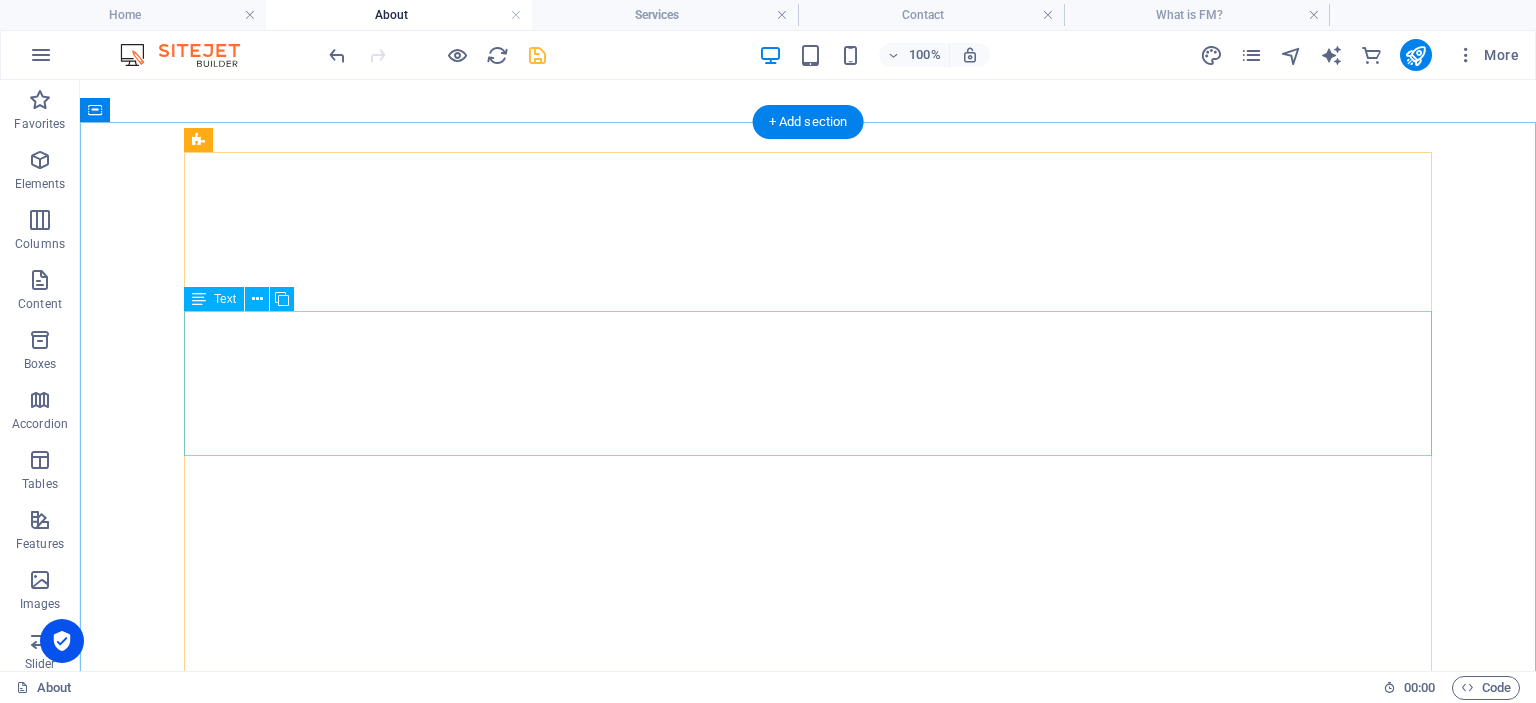 scroll, scrollTop: 792, scrollLeft: 0, axis: vertical 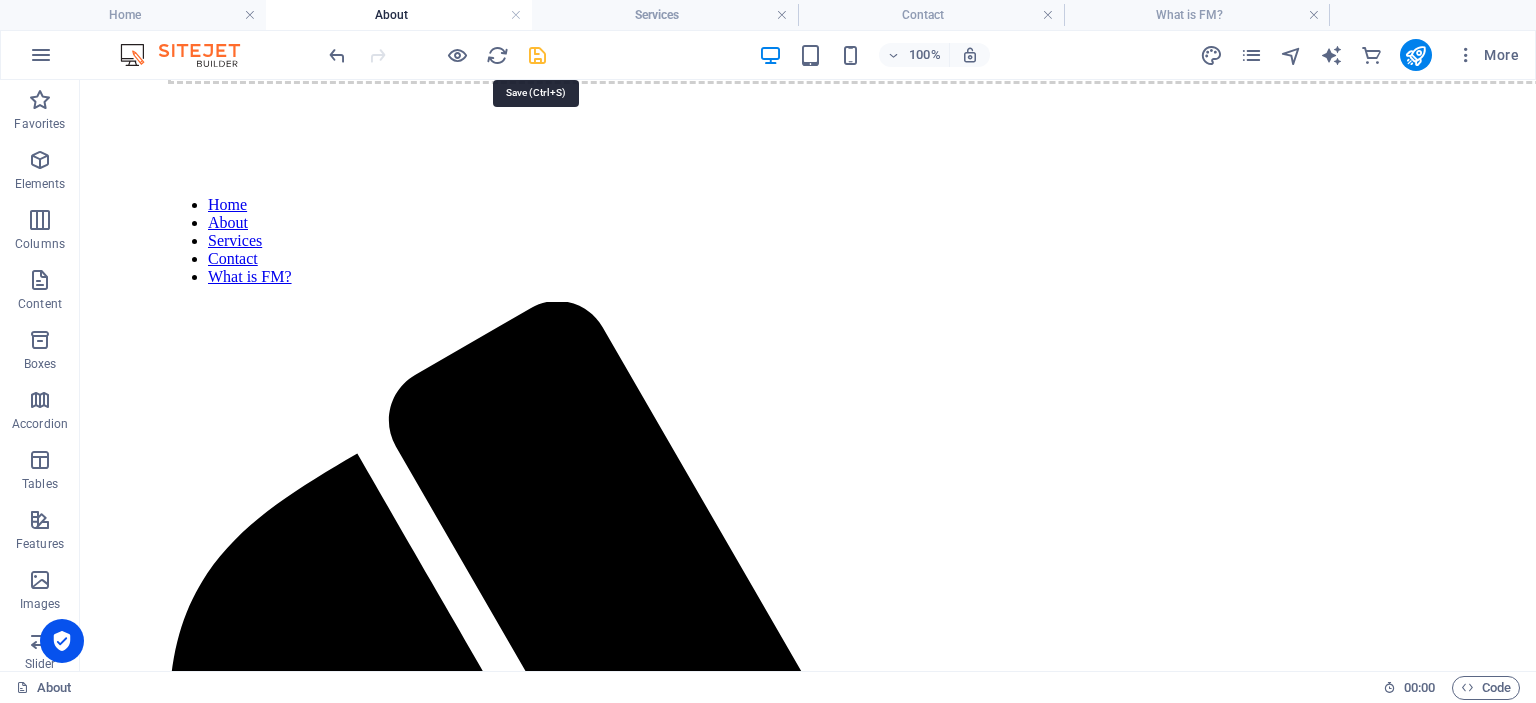 click at bounding box center [537, 55] 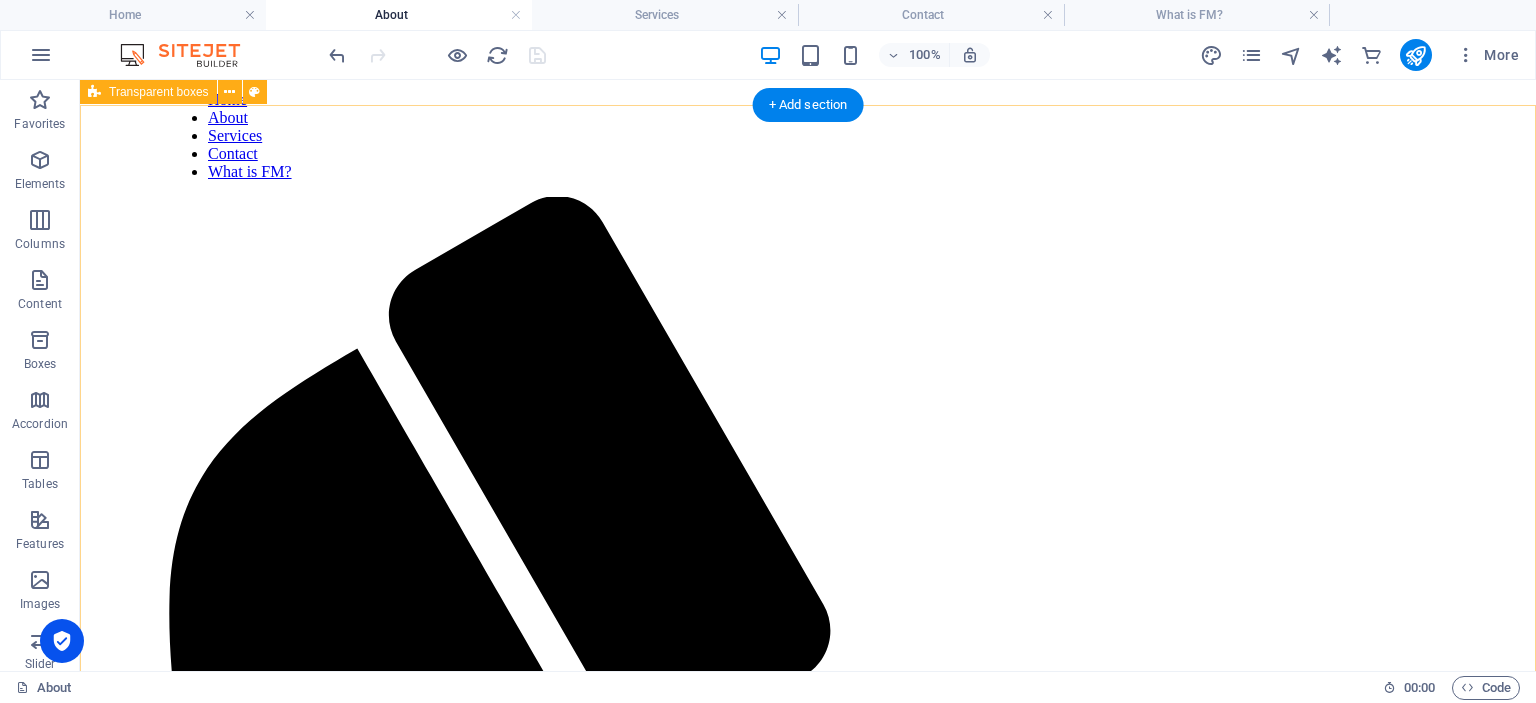 scroll, scrollTop: 1532, scrollLeft: 0, axis: vertical 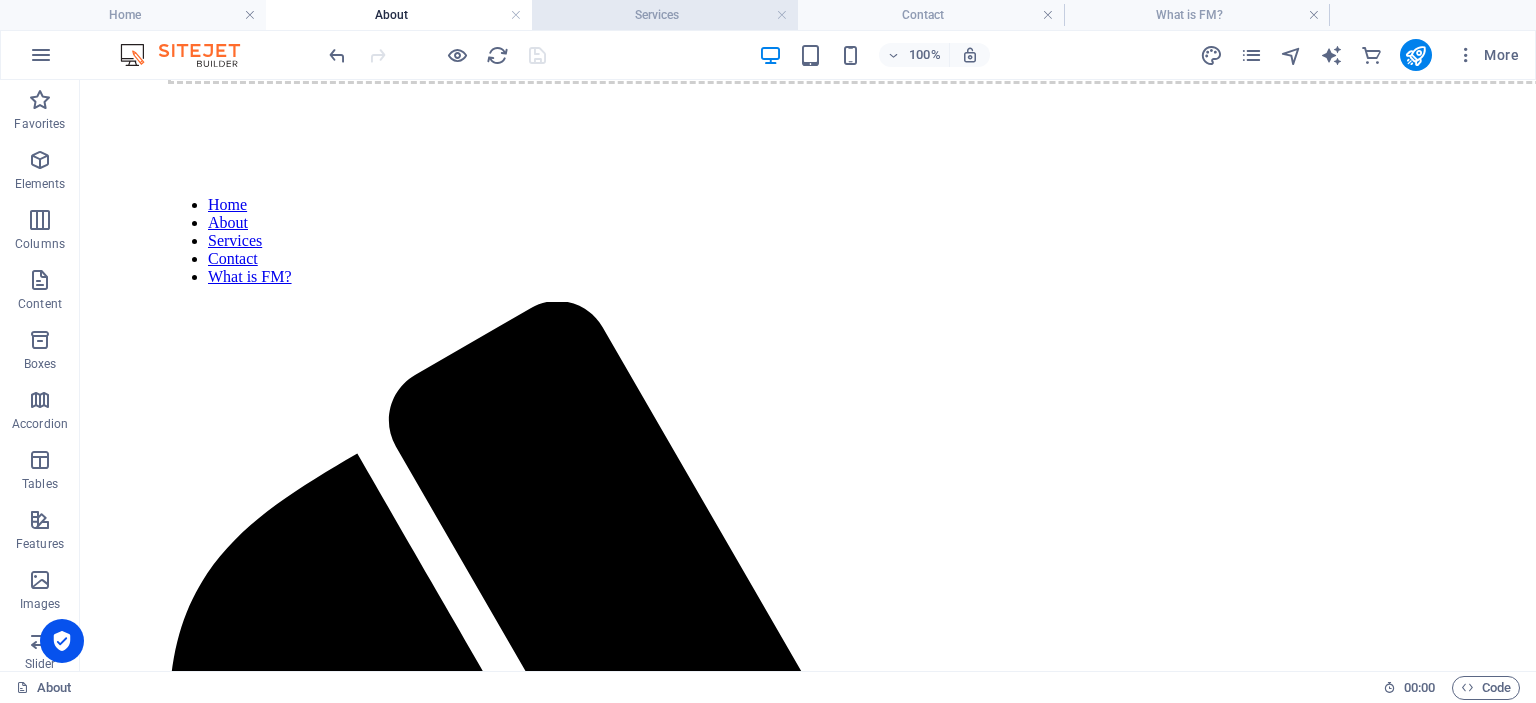 click on "Services" at bounding box center (665, 15) 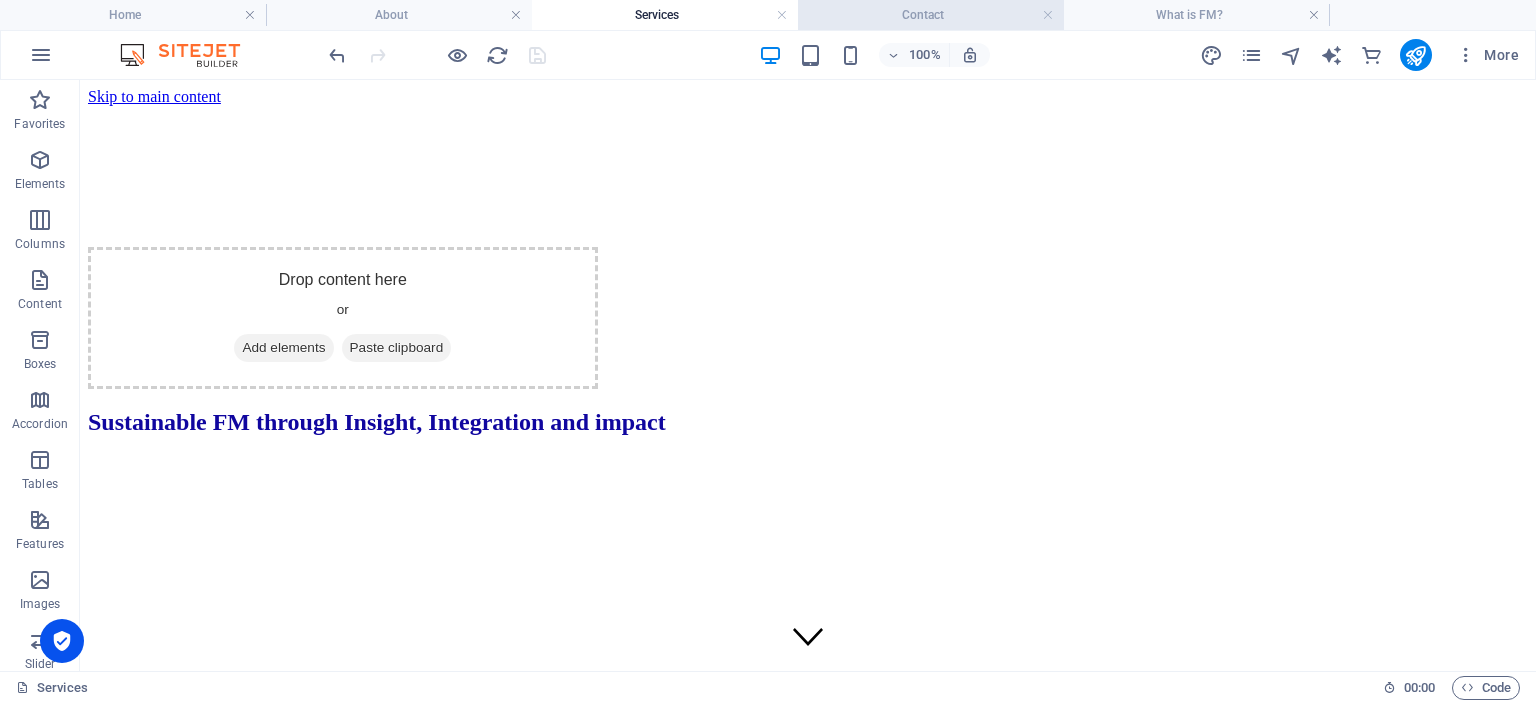 click on "Contact" at bounding box center [931, 15] 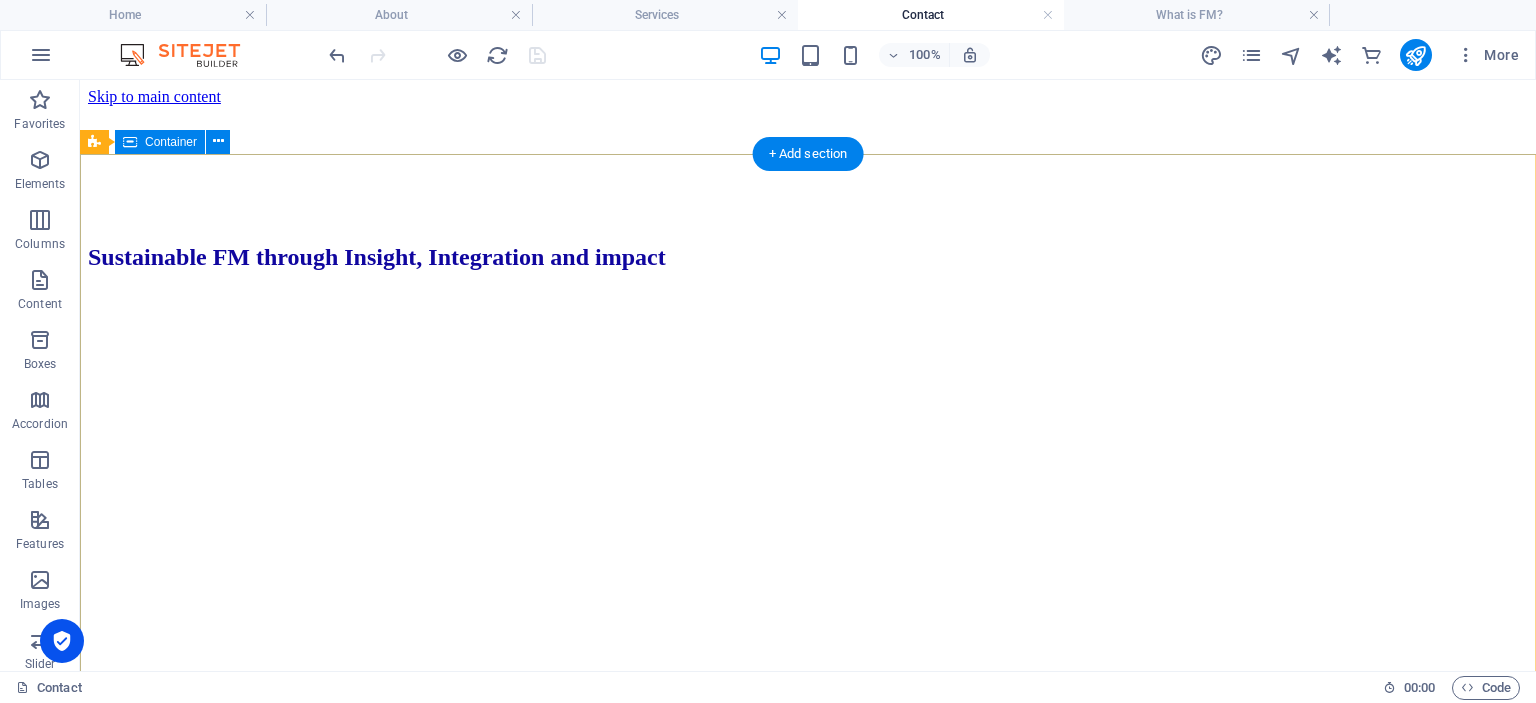 scroll, scrollTop: 0, scrollLeft: 0, axis: both 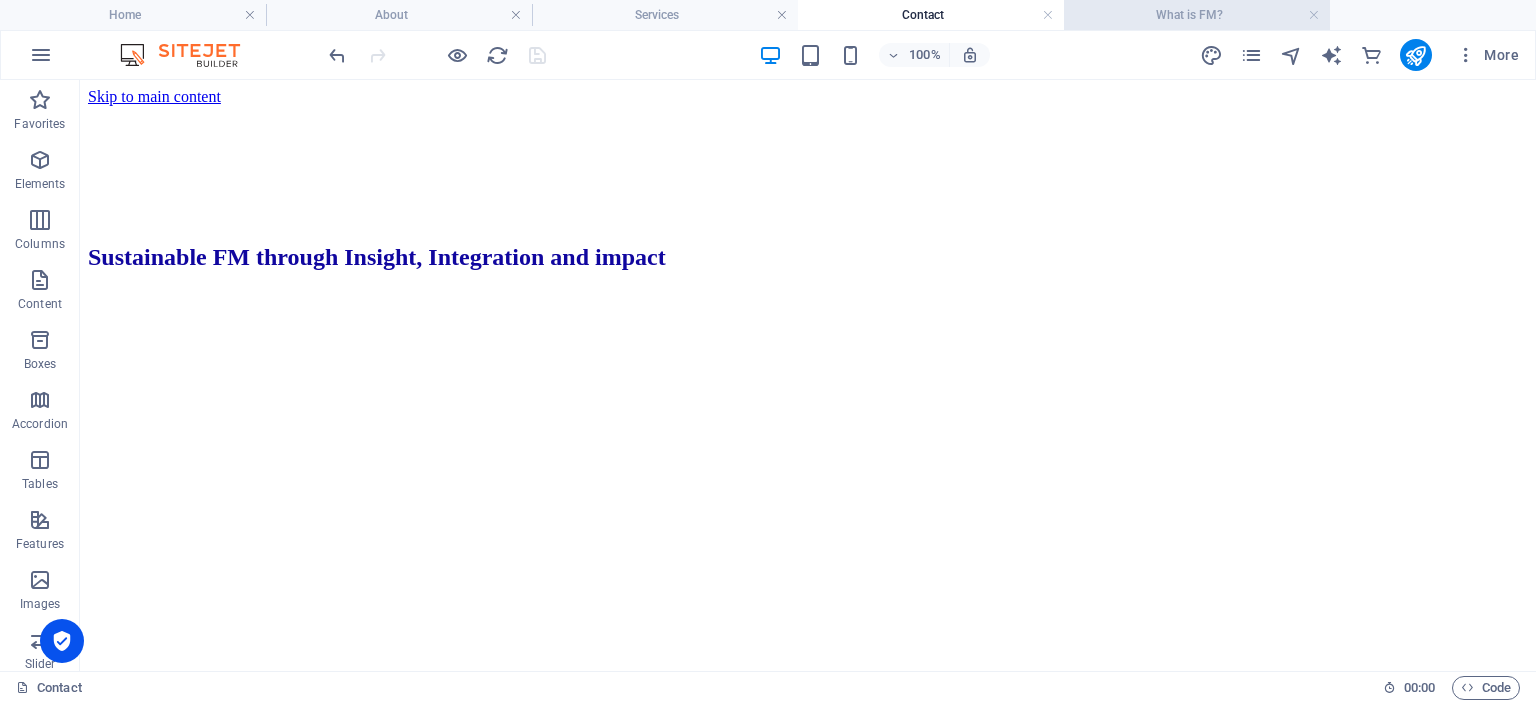 click on "What is FM?" at bounding box center [1197, 15] 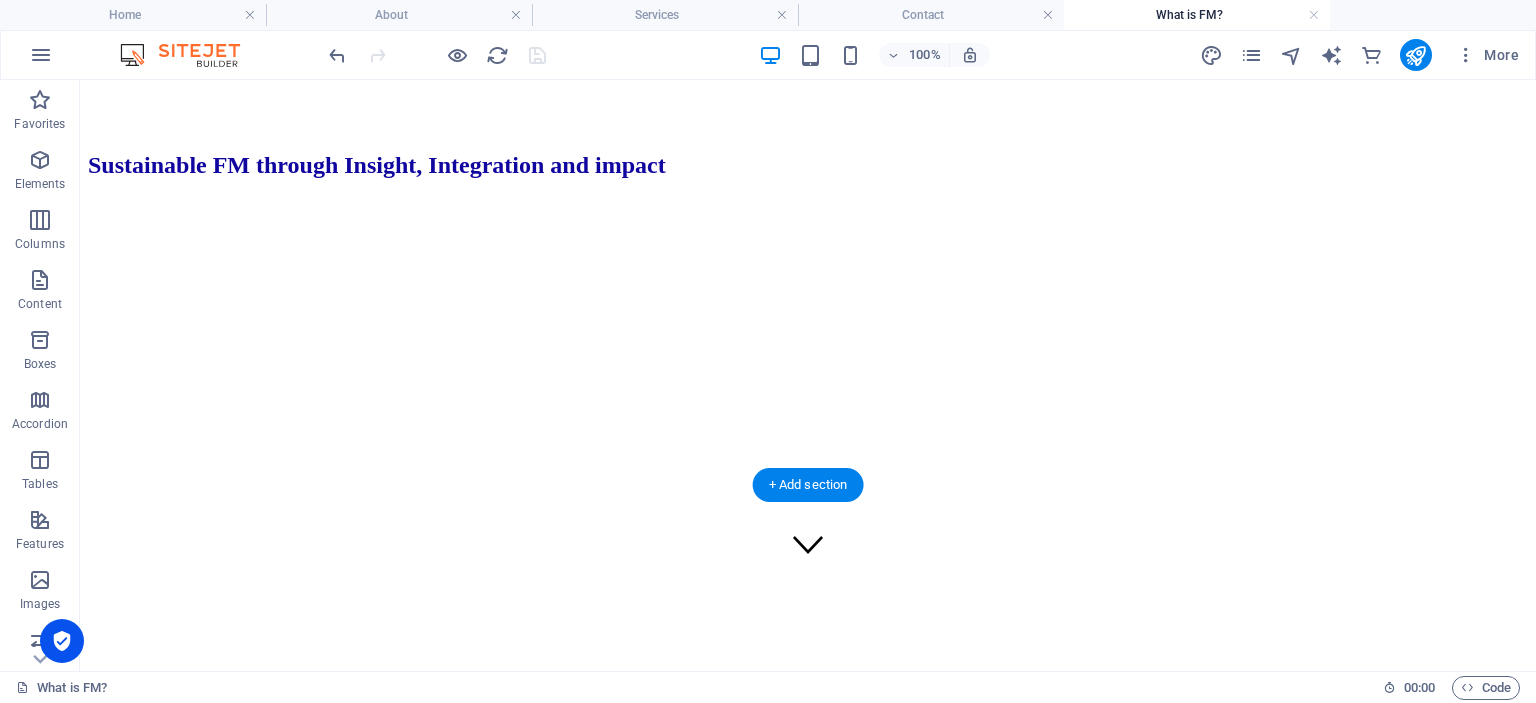 scroll, scrollTop: 211, scrollLeft: 0, axis: vertical 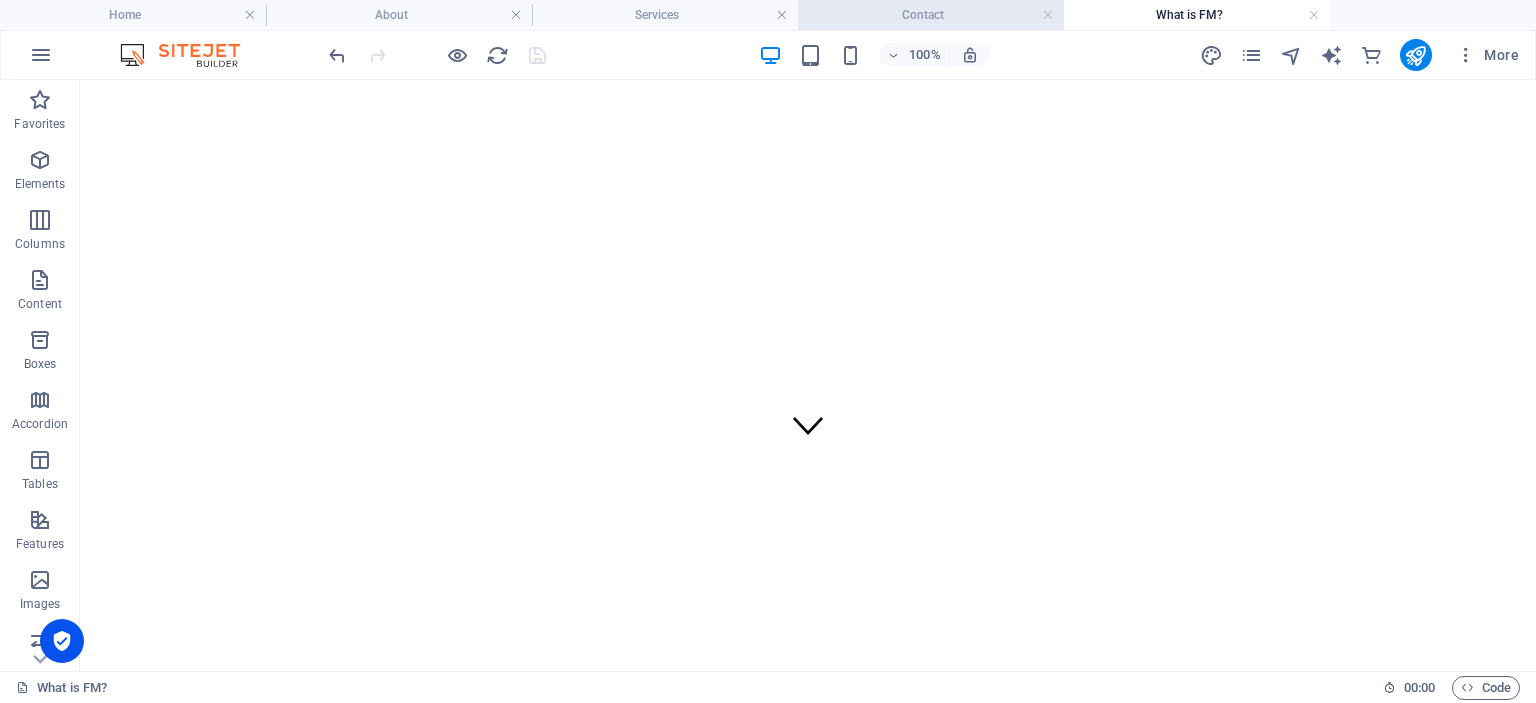 click on "Contact" at bounding box center [931, 15] 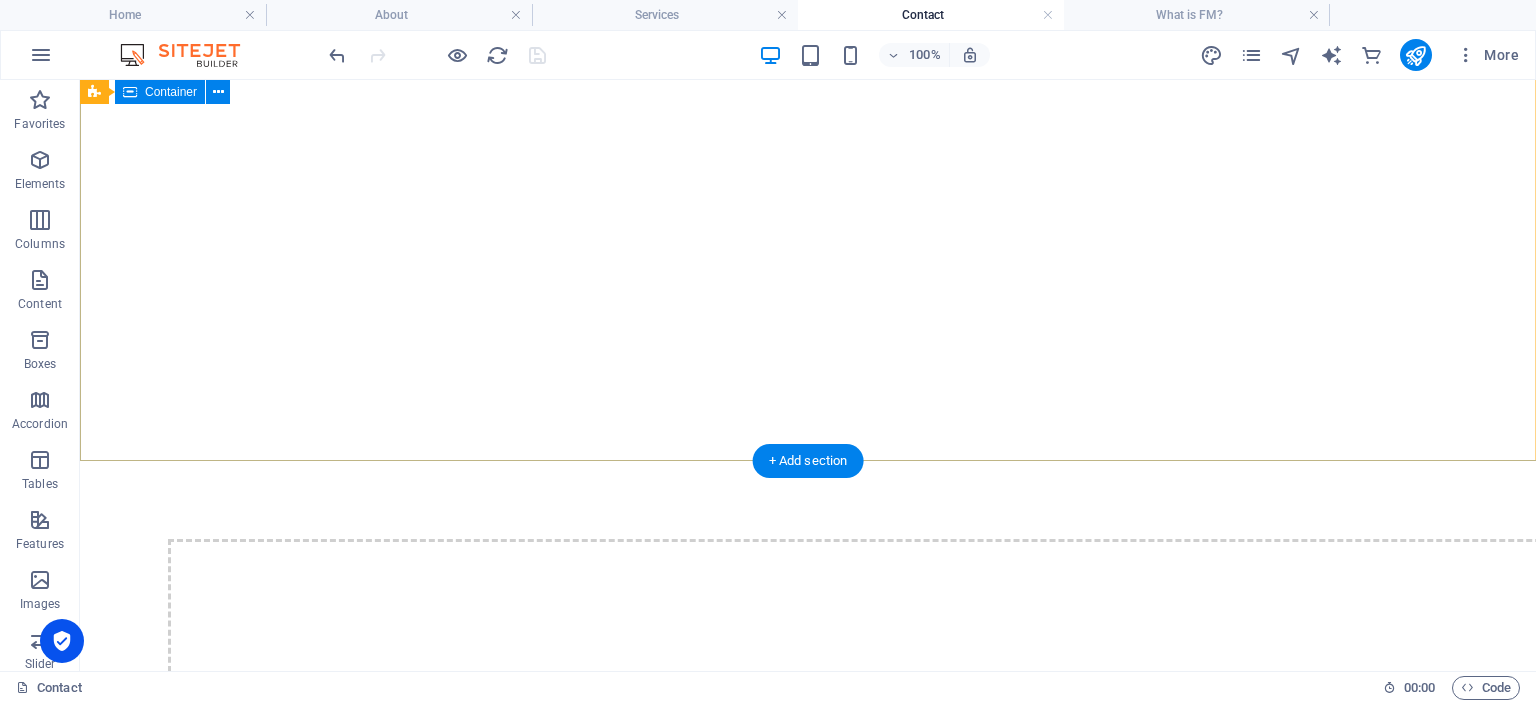 scroll, scrollTop: 316, scrollLeft: 0, axis: vertical 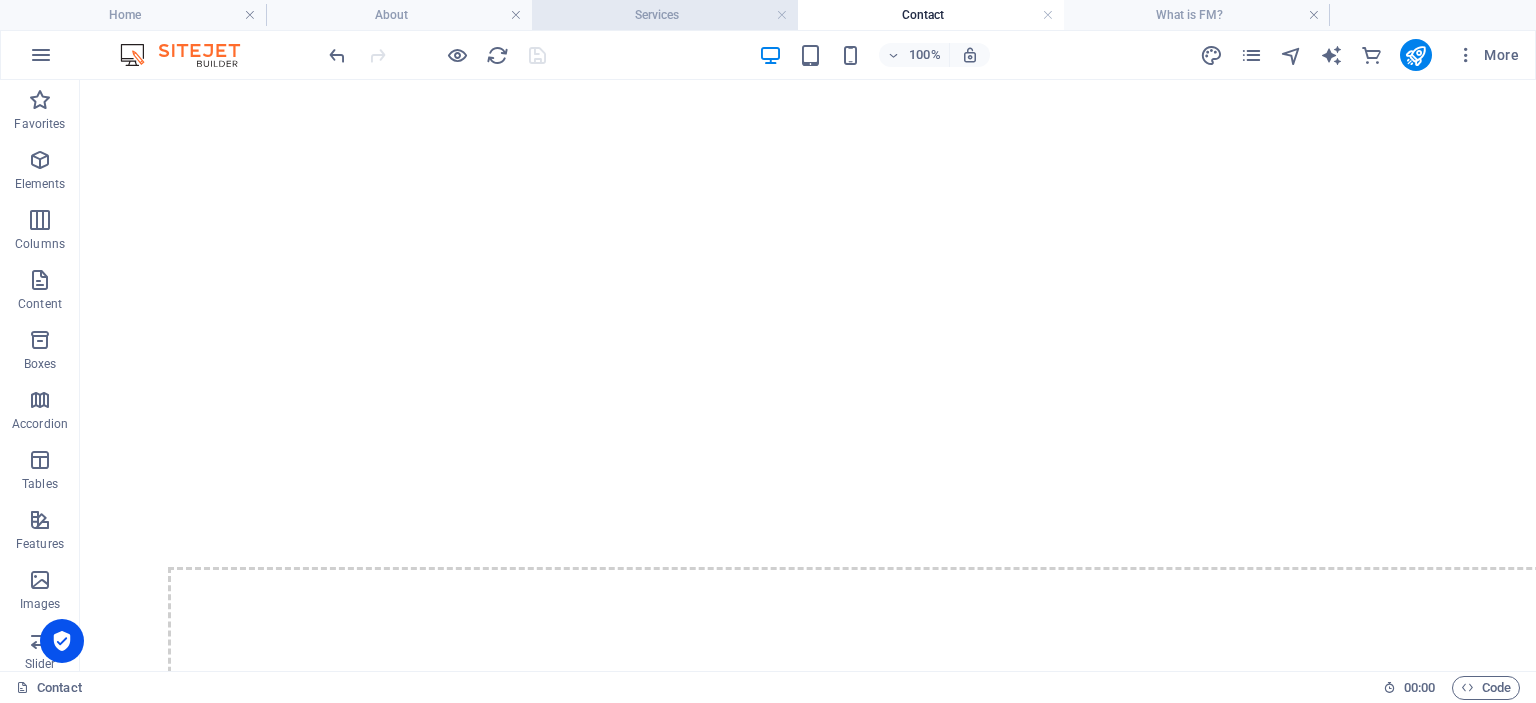 click on "Services" at bounding box center [665, 15] 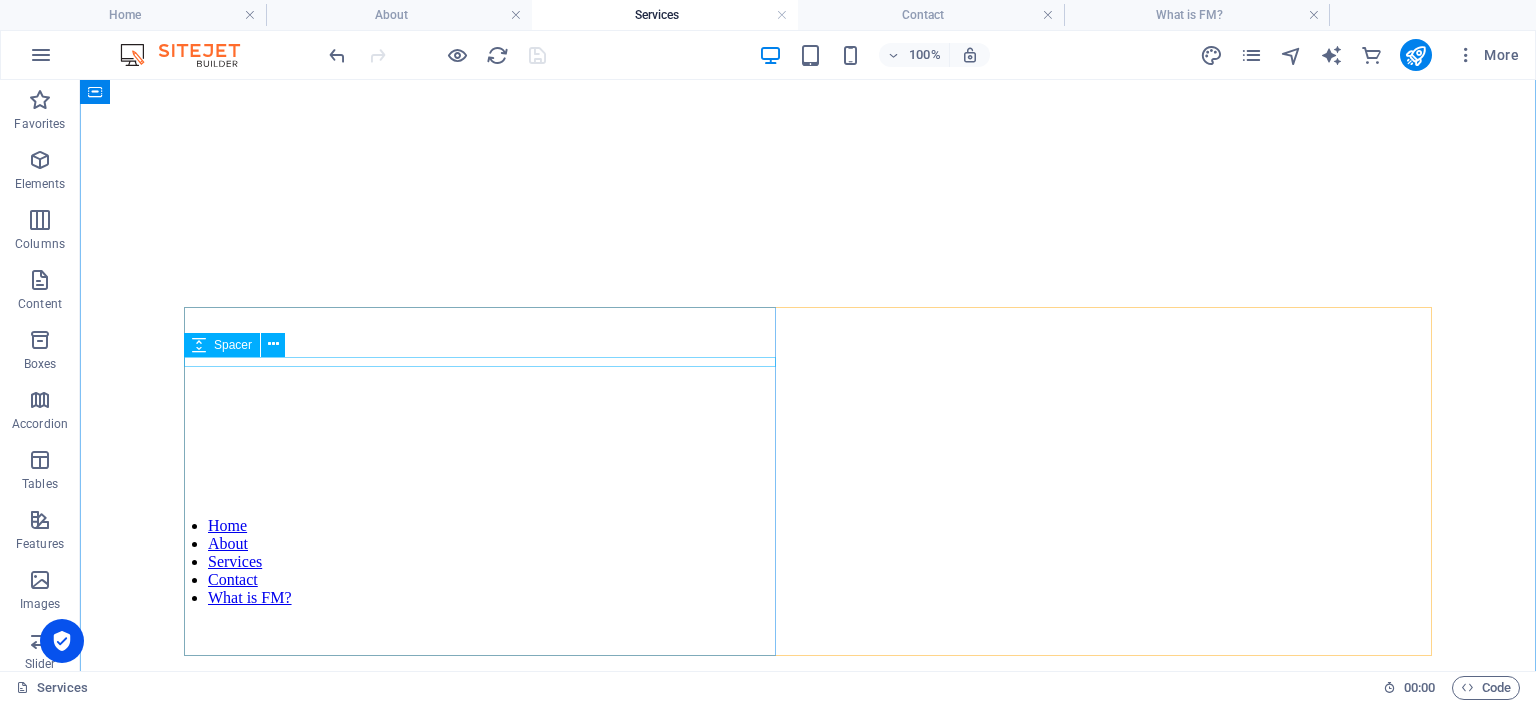 scroll, scrollTop: 950, scrollLeft: 0, axis: vertical 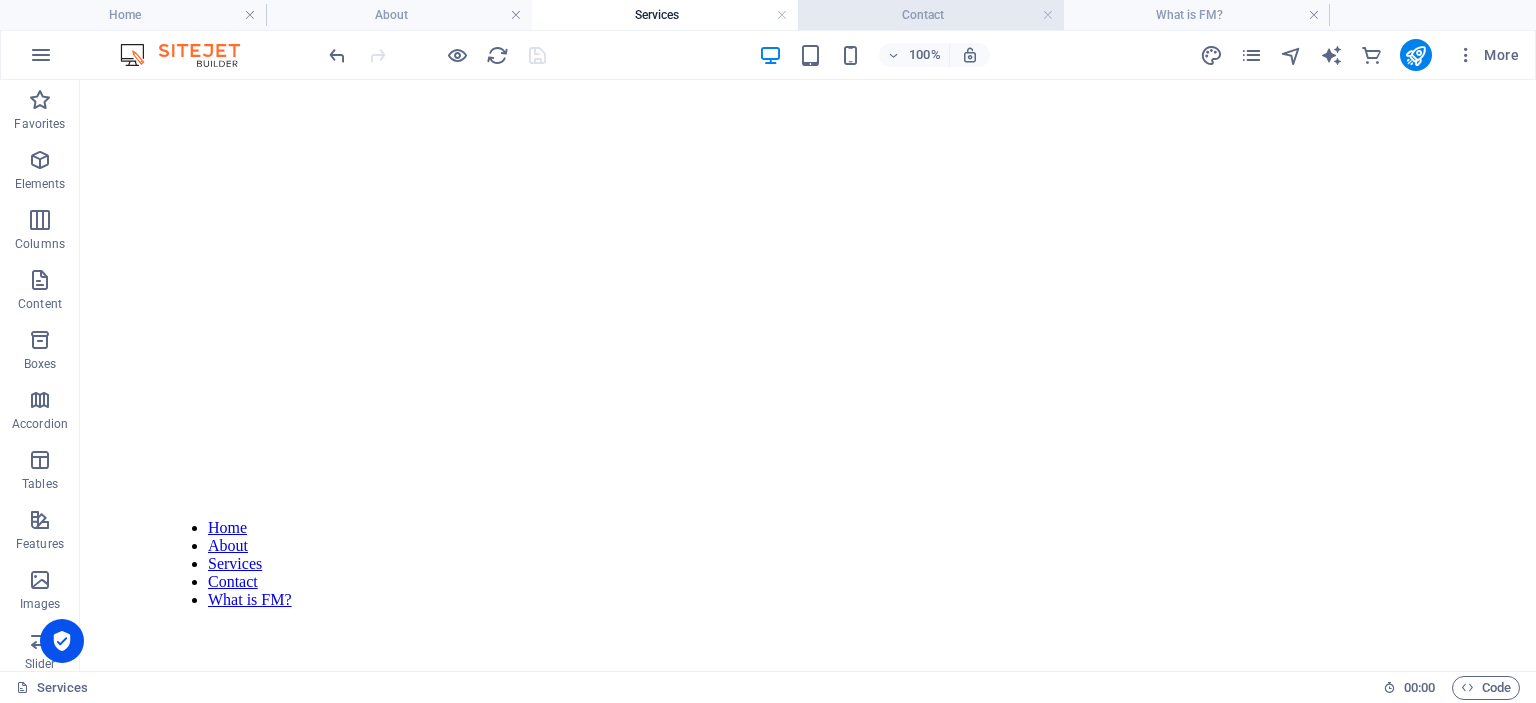 click on "Contact" at bounding box center (931, 15) 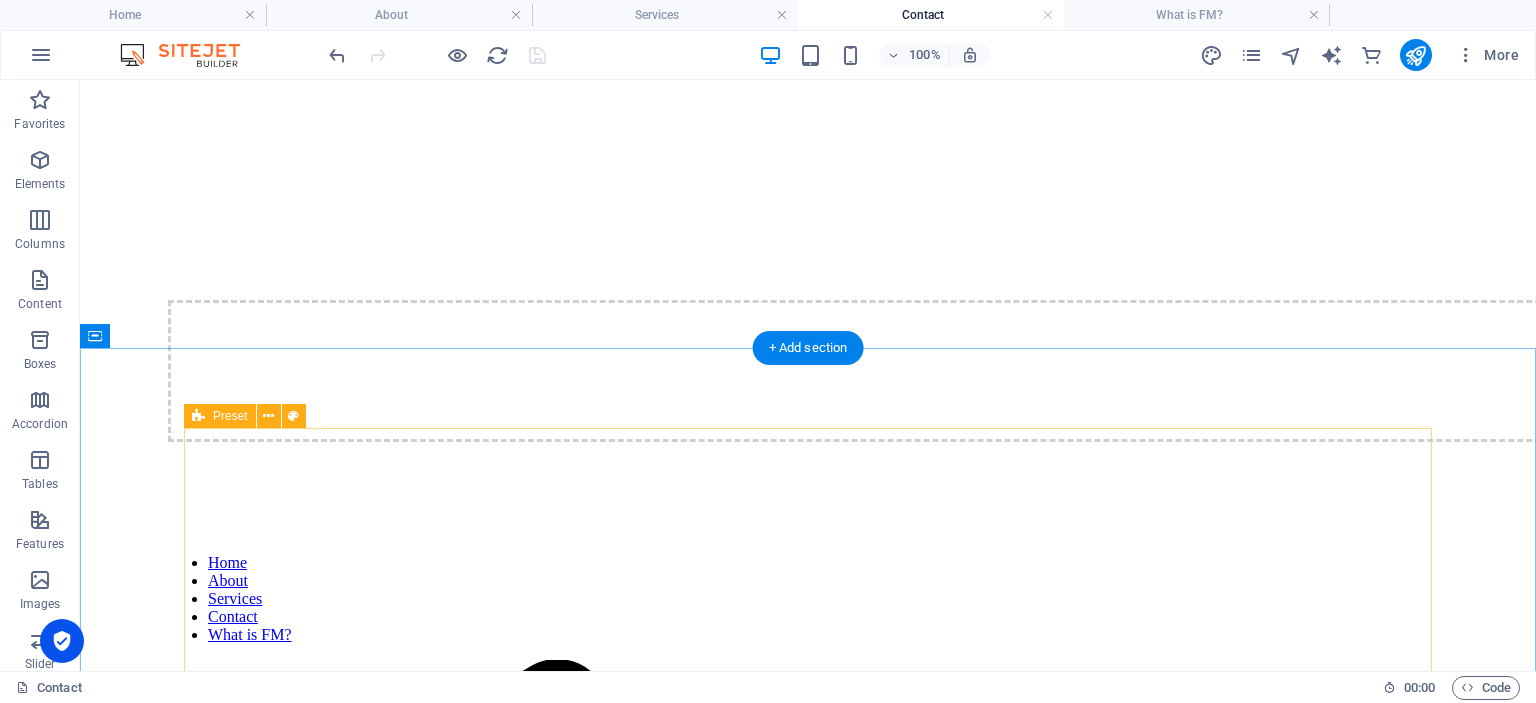 scroll, scrollTop: 632, scrollLeft: 0, axis: vertical 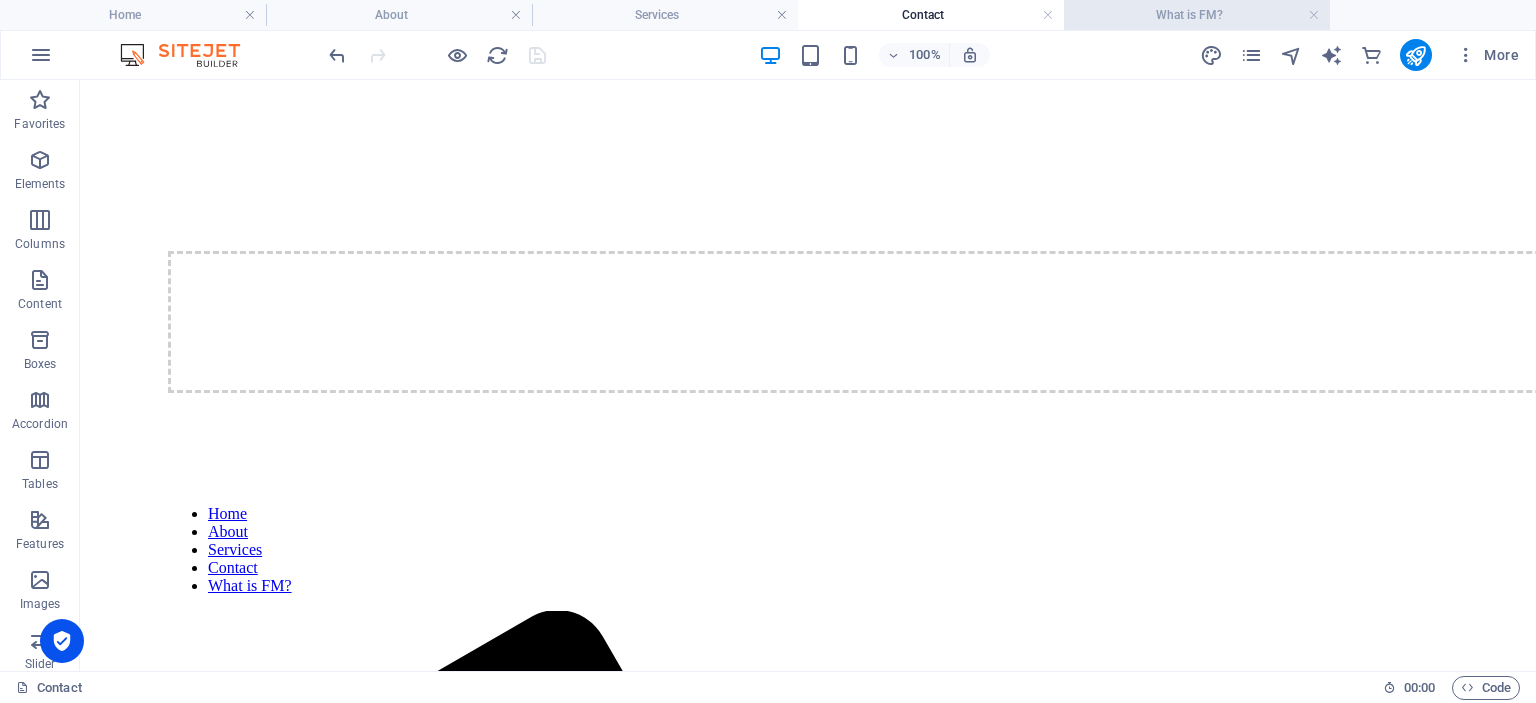 click on "What is FM?" at bounding box center [1197, 15] 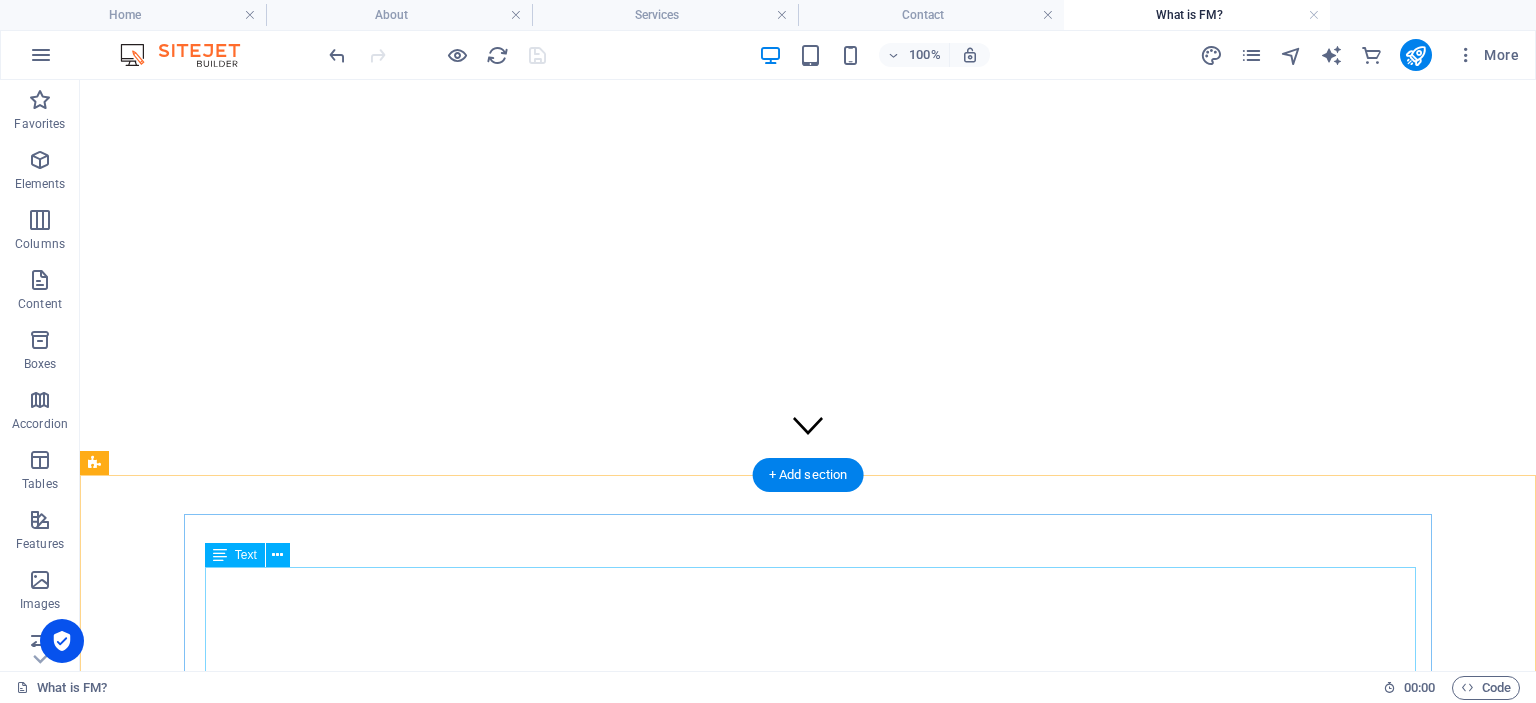 click on "Facility Management (FM) itself is a management discipline that encompasses strategic, tactical, and operational levels, with a distinction being made at the operational level between facility services for service provision and facility management.  ISO 41001:2018  focuses primarily on the tactical and operational levels. Nevertheless, the strategic component of FM is important within the organization, as it is in constant dialogue with the core business strategy in order to be able to respond to changes in that strategy.  To support the FM strategy, facility management processes—aligned with core operations—are continuously improved through a continuous improvement process (CIP). At the operational level, FM involves planning, executing, and controlling of all technical, commercial, and infrastructural services required for building operation, along with defining KPIs used by tactical and strategic FM to assess performance and guide decisions. IFMA ,  EuroFM ,  GEFMA  or  RealFM" at bounding box center [808, 11311] 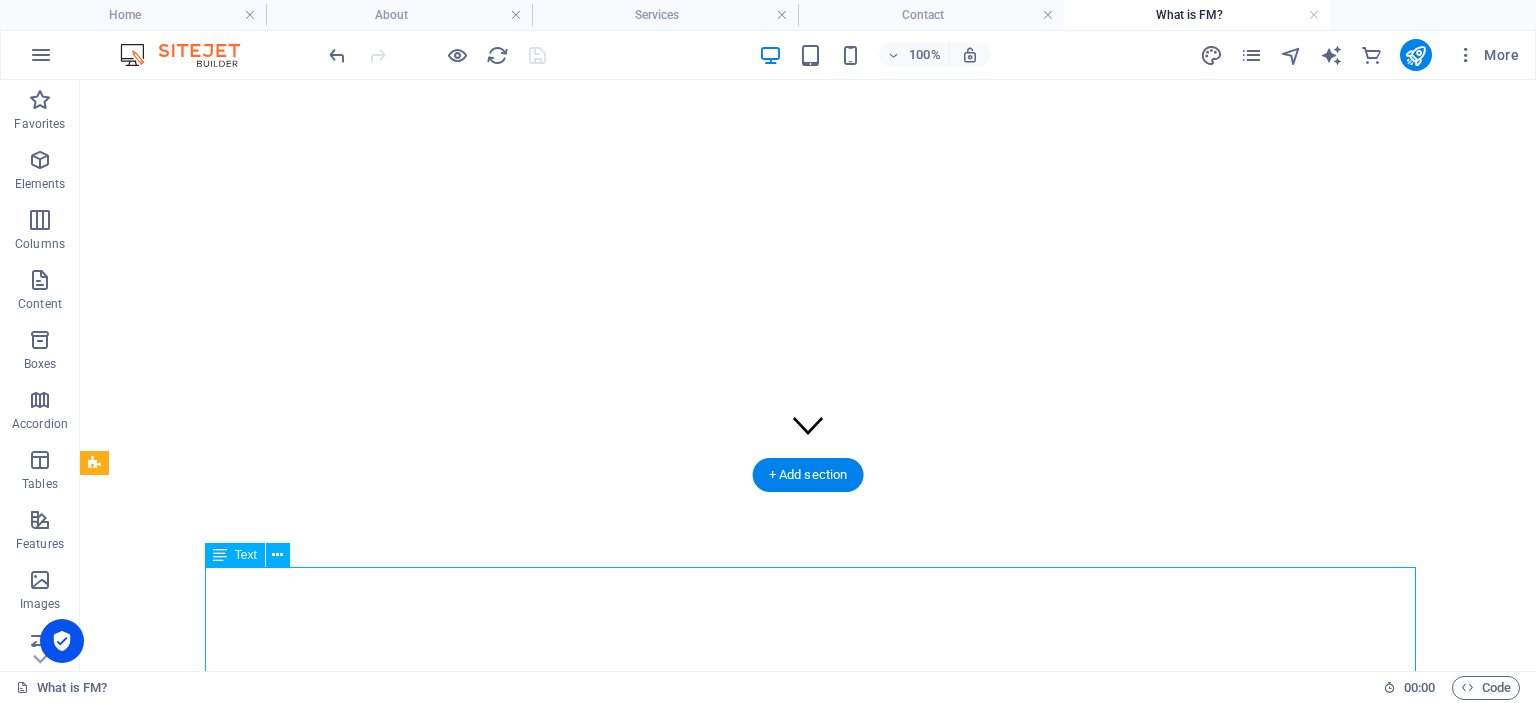 click on "Facility Management (FM) itself is a management discipline that encompasses strategic, tactical, and operational levels, with a distinction being made at the operational level between facility services for service provision and facility management.  ISO 41001:2018  focuses primarily on the tactical and operational levels. Nevertheless, the strategic component of FM is important within the organization, as it is in constant dialogue with the core business strategy in order to be able to respond to changes in that strategy.  To support the FM strategy, facility management processes—aligned with core operations—are continuously improved through a continuous improvement process (CIP). At the operational level, FM involves planning, executing, and controlling of all technical, commercial, and infrastructural services required for building operation, along with defining KPIs used by tactical and strategic FM to assess performance and guide decisions. IFMA ,  EuroFM ,  GEFMA  or  RealFM" at bounding box center [808, 11311] 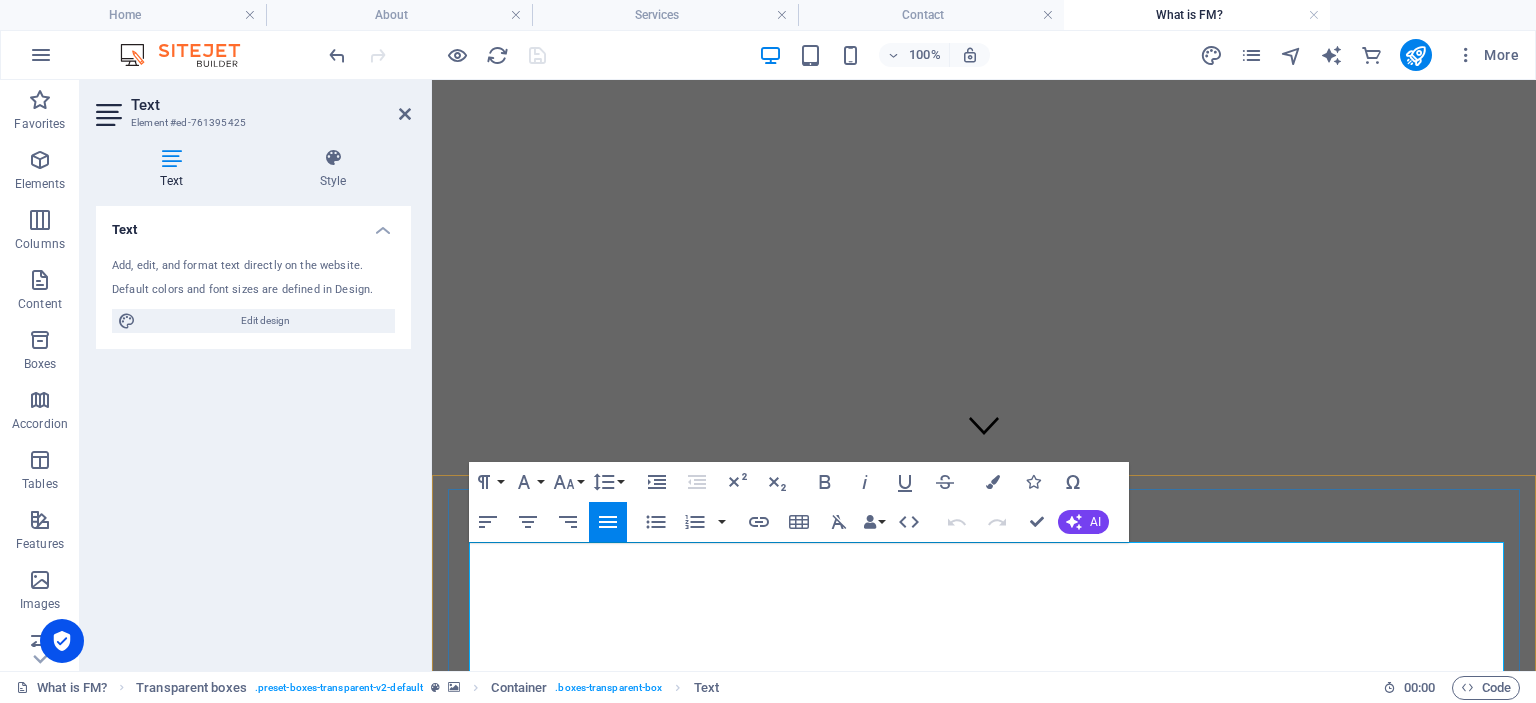 click on "Facility Management (FM) itself is a management discipline that encompasses strategic, tactical, and operational levels, with a distinction being made at the operational level between facility services for service provision and facility management." at bounding box center [984, 8860] 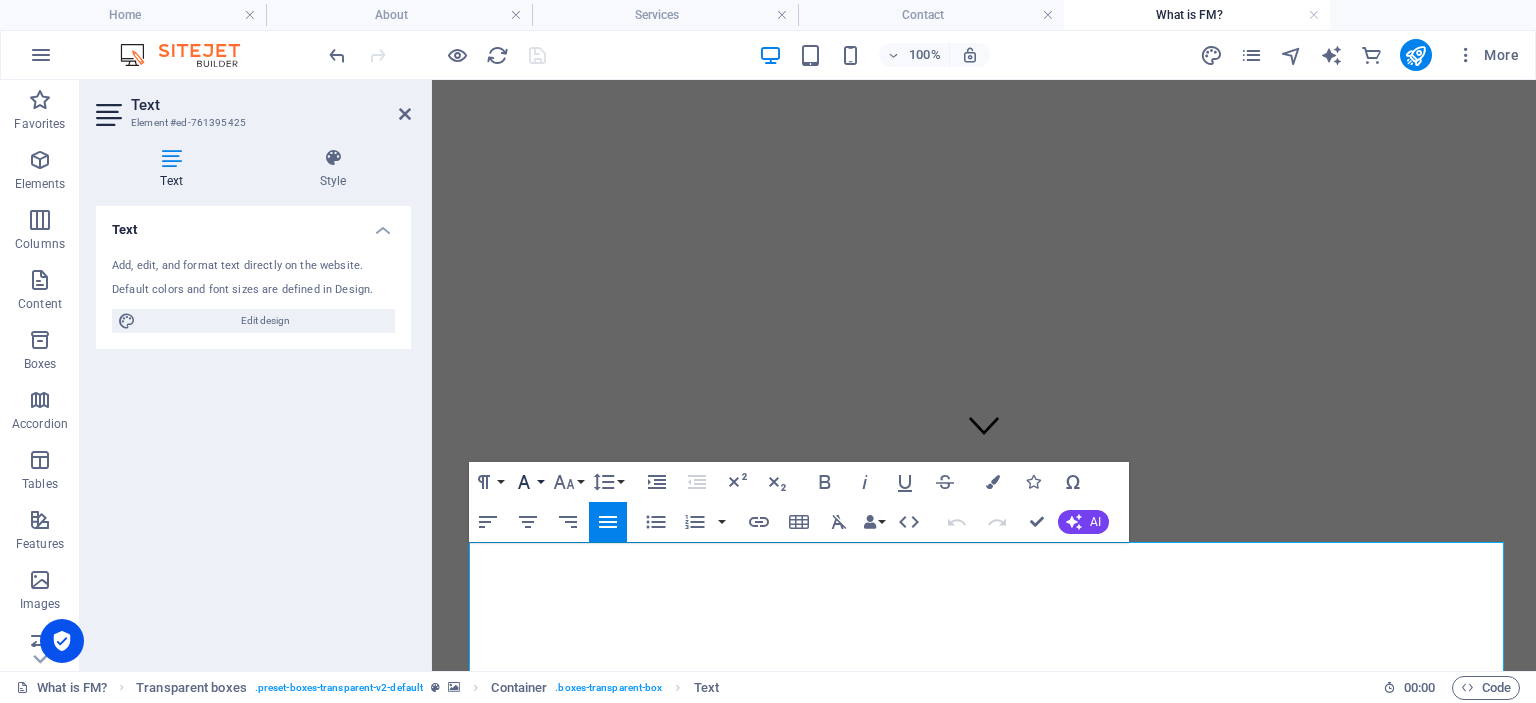 click on "Font Family" at bounding box center [528, 482] 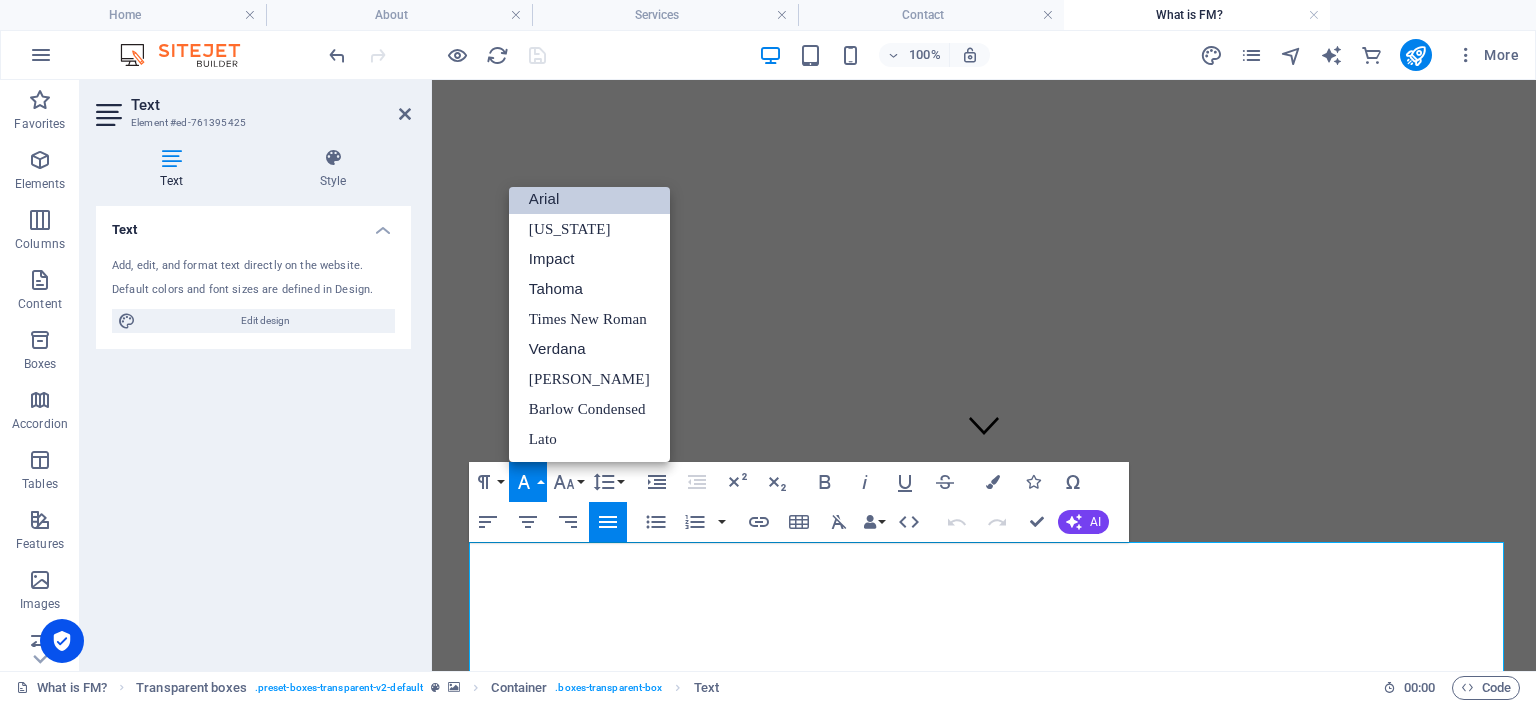 scroll, scrollTop: 11, scrollLeft: 0, axis: vertical 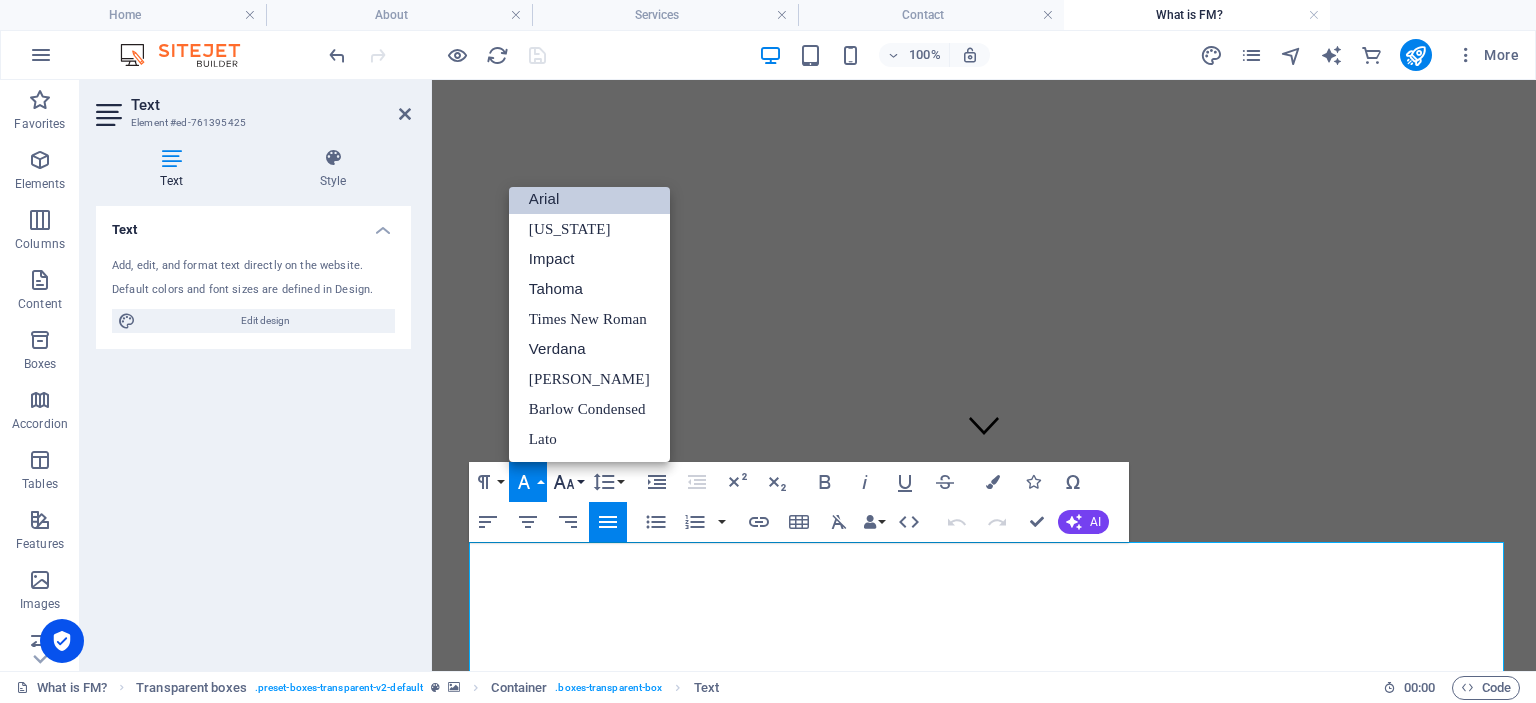 click on "Font Size" at bounding box center [568, 482] 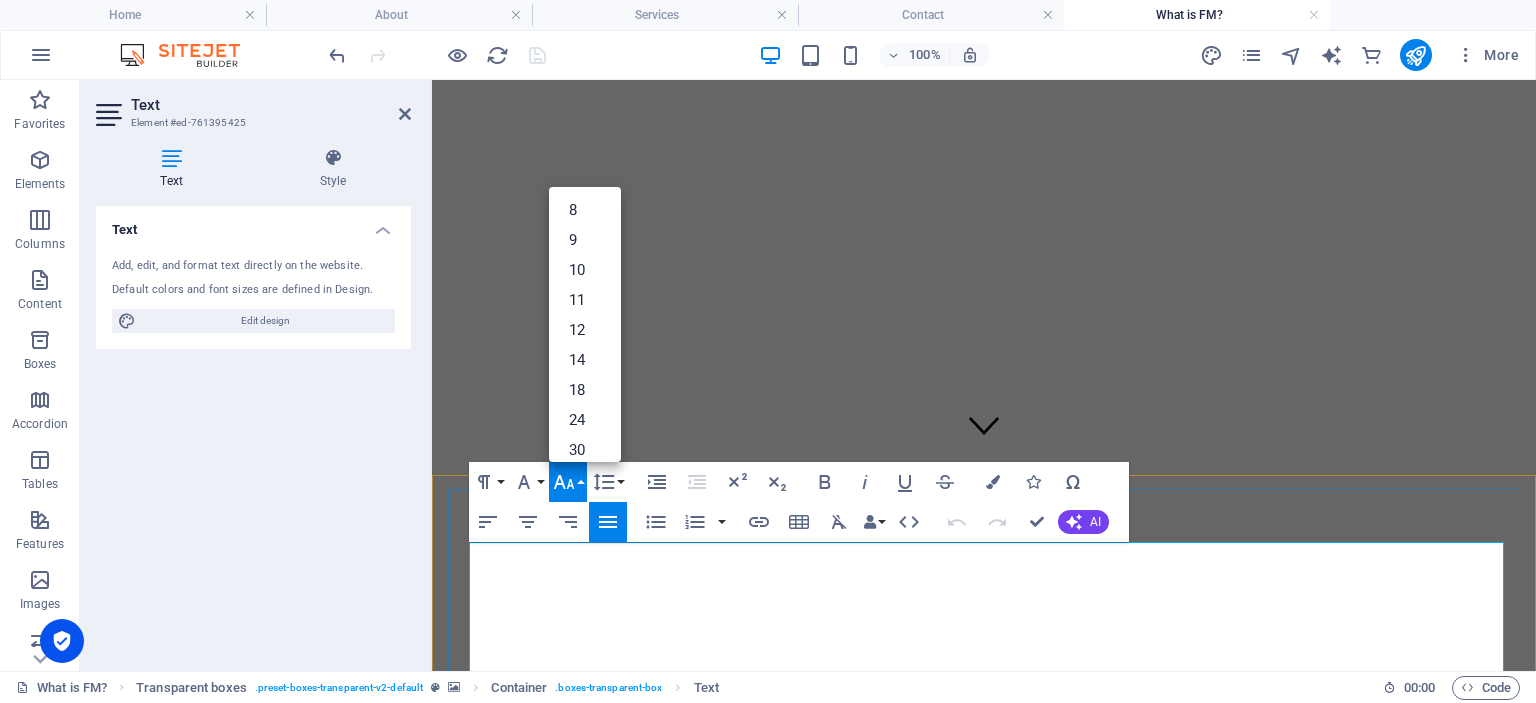 click on "Facility Management (FM) itself is a management discipline that encompasses strategic, tactical, and operational levels, with a distinction being made at the operational level between facility services for service provision and facility management." at bounding box center [984, 8860] 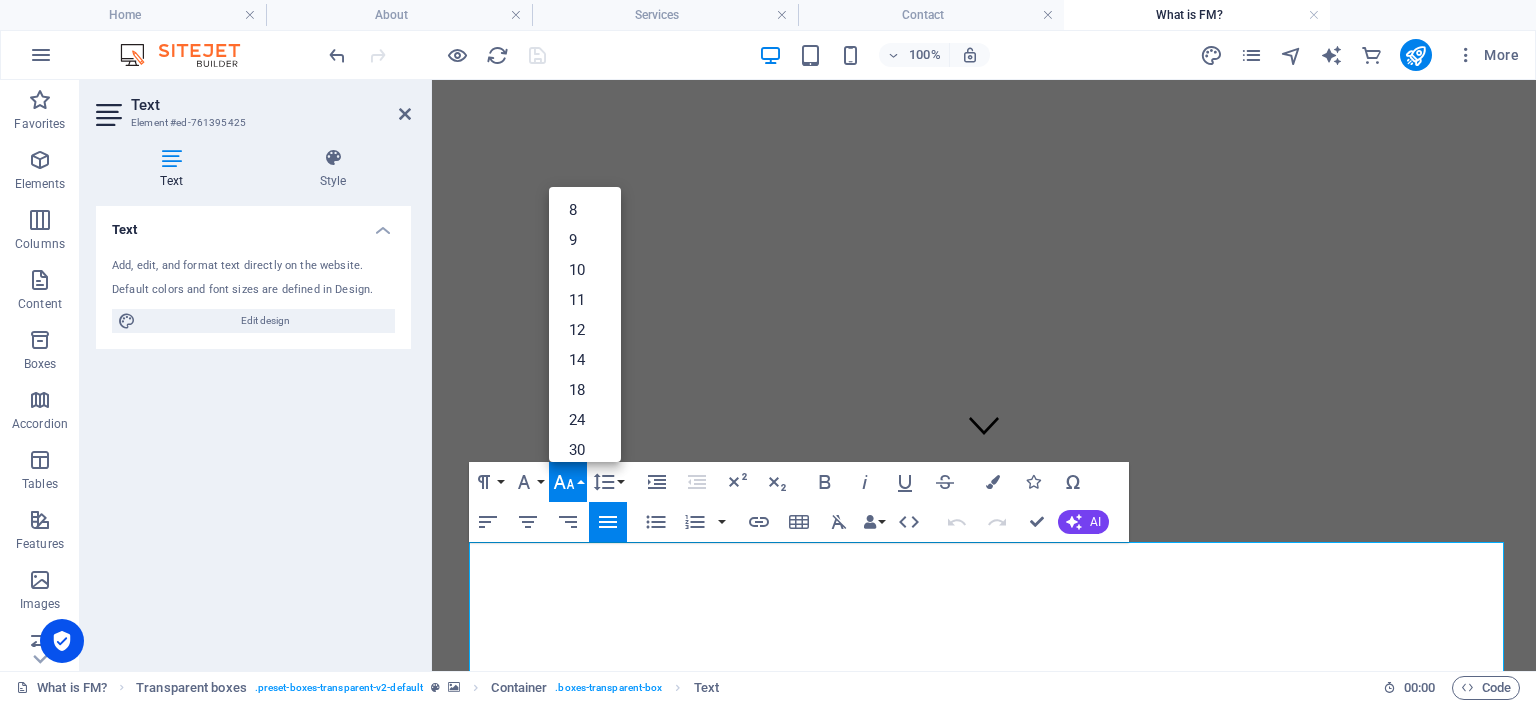 click at bounding box center (3160, 557) 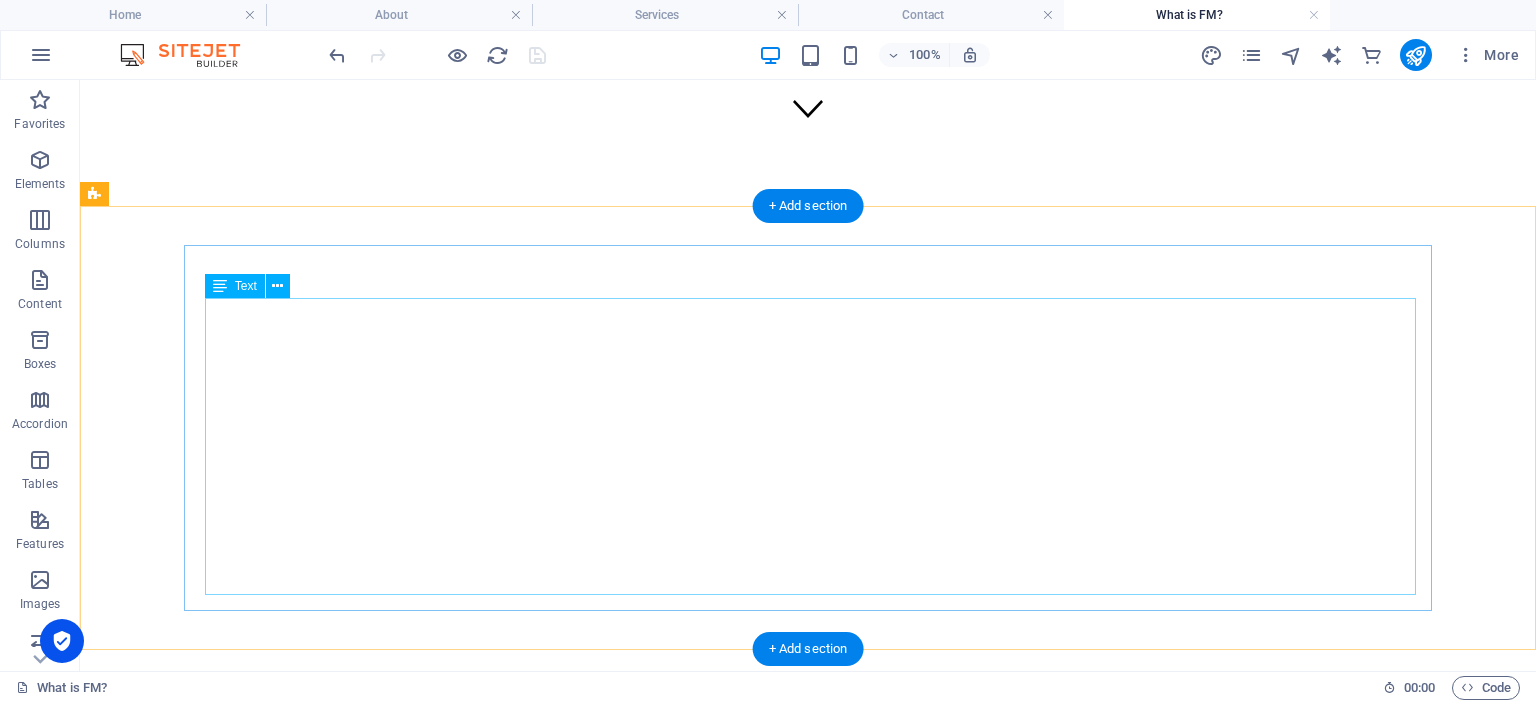 scroll, scrollTop: 211, scrollLeft: 0, axis: vertical 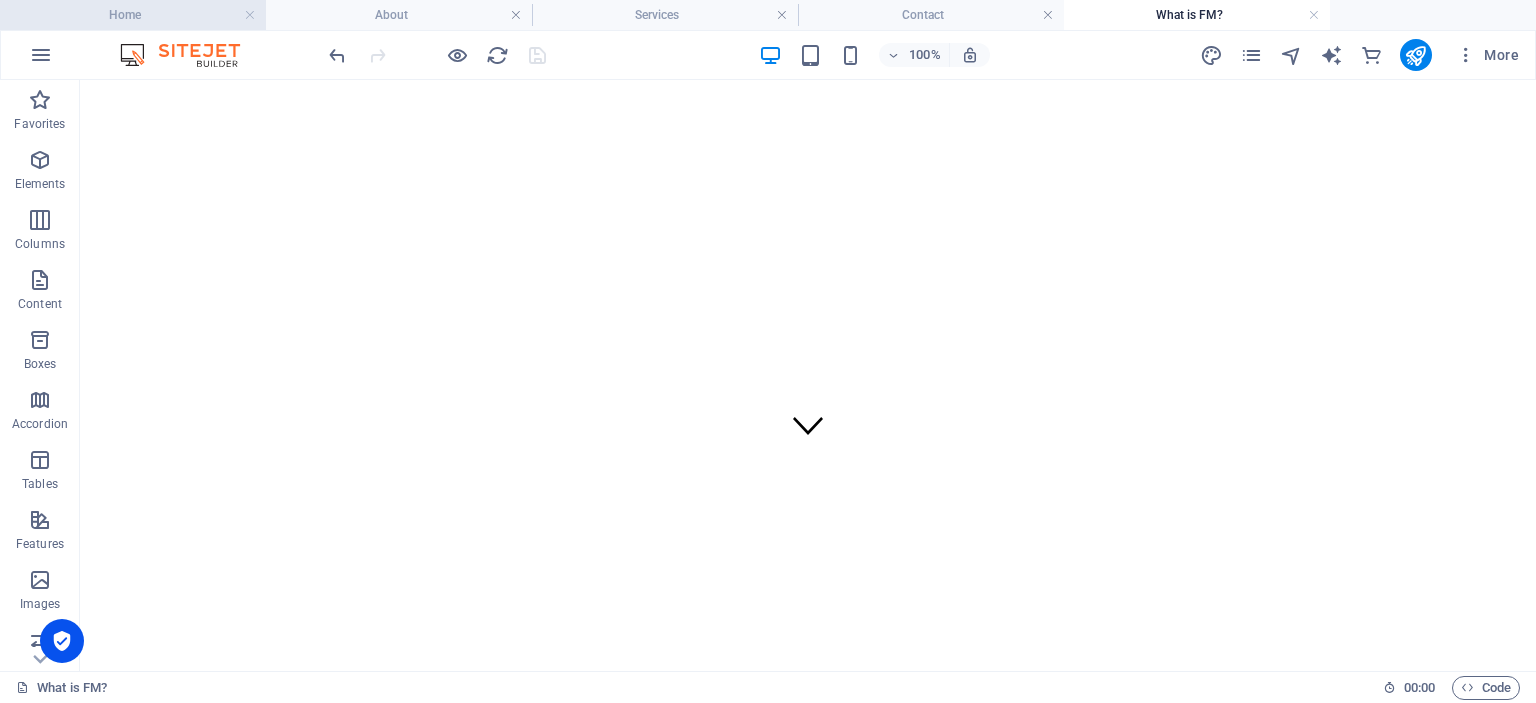 click on "Home" at bounding box center [133, 15] 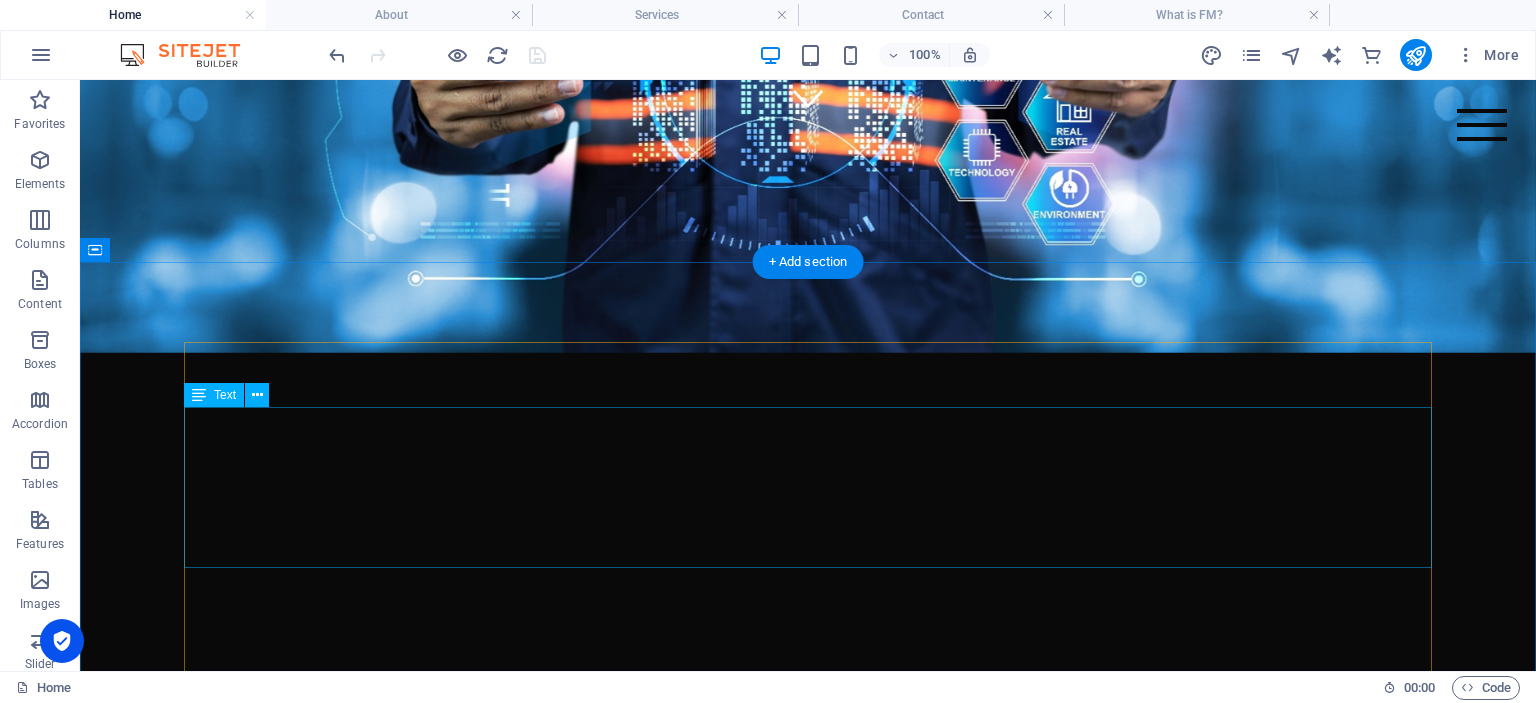 scroll, scrollTop: 739, scrollLeft: 0, axis: vertical 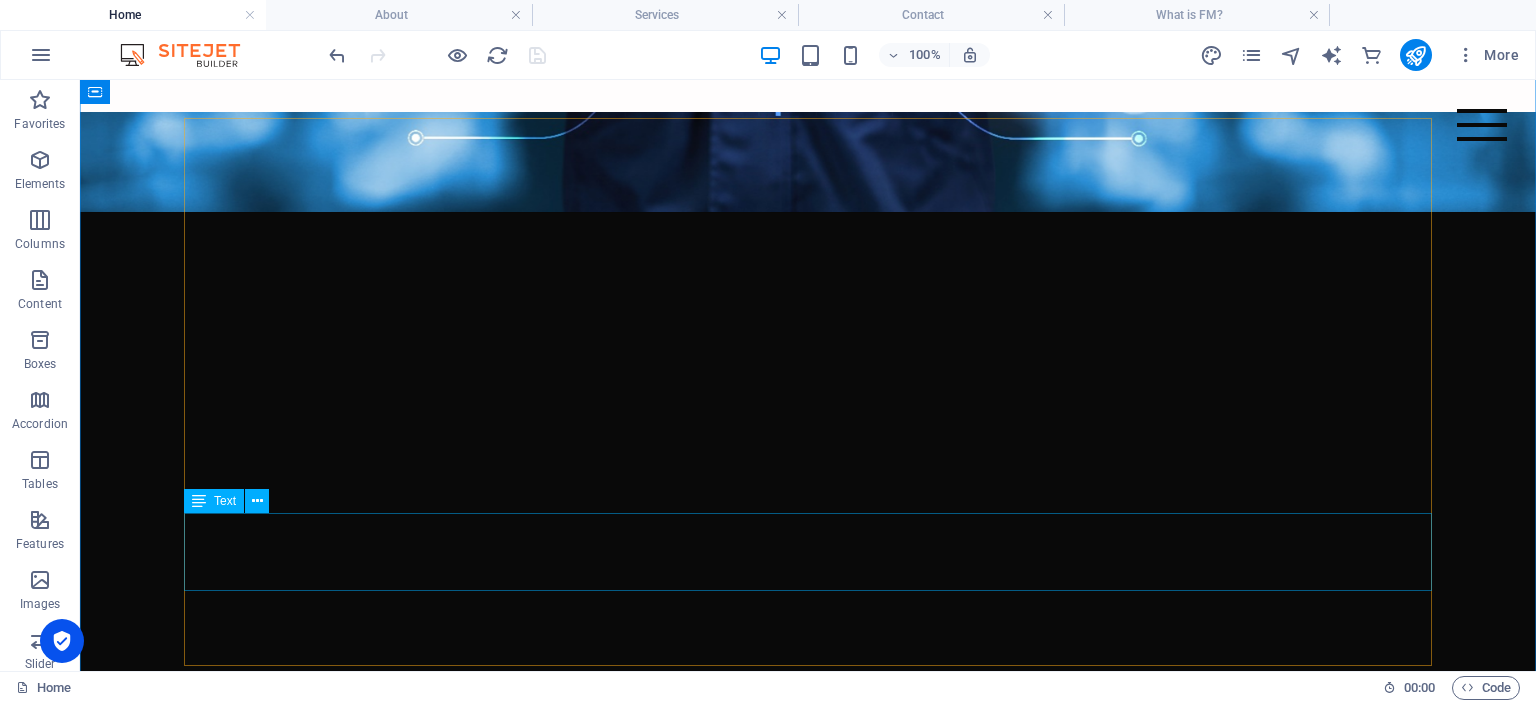 click on "At Rottal Facility Management PLT we are dedicated to implementing sustainable FM systems that preserve property value and quality through a holistic, transparent, and stakeholder-focused approach." at bounding box center (808, 1283) 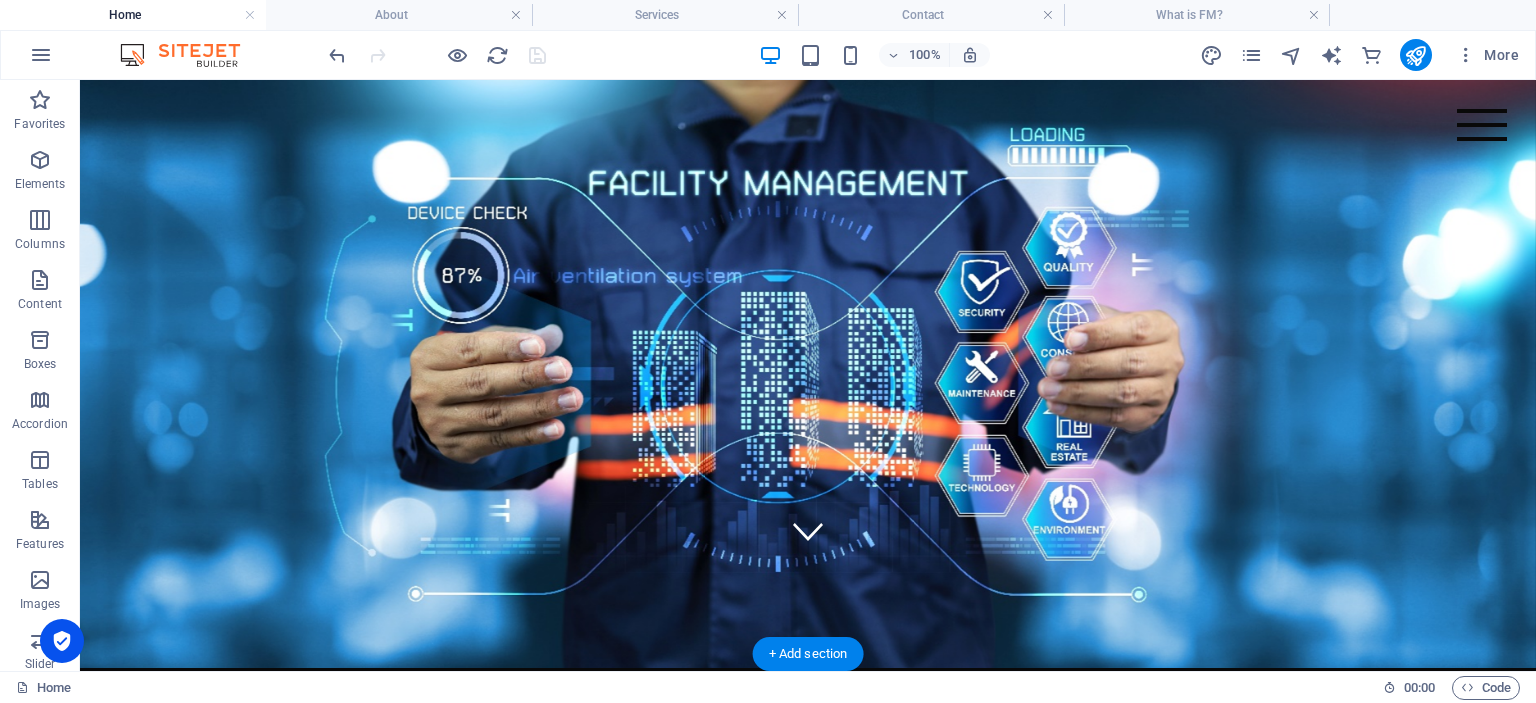 scroll, scrollTop: 0, scrollLeft: 0, axis: both 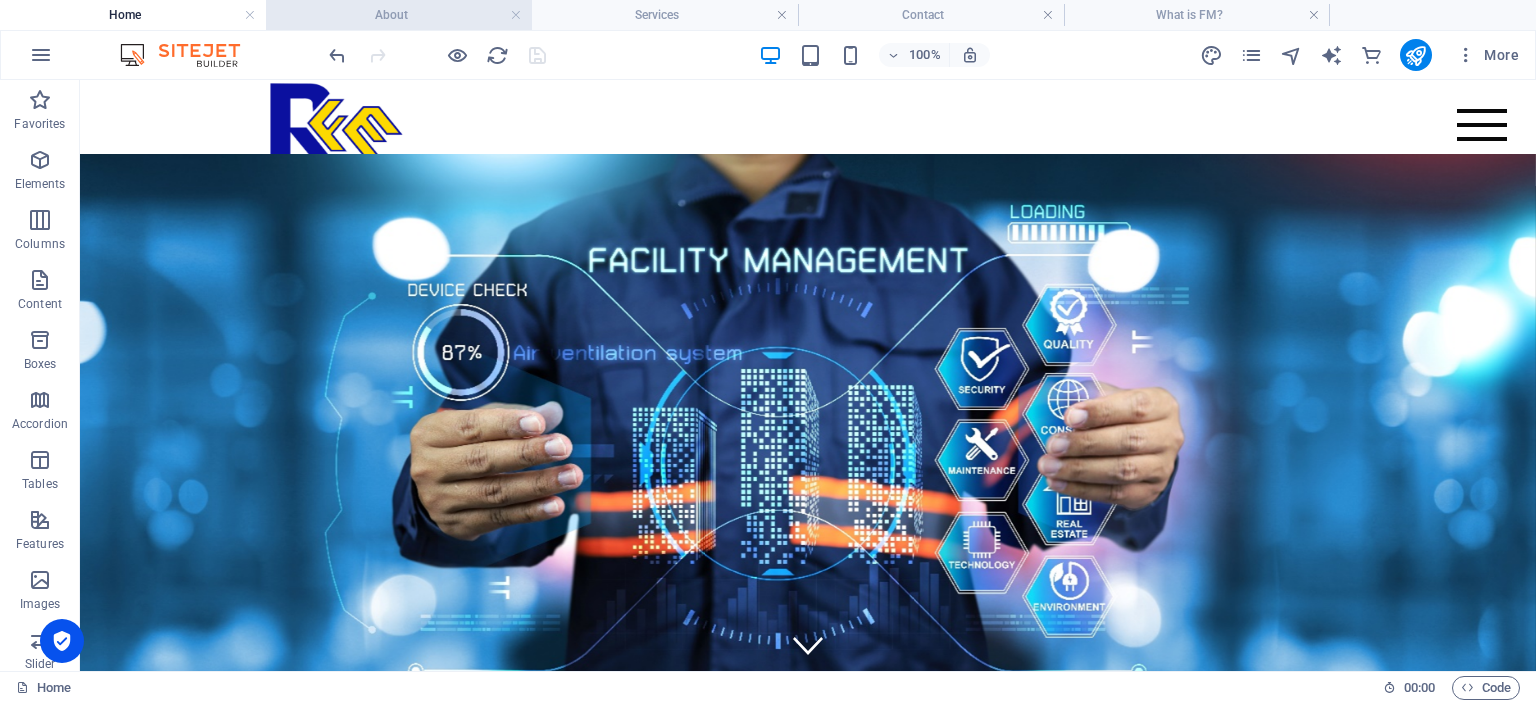 click on "About" at bounding box center [399, 15] 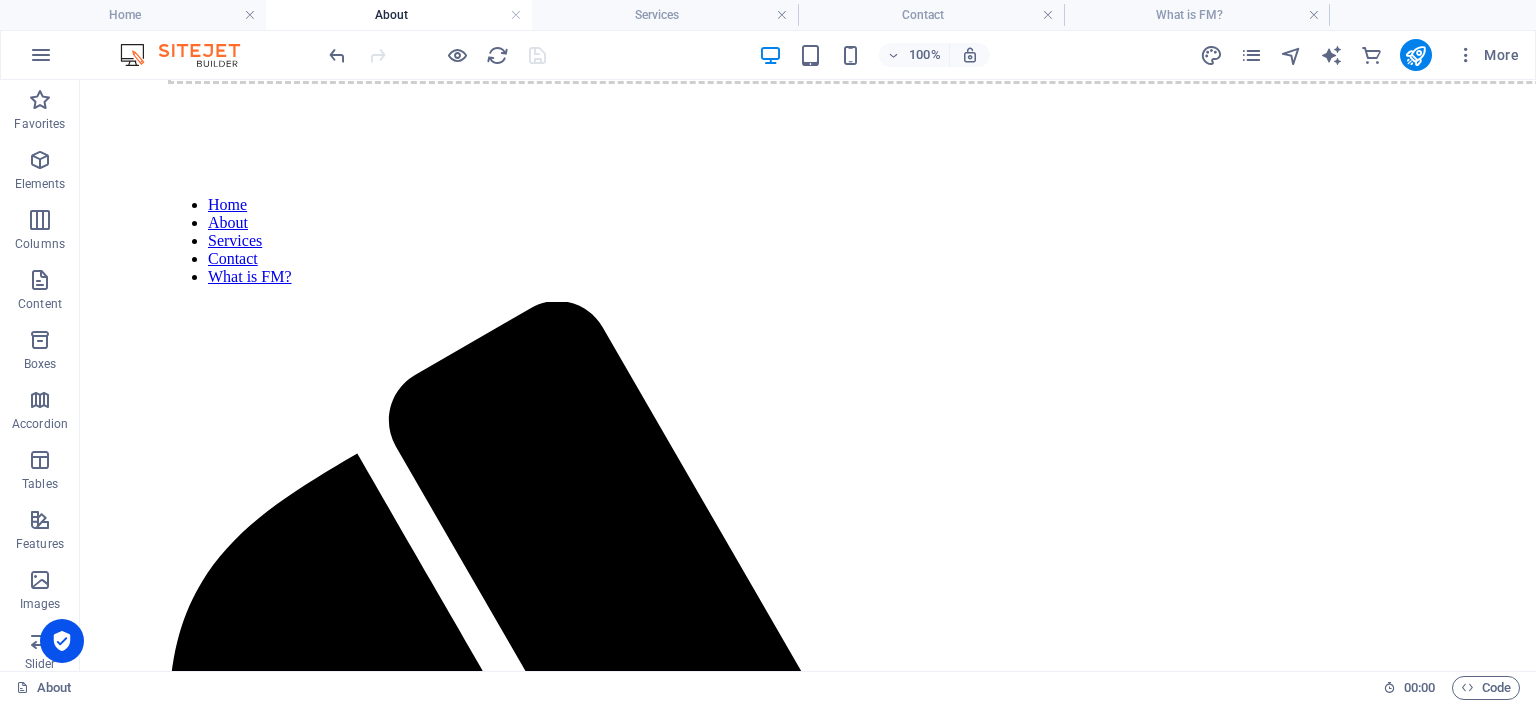 scroll, scrollTop: 50, scrollLeft: 0, axis: vertical 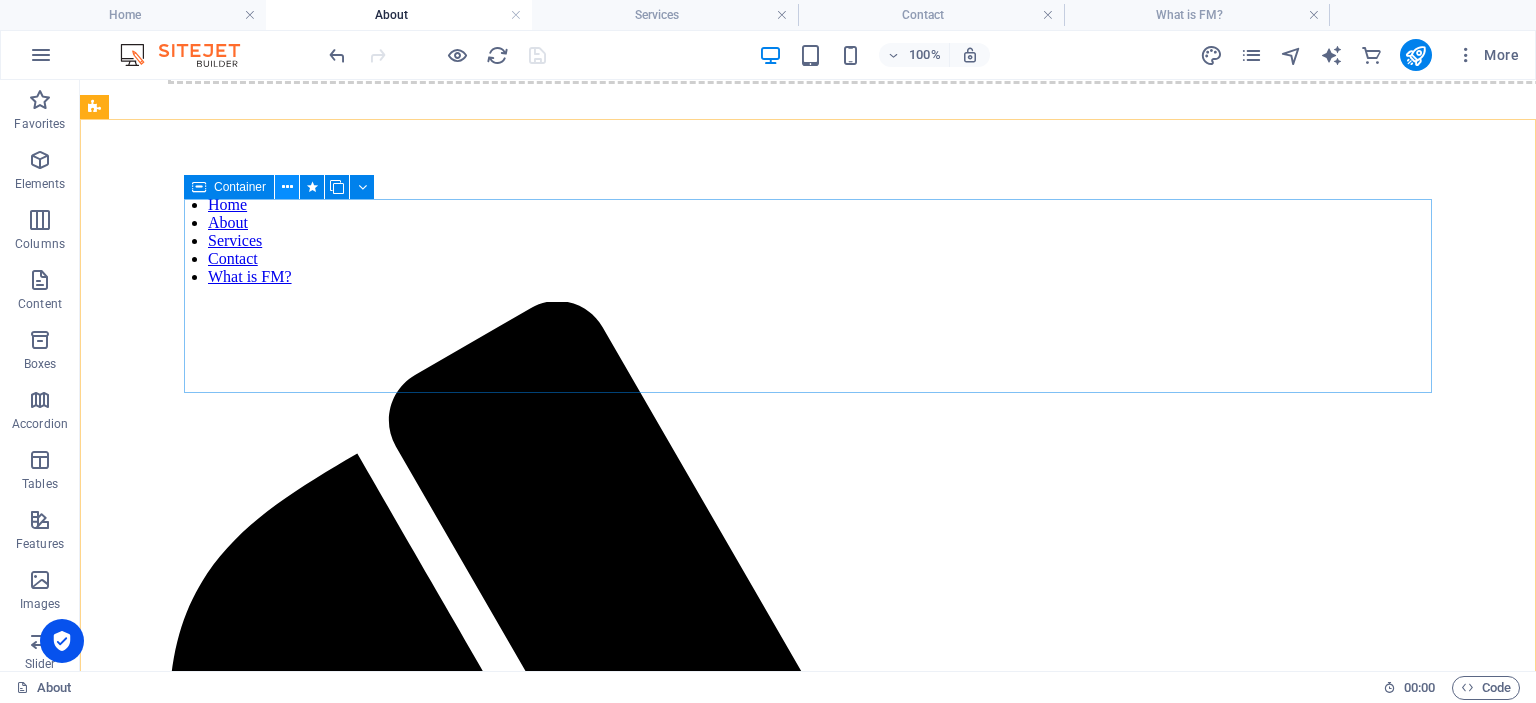 click at bounding box center (287, 187) 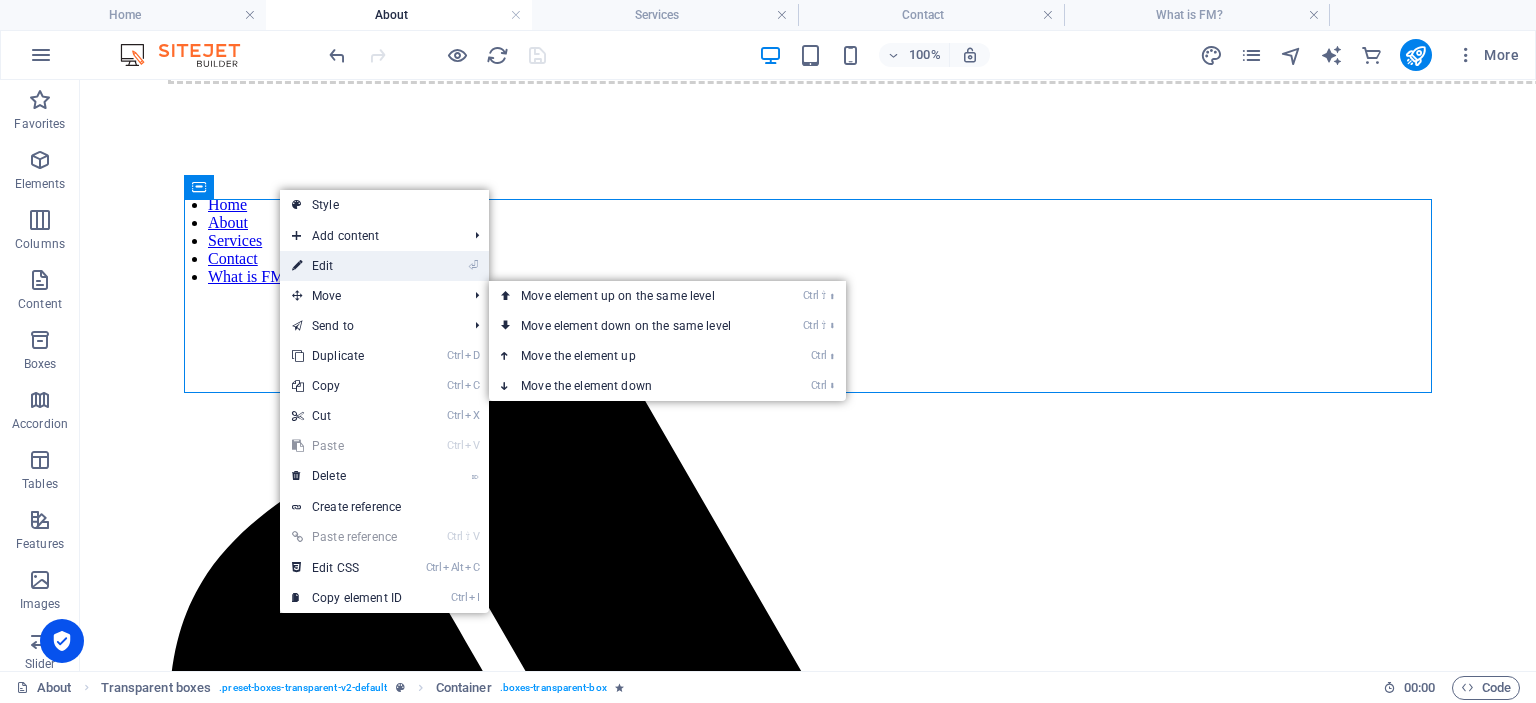 click on "⏎  Edit" at bounding box center (347, 266) 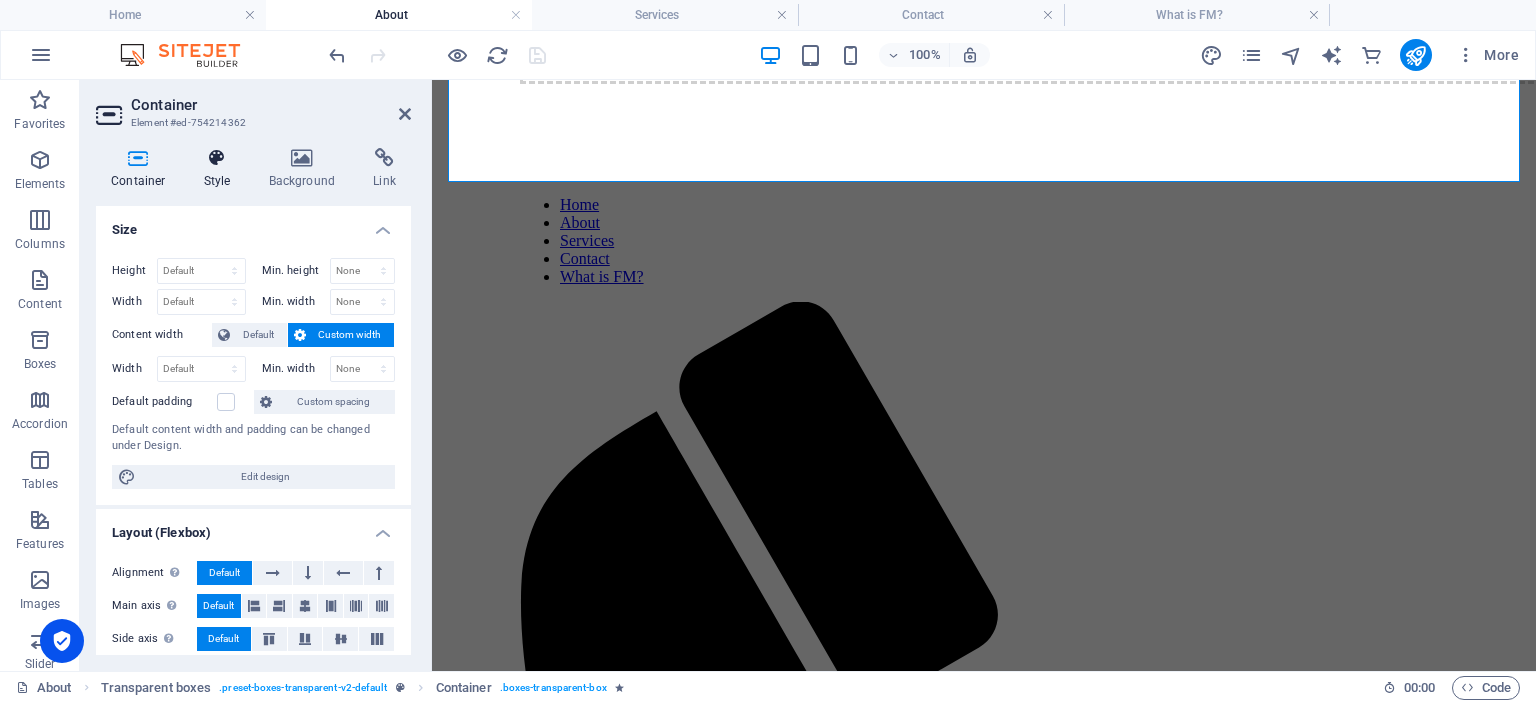 click on "Style" at bounding box center (221, 169) 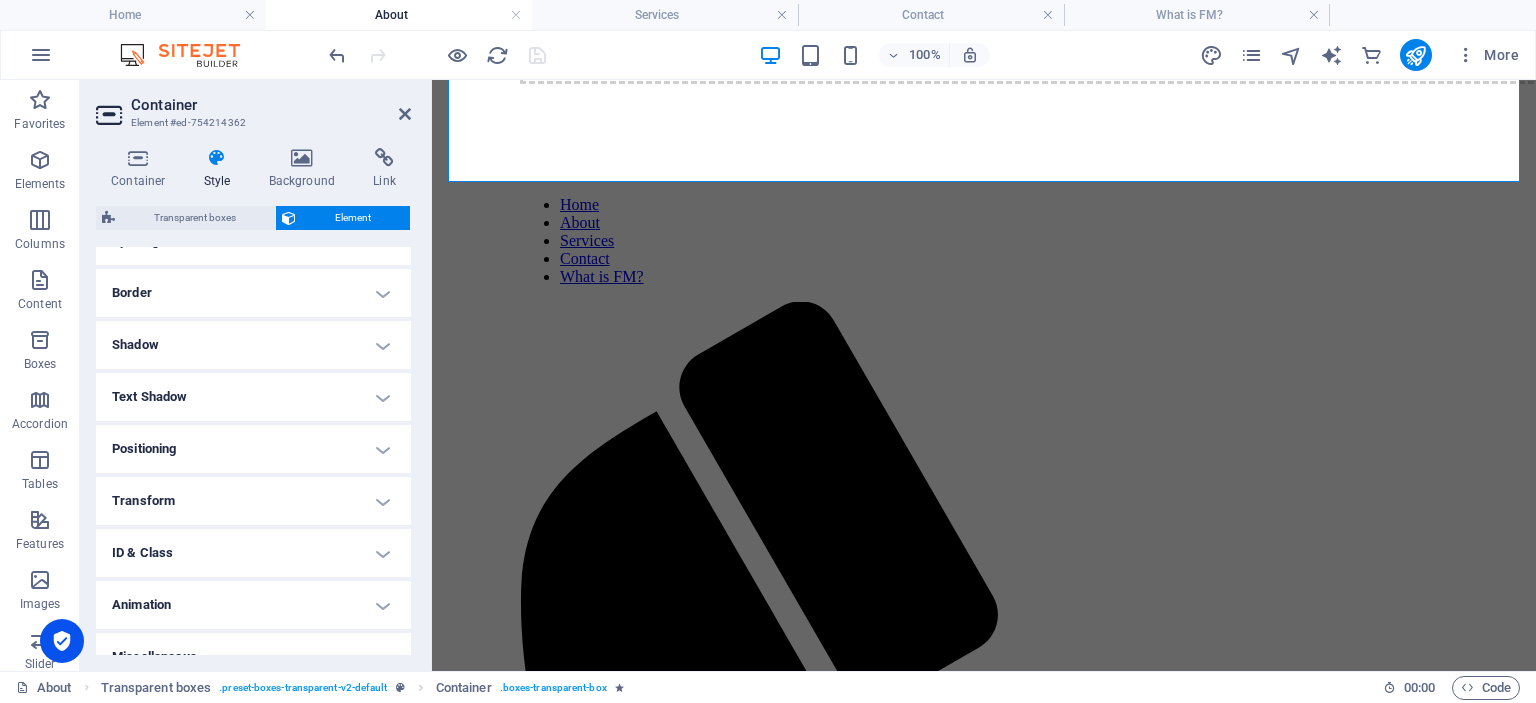 scroll, scrollTop: 437, scrollLeft: 0, axis: vertical 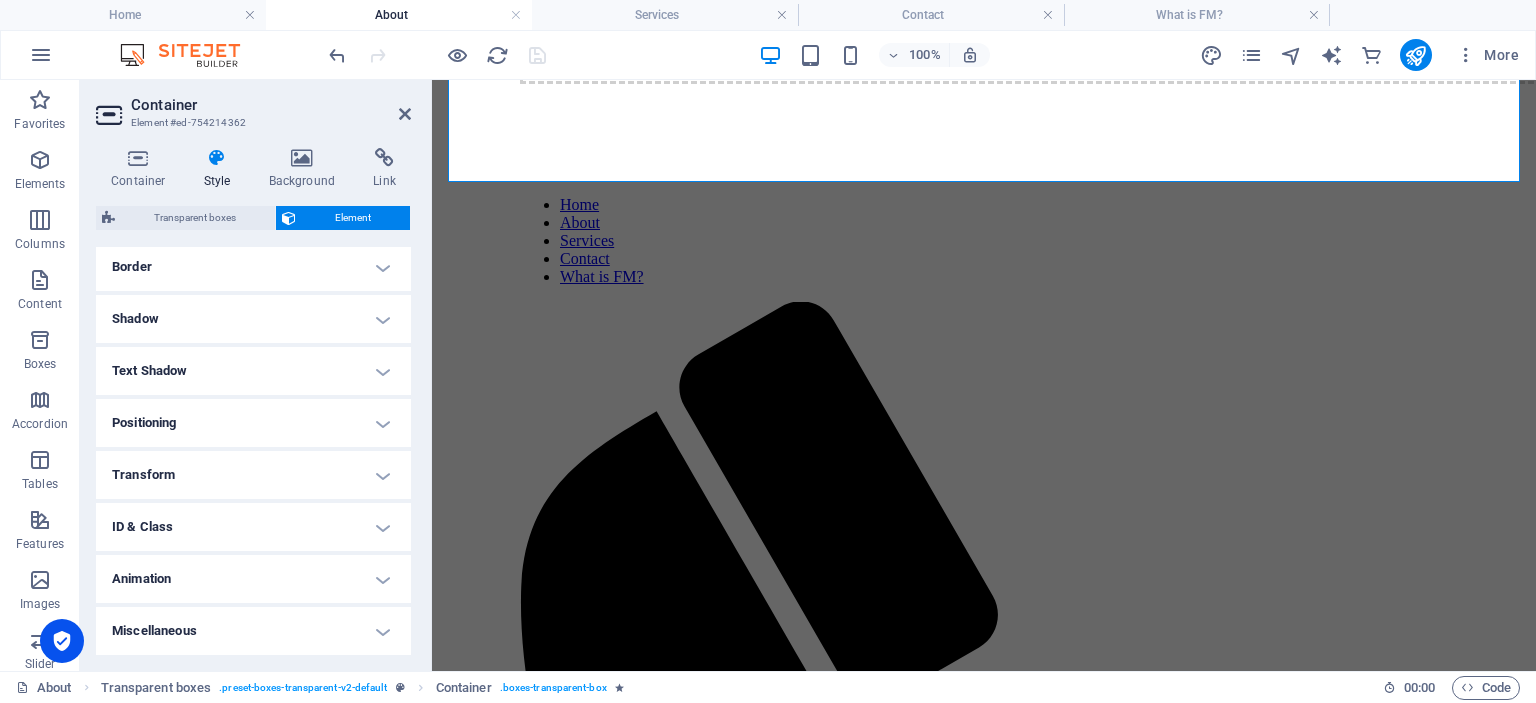 click on "Animation" at bounding box center [253, 579] 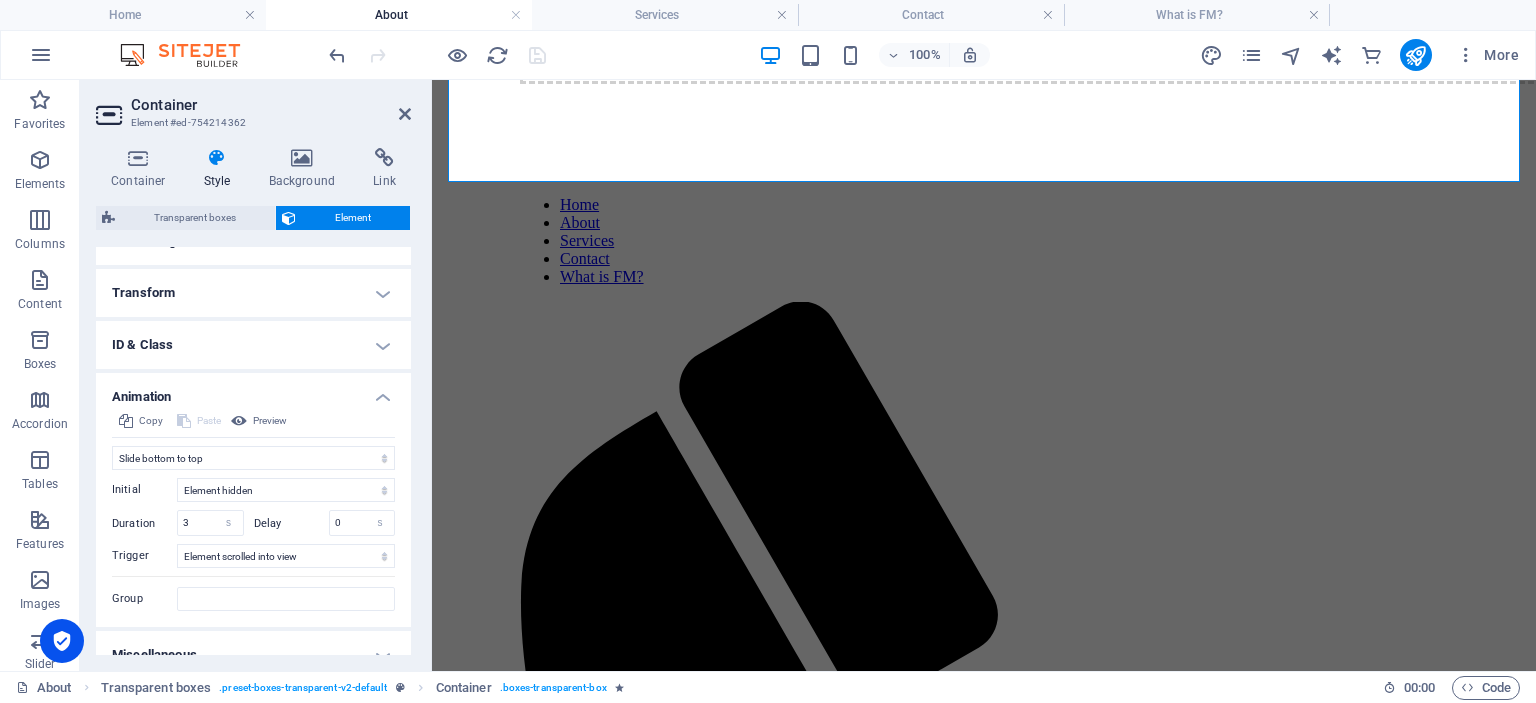 scroll, scrollTop: 642, scrollLeft: 0, axis: vertical 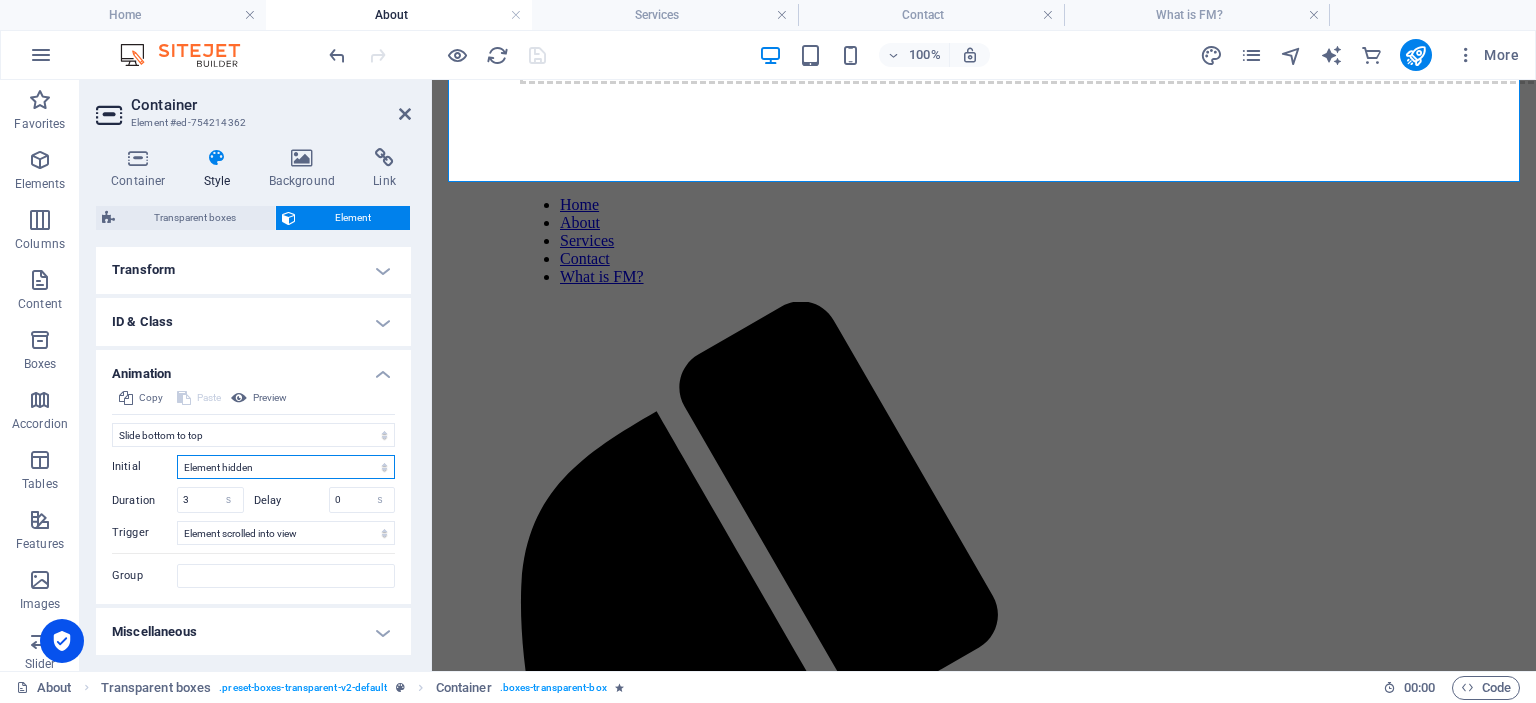 click on "Element hidden Element shown" at bounding box center (286, 467) 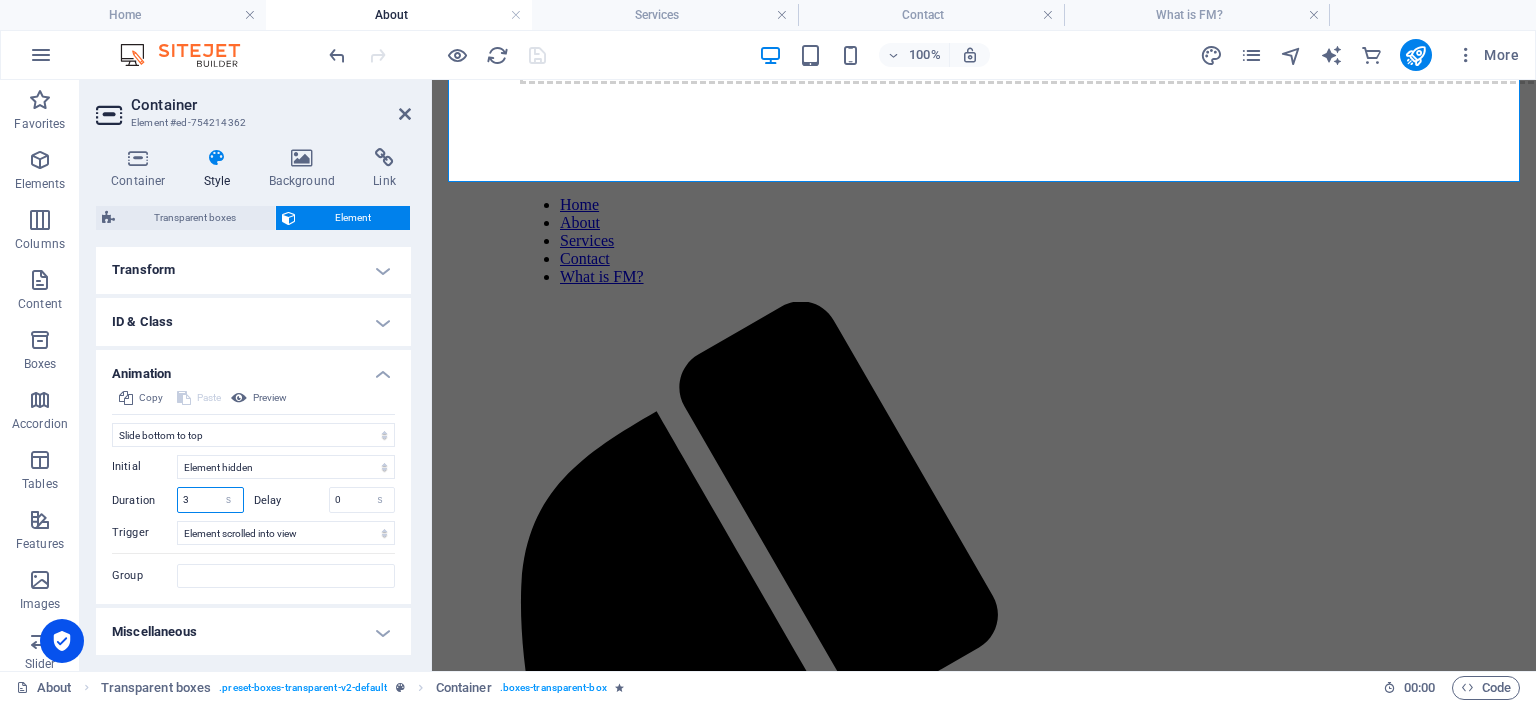 click on "3" at bounding box center (210, 500) 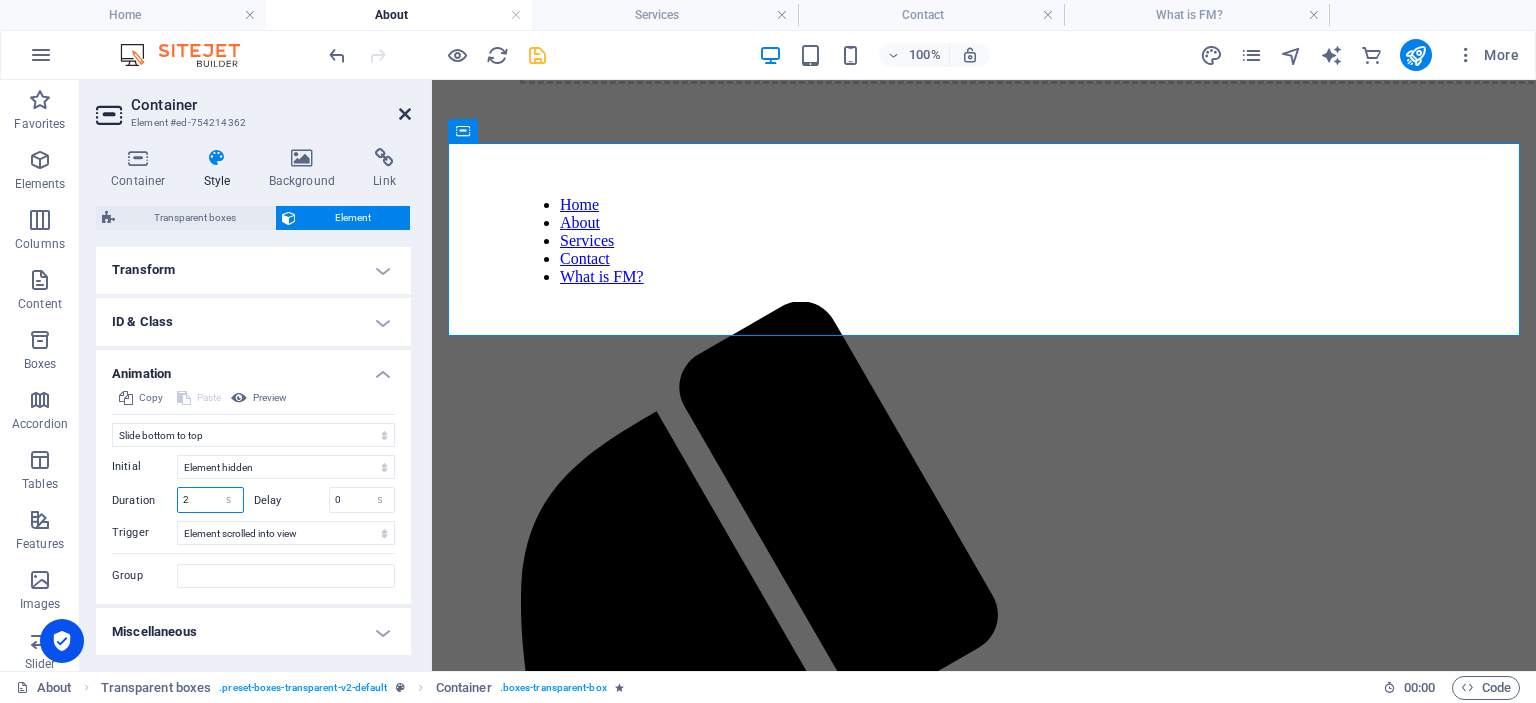type on "2" 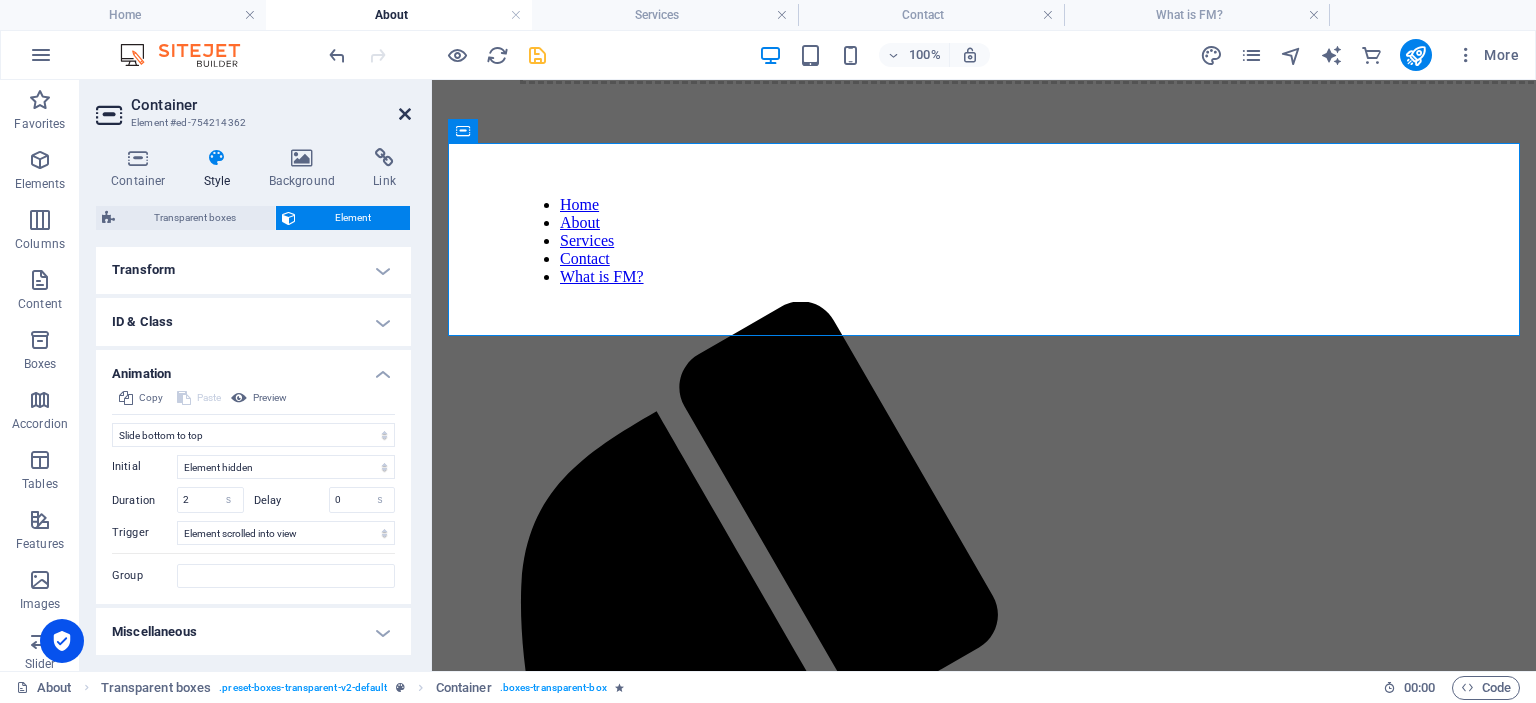 click at bounding box center [405, 114] 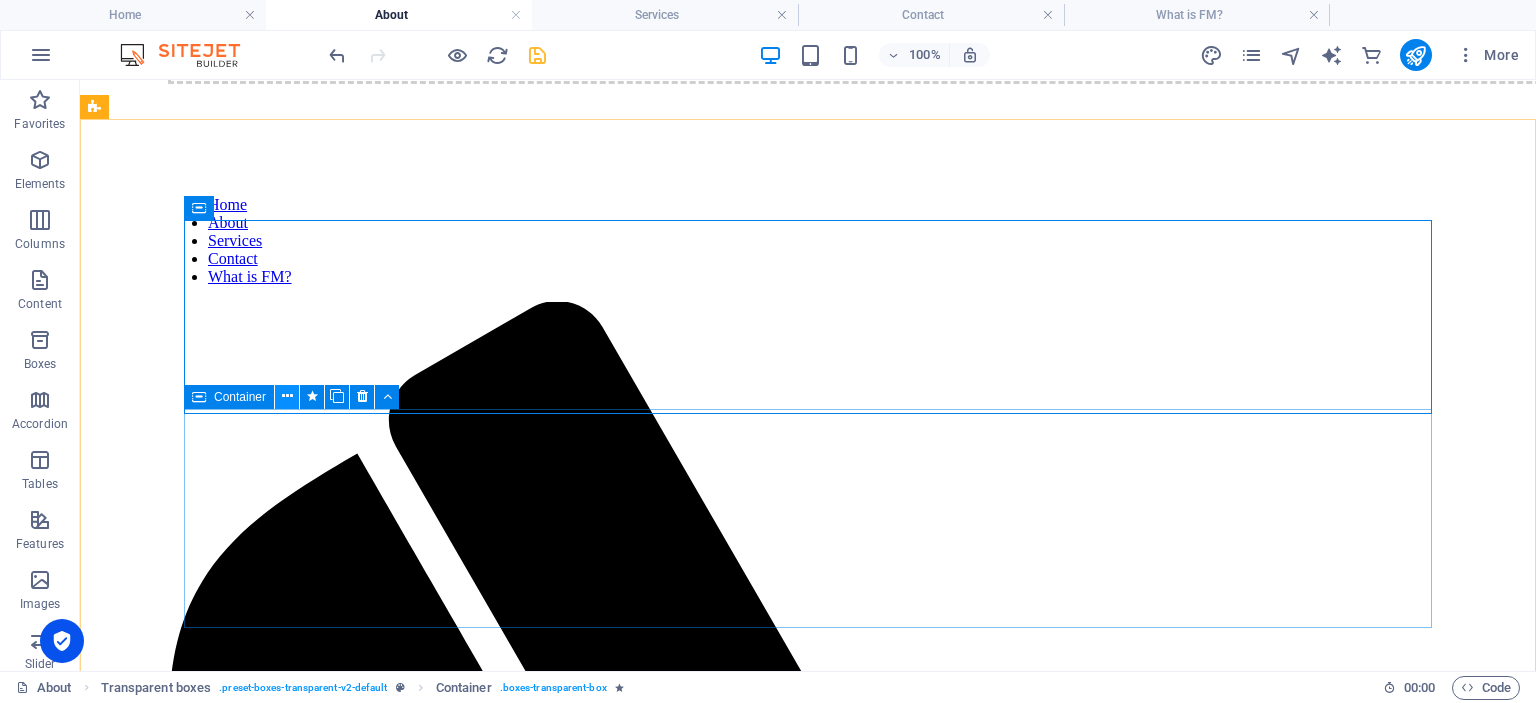 click at bounding box center (287, 396) 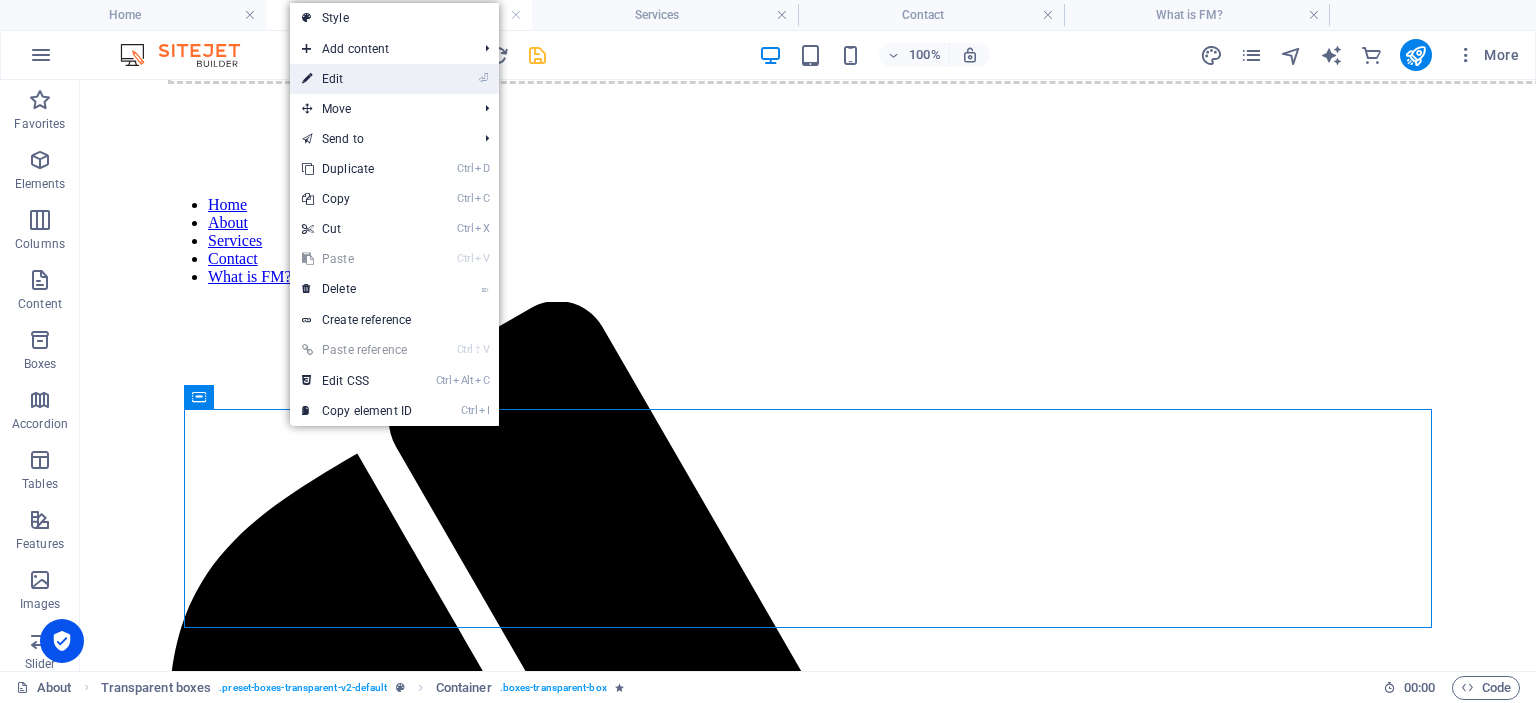 click on "⏎  Edit" at bounding box center [357, 79] 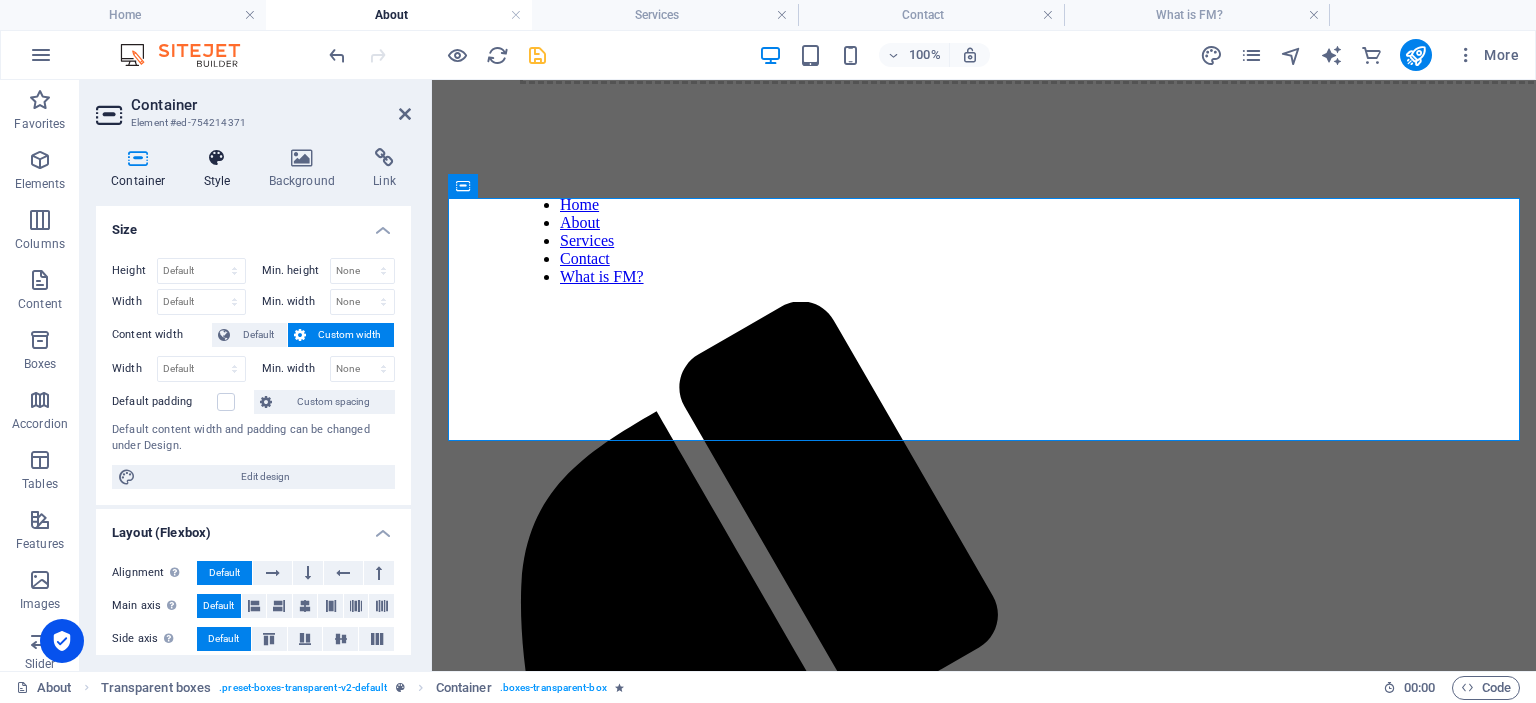 click at bounding box center (217, 158) 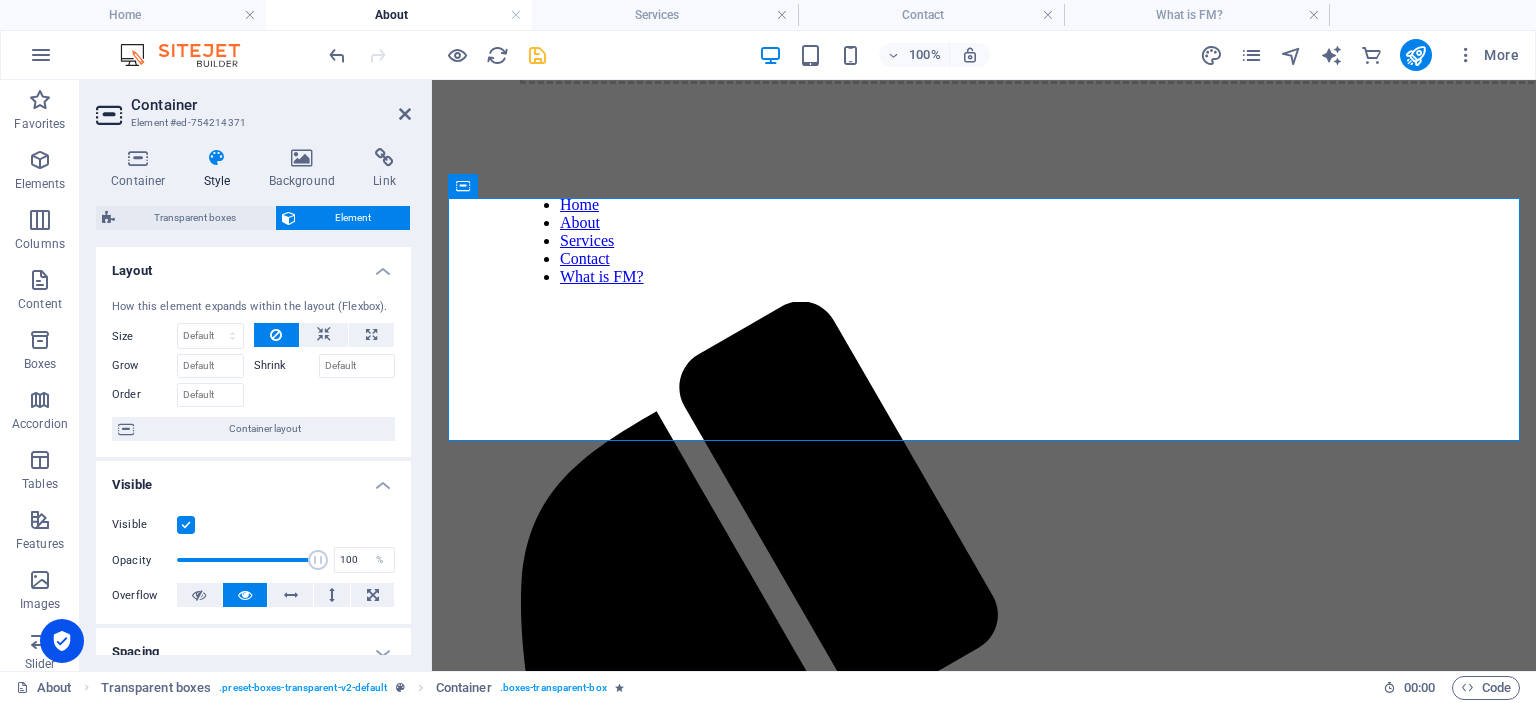 scroll, scrollTop: 437, scrollLeft: 0, axis: vertical 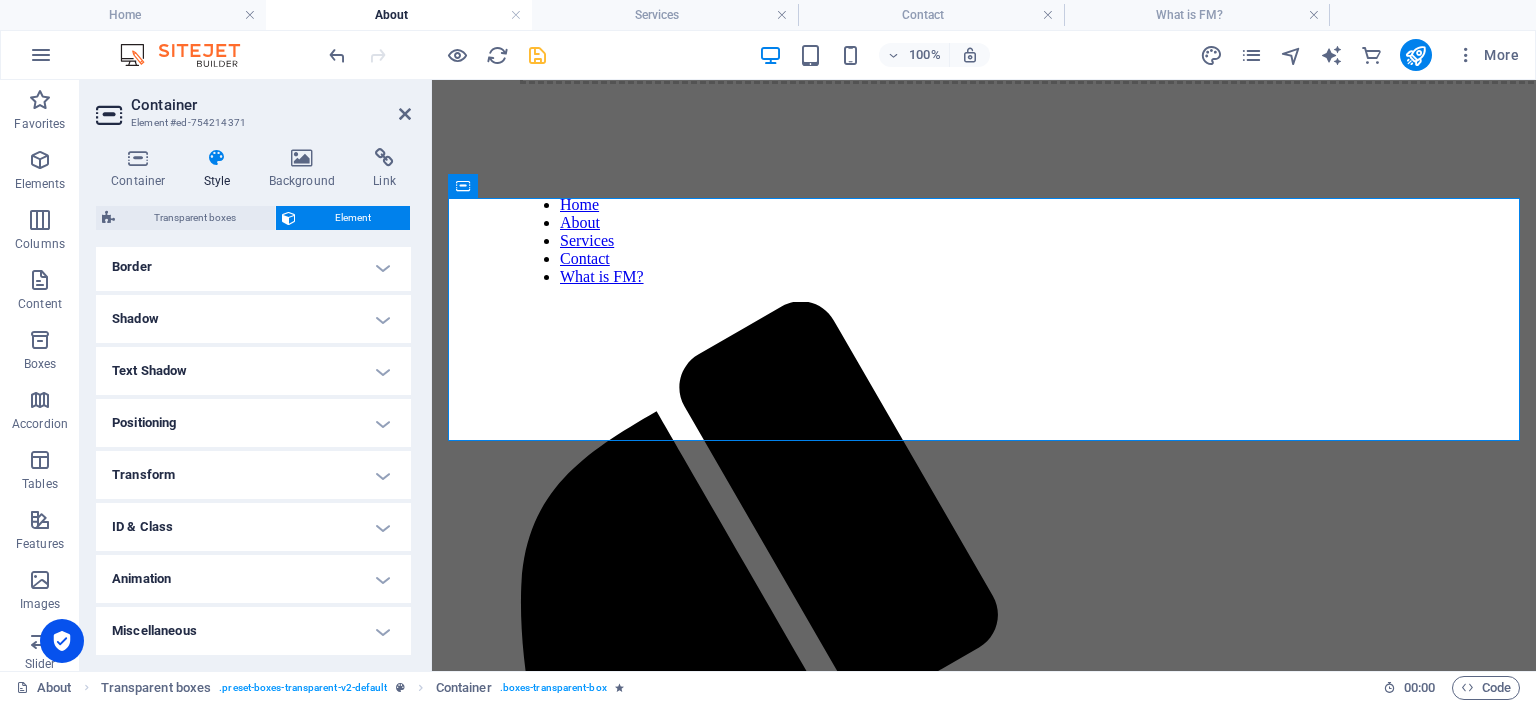 click on "Animation" at bounding box center (253, 579) 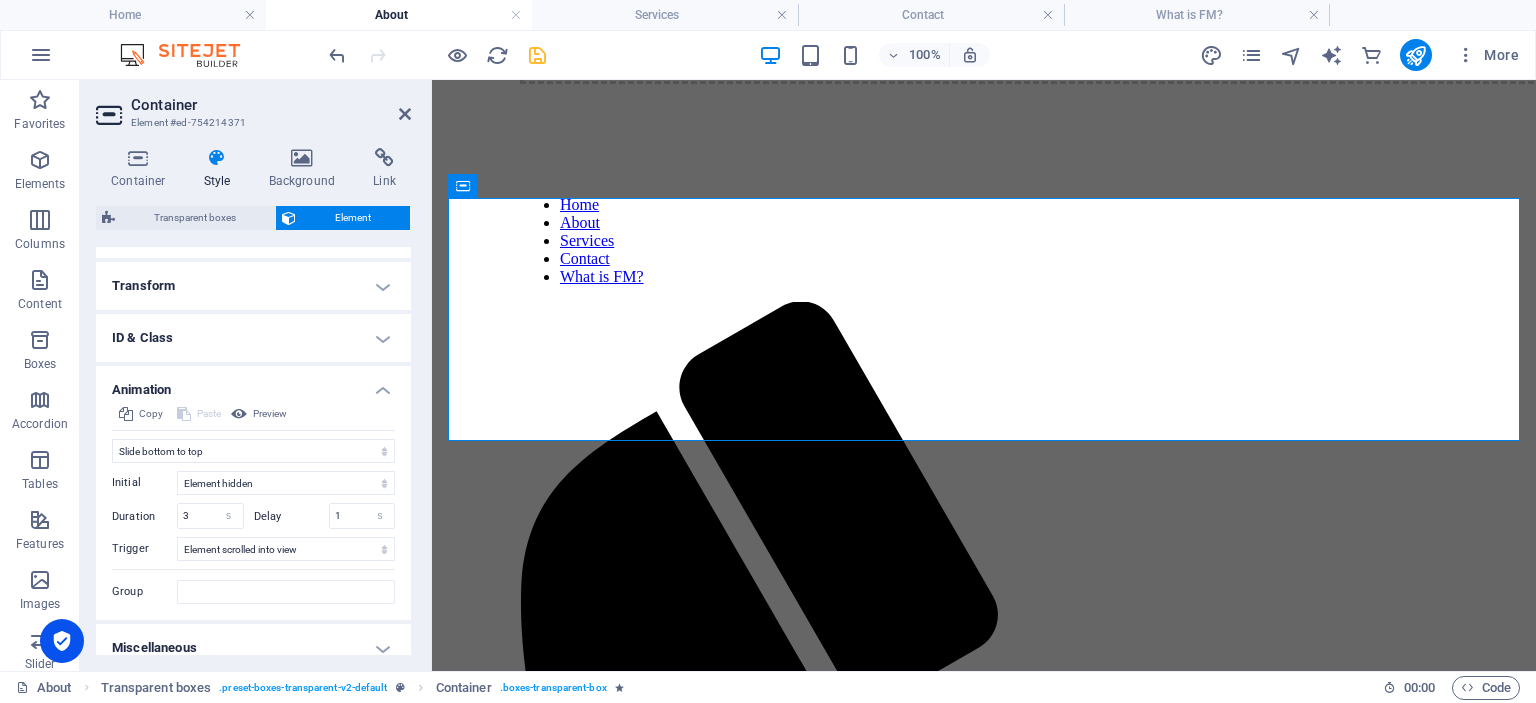 scroll, scrollTop: 642, scrollLeft: 0, axis: vertical 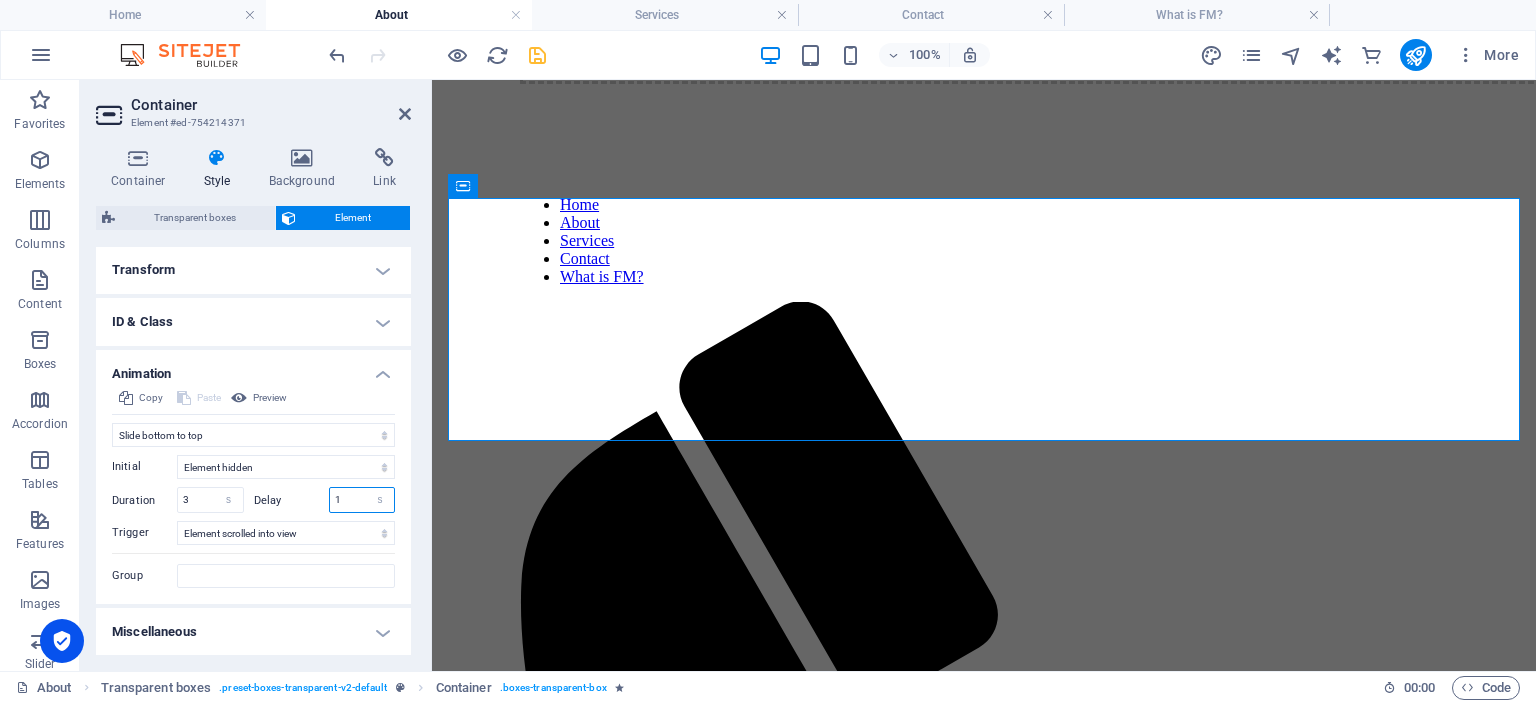 drag, startPoint x: 344, startPoint y: 502, endPoint x: 332, endPoint y: 500, distance: 12.165525 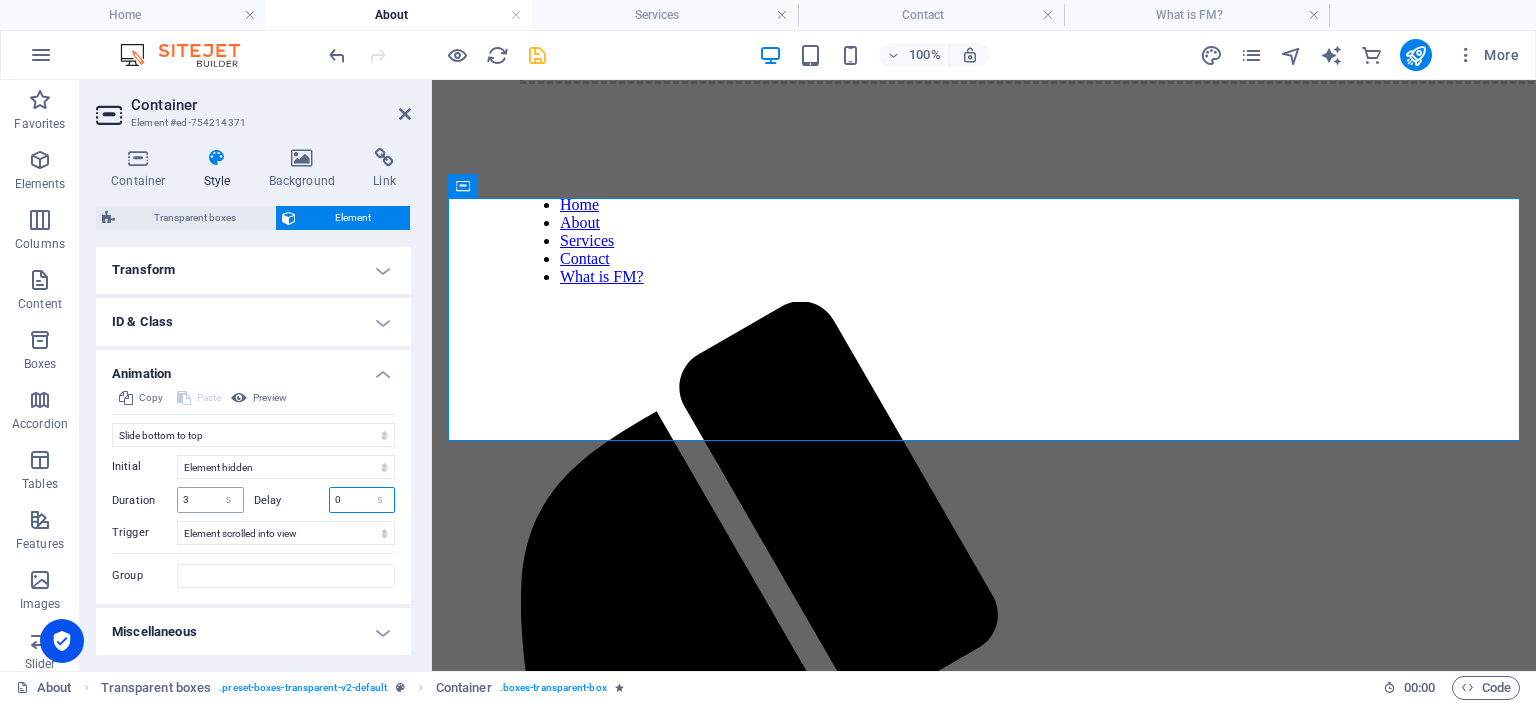 type on "0" 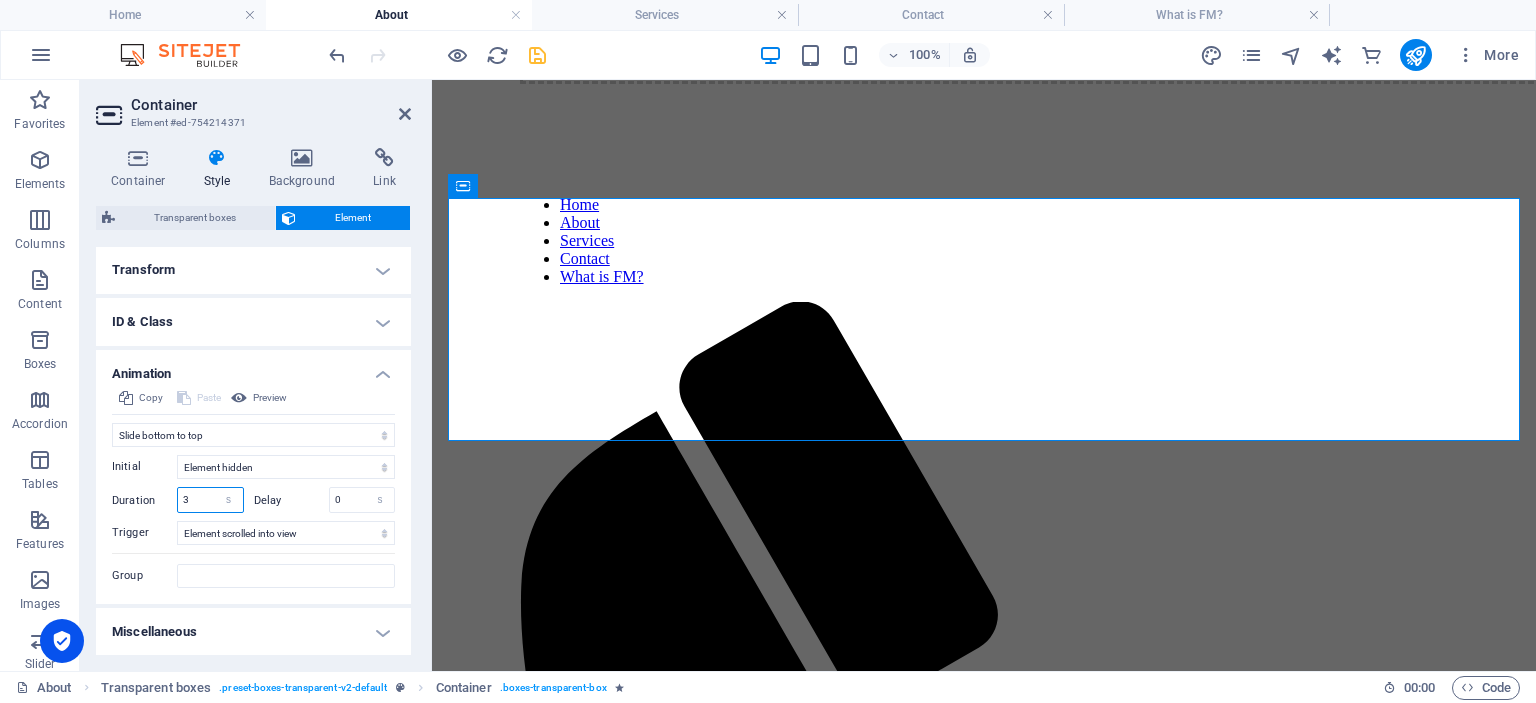 click on "3" at bounding box center [210, 500] 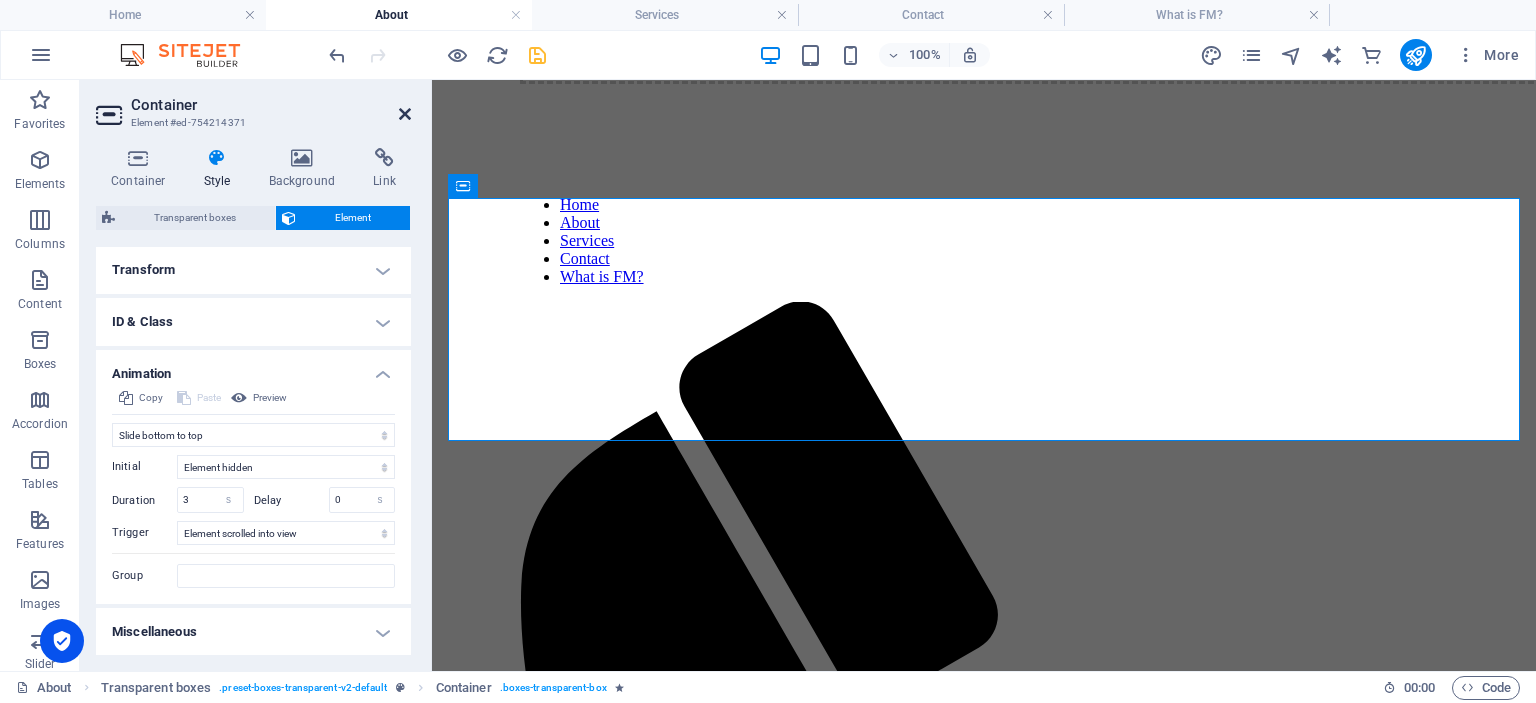 click at bounding box center [405, 114] 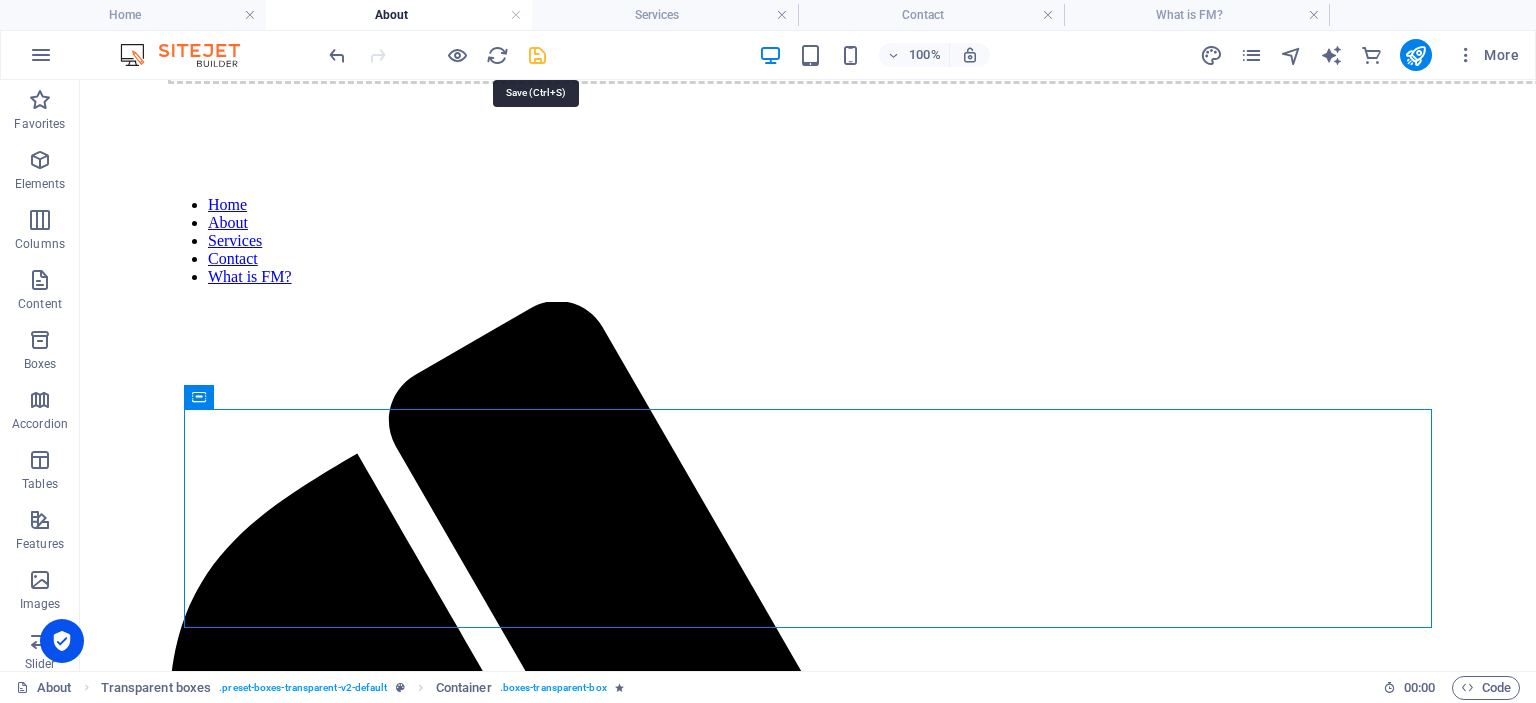 click at bounding box center [537, 55] 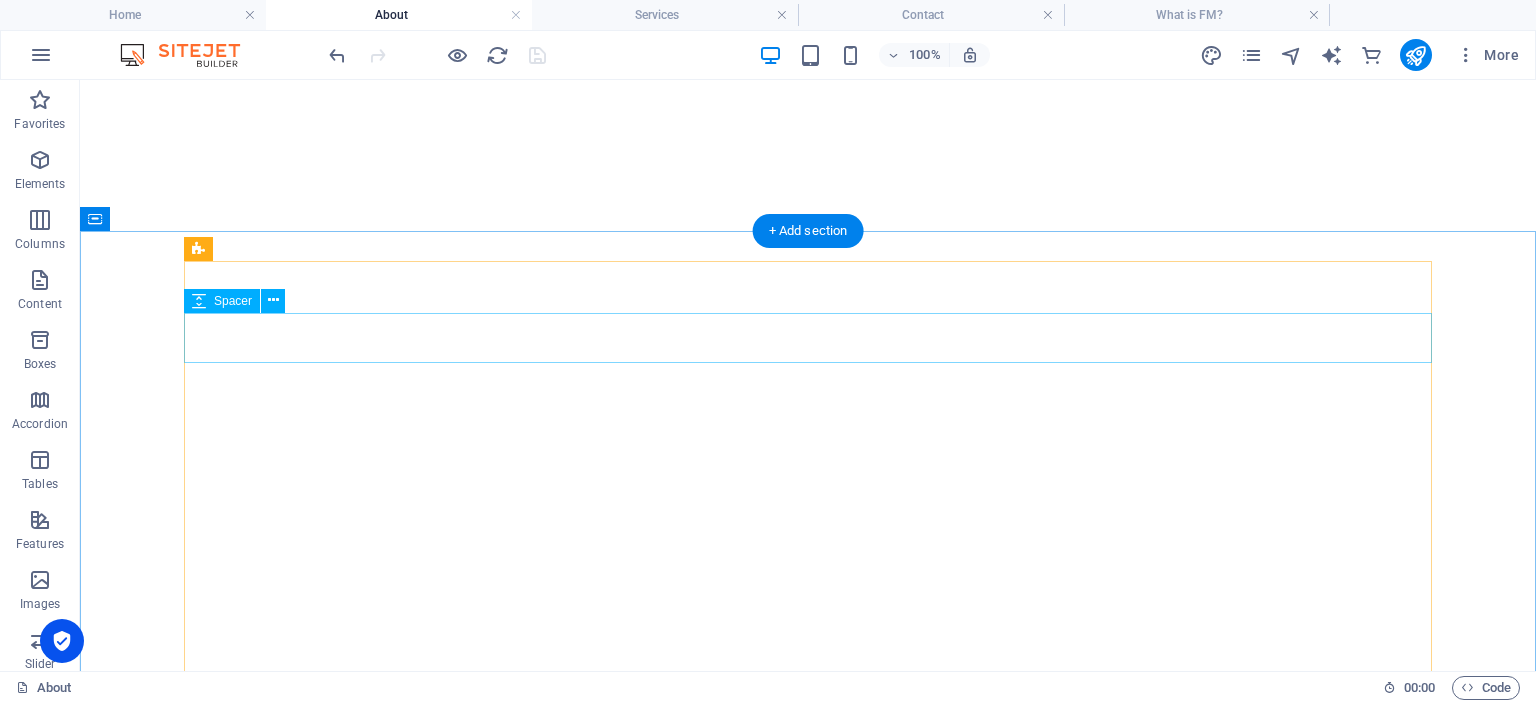 scroll, scrollTop: 475, scrollLeft: 0, axis: vertical 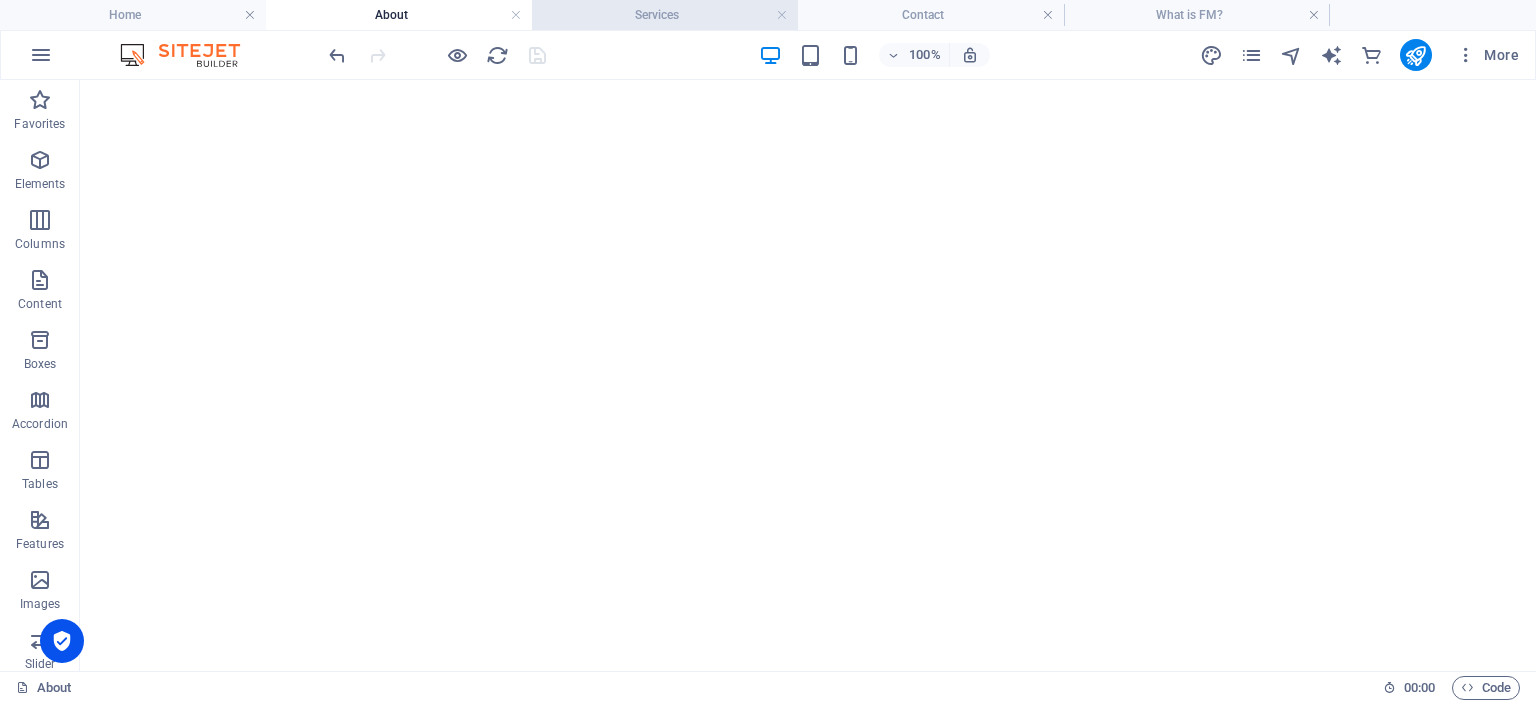 click on "Services" at bounding box center [665, 15] 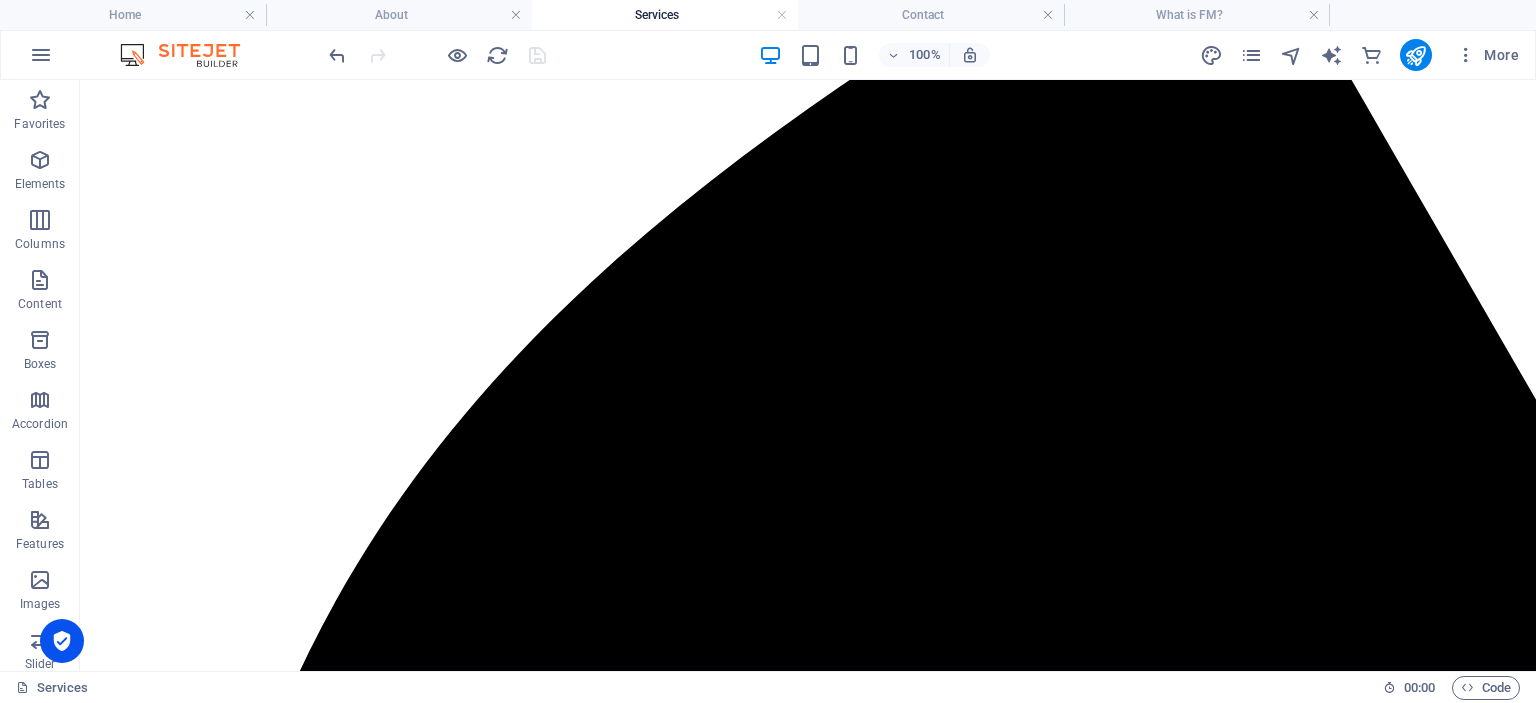 scroll, scrollTop: 2310, scrollLeft: 0, axis: vertical 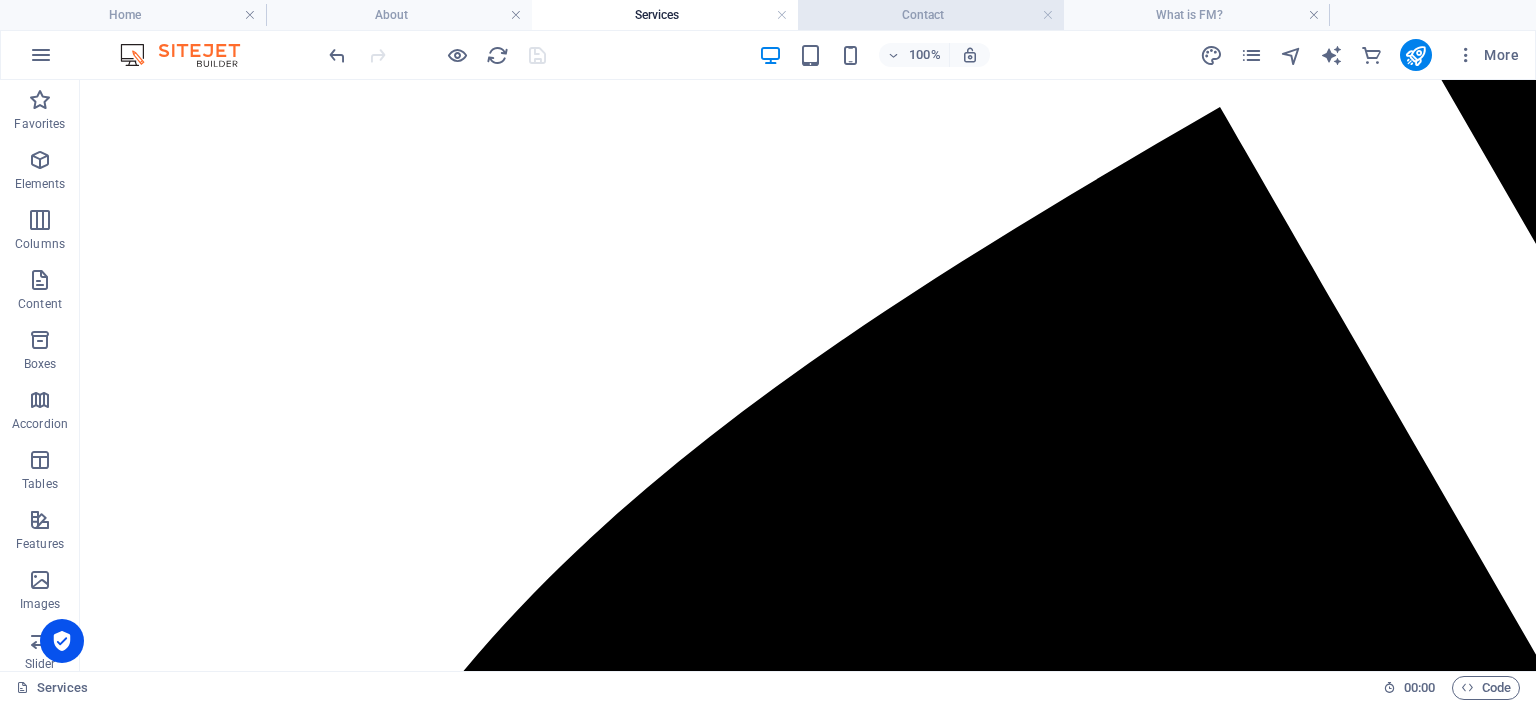 click on "Contact" at bounding box center [931, 15] 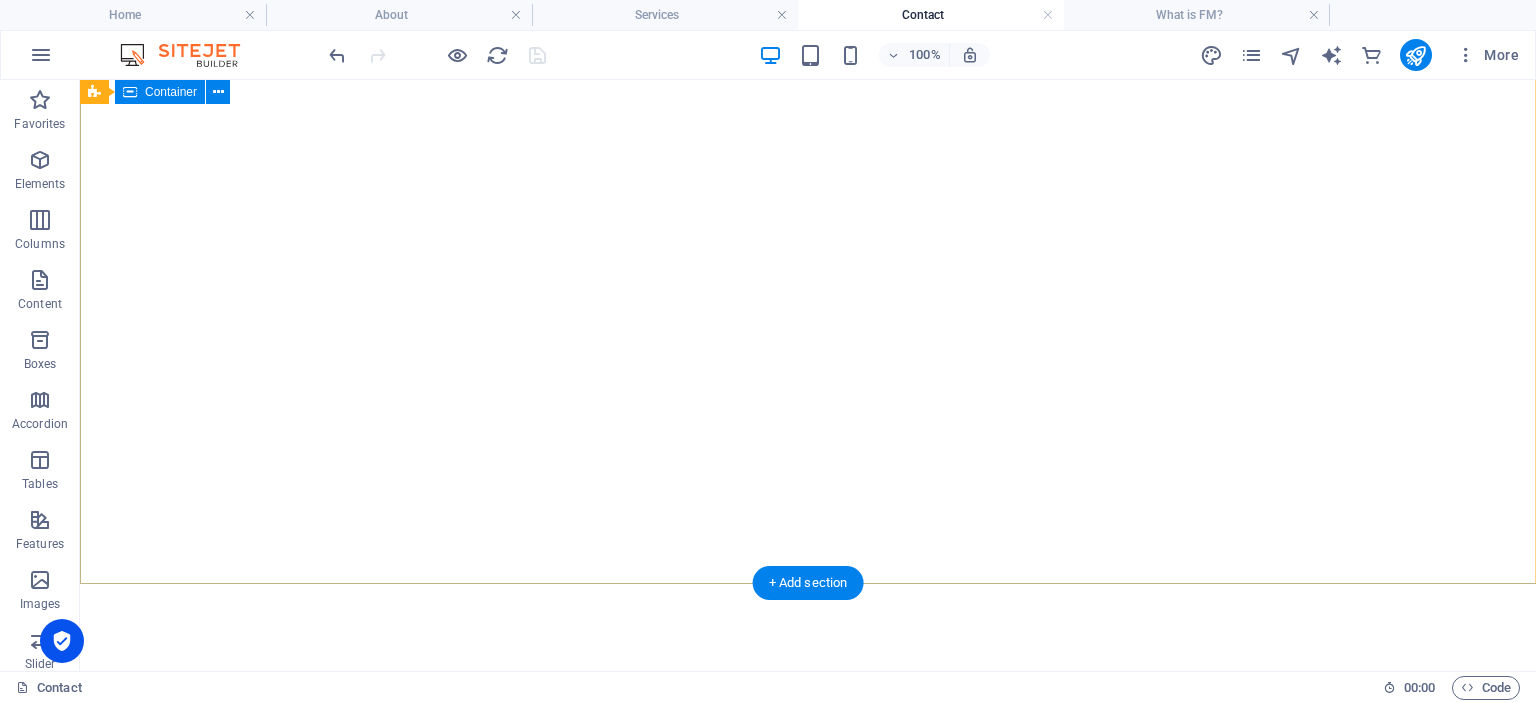 scroll, scrollTop: 0, scrollLeft: 0, axis: both 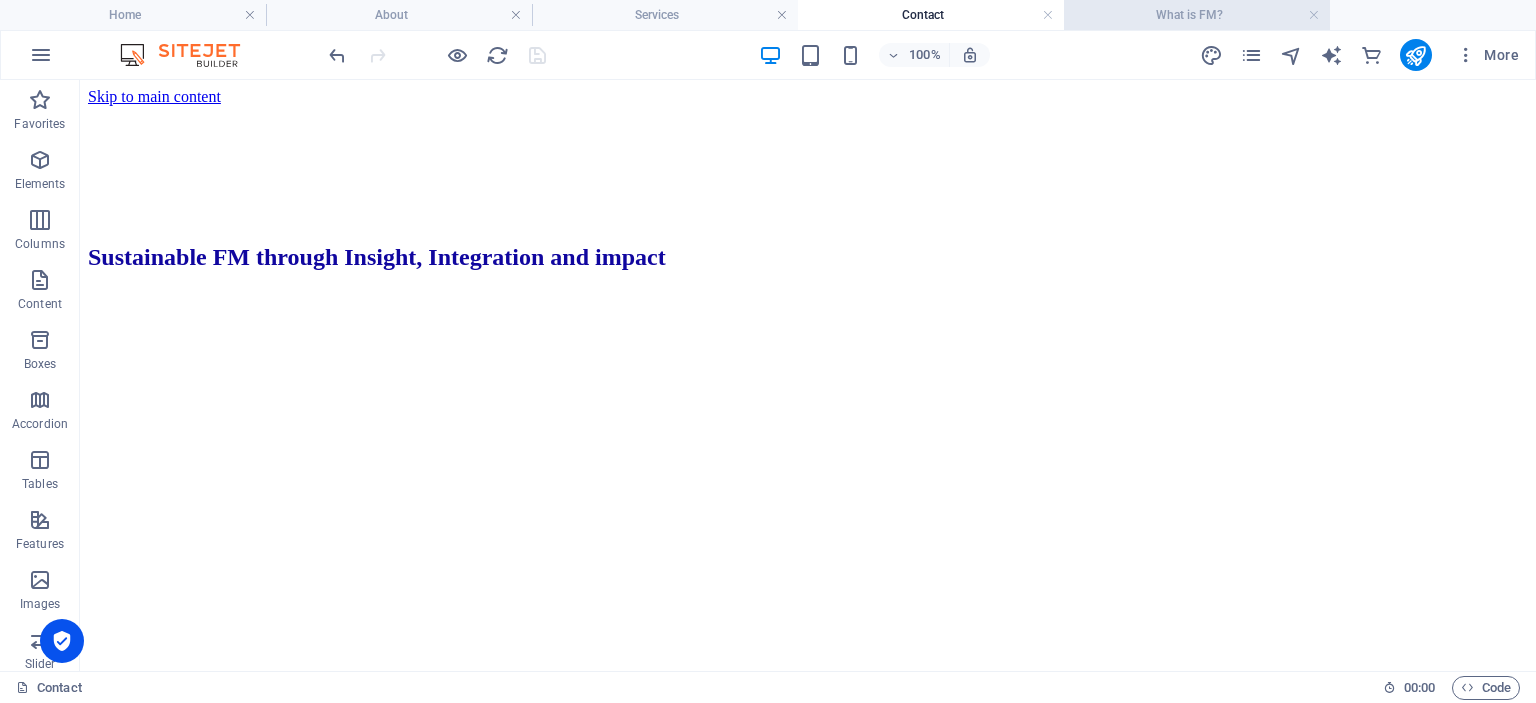 click on "What is FM?" at bounding box center (1197, 15) 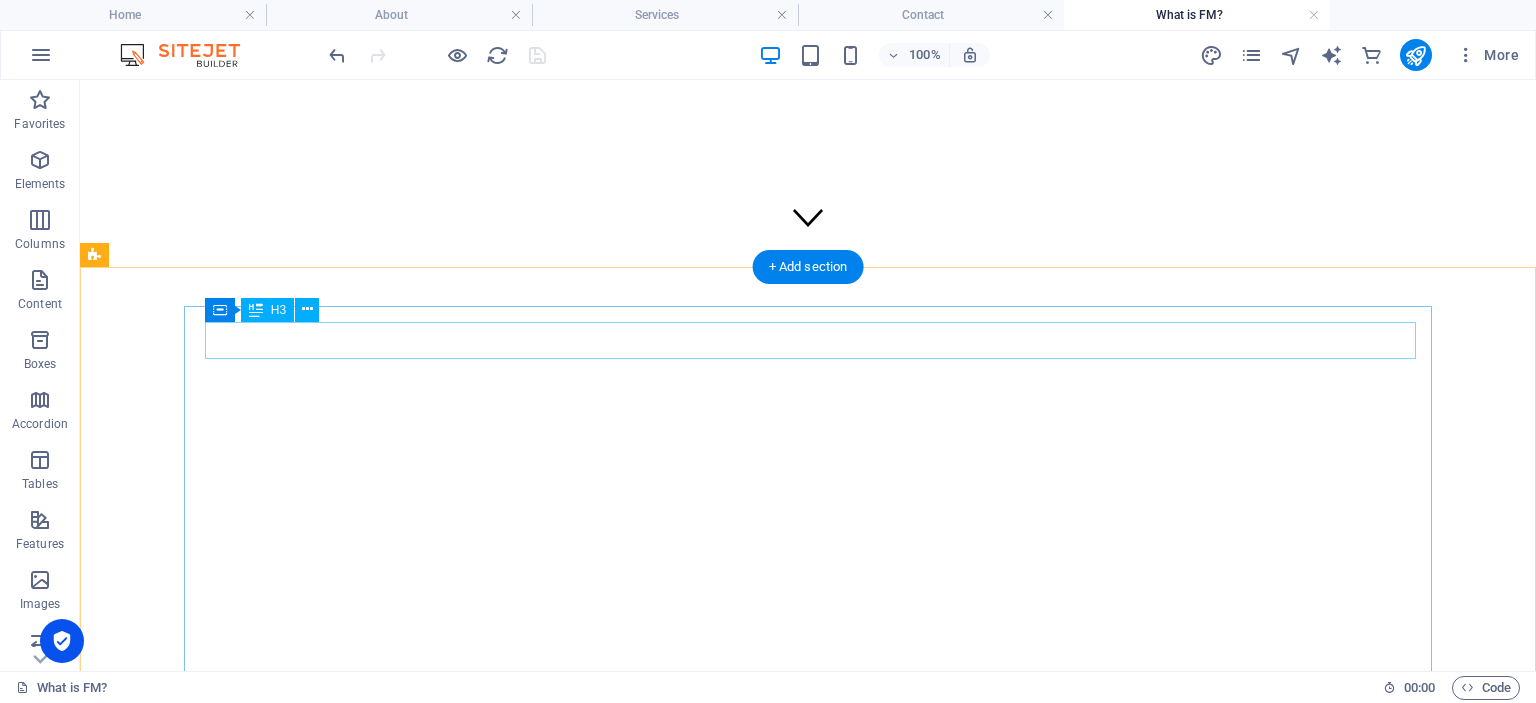 scroll, scrollTop: 0, scrollLeft: 0, axis: both 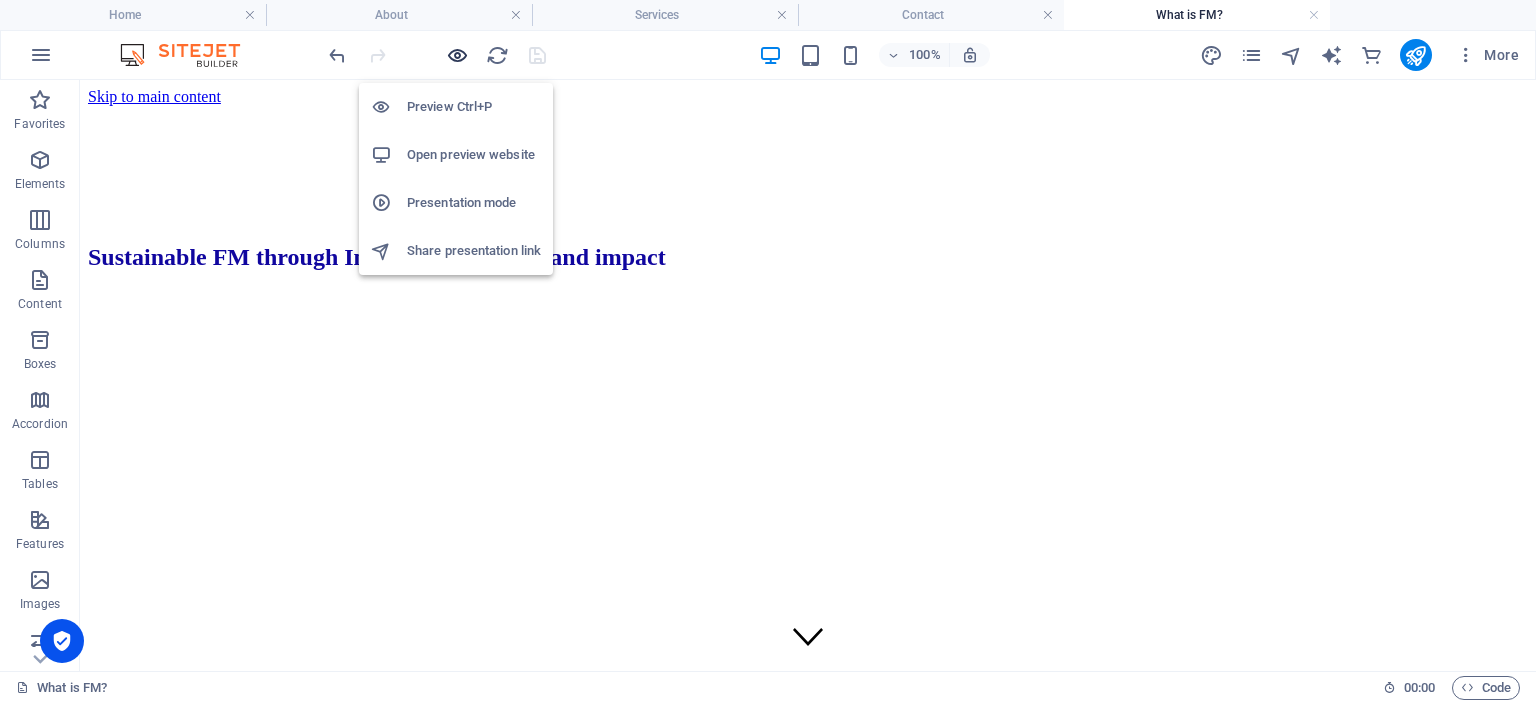 click at bounding box center [457, 55] 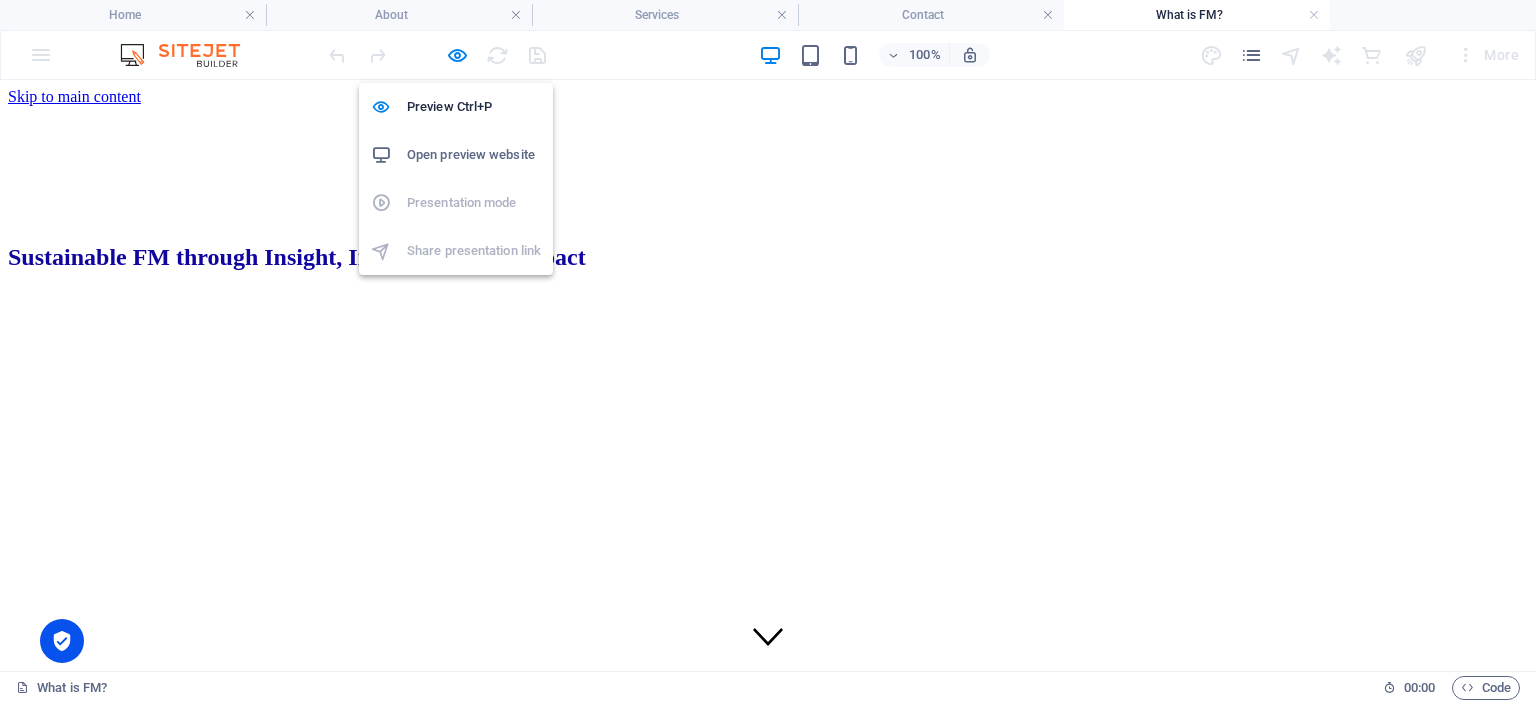 click on "Open preview website" at bounding box center (474, 155) 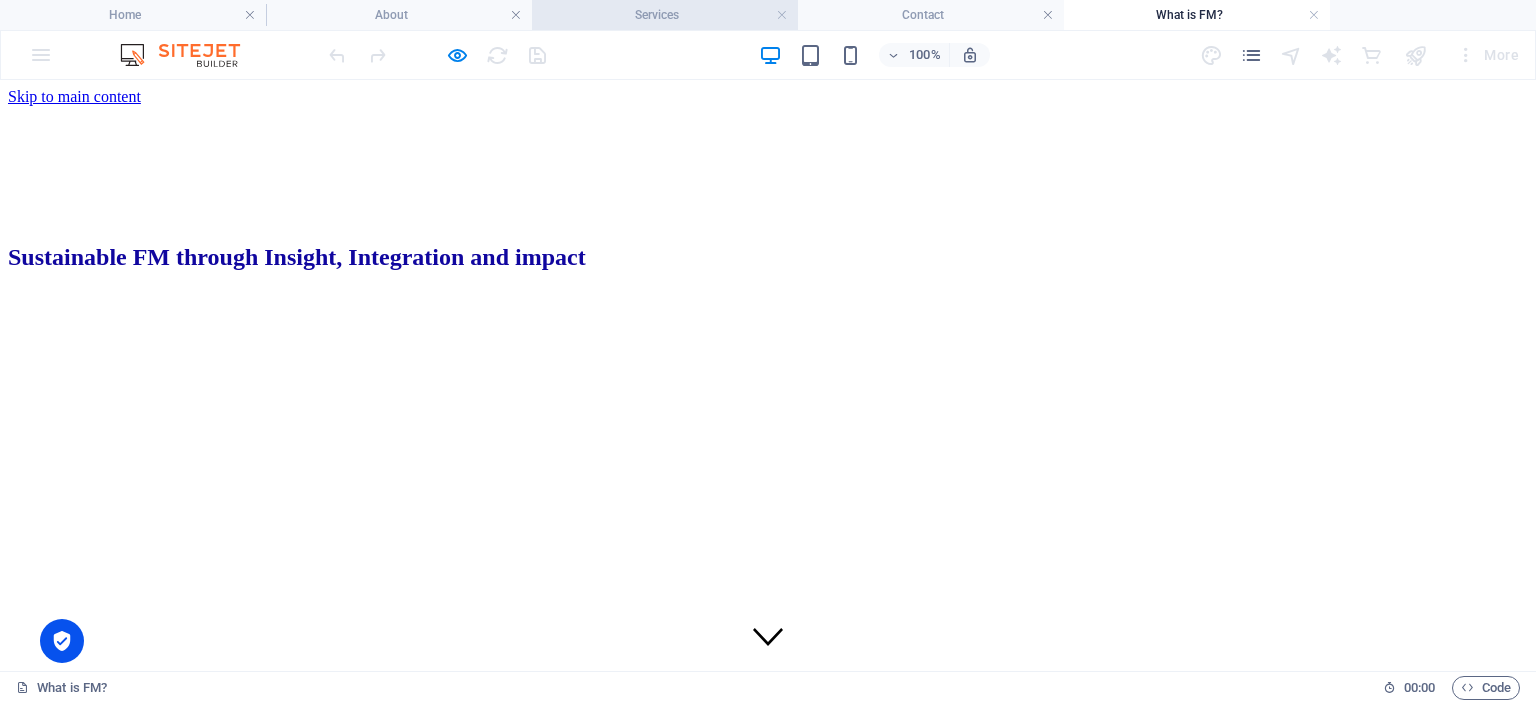 click on "Services" at bounding box center (665, 15) 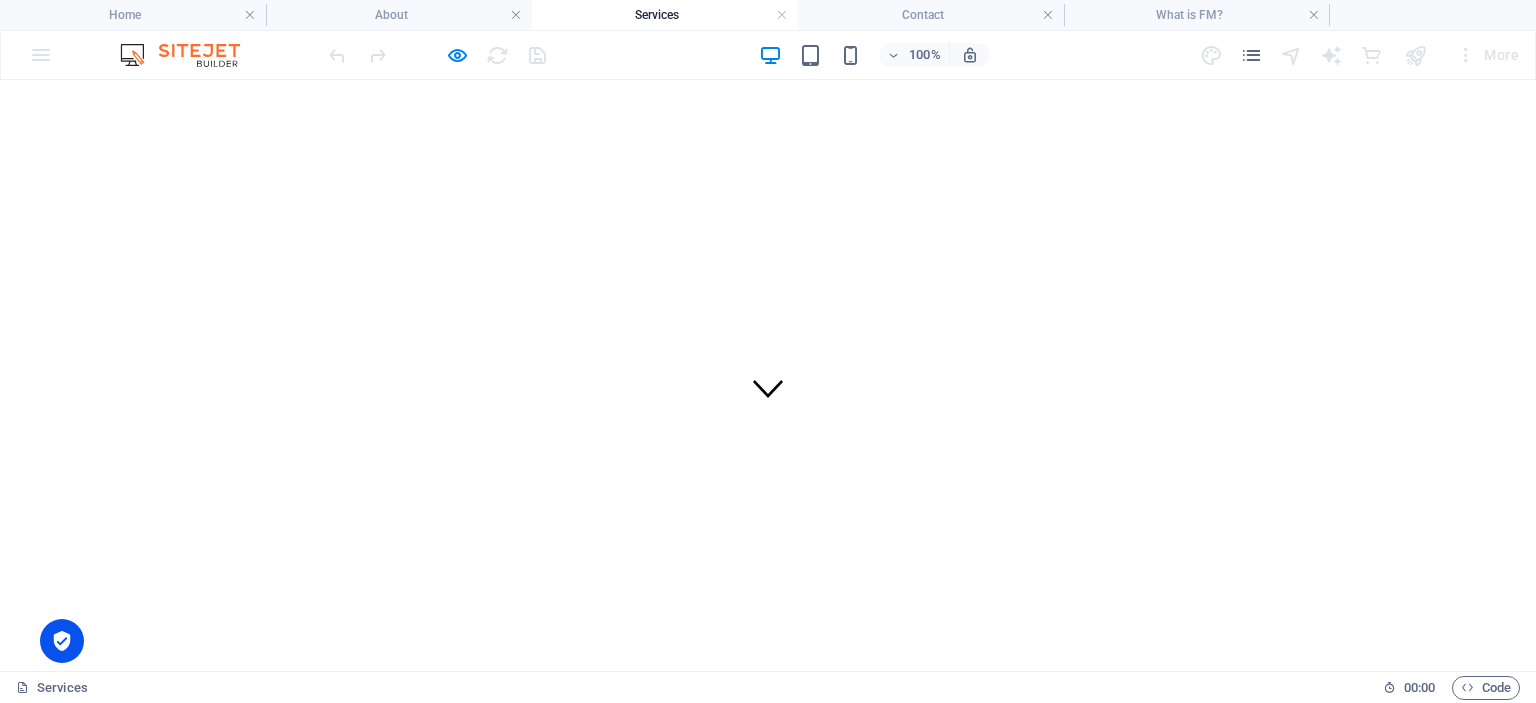 scroll, scrollTop: 211, scrollLeft: 0, axis: vertical 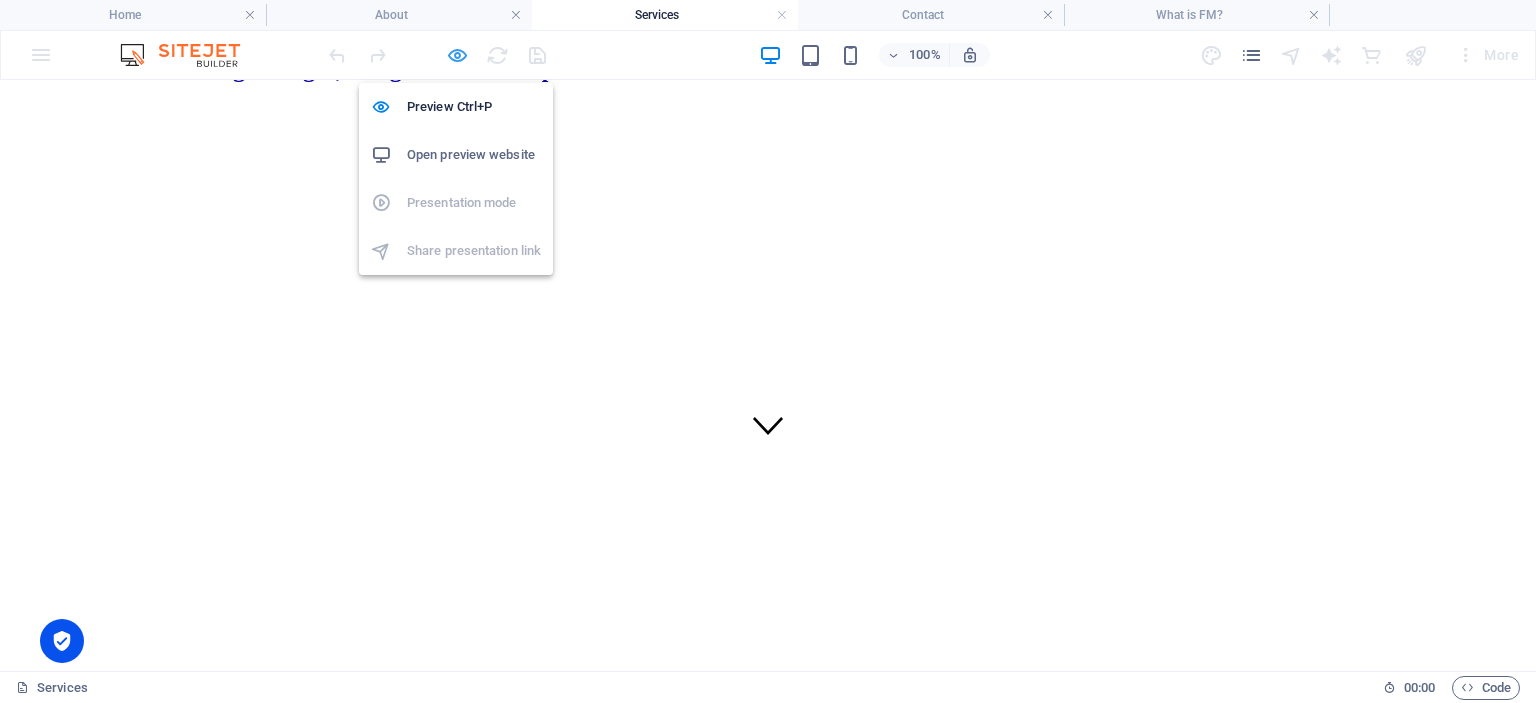 click at bounding box center (457, 55) 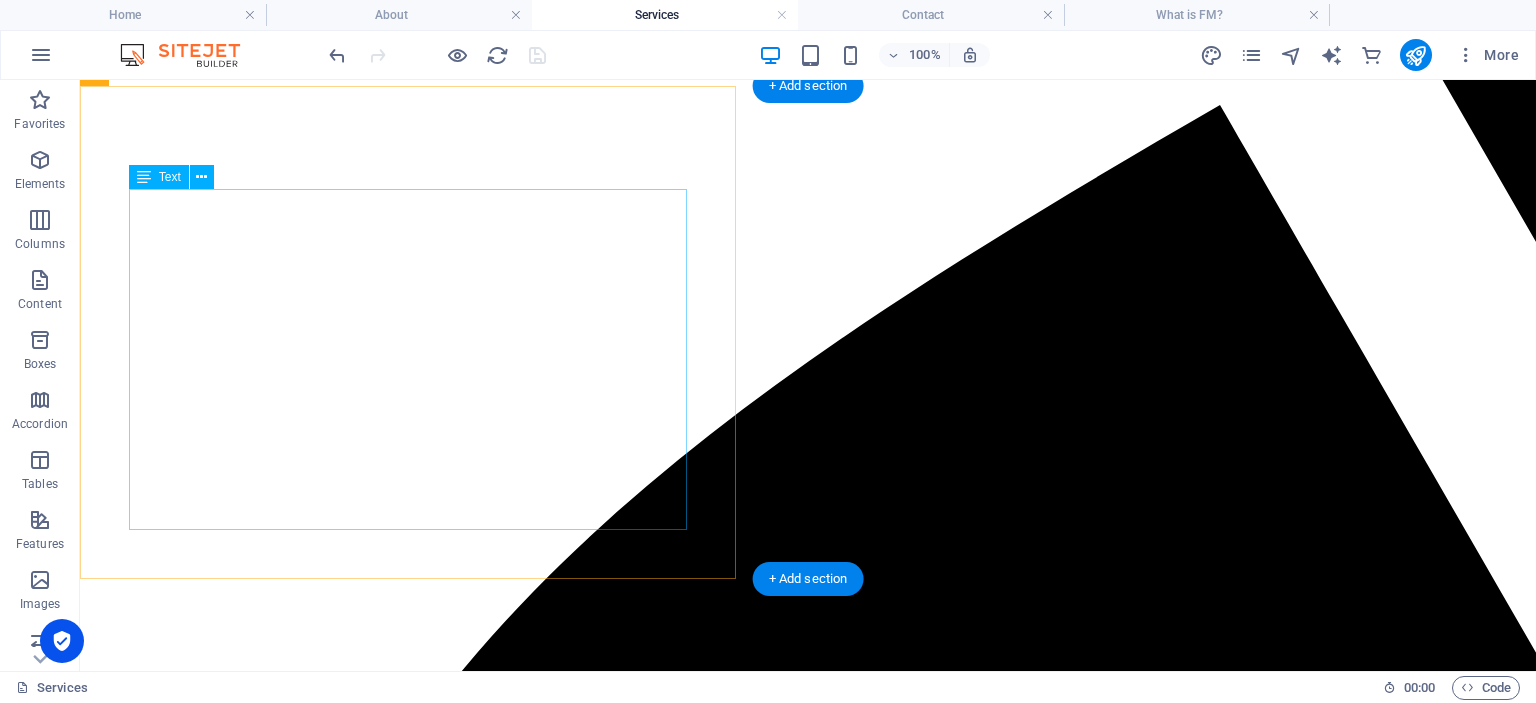 scroll, scrollTop: 2323, scrollLeft: 0, axis: vertical 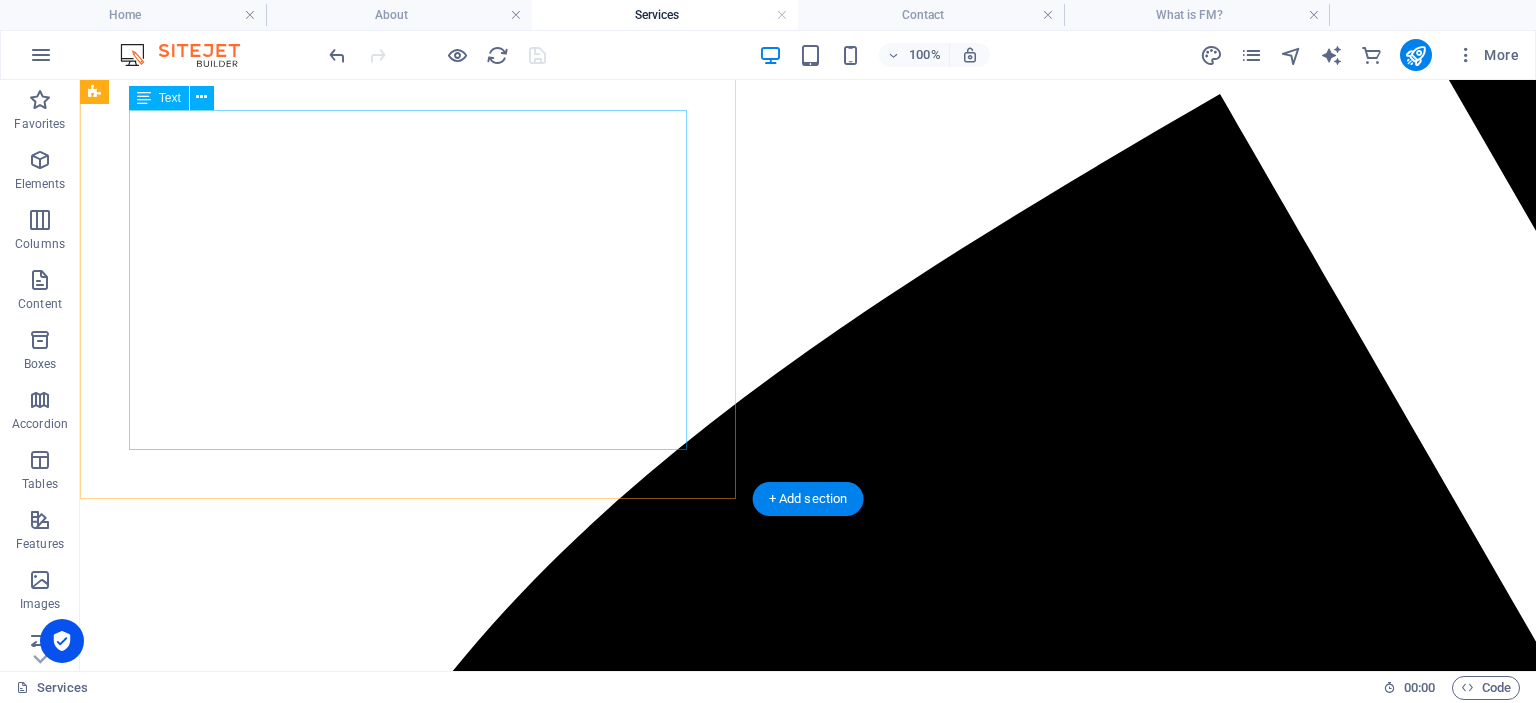 click on "Our interim managers bring strategic insight and hands-on experience to oversee technical, infrastructural, and commercial facility services. They assess existing structures, identify improvement areas and stabilize operations while aligning with your long-term objectives. Our Added Value: Immediate availability of experienced FM leadership Seamless transition with minimal disruption to operations Objective analysis and fast implementation of improvements Full compliance with internal standards and external regulations Flexible support—short-term or until permanent solutions are in place Our approach ensures that your facility operations remain efficient, compliant, and forward-moving—even in times of change." at bounding box center (808, 12425) 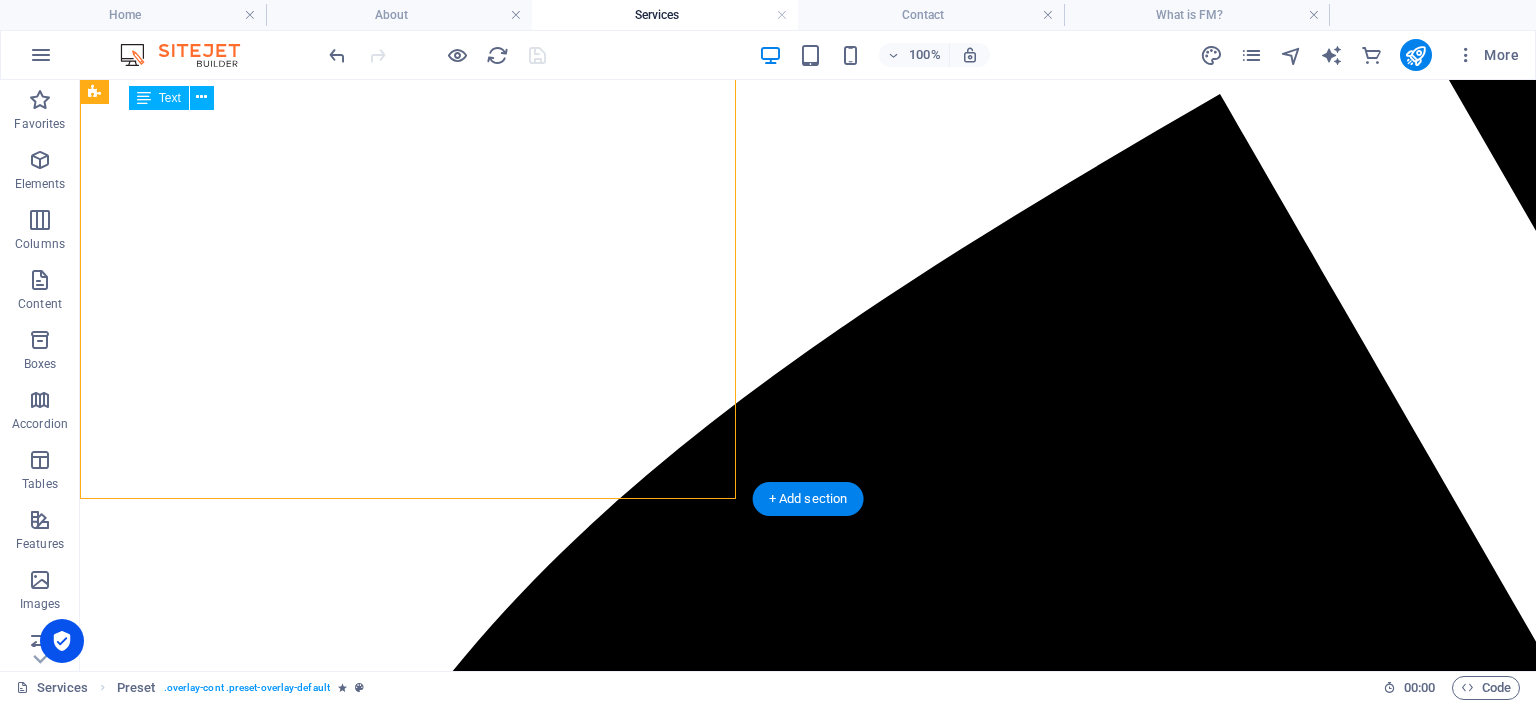 click on "Our interim managers bring strategic insight and hands-on experience to oversee technical, infrastructural, and commercial facility services. They assess existing structures, identify improvement areas and stabilize operations while aligning with your long-term objectives. Our Added Value: Immediate availability of experienced FM leadership Seamless transition with minimal disruption to operations Objective analysis and fast implementation of improvements Full compliance with internal standards and external regulations Flexible support—short-term or until permanent solutions are in place Our approach ensures that your facility operations remain efficient, compliant, and forward-moving—even in times of change." at bounding box center (808, 12425) 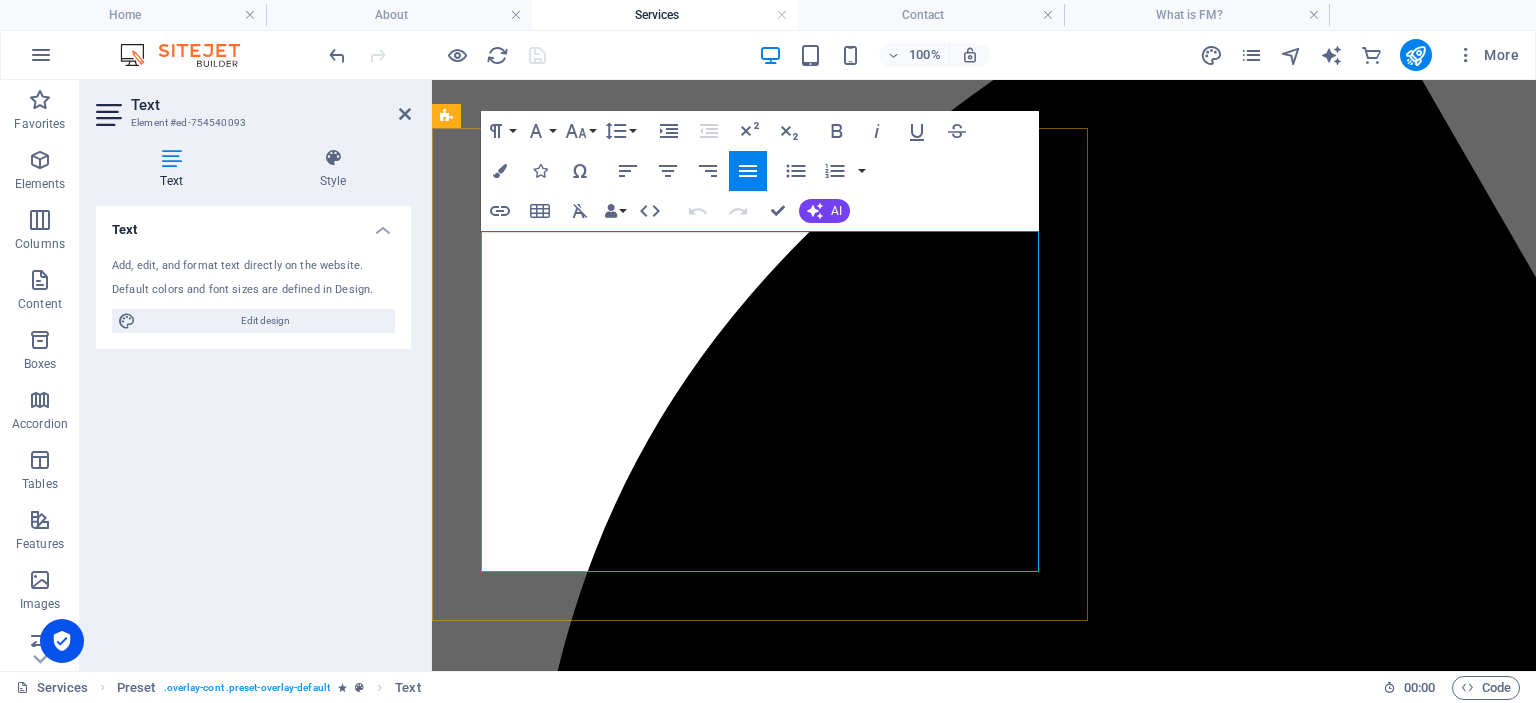 drag, startPoint x: 914, startPoint y: 442, endPoint x: 542, endPoint y: 438, distance: 372.0215 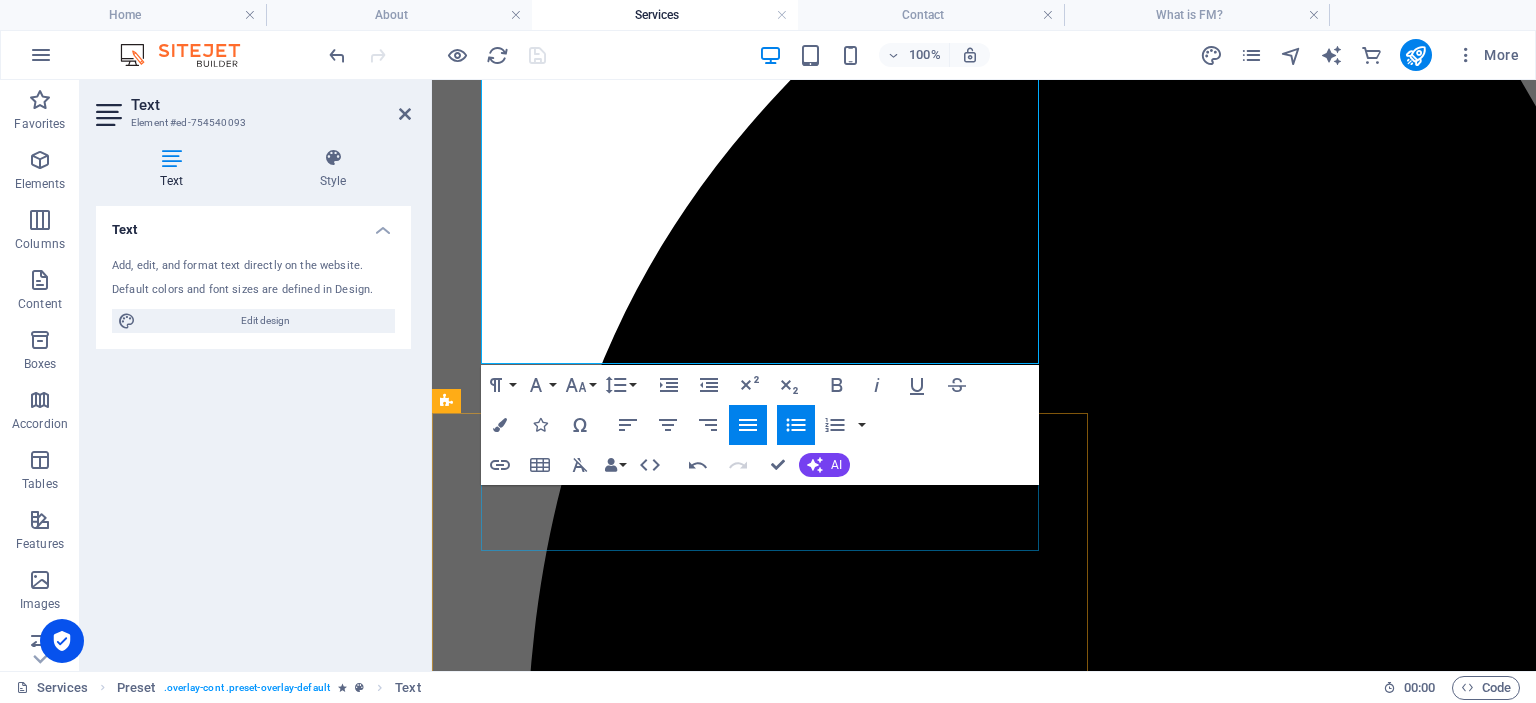 scroll, scrollTop: 2534, scrollLeft: 0, axis: vertical 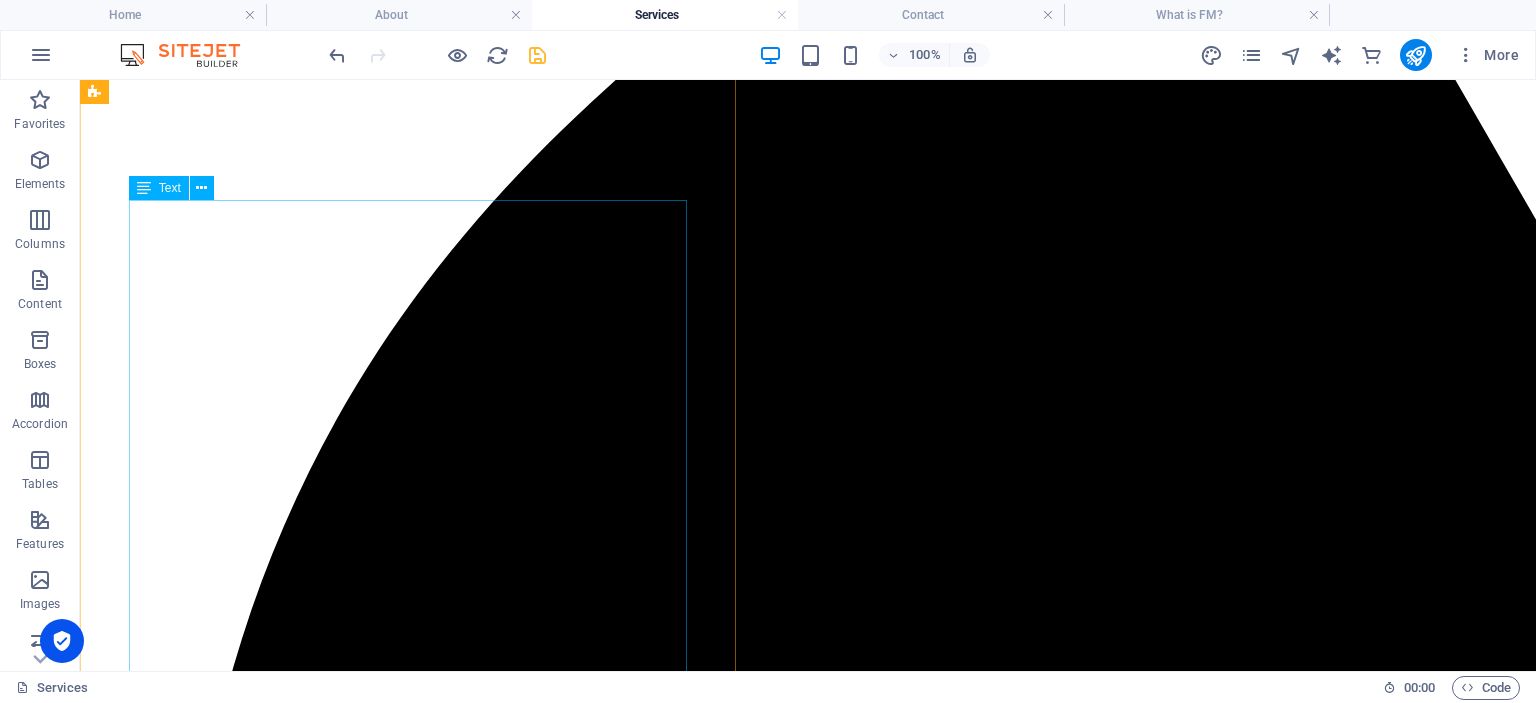 click on "The Core Services Are: Strategy and Policy Development We assist in the creation of building-wide strategies and internal policies by aligning them with the expectations of owners, committees, and relevant stakeholders—ensuring long-term operational clarity and decision-making transparency. Process Optimization in Facility Management Using the PDCA methodology, we help streamline and improve facility operations to support efficiency, cost control, and goal-oriented service delivery. Communication Management as a Cross-Functional Tool We structure transparent communication channels between management entities, service providers, owners, and residents—essential for accountability, conflict reduction, and smooth coordination. Performance Monitoring and Continuous Improvement We establish measurable KPIs and monitoring tools that support regular performance evaluations, early identification of service gaps, and continuous quality improvements. Building Audit and FM Documentation" at bounding box center (808, 12345) 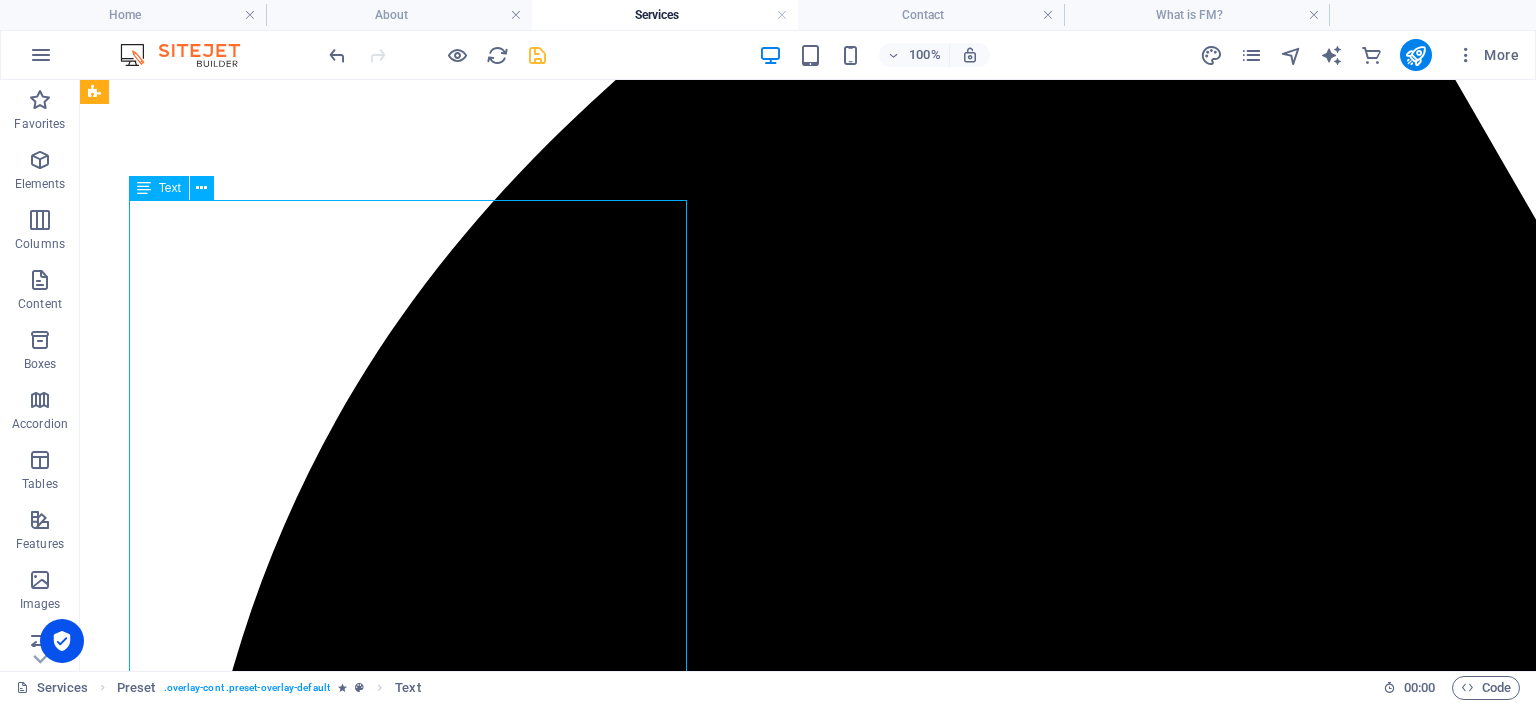 click on "The Core Services Are: Strategy and Policy Development We assist in the creation of building-wide strategies and internal policies by aligning them with the expectations of owners, committees, and relevant stakeholders—ensuring long-term operational clarity and decision-making transparency. Process Optimization in Facility Management Using the PDCA methodology, we help streamline and improve facility operations to support efficiency, cost control, and goal-oriented service delivery. Communication Management as a Cross-Functional Tool We structure transparent communication channels between management entities, service providers, owners, and residents—essential for accountability, conflict reduction, and smooth coordination. Performance Monitoring and Continuous Improvement We establish measurable KPIs and monitoring tools that support regular performance evaluations, early identification of service gaps, and continuous quality improvements. Building Audit and FM Documentation" at bounding box center [808, 12345] 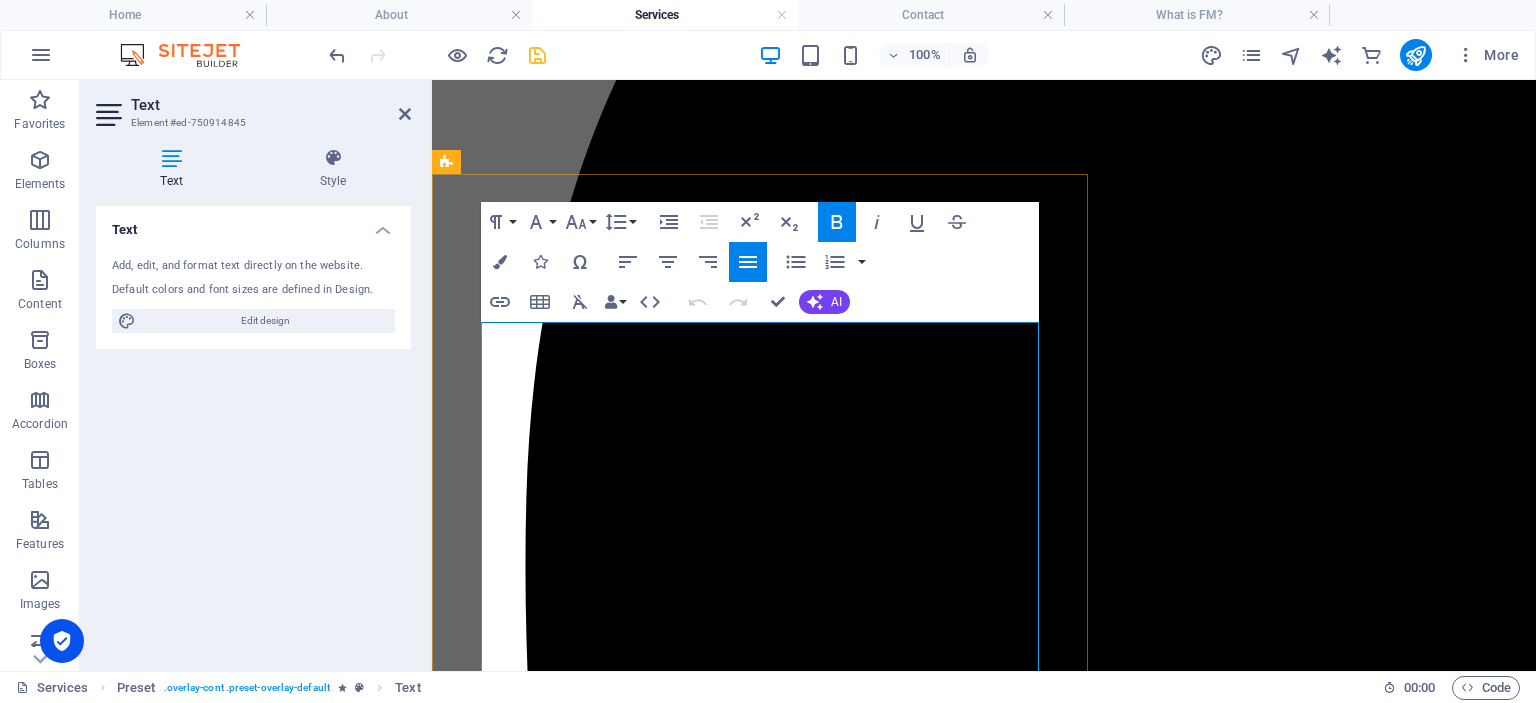 click on "Strategy and Policy Development" at bounding box center (1026, 9581) 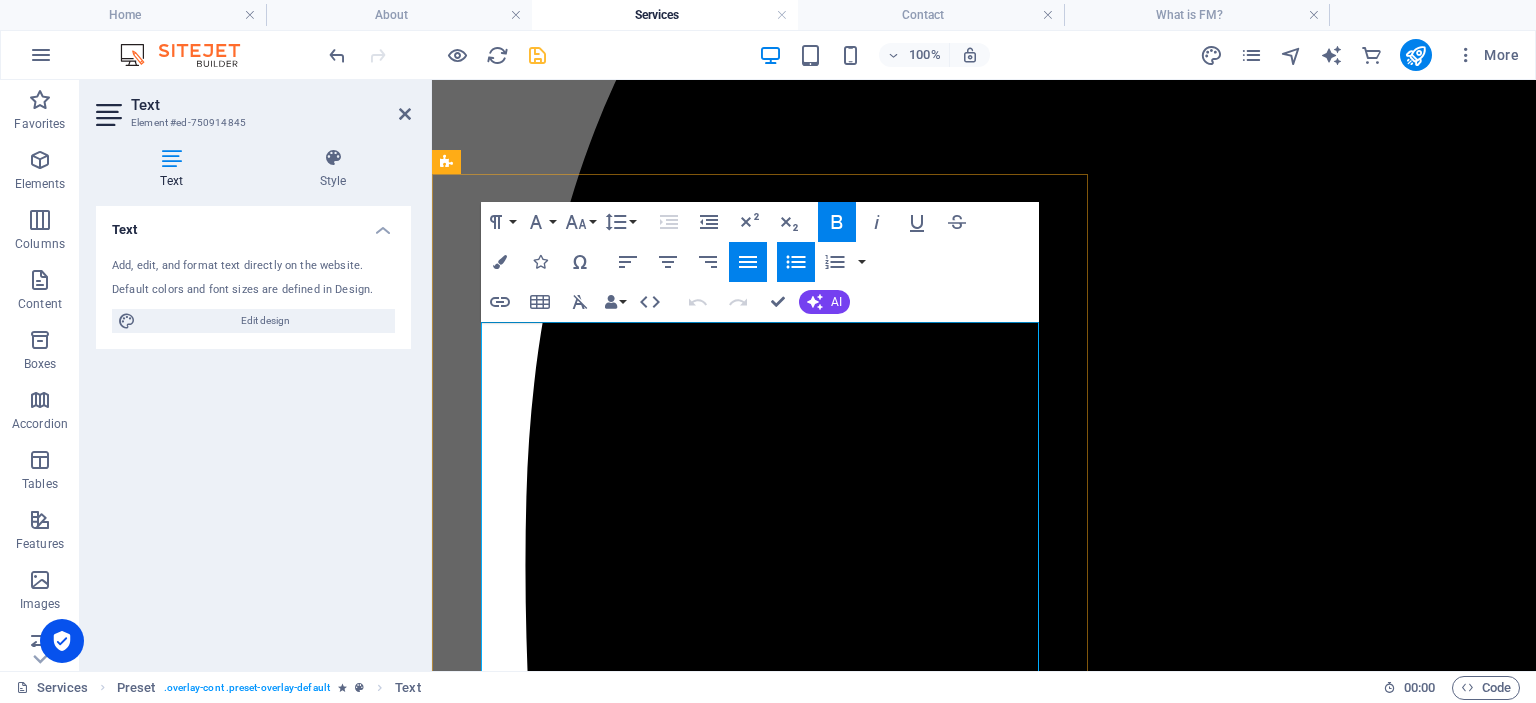 click on "Strategy and Policy Development" at bounding box center [1026, 9581] 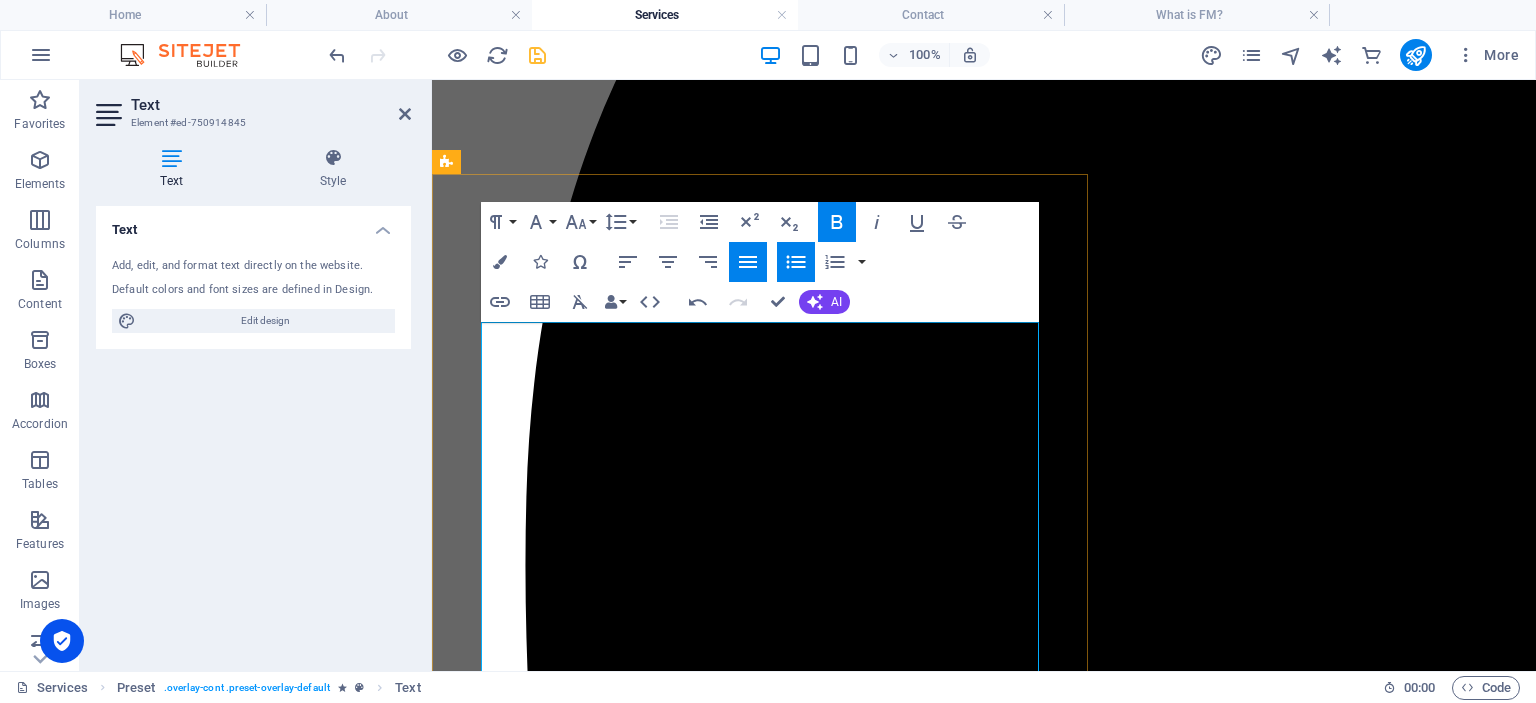 drag, startPoint x: 594, startPoint y: 406, endPoint x: 609, endPoint y: 410, distance: 15.524175 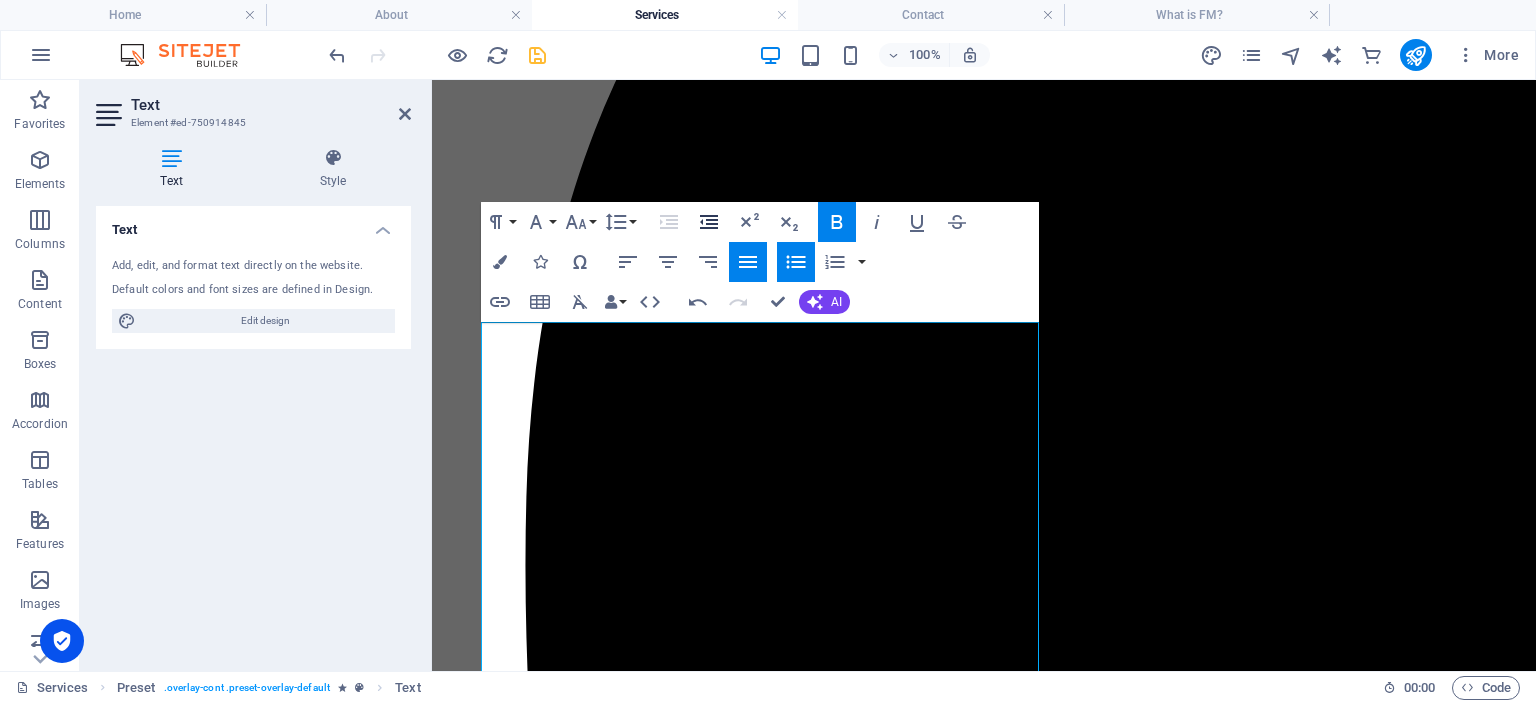 click 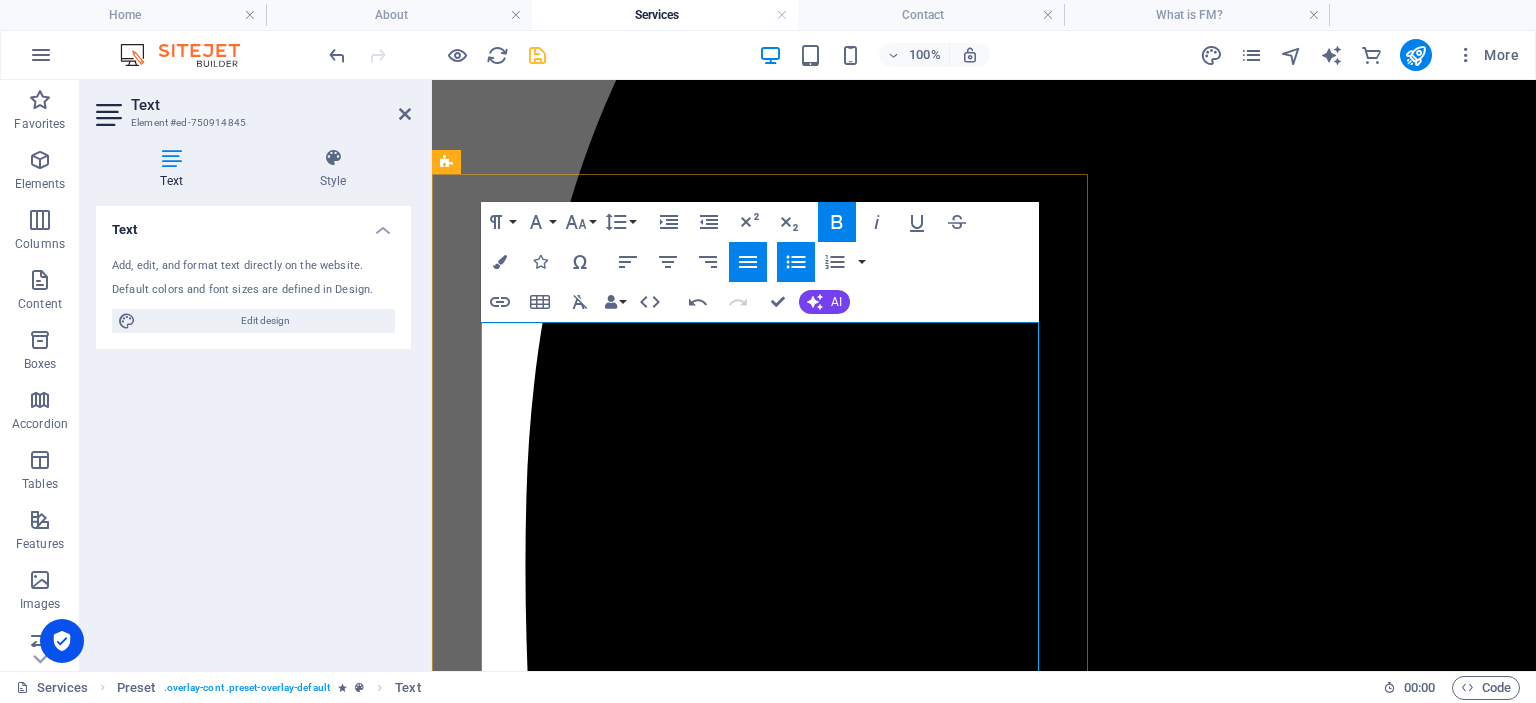 drag, startPoint x: 526, startPoint y: 376, endPoint x: 634, endPoint y: 446, distance: 128.7012 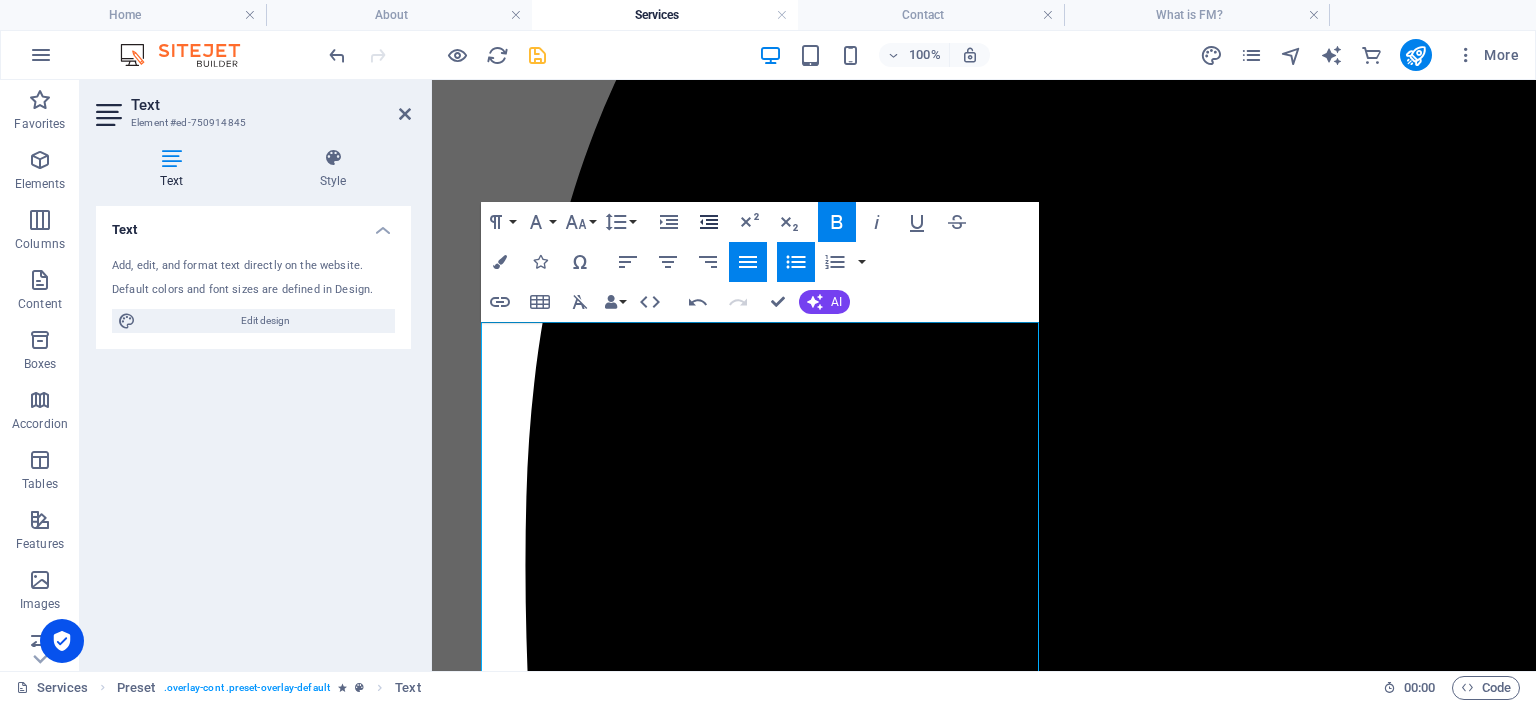 click 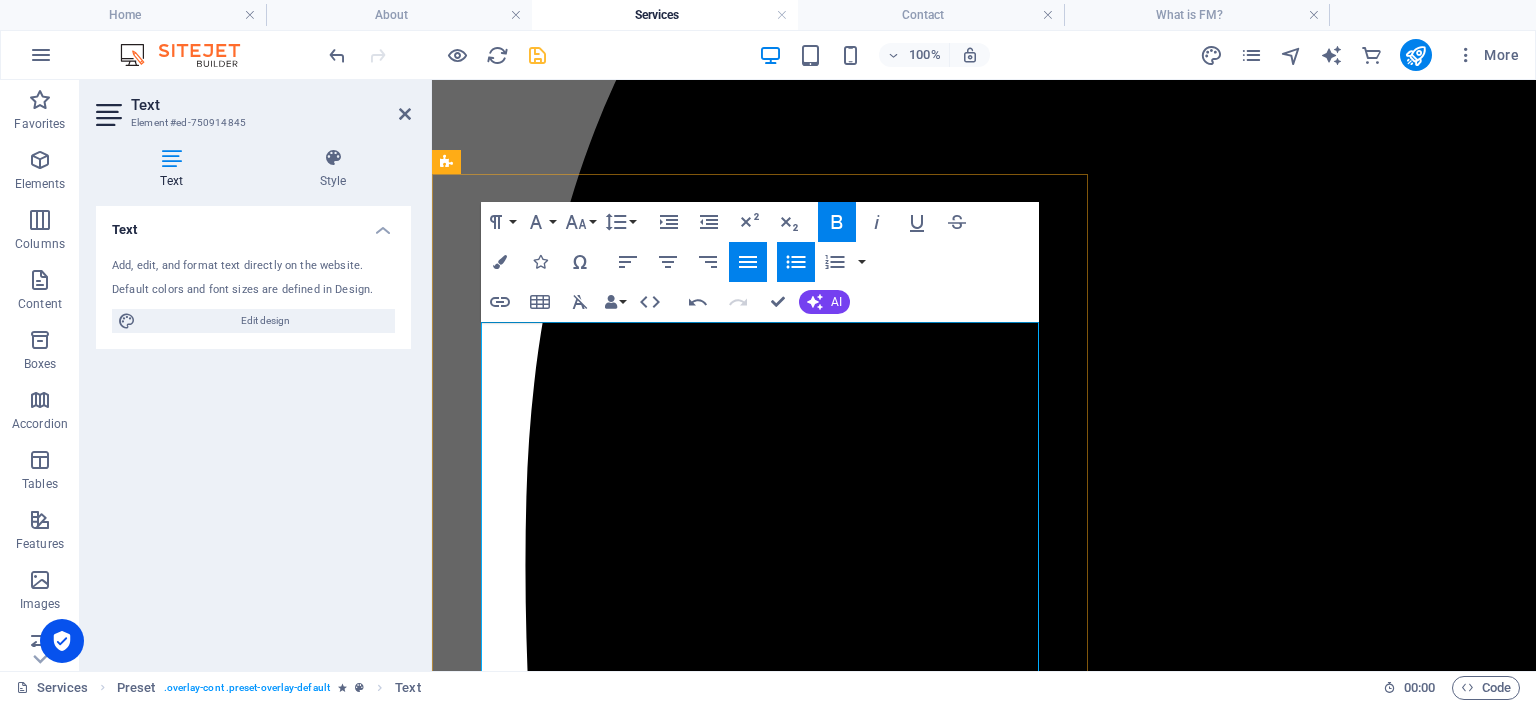 click on "Strategy and Policy Development by creating building-wide strategies and internal  ​ policies in alignment with the expectations of owners, committees, and relevant stakeholders—ensuring long-term operational clarity and decision-making transparency. ​ Process Optimization in Facility Management Using the PDCA methodology, we help streamline and improve facility operations to support efficiency, cost control, and goal-oriented service delivery. Communication Management as a Cross-Functional Tool We structure transparent communication channels between management entities, service providers, owners, and residents—essential for accountability, conflict reduction, and smooth coordination. Performance Monitoring and Continuous Improvement We establish measurable KPIs and monitoring tools that support regular performance evaluations, early identification of service gaps, and continuous quality improvements. Building Audit and FM Documentation" at bounding box center (1006, 9675) 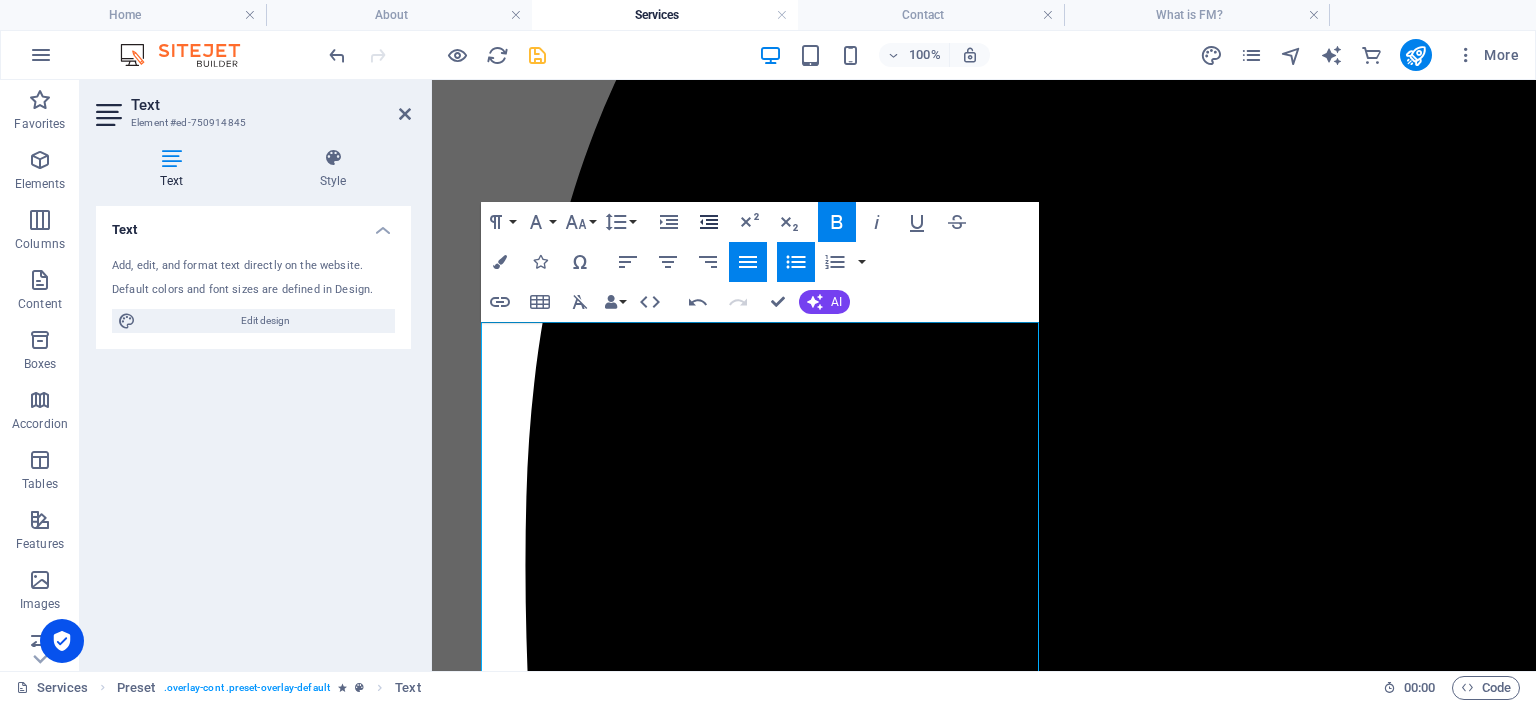 click 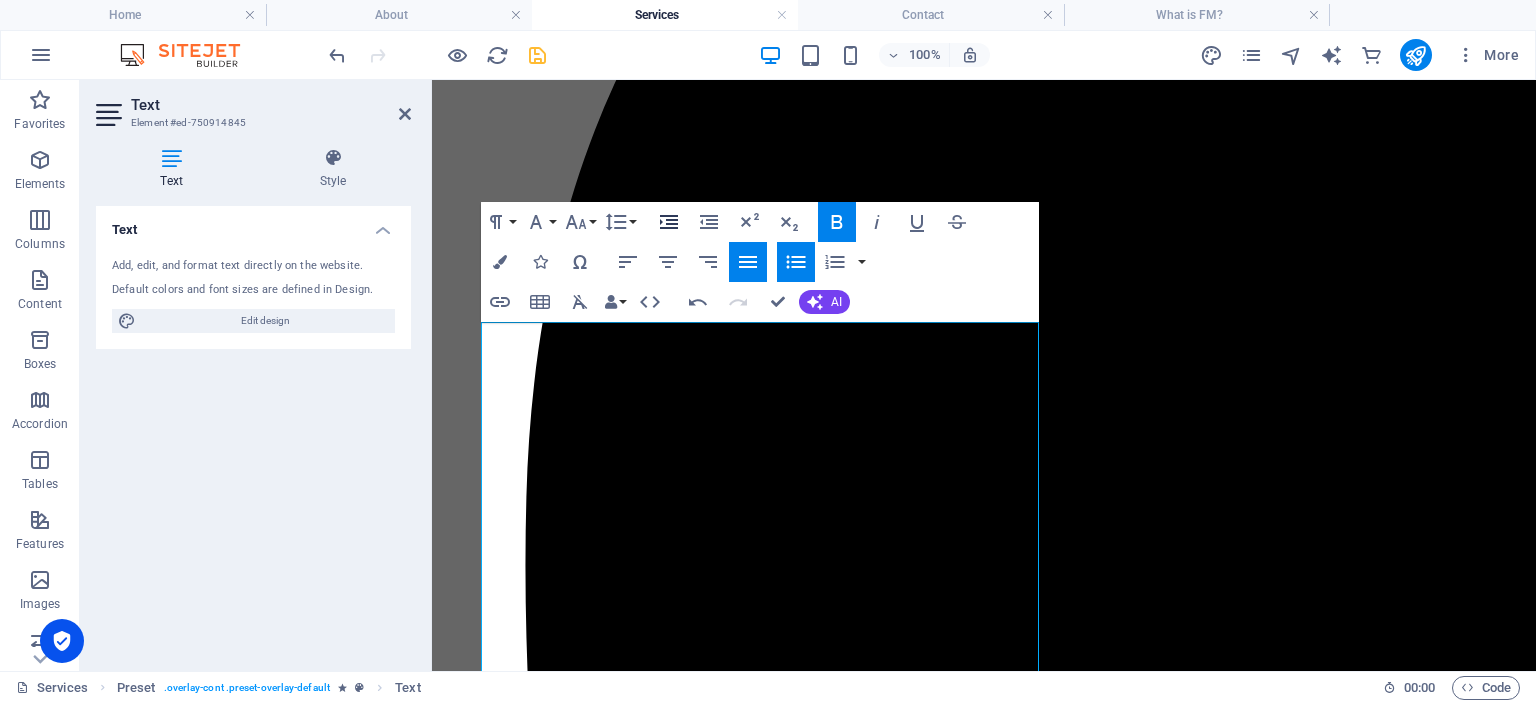 click 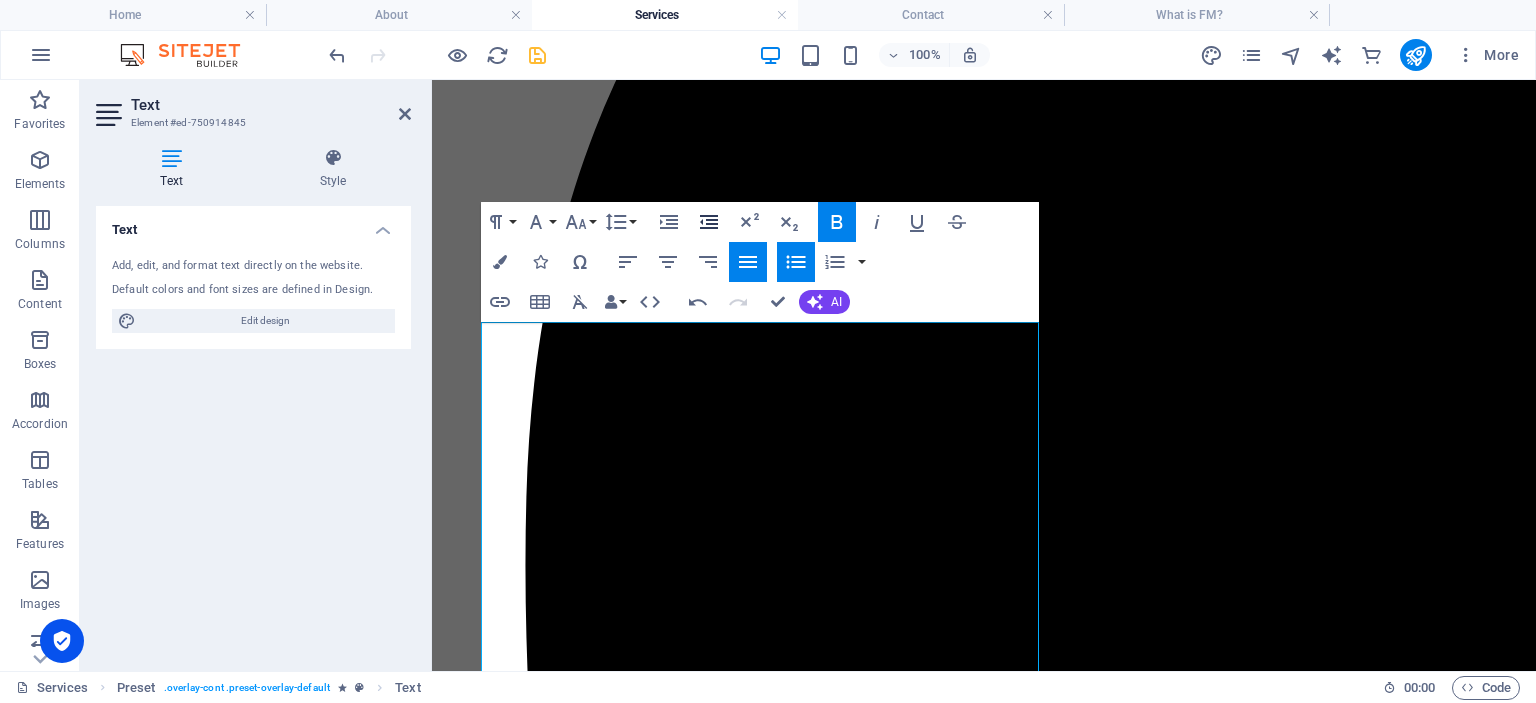 click 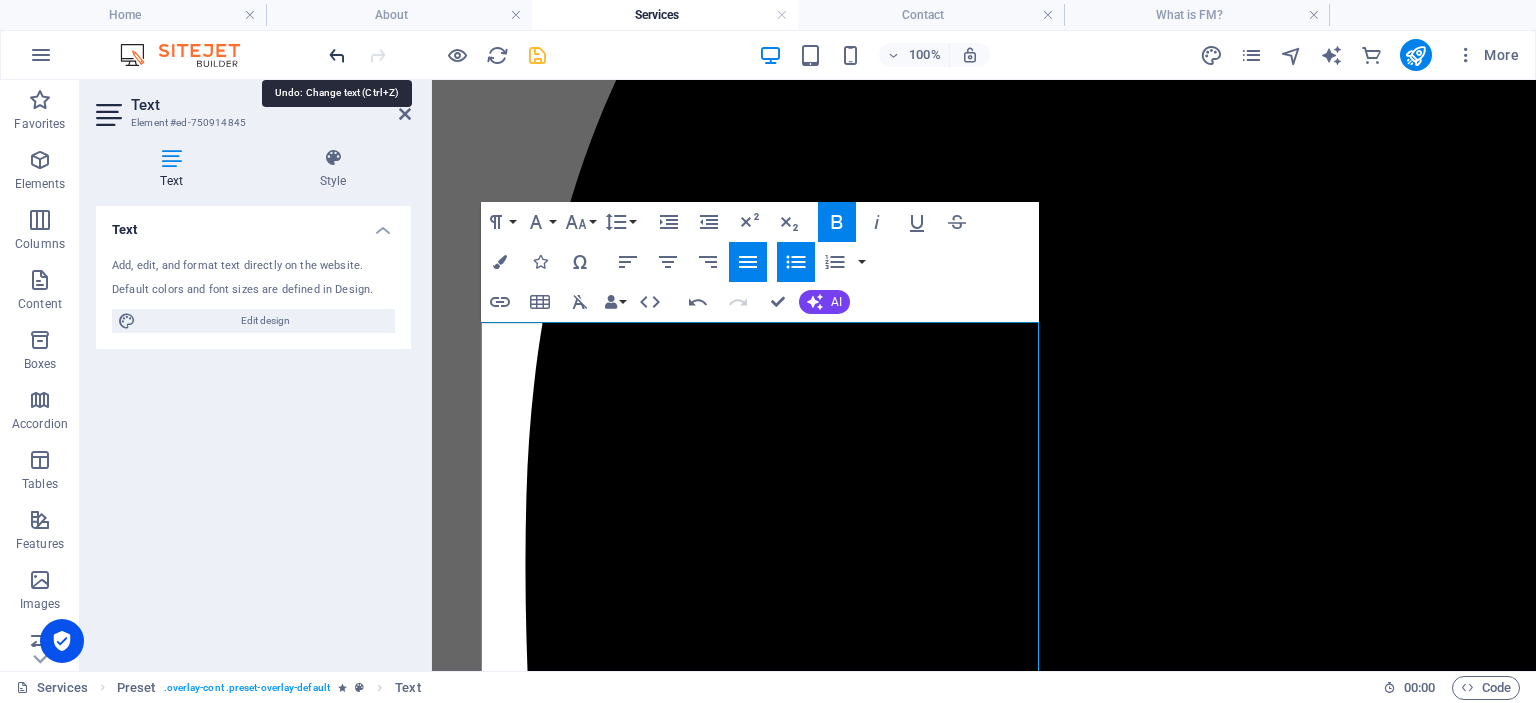 click at bounding box center [337, 55] 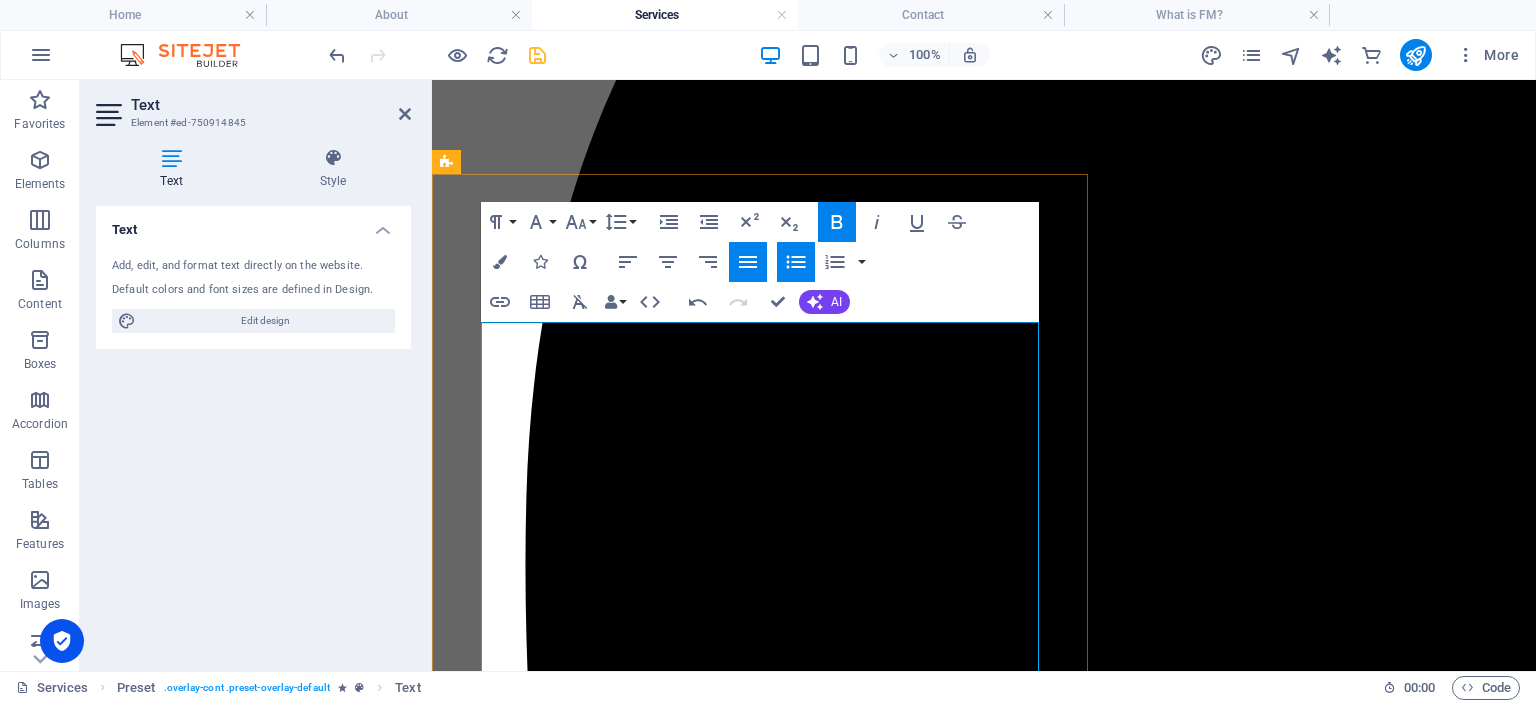 click at bounding box center (1026, 9616) 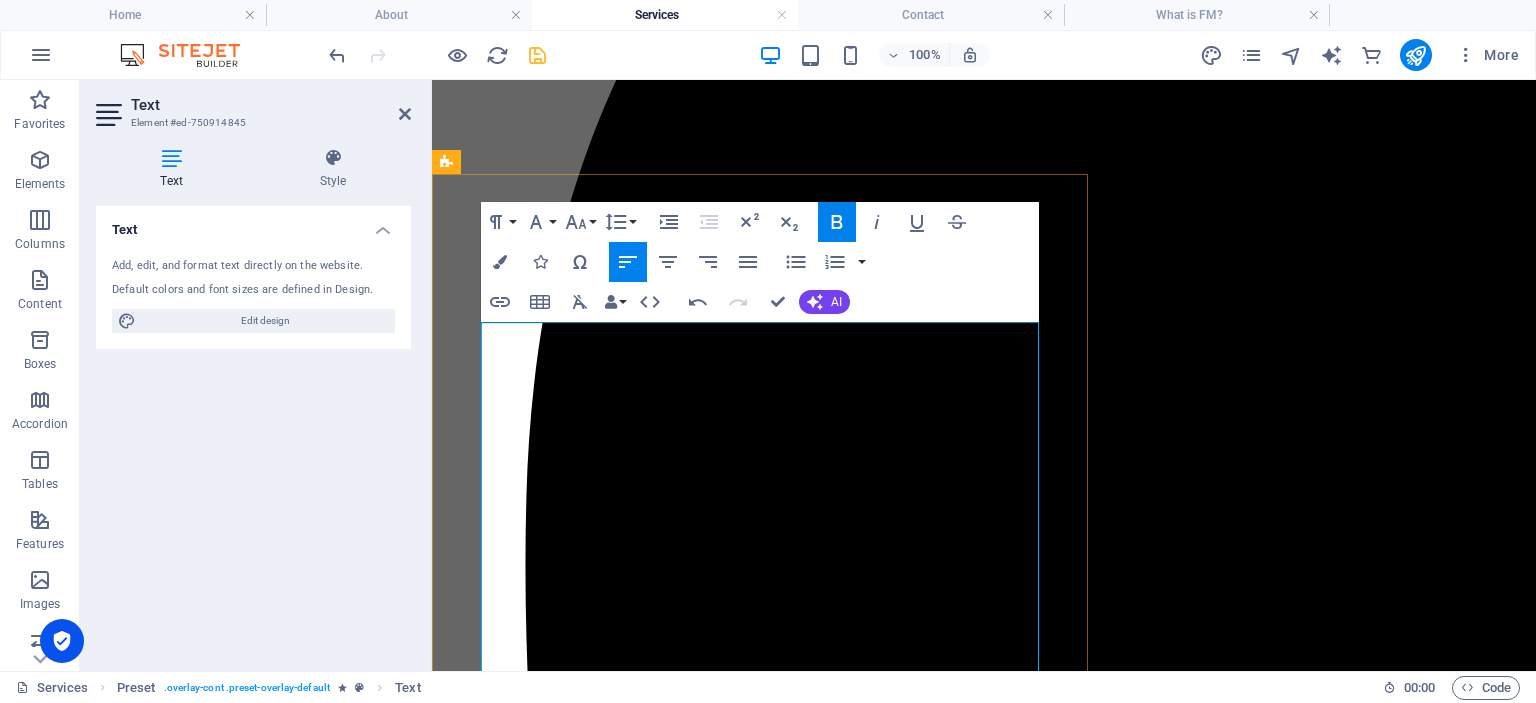 click on "Process Optimization in Facility Management" at bounding box center [656, 9633] 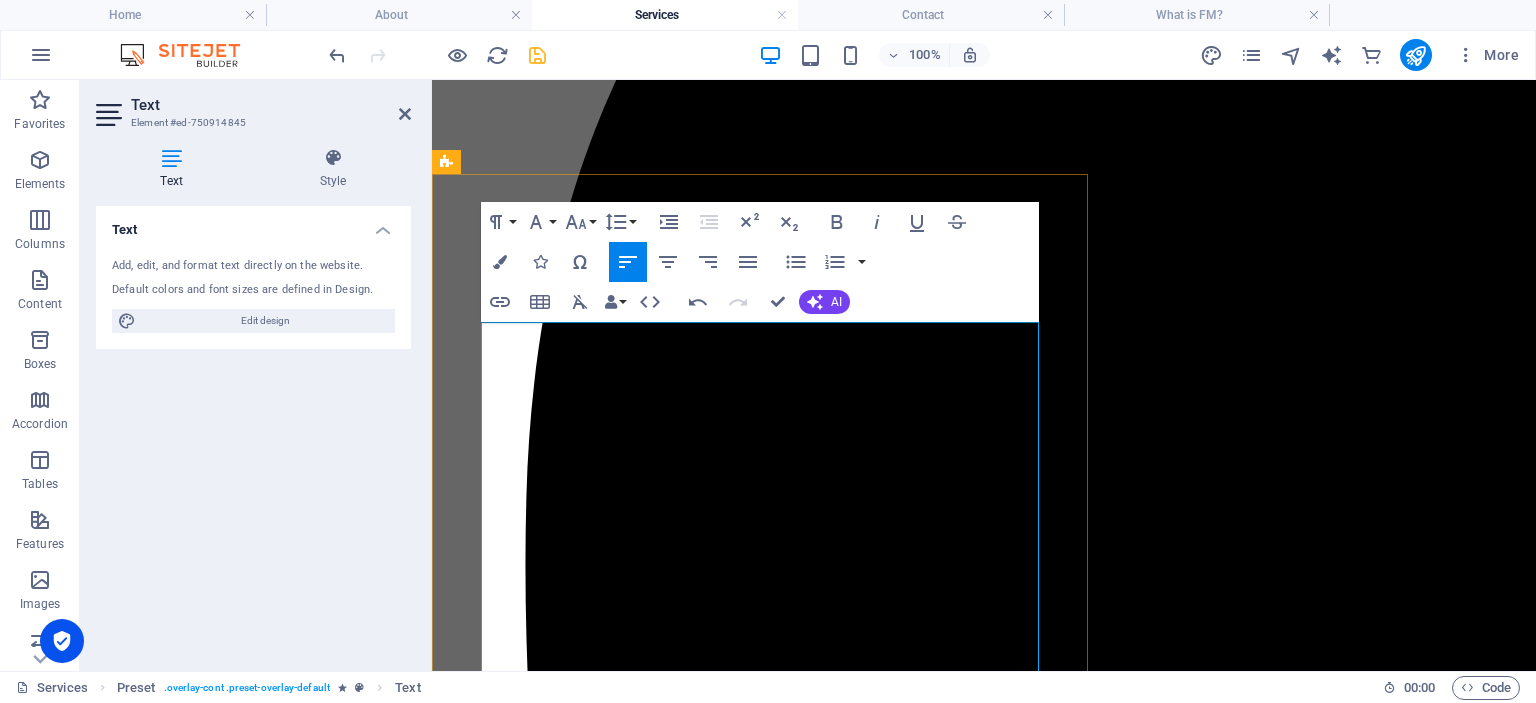 click on "Communication Management as a Cross-Functional Tool" at bounding box center [695, 9701] 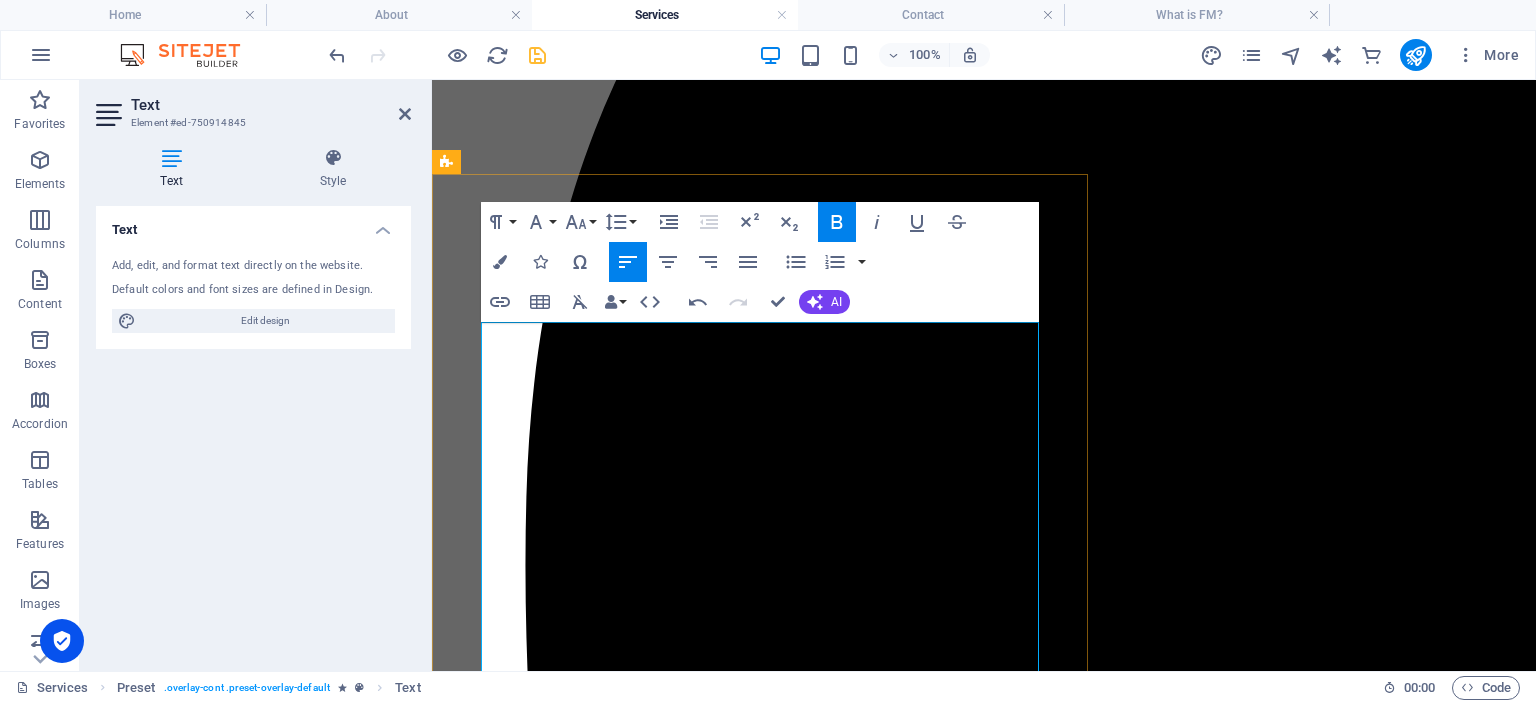 click on "We structure transparent communication channels between management entities, service providers, owners, and residents—essential for accountability, conflict reduction, and smooth coordination." at bounding box center (1026, 9745) 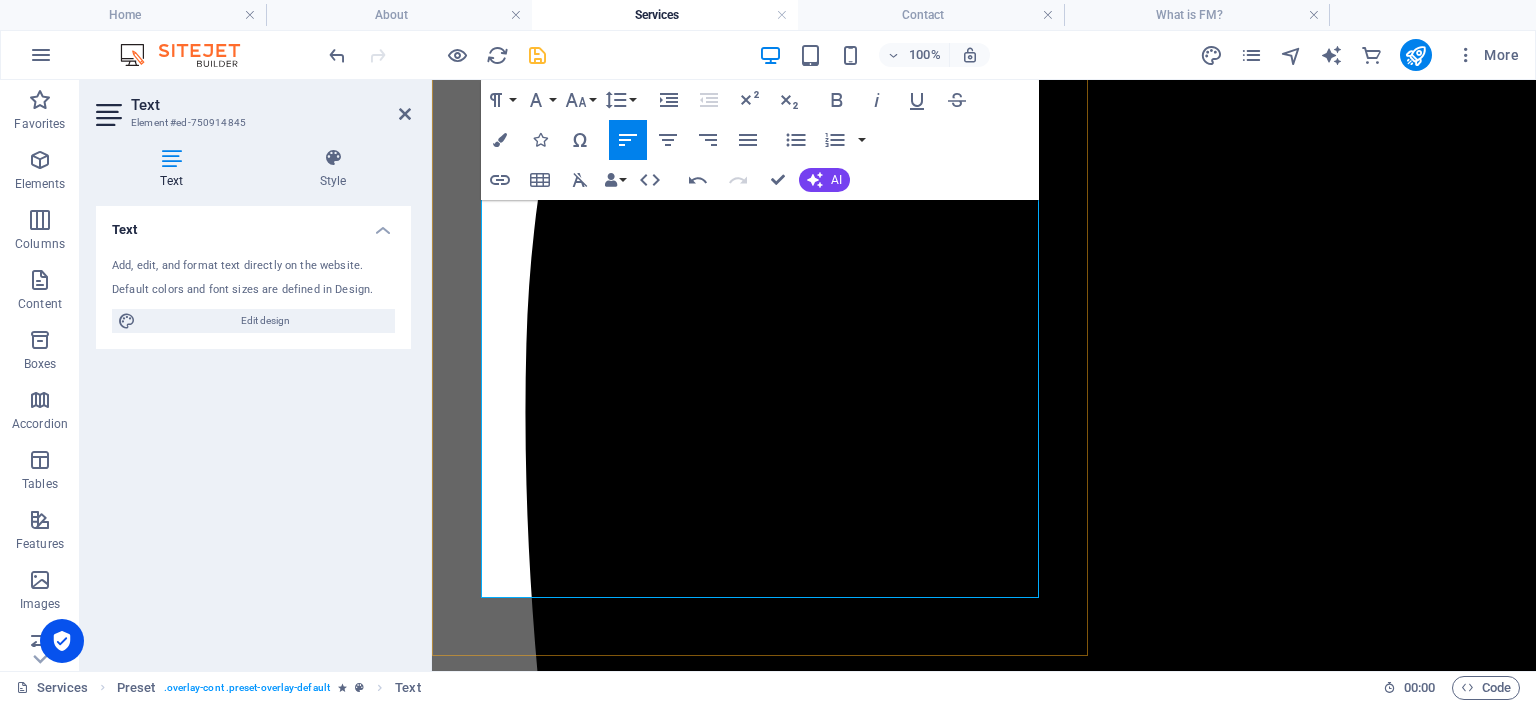 scroll, scrollTop: 2956, scrollLeft: 0, axis: vertical 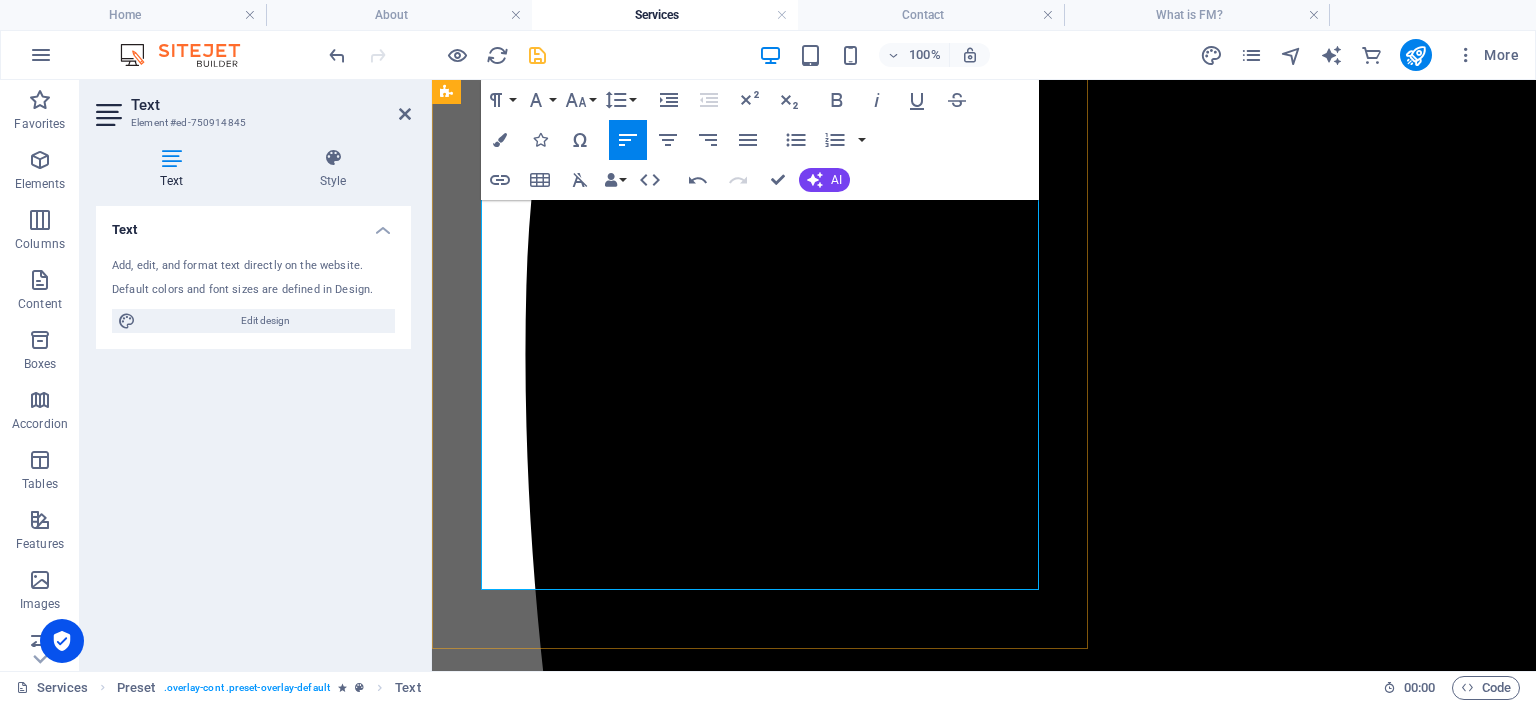 click on "Performance Monitoring and Continuous Improvement" at bounding box center [688, 9576] 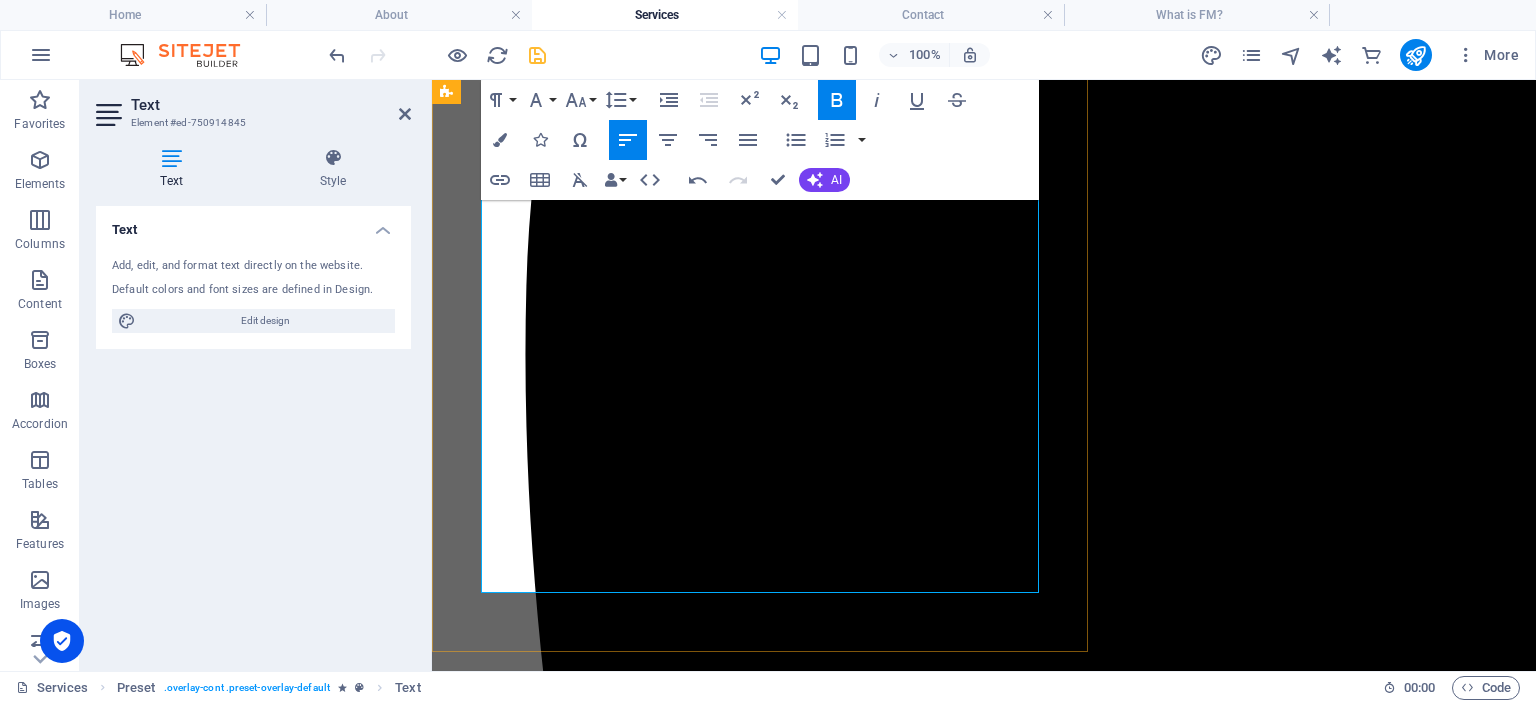 click on "We establish measurable KPIs and monitoring tools that support regular performance evaluations, early identification of service gaps, and continuous quality improvements." at bounding box center [1026, 9620] 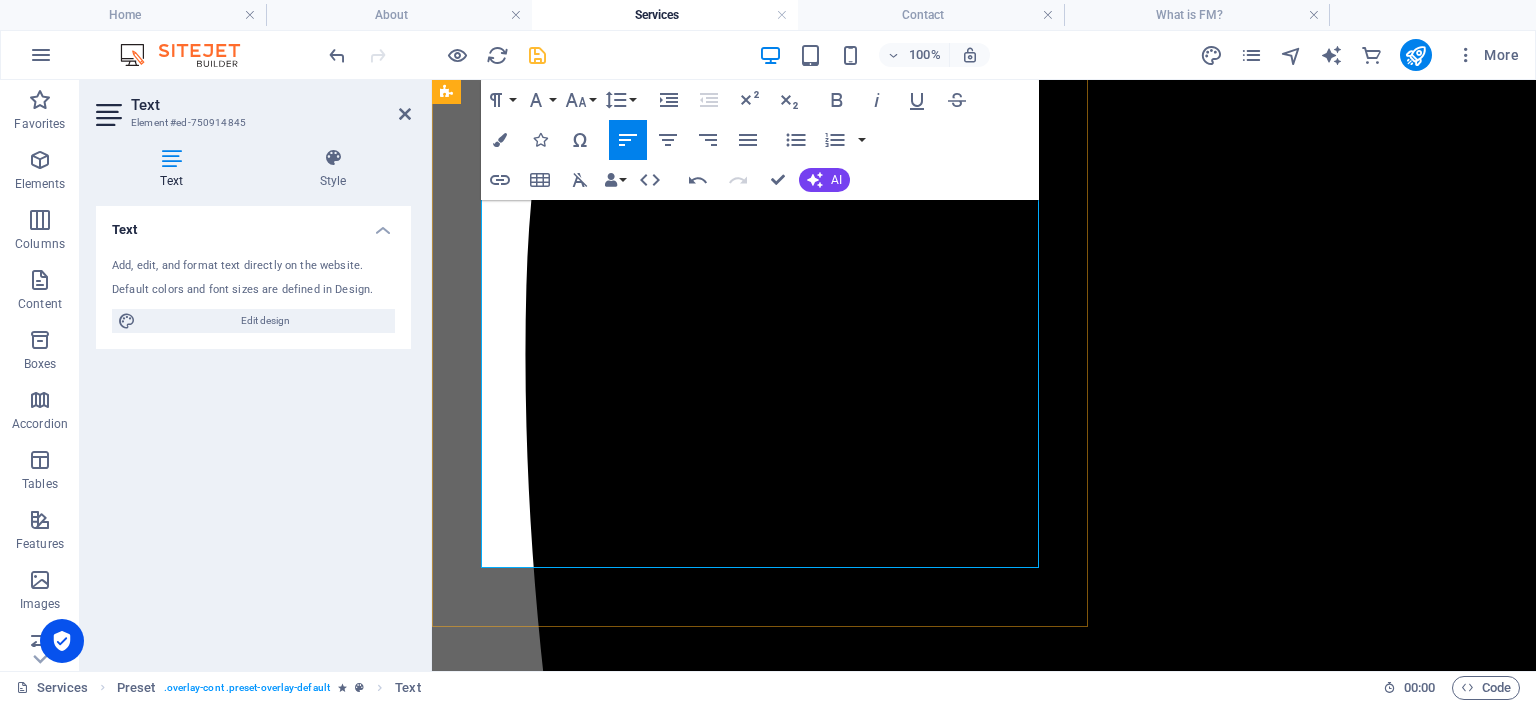 click on "Building Audit and FM Documentation" at bounding box center [633, 9644] 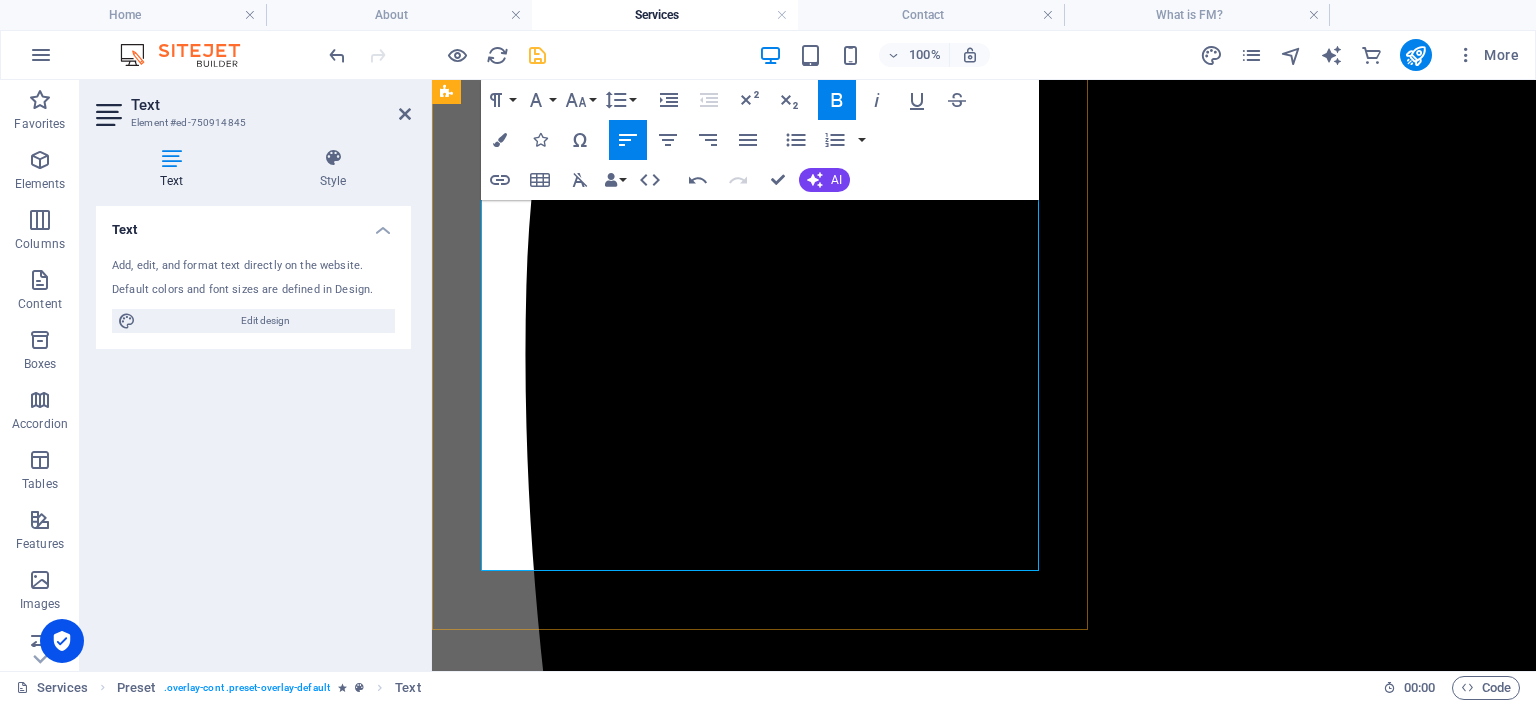 click on "We conduct comprehensive building audits to catalogue technical building systems and assess their current condition." at bounding box center (1026, 9679) 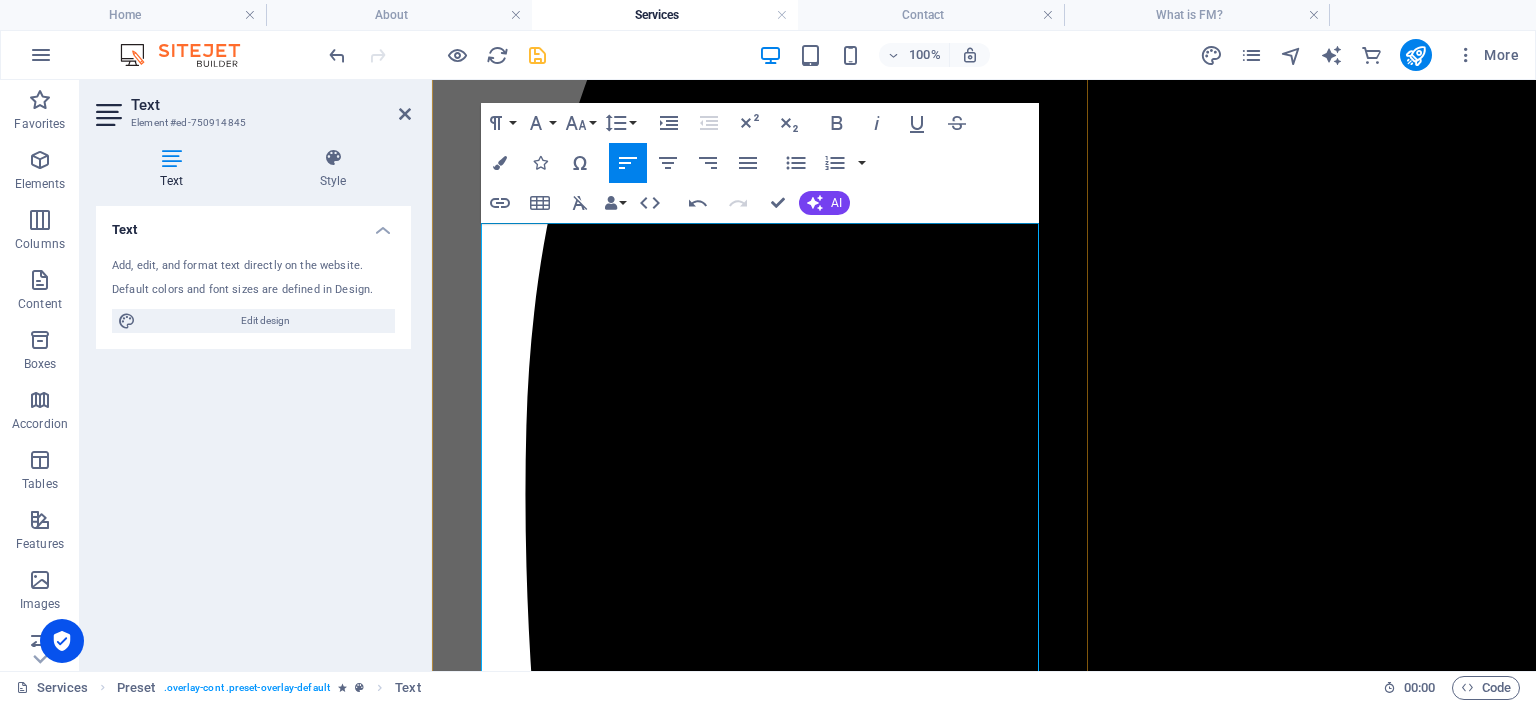 scroll, scrollTop: 2851, scrollLeft: 0, axis: vertical 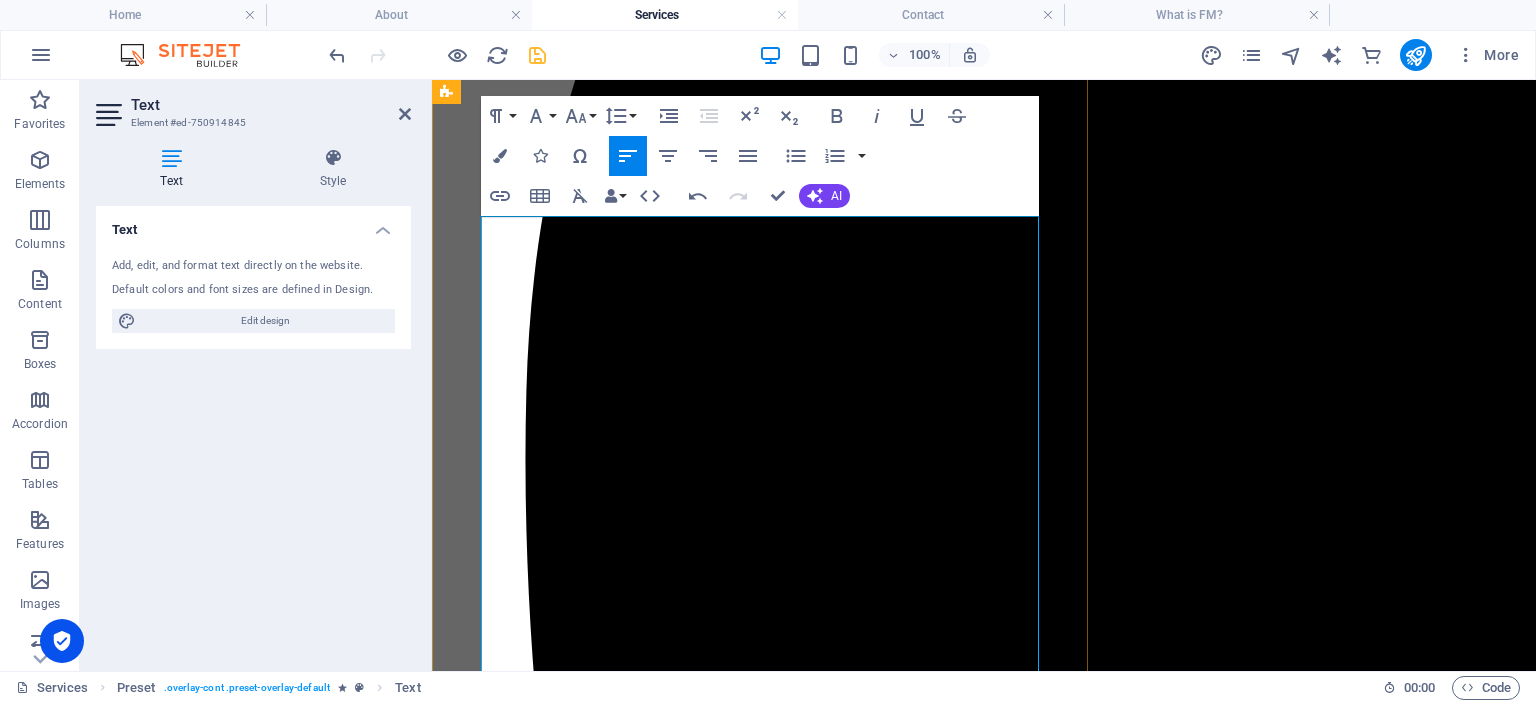 drag, startPoint x: 483, startPoint y: 280, endPoint x: 583, endPoint y: 347, distance: 120.37026 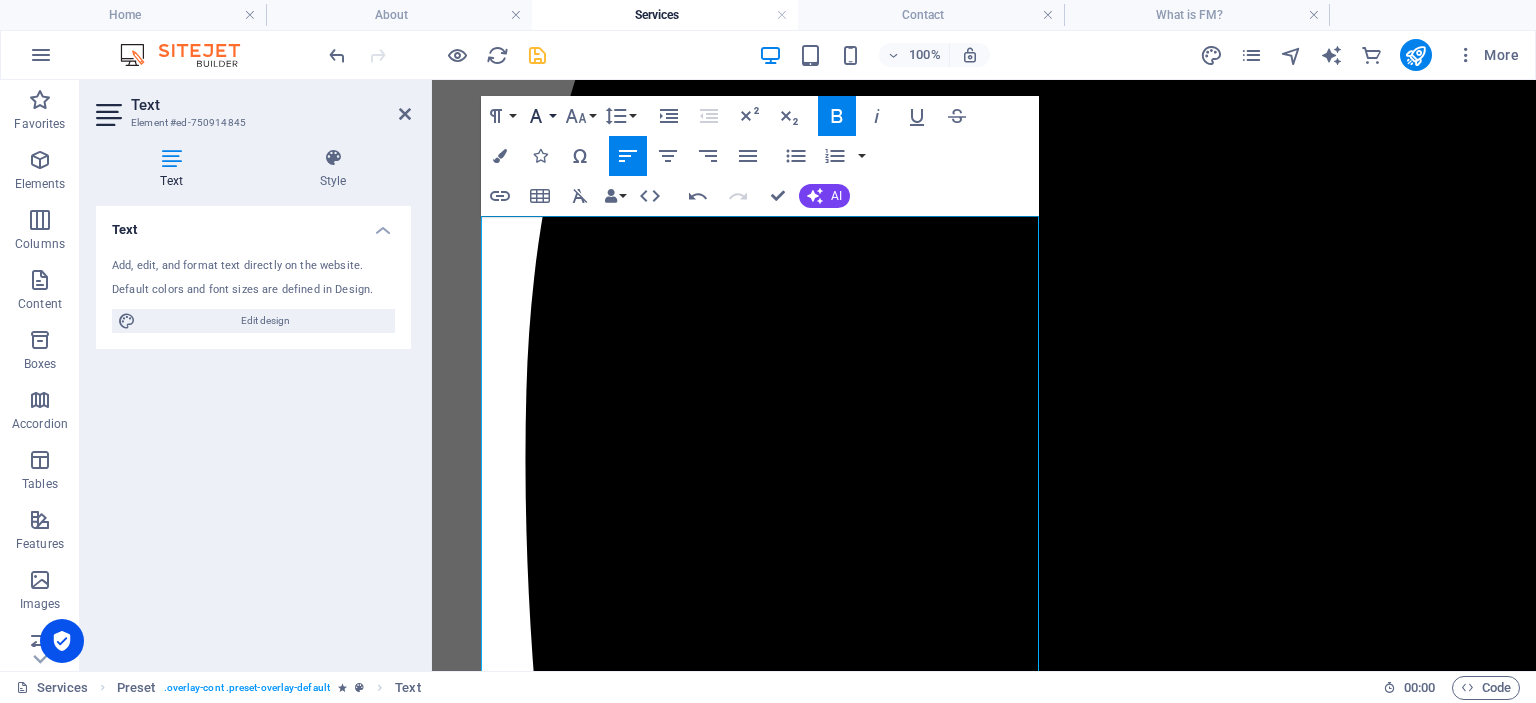 click on "Font Family" at bounding box center (540, 116) 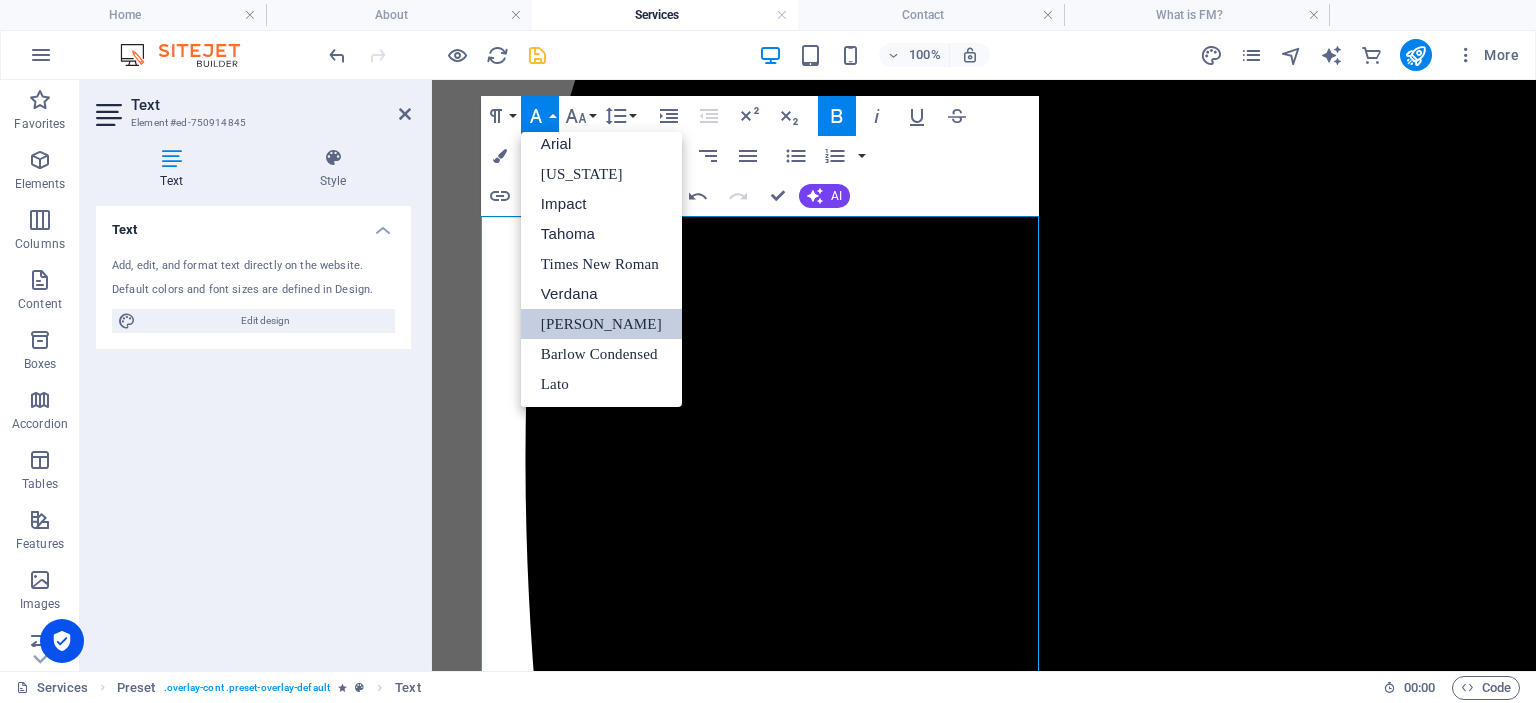 scroll, scrollTop: 11, scrollLeft: 0, axis: vertical 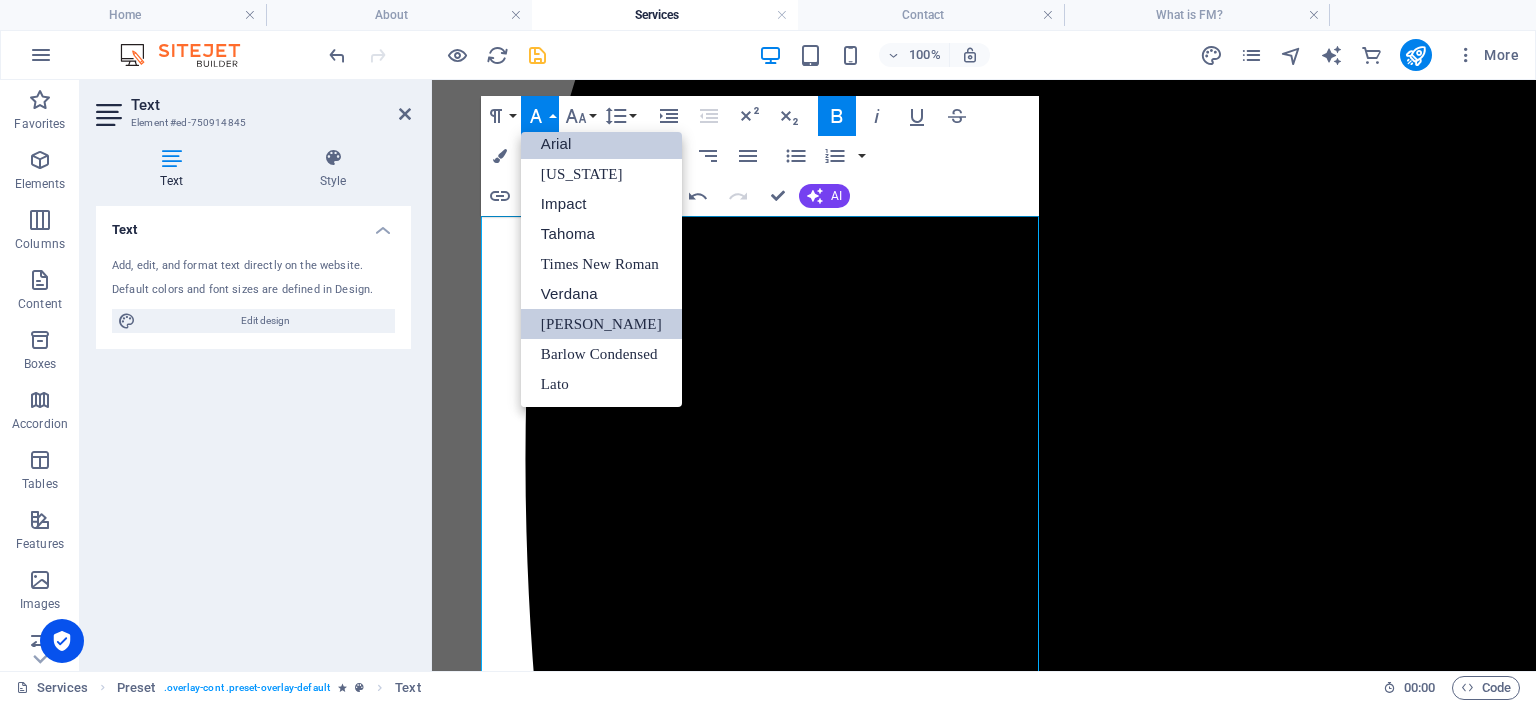 click on "Arial" at bounding box center [601, 144] 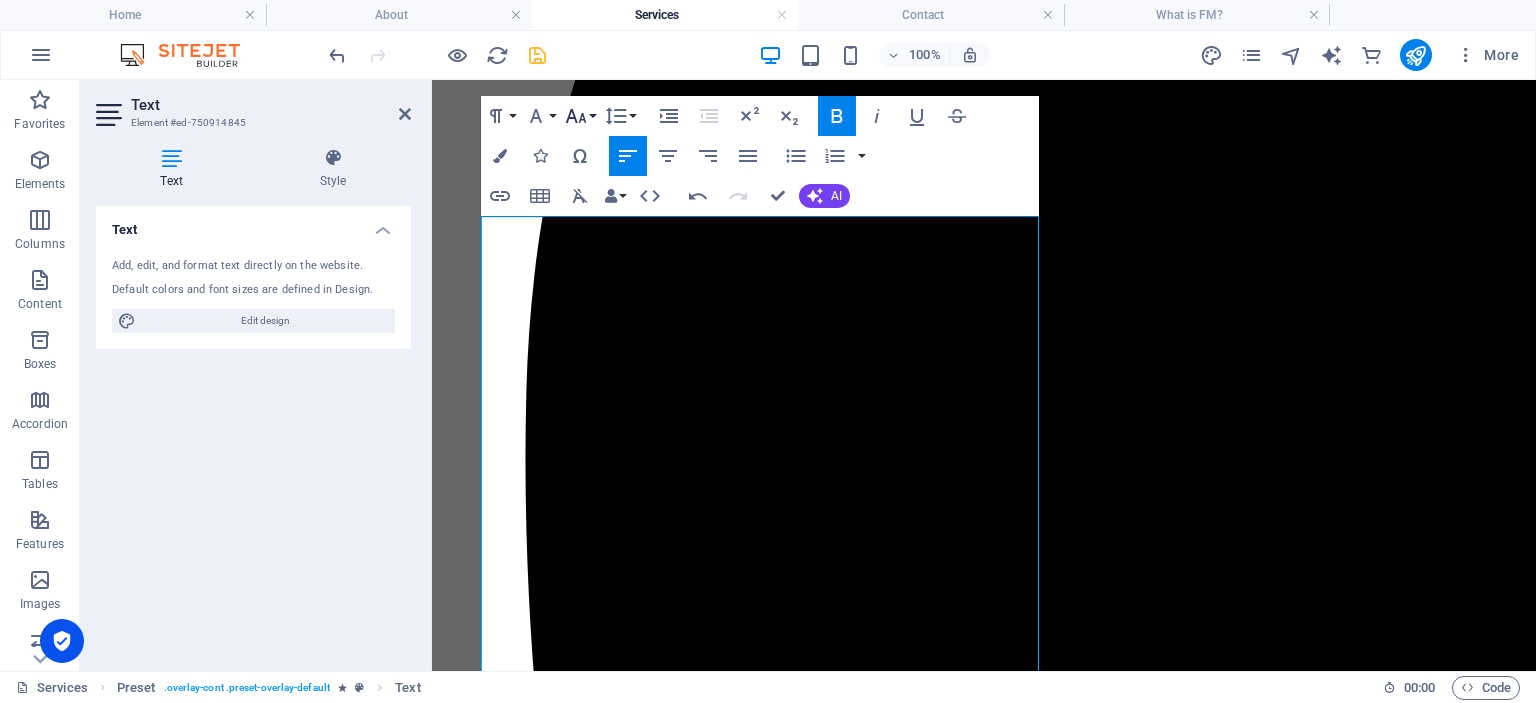 click on "Font Size" at bounding box center (580, 116) 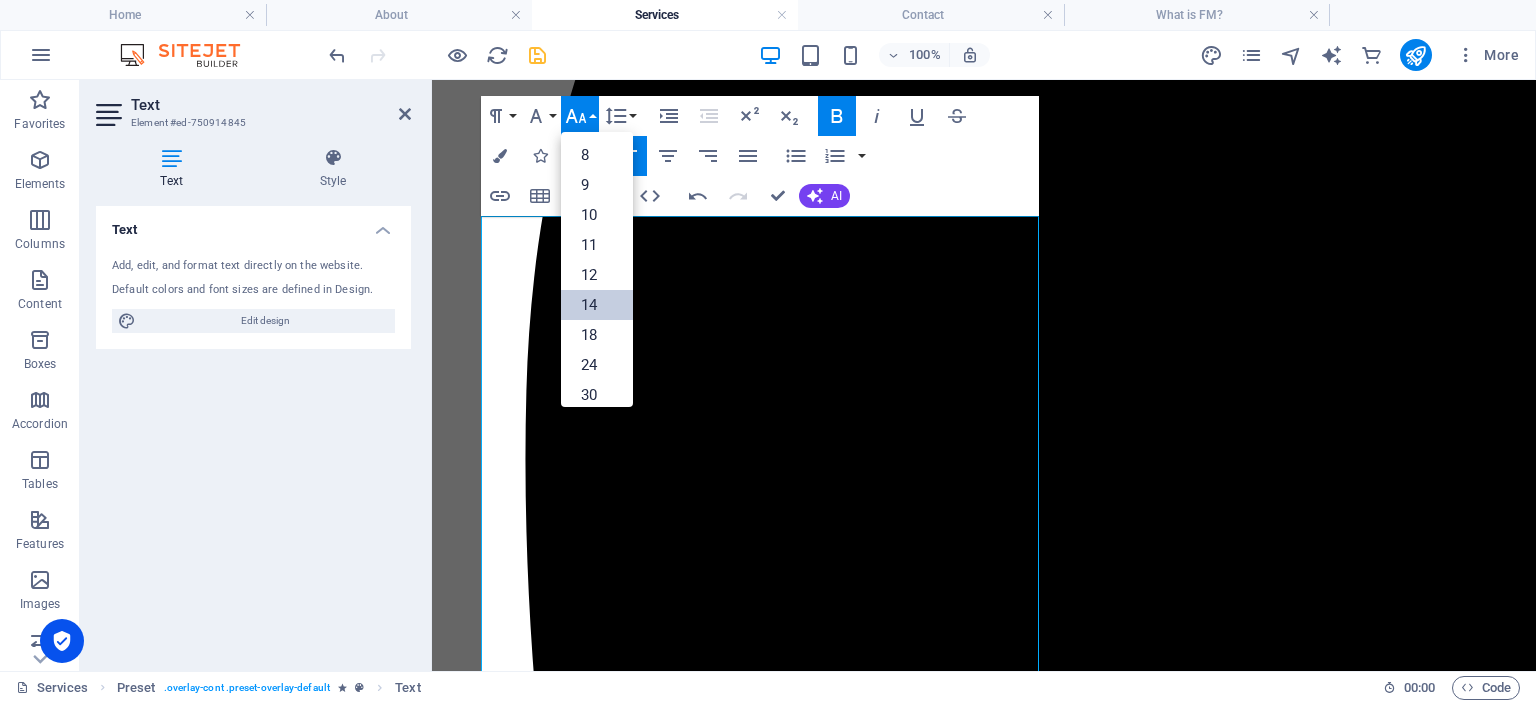 click on "14" at bounding box center (597, 305) 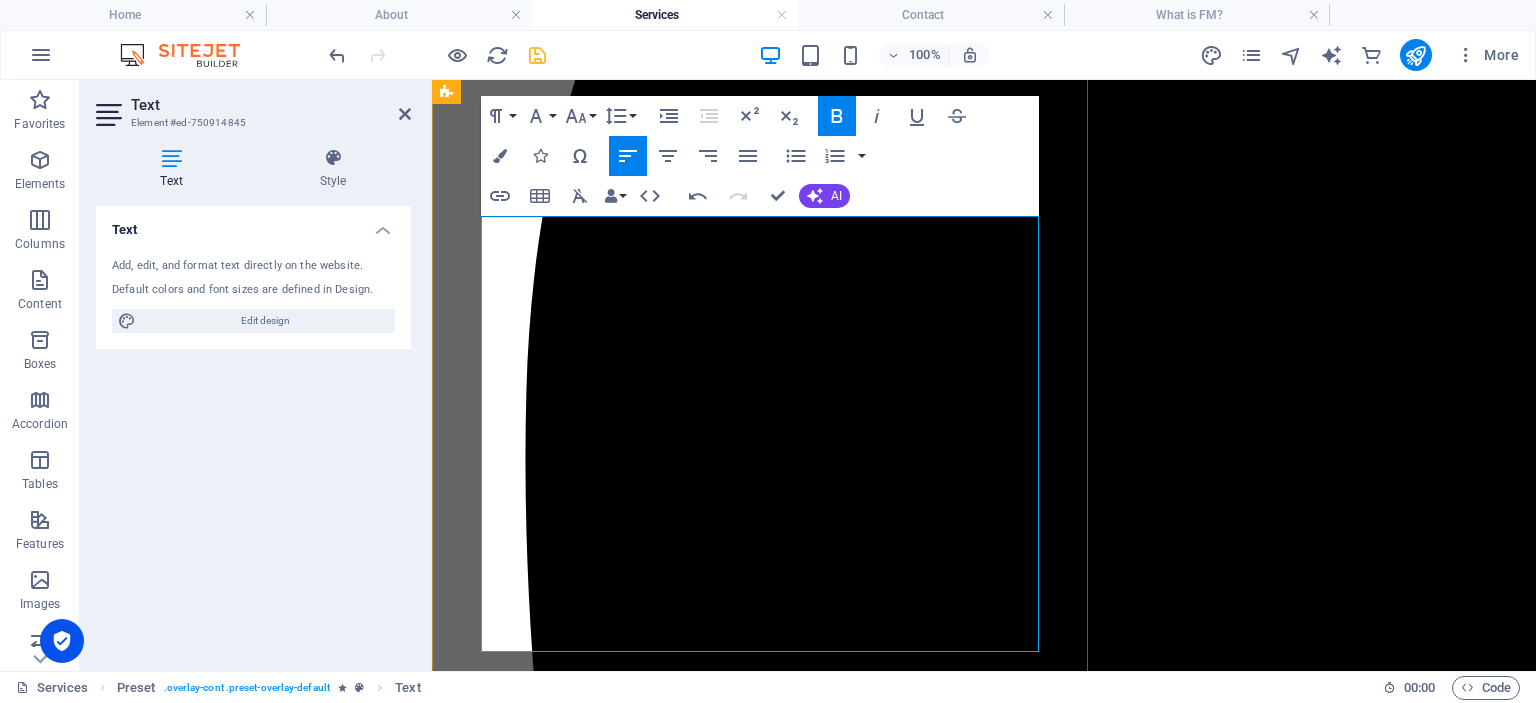 drag, startPoint x: 719, startPoint y: 377, endPoint x: 482, endPoint y: 379, distance: 237.00844 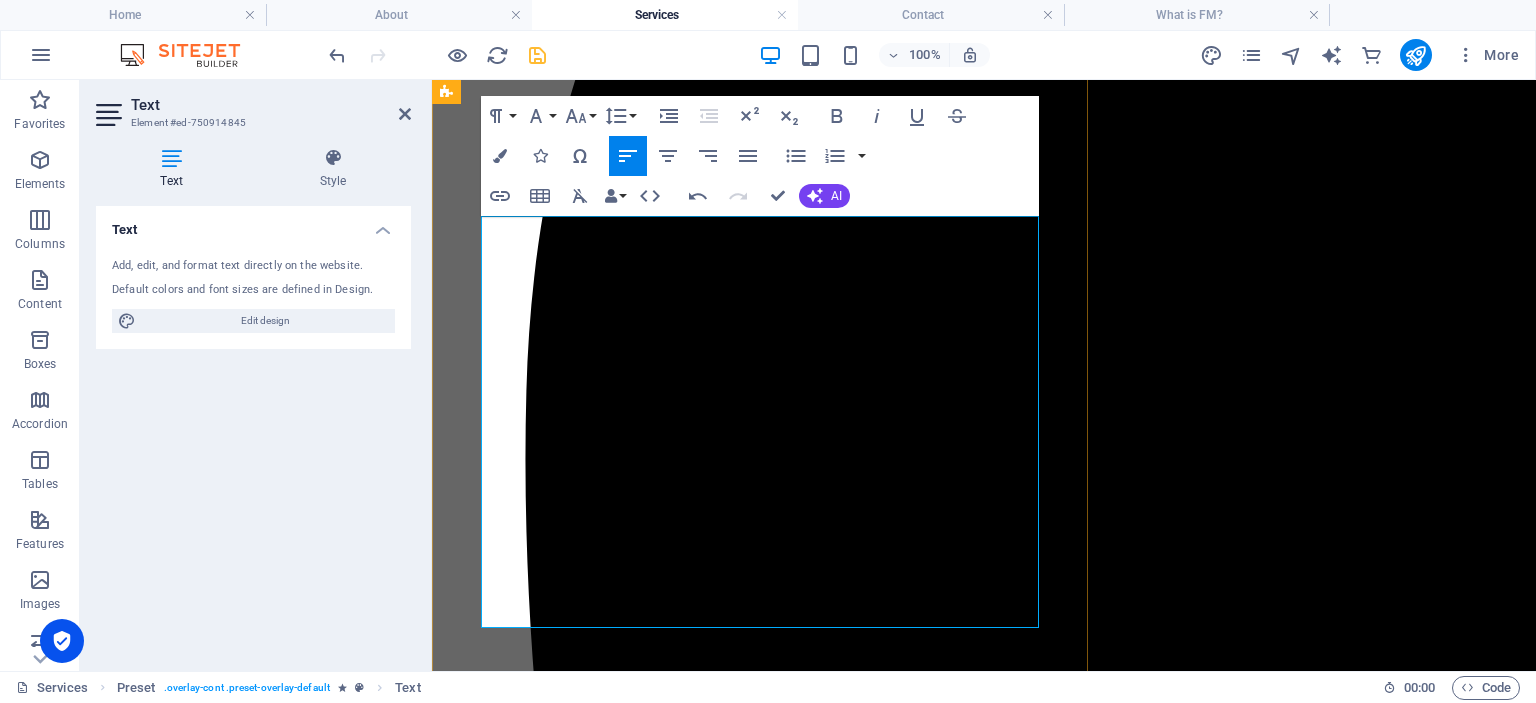 click on "streamline and improve facility operations to support efficiency, cost control, and goal-oriented service delivery." at bounding box center (1111, 9528) 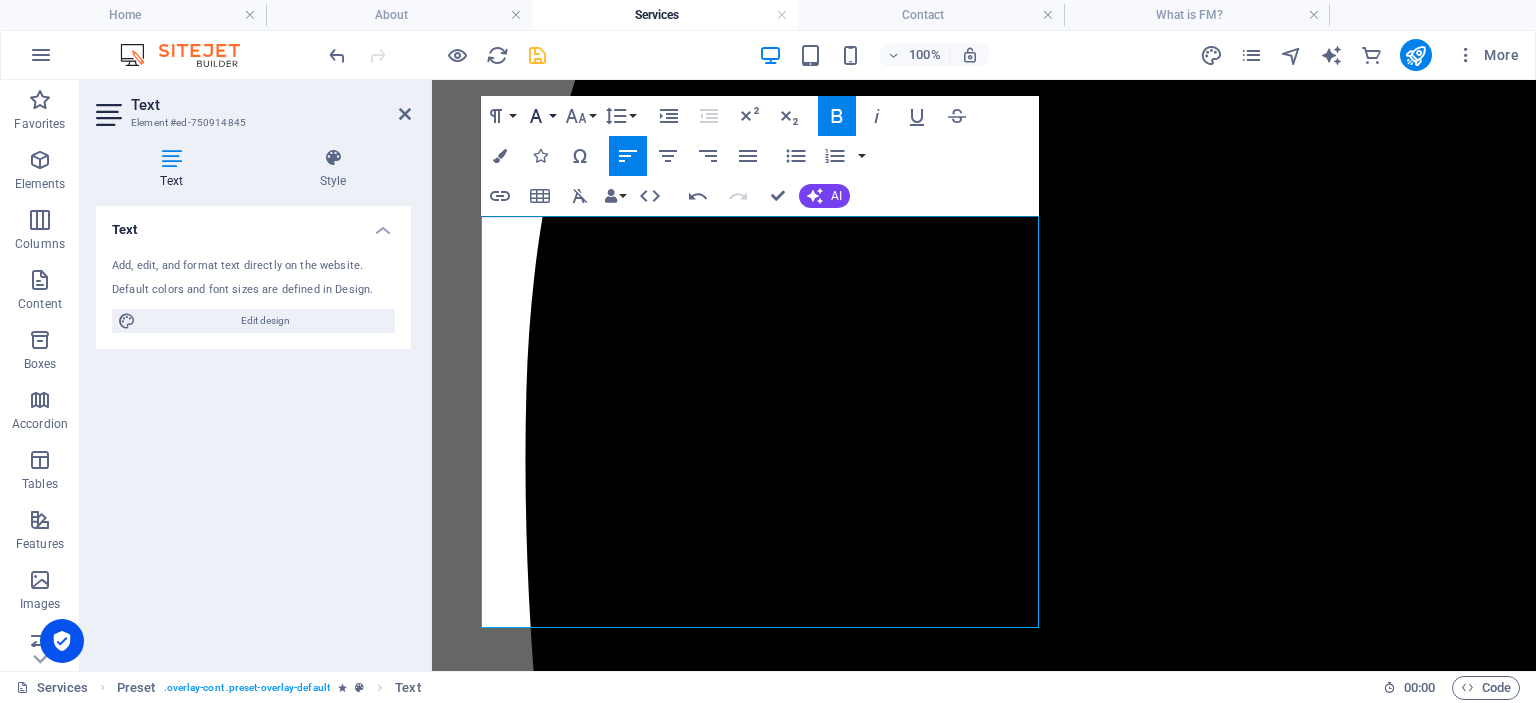 click on "Font Family" at bounding box center [540, 116] 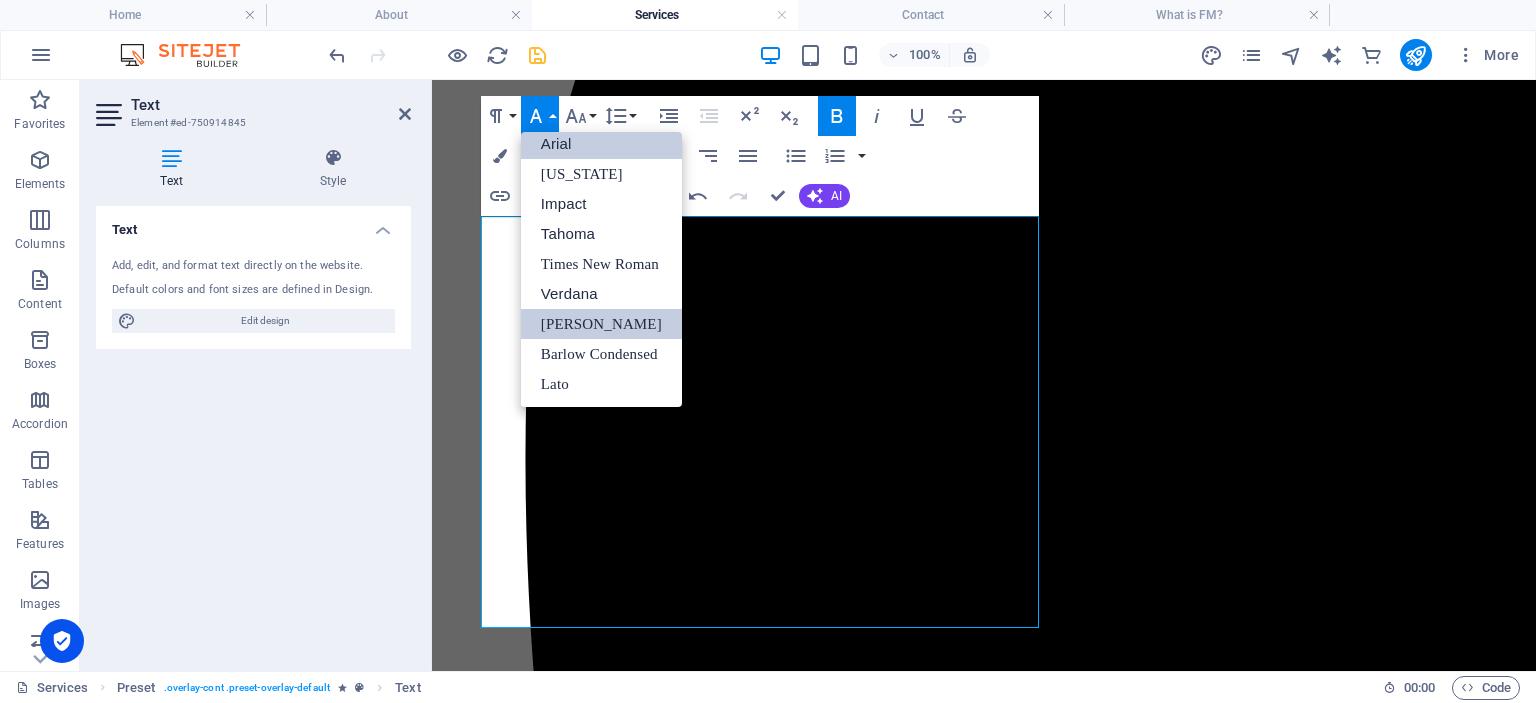scroll, scrollTop: 11, scrollLeft: 0, axis: vertical 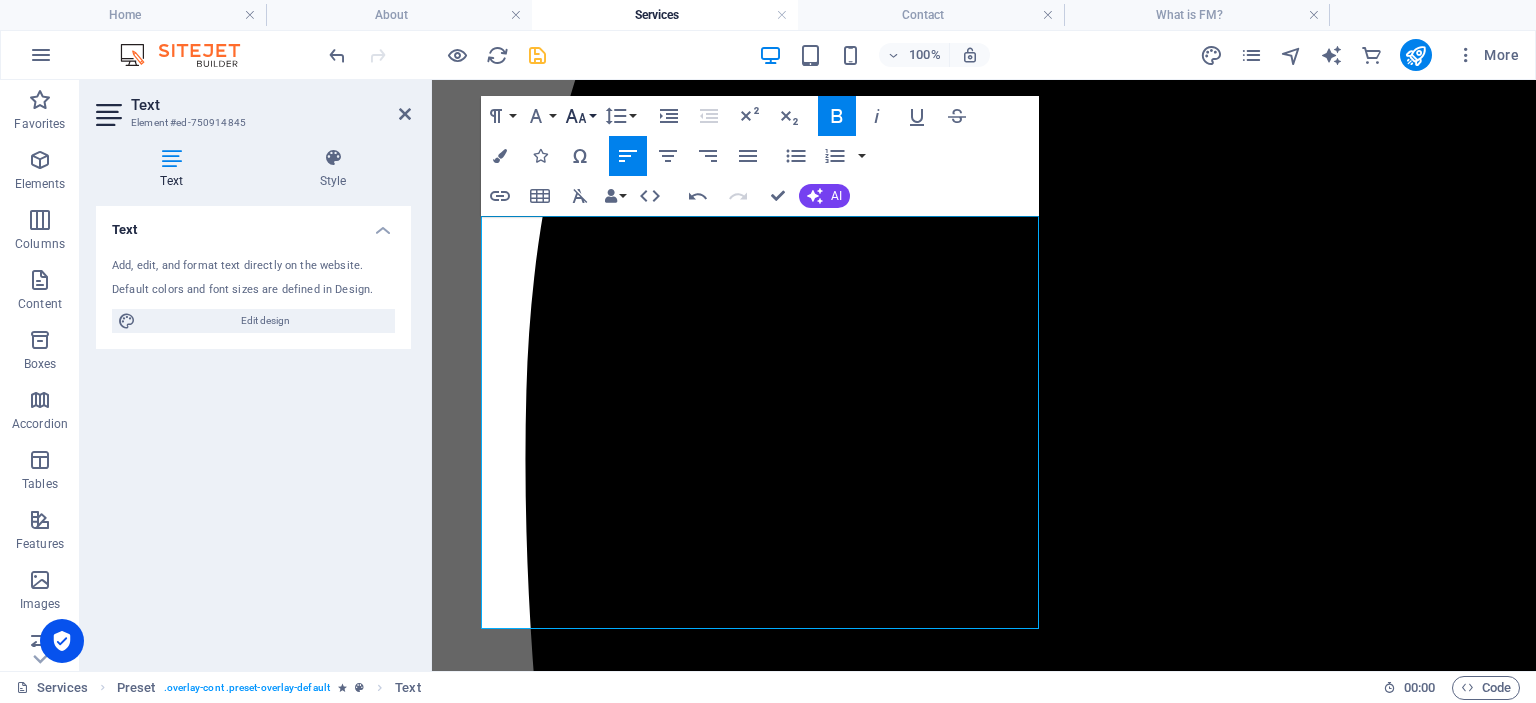 click on "Font Size" at bounding box center [580, 116] 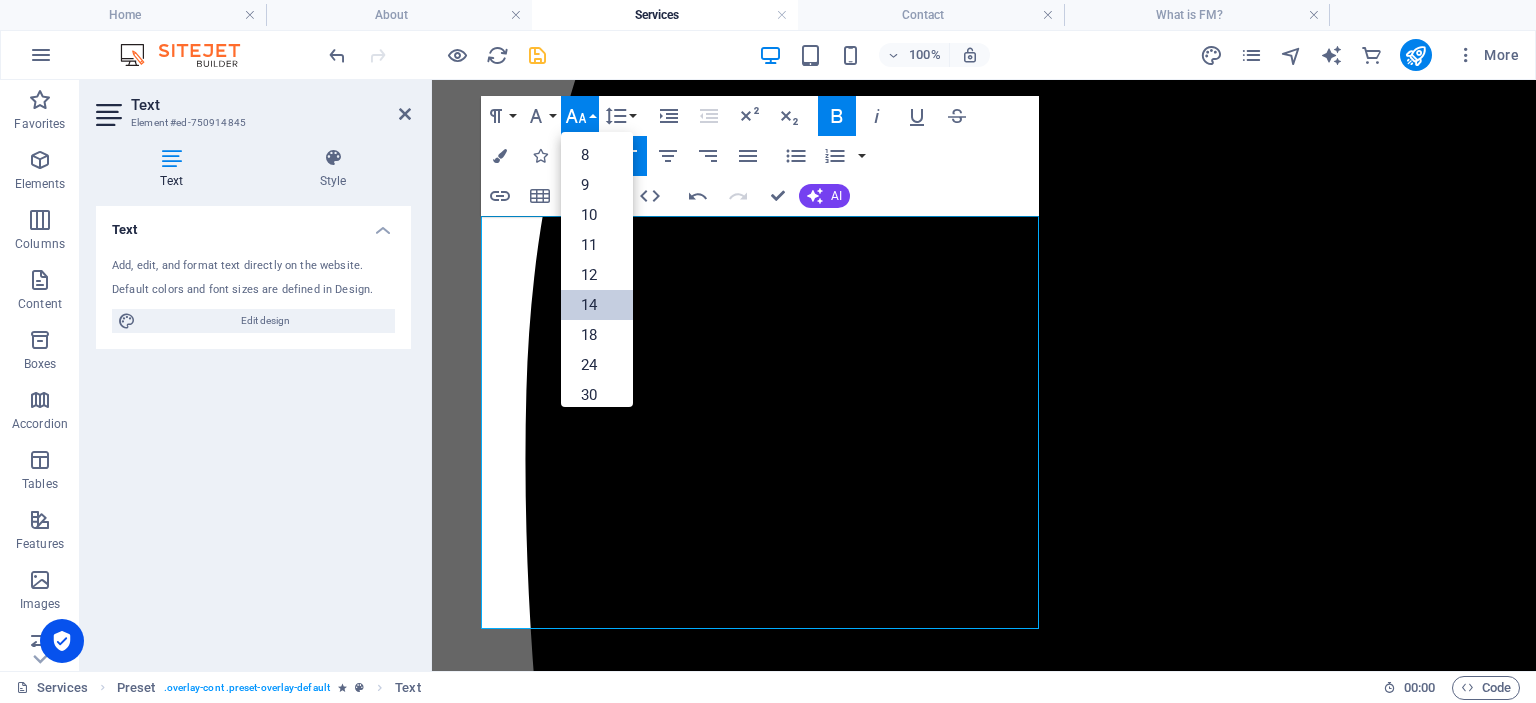 click on "14" at bounding box center (597, 305) 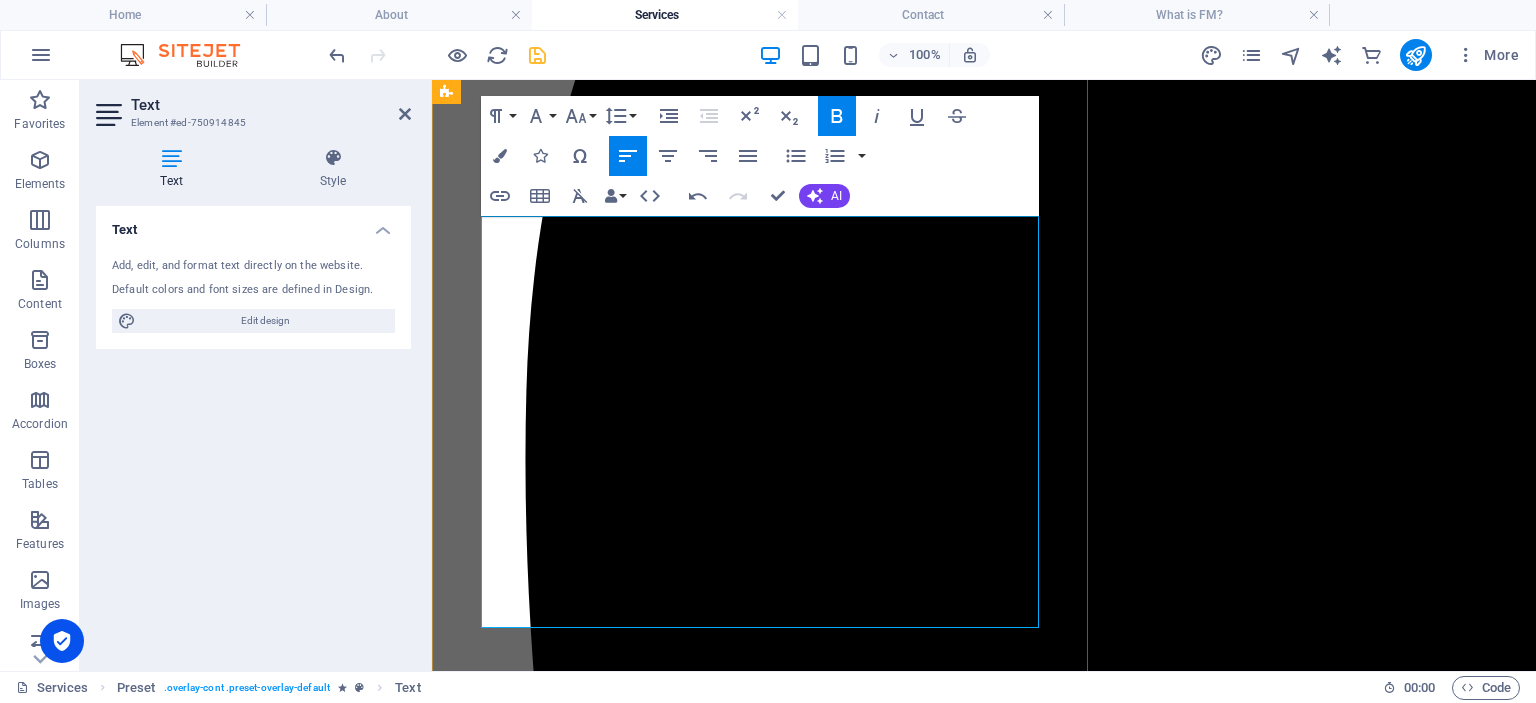 drag, startPoint x: 482, startPoint y: 276, endPoint x: 980, endPoint y: 386, distance: 510.00394 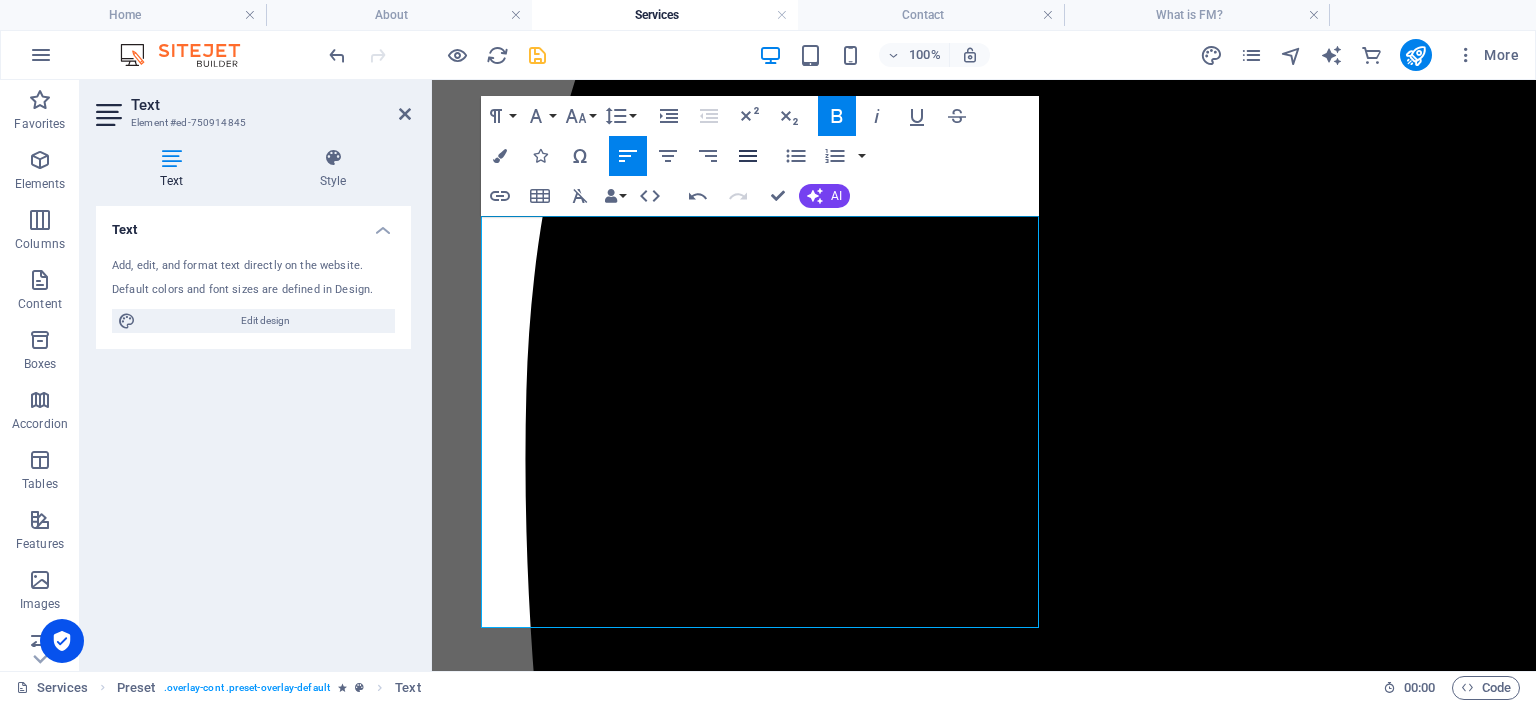 click 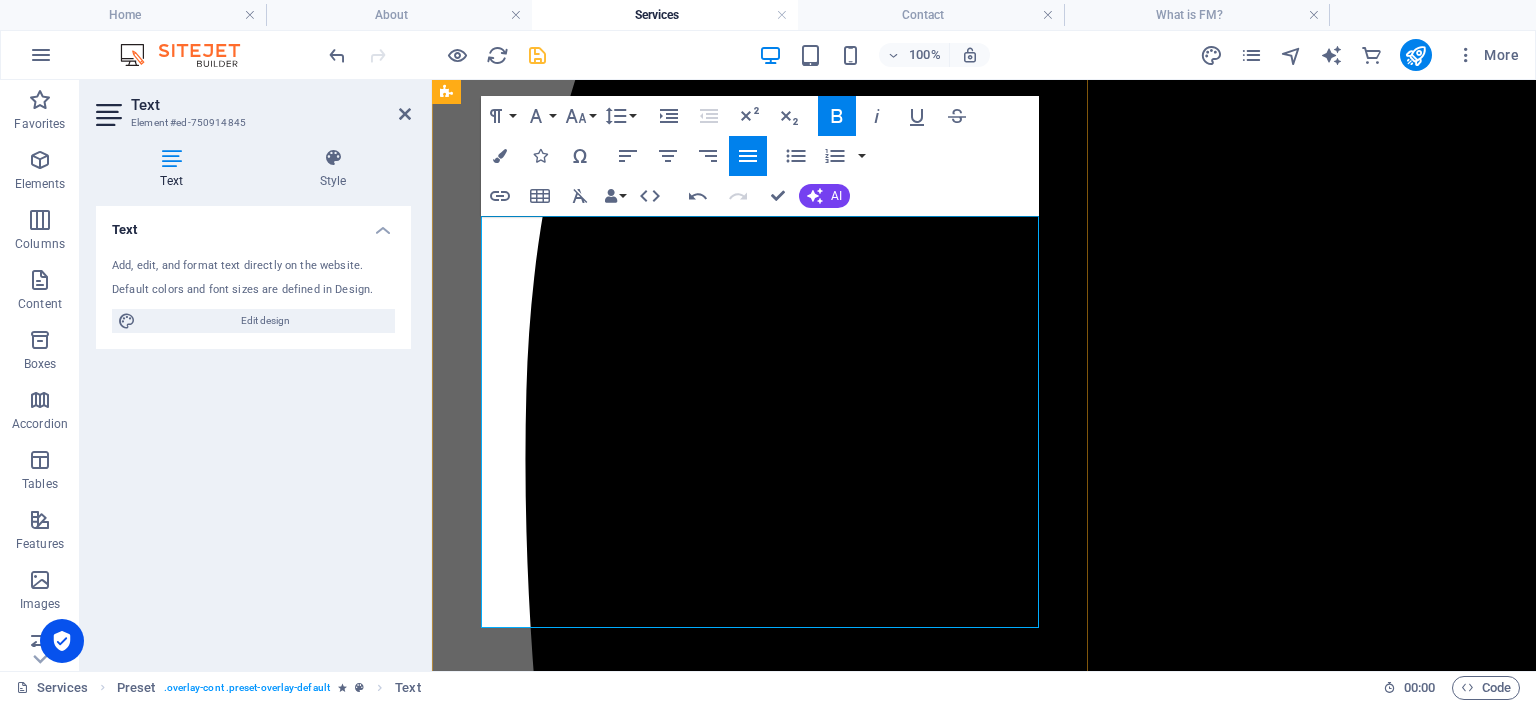 click on "Strategy and Policy Development  by creating building-wide strategies and internal policies in alignment with the expectations of owners, committees, and relevant stakeholders—ensuring long-term operational clarity and decision-making transparency." at bounding box center (984, 9485) 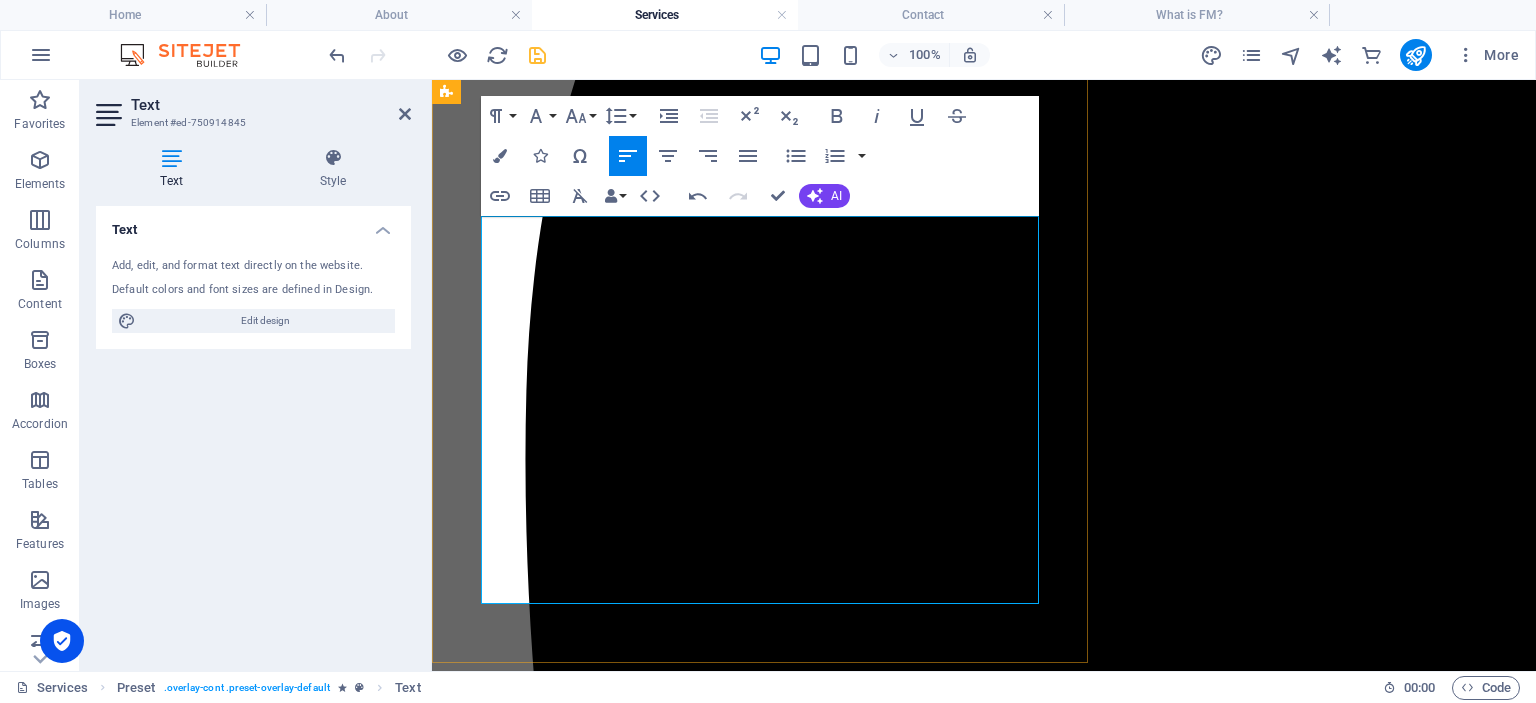 drag, startPoint x: 539, startPoint y: 450, endPoint x: 992, endPoint y: 442, distance: 453.07065 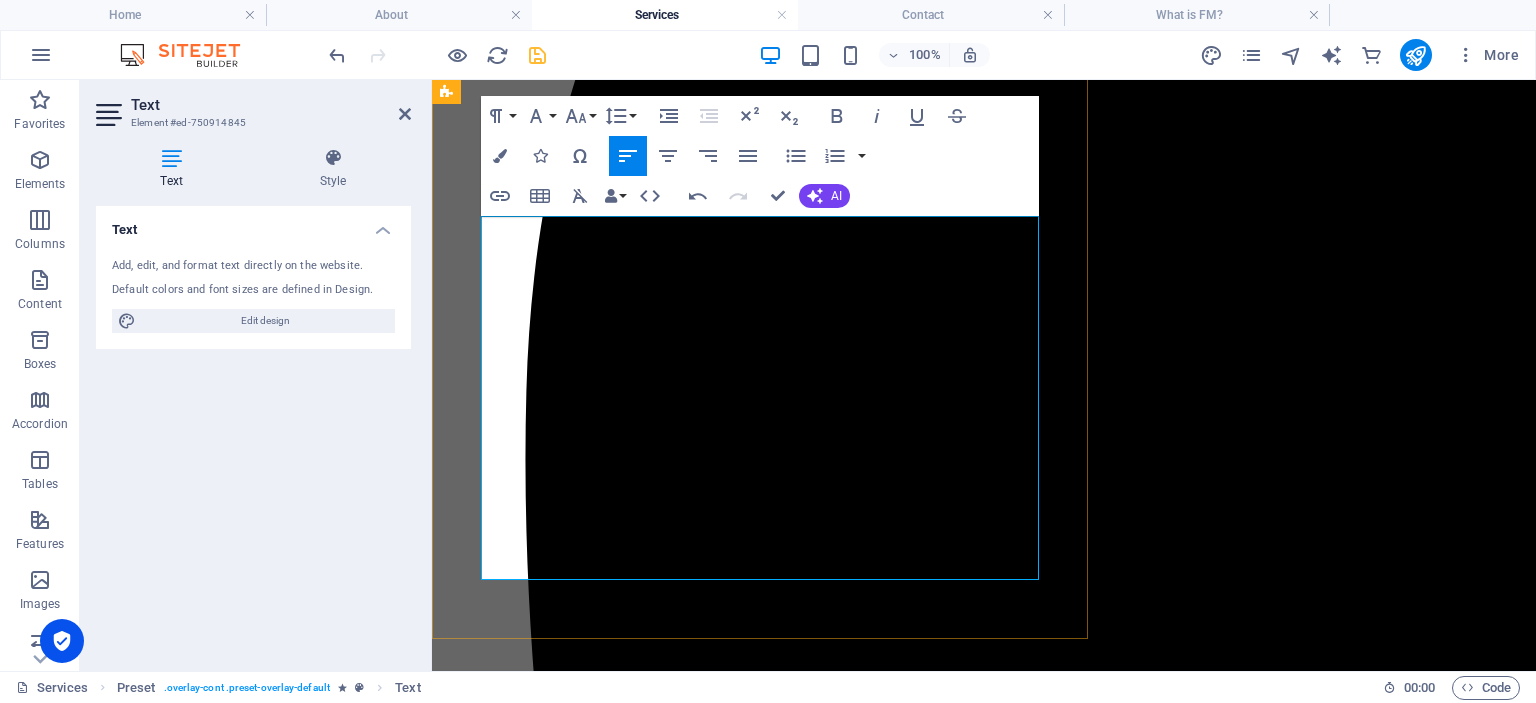 drag, startPoint x: 708, startPoint y: 570, endPoint x: 926, endPoint y: 569, distance: 218.00229 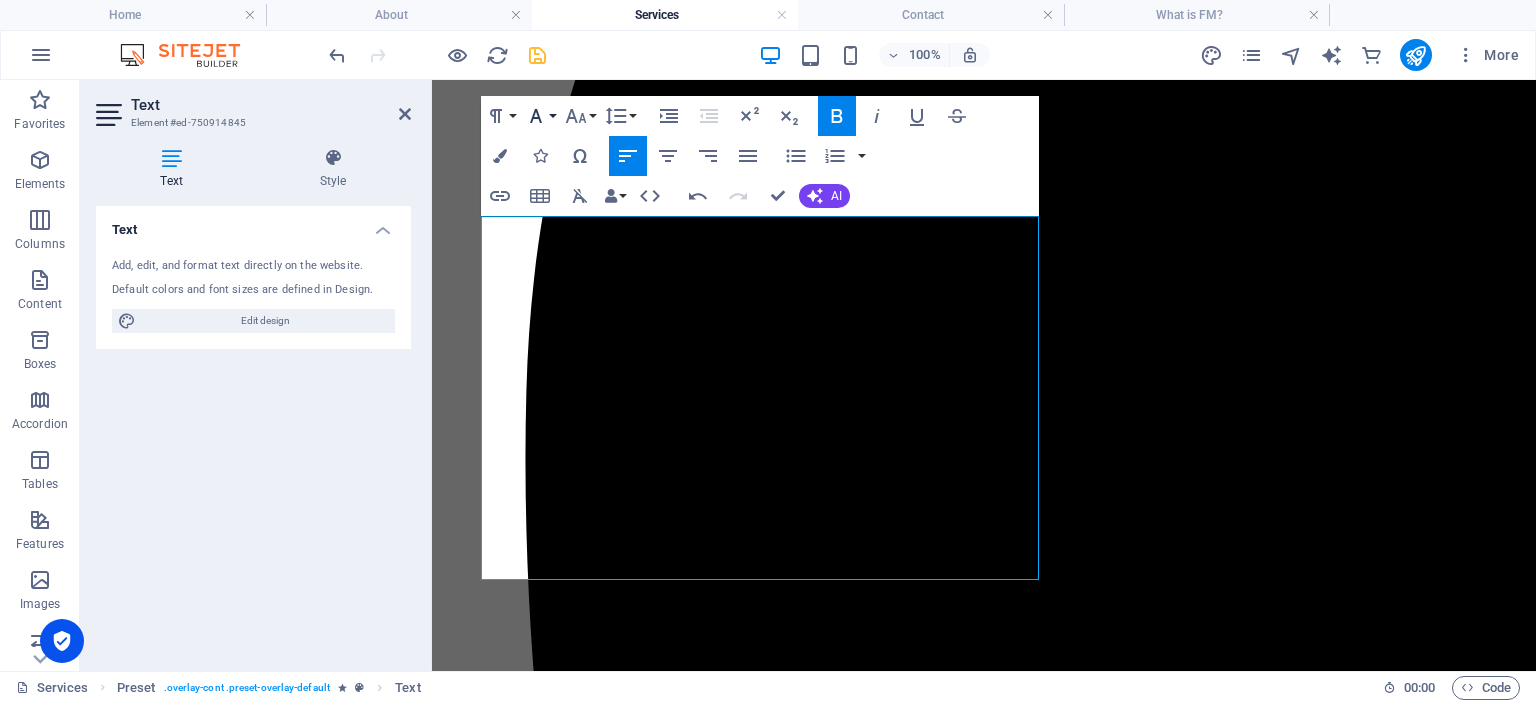 click on "Font Family" at bounding box center [540, 116] 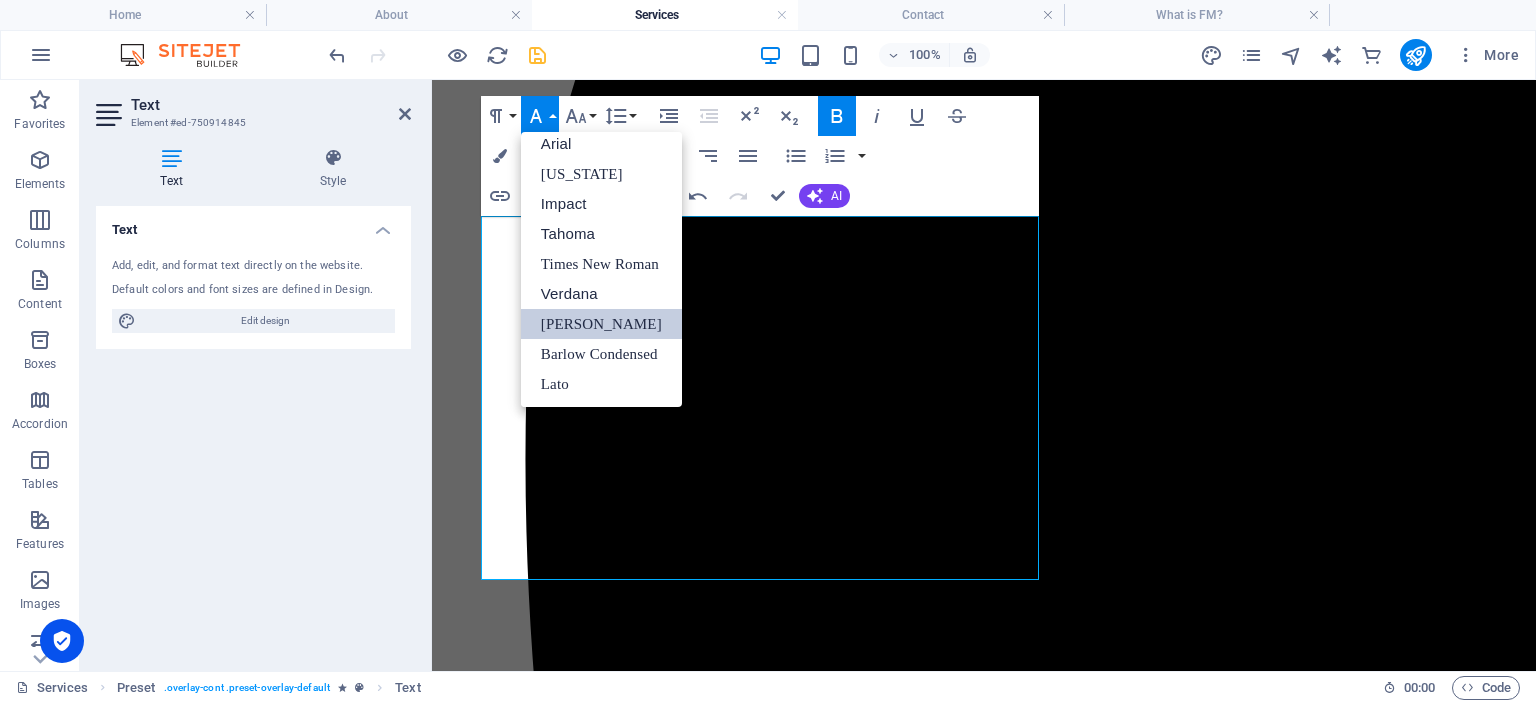 scroll, scrollTop: 11, scrollLeft: 0, axis: vertical 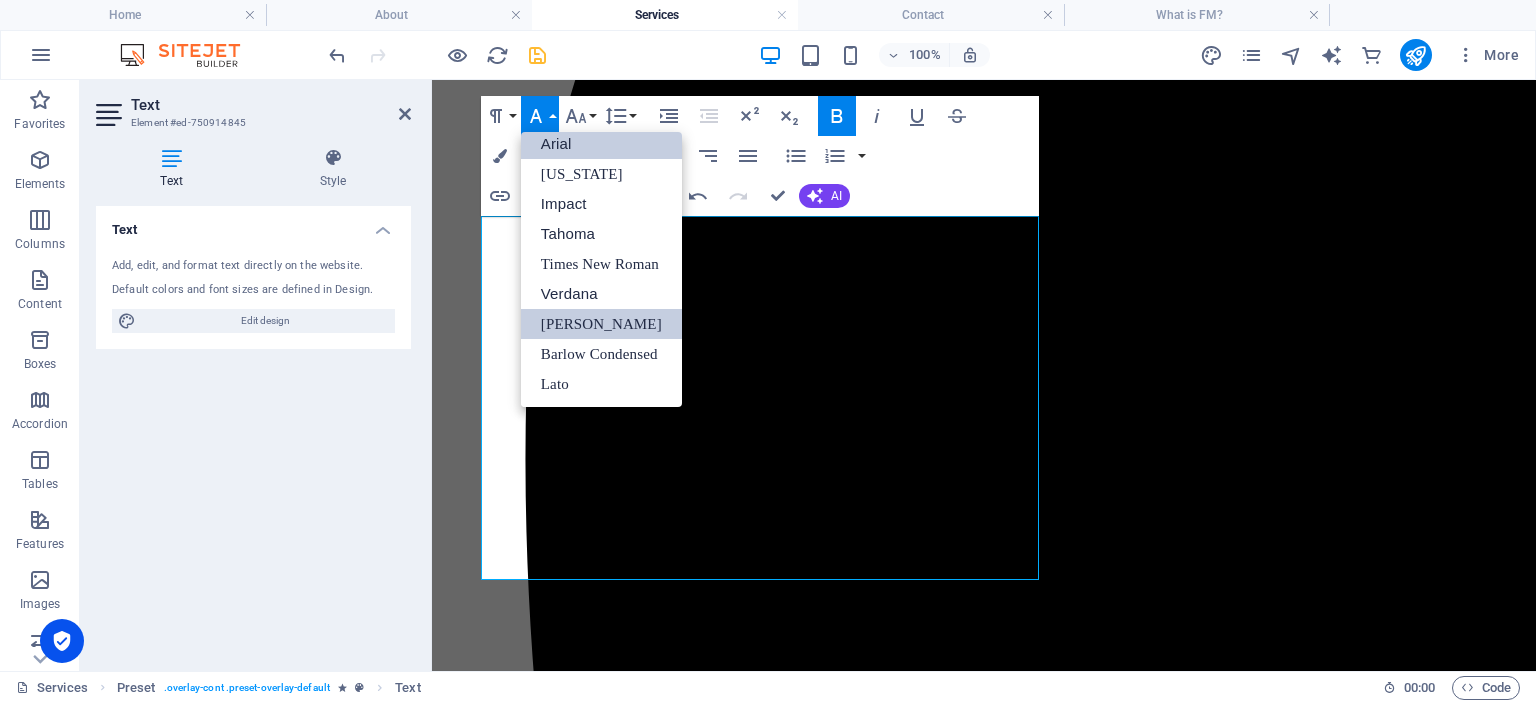 click on "Arial" at bounding box center (601, 144) 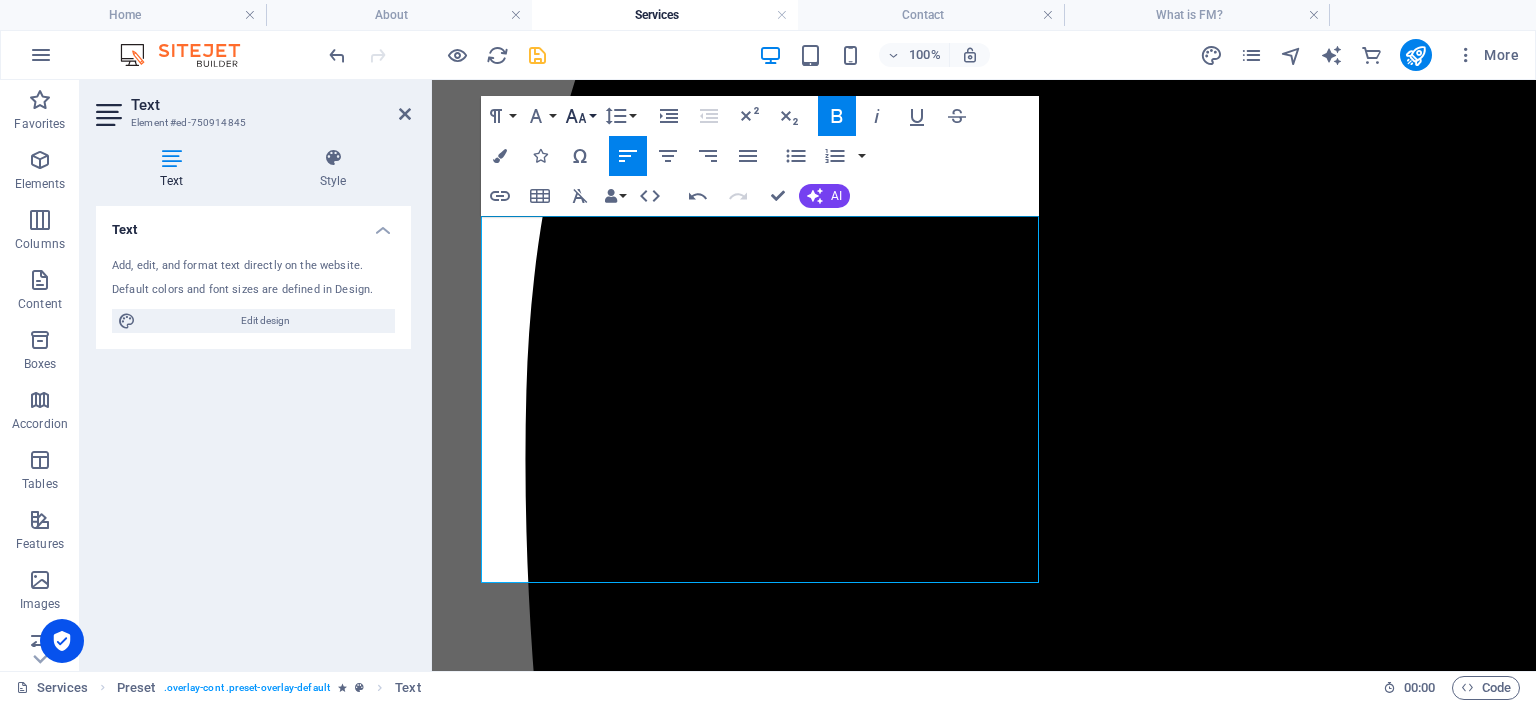 click on "Font Size" at bounding box center (580, 116) 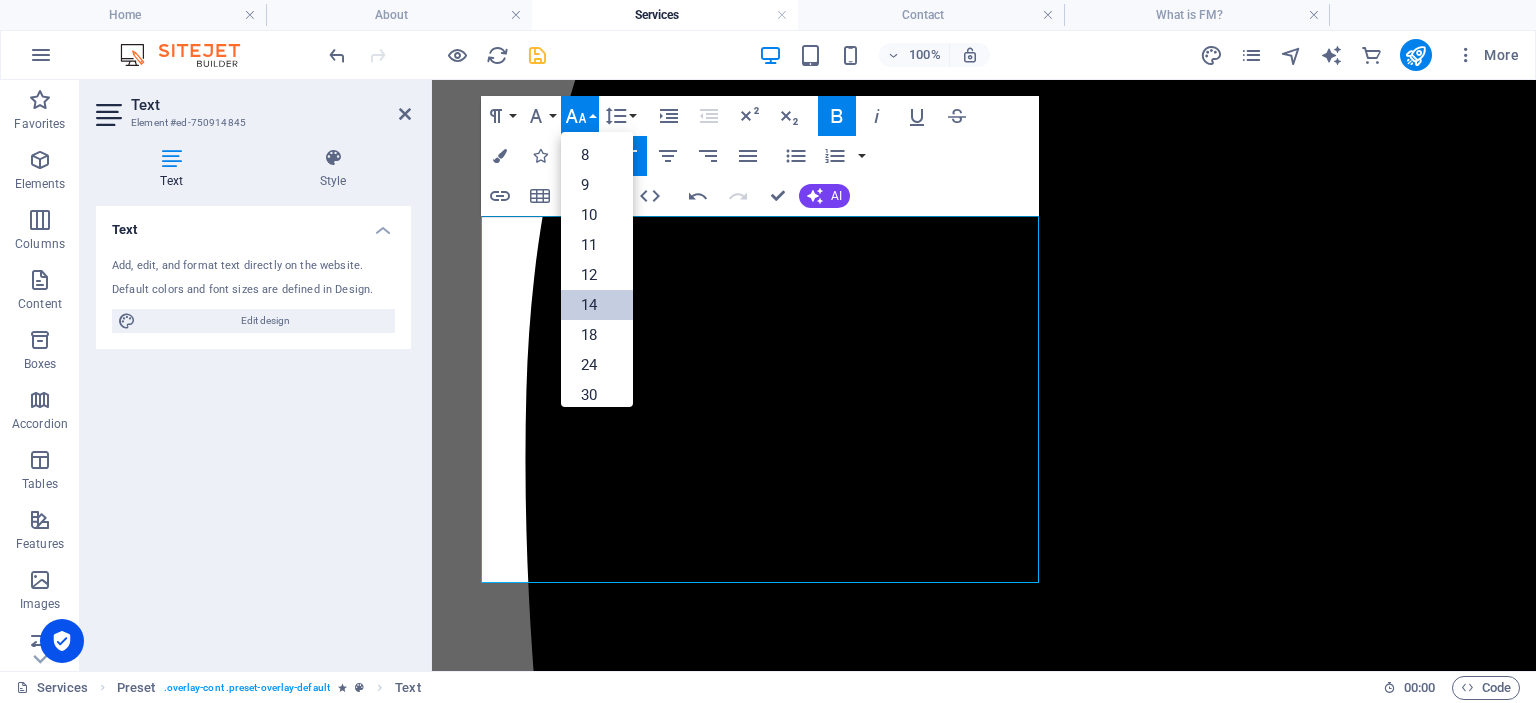 click on "14" at bounding box center (597, 305) 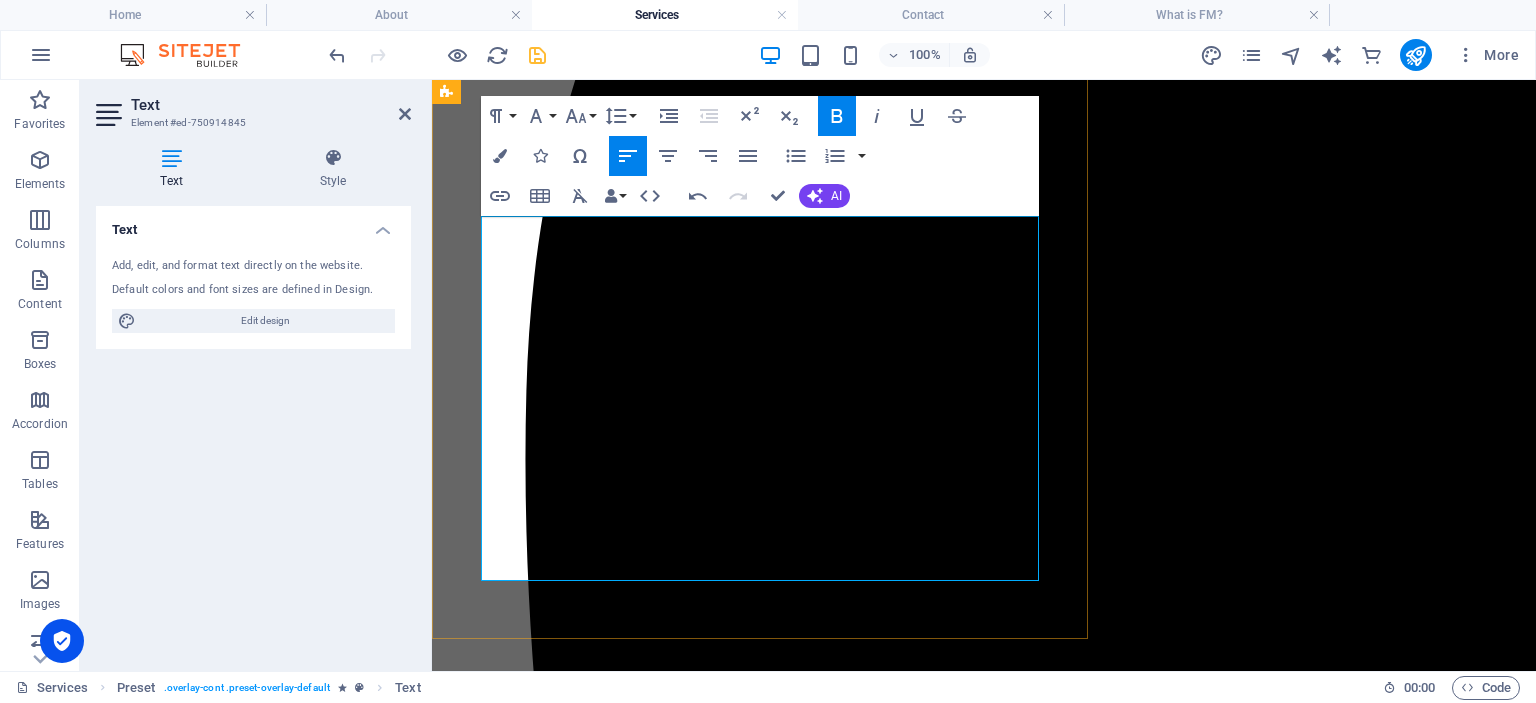 click on "Communication Management as a Cross-Functional Tool  to  structure transparent communication channels between management entities, service providers, owners, and residents." at bounding box center [984, 9571] 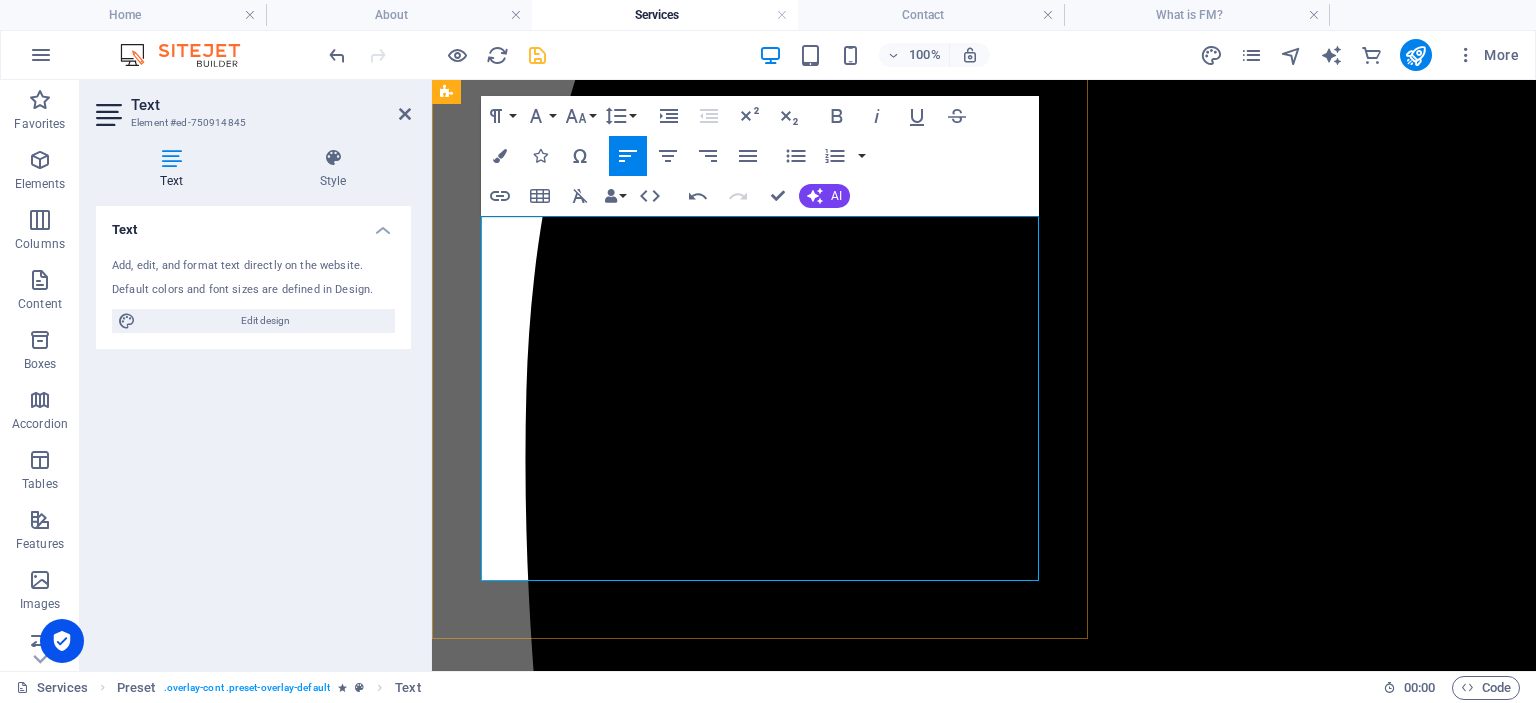 drag, startPoint x: 482, startPoint y: 274, endPoint x: 946, endPoint y: 339, distance: 468.53067 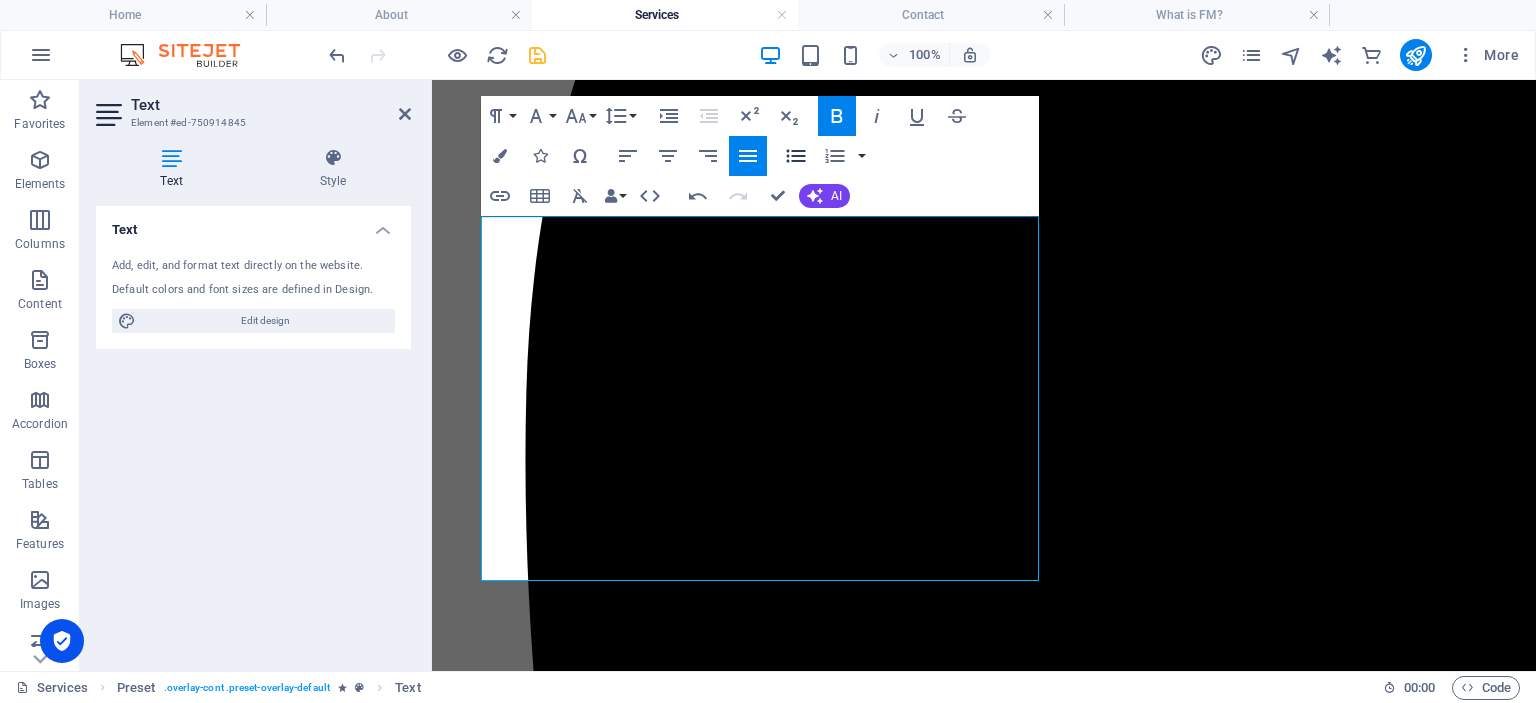 click 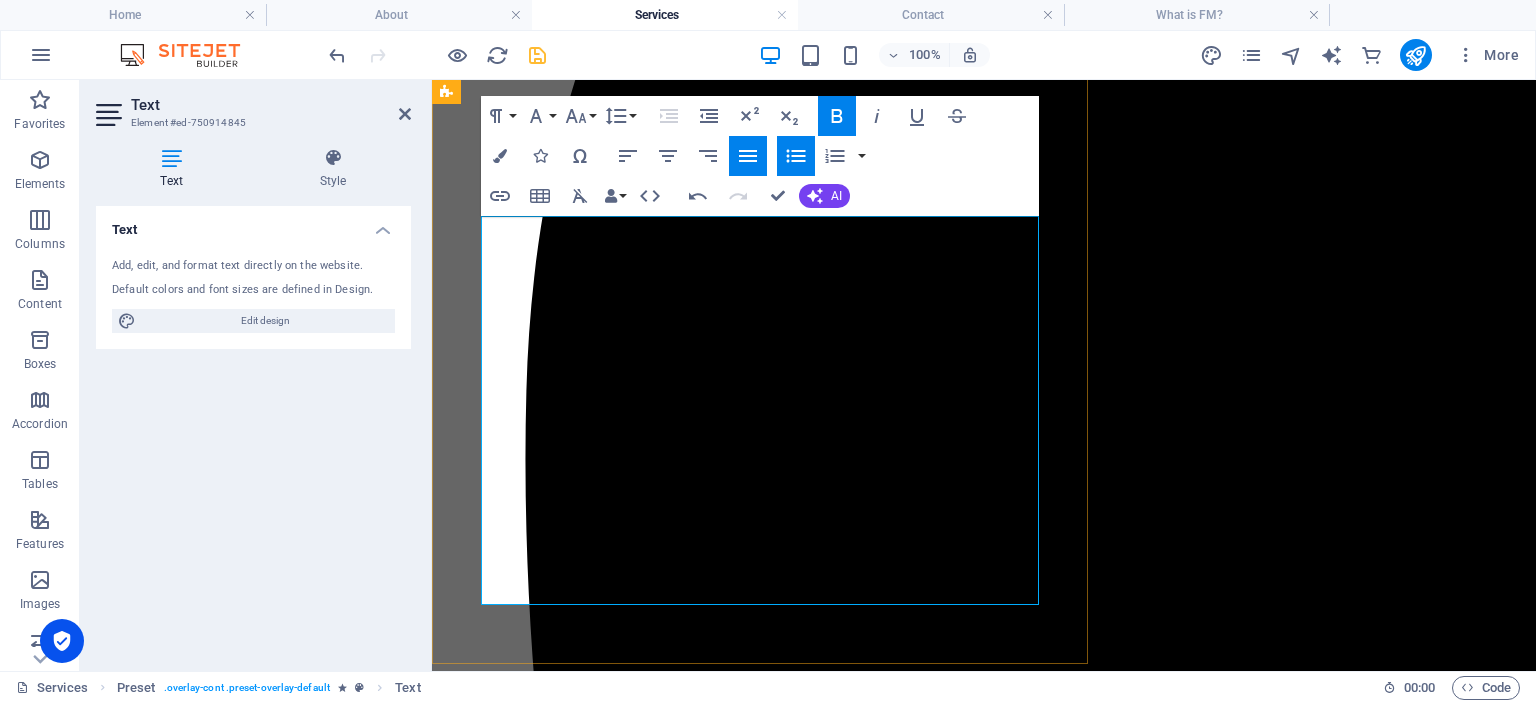 drag, startPoint x: 481, startPoint y: 373, endPoint x: 982, endPoint y: 411, distance: 502.43906 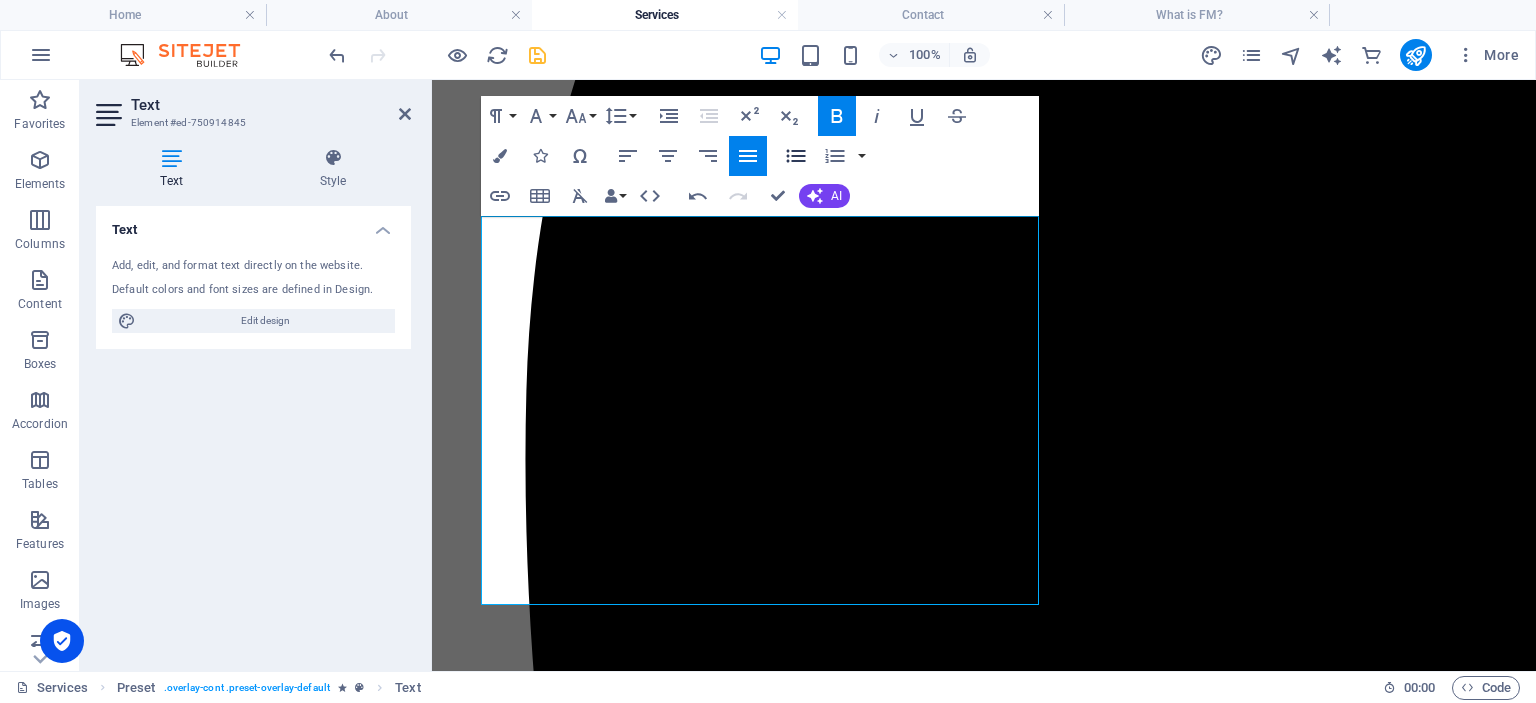 click 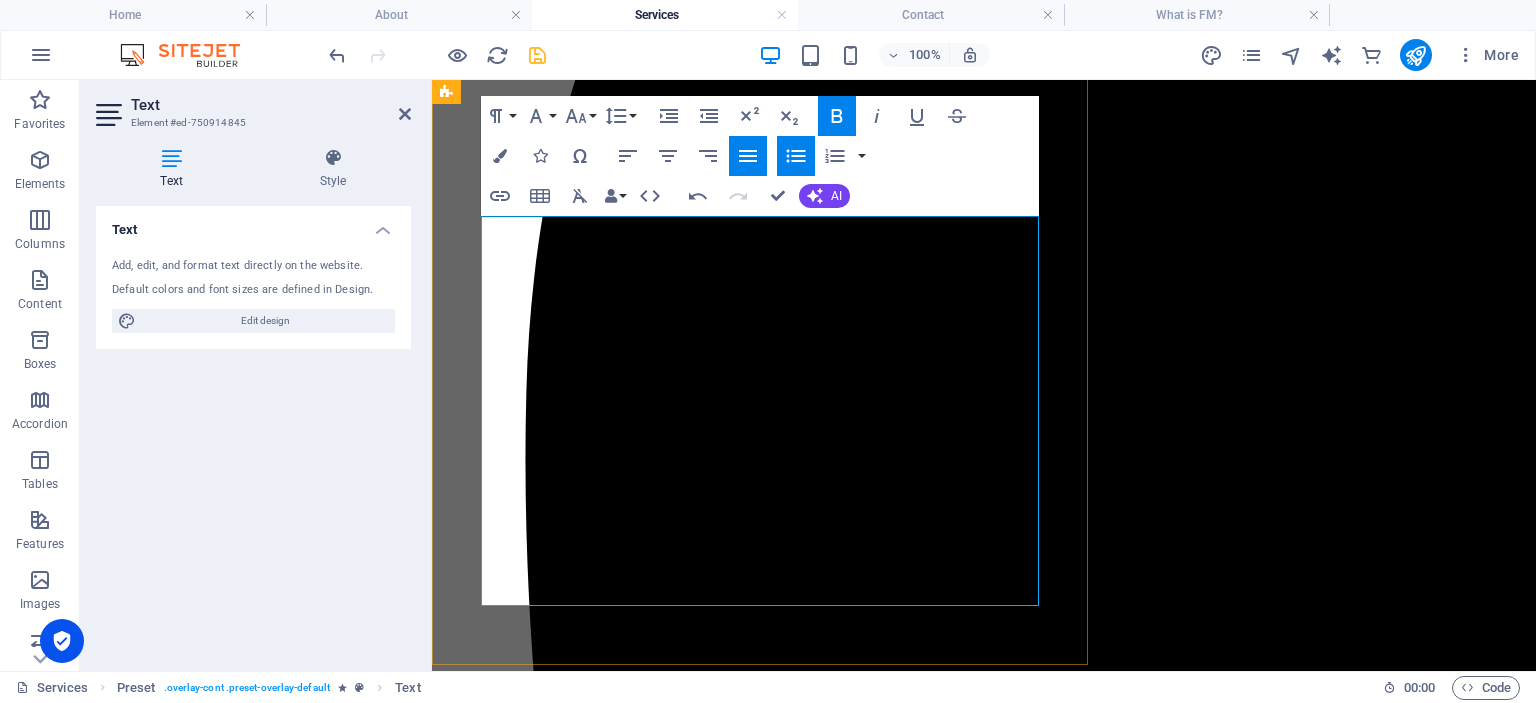 drag, startPoint x: 482, startPoint y: 420, endPoint x: 558, endPoint y: 470, distance: 90.97253 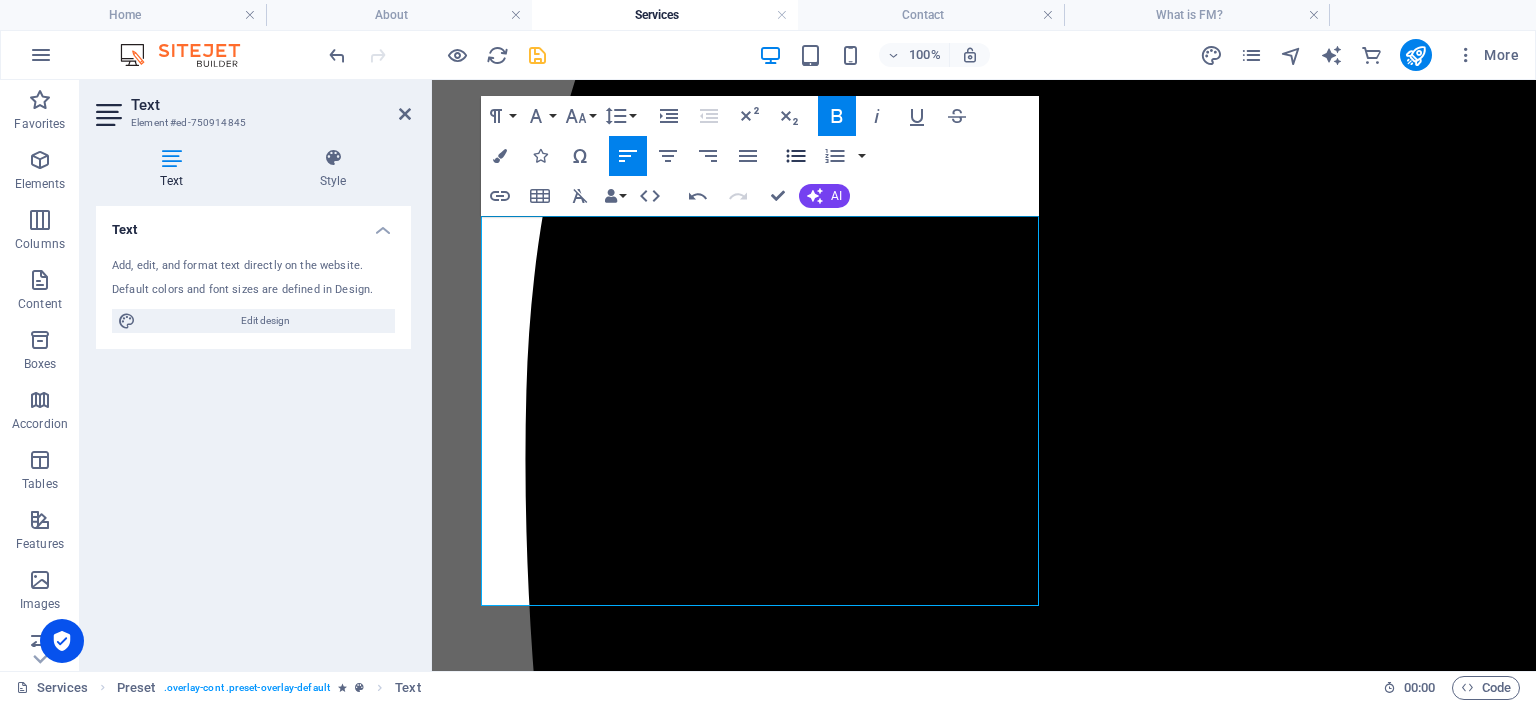 click 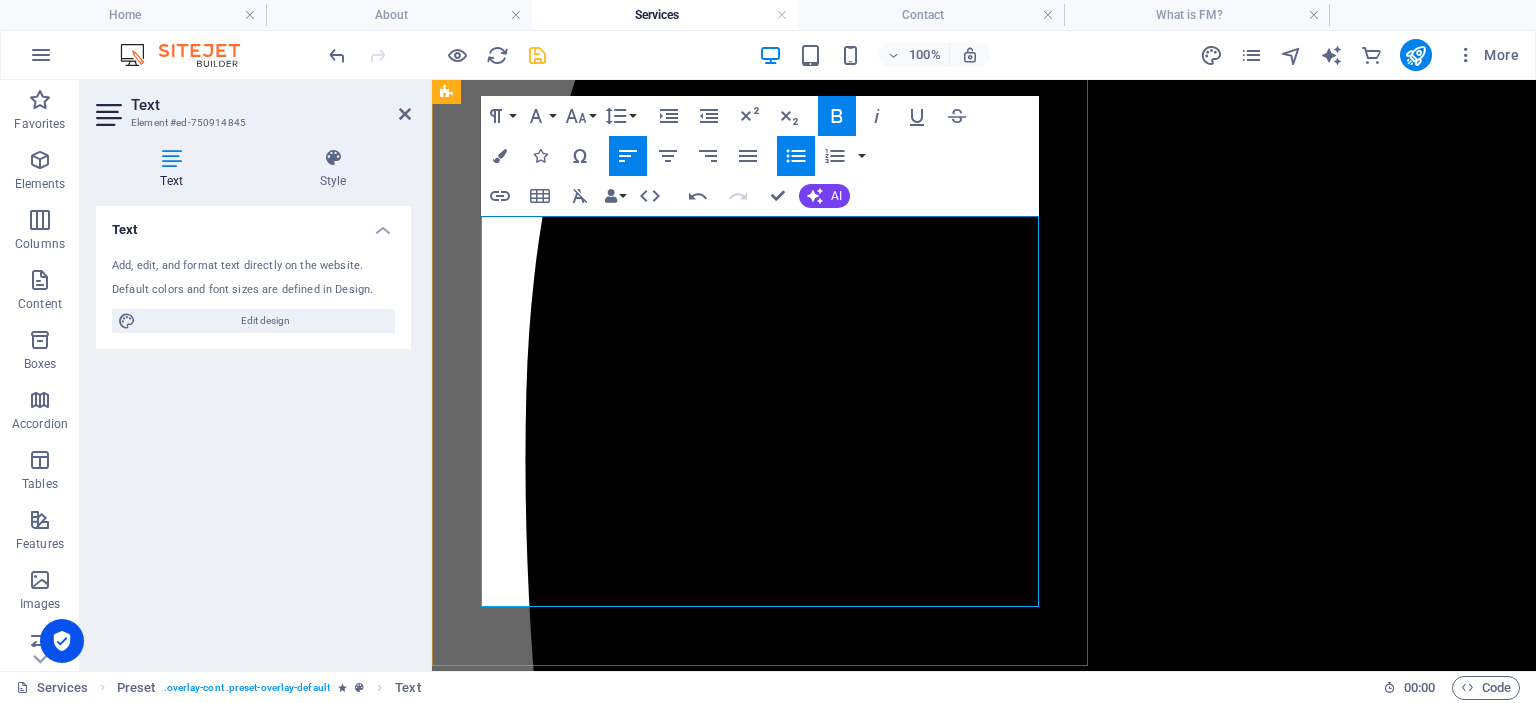 drag, startPoint x: 497, startPoint y: 422, endPoint x: 585, endPoint y: 475, distance: 102.7278 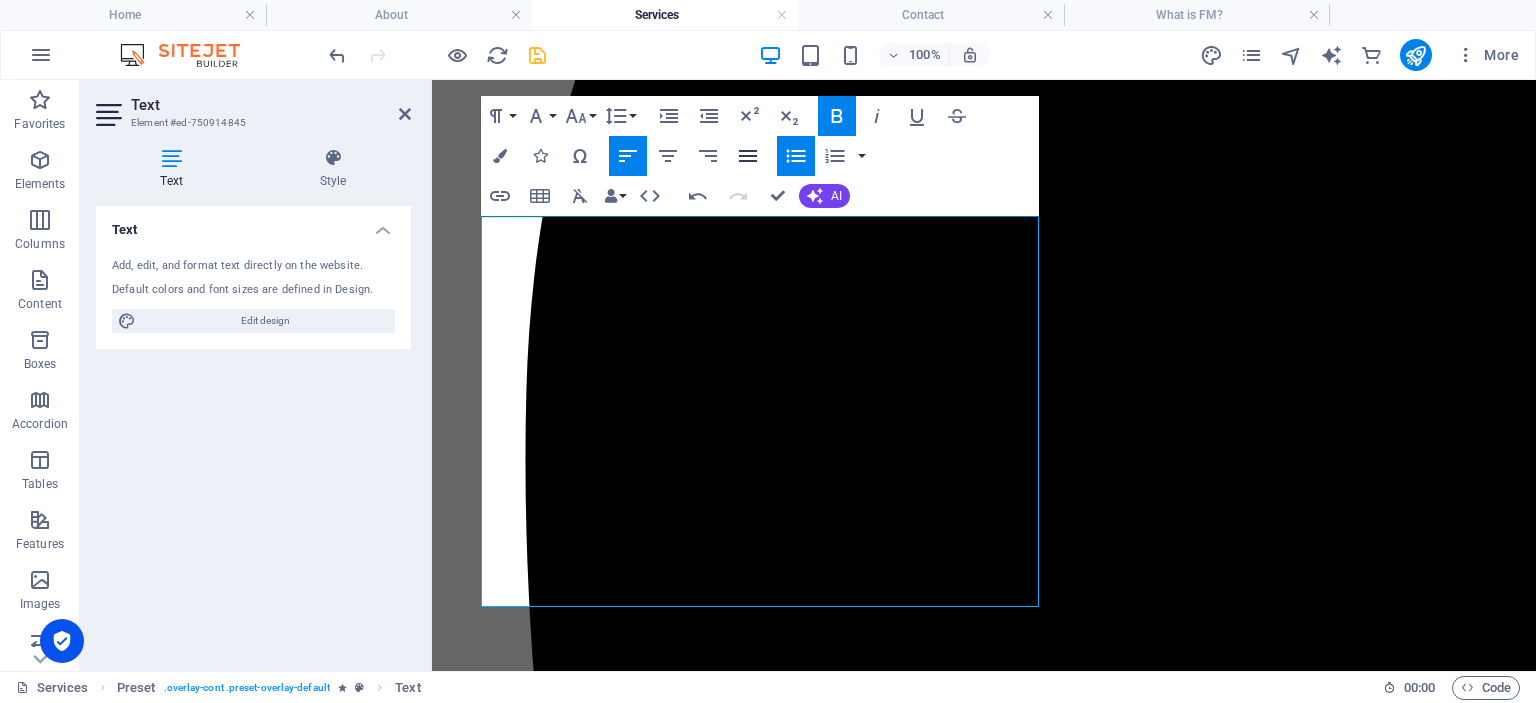 click 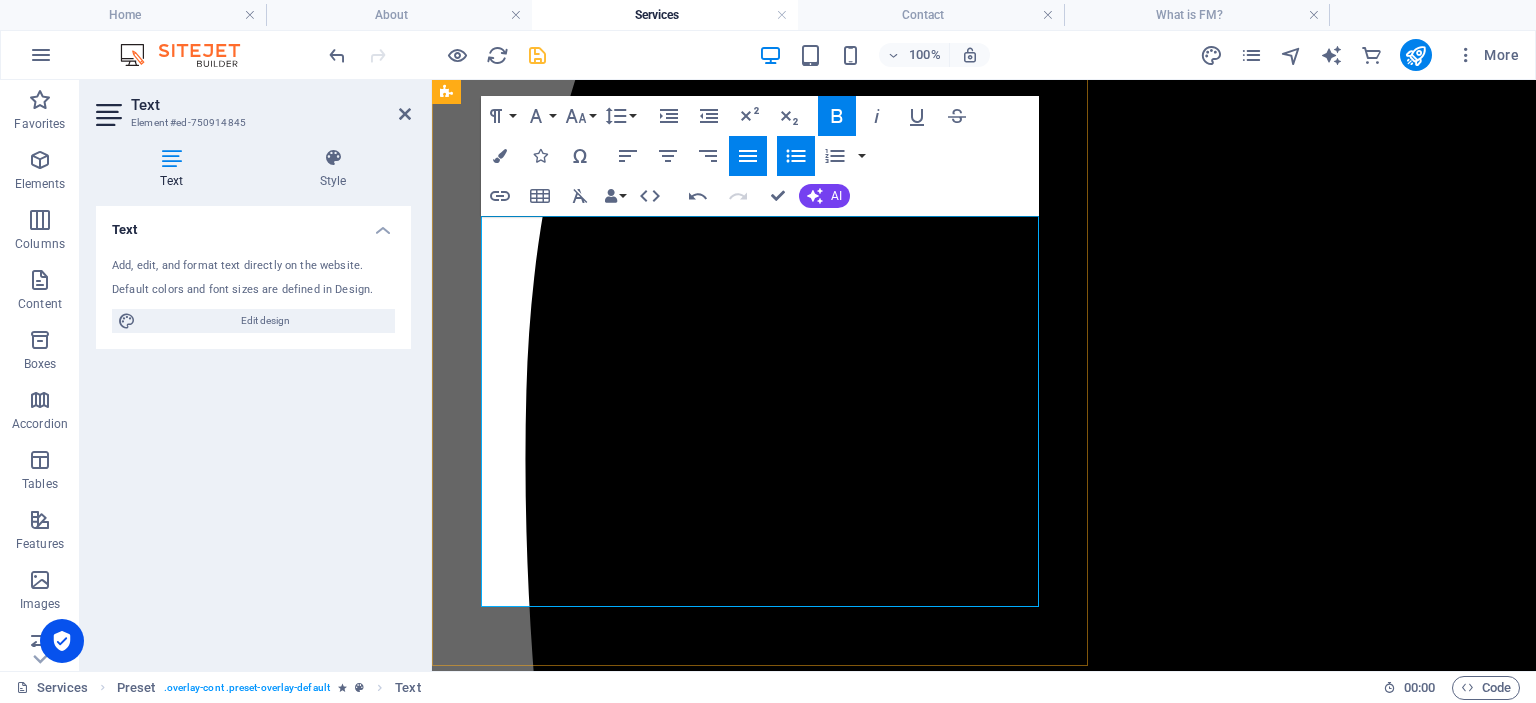 drag, startPoint x: 484, startPoint y: 524, endPoint x: 562, endPoint y: 524, distance: 78 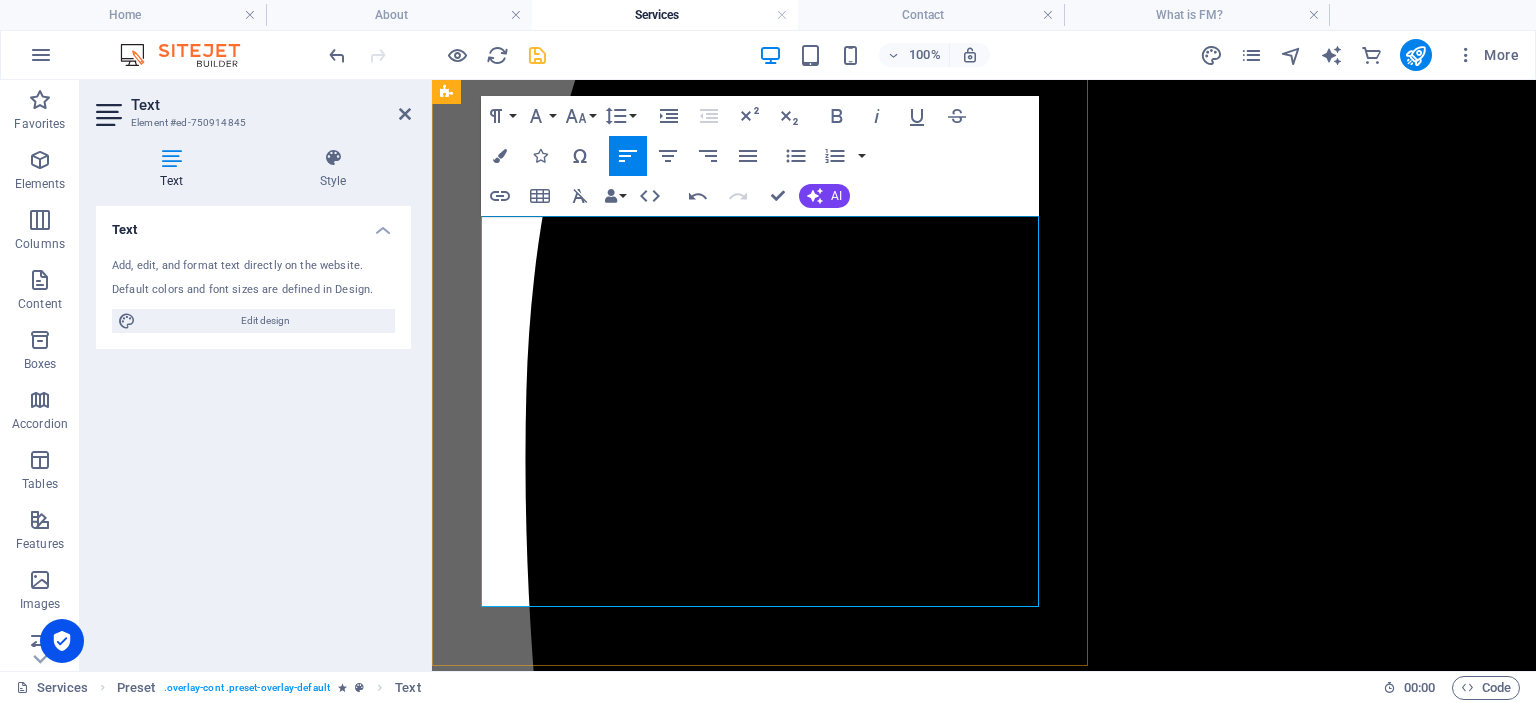 drag, startPoint x: 483, startPoint y: 501, endPoint x: 802, endPoint y: 545, distance: 322.02017 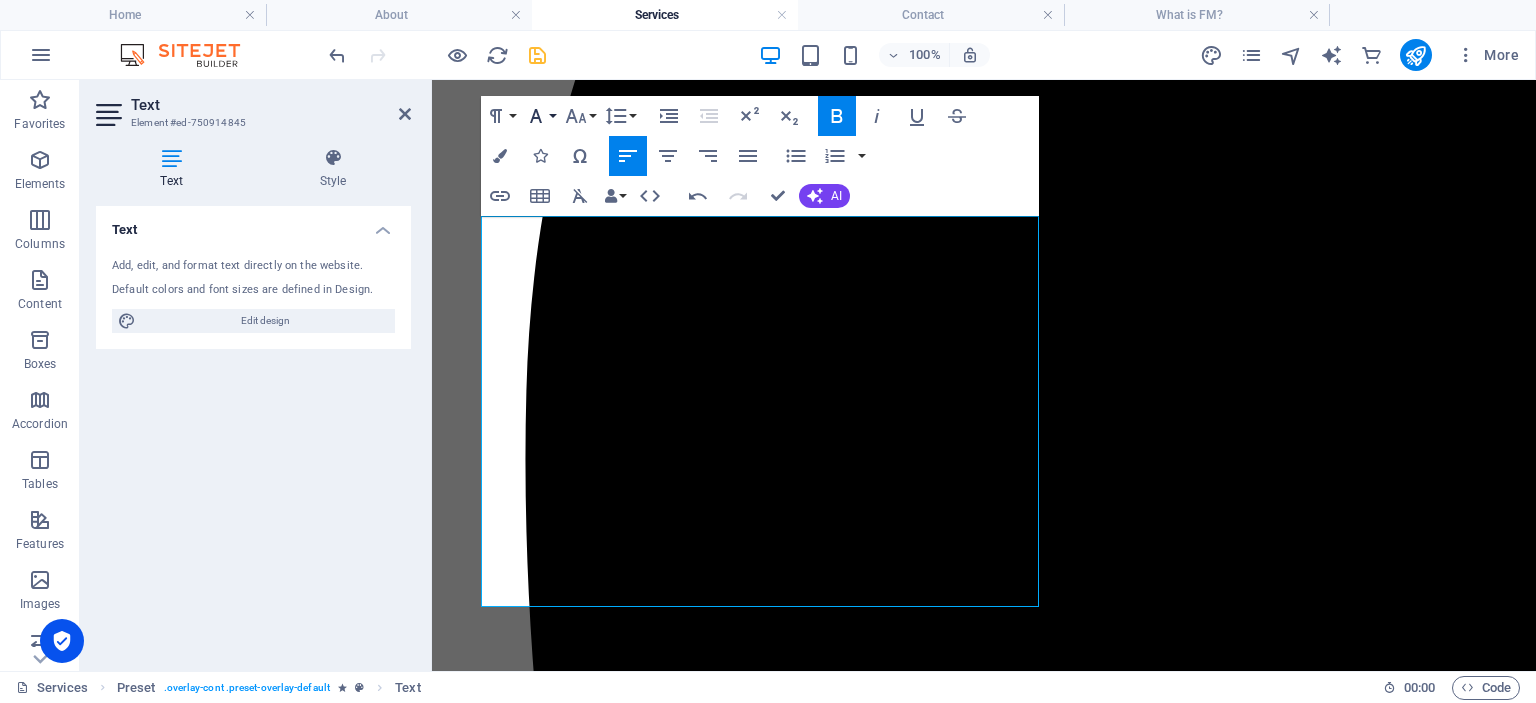 click on "Font Family" at bounding box center (540, 116) 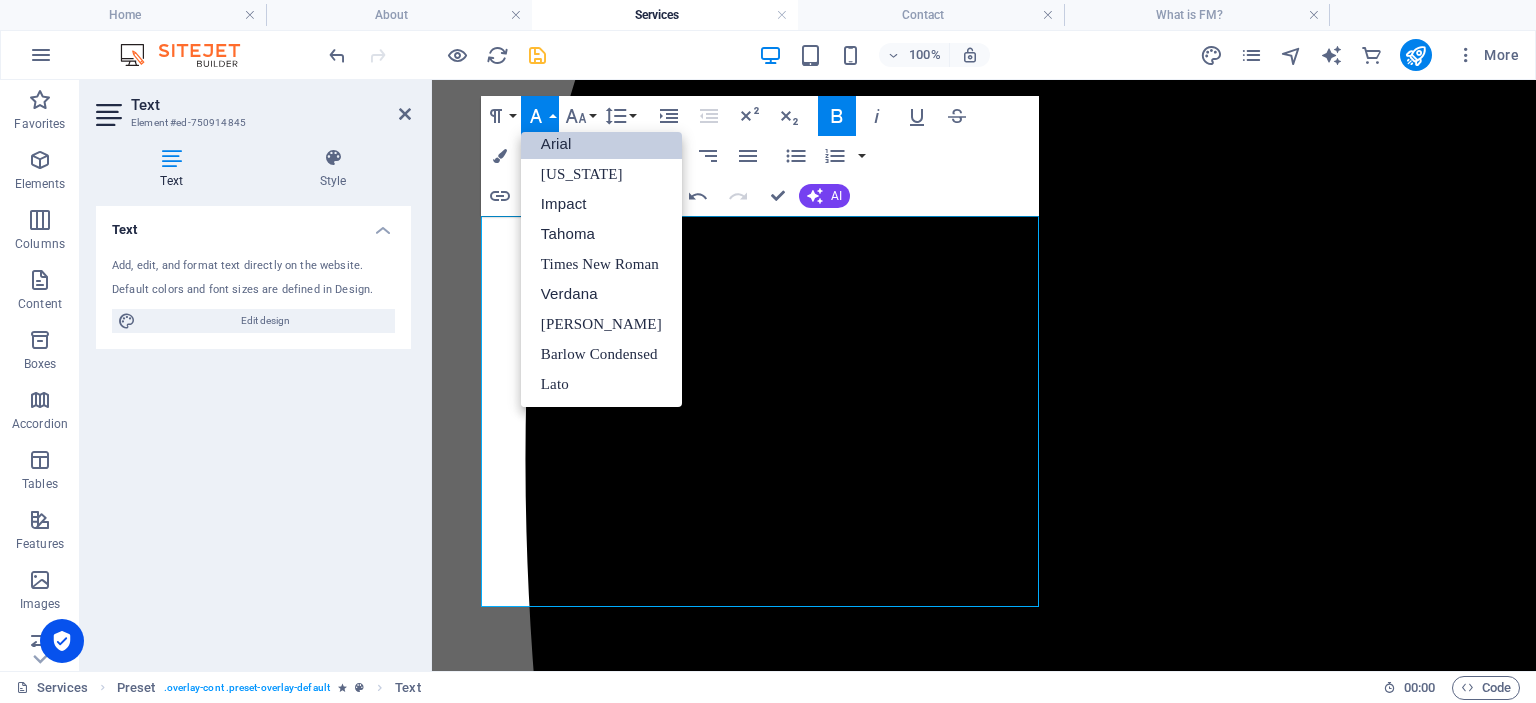 scroll, scrollTop: 11, scrollLeft: 0, axis: vertical 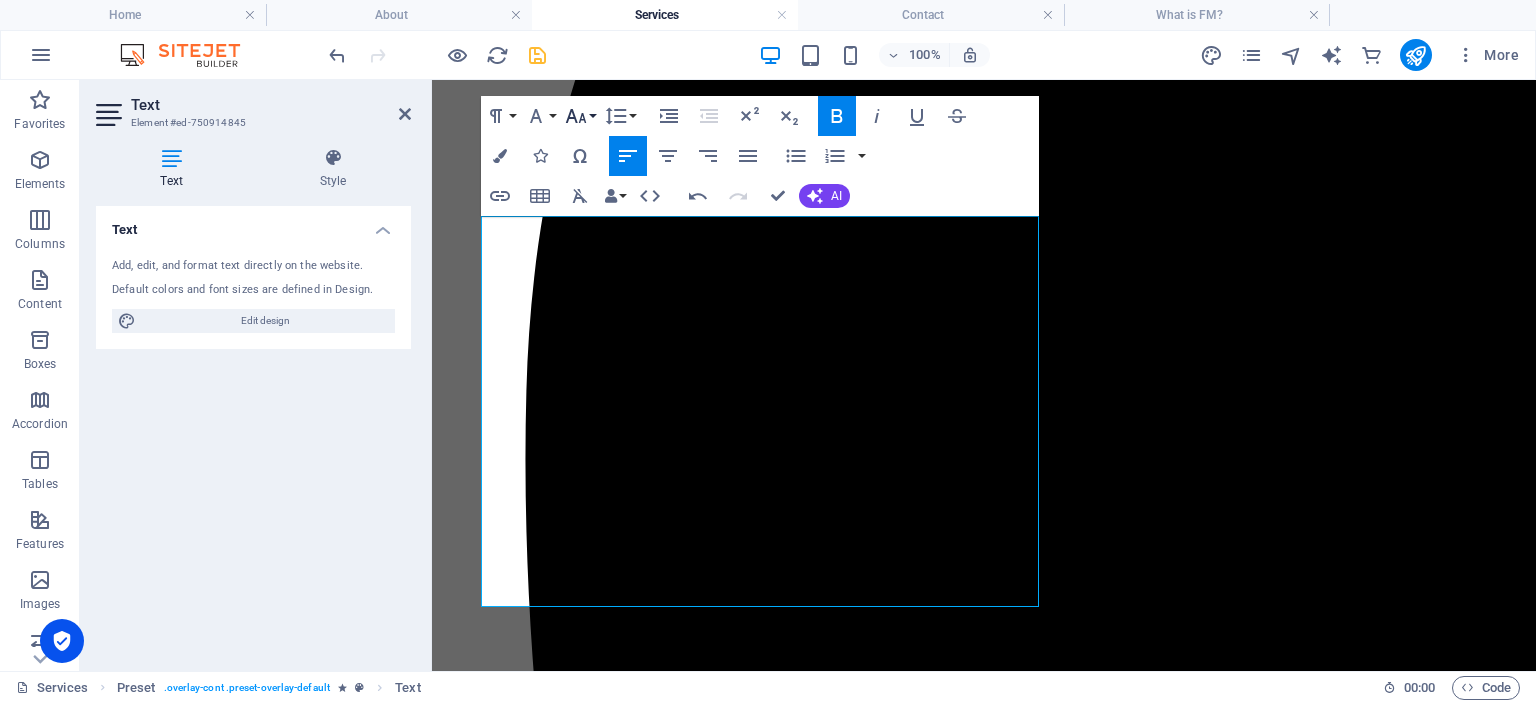 click on "Font Size" at bounding box center (580, 116) 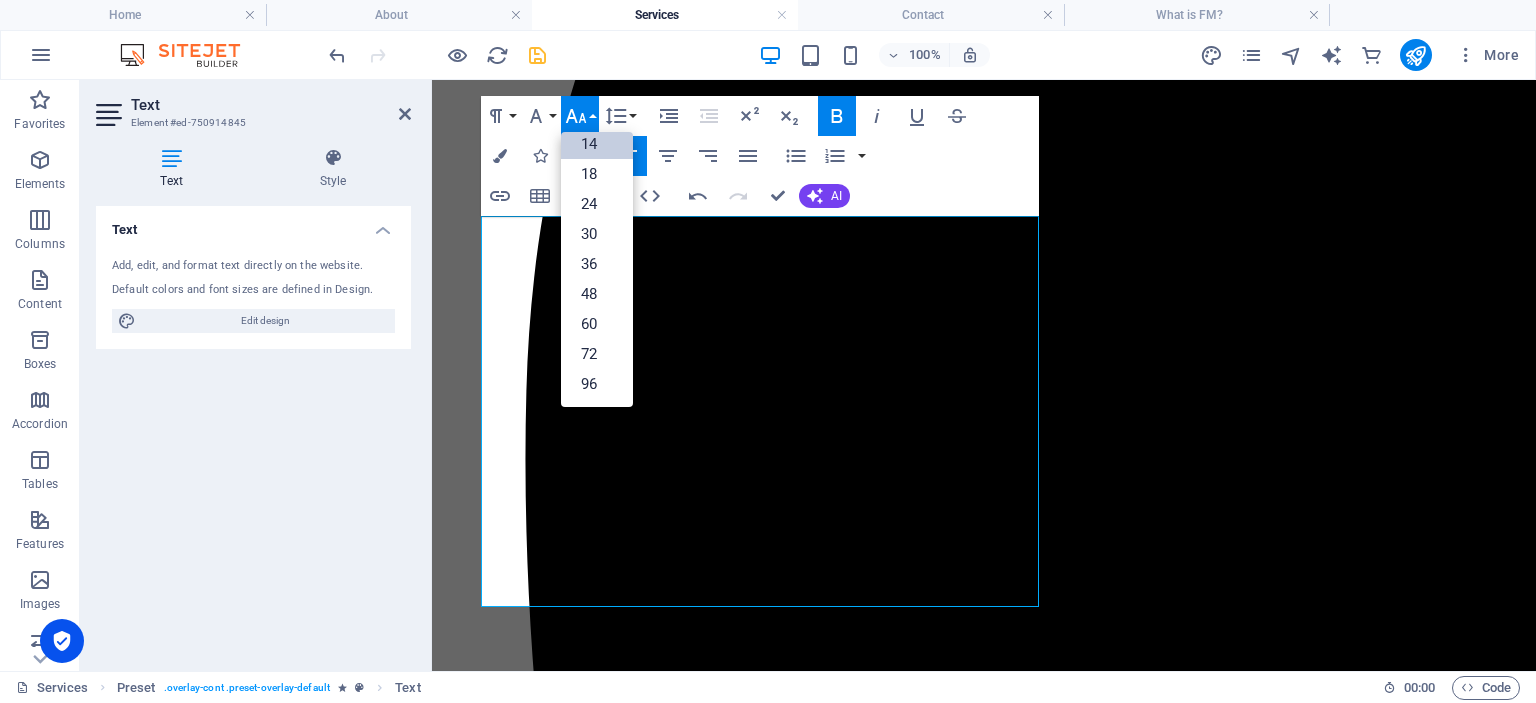 scroll, scrollTop: 161, scrollLeft: 0, axis: vertical 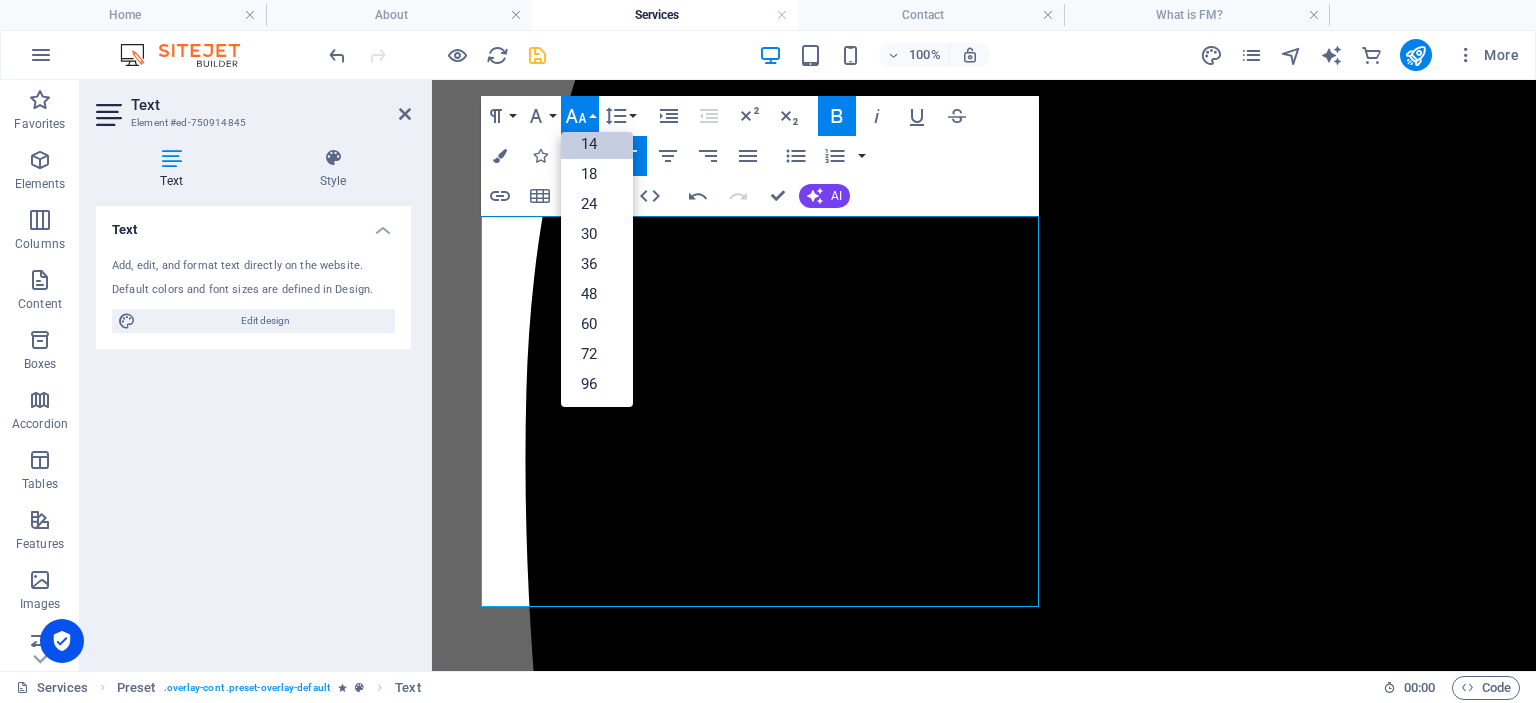 click on "14" at bounding box center [597, 144] 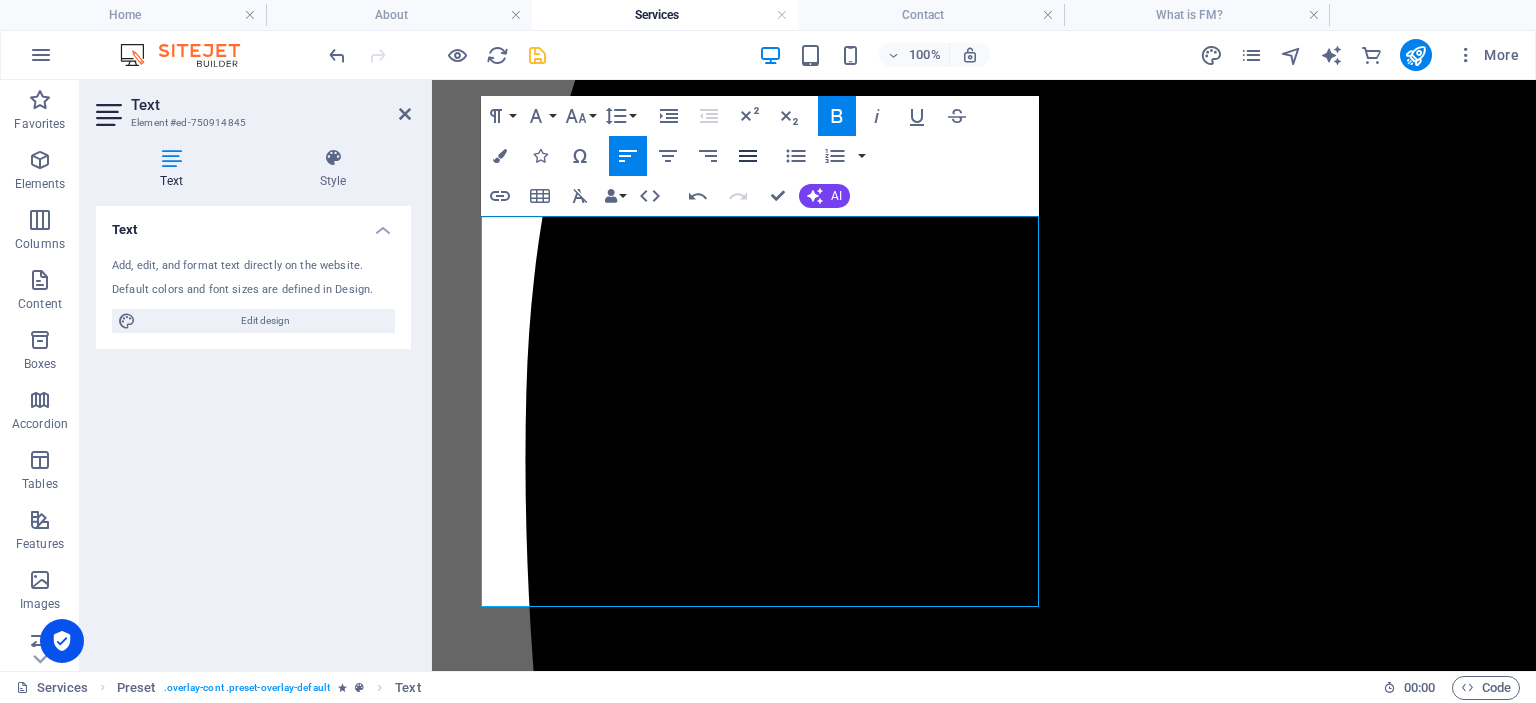 click 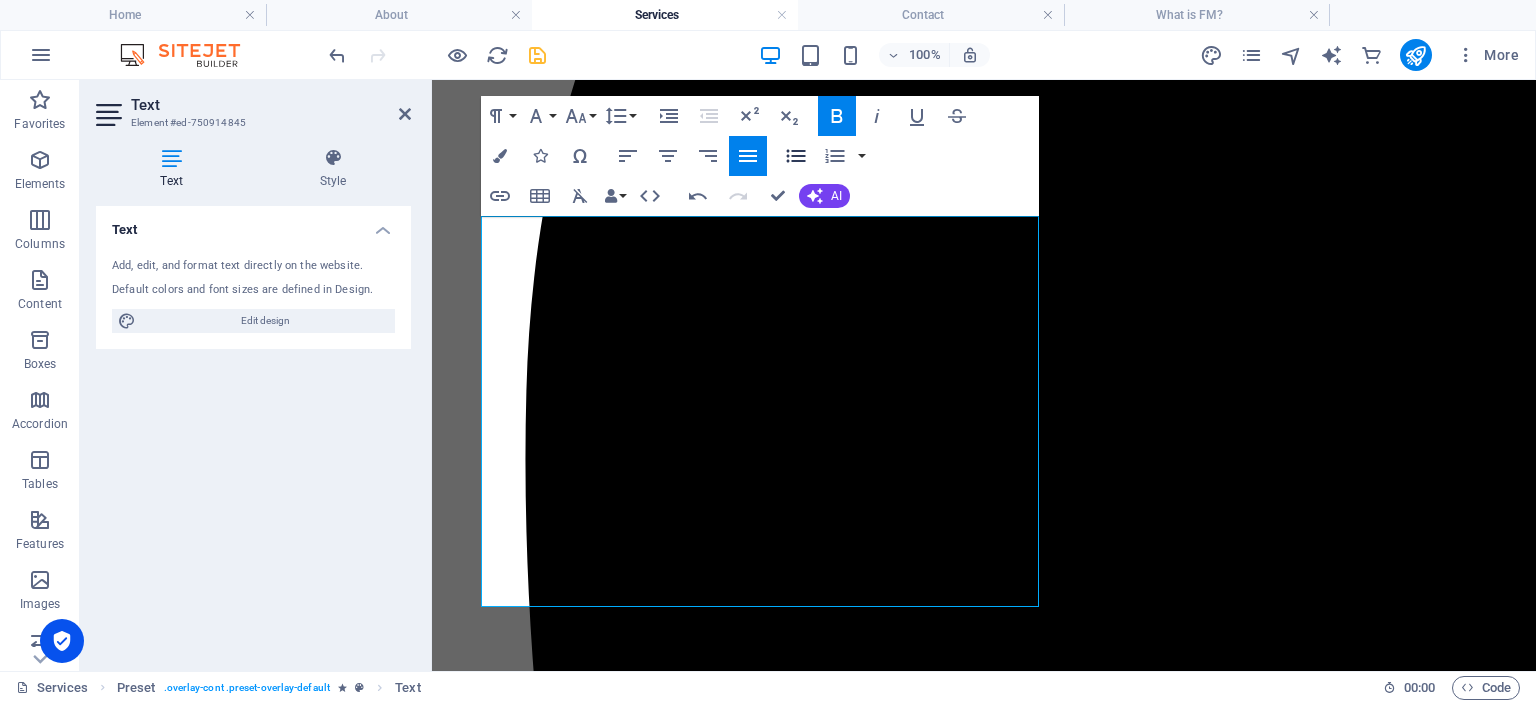 click 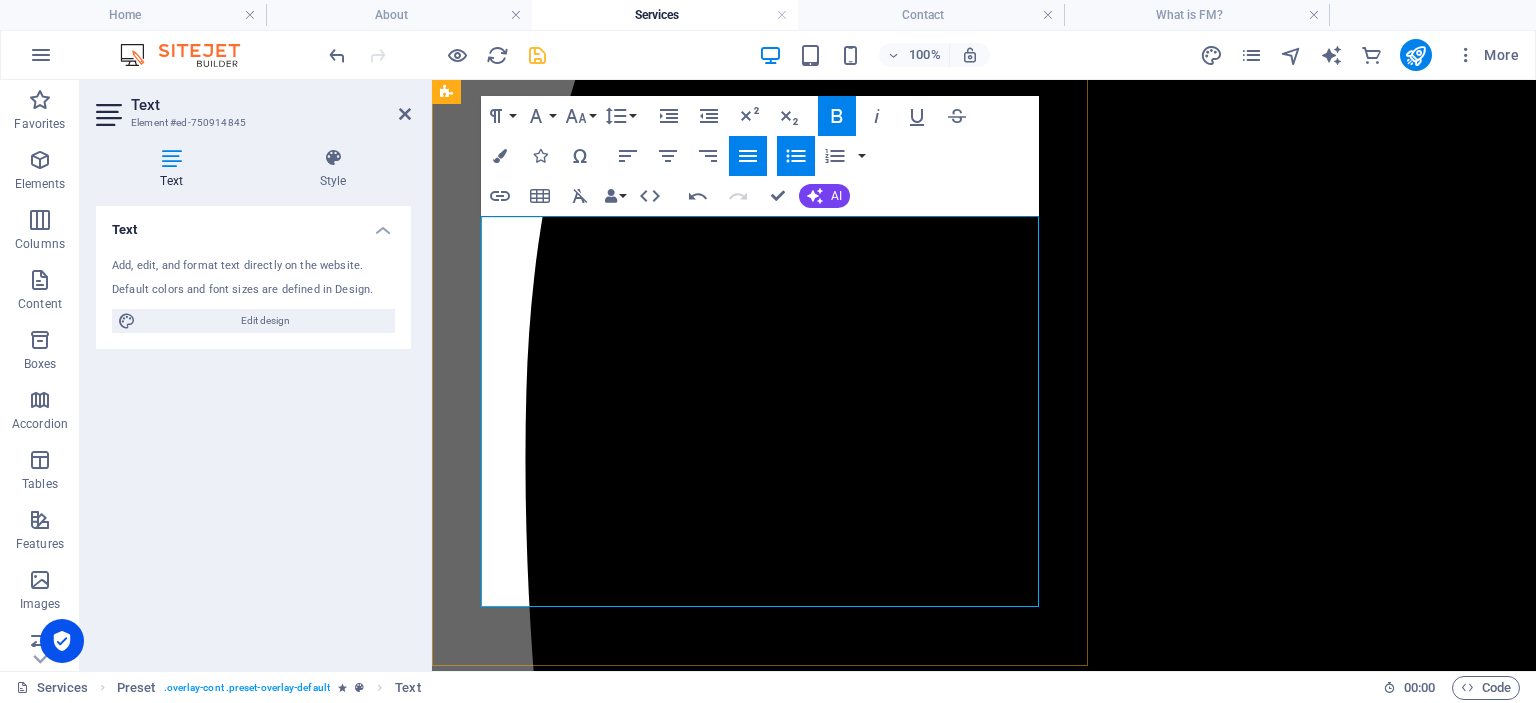 click on "structure transparent communication channels between management entities, service providers, owners, and residents." at bounding box center (1004, 9539) 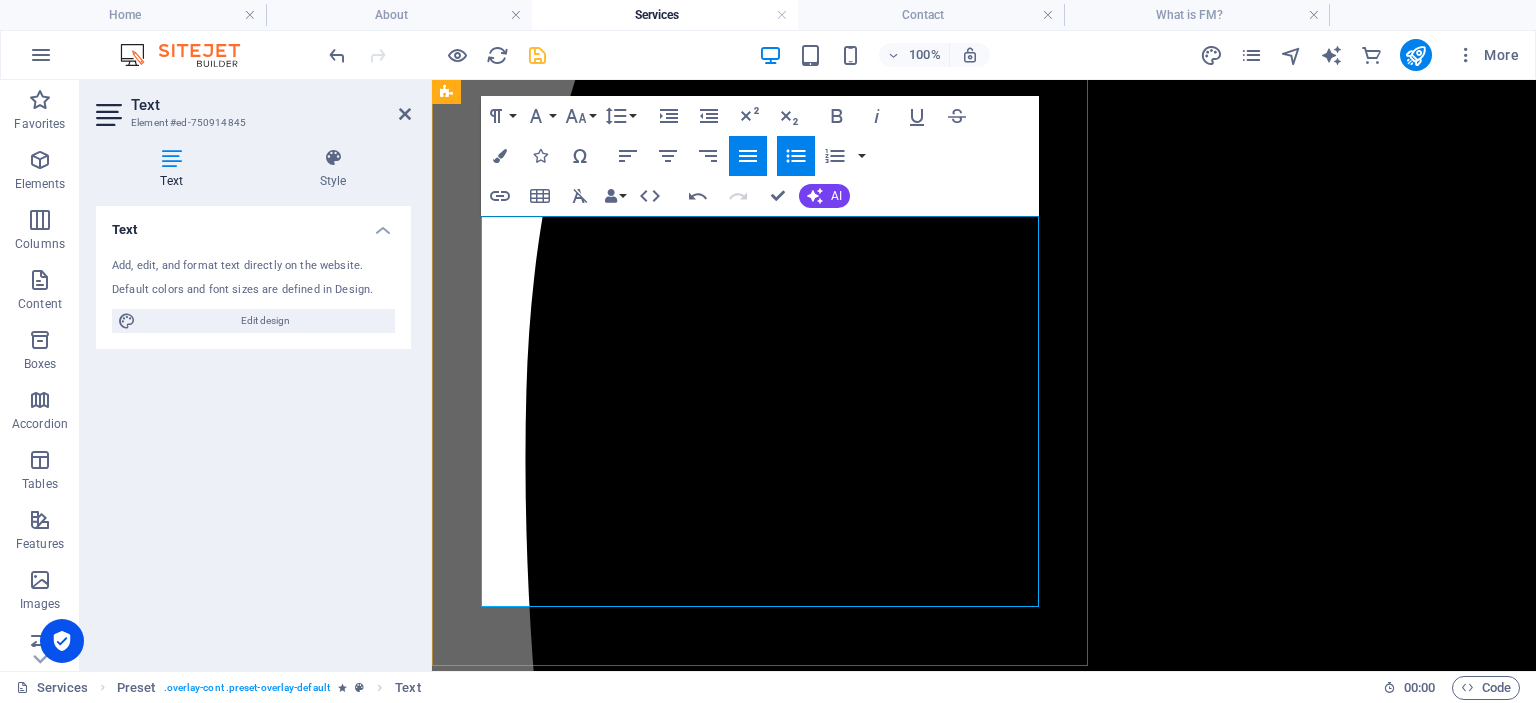 drag, startPoint x: 484, startPoint y: 570, endPoint x: 957, endPoint y: 595, distance: 473.66022 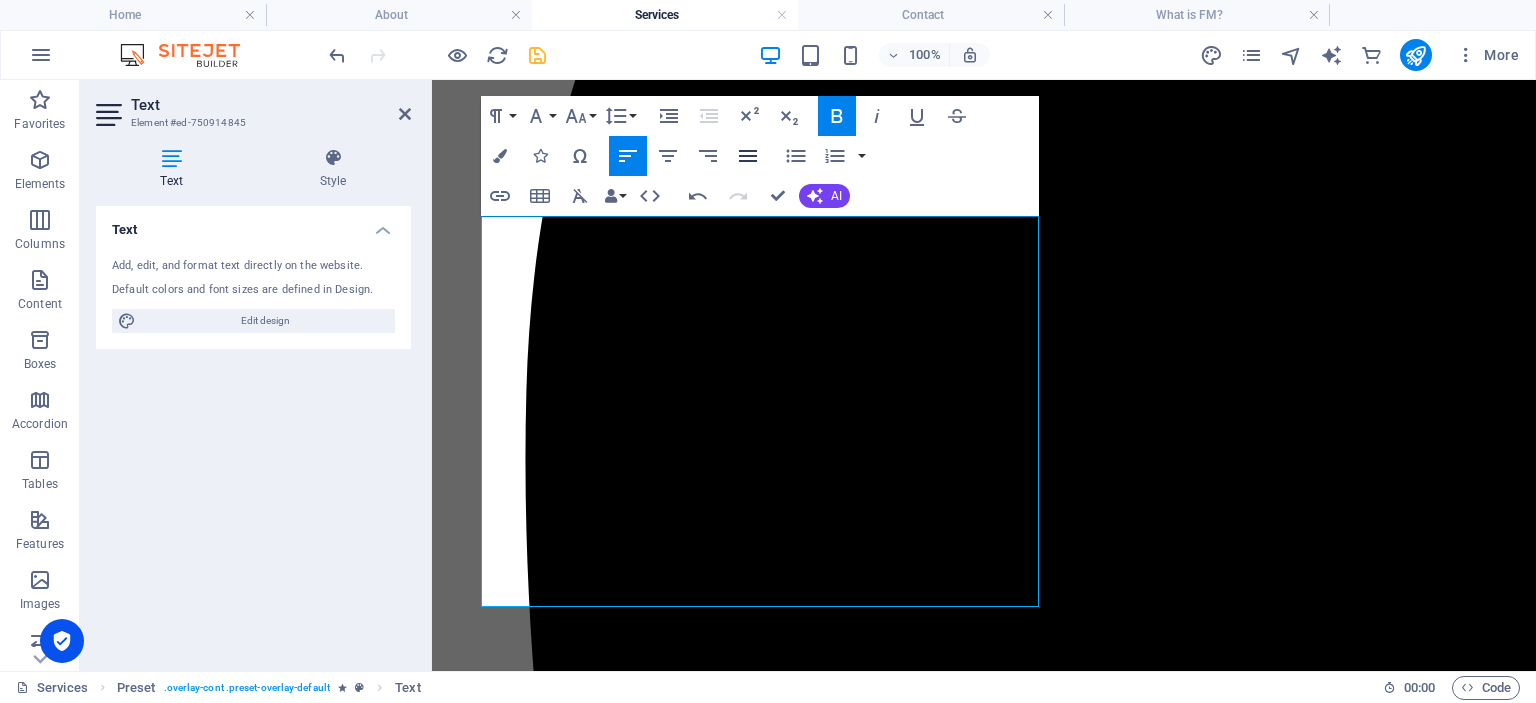 click 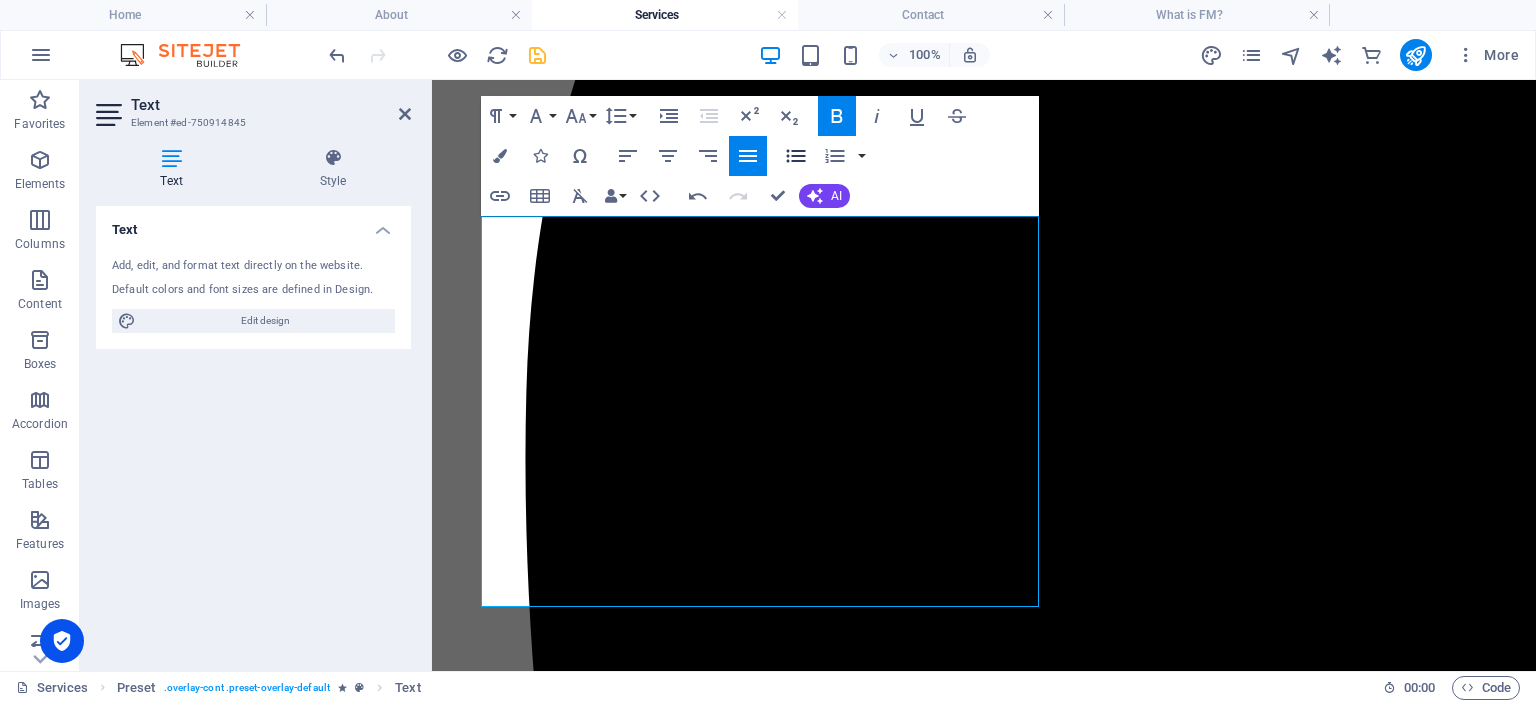 click 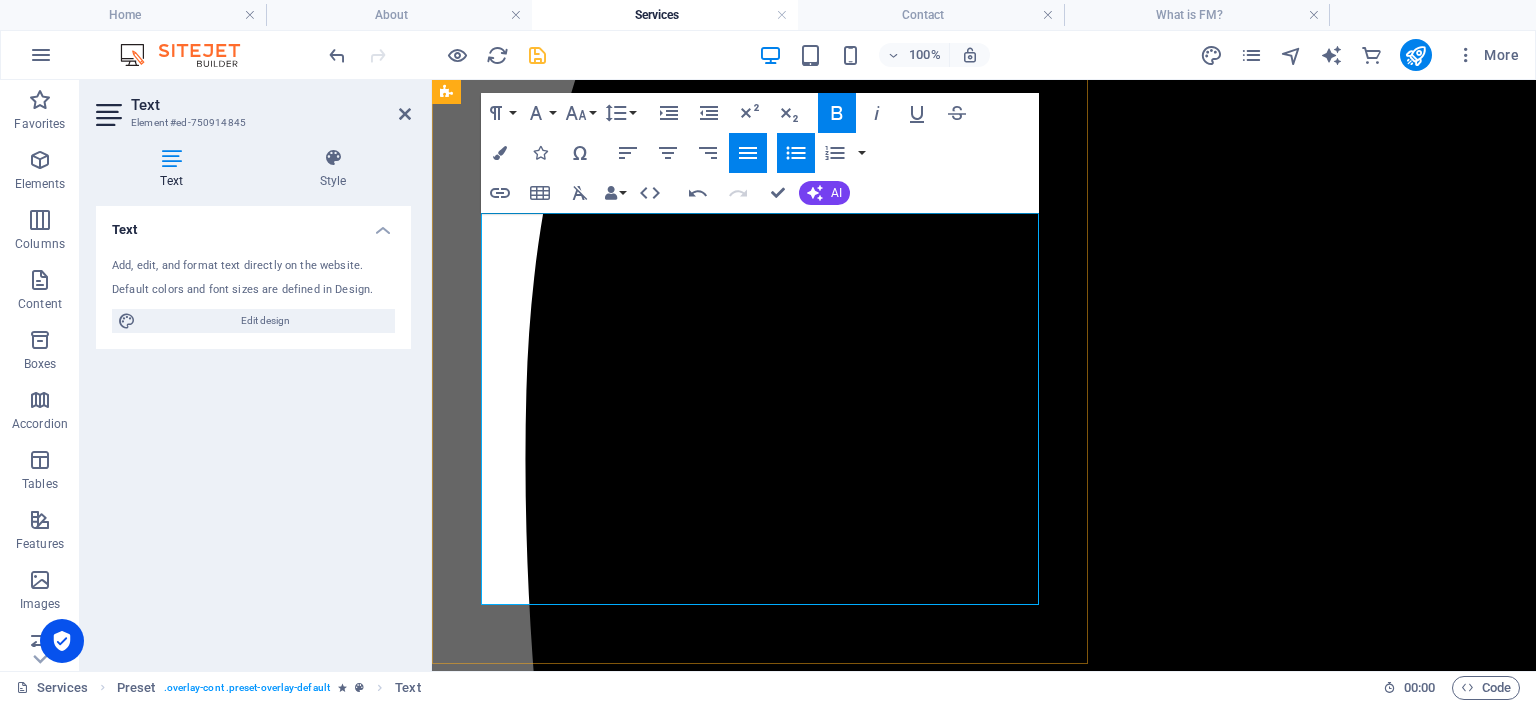 scroll, scrollTop: 2956, scrollLeft: 0, axis: vertical 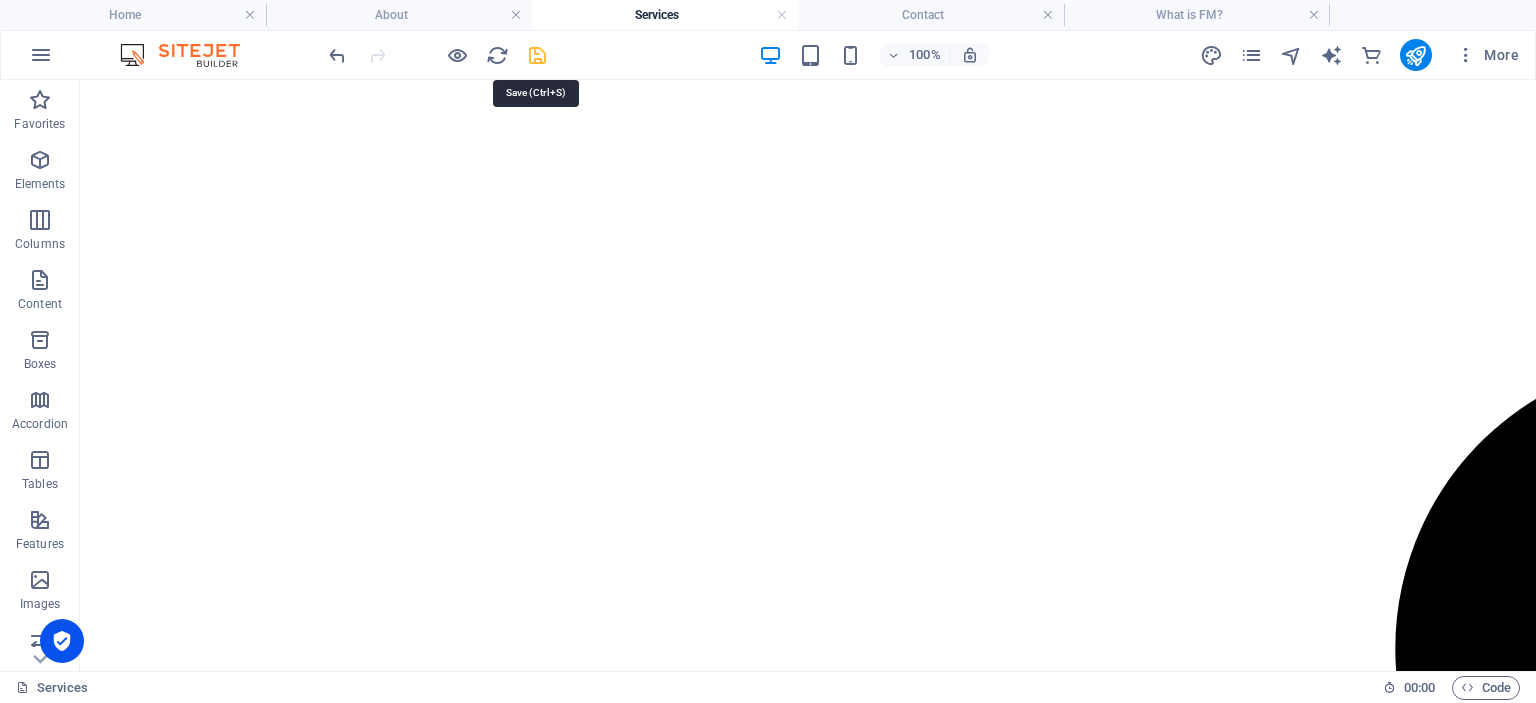 click at bounding box center (537, 55) 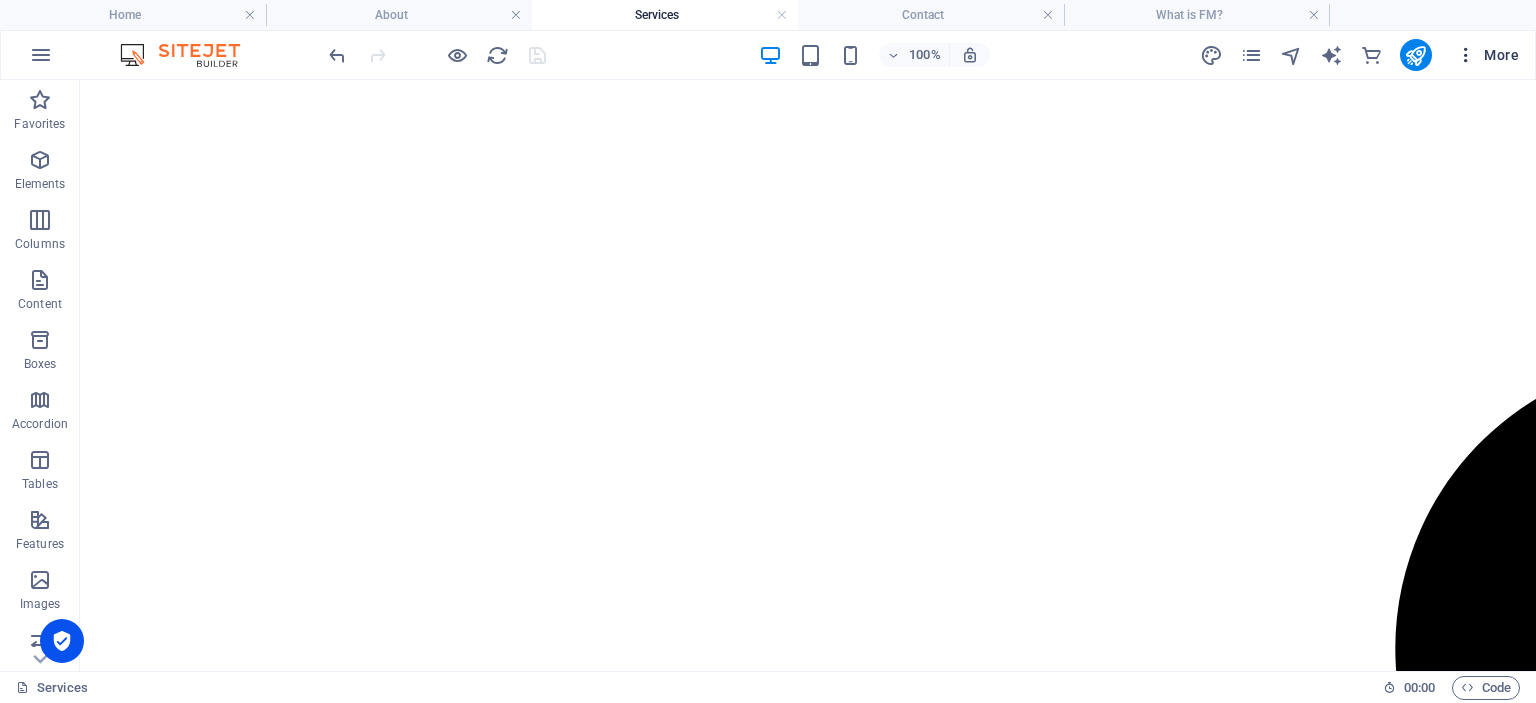 click on "More" at bounding box center (1487, 55) 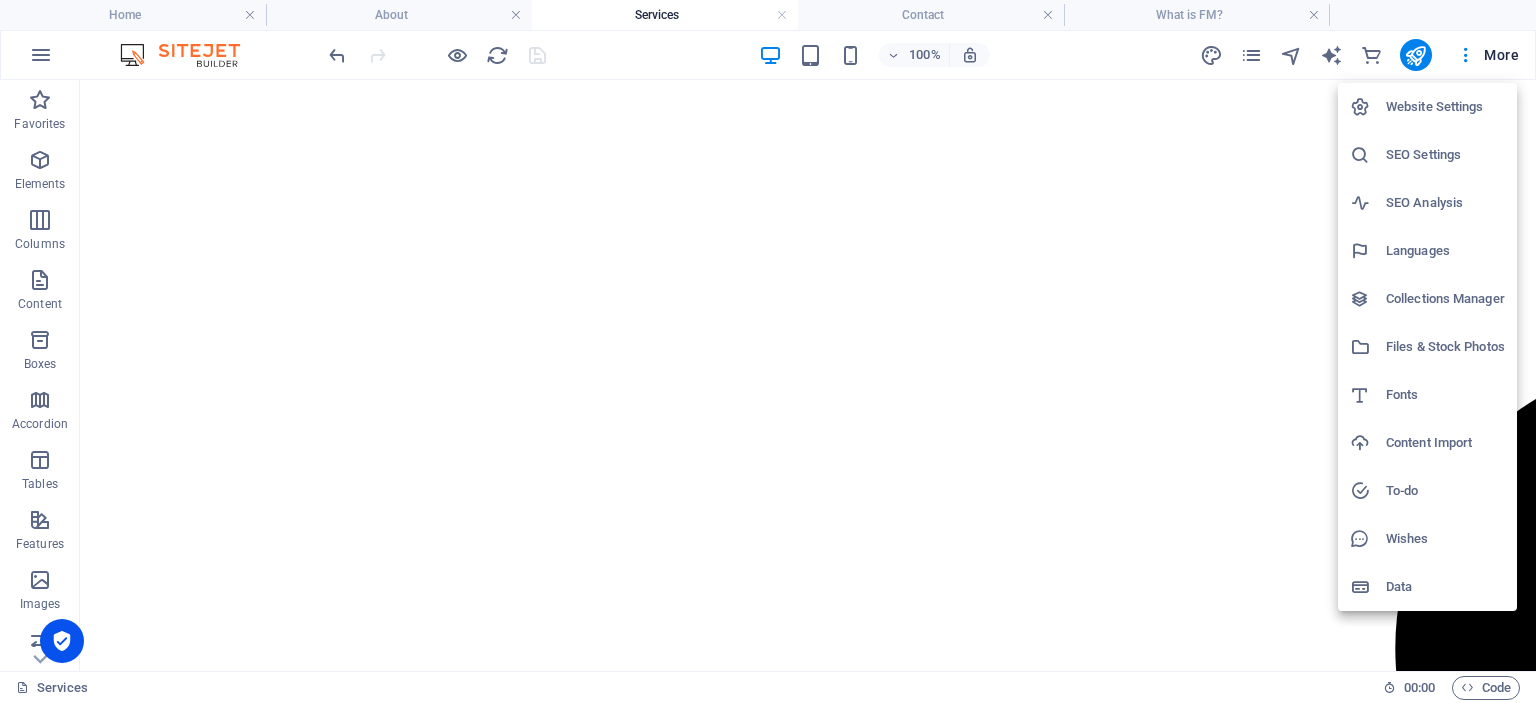 click on "SEO Settings" at bounding box center (1445, 155) 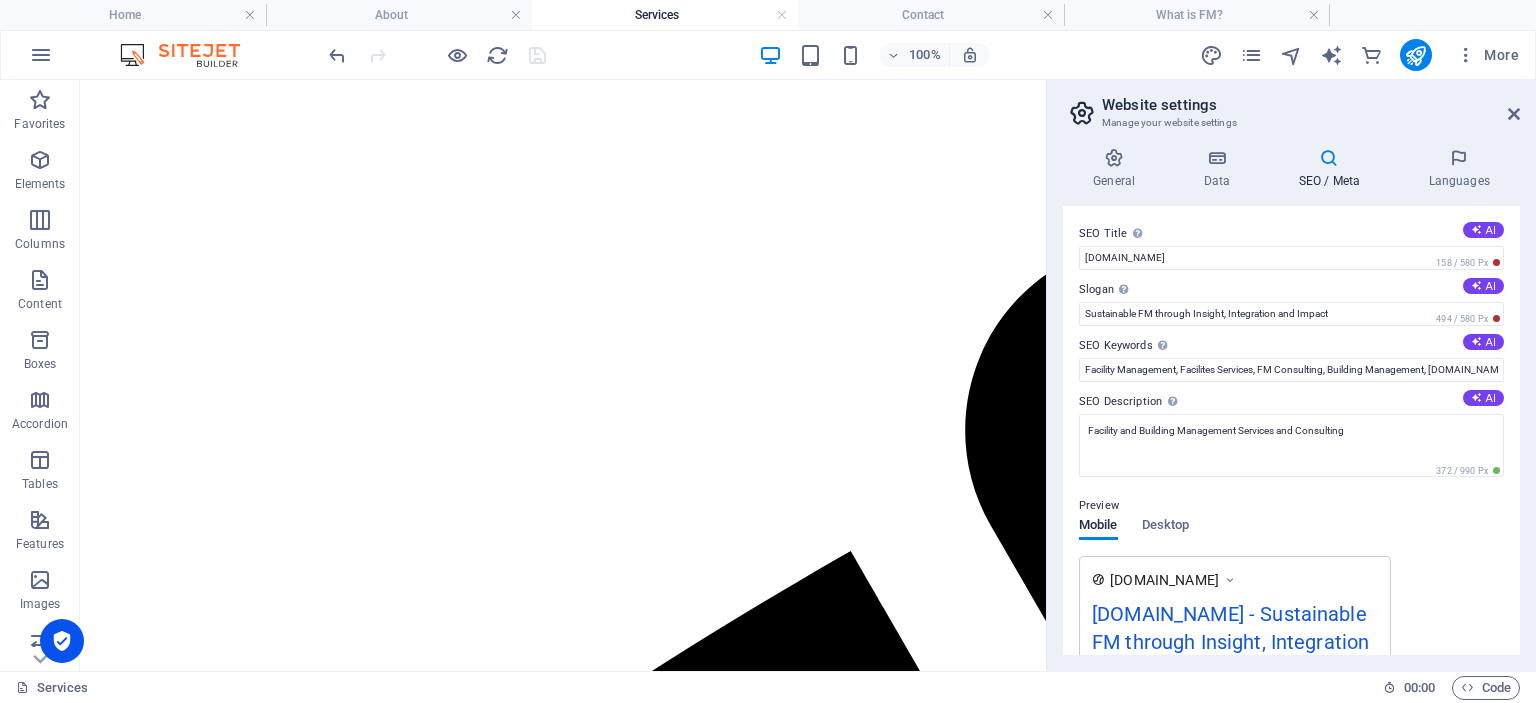 scroll, scrollTop: 1595, scrollLeft: 0, axis: vertical 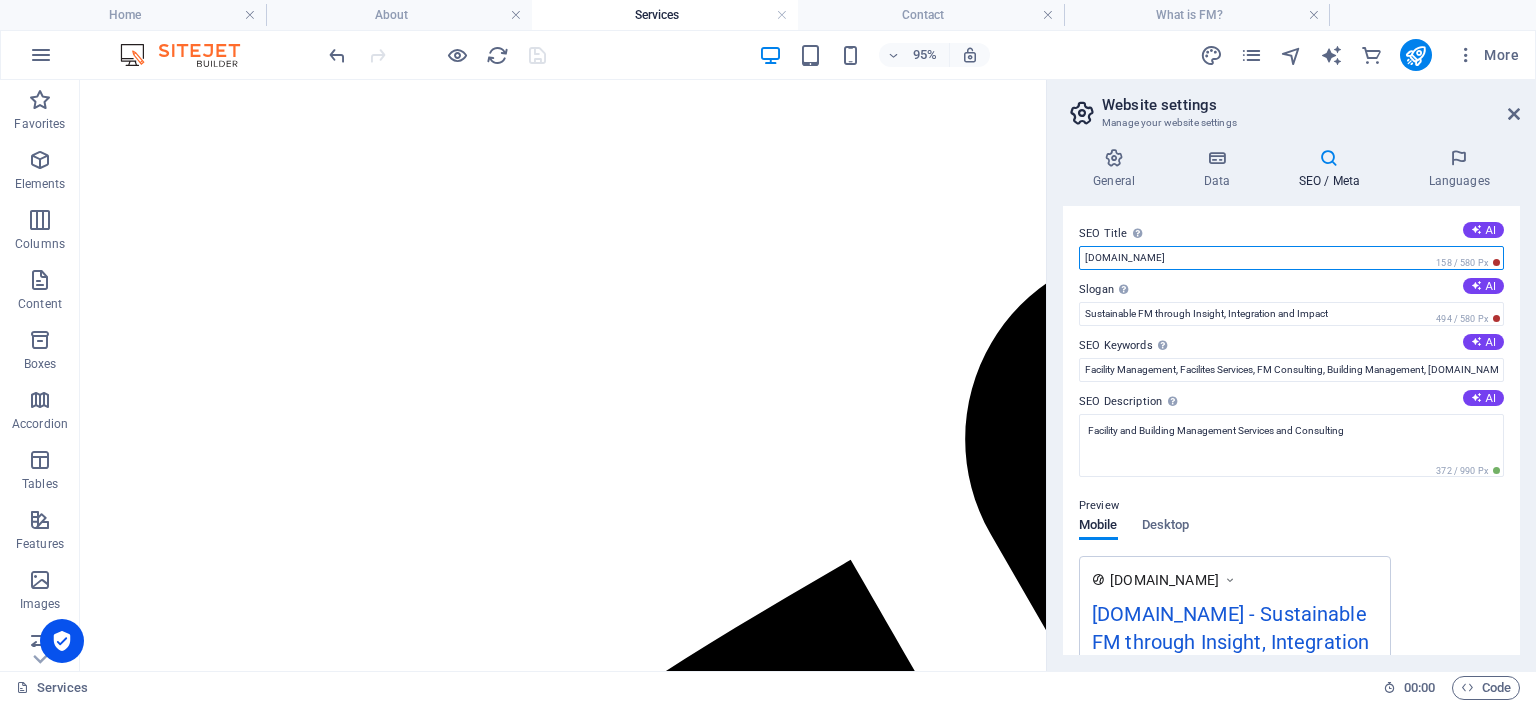 drag, startPoint x: 1167, startPoint y: 254, endPoint x: 1082, endPoint y: 258, distance: 85.09406 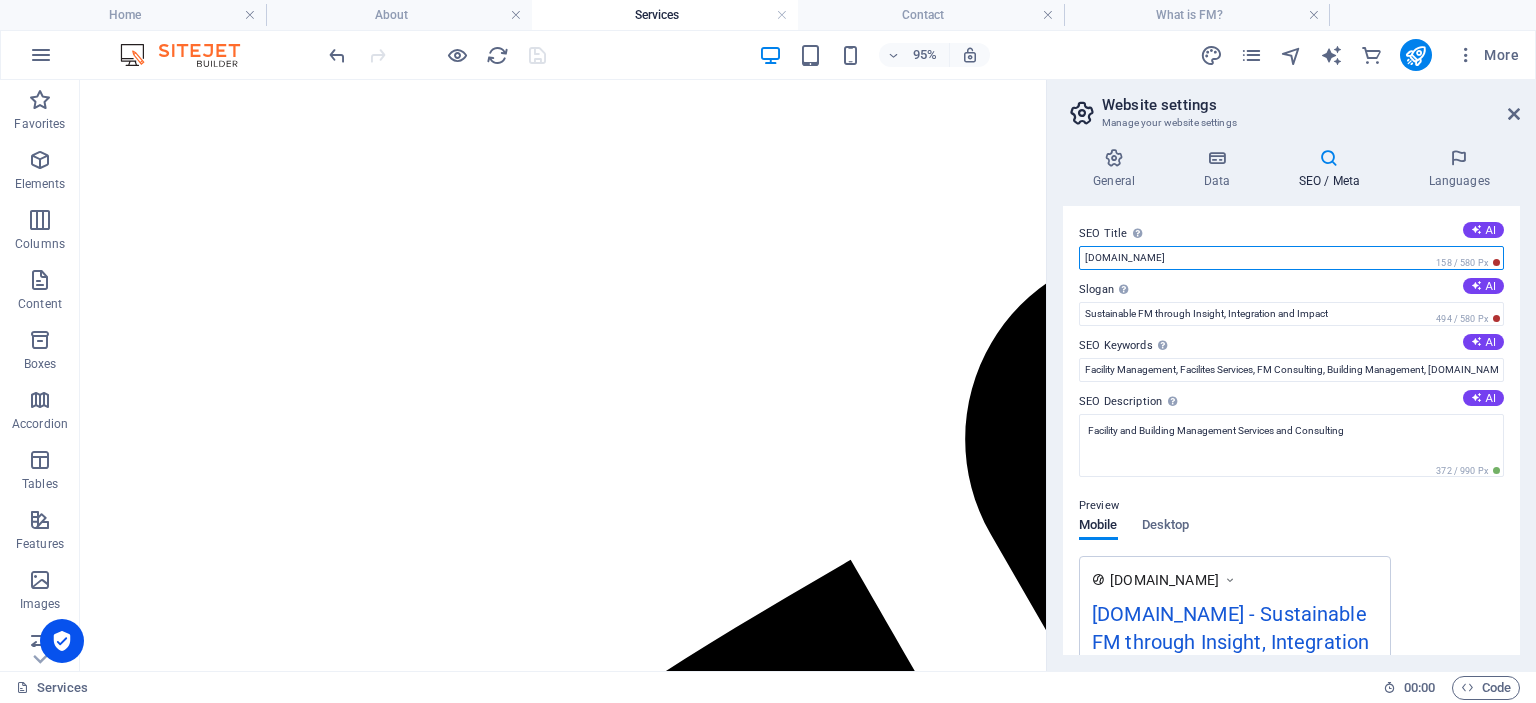 click on "[DOMAIN_NAME]" at bounding box center (1291, 258) 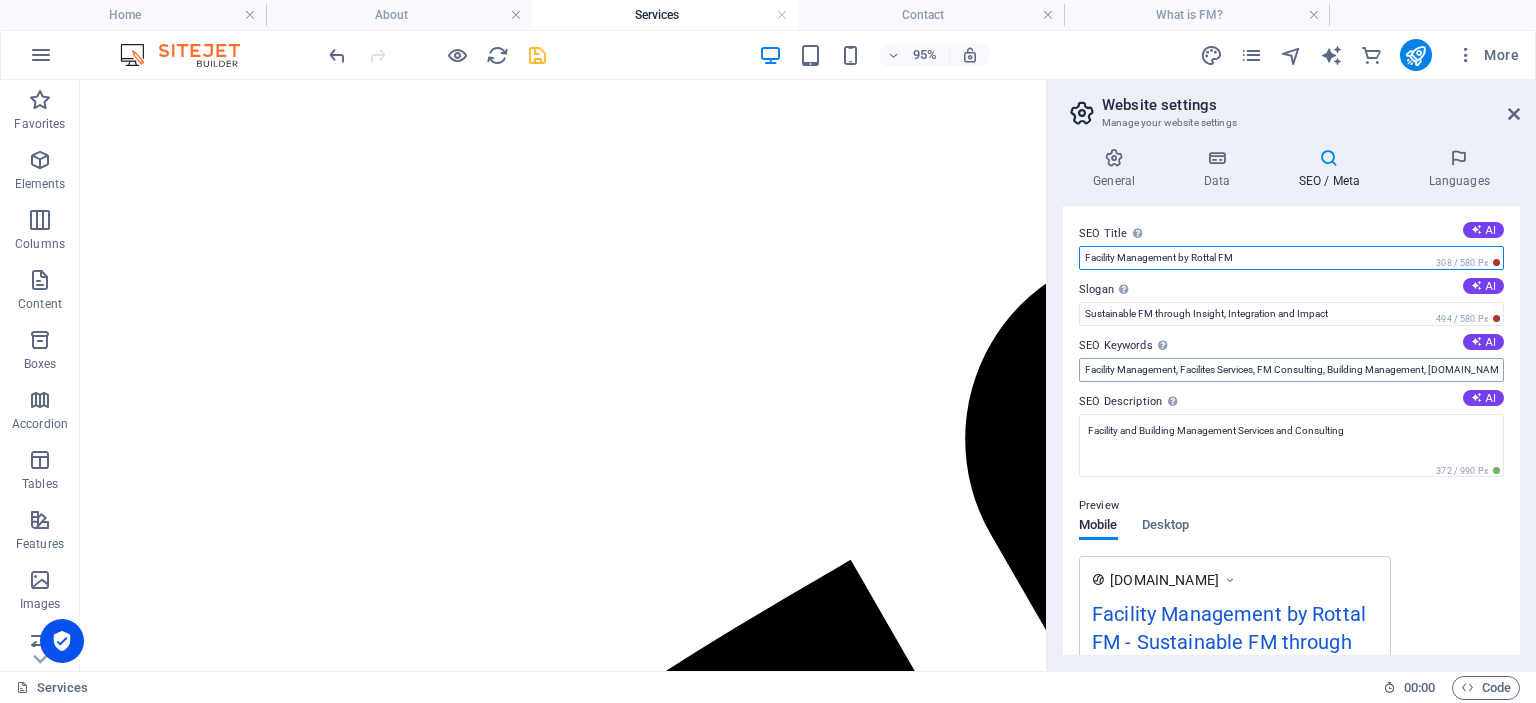 type on "Facility Management by Rottal FM" 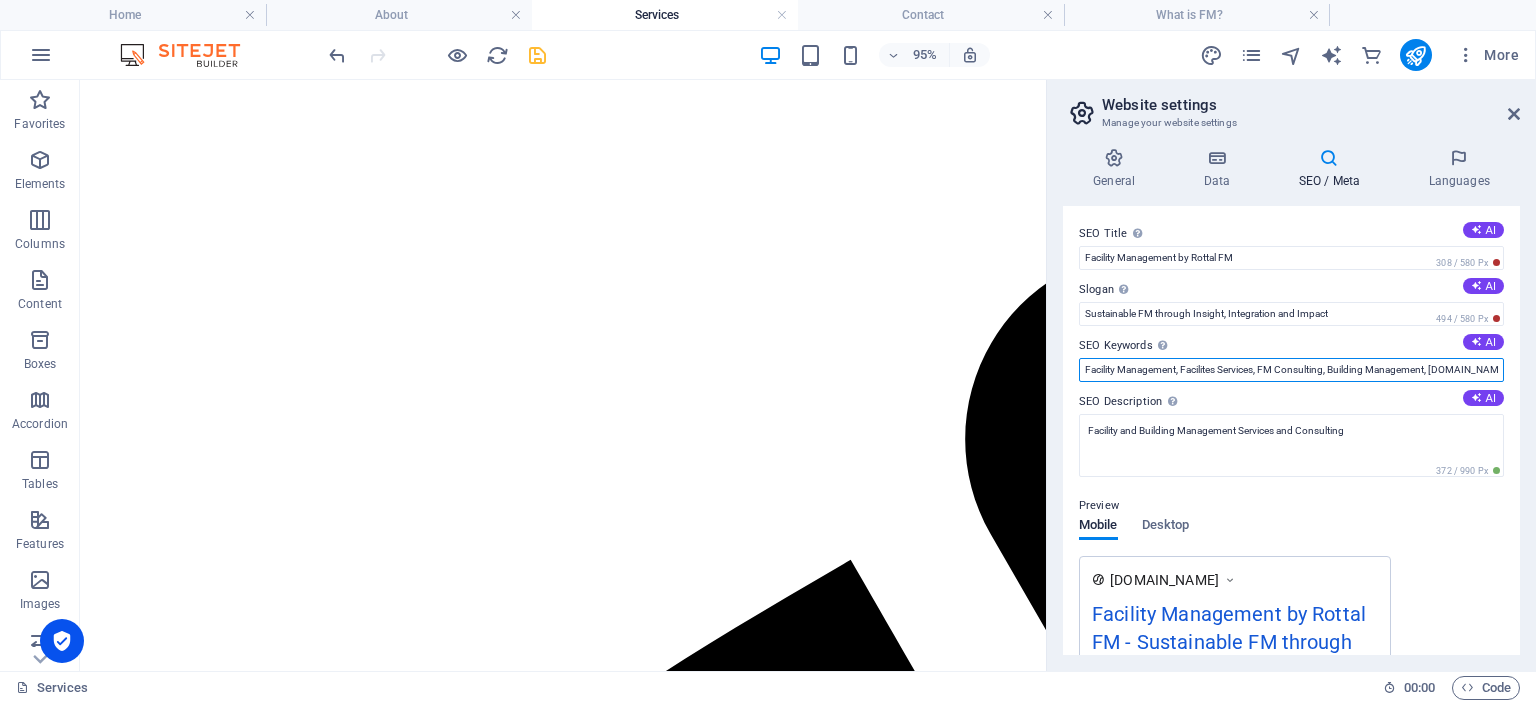 click on "Facility Management, Facilites Services, FM Consulting, Building Management, [DOMAIN_NAME], [GEOGRAPHIC_DATA]" at bounding box center [1291, 370] 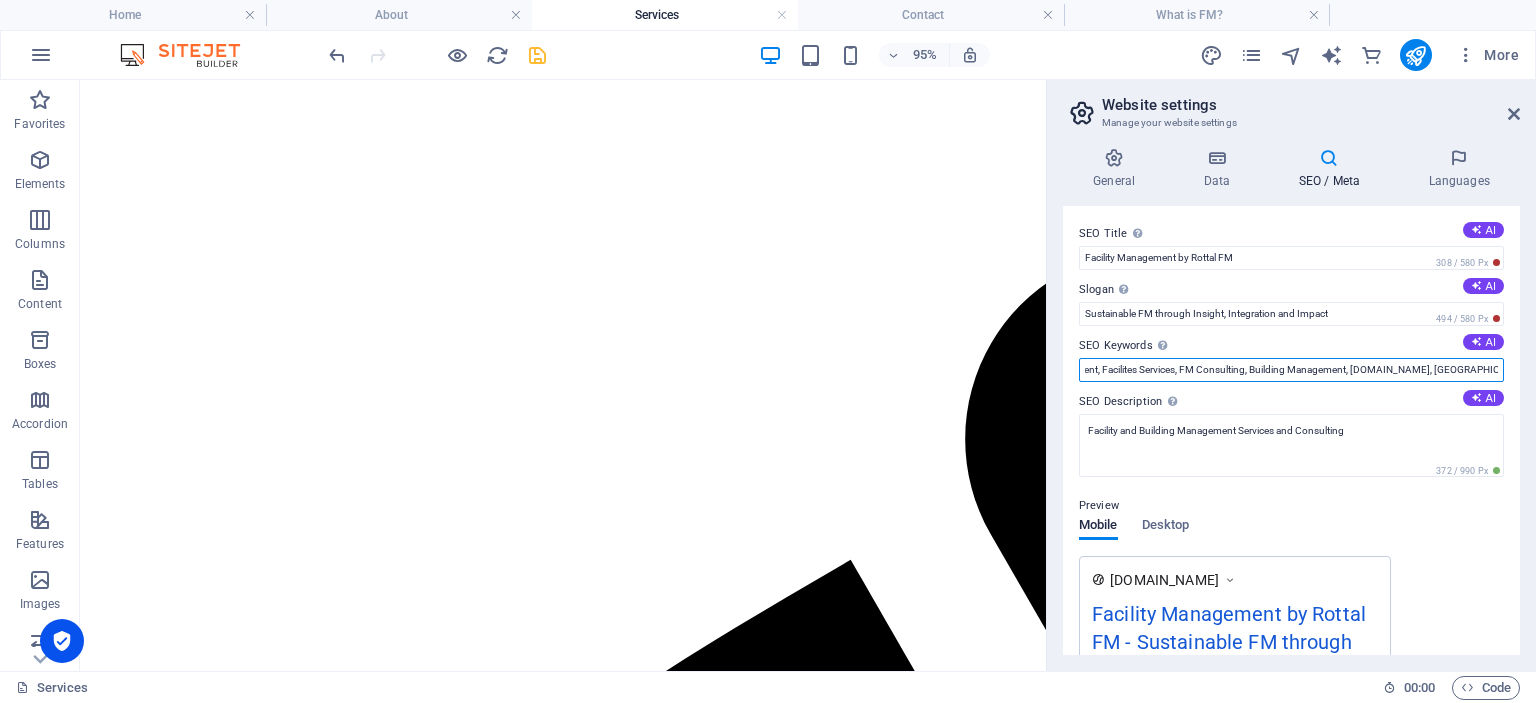 scroll, scrollTop: 0, scrollLeft: 82, axis: horizontal 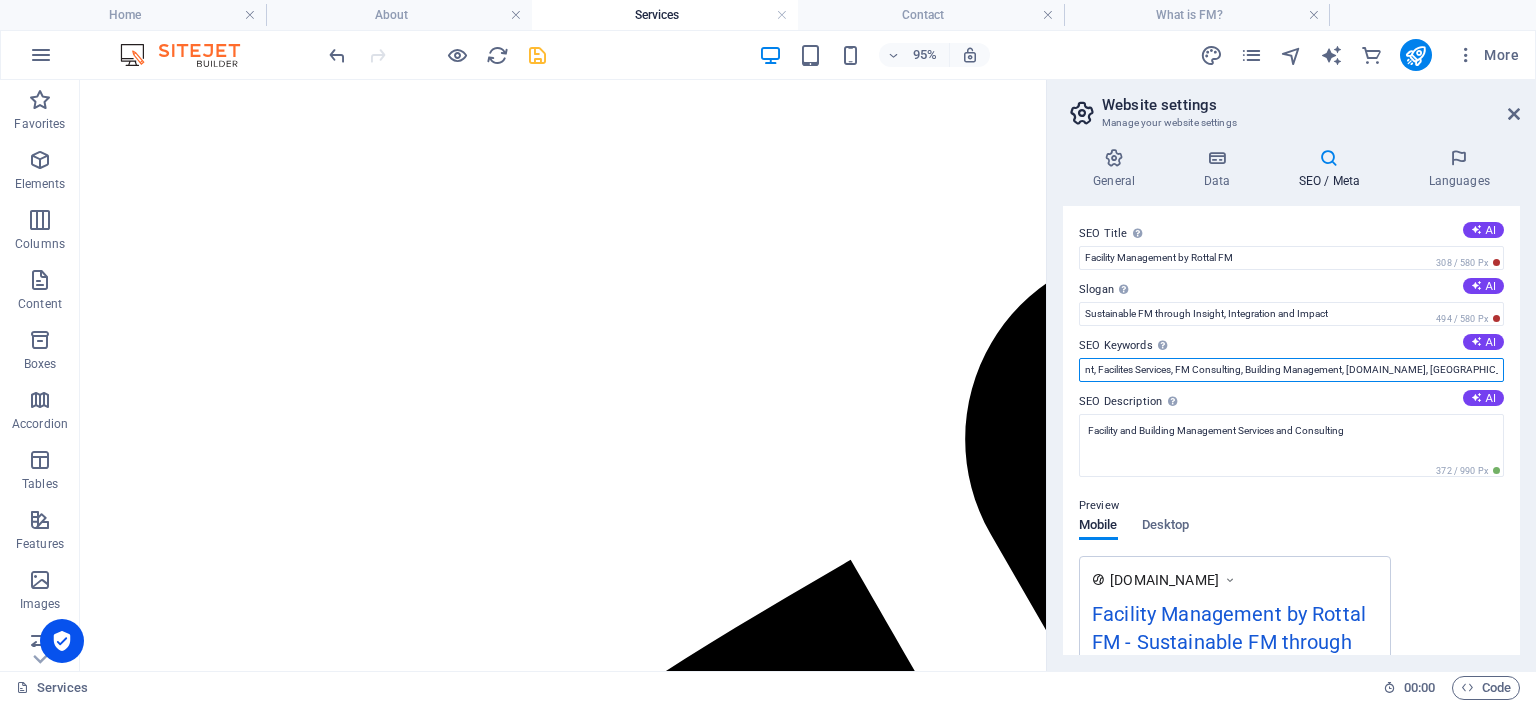 drag, startPoint x: 1430, startPoint y: 368, endPoint x: 1352, endPoint y: 367, distance: 78.00641 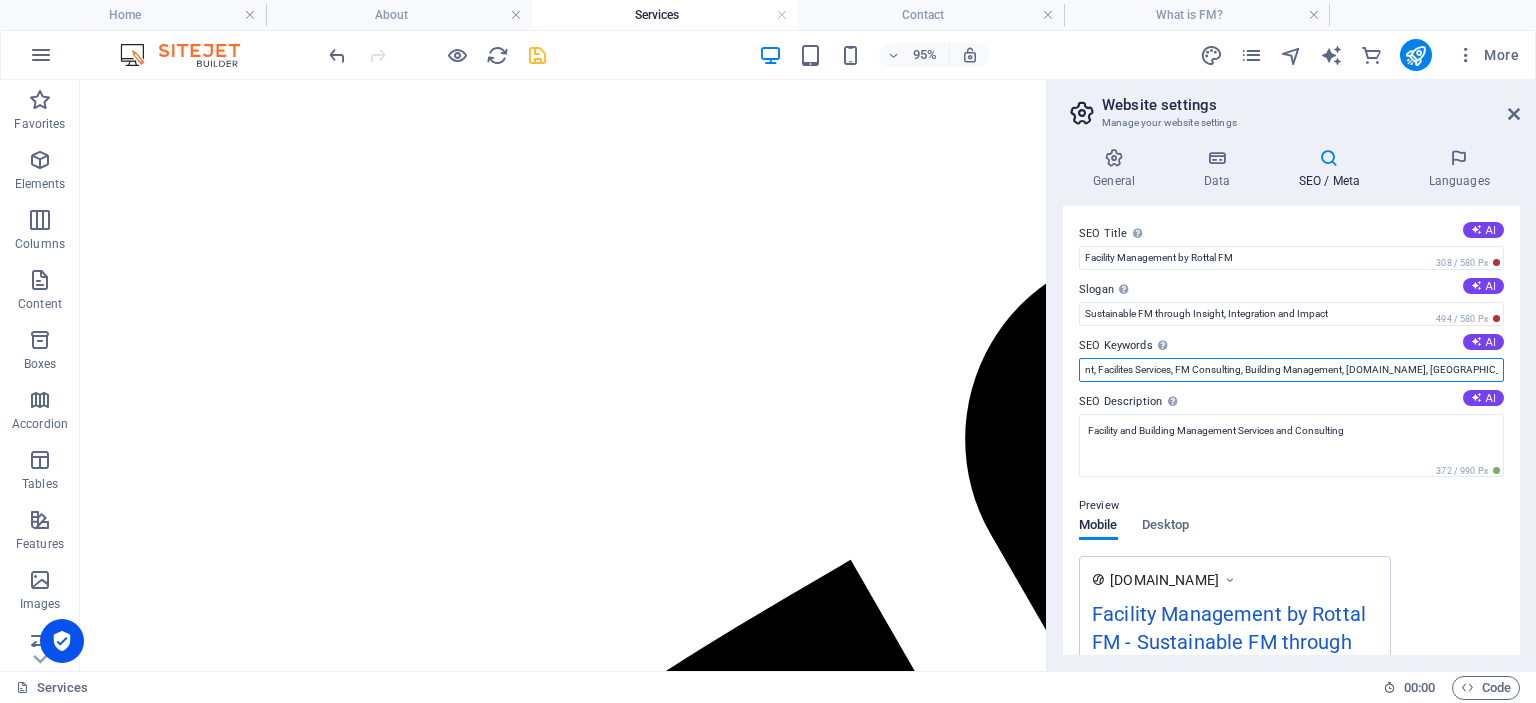 click on "Facility Management, Facilites Services, FM Consulting, Building Management, [DOMAIN_NAME], [GEOGRAPHIC_DATA]" at bounding box center (1291, 370) 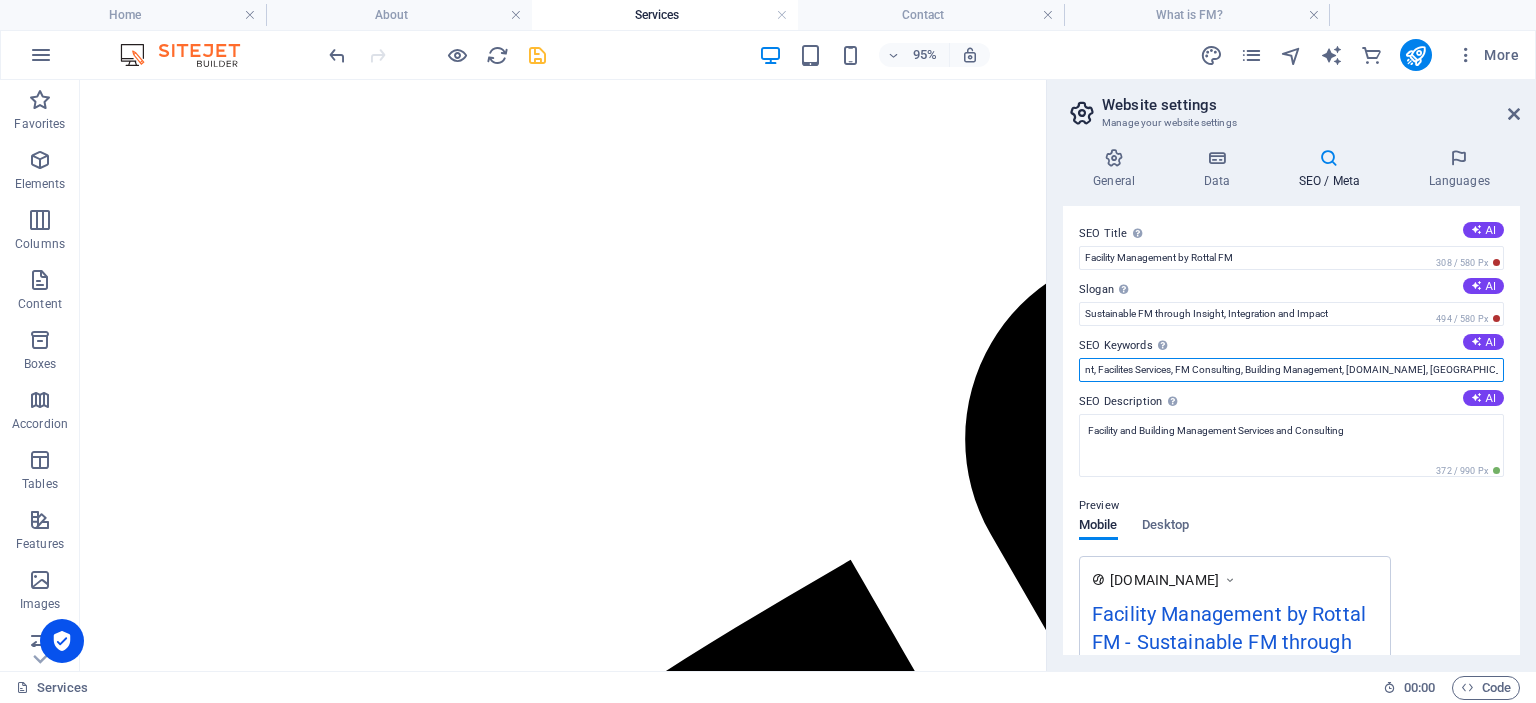 drag, startPoint x: 1352, startPoint y: 370, endPoint x: 1430, endPoint y: 372, distance: 78.025635 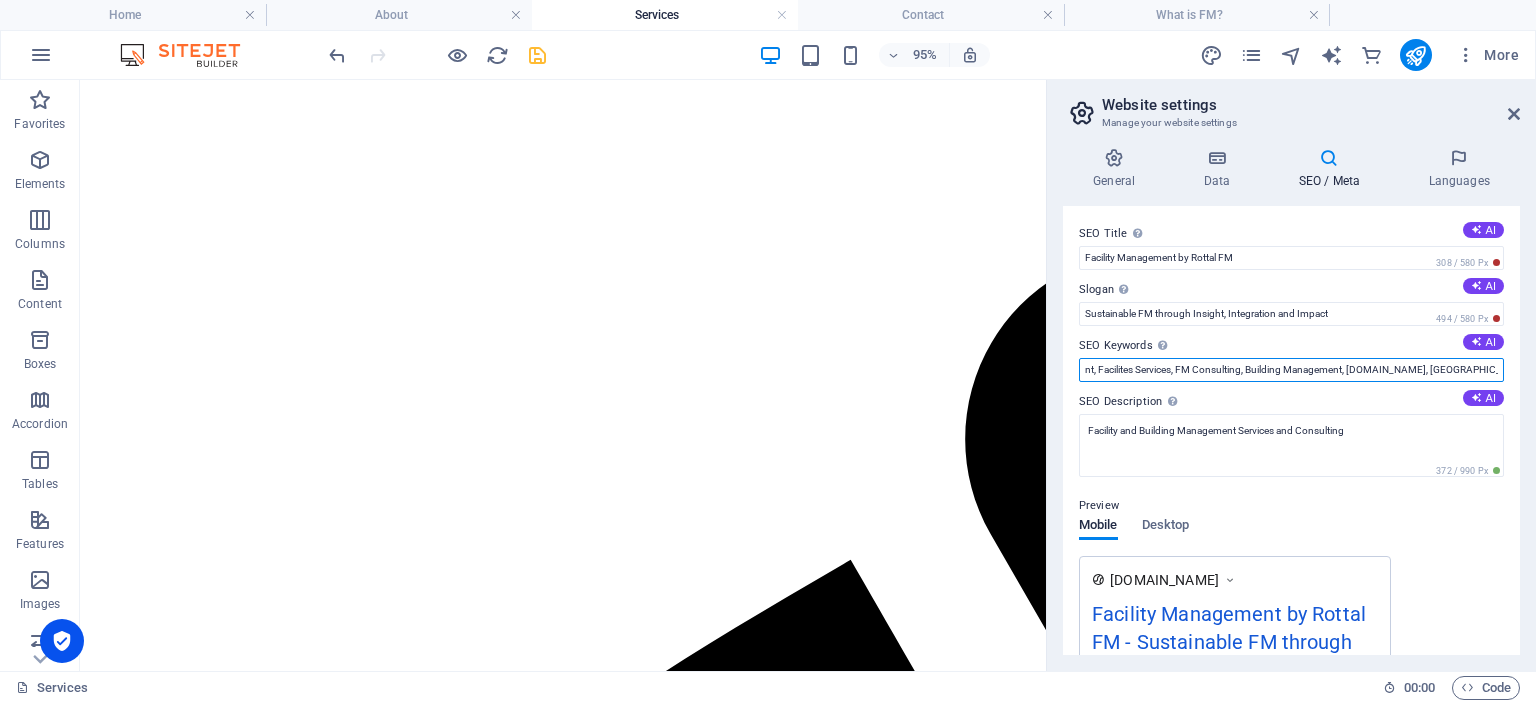 click on "Facility Management, Facilites Services, FM Consulting, Building Management, [DOMAIN_NAME], [GEOGRAPHIC_DATA]" at bounding box center (1291, 370) 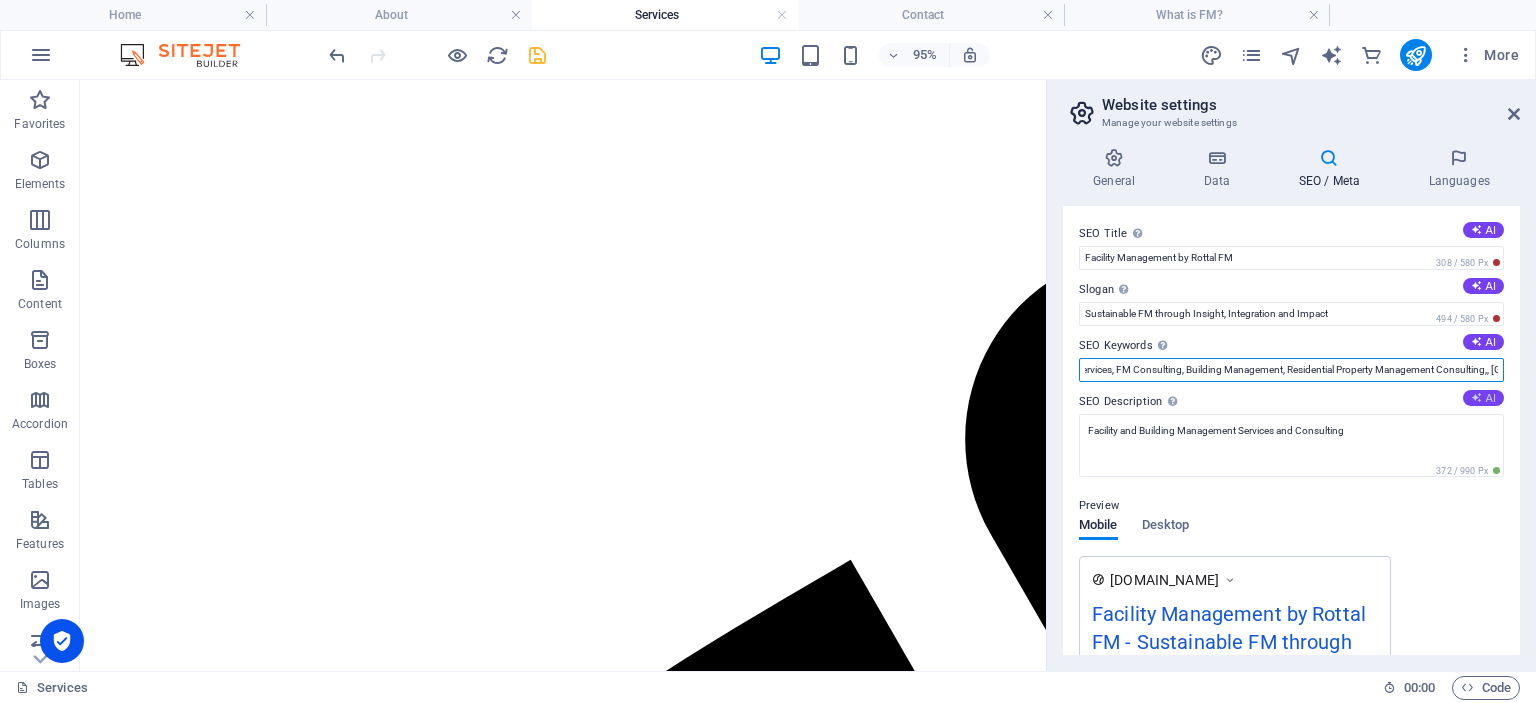 scroll, scrollTop: 0, scrollLeft: 143, axis: horizontal 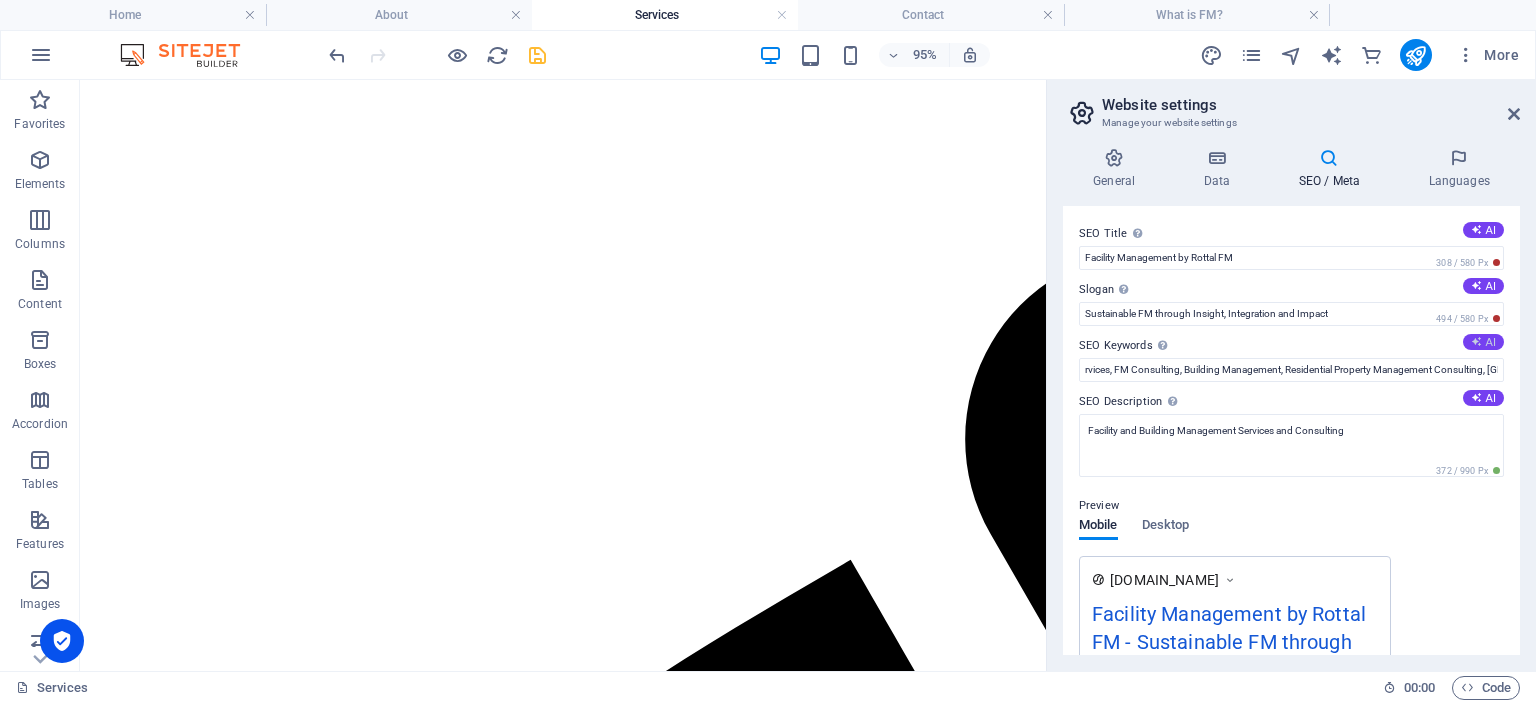 click on "AI" at bounding box center [1483, 342] 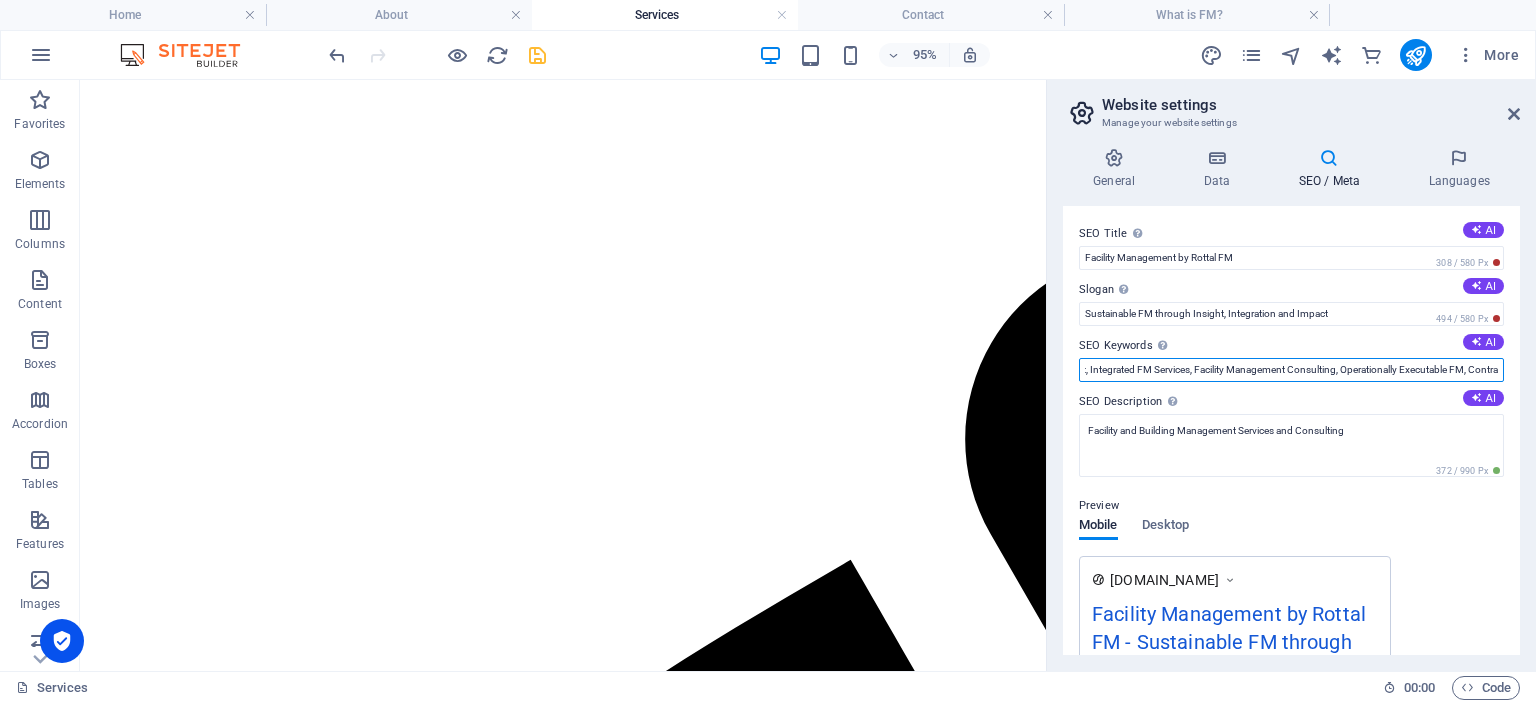 click on "Sustainable Facility Management, Integrated FM Services, Facility Management Consulting, Operationally Executable FM, Contract Management for Facilities, Quality Facility Products" at bounding box center (1291, 370) 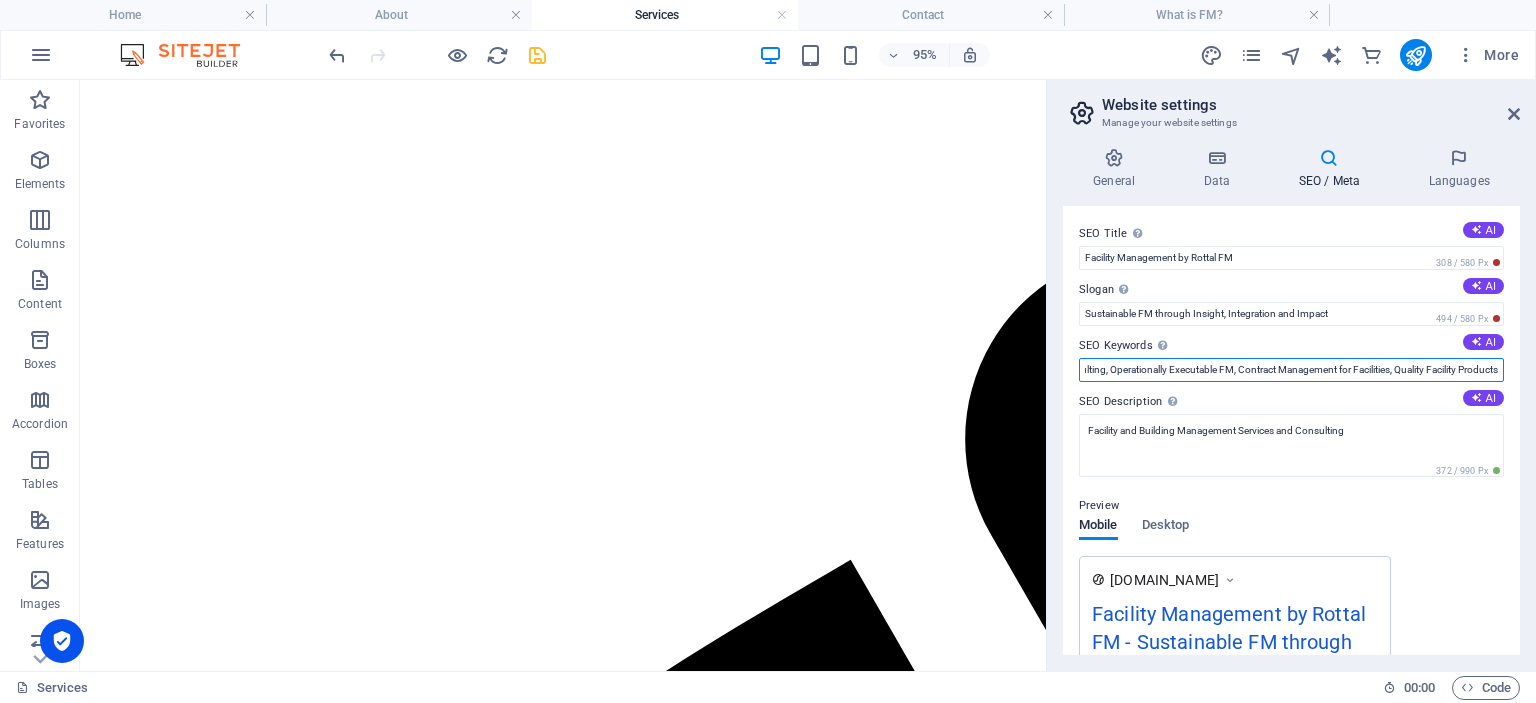 scroll, scrollTop: 0, scrollLeft: 391, axis: horizontal 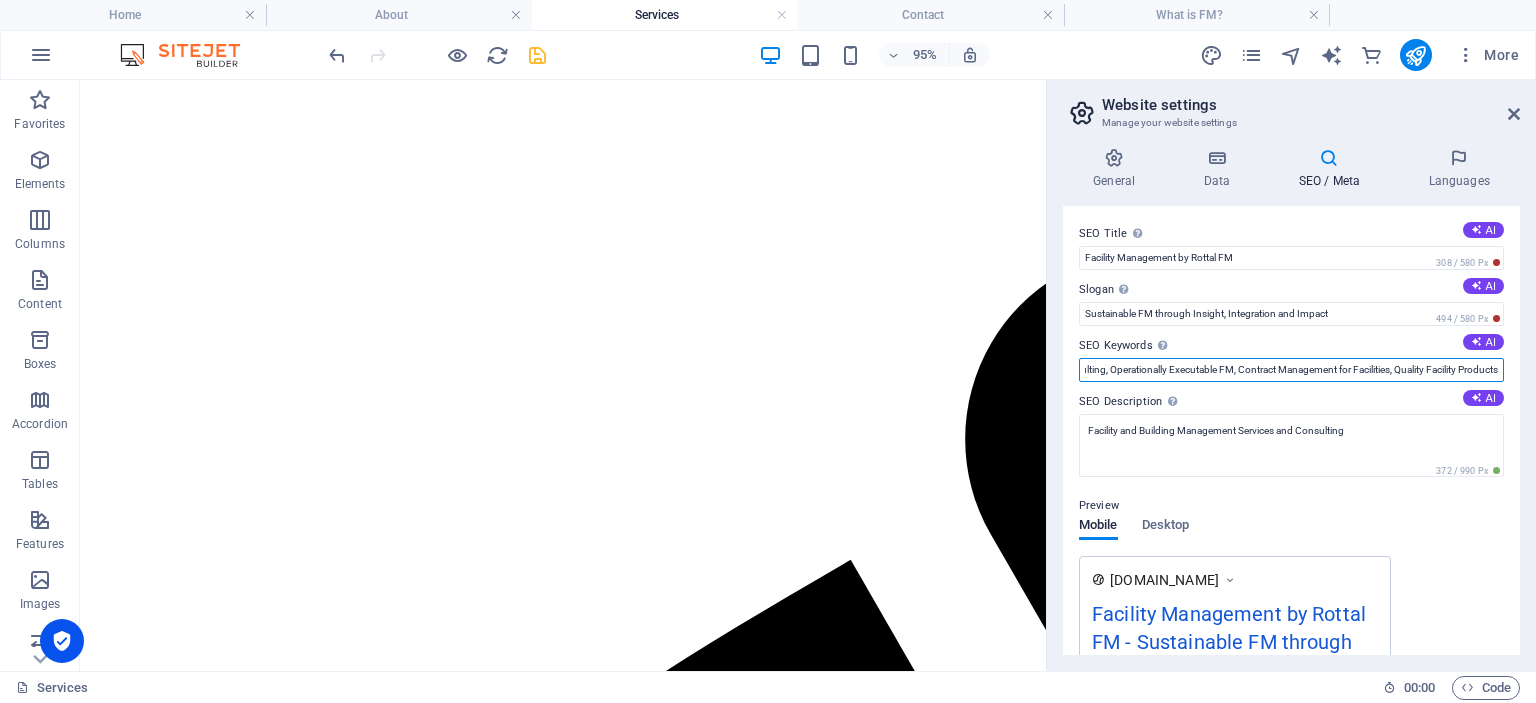 click on "Sustainable Facility Management, Integrated FM Services, Facility Management Consulting, Operationally Executable FM, Contract Management for Facilities, Quality Facility Products" at bounding box center (1291, 370) 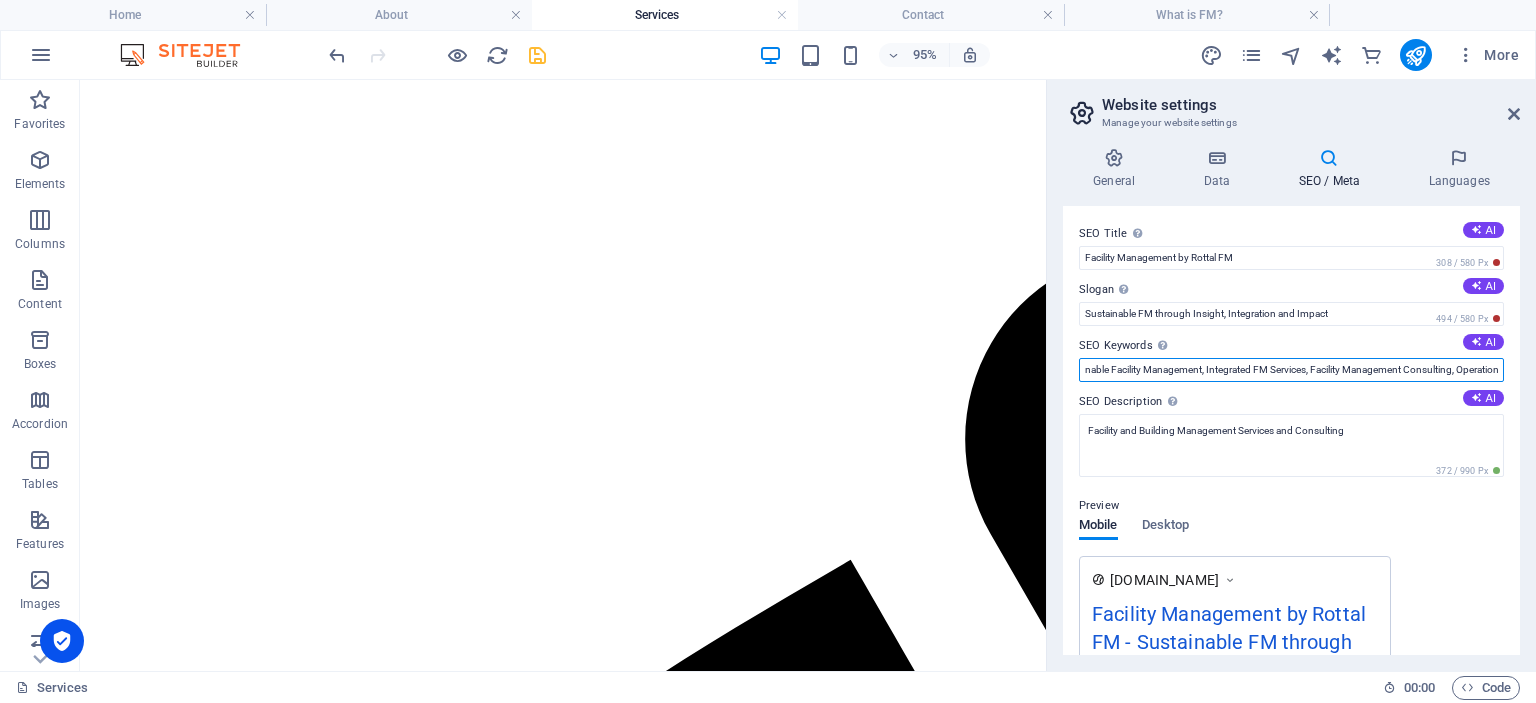 scroll, scrollTop: 0, scrollLeft: 0, axis: both 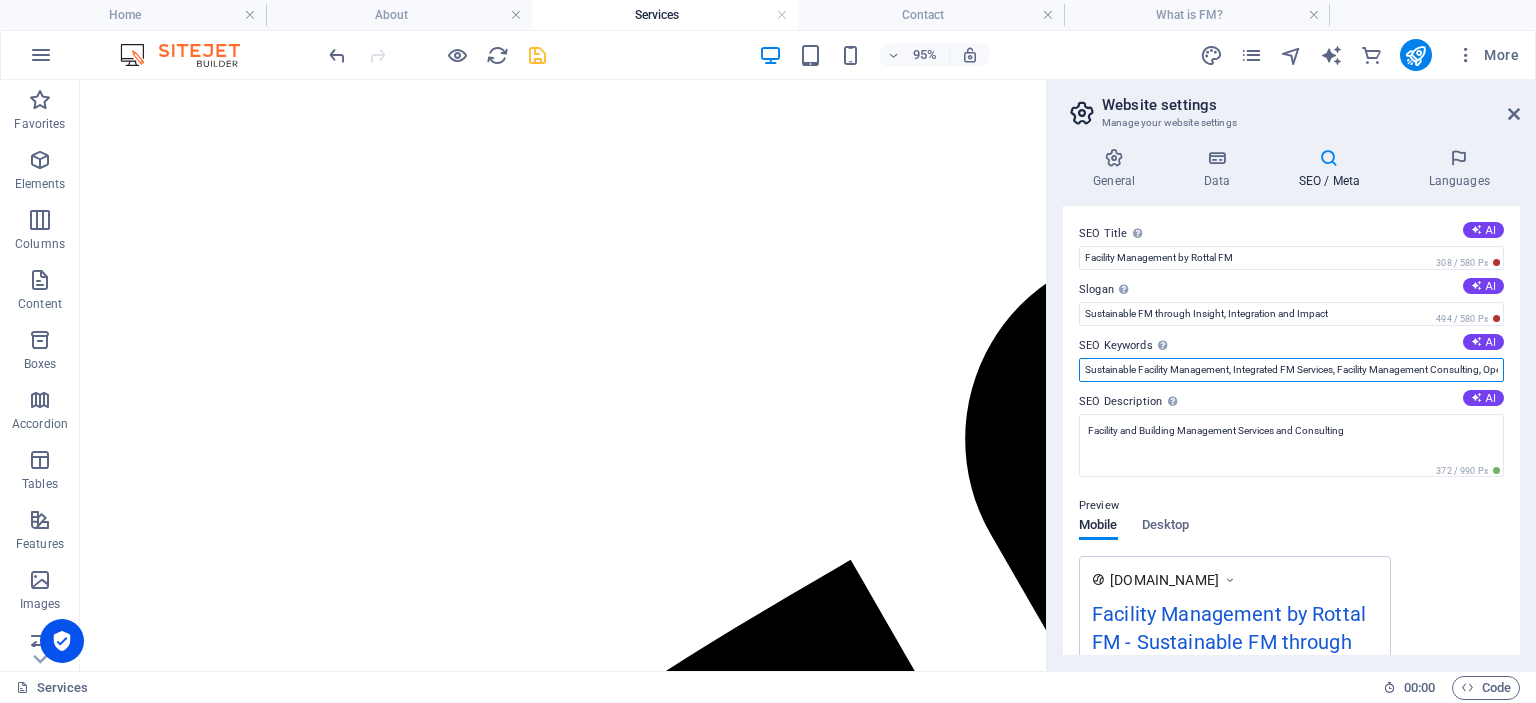 click on "Sustainable Facility Management, Integrated FM Services, Facility Management Consulting, Operationally Executable FM, Contract Management for Facilities, Quality Facility Products" at bounding box center (1291, 370) 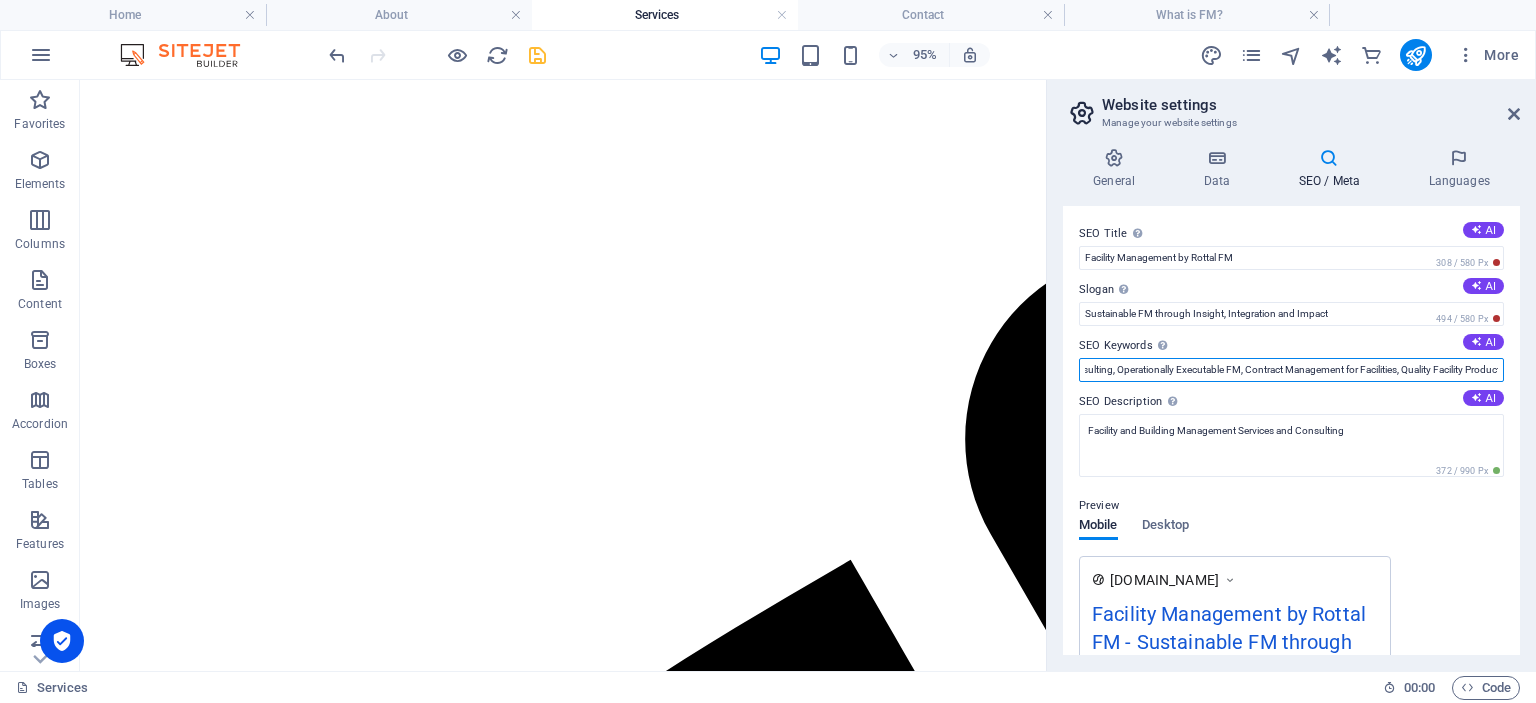 scroll, scrollTop: 0, scrollLeft: 391, axis: horizontal 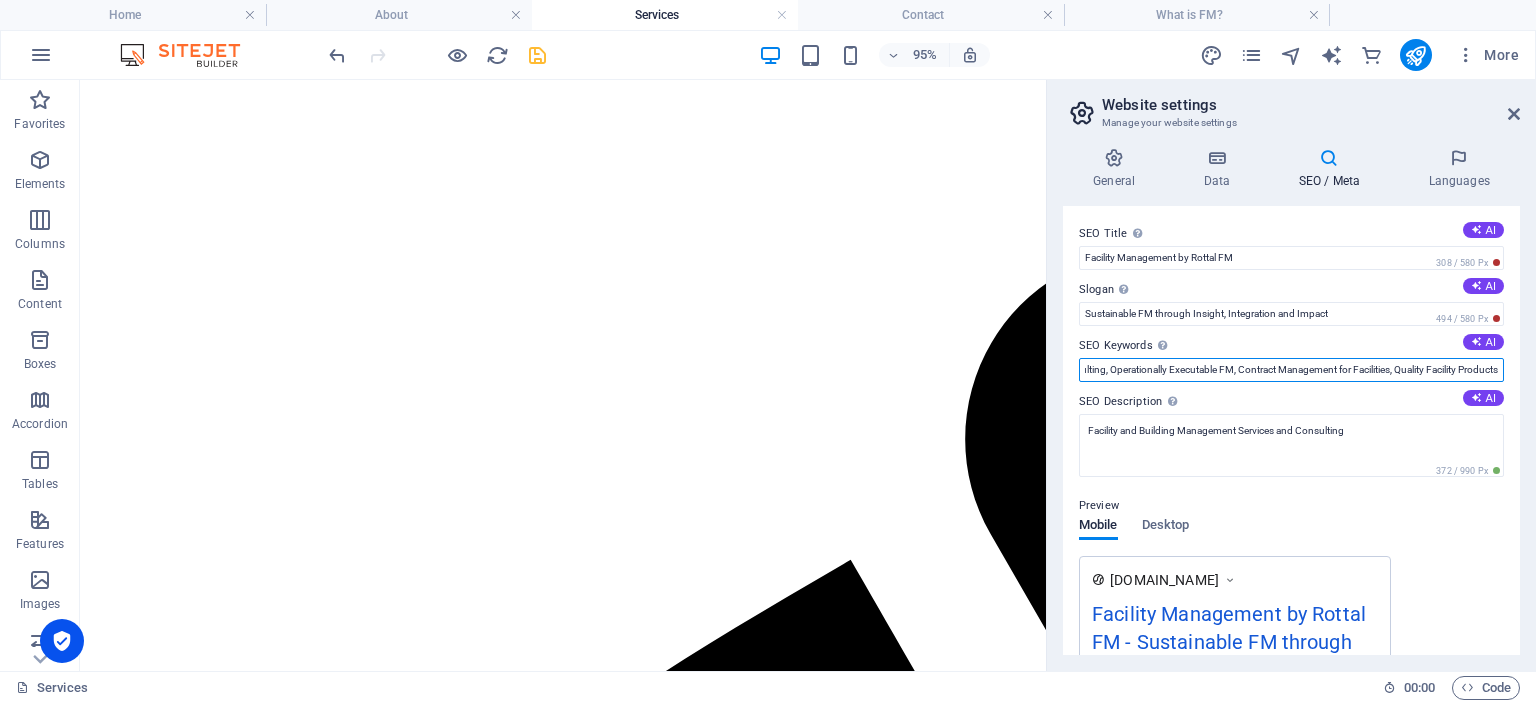 drag, startPoint x: 1225, startPoint y: 366, endPoint x: 1100, endPoint y: 366, distance: 125 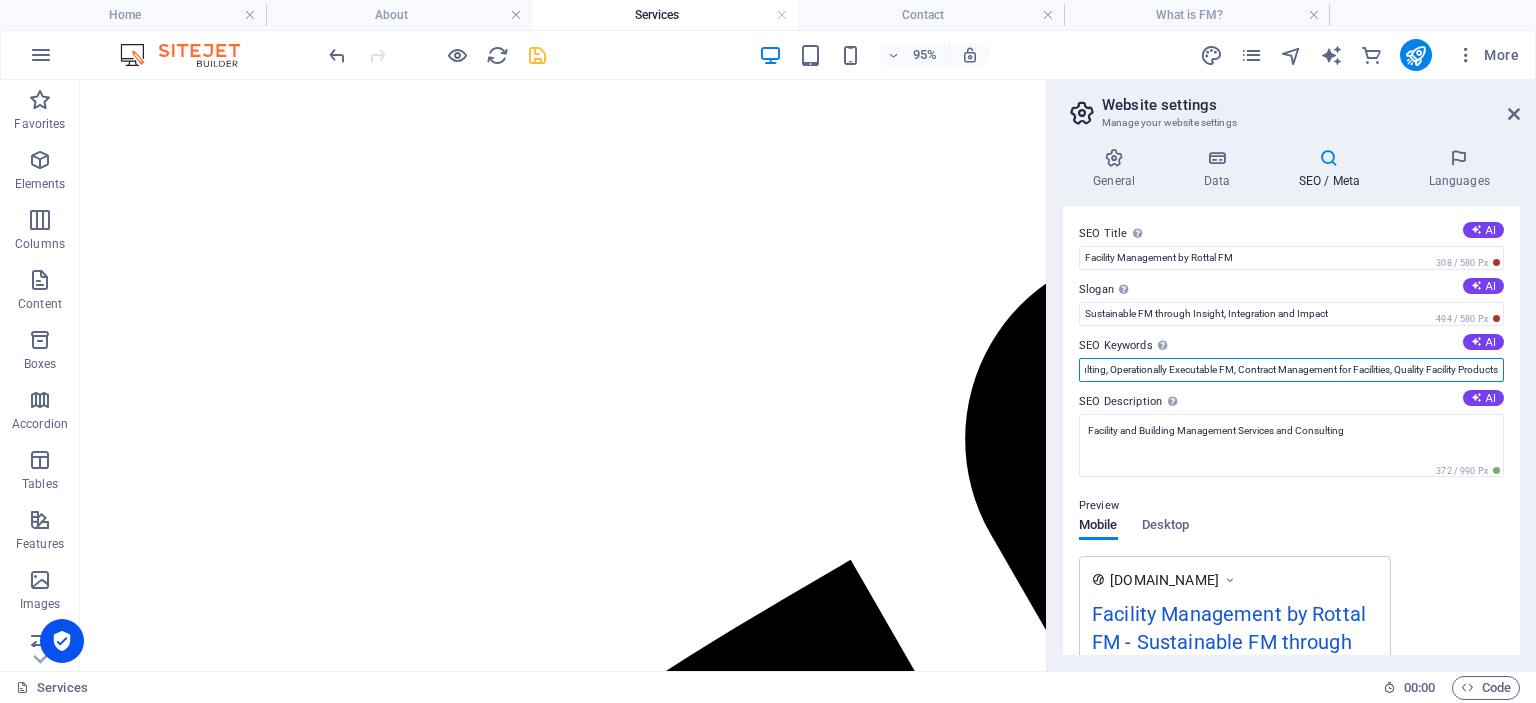 click on "Sustainable Facility Management, Integrated FM Services, Facility Management Consulting, Operationally Executable FM, Contract Management for Facilities, Quality Facility Products" at bounding box center [1291, 370] 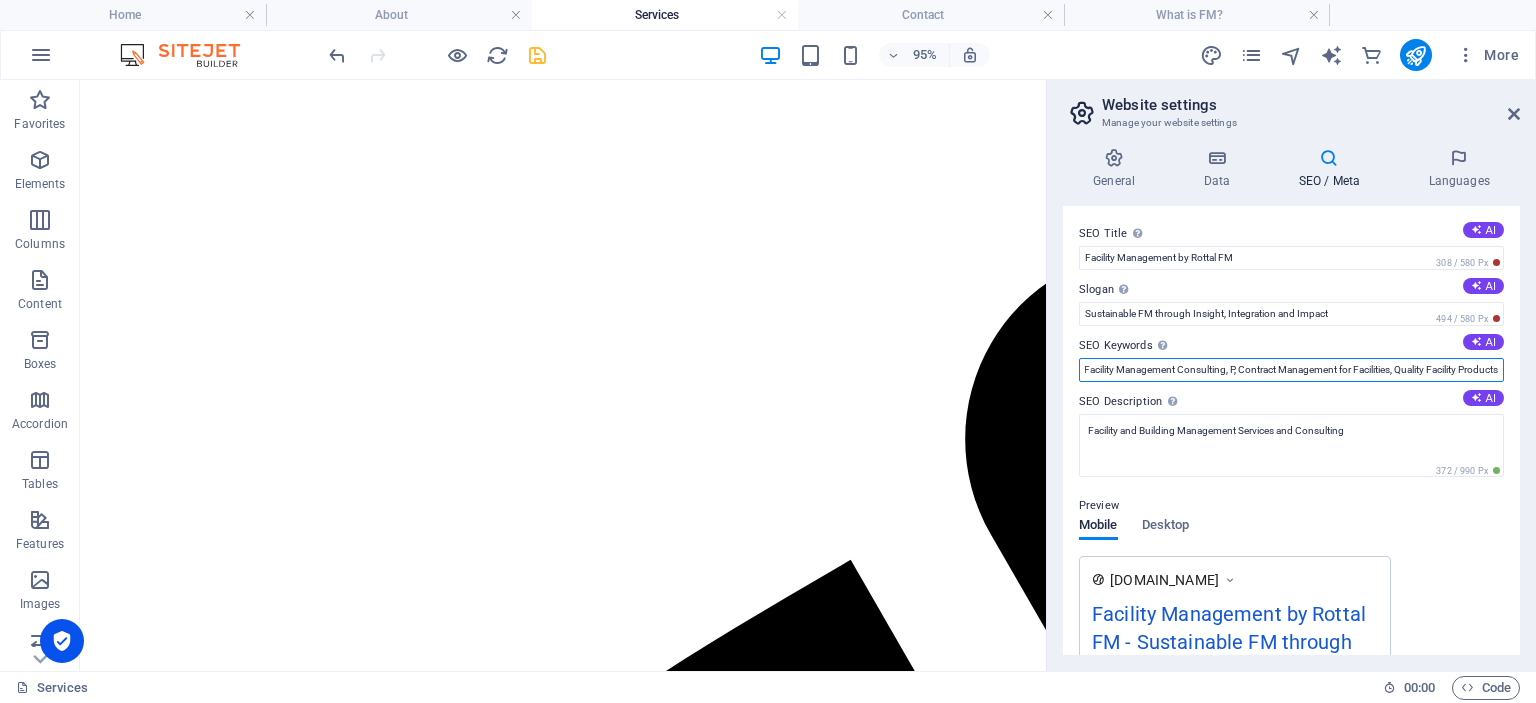 scroll, scrollTop: 0, scrollLeft: 270, axis: horizontal 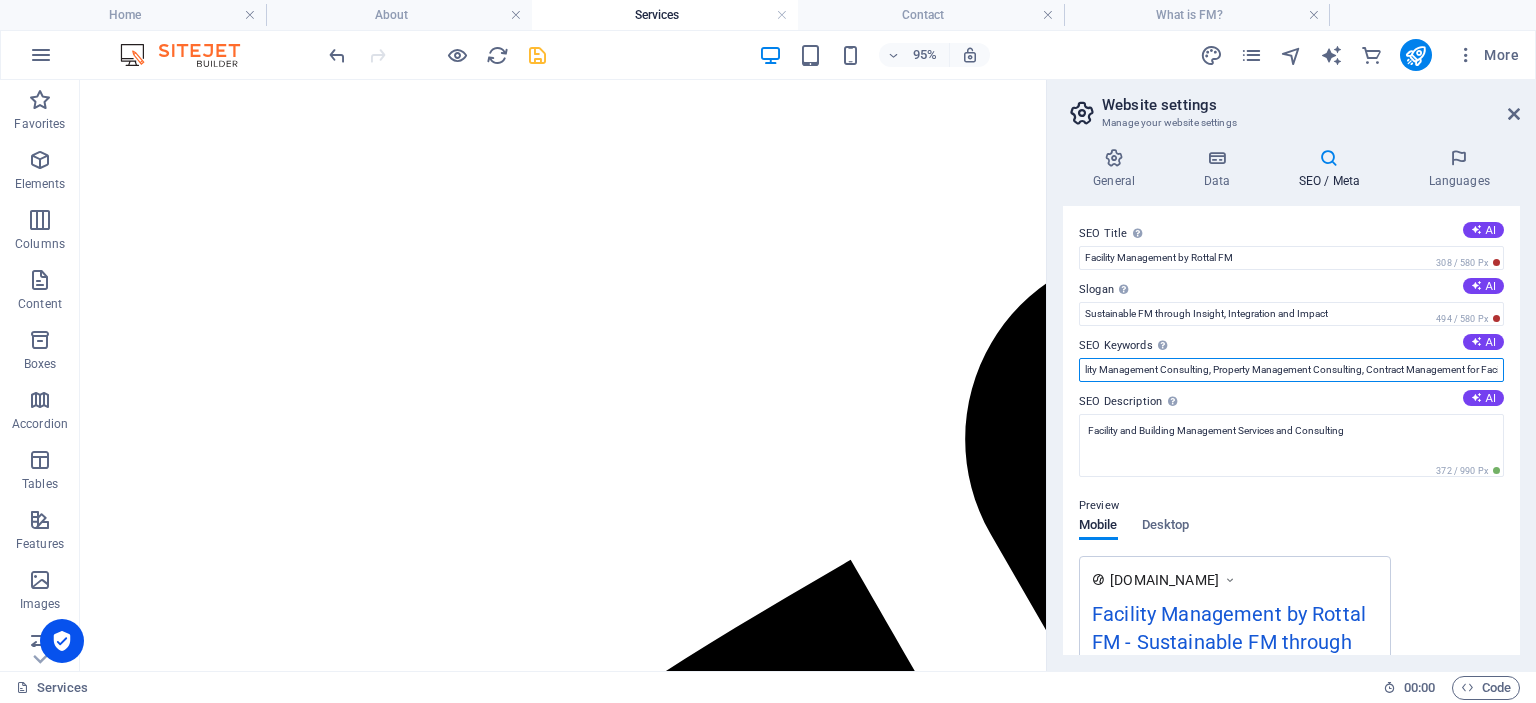 click on "Sustainable Facility Management, Integrated FM Services, Facility Management Consulting, Property Management Consulting, Contract Management for Facilities, Quality Facility Products" at bounding box center (1291, 370) 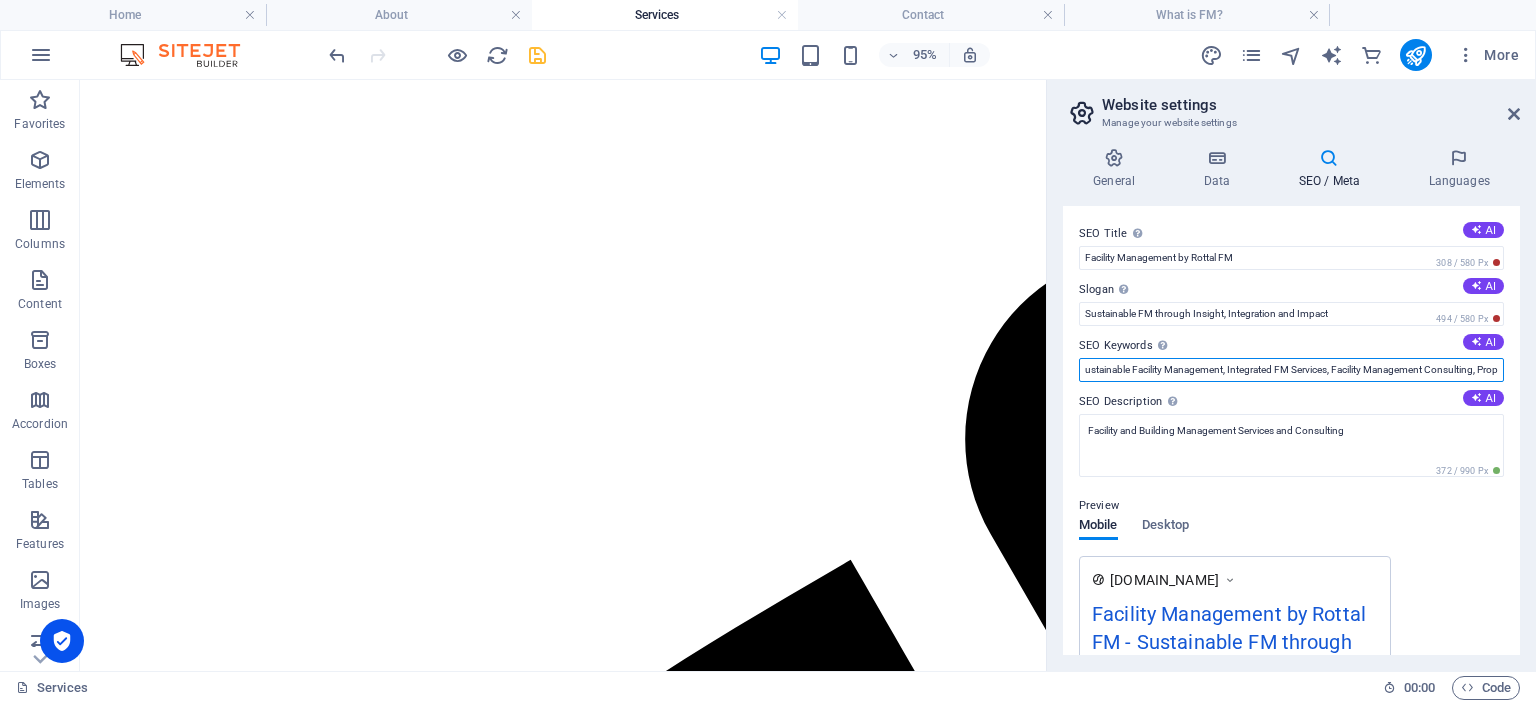 scroll, scrollTop: 0, scrollLeft: 0, axis: both 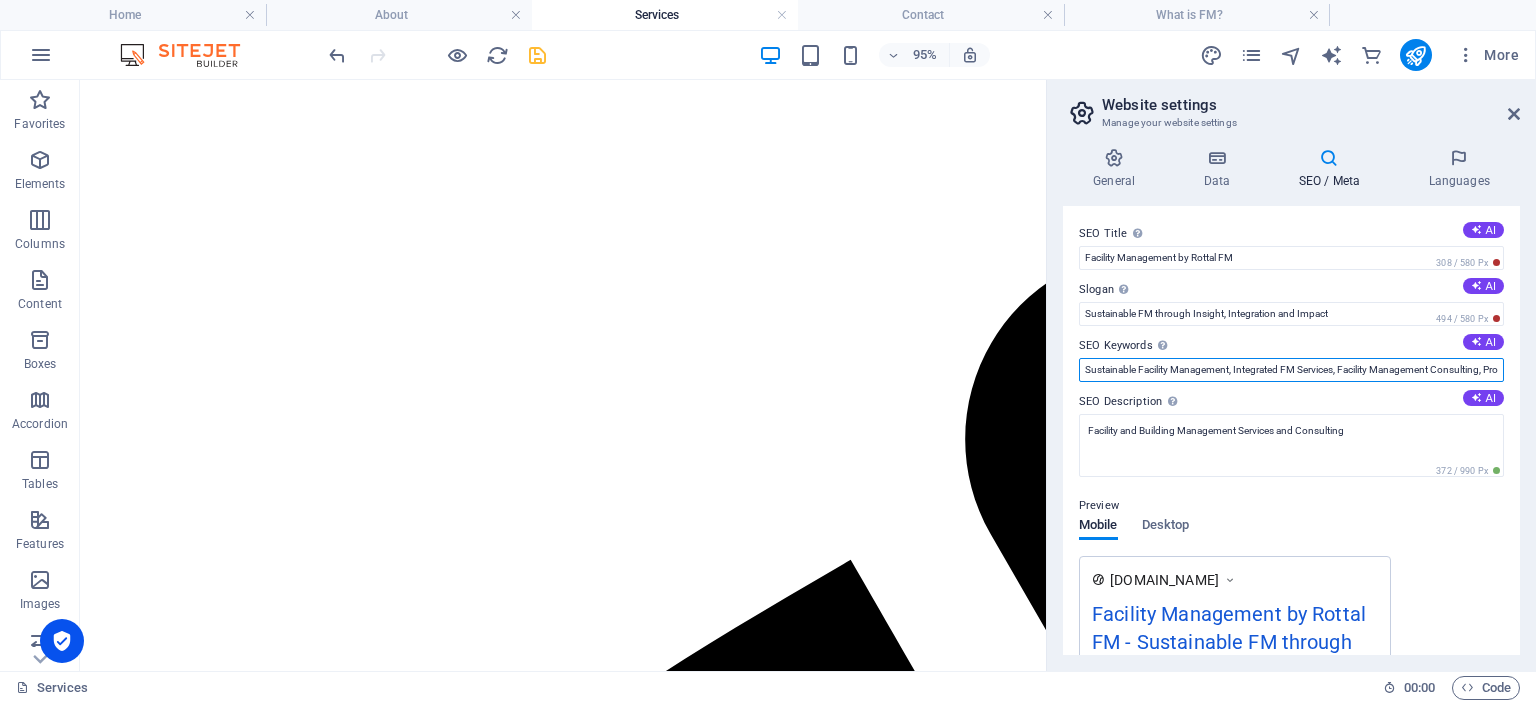 click on "Sustainable Facility Management, Integrated FM Services, Facility Management Consulting, Property Management Consulting, Contract Management for Facilities, Quality Facility Products" at bounding box center (1291, 370) 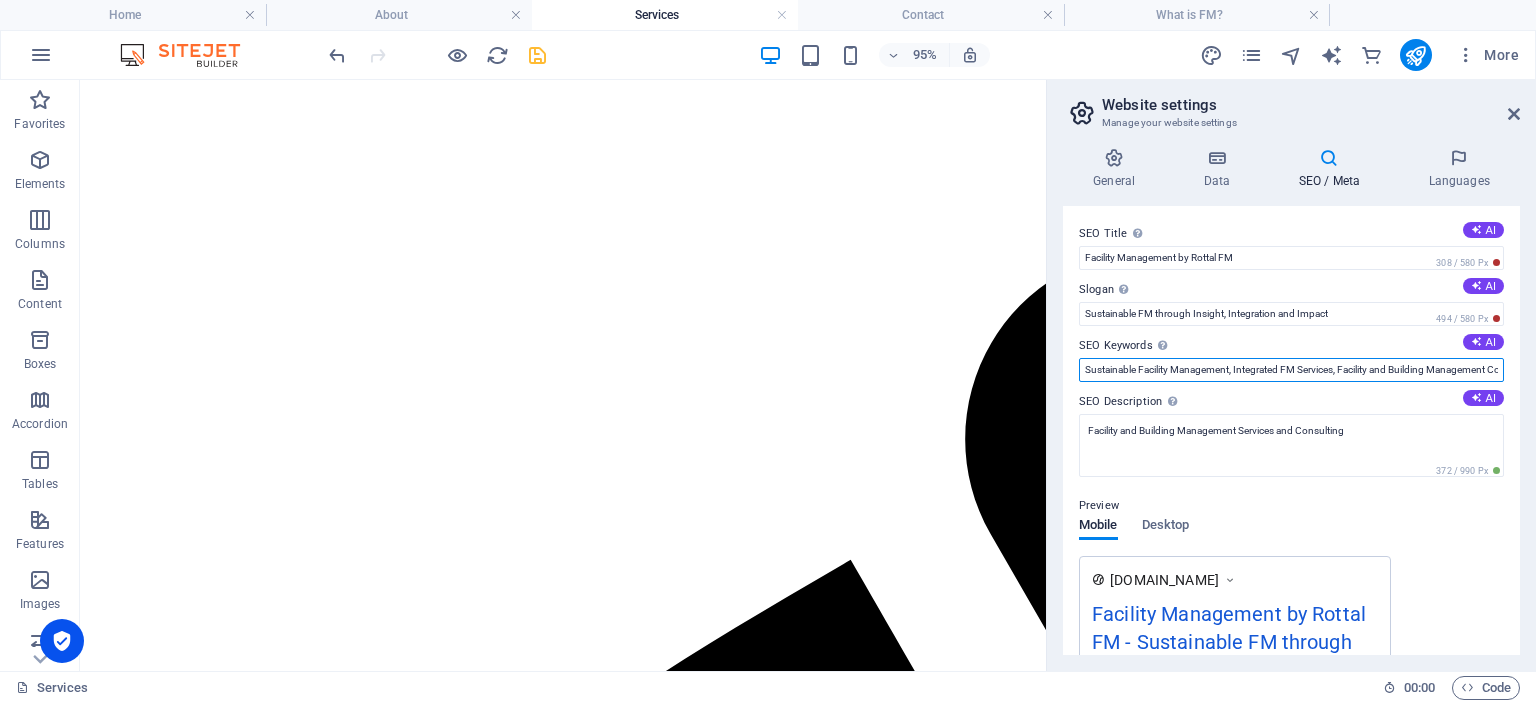 click on "Sustainable Facility Management, Integrated FM Services, Facility and Building Management Consulting, Property Management Consulting, Contract Management for Facilities, Quality Facility Products" at bounding box center (1291, 370) 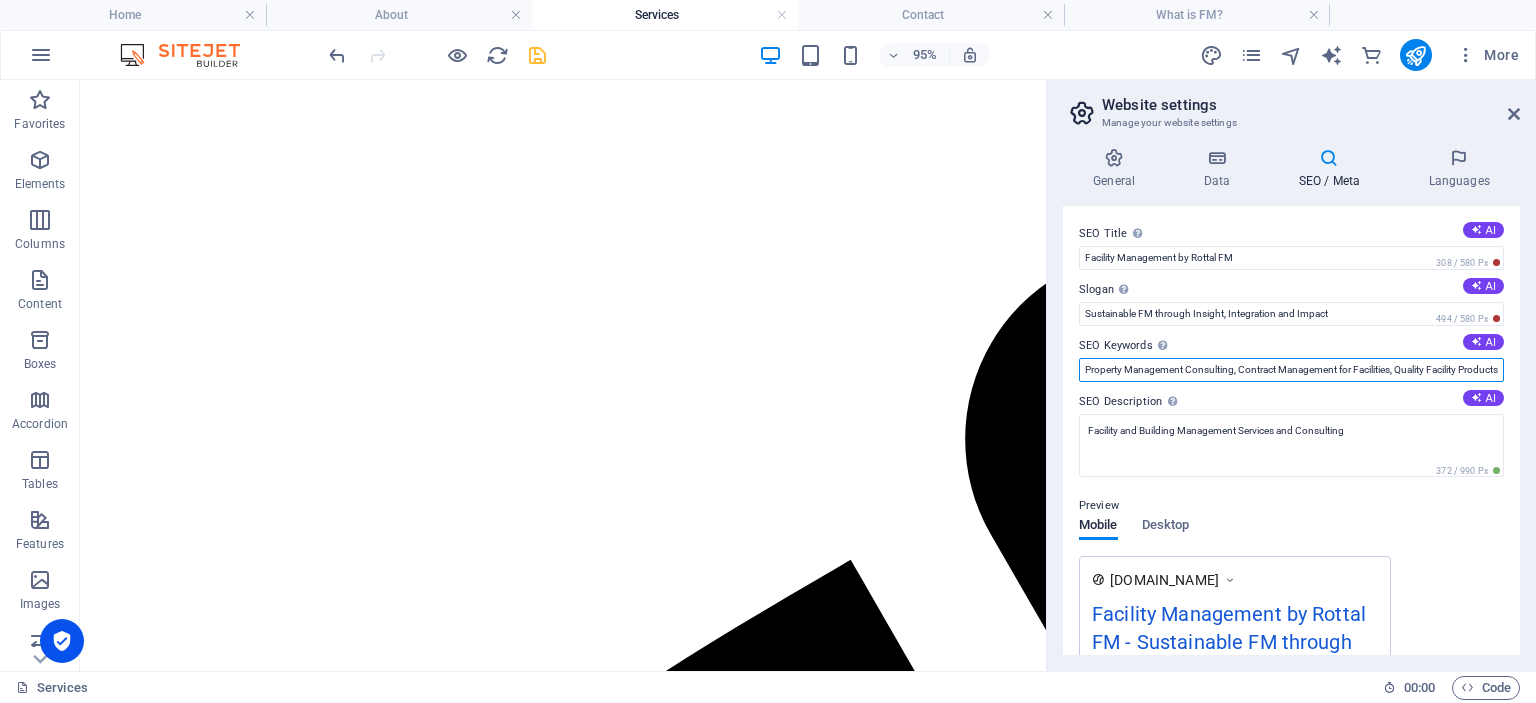 scroll, scrollTop: 0, scrollLeft: 471, axis: horizontal 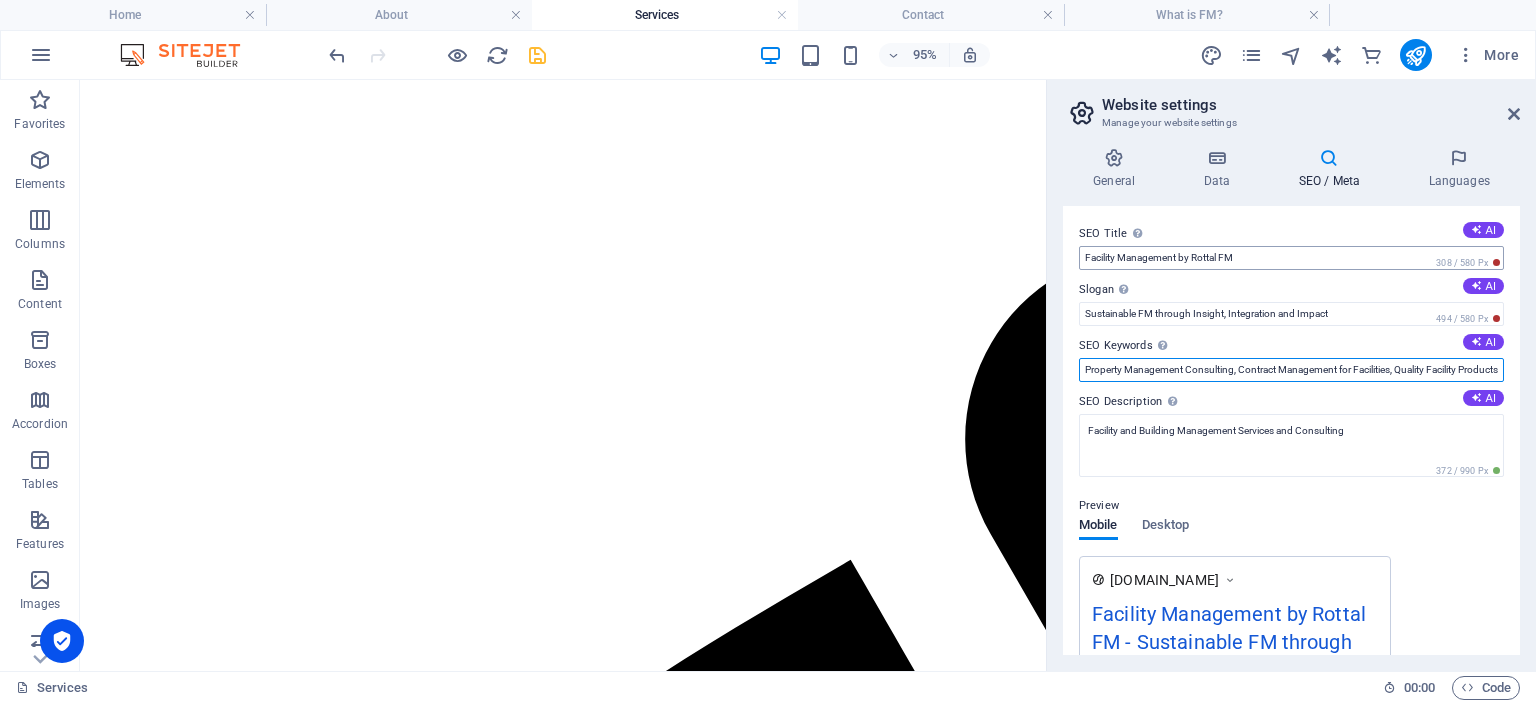 type on "Sustainable Facility Management, Integrated FM Services, Facility and Building Management Consulting, Property Management Consulting, Contract Management for Facilities, Quality Facility Products" 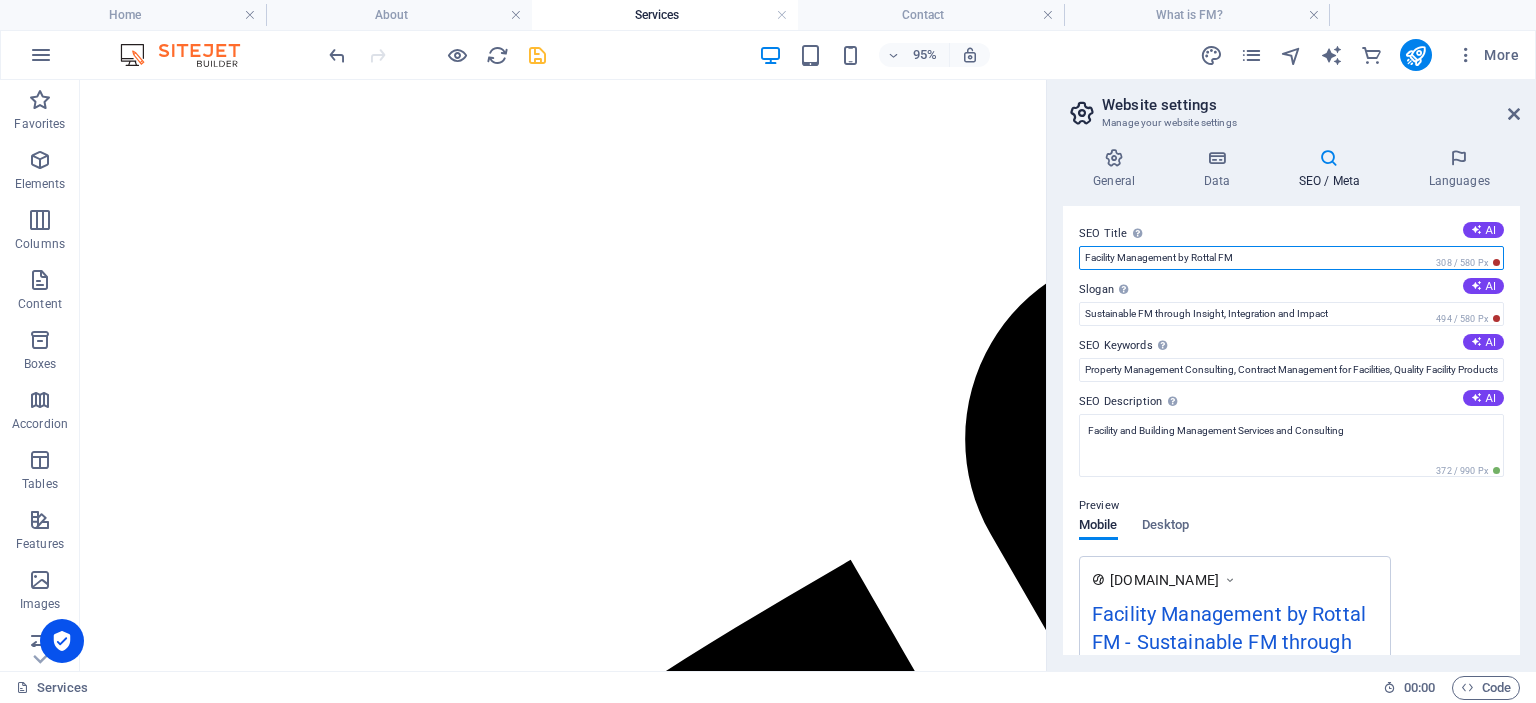 click on "Facility Management by Rottal FM" at bounding box center [1291, 258] 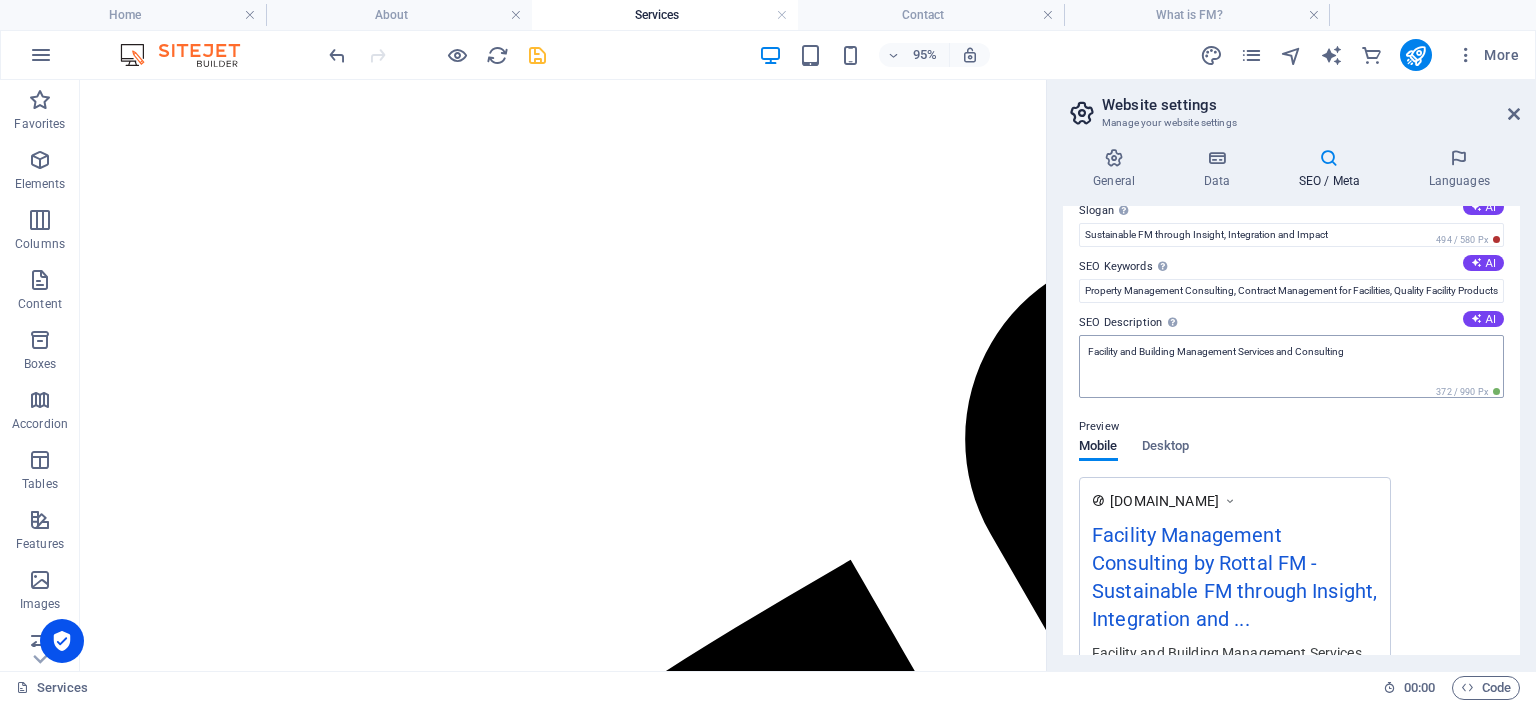 scroll, scrollTop: 0, scrollLeft: 0, axis: both 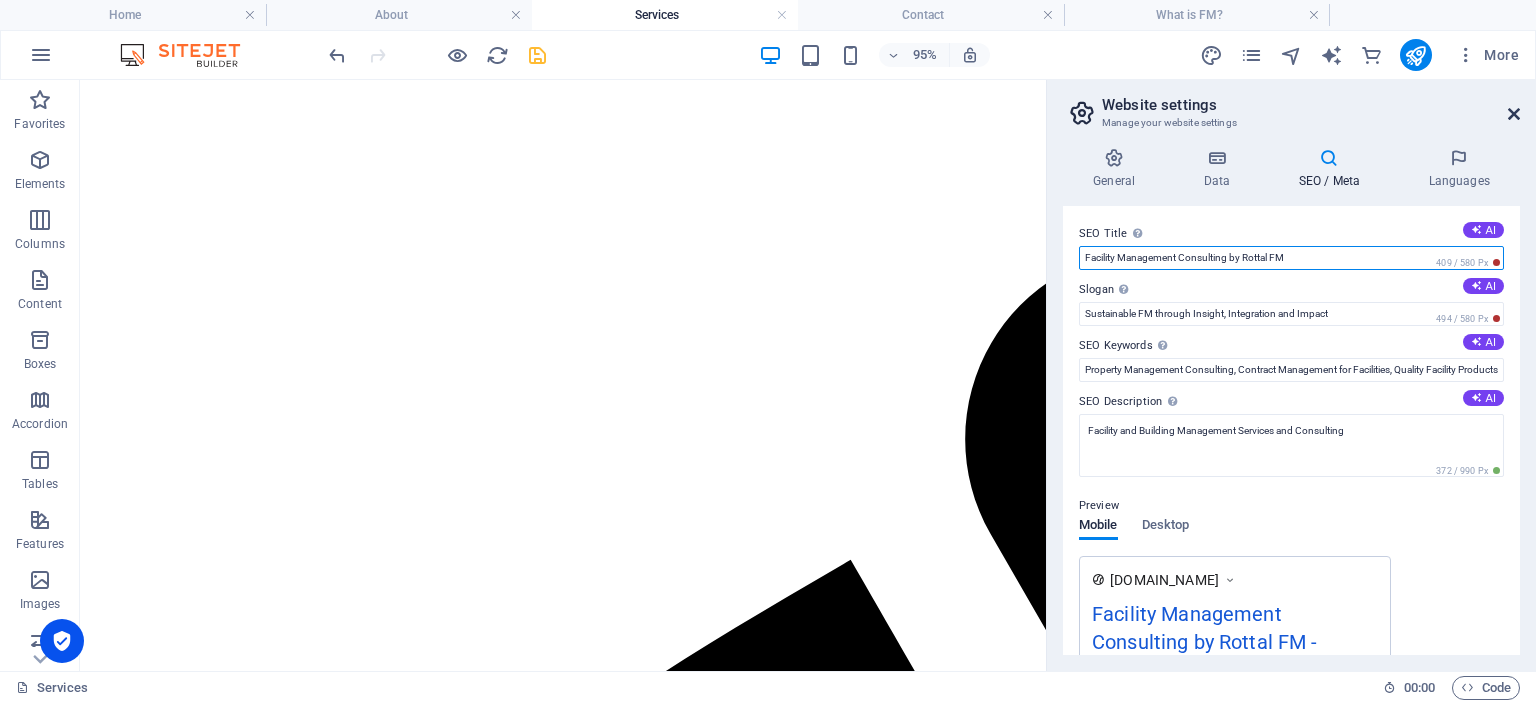 type on "Facility Management Consulting by Rottal FM" 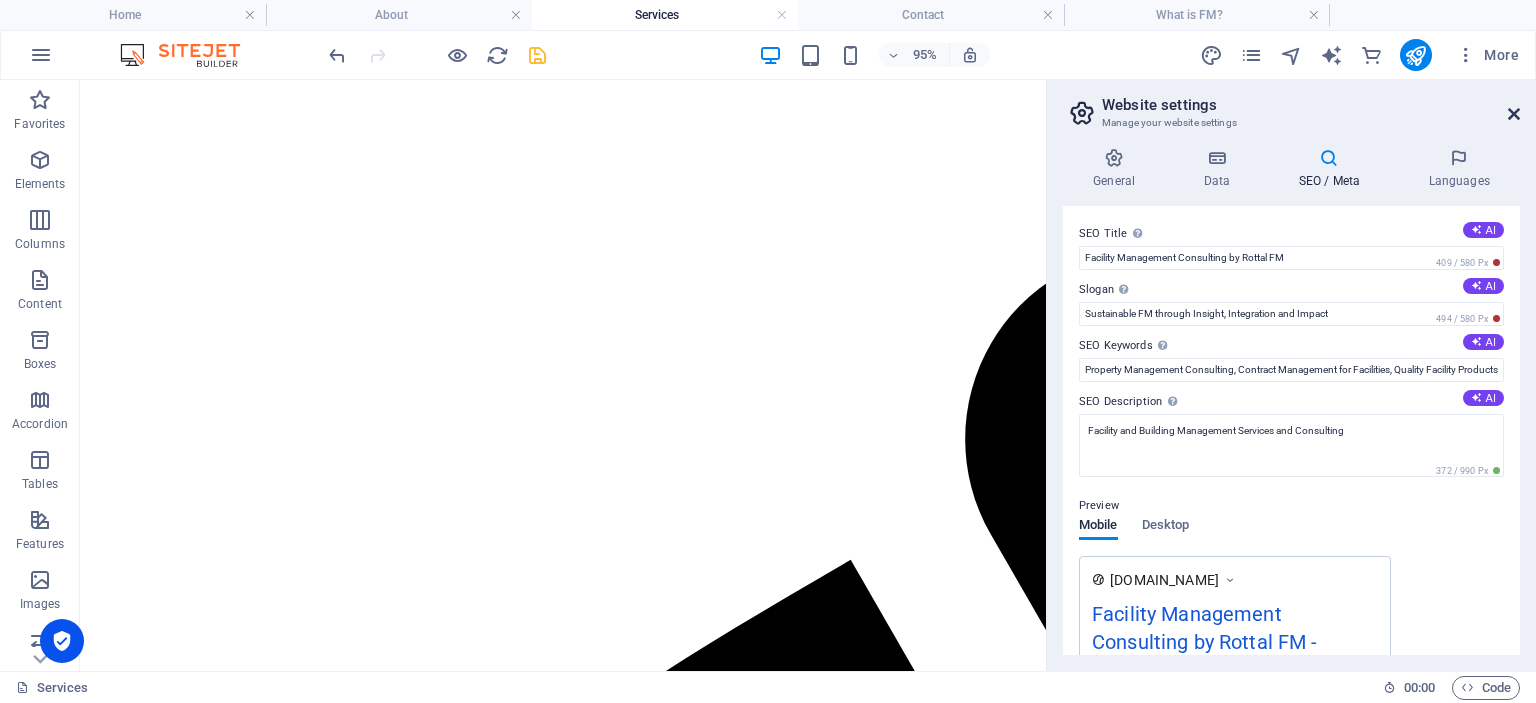 click at bounding box center [1514, 114] 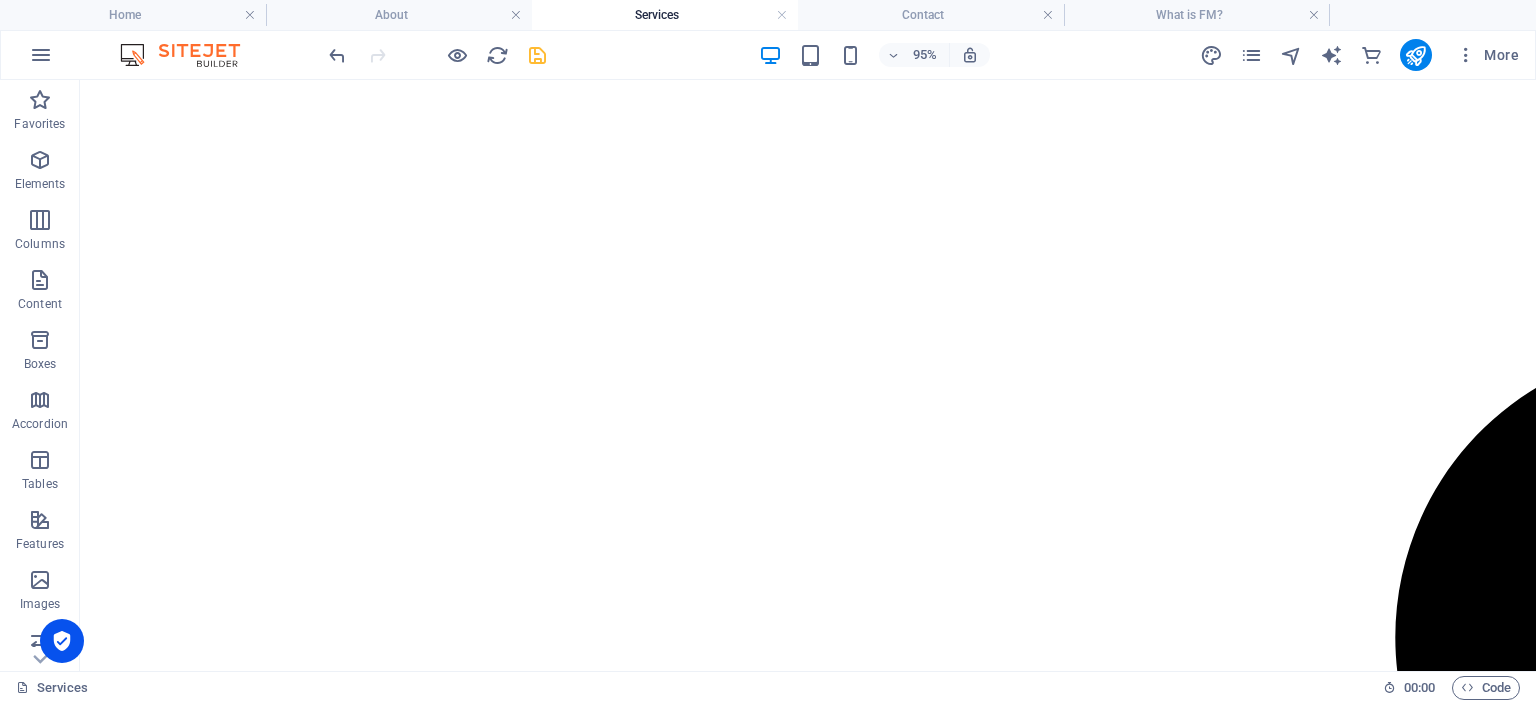 scroll, scrollTop: 1584, scrollLeft: 0, axis: vertical 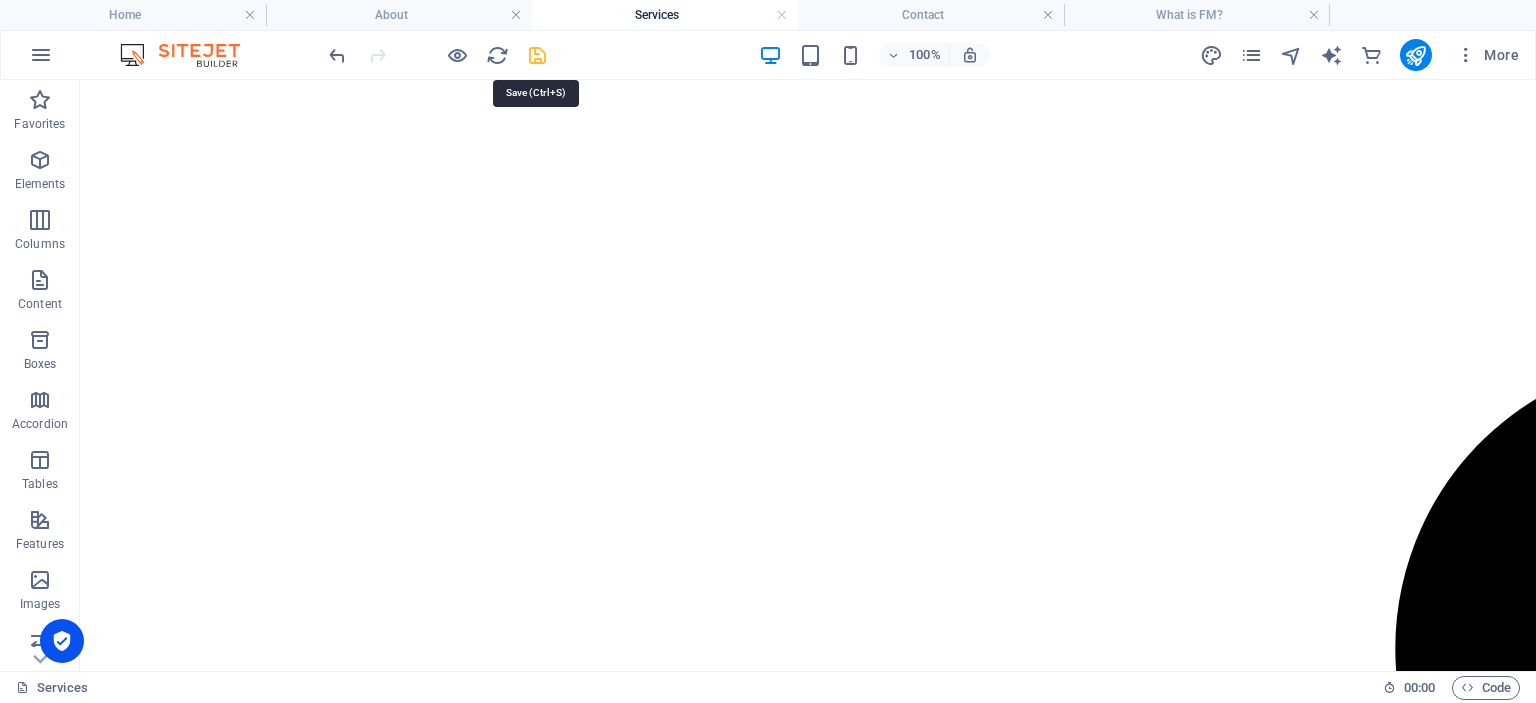 click at bounding box center [537, 55] 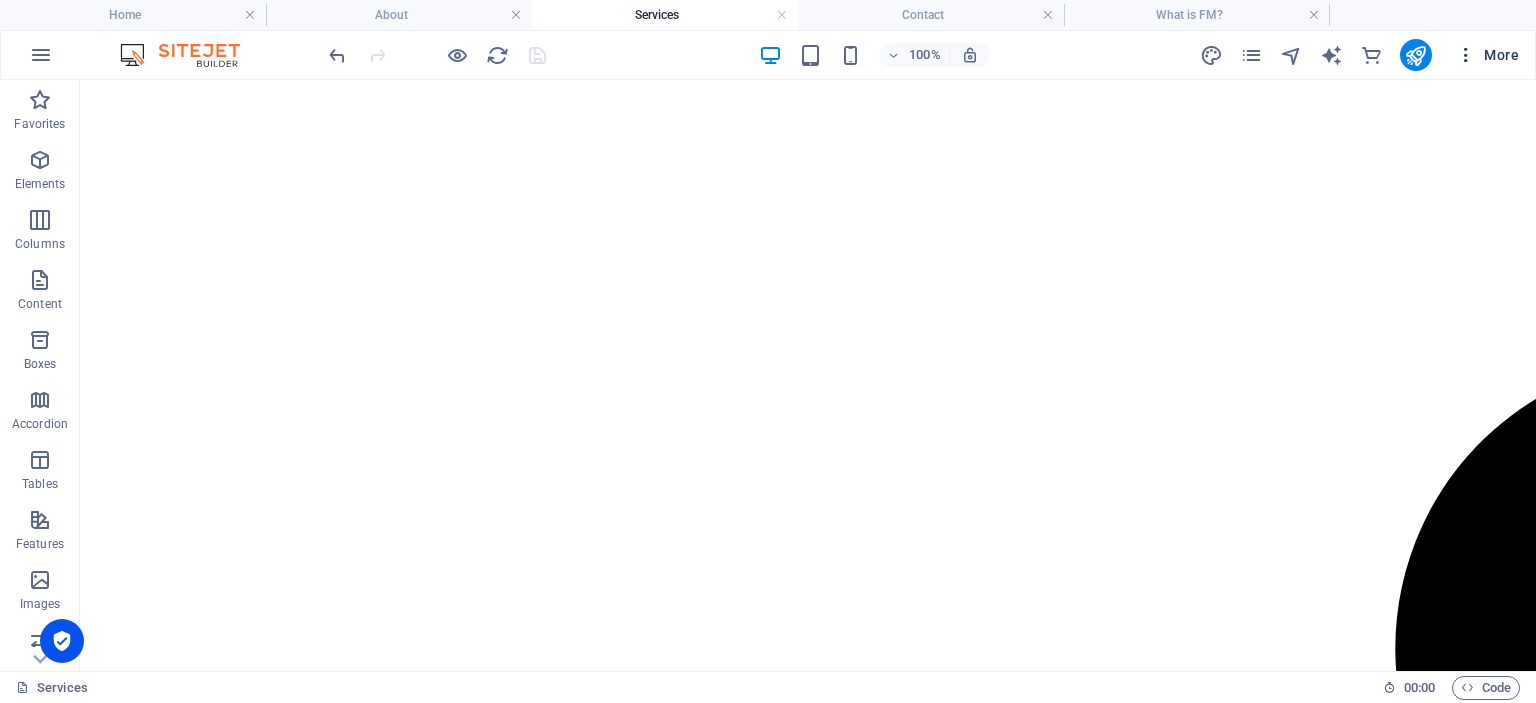click on "More" at bounding box center [1487, 55] 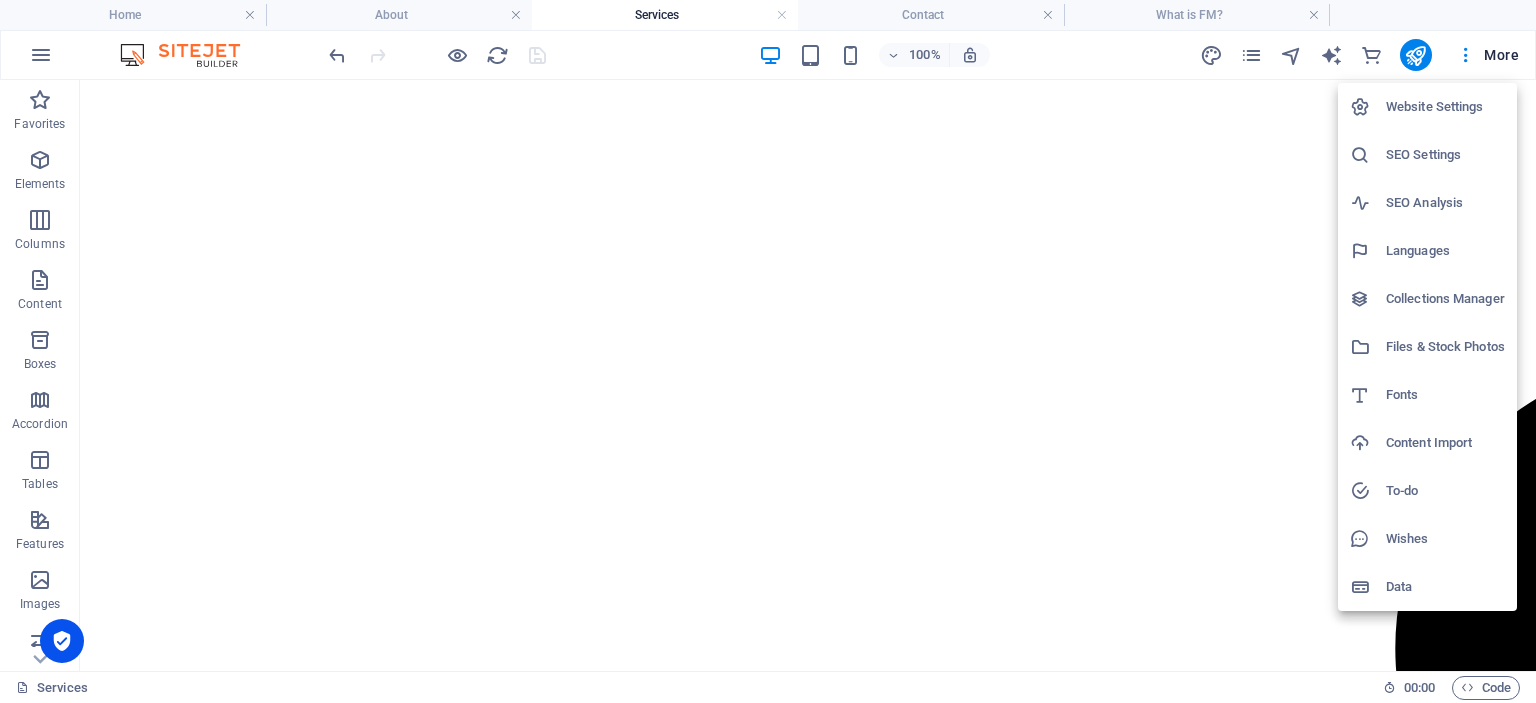 click on "SEO Settings" at bounding box center (1445, 155) 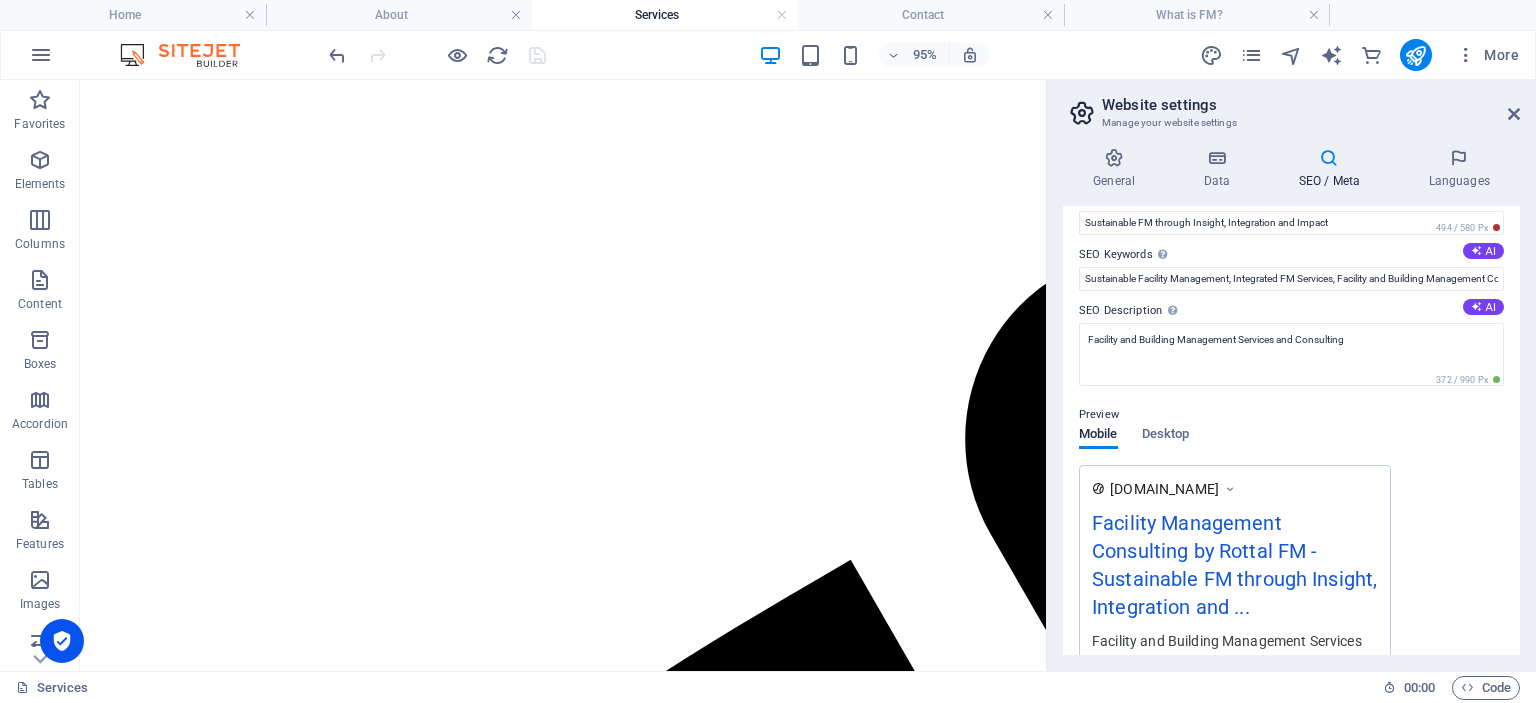 scroll, scrollTop: 0, scrollLeft: 0, axis: both 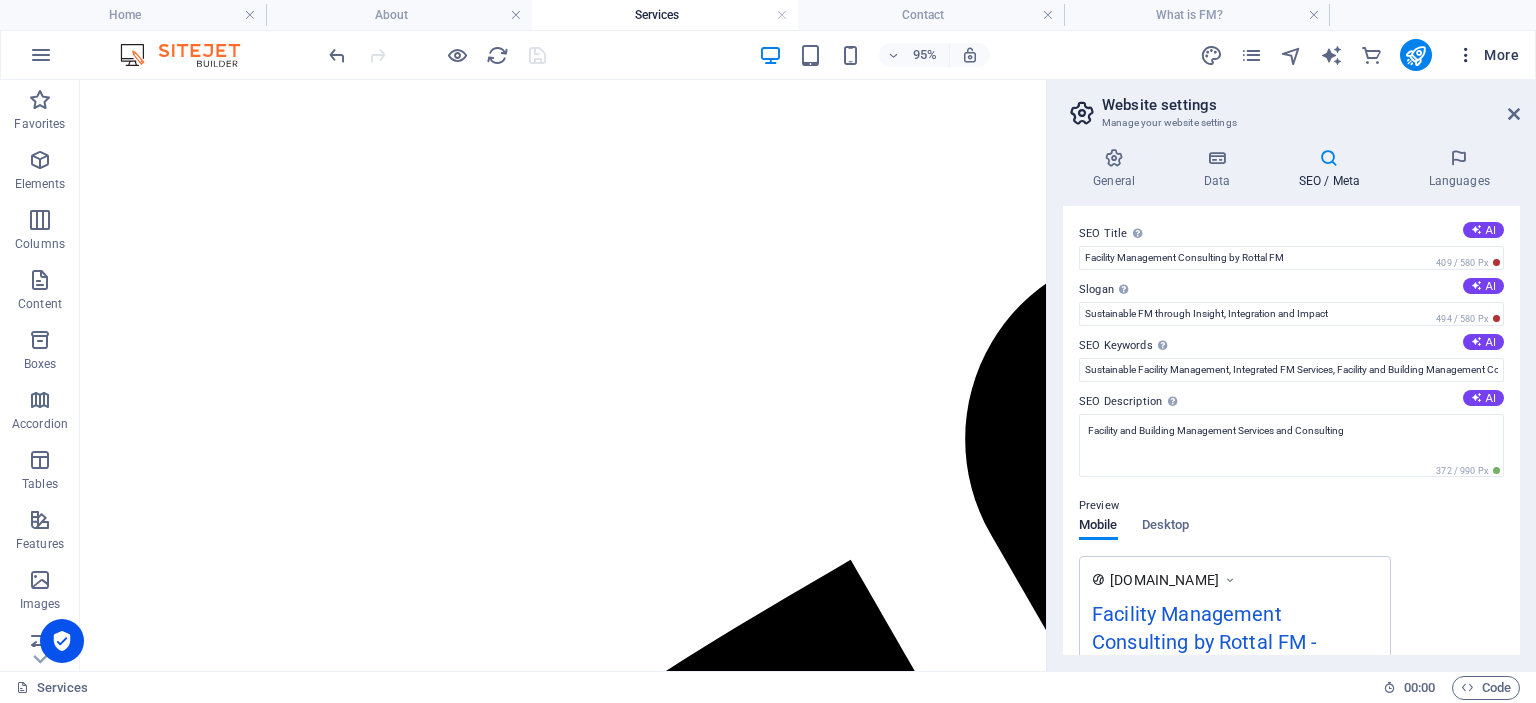 click on "More" at bounding box center [1487, 55] 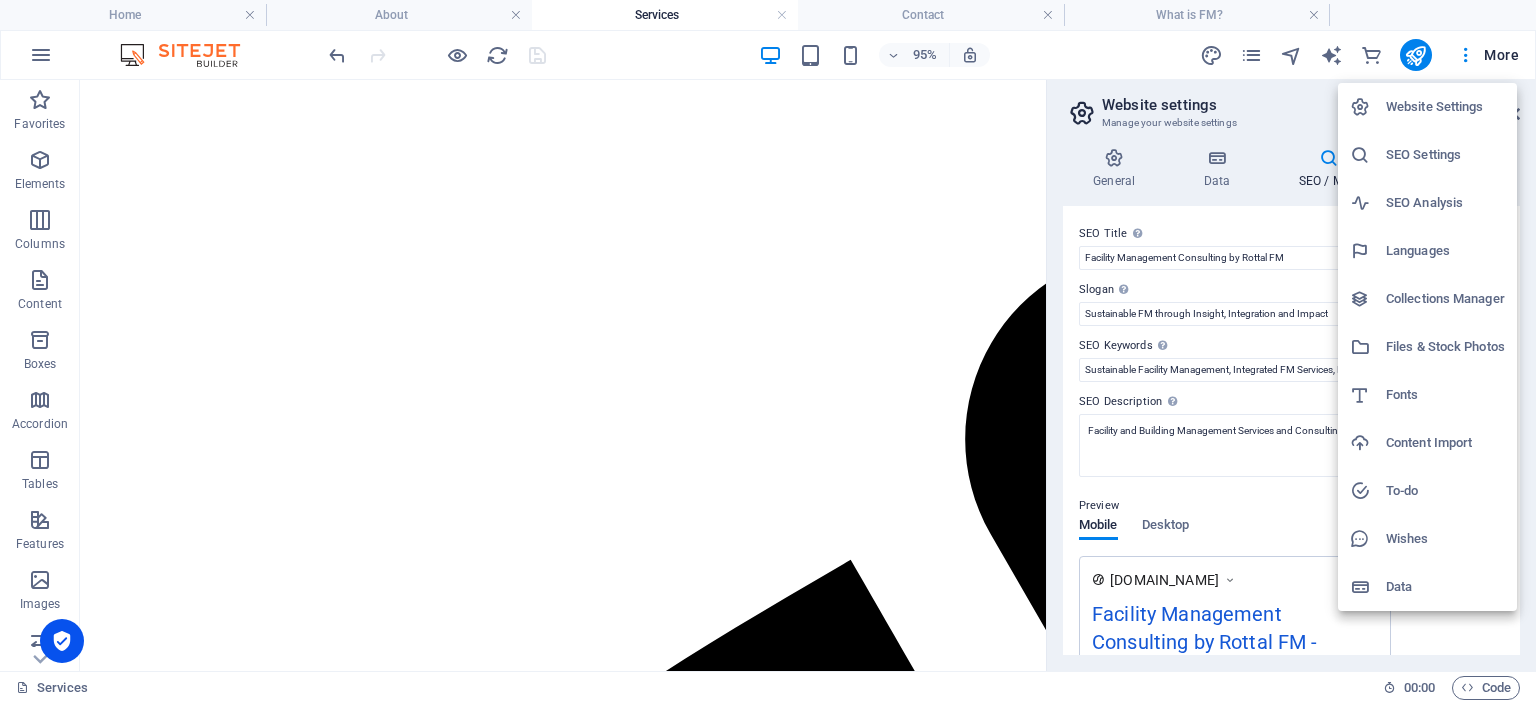 click on "Website Settings" at bounding box center (1445, 107) 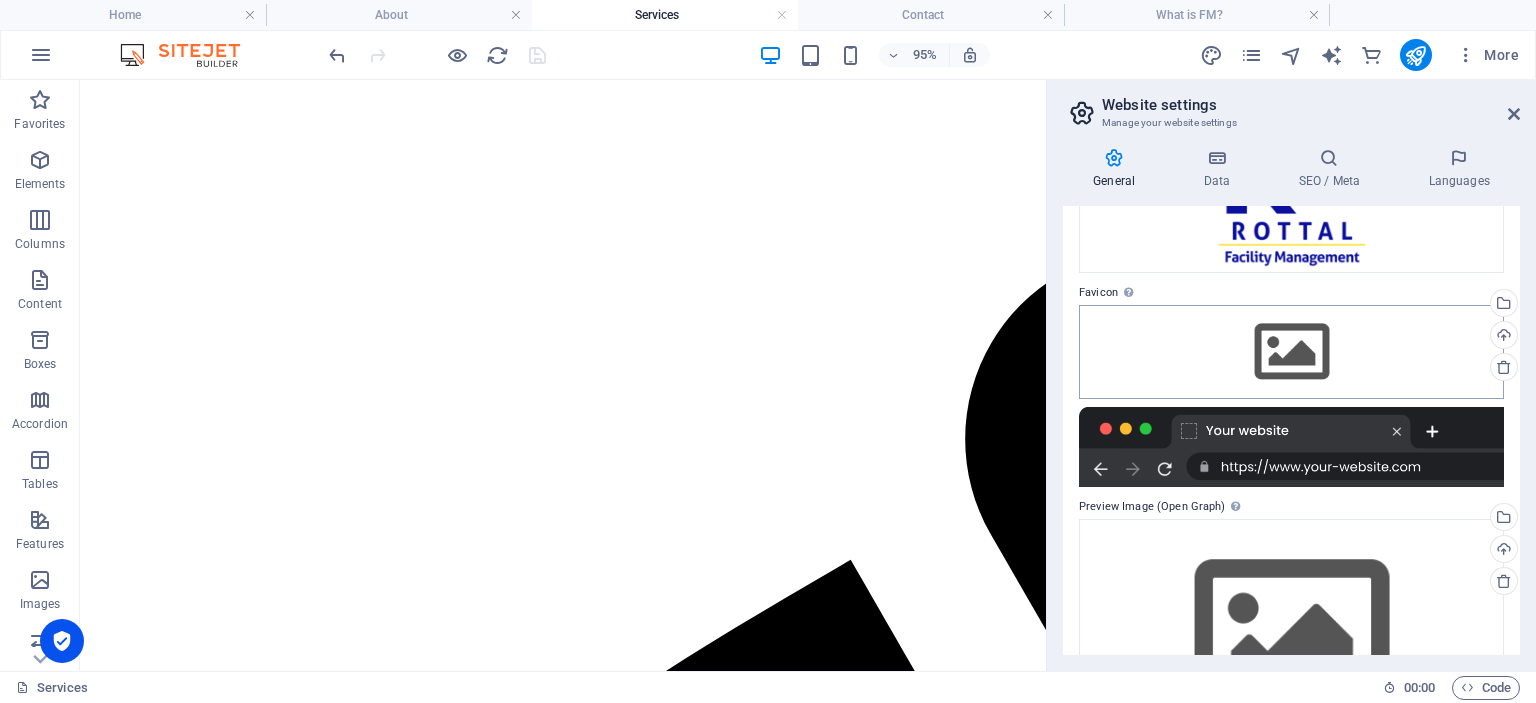 scroll, scrollTop: 274, scrollLeft: 0, axis: vertical 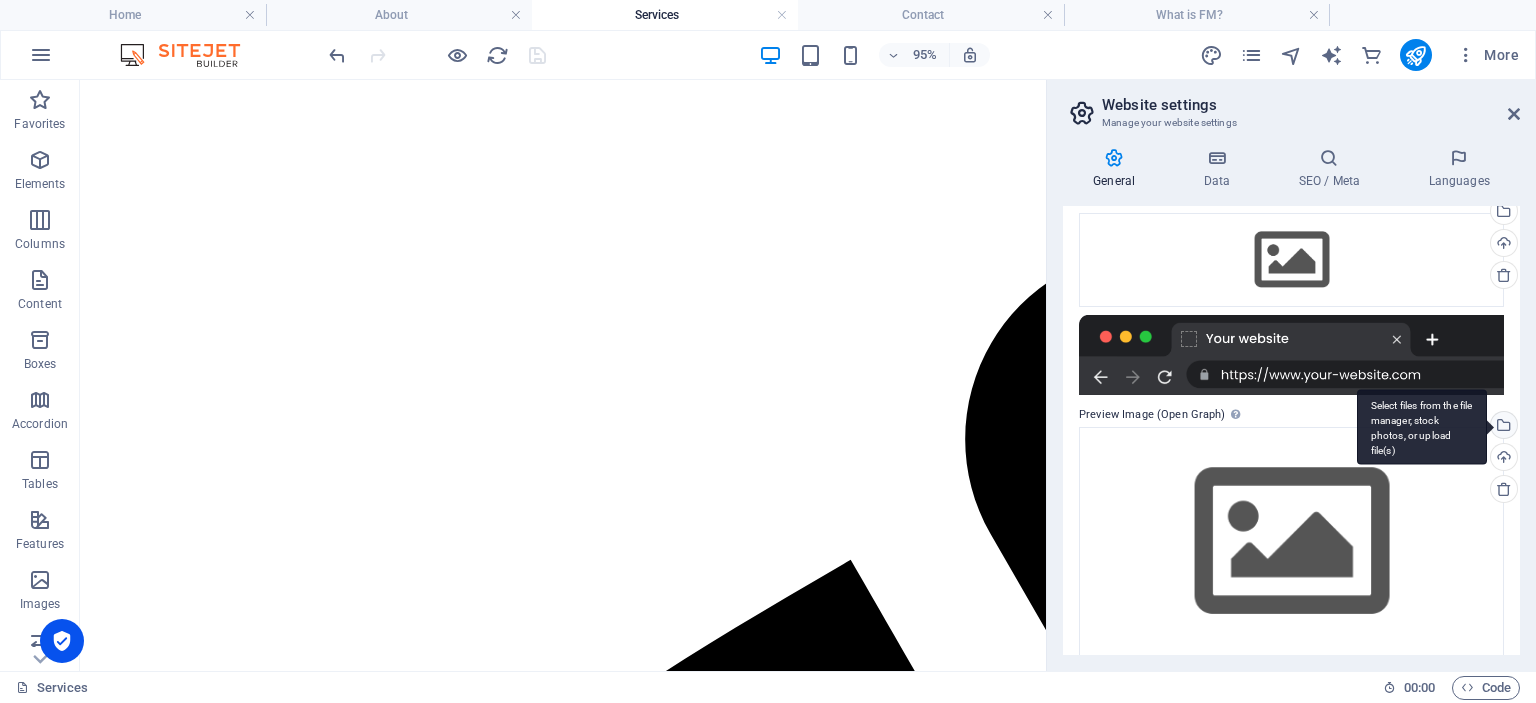 click on "Select files from the file manager, stock photos, or upload file(s)" at bounding box center (1422, 427) 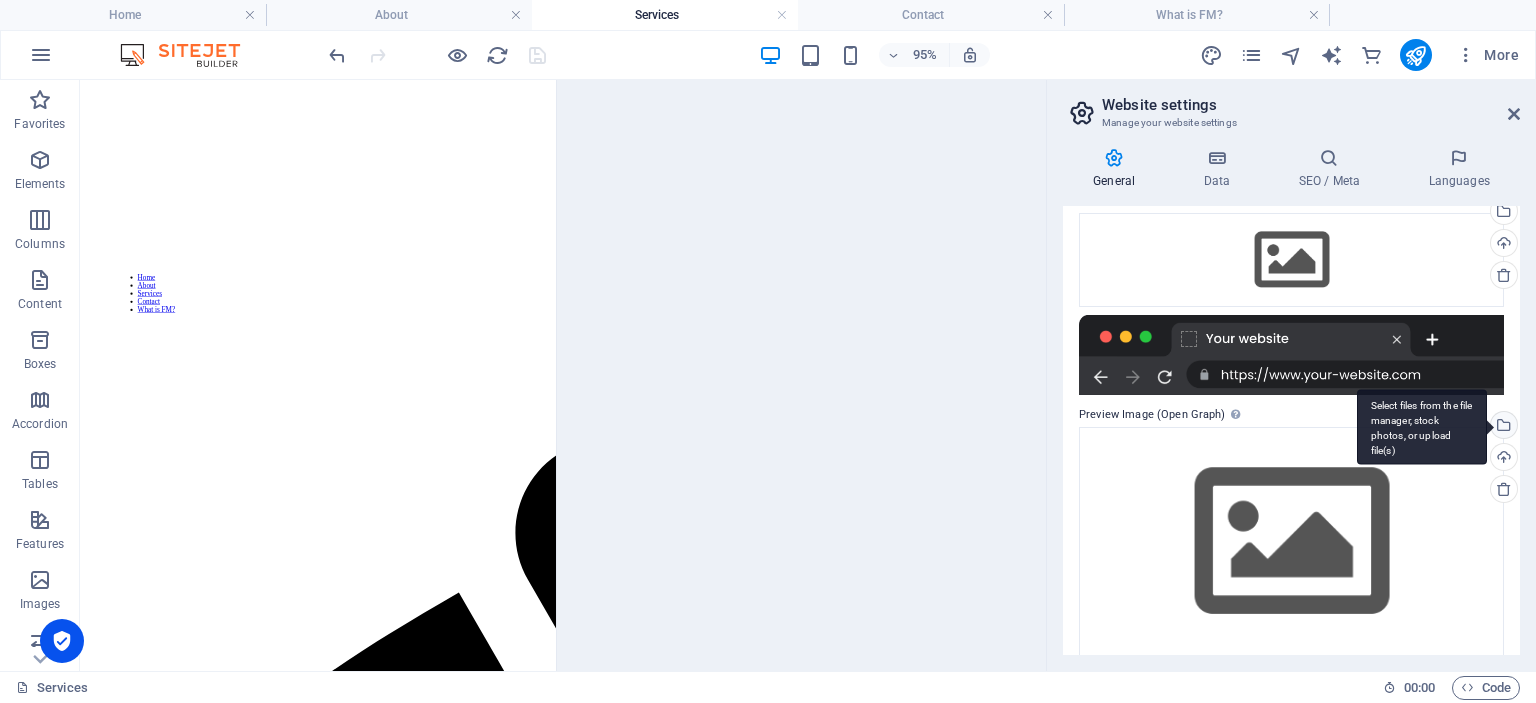 scroll, scrollTop: 1844, scrollLeft: 0, axis: vertical 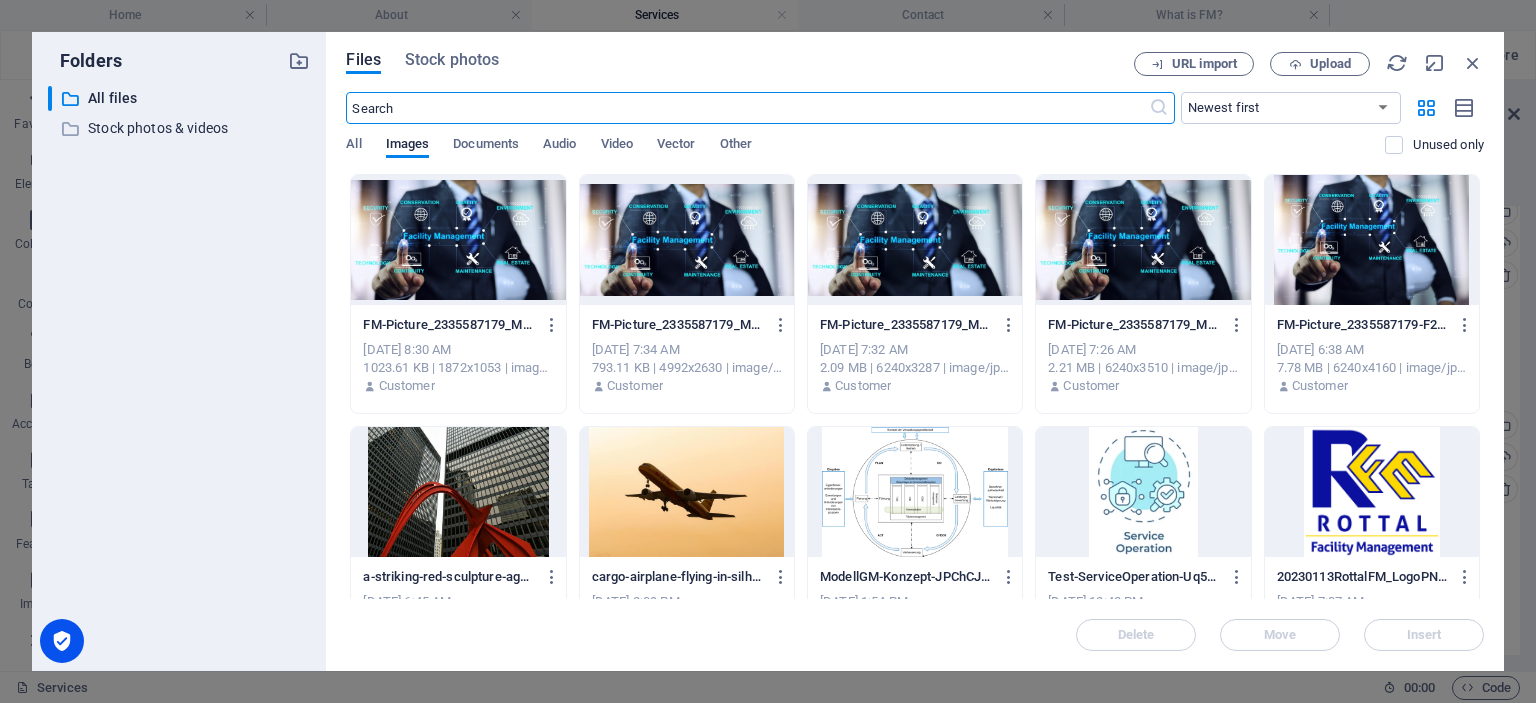 click at bounding box center [1372, 492] 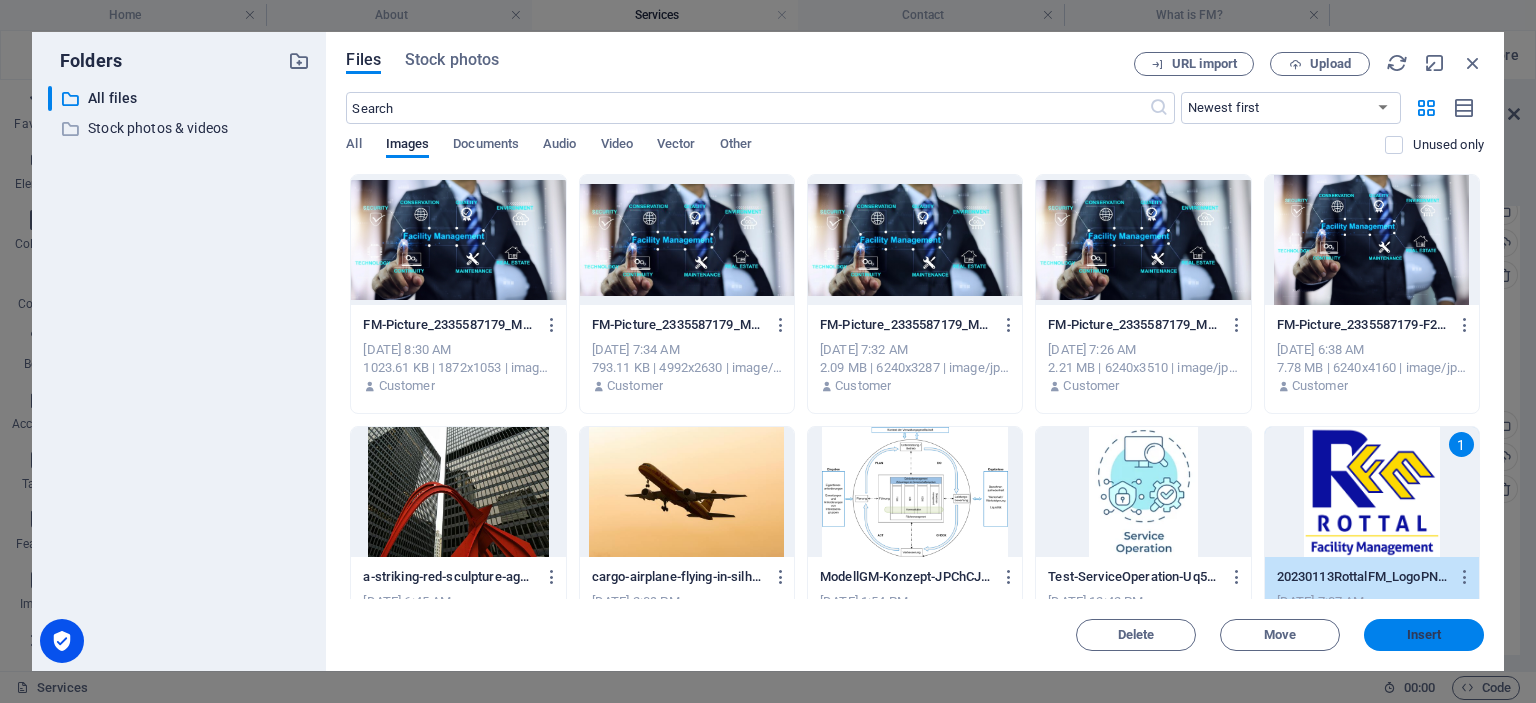 click on "Insert" at bounding box center (1424, 635) 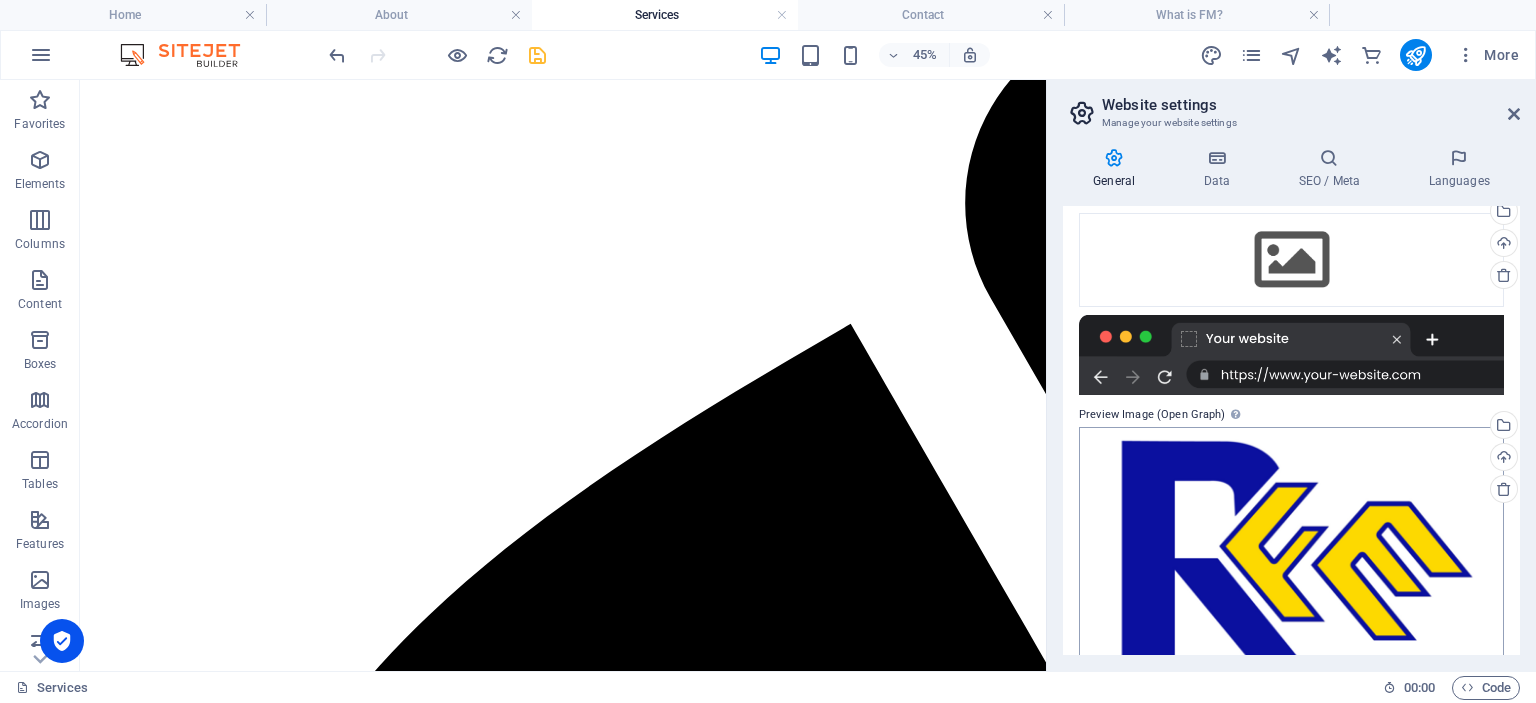 scroll, scrollTop: 1595, scrollLeft: 0, axis: vertical 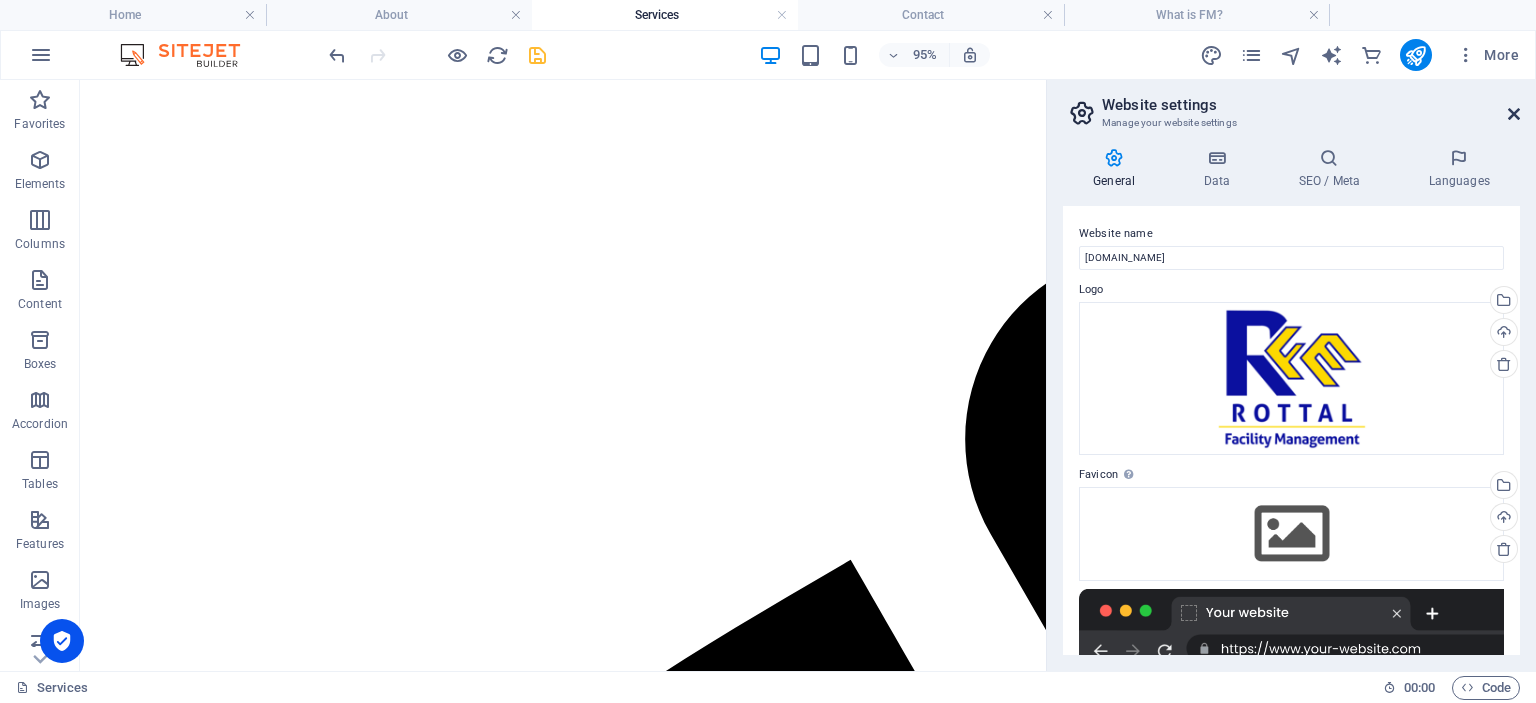click at bounding box center (1514, 114) 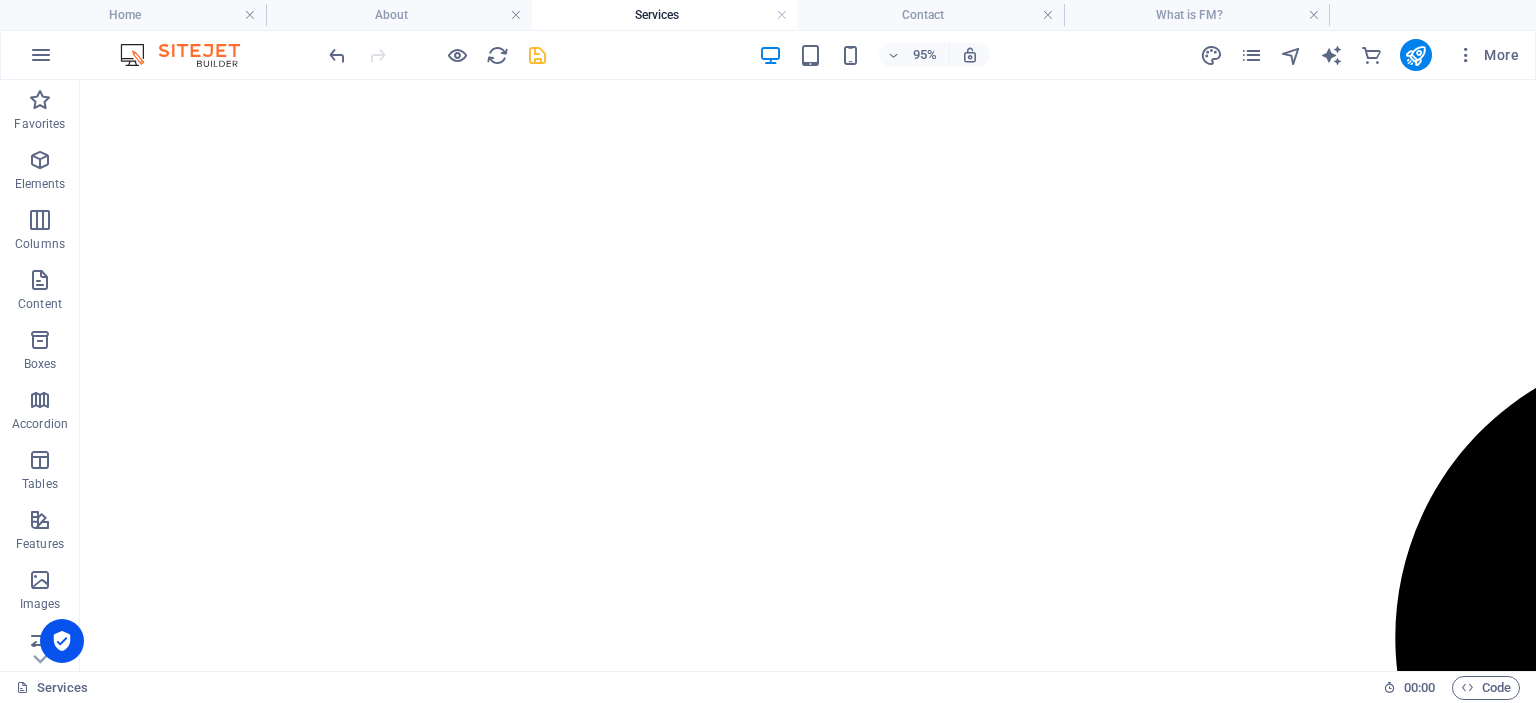 scroll, scrollTop: 1584, scrollLeft: 0, axis: vertical 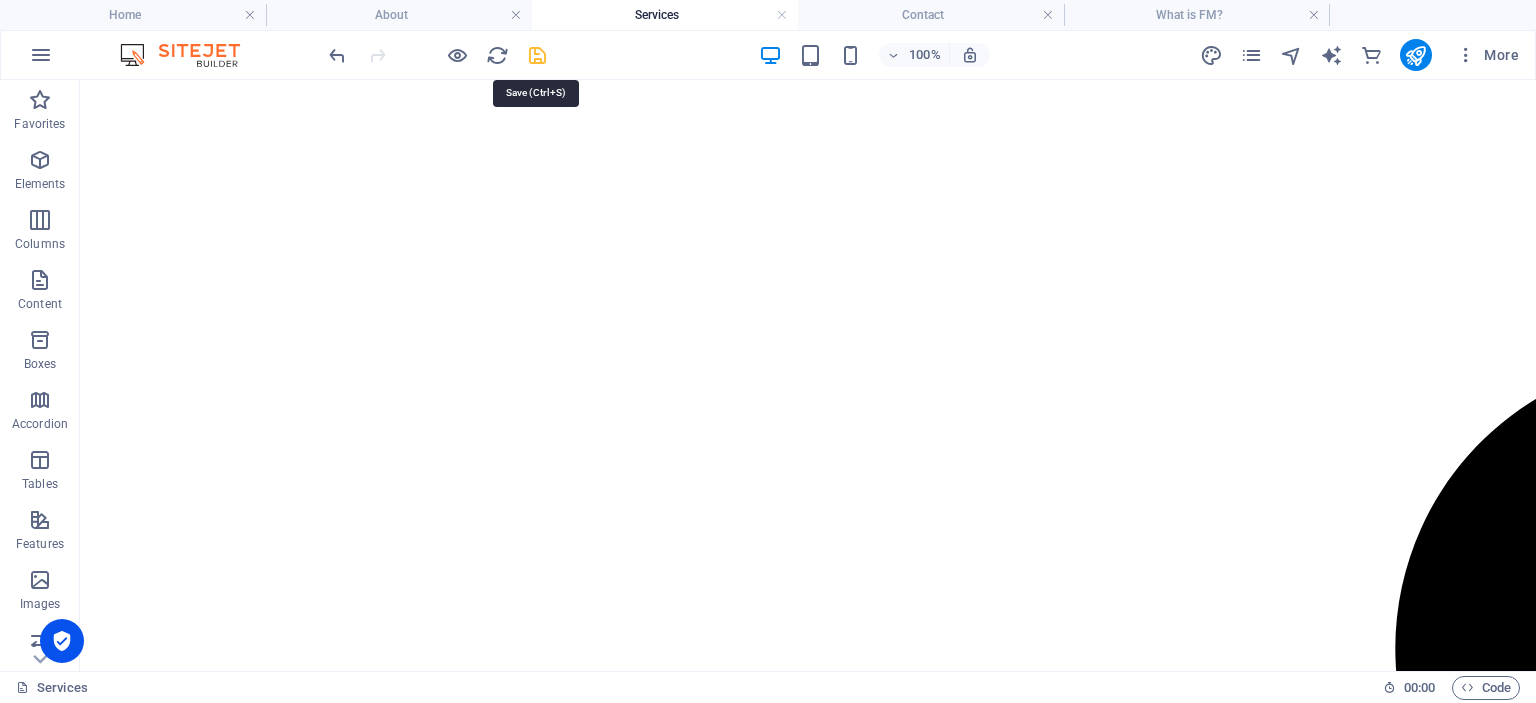 click at bounding box center [537, 55] 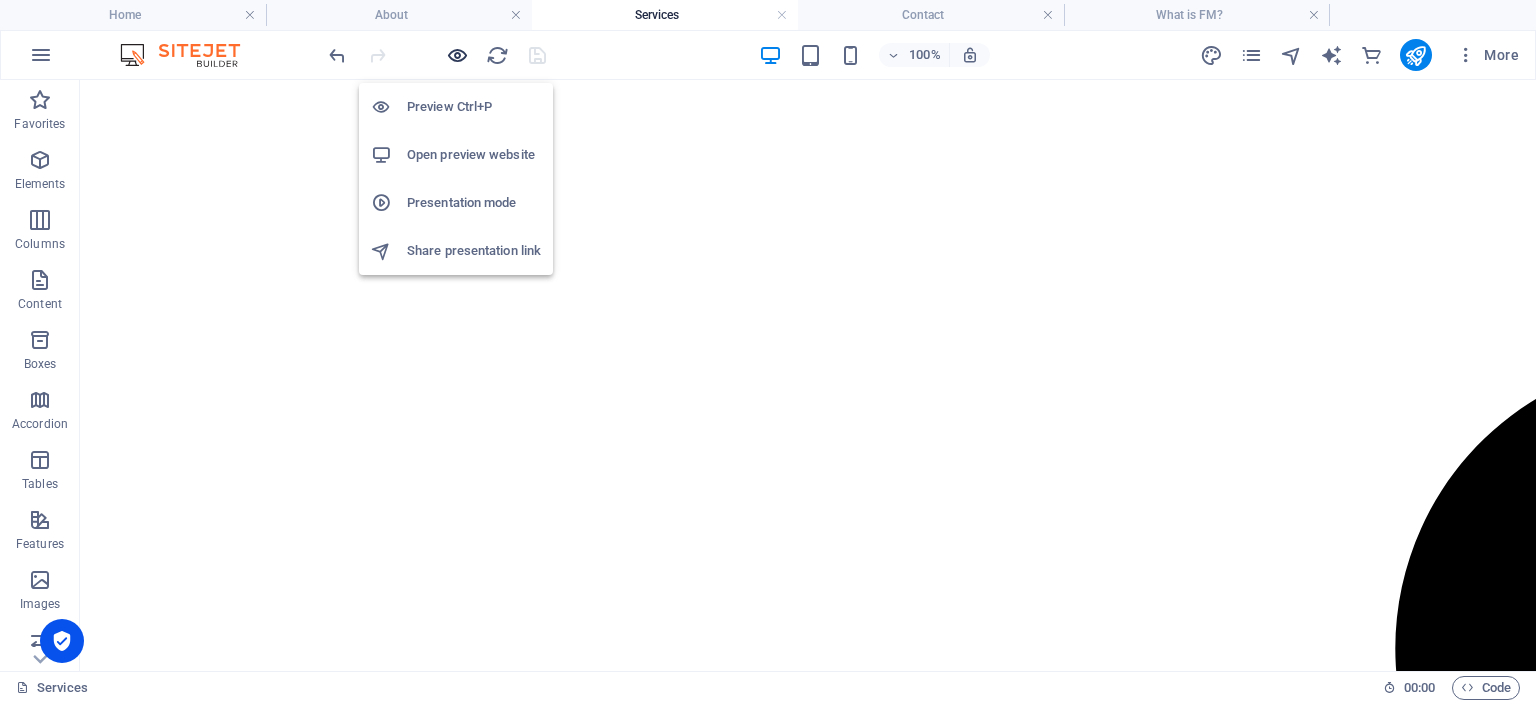 click at bounding box center (457, 55) 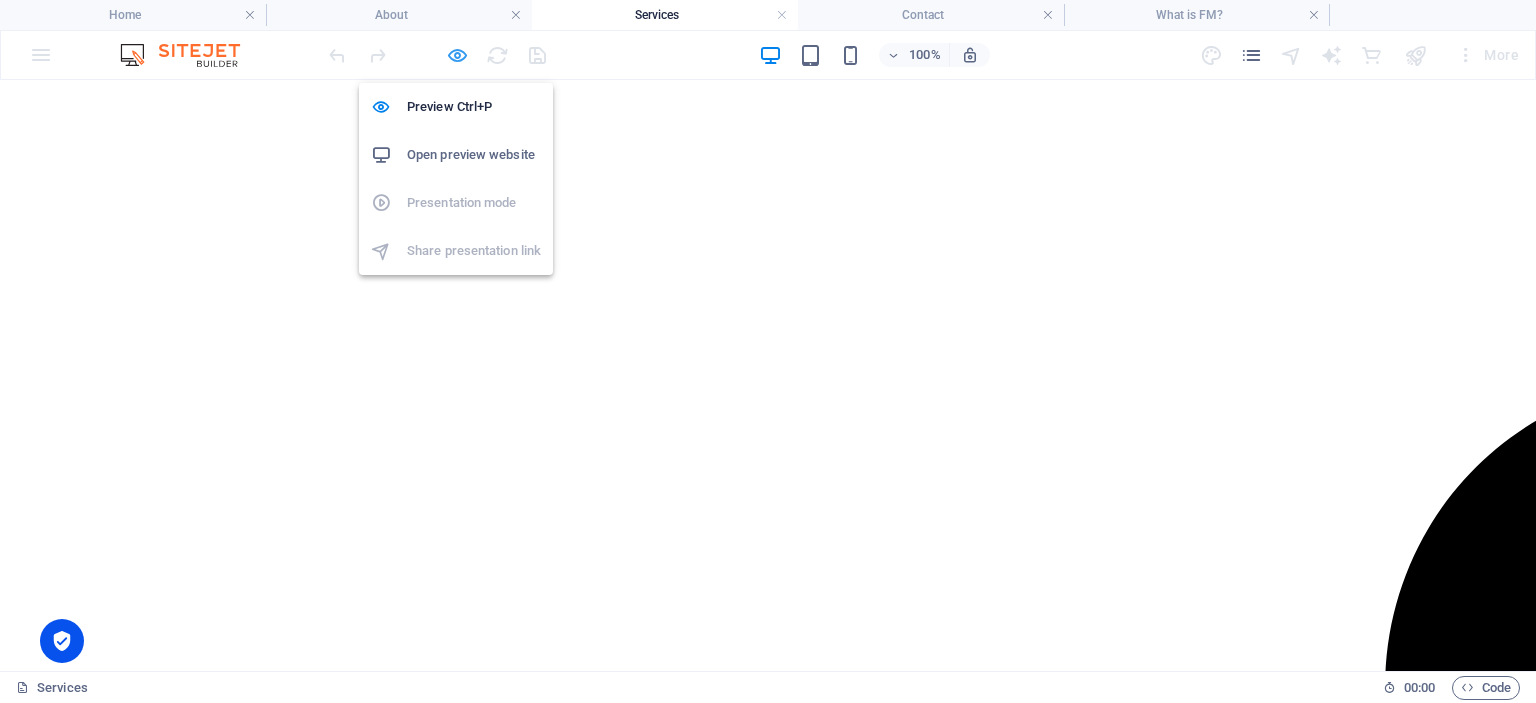 scroll, scrollTop: 1576, scrollLeft: 0, axis: vertical 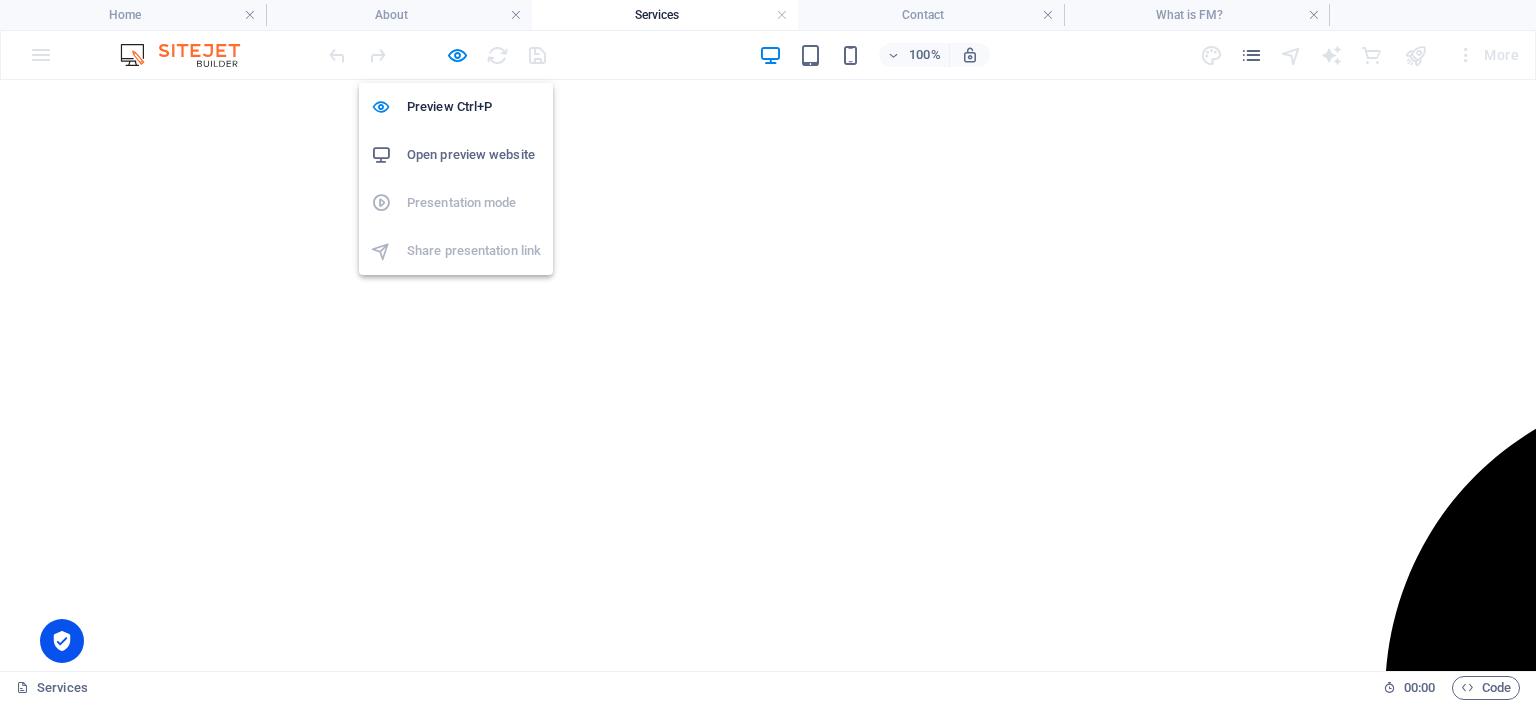 click on "Open preview website" at bounding box center [474, 155] 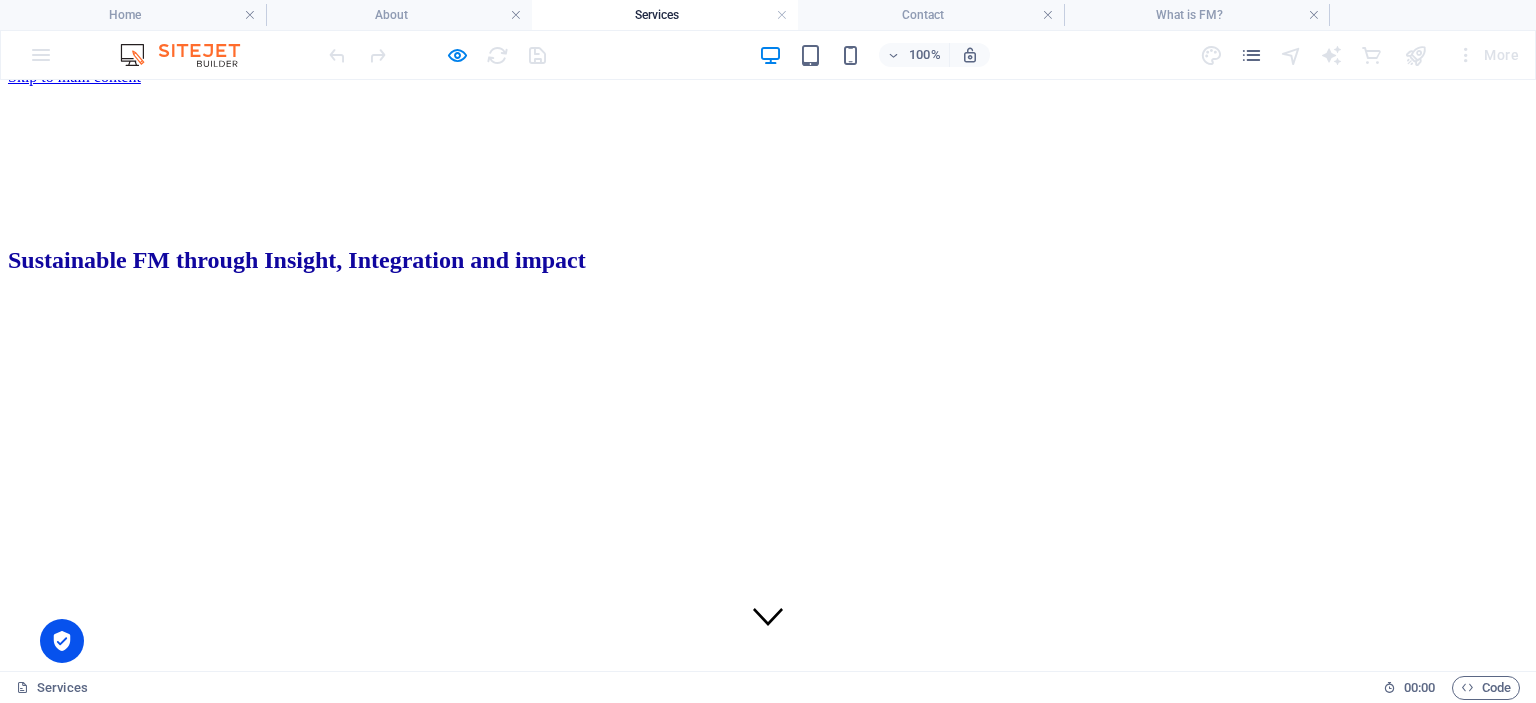 scroll, scrollTop: 0, scrollLeft: 0, axis: both 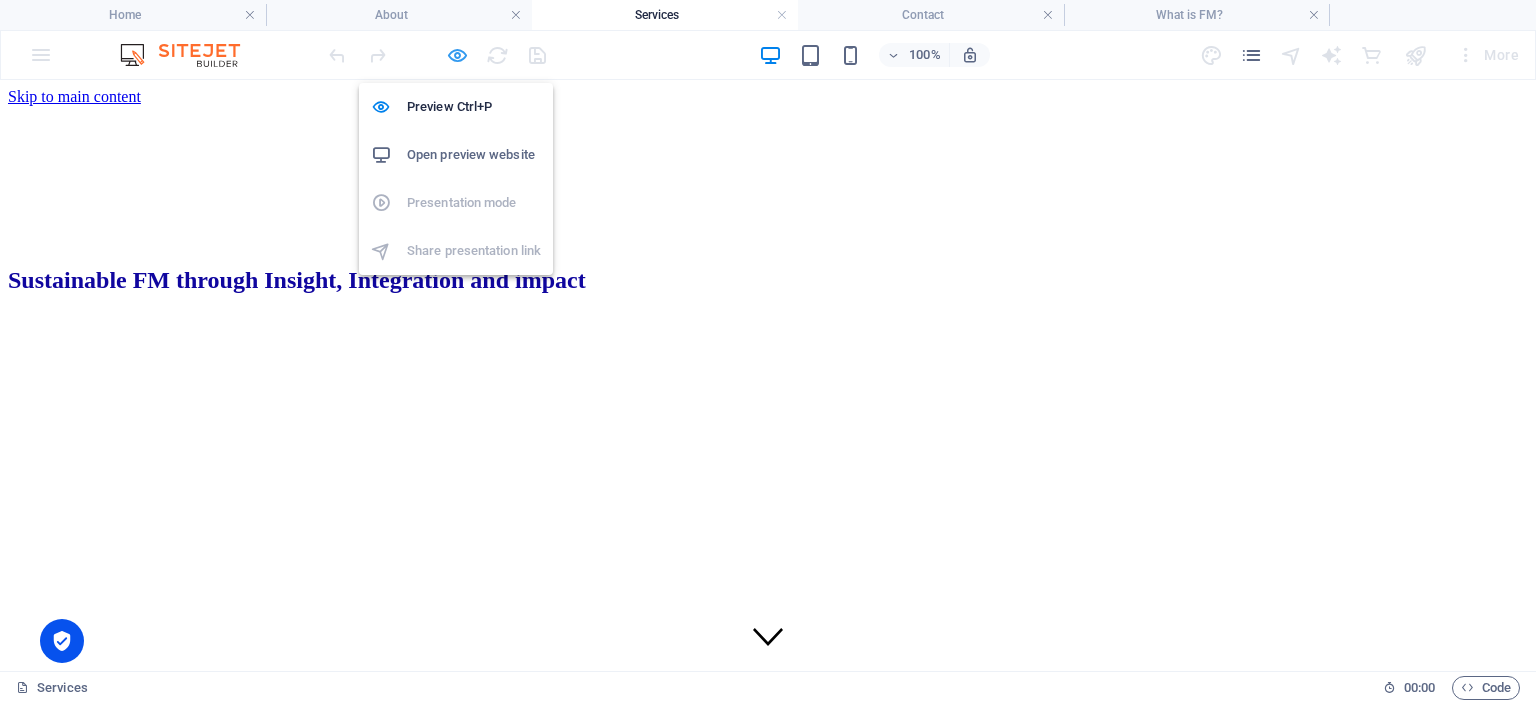 click at bounding box center (457, 55) 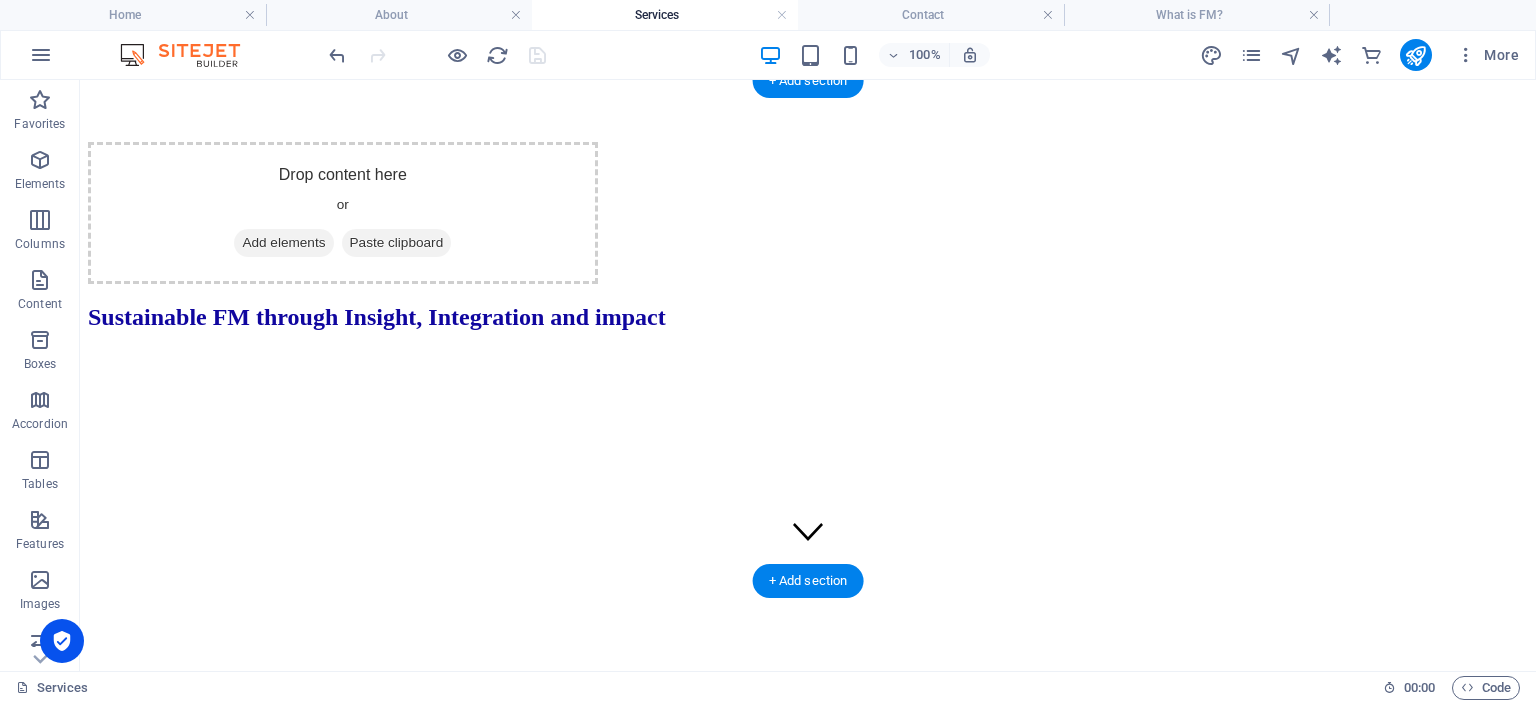 scroll, scrollTop: 0, scrollLeft: 0, axis: both 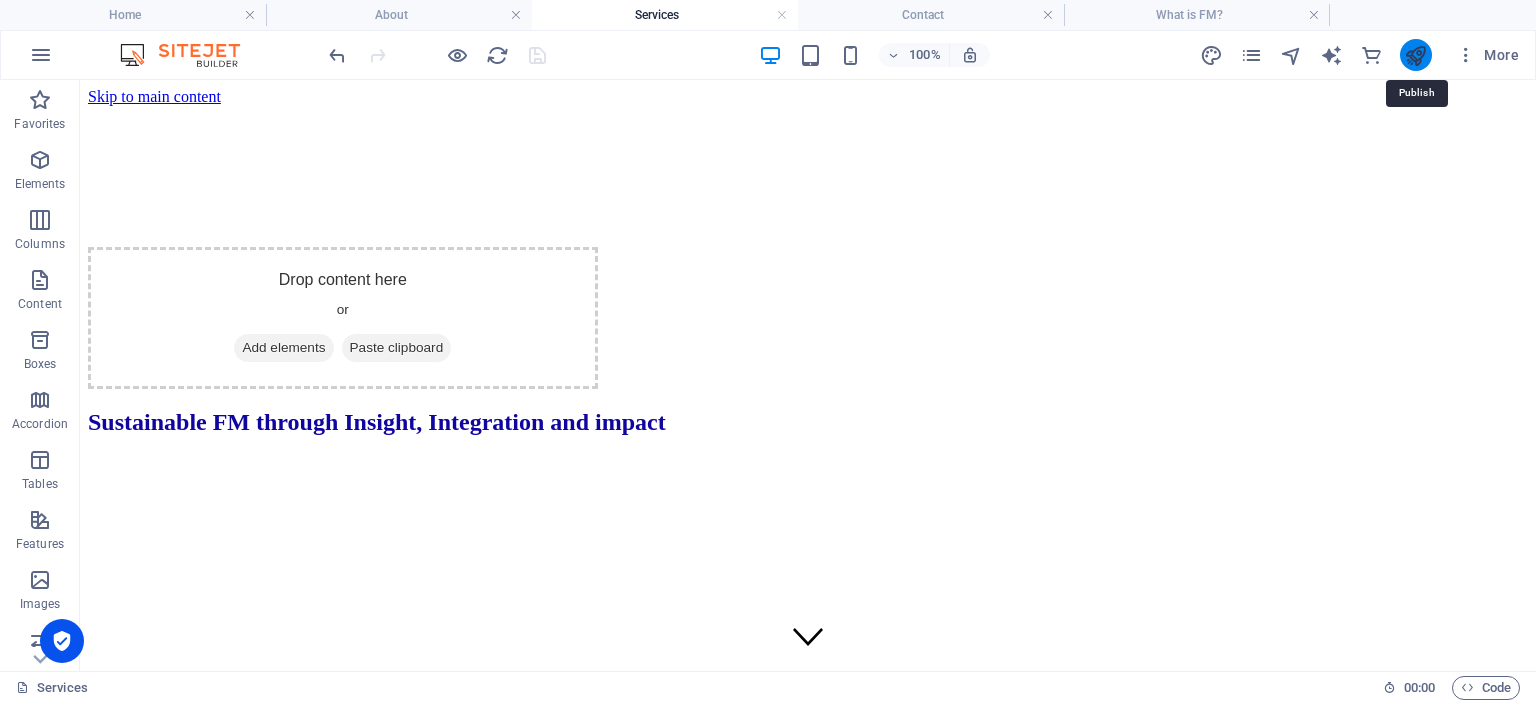 click at bounding box center [1415, 55] 